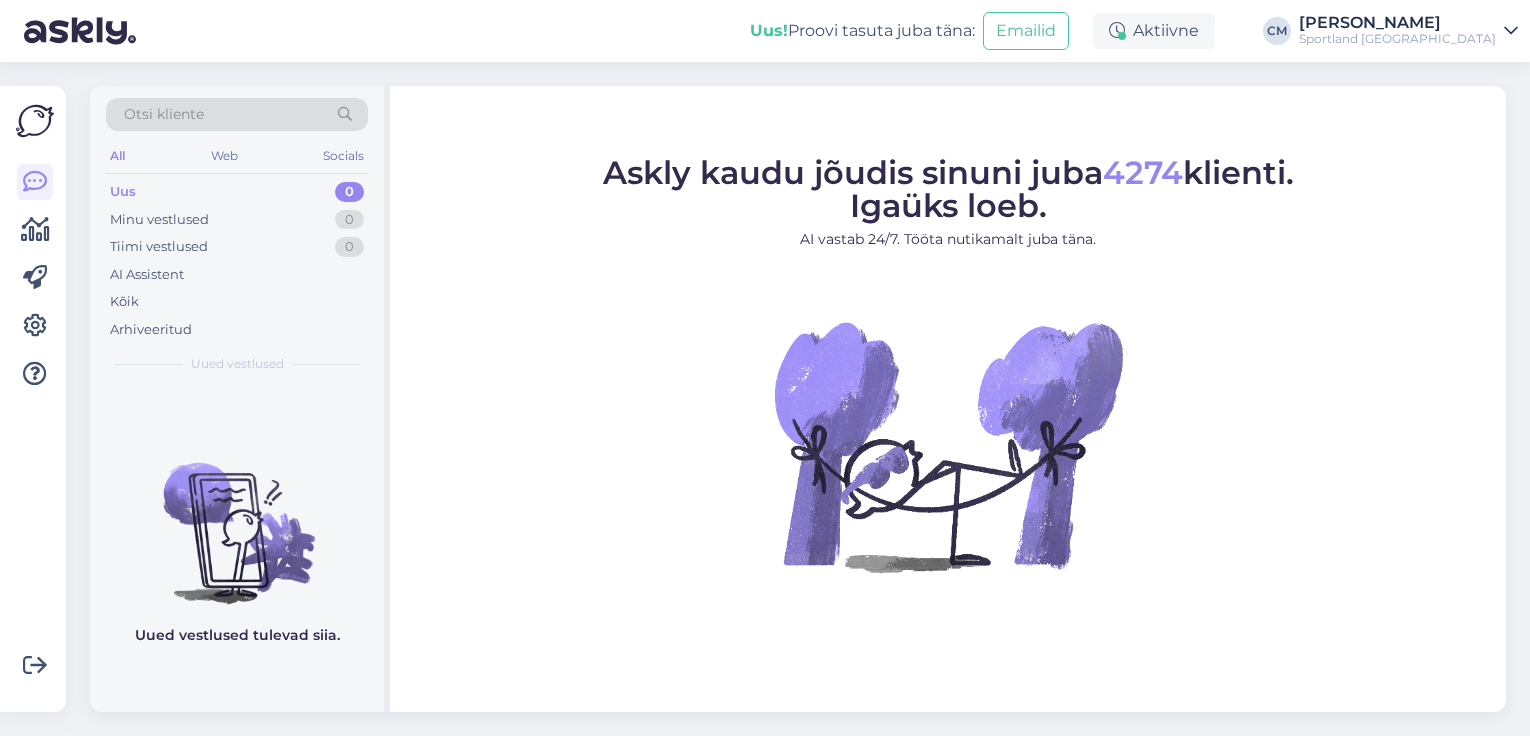 scroll, scrollTop: 0, scrollLeft: 0, axis: both 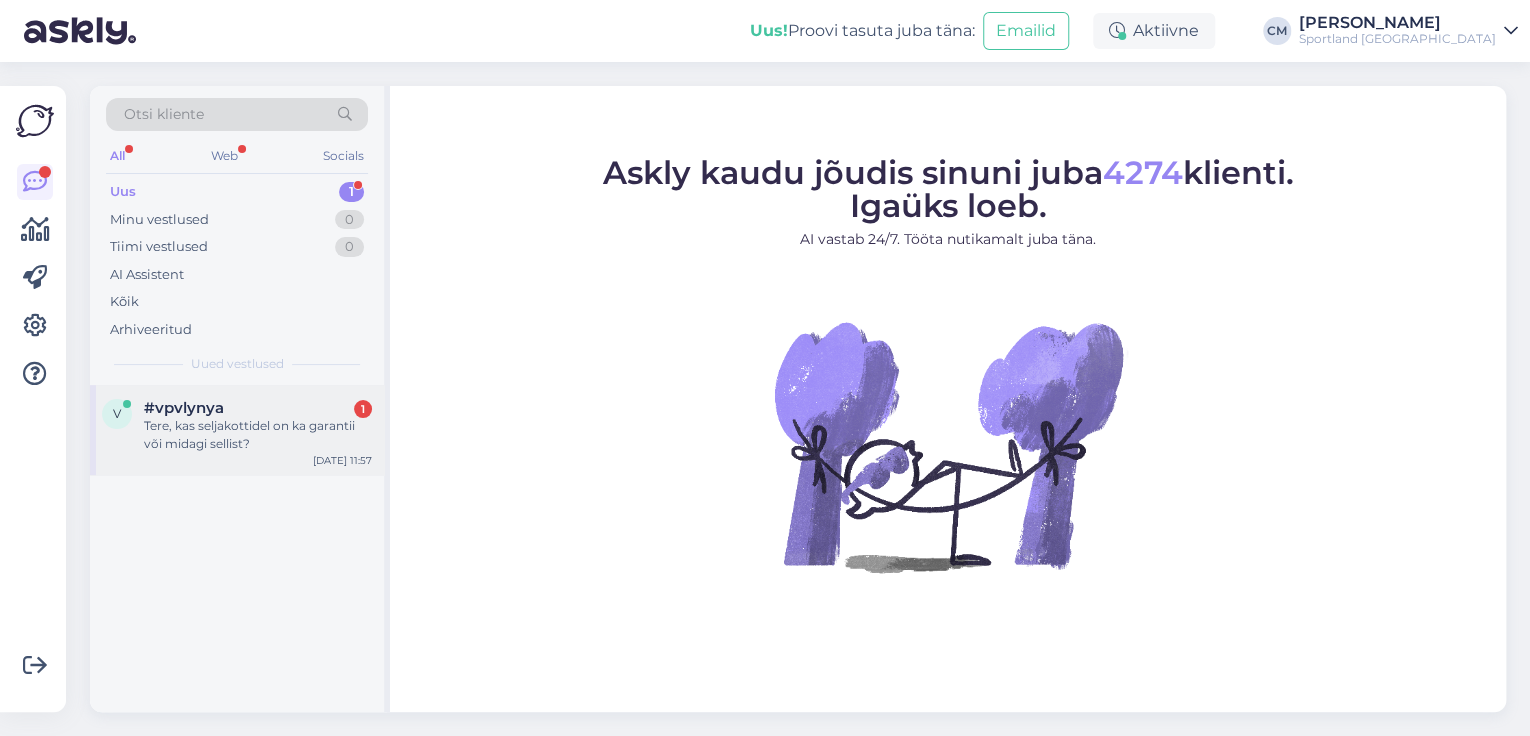 click on "#vpvlynya 1" at bounding box center [258, 408] 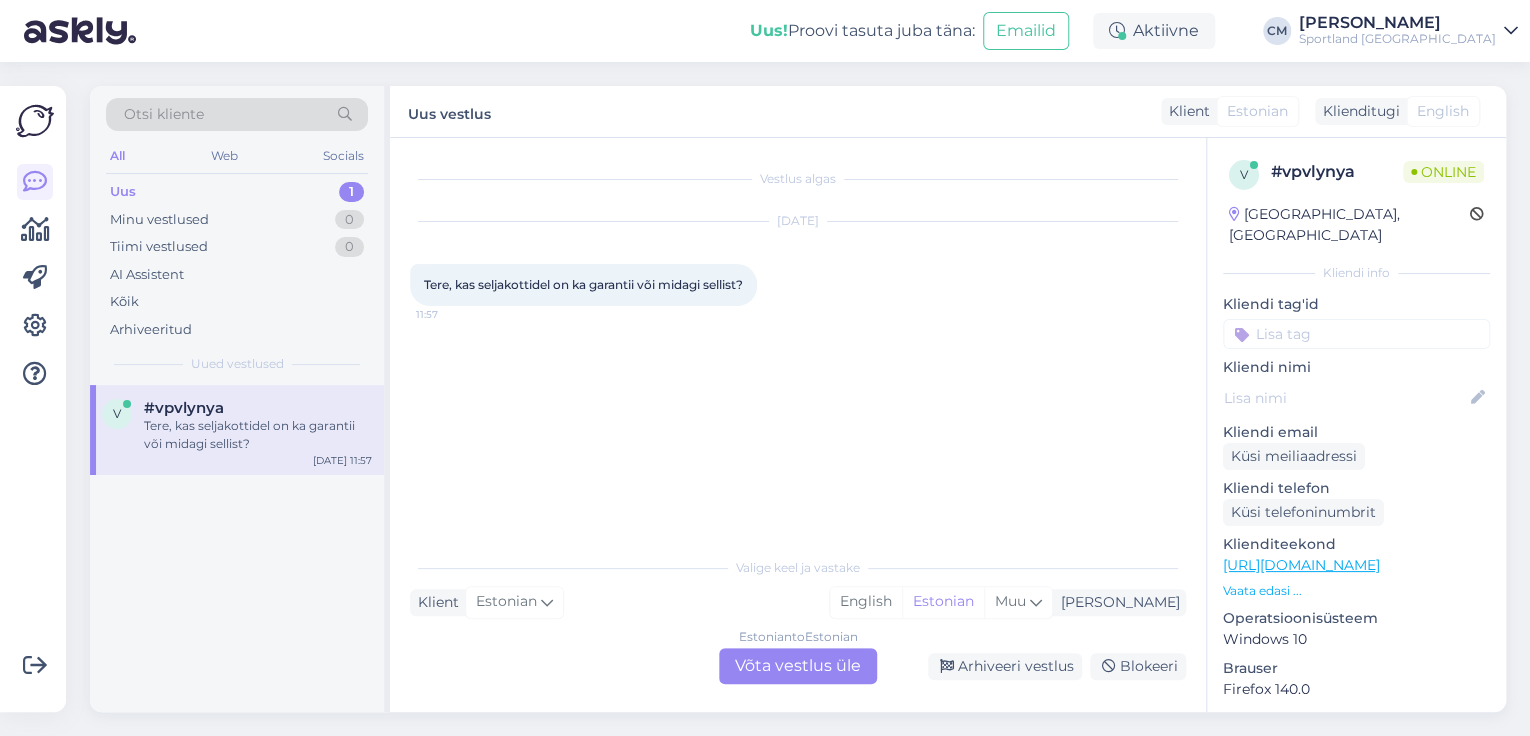 click on "Estonian  to  Estonian Võta vestlus üle" at bounding box center (798, 666) 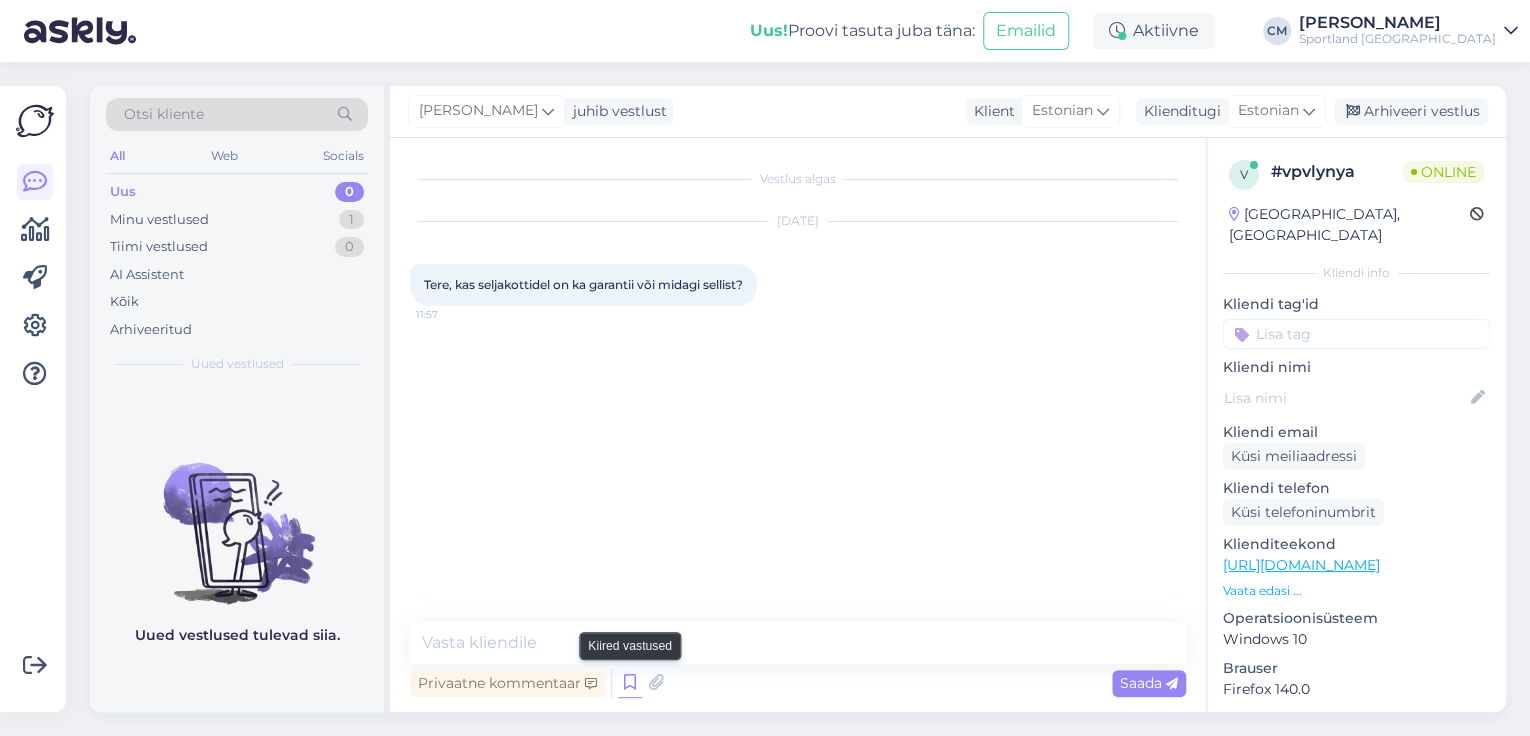 click at bounding box center [630, 683] 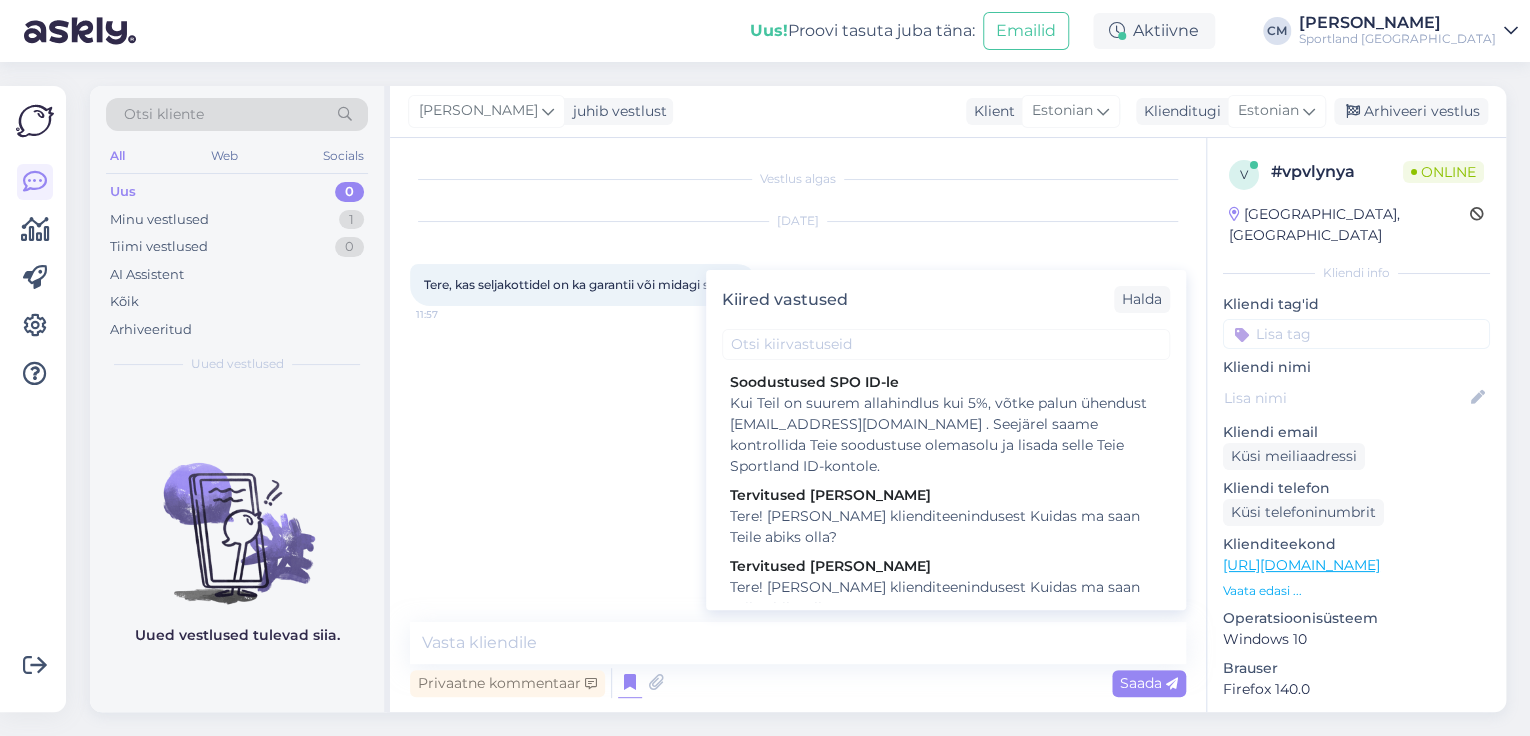 click on "Tere! [PERSON_NAME] klienditeenindusest
Kuidas ma saan Teile abiks olla?" at bounding box center [946, 598] 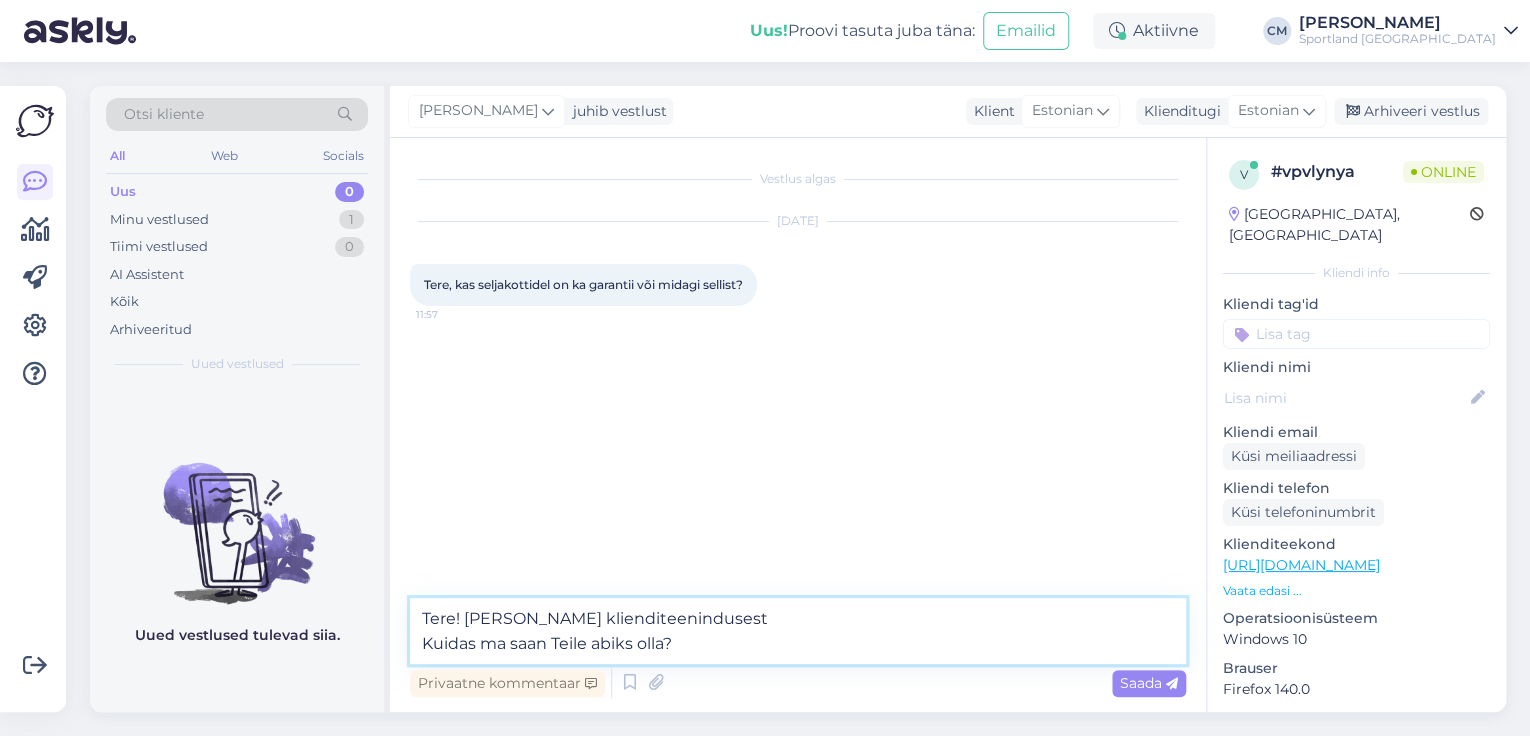 drag, startPoint x: 782, startPoint y: 636, endPoint x: 365, endPoint y: 648, distance: 417.17264 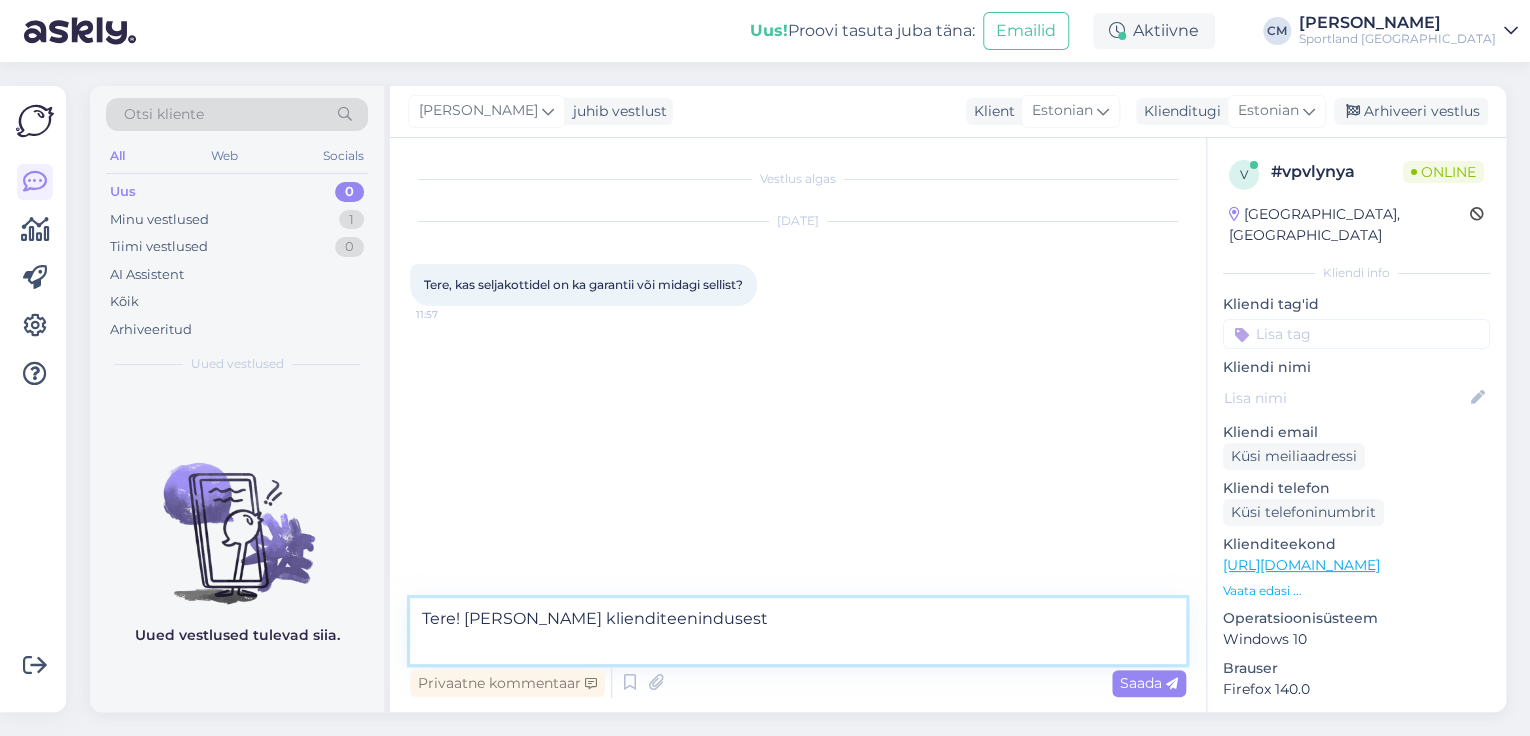 type on "Tere! [PERSON_NAME] klienditeenindusest" 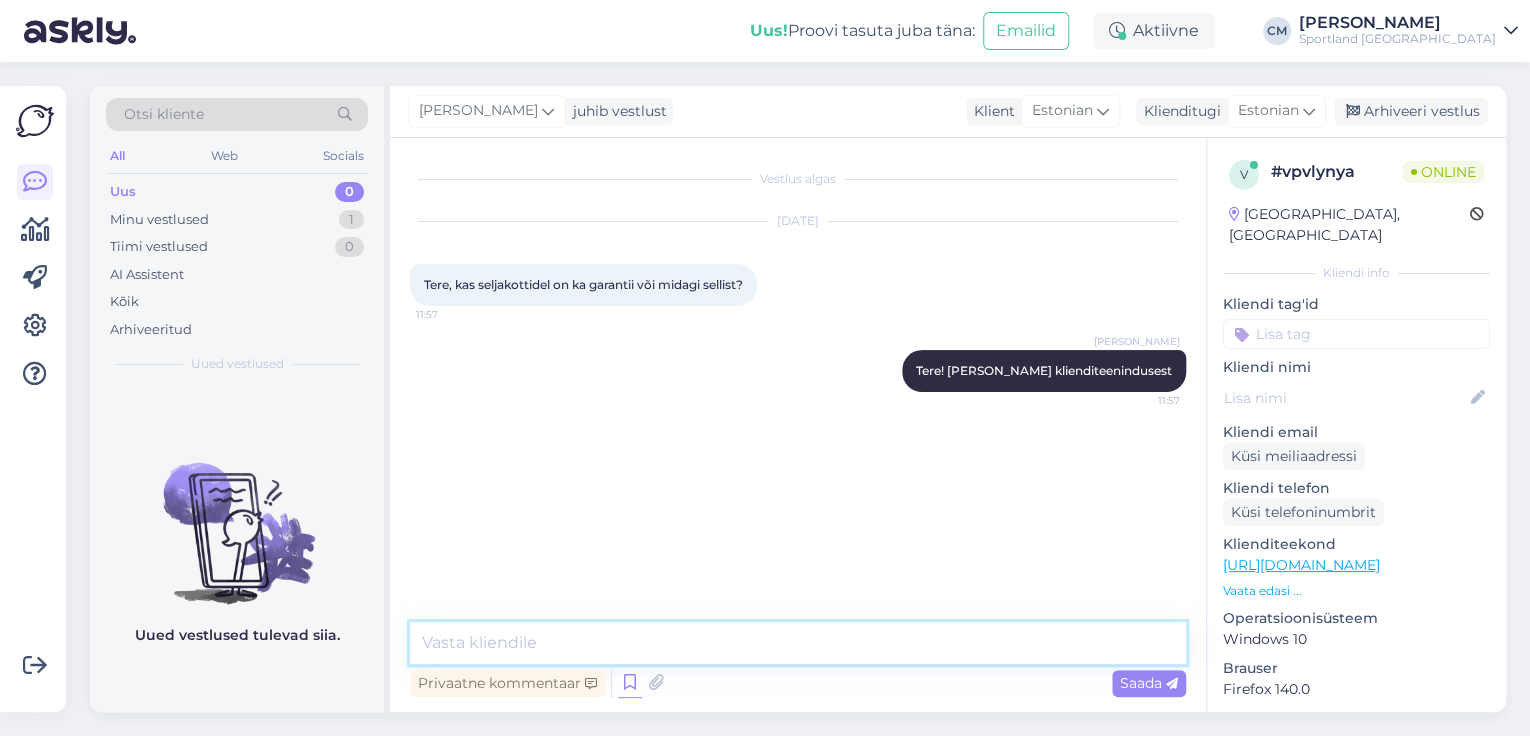 type 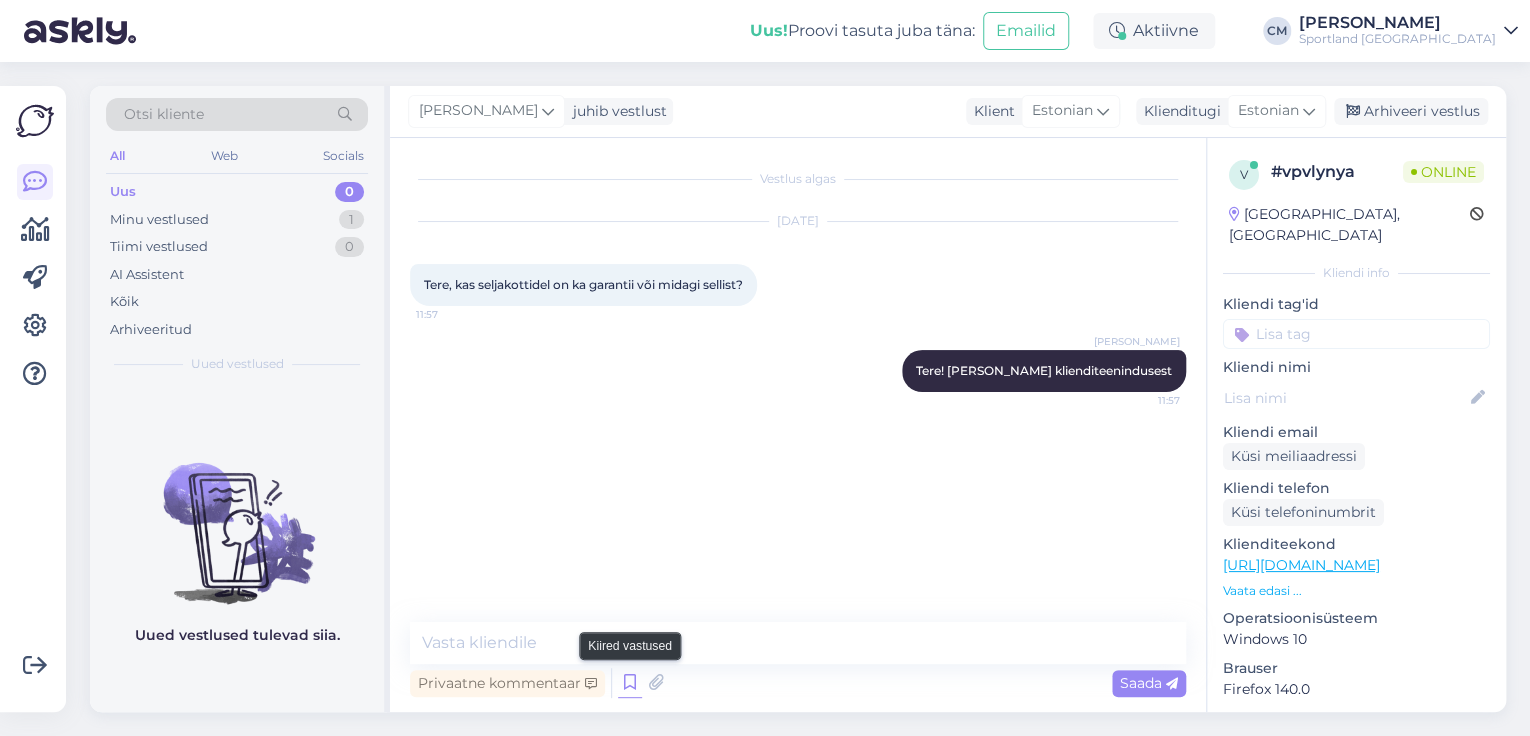 click at bounding box center (630, 683) 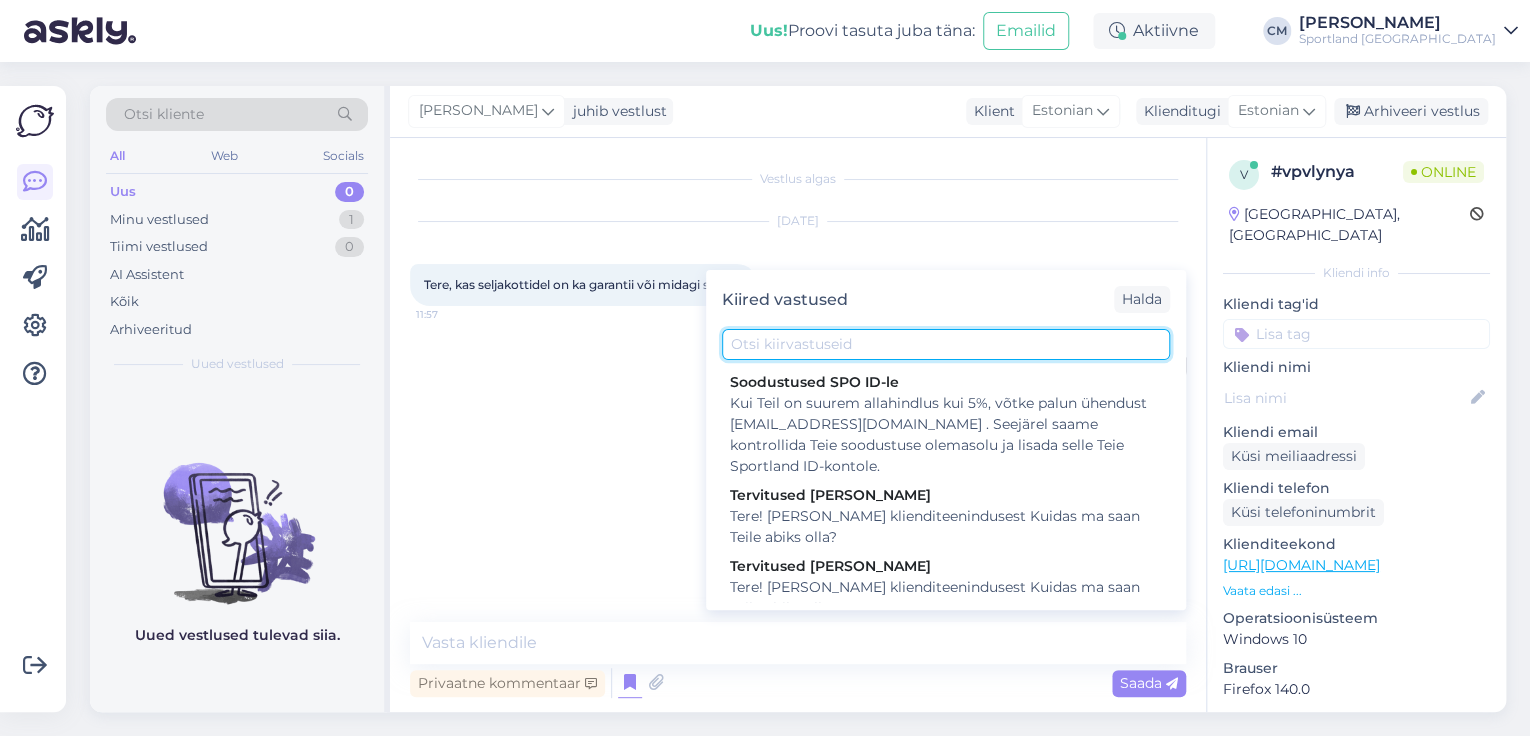 click at bounding box center (946, 344) 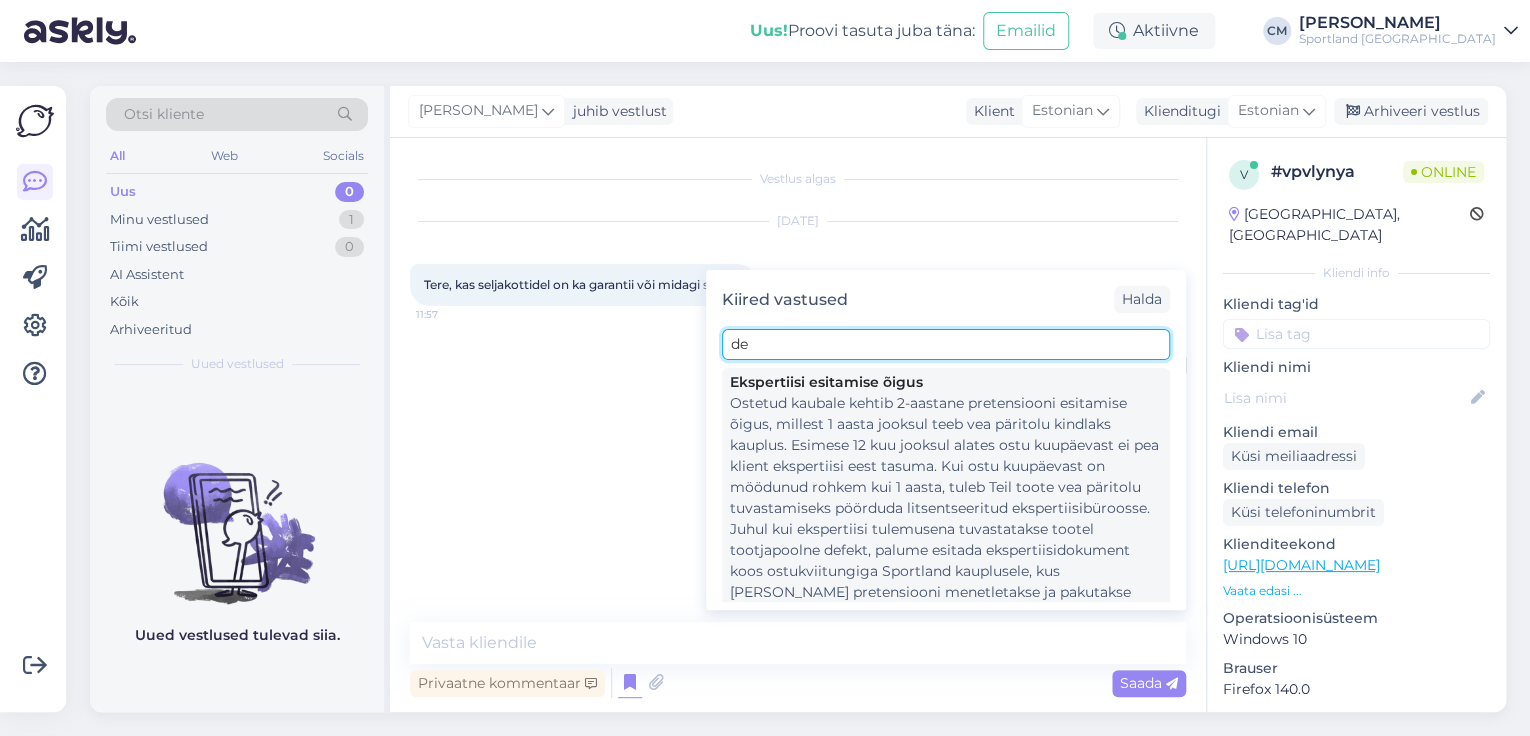 type on "de" 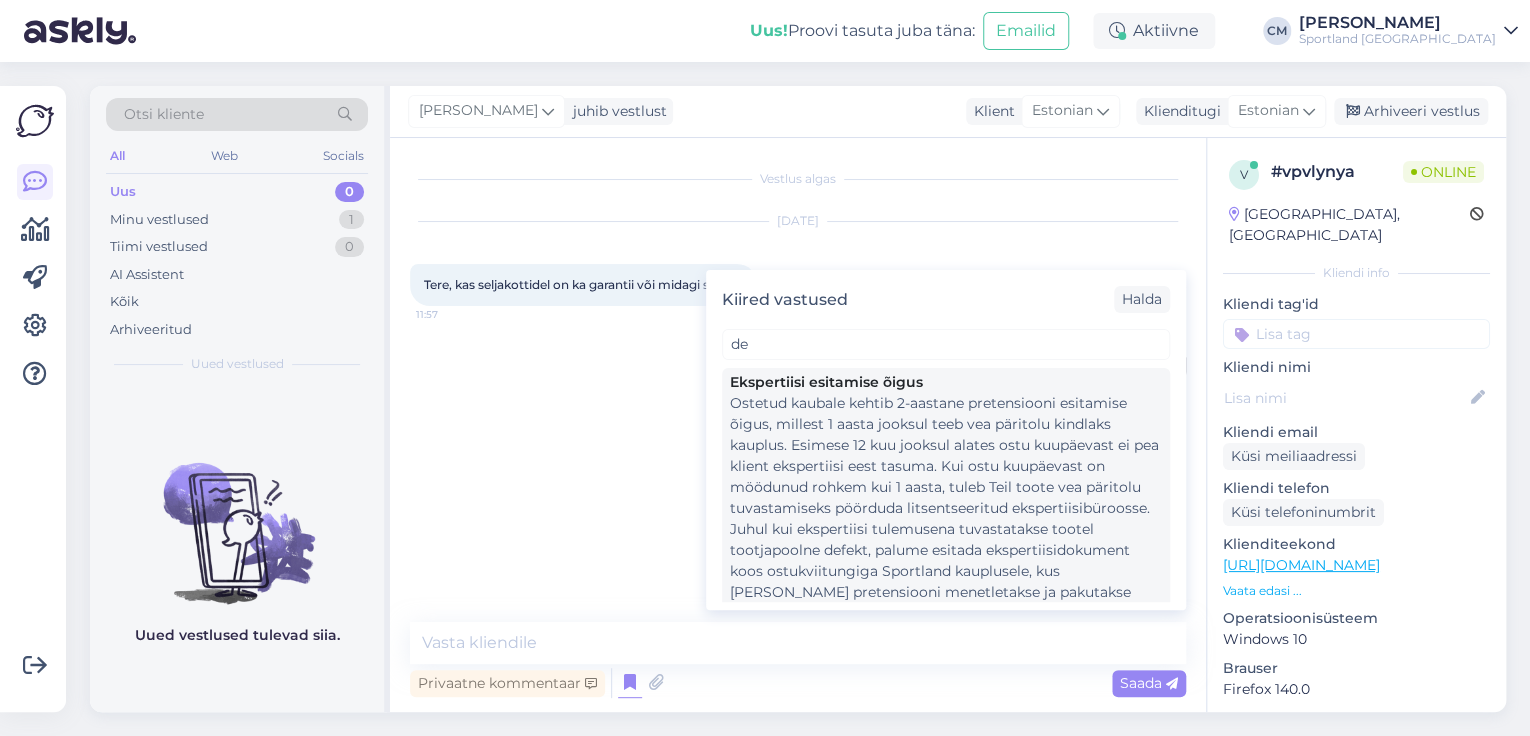 click on "Ostetud kaubale kehtib 2-aastane pretensiooni esitamise õigus, millest 1 aasta jooksul teeb vea päritolu kindlaks kauplus. Esimese 12 kuu jooksul alates ostu kuupäevast ei pea klient ekspertiisi eest tasuma. Kui ostu kuupäevast on möödunud rohkem kui 1 aasta, tuleb Teil toote vea päritolu tuvastamiseks pöörduda litsentseeritud ekspertiisibüroosse. Juhul kui ekspertiisi tulemusena tuvastatakse tootel tootjapoolne defekt, palume esitada ekspertiisidokument koos ostukviitungiga Sportland kauplusele, kus [PERSON_NAME] pretensiooni menetletakse ja pakutakse asjakohane lahendus." at bounding box center [946, 508] 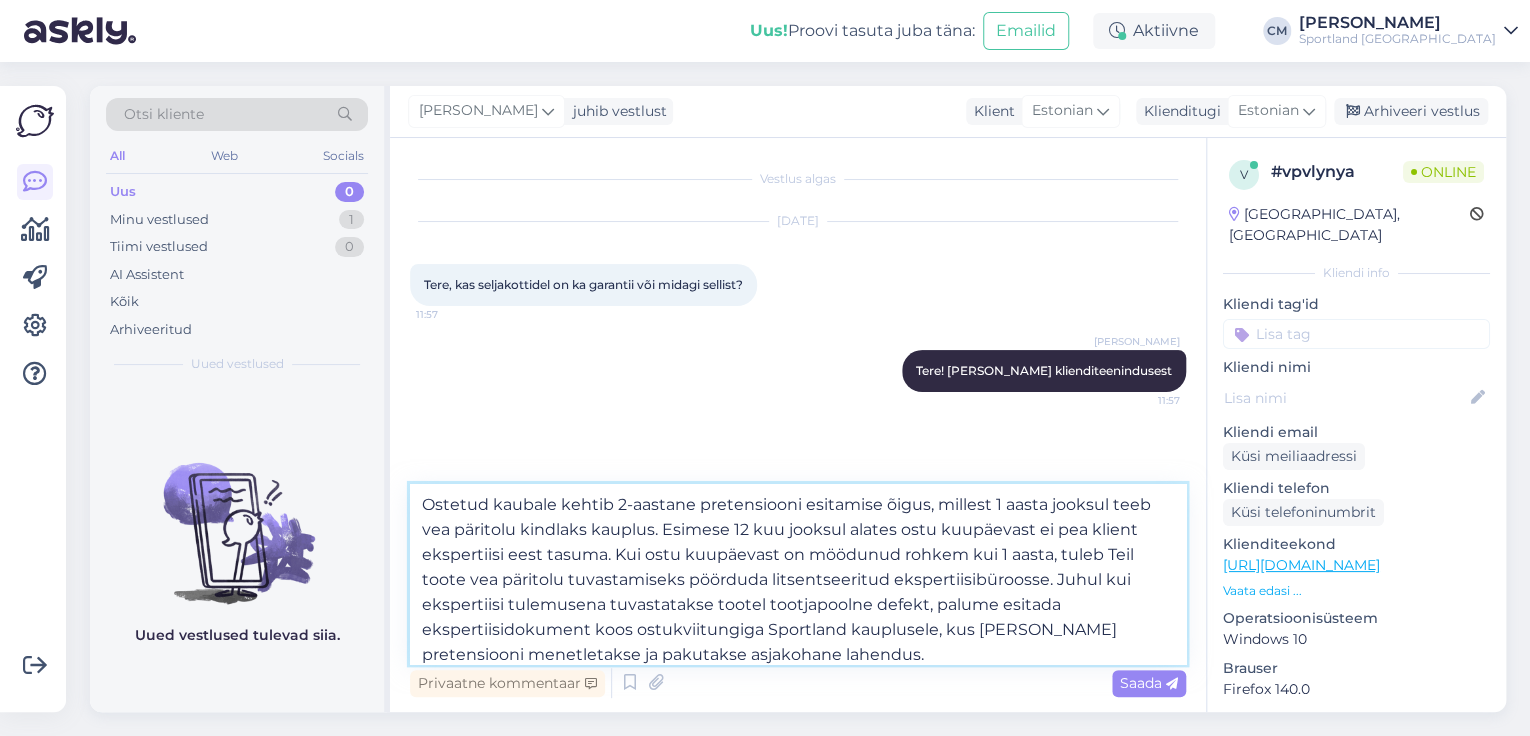 click on "Ostetud kaubale kehtib 2-aastane pretensiooni esitamise õigus, millest 1 aasta jooksul teeb vea päritolu kindlaks kauplus. Esimese 12 kuu jooksul alates ostu kuupäevast ei pea klient ekspertiisi eest tasuma. Kui ostu kuupäevast on möödunud rohkem kui 1 aasta, tuleb Teil toote vea päritolu tuvastamiseks pöörduda litsentseeritud ekspertiisibüroosse. Juhul kui ekspertiisi tulemusena tuvastatakse tootel tootjapoolne defekt, palume esitada ekspertiisidokument koos ostukviitungiga Sportland kauplusele, kus [PERSON_NAME] pretensiooni menetletakse ja pakutakse asjakohane lahendus." at bounding box center (798, 574) 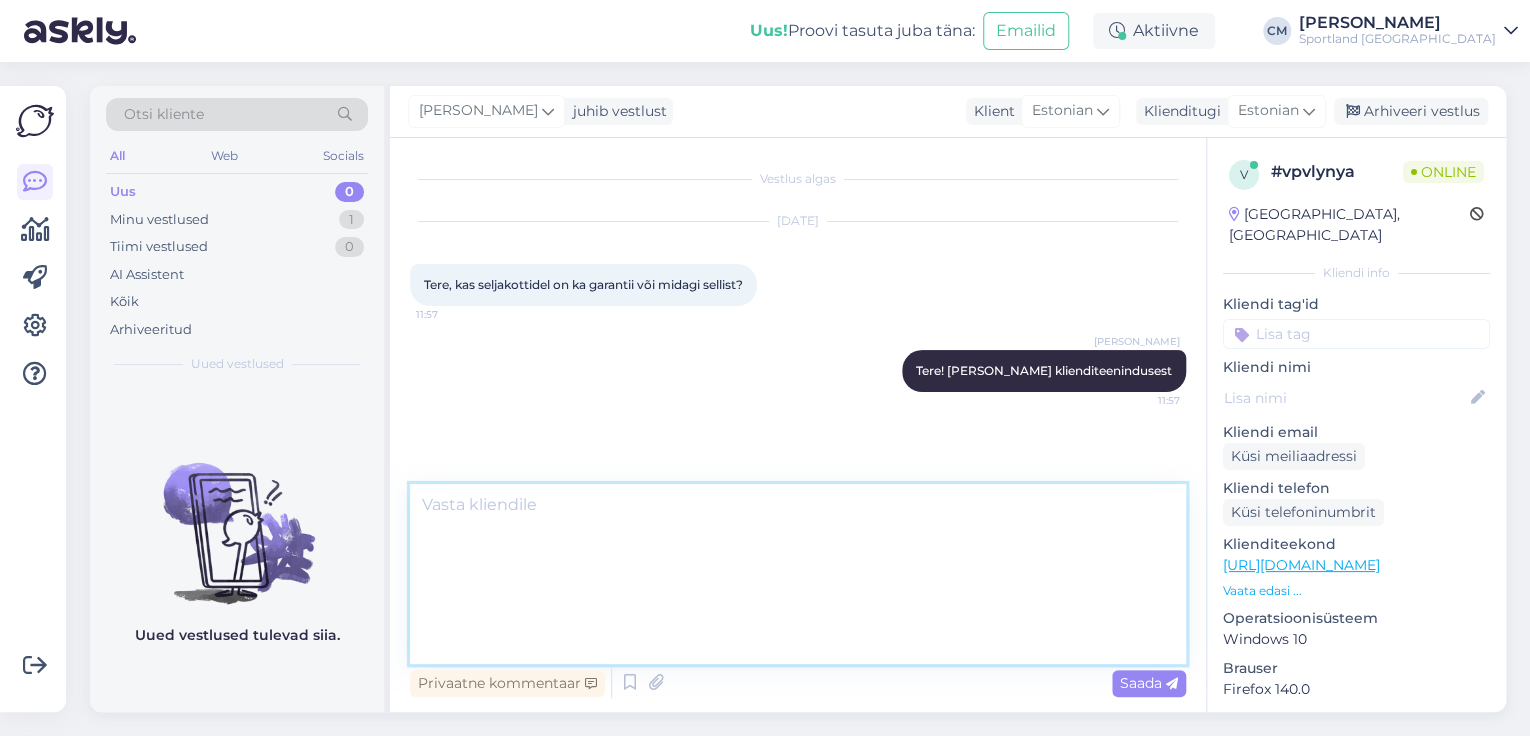scroll, scrollTop: 76, scrollLeft: 0, axis: vertical 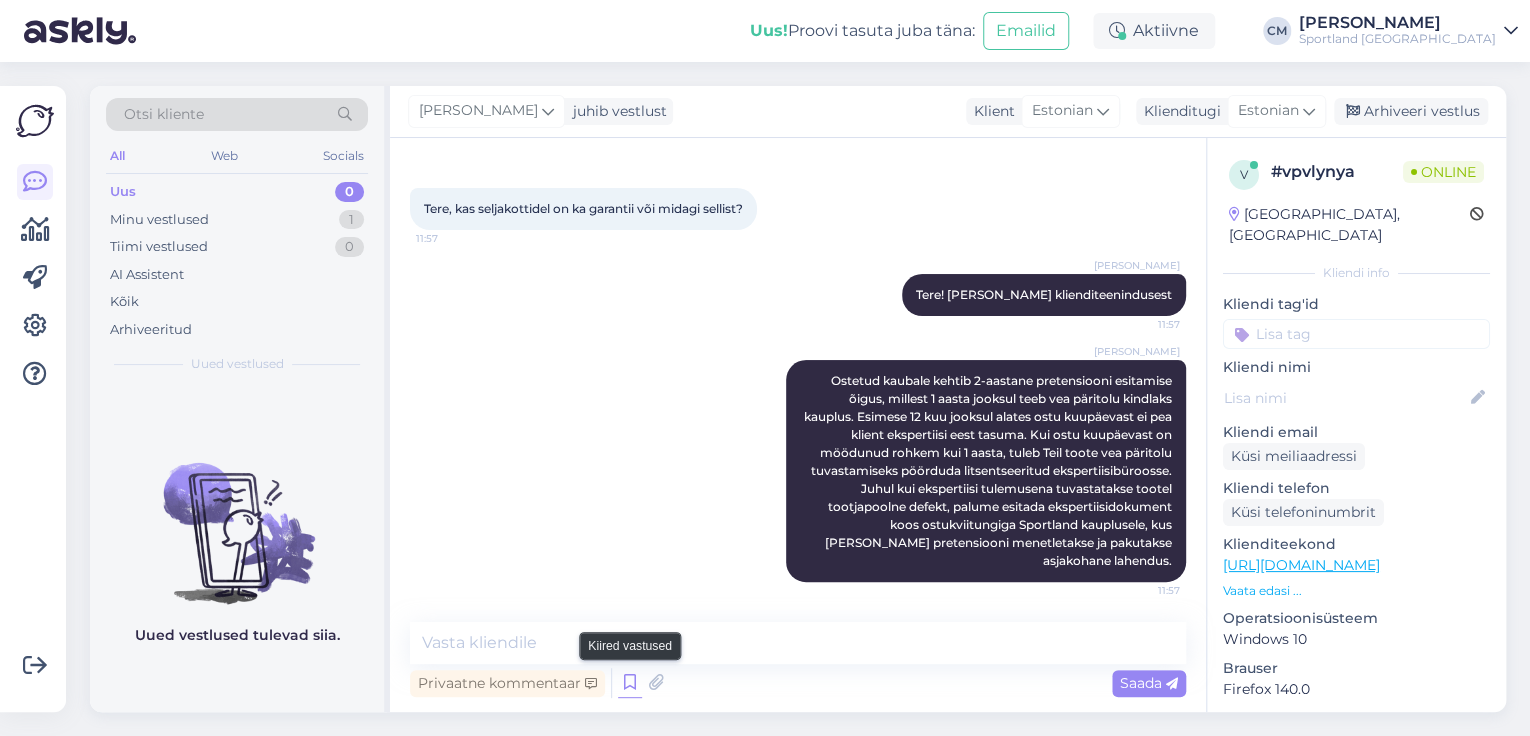 click at bounding box center (630, 683) 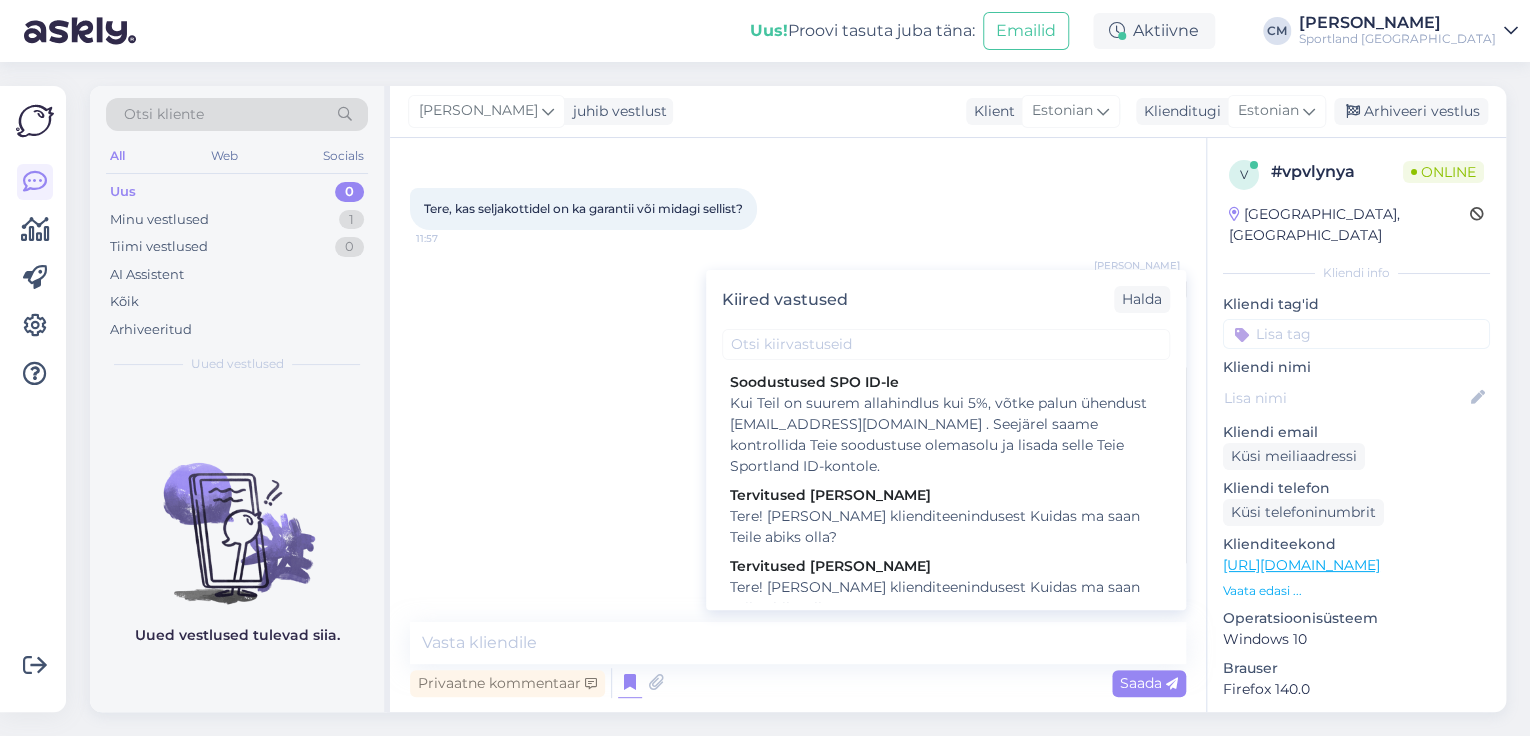 click on "[PERSON_NAME] Ostetud kaubale kehtib 2-aastane pretensiooni esitamise õigus, millest 1 aasta jooksul teeb vea päritolu kindlaks kauplus. Esimese 12 kuu jooksul alates ostu kuupäevast ei pea klient ekspertiisi eest tasuma. Kui ostu kuupäevast on möödunud rohkem kui 1 aasta, tuleb Teil toote vea päritolu tuvastamiseks pöörduda litsentseeritud ekspertiisibüroosse. Juhul kui ekspertiisi tulemusena tuvastatakse tootel tootjapoolne defekt, palume esitada ekspertiisidokument koos ostukviitungiga Sportland kauplusele, kus [PERSON_NAME] pretensiooni menetletakse ja pakutakse asjakohane lahendus. 11:57" at bounding box center [798, 471] 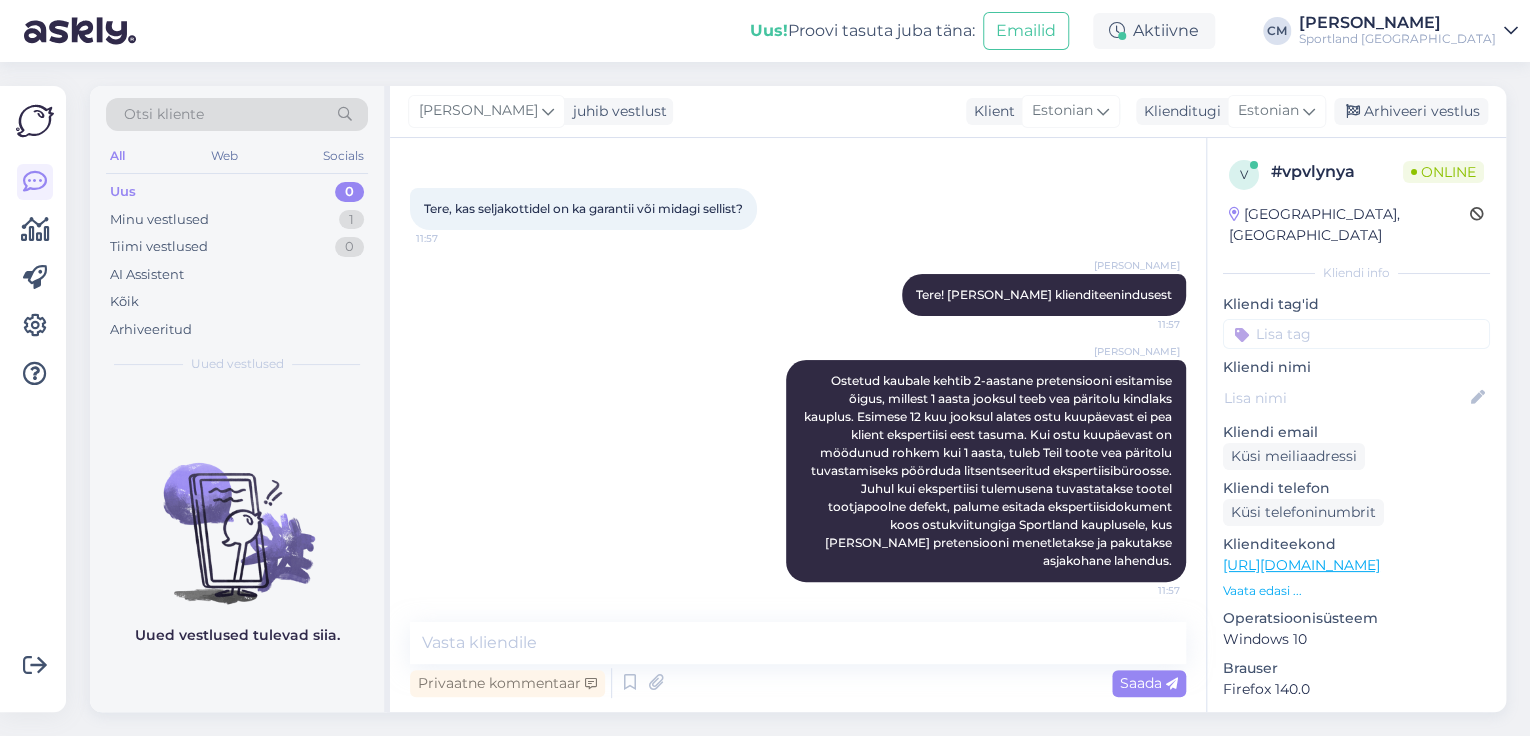 click at bounding box center (1356, 334) 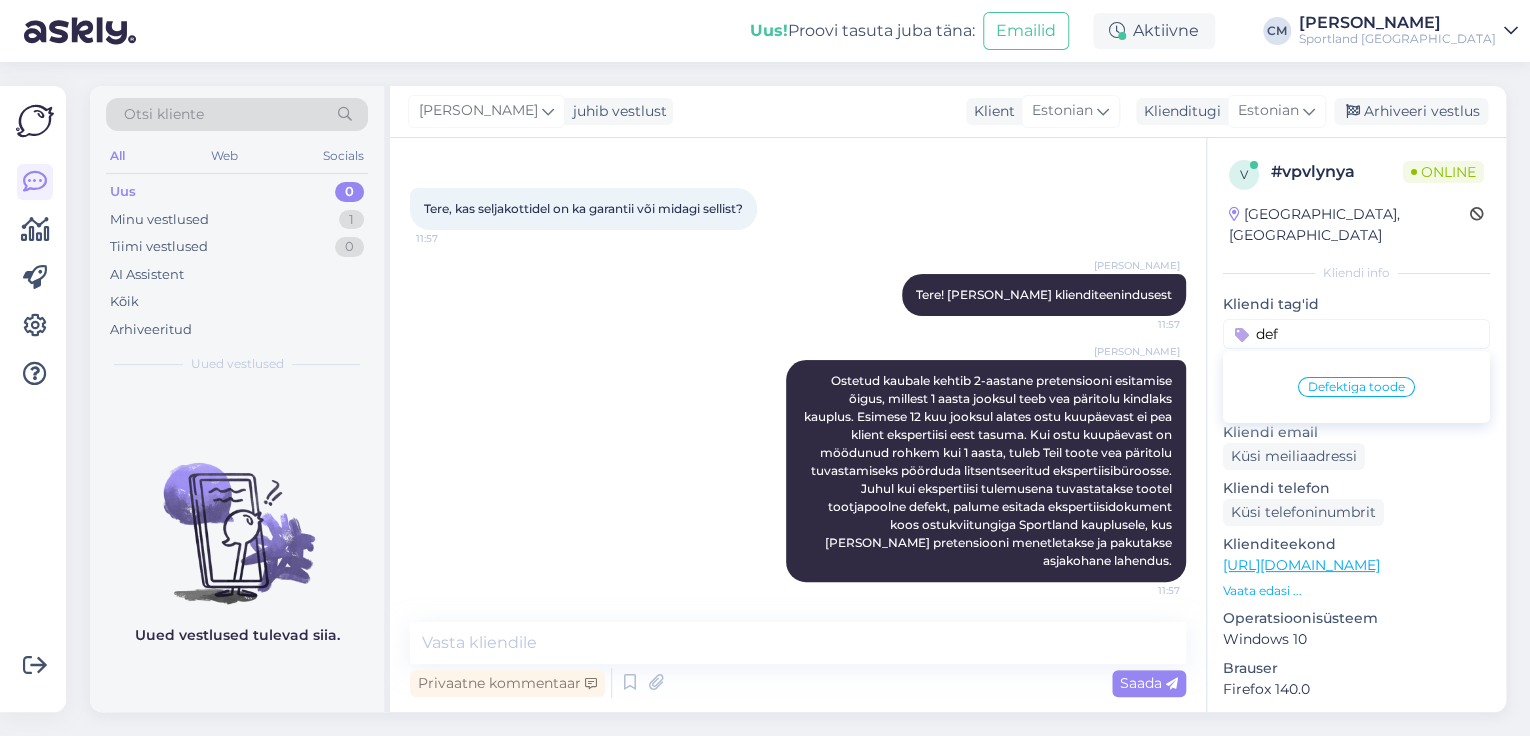 type on "def" 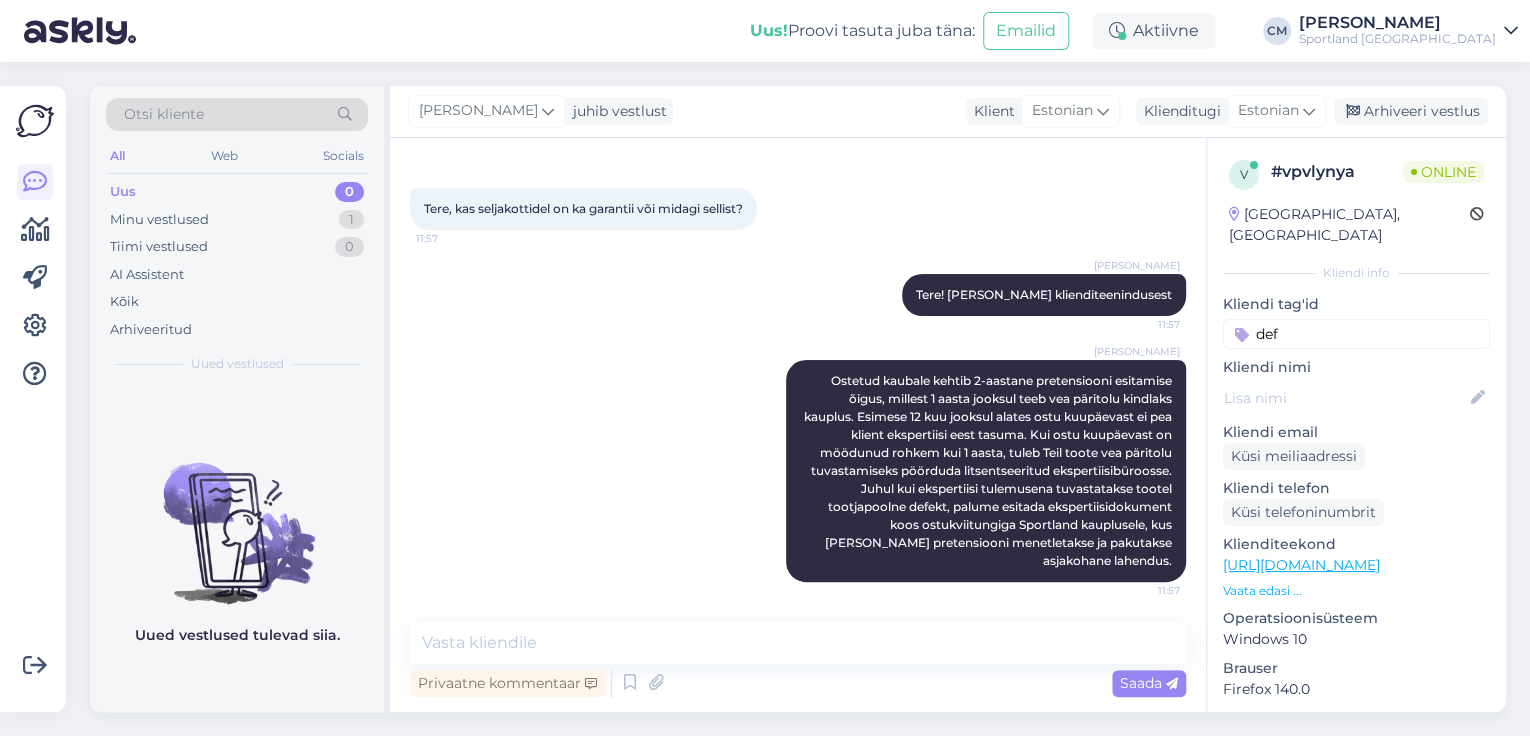 type 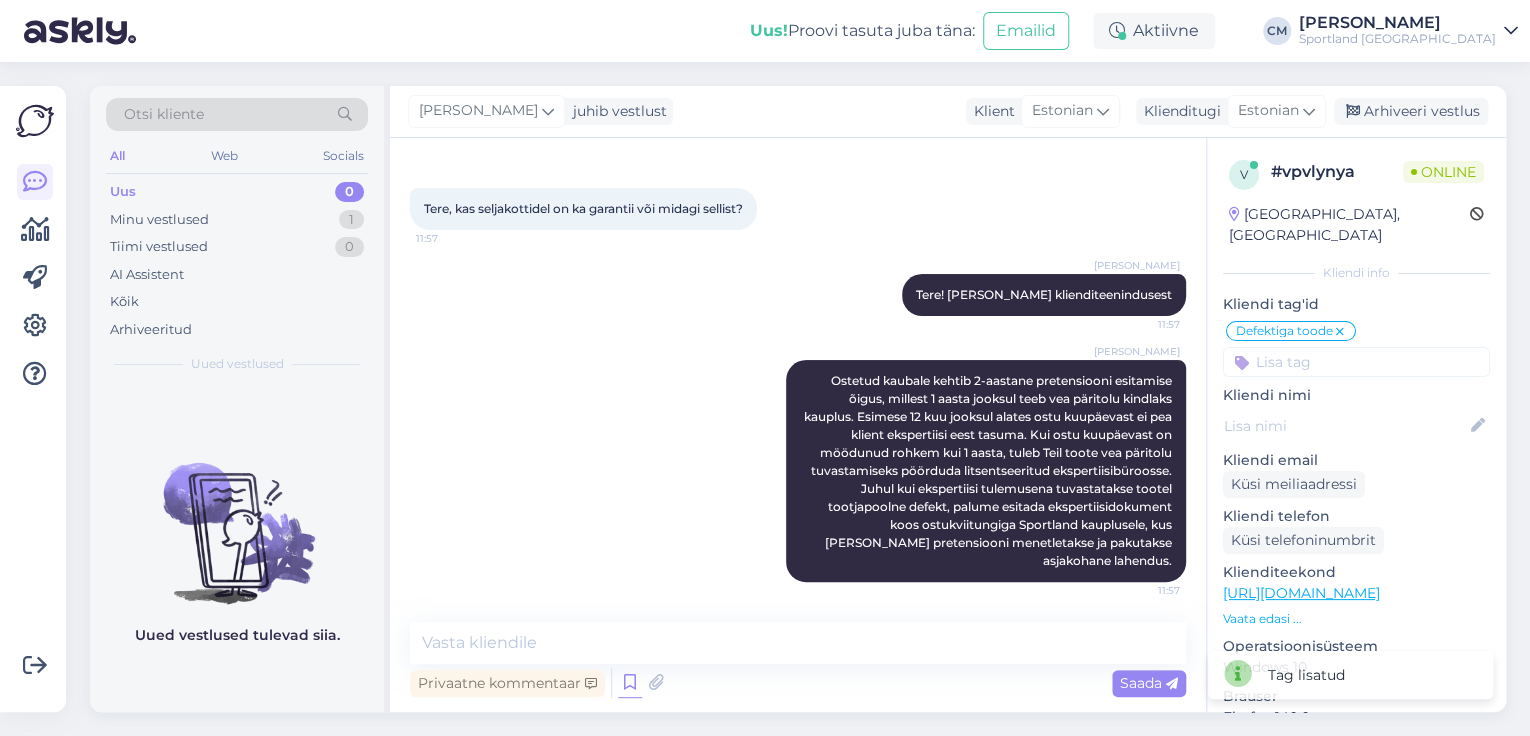 click at bounding box center [630, 683] 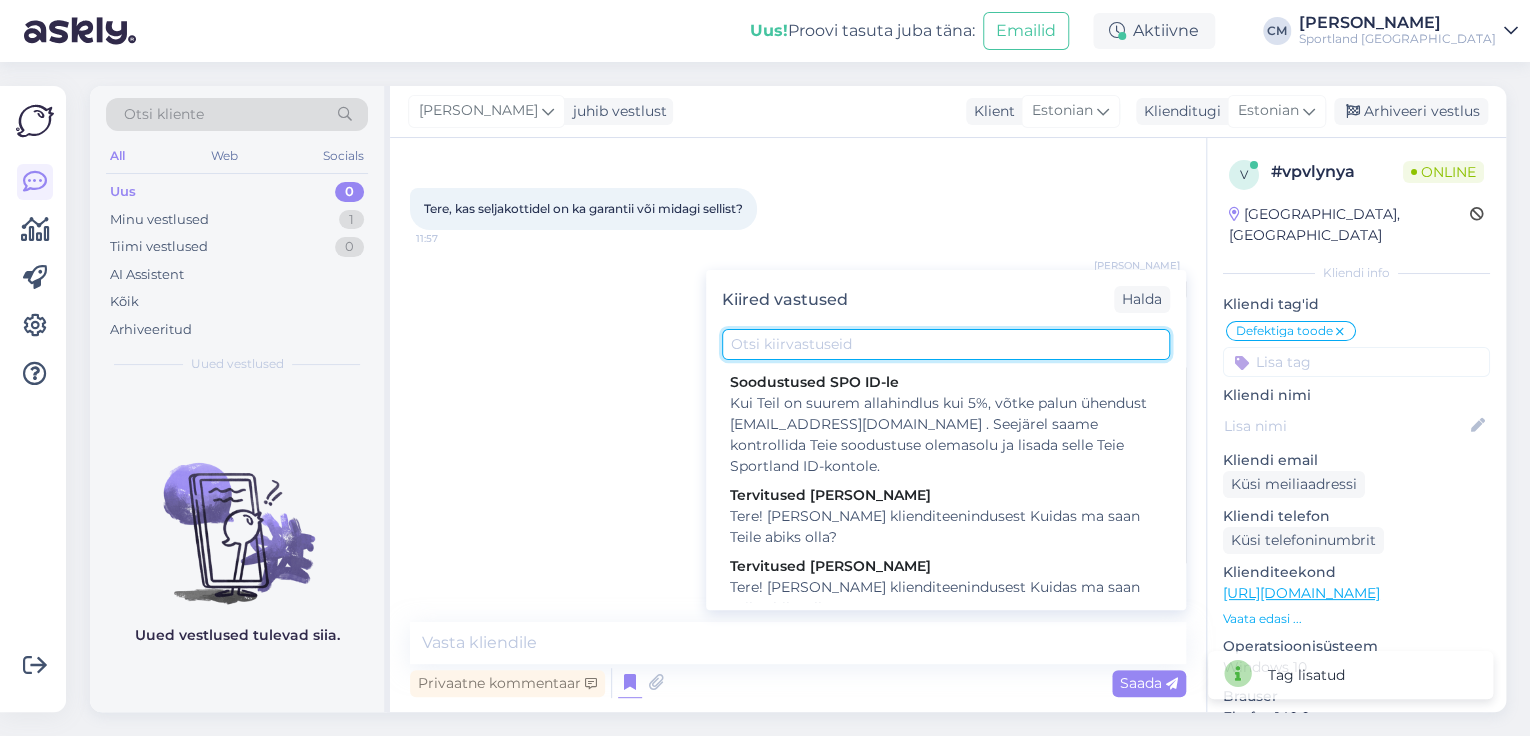 click at bounding box center [946, 344] 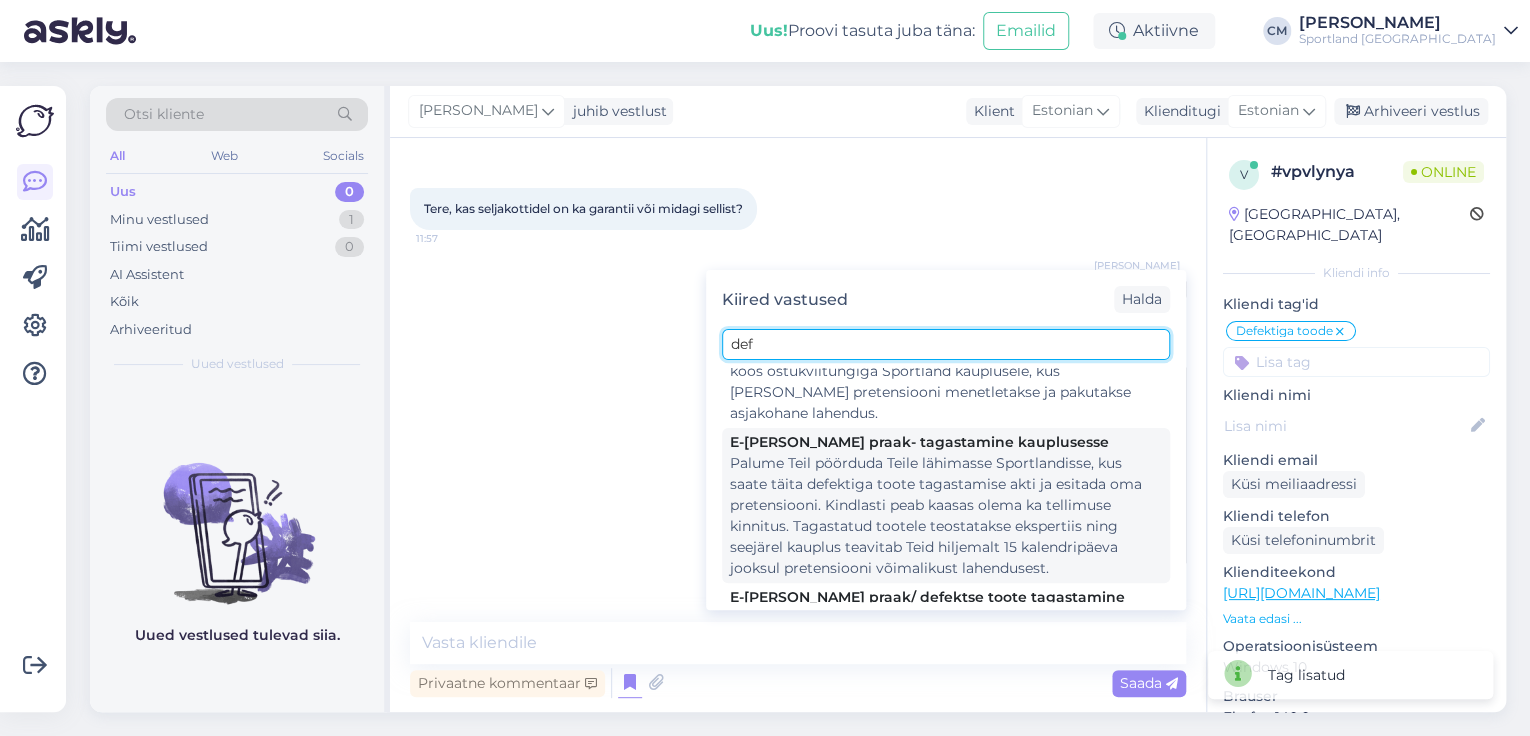 scroll, scrollTop: 240, scrollLeft: 0, axis: vertical 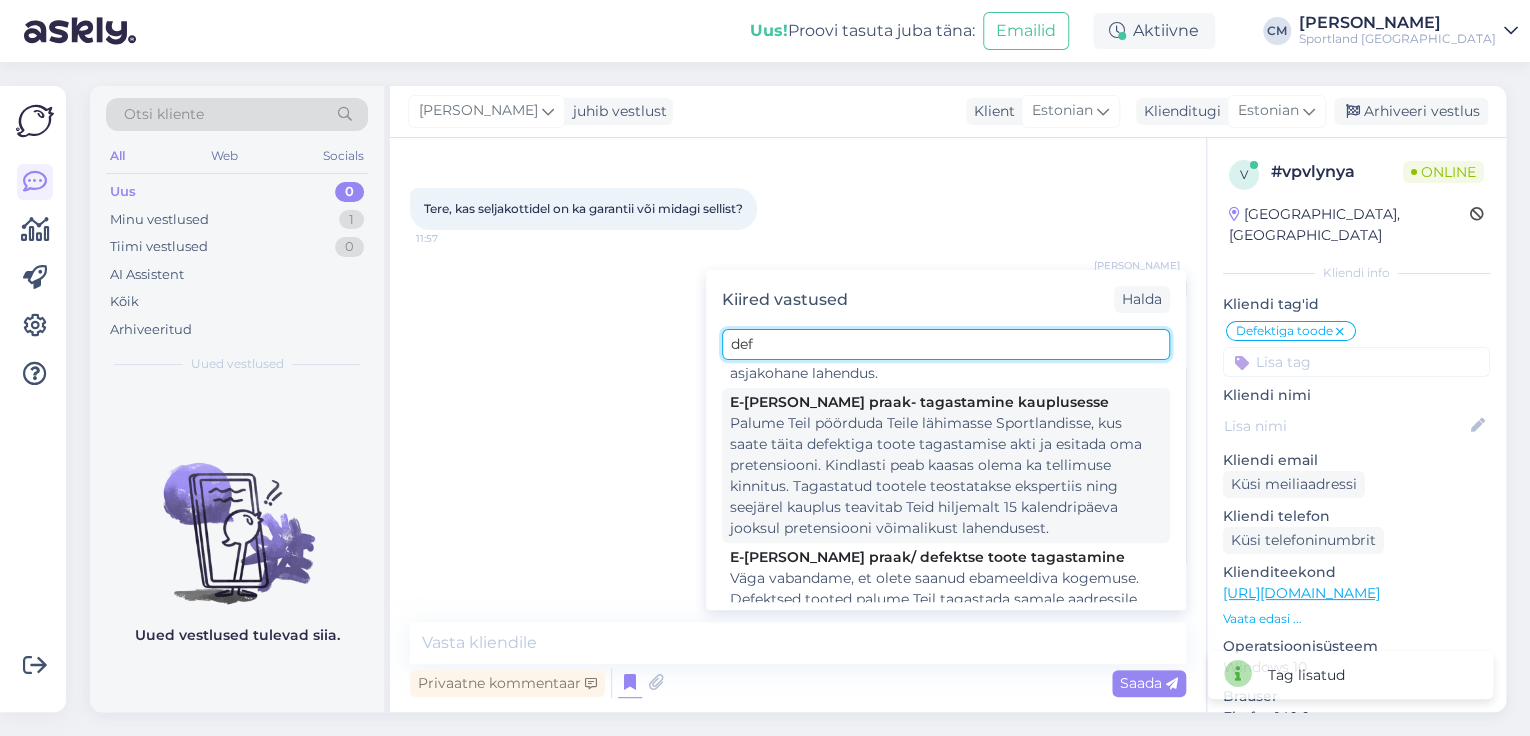 type on "def" 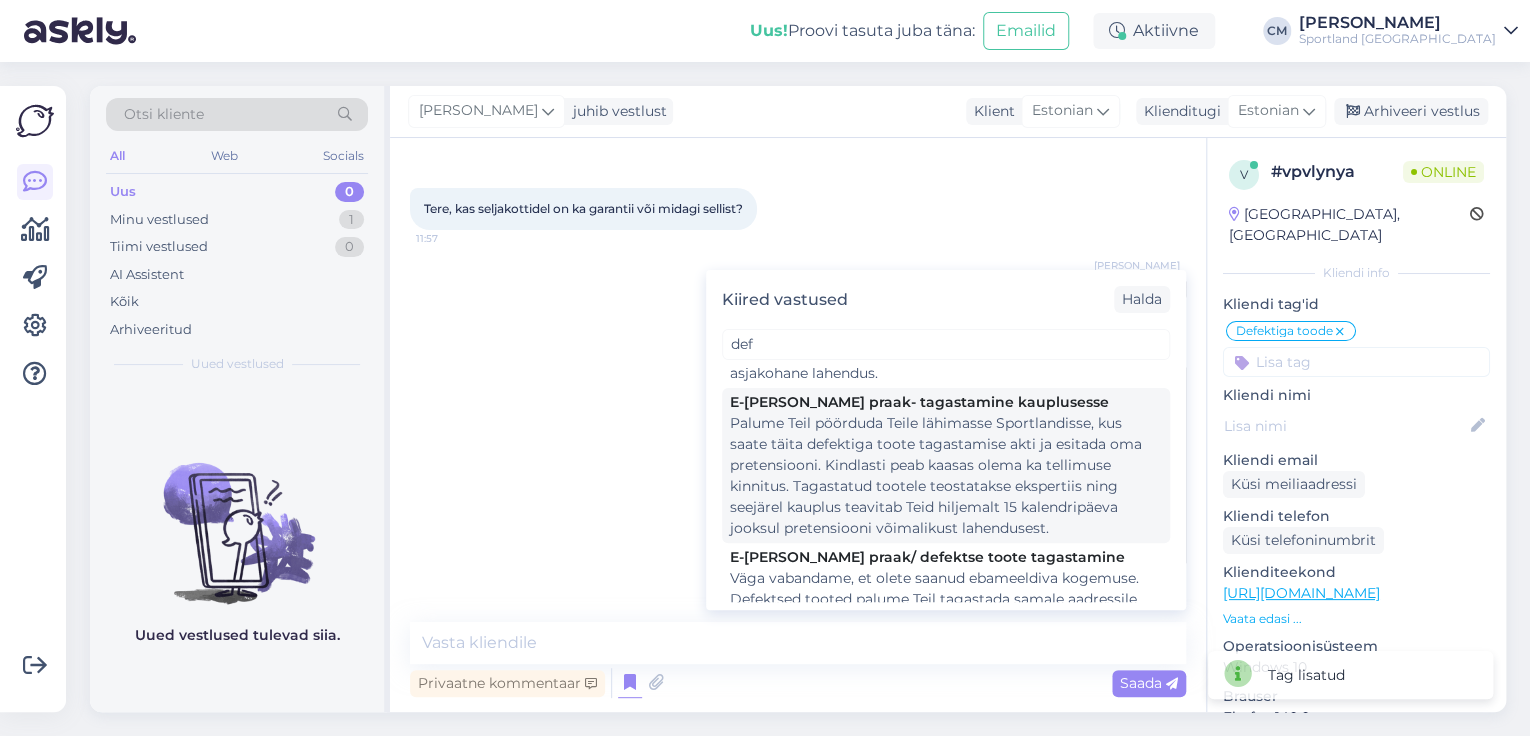 click on "Palume Teil pöörduda Teile lähimasse Sportlandisse, kus saate täita defektiga toote tagastamise akti ja esitada oma pretensiooni. Kindlasti peab kaasas olema ka tellimuse kinnitus. Tagastatud tootele teostatakse ekspertiis ning seejärel kauplus teavitab Teid hiljemalt 15 kalendripäeva jooksul pretensiooni võimalikust lahendusest." at bounding box center [946, 476] 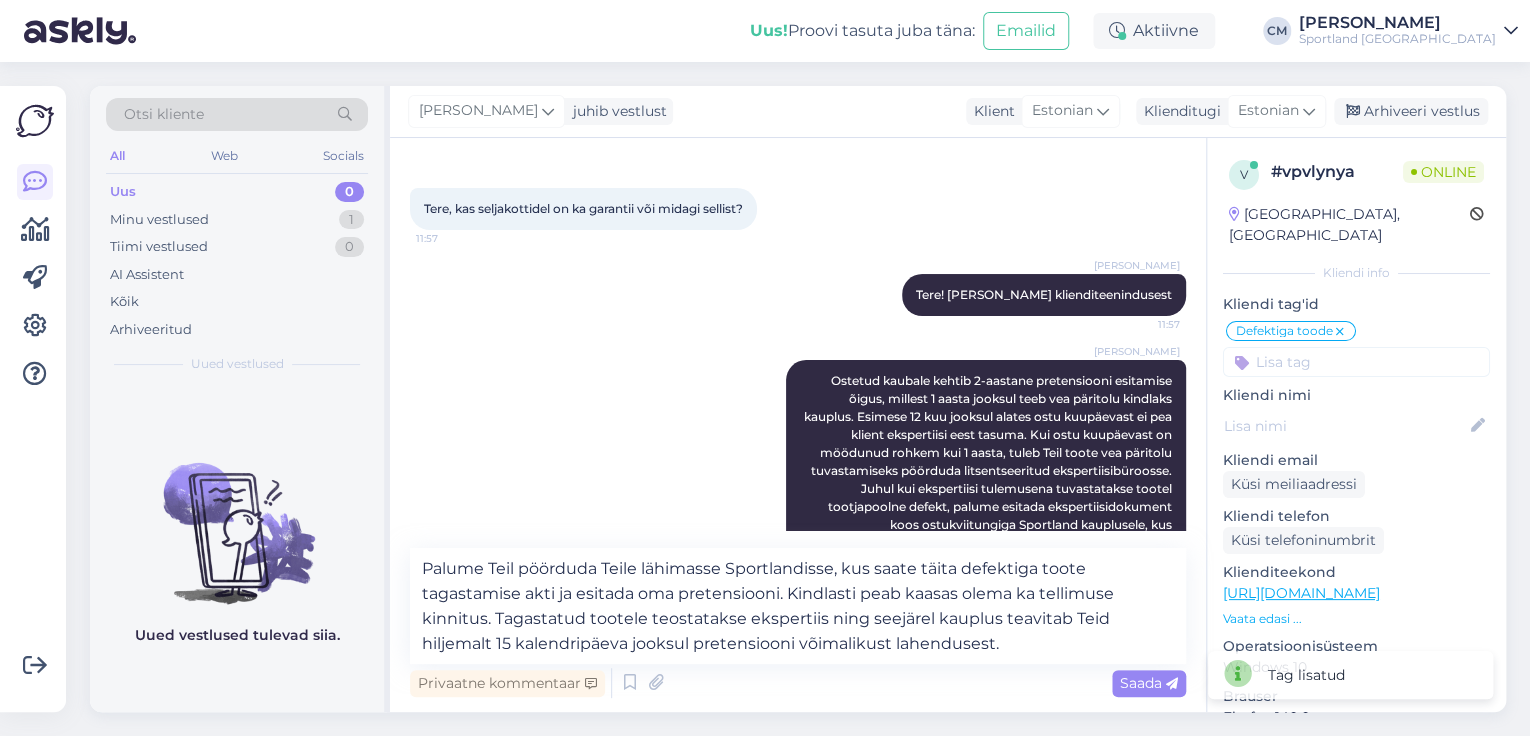 scroll, scrollTop: 150, scrollLeft: 0, axis: vertical 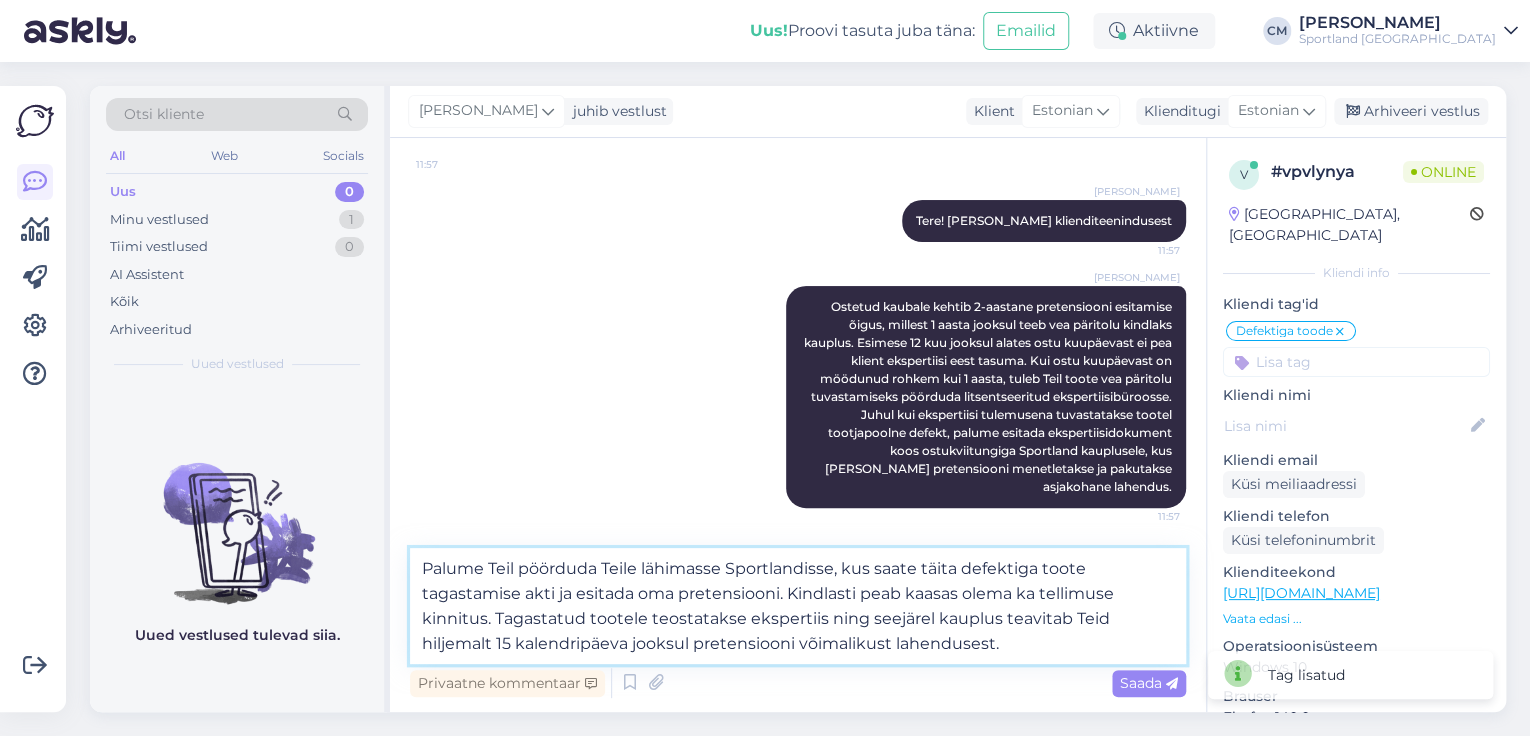 click on "Palume Teil pöörduda Teile lähimasse Sportlandisse, kus saate täita defektiga toote tagastamise akti ja esitada oma pretensiooni. Kindlasti peab kaasas olema ka tellimuse kinnitus. Tagastatud tootele teostatakse ekspertiis ning seejärel kauplus teavitab Teid hiljemalt 15 kalendripäeva jooksul pretensiooni võimalikust lahendusest." at bounding box center (798, 606) 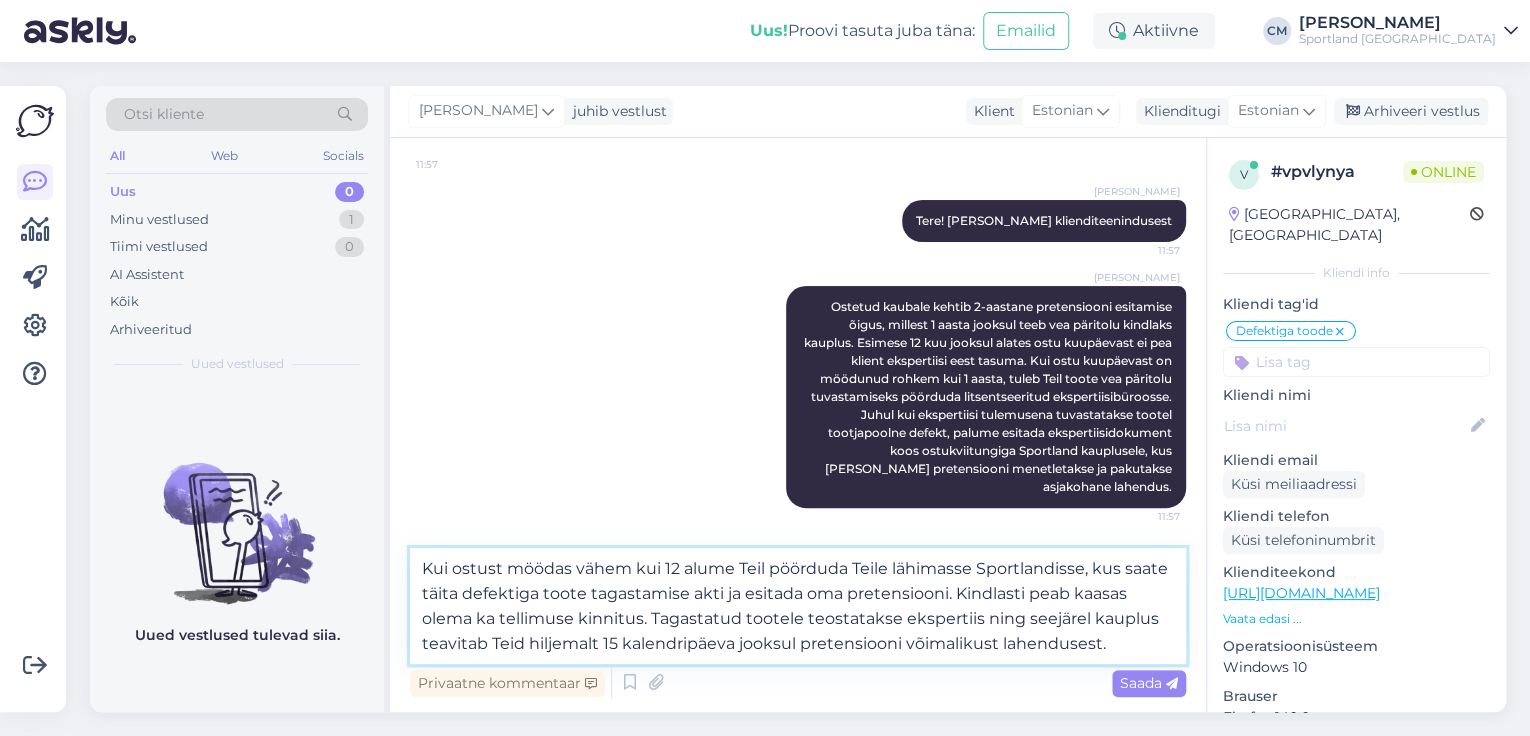 scroll, scrollTop: 175, scrollLeft: 0, axis: vertical 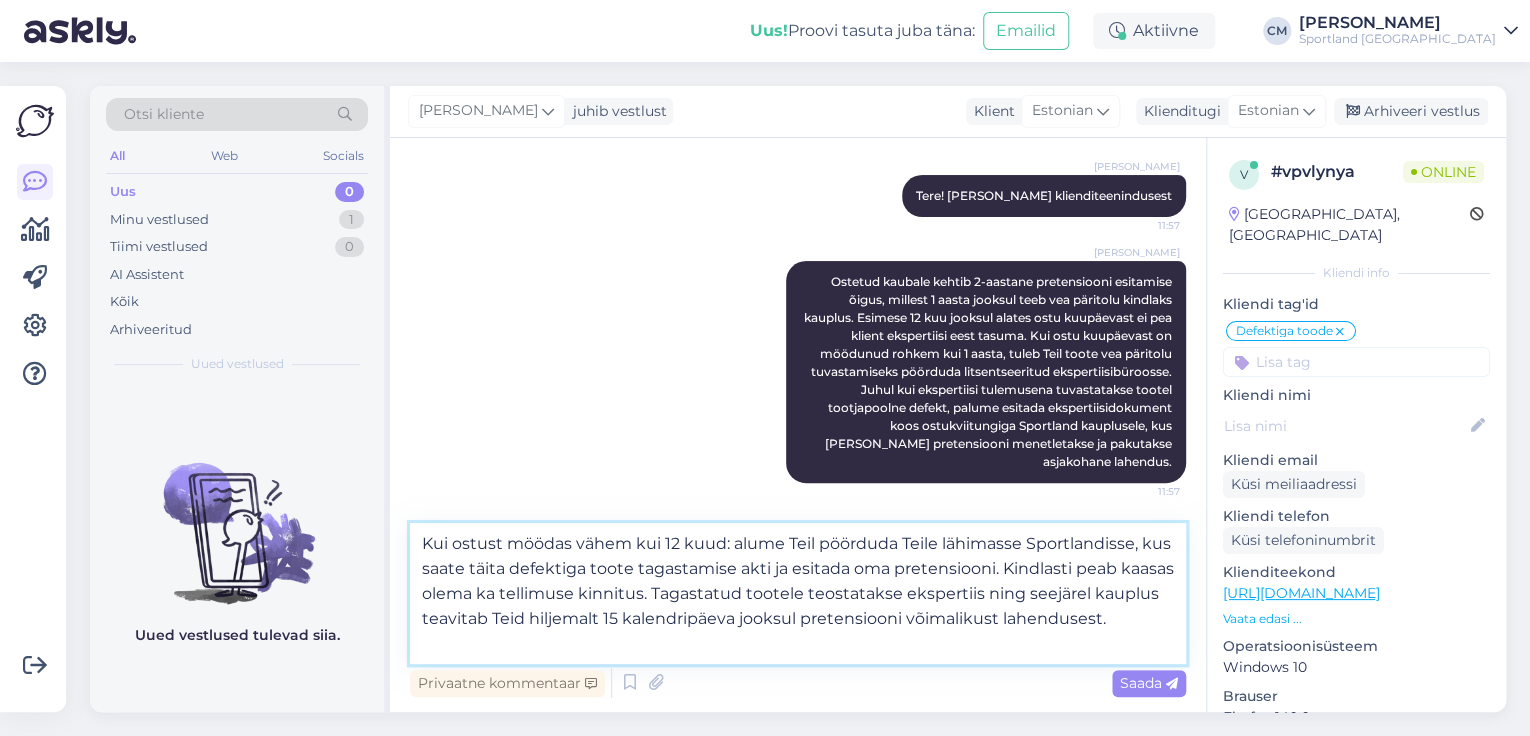 type on "Kui ostust möödas vähem kui 12 kuud: Palume Teil pöörduda Teile lähimasse Sportlandisse, kus saate täita defektiga toote tagastamise akti ja esitada oma pretensiooni. Kindlasti peab kaasas olema ka tellimuse kinnitus. Tagastatud tootele teostatakse ekspertiis ning seejärel kauplus teavitab Teid hiljemalt 15 kalendripäeva jooksul pretensiooni võimalikust lahendusest." 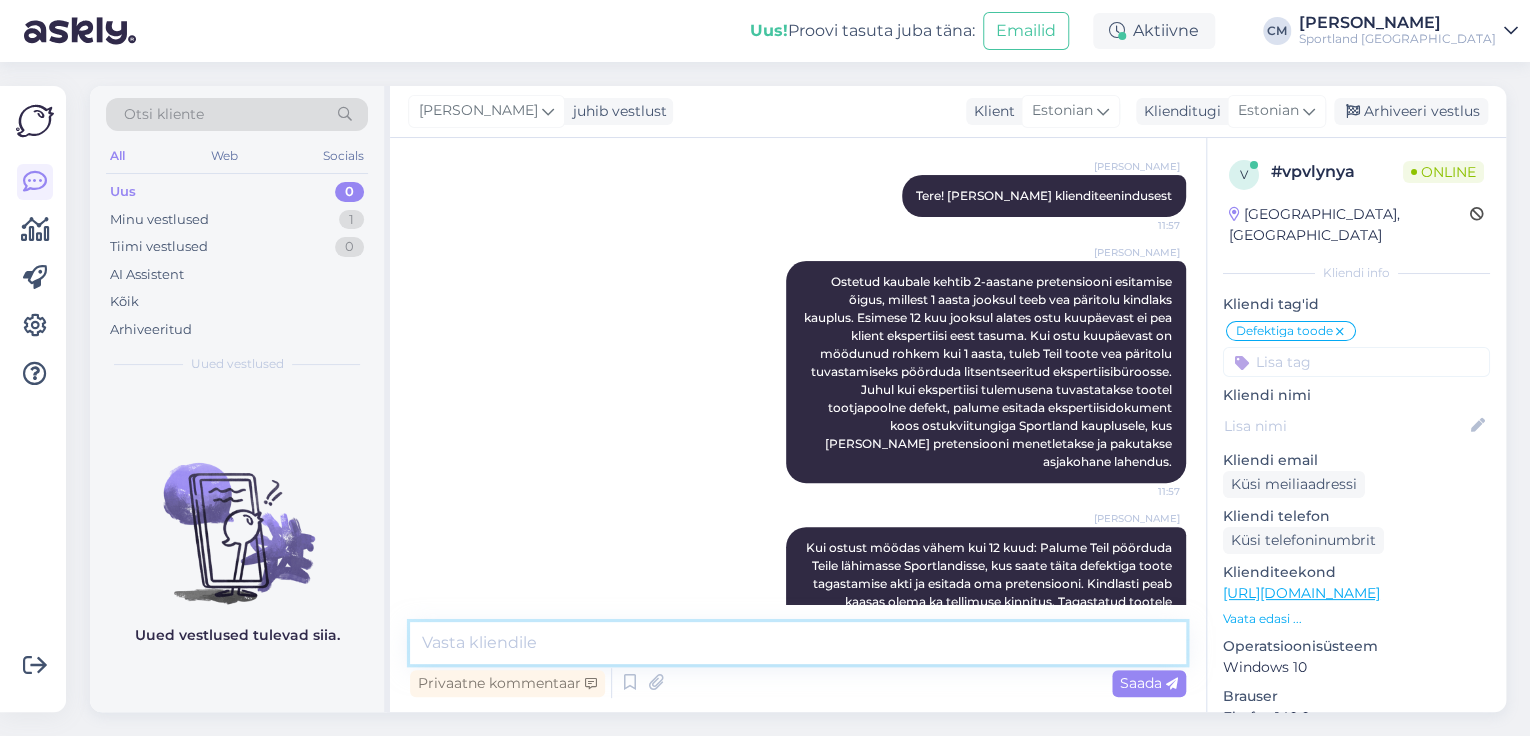 scroll, scrollTop: 269, scrollLeft: 0, axis: vertical 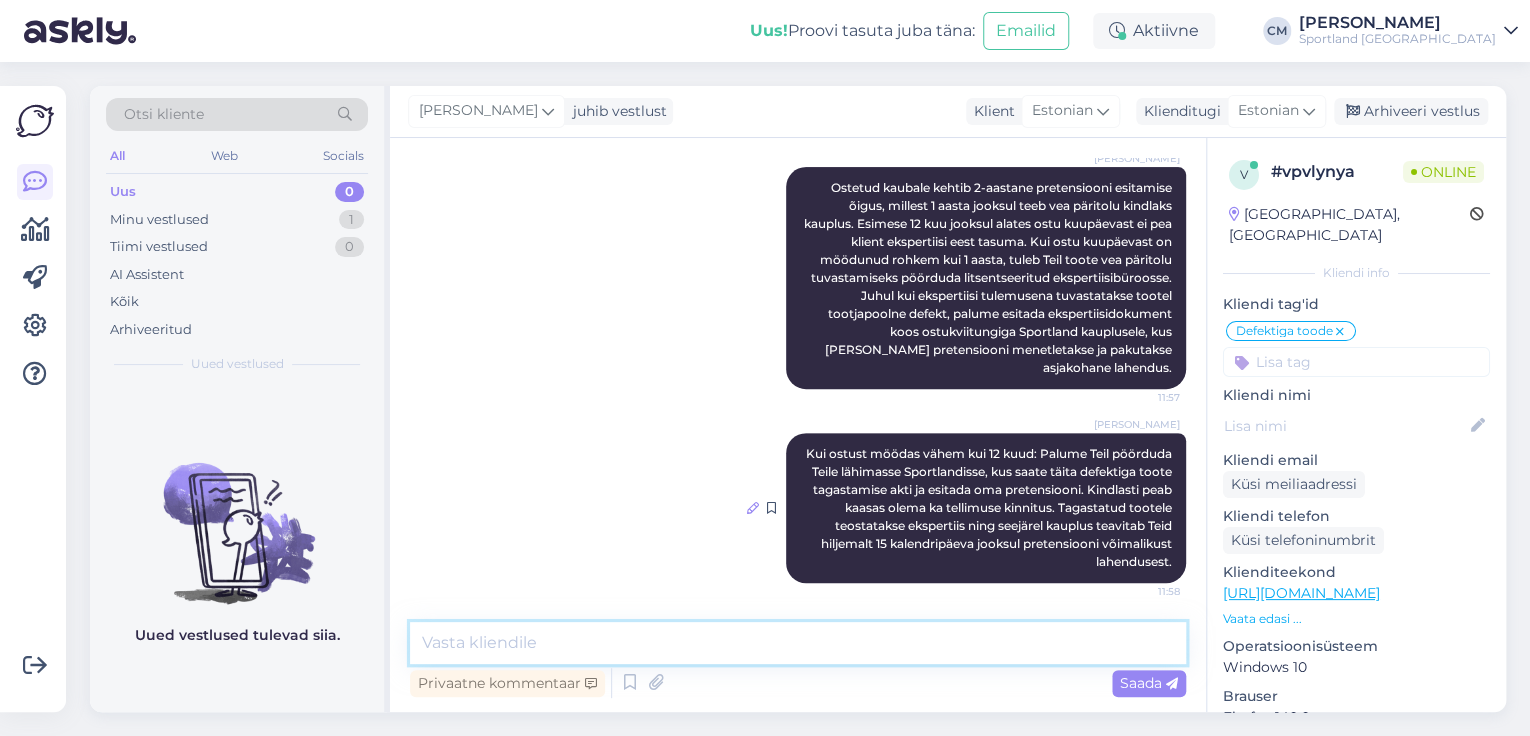 type 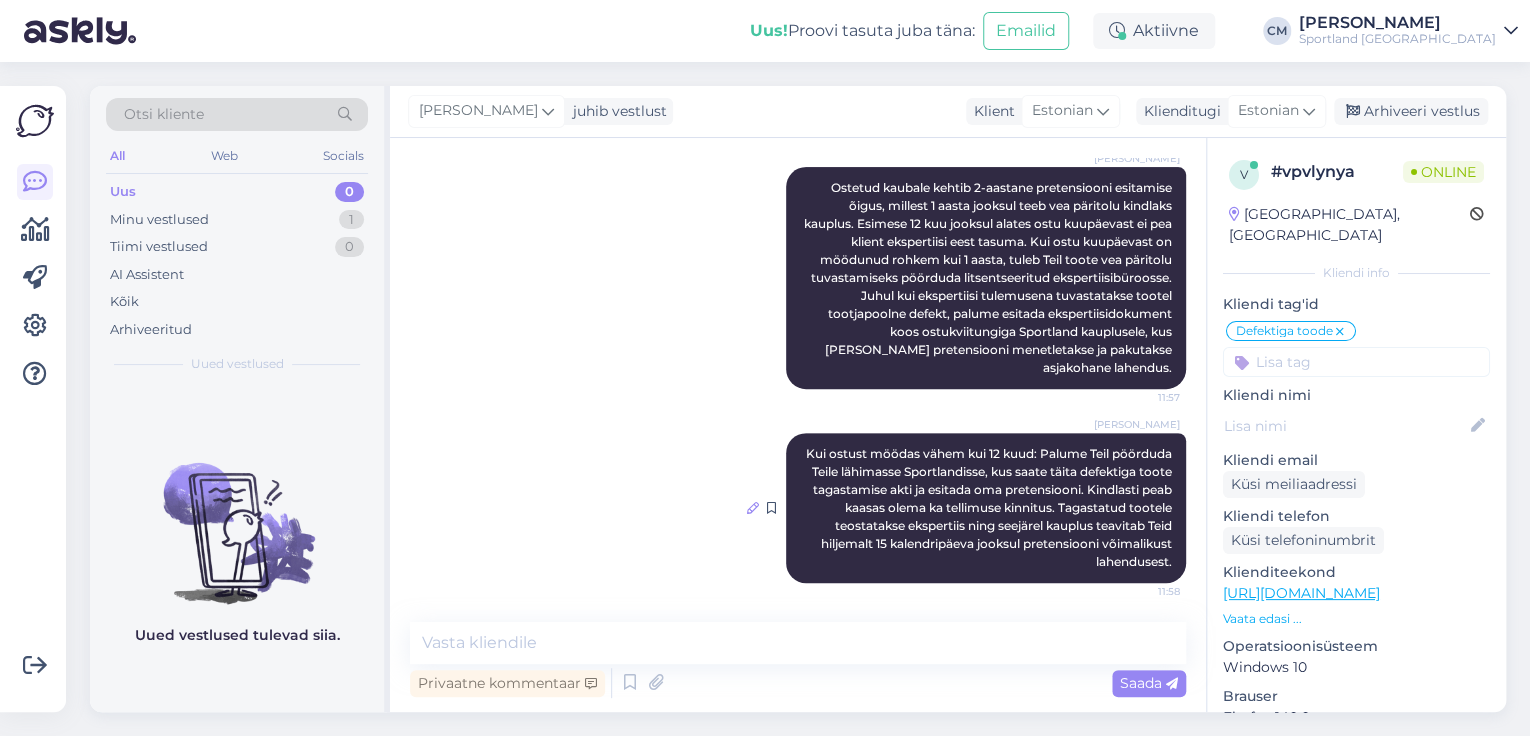 click at bounding box center [753, 508] 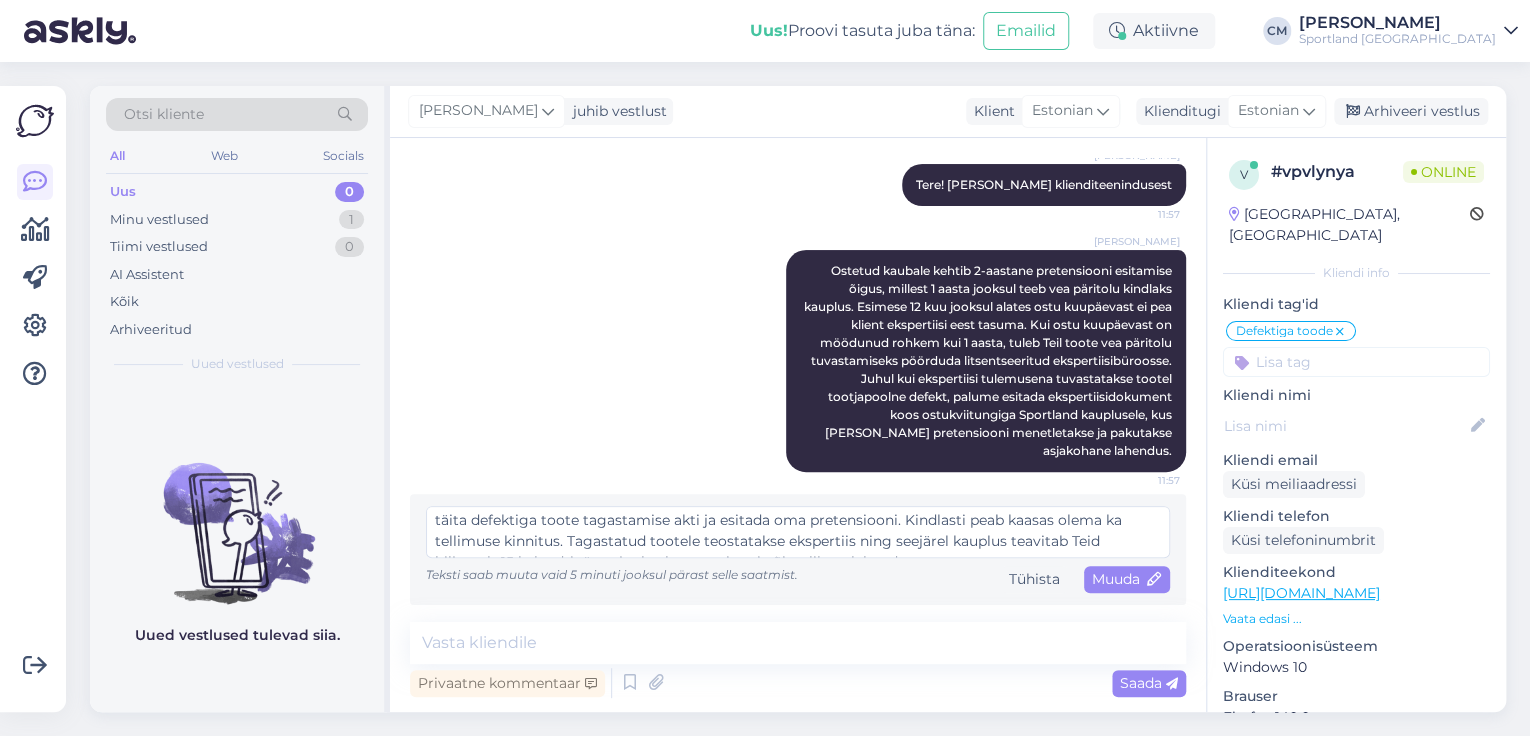 scroll, scrollTop: 41, scrollLeft: 0, axis: vertical 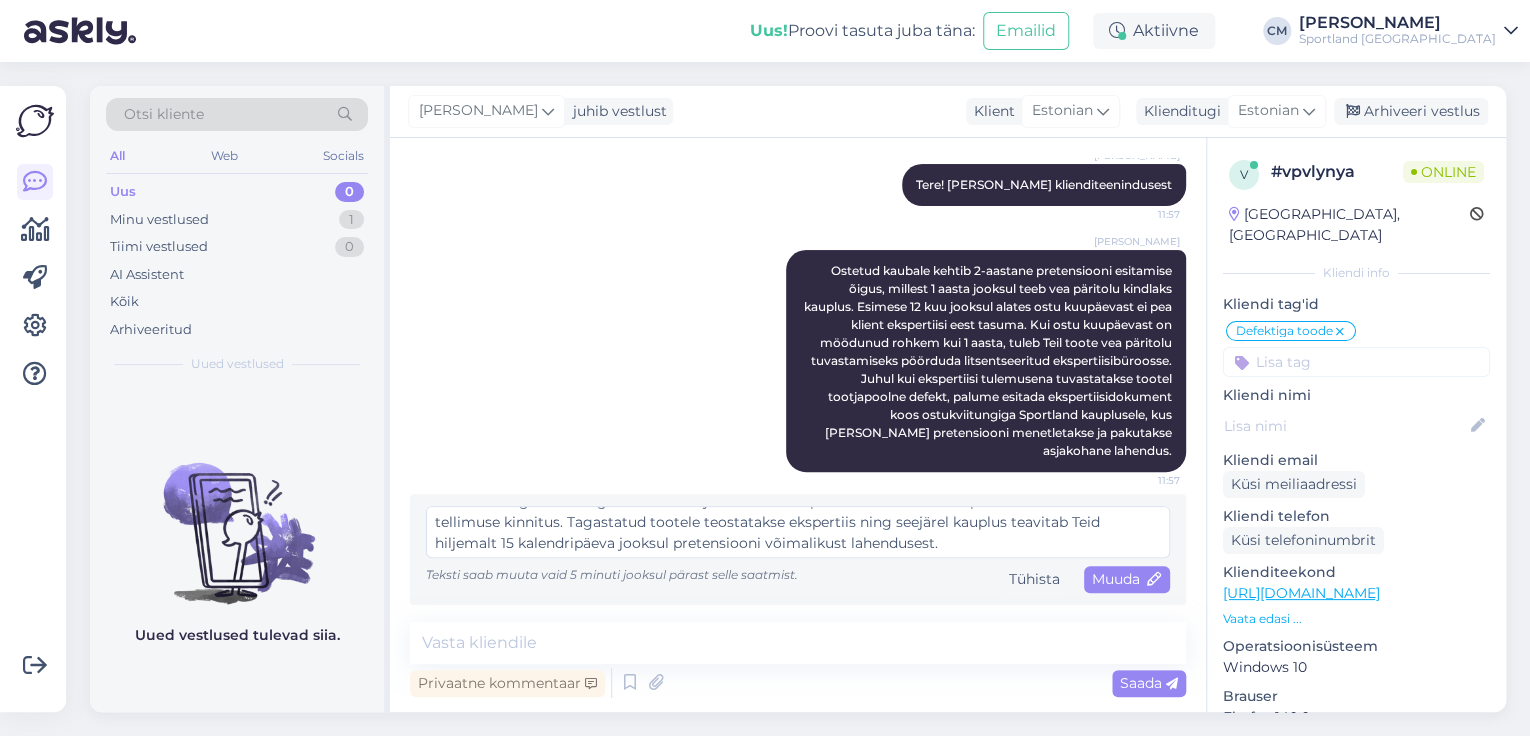 click on "Kui ostust möödas vähem kui 12 kuud: Palume Teil pöörduda Teile lähimasse Sportlandisse, kus saate täita defektiga toote tagastamise akti ja esitada oma pretensiooni. Kindlasti peab kaasas olema ka tellimuse kinnitus. Tagastatud tootele teostatakse ekspertiis ning seejärel kauplus teavitab Teid hiljemalt 15 kalendripäeva jooksul pretensiooni võimalikust lahendusest." at bounding box center (798, 532) 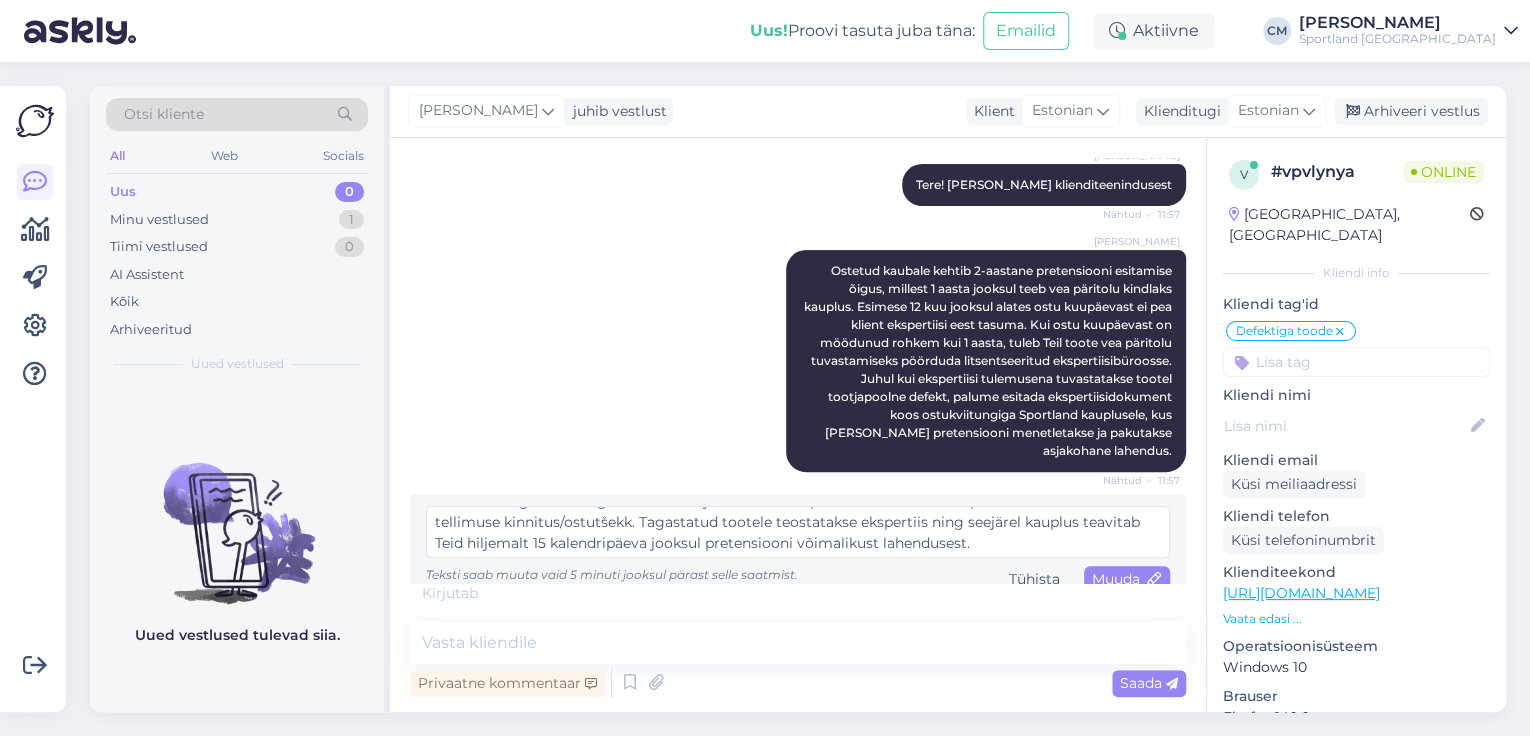 type on "Kui ostust möödas vähem kui 12 kuud: Palume Teil pöörduda Teile lähimasse Sportlandisse, kus saate täita defektiga toote tagastamise akti ja esitada oma pretensiooni. Kindlasti peab kaasas olema ka tellimuse kinnitus/ostutšekk. Tagastatud tootele teostatakse ekspertiis ning seejärel kauplus teavitab Teid hiljemalt 15 kalendripäeva jooksul pretensiooni võimalikust lahendusest." 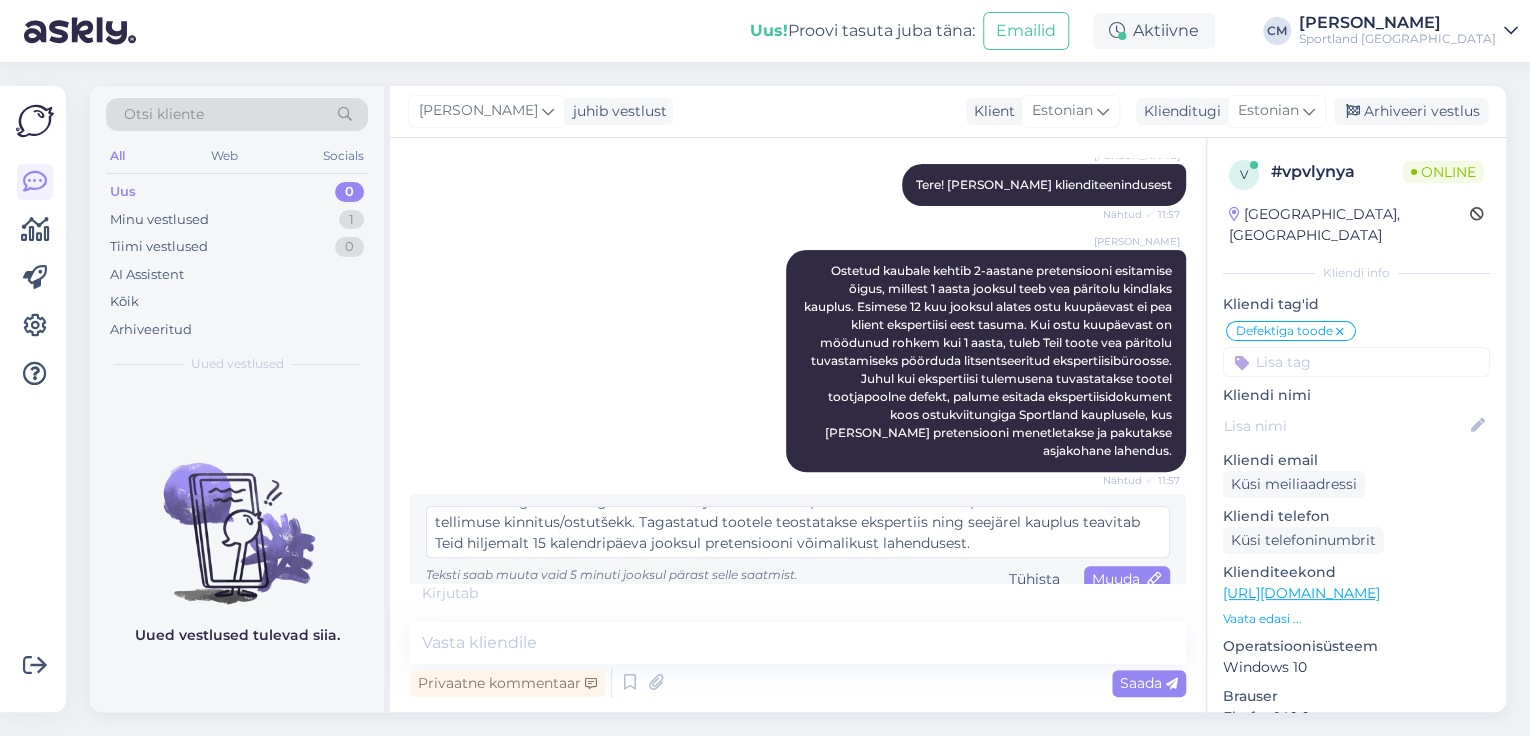 click on "Kui ostust möödas vähem kui 12 kuud: Palume Teil pöörduda Teile lähimasse Sportlandisse, kus saate täita defektiga toote tagastamise akti ja esitada oma pretensiooni. Kindlasti peab kaasas olema ka tellimuse kinnitus/ostutšekk. Tagastatud tootele teostatakse ekspertiis ning seejärel kauplus teavitab Teid hiljemalt 15 kalendripäeva jooksul pretensiooni võimalikust lahendusest. Teksti saab muuta [PERSON_NAME] 5 minuti jooksul pärast selle saatmist. Tühista Muuda" at bounding box center (798, 549) 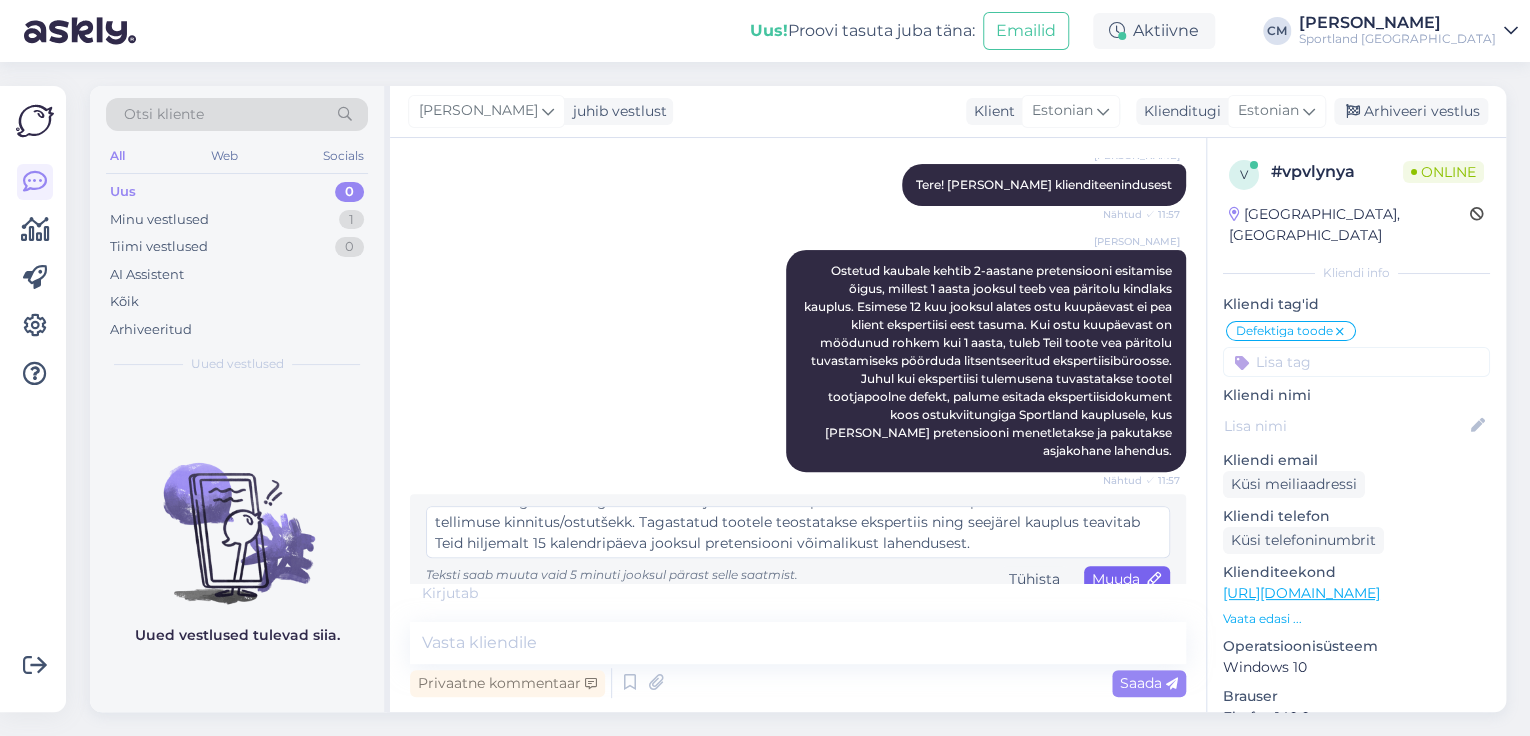 click on "Muuda" at bounding box center [1127, 579] 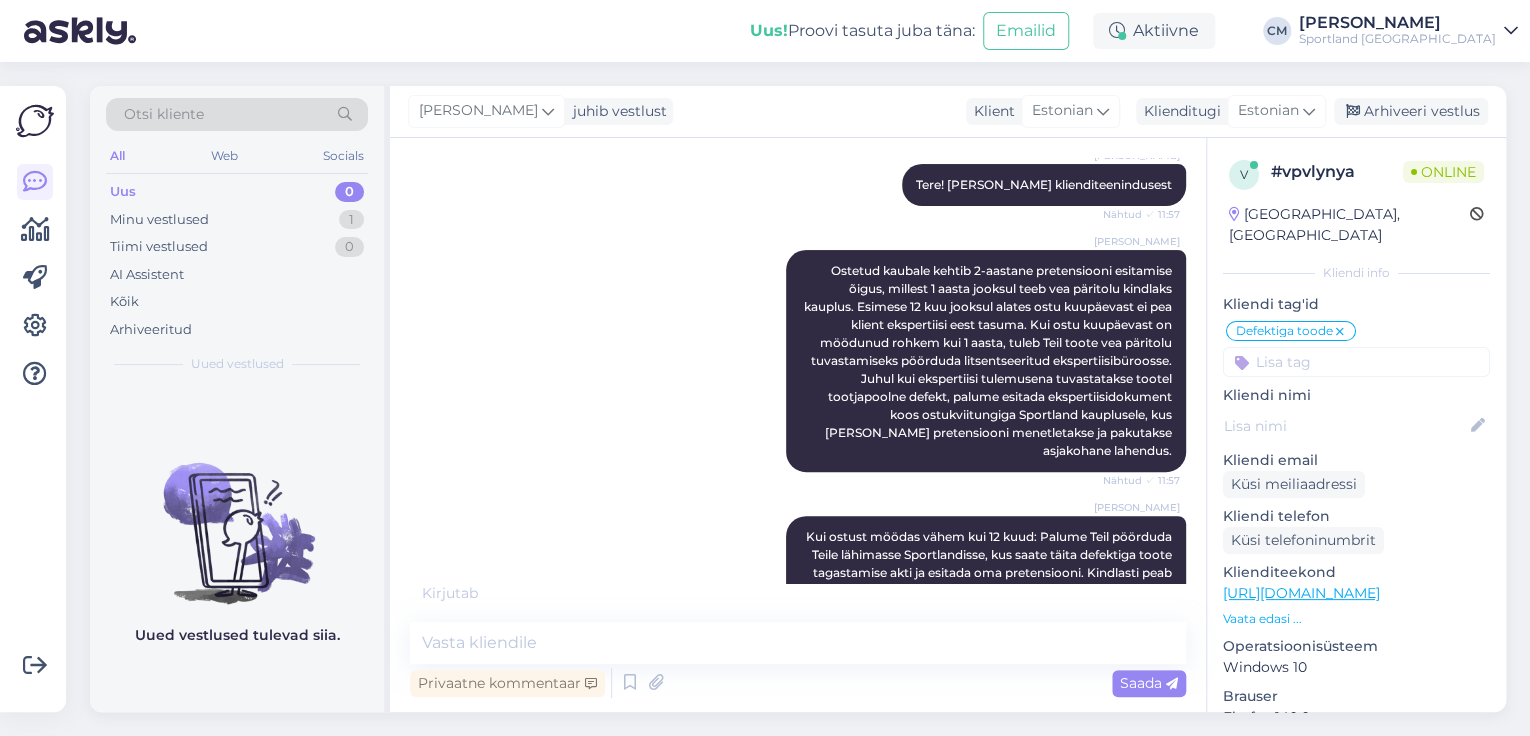 click on "Kui ostust möödas vähem kui 12 kuud: Palume Teil pöörduda Teile lähimasse Sportlandisse, kus saate täita defektiga toote tagastamise akti ja esitada oma pretensiooni. Kindlasti peab kaasas olema ka tellimuse kinnitus/ostutšekk. Tagastatud tootele teostatakse ekspertiis ning seejärel kauplus teavitab Teid hiljemalt 15 kalendripäeva jooksul pretensiooni võimalikust lahendusest." at bounding box center [990, 590] 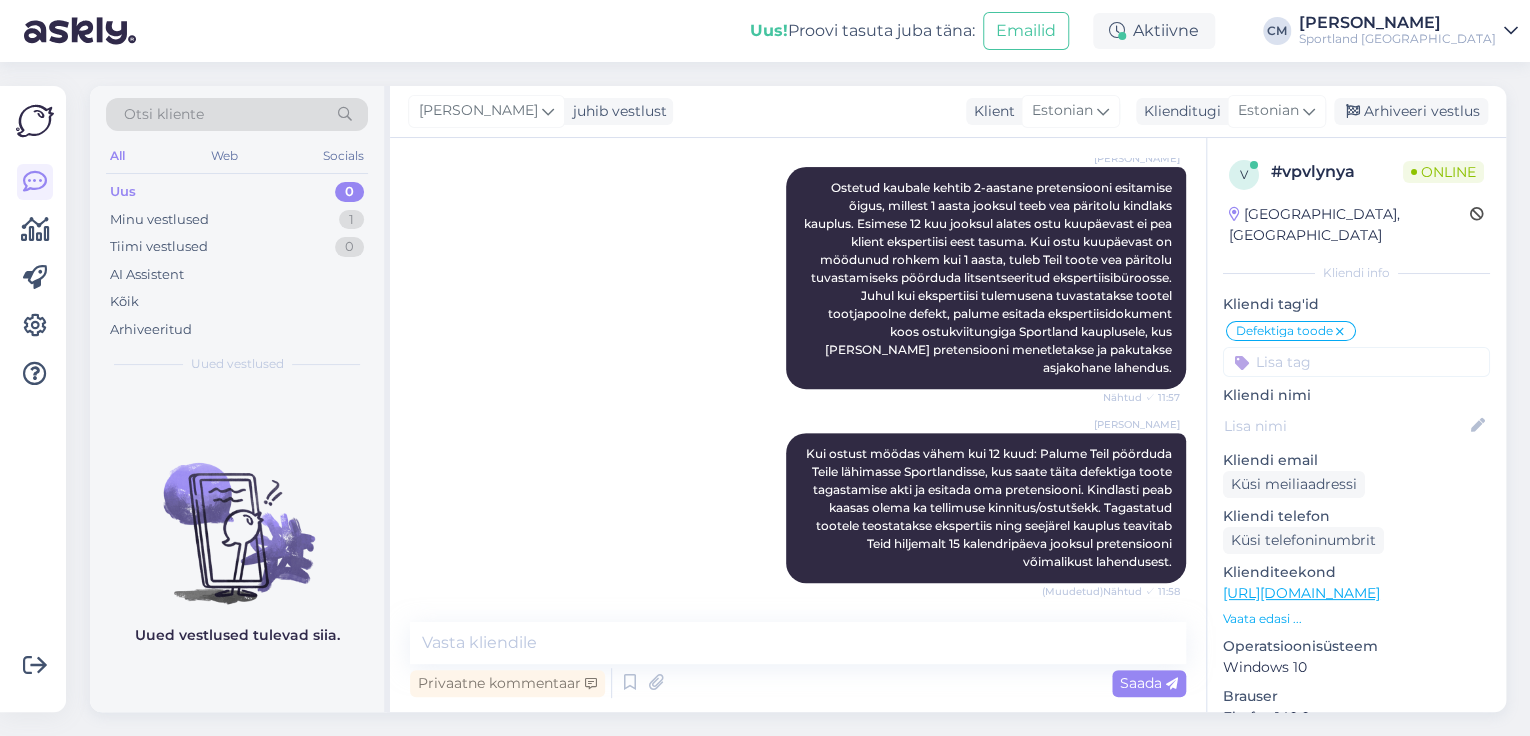 scroll, scrollTop: 373, scrollLeft: 0, axis: vertical 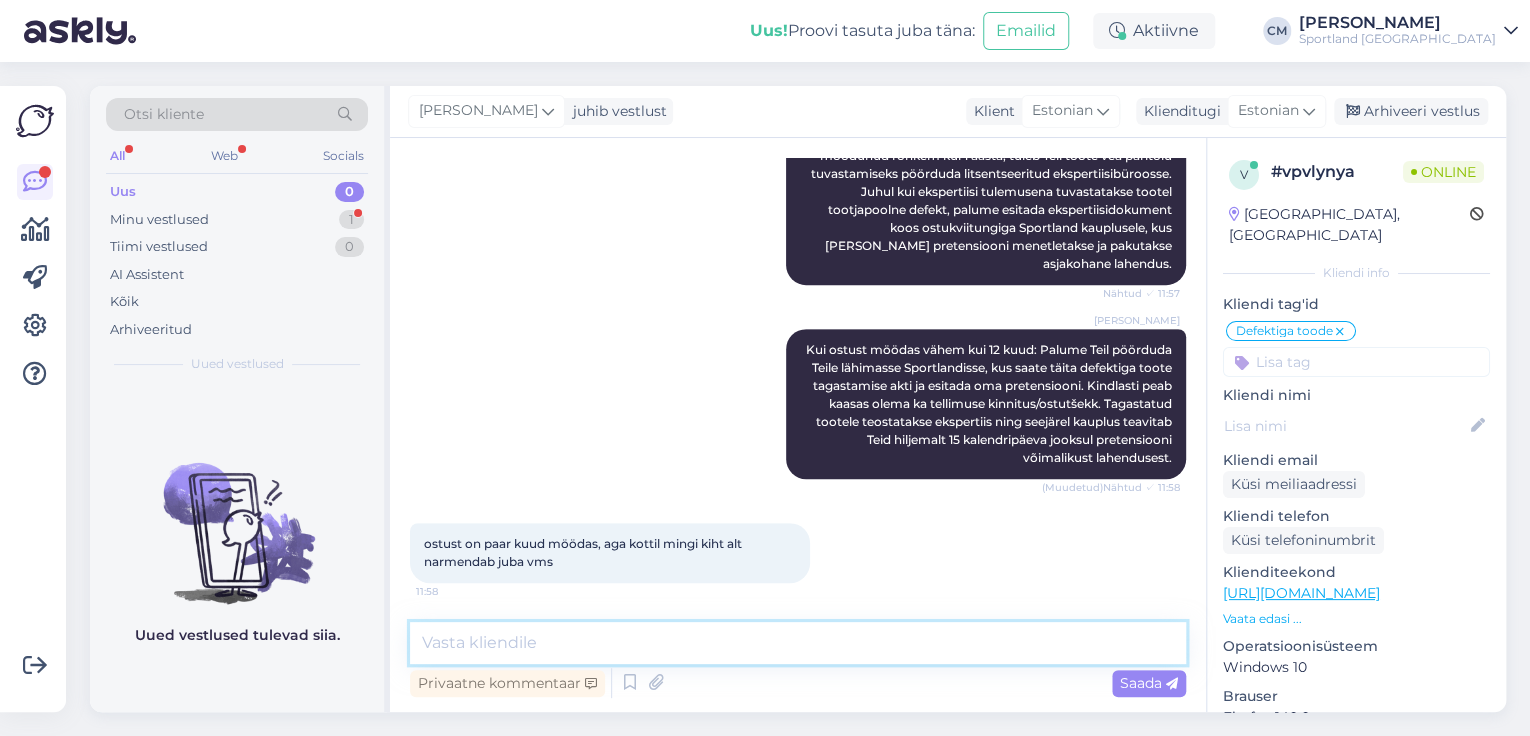 click at bounding box center (798, 643) 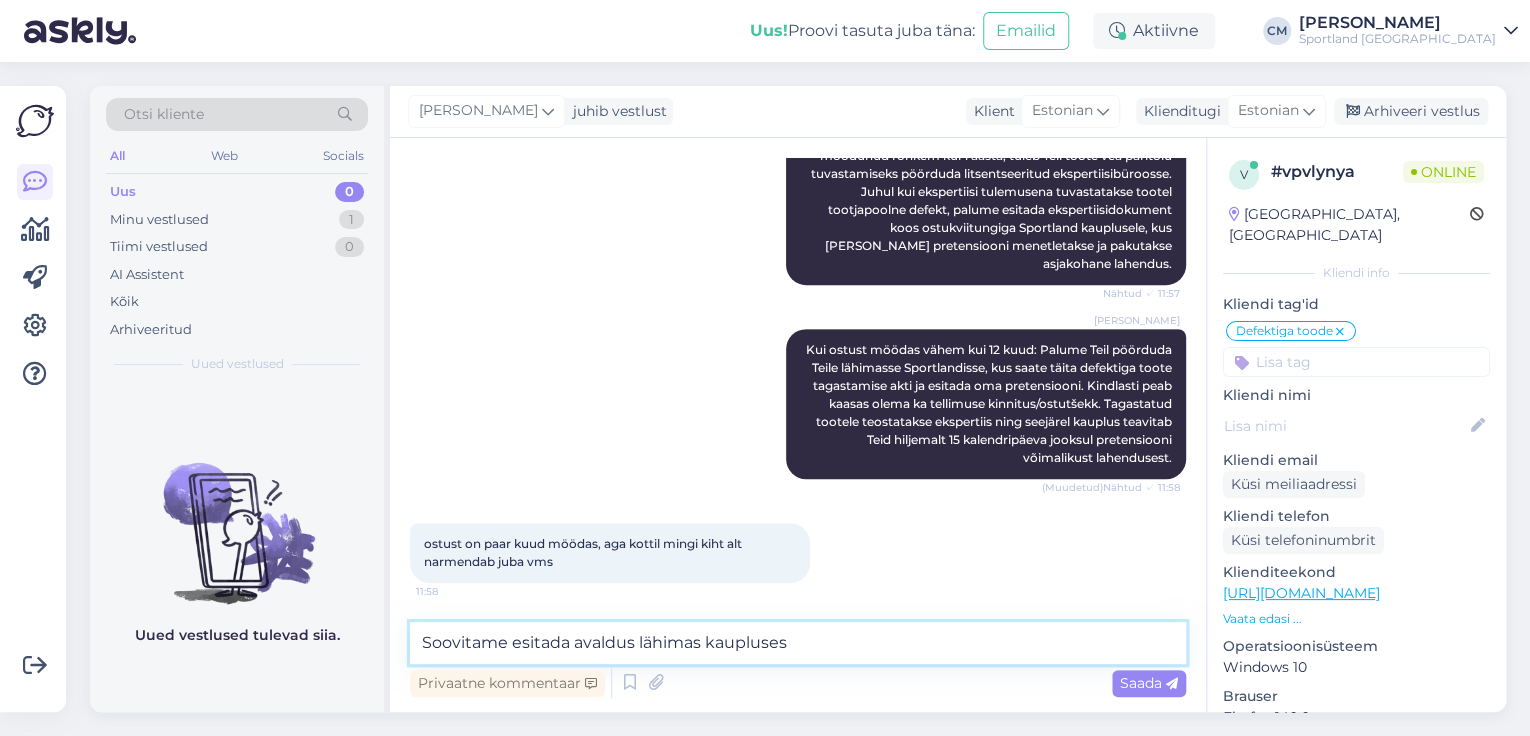 type on "Soovitame esitada avaldus lähimas kaupluses." 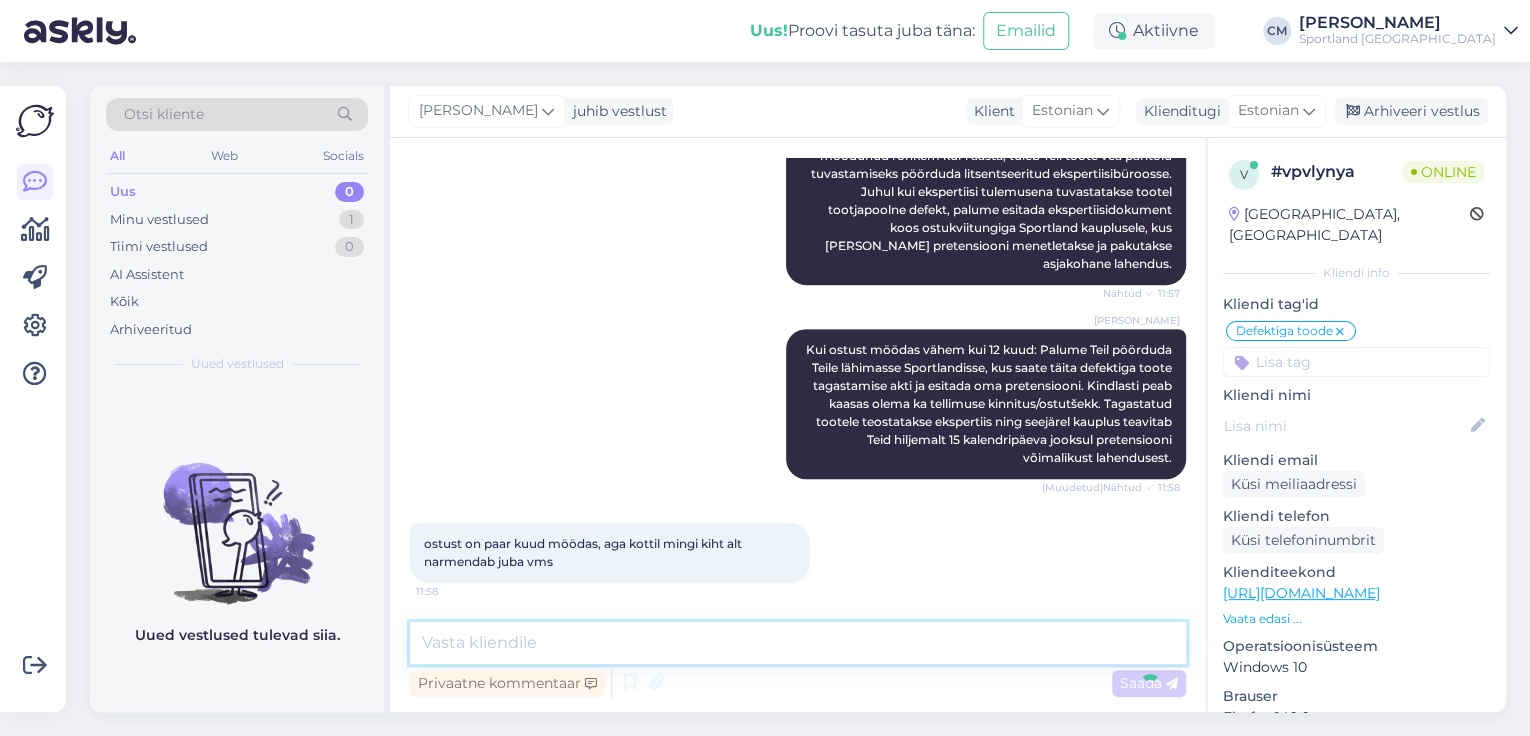 scroll, scrollTop: 460, scrollLeft: 0, axis: vertical 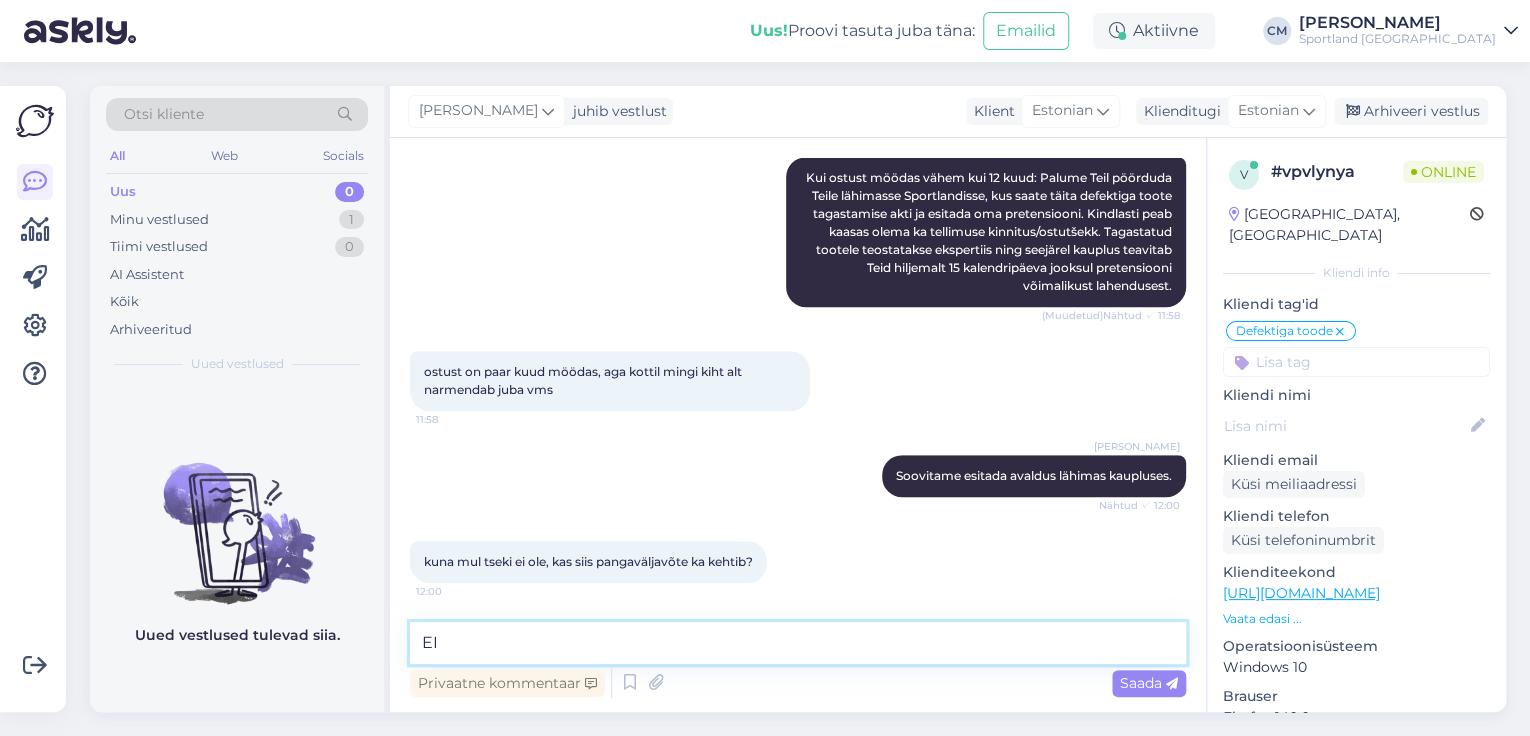 type on "E" 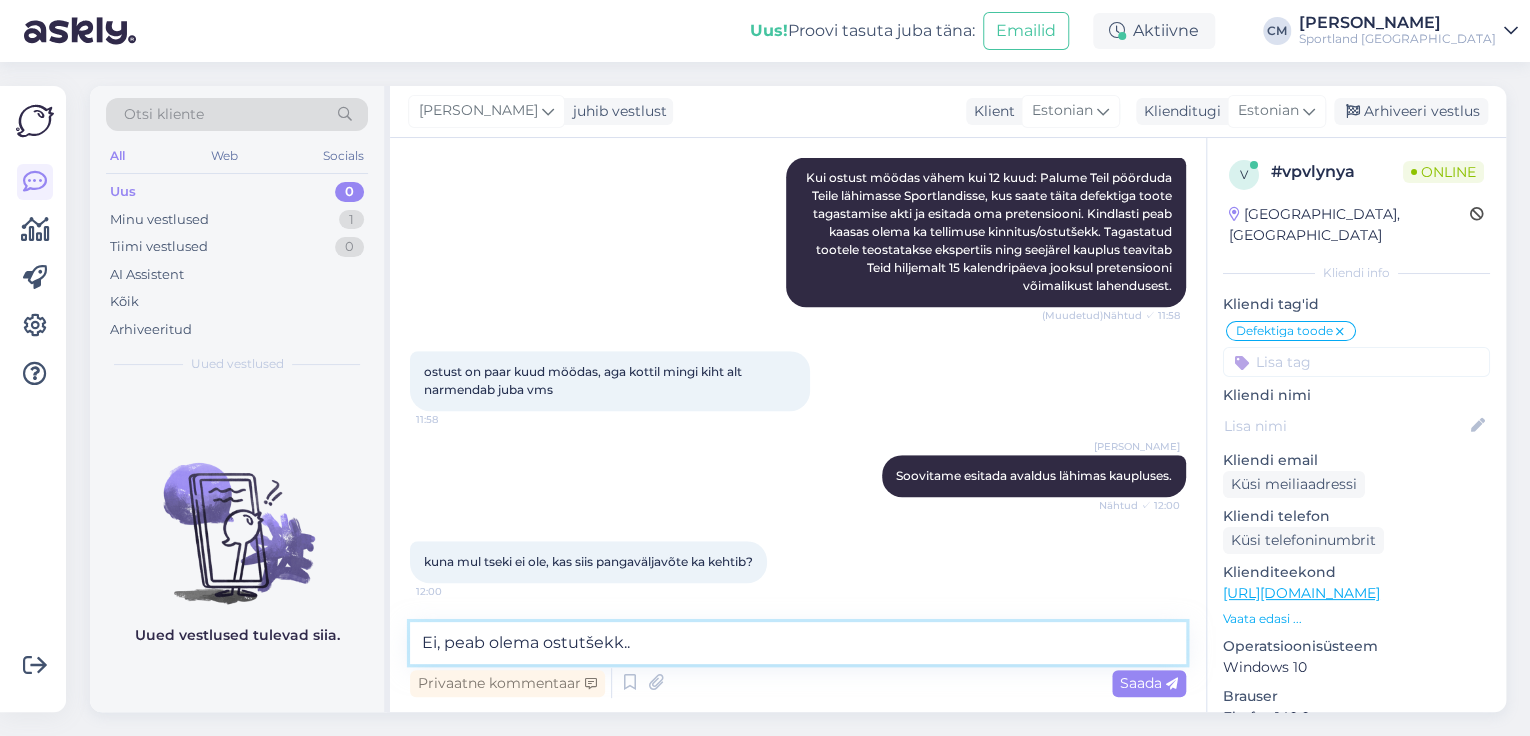 type on "Ei, peab olema ostutšekk." 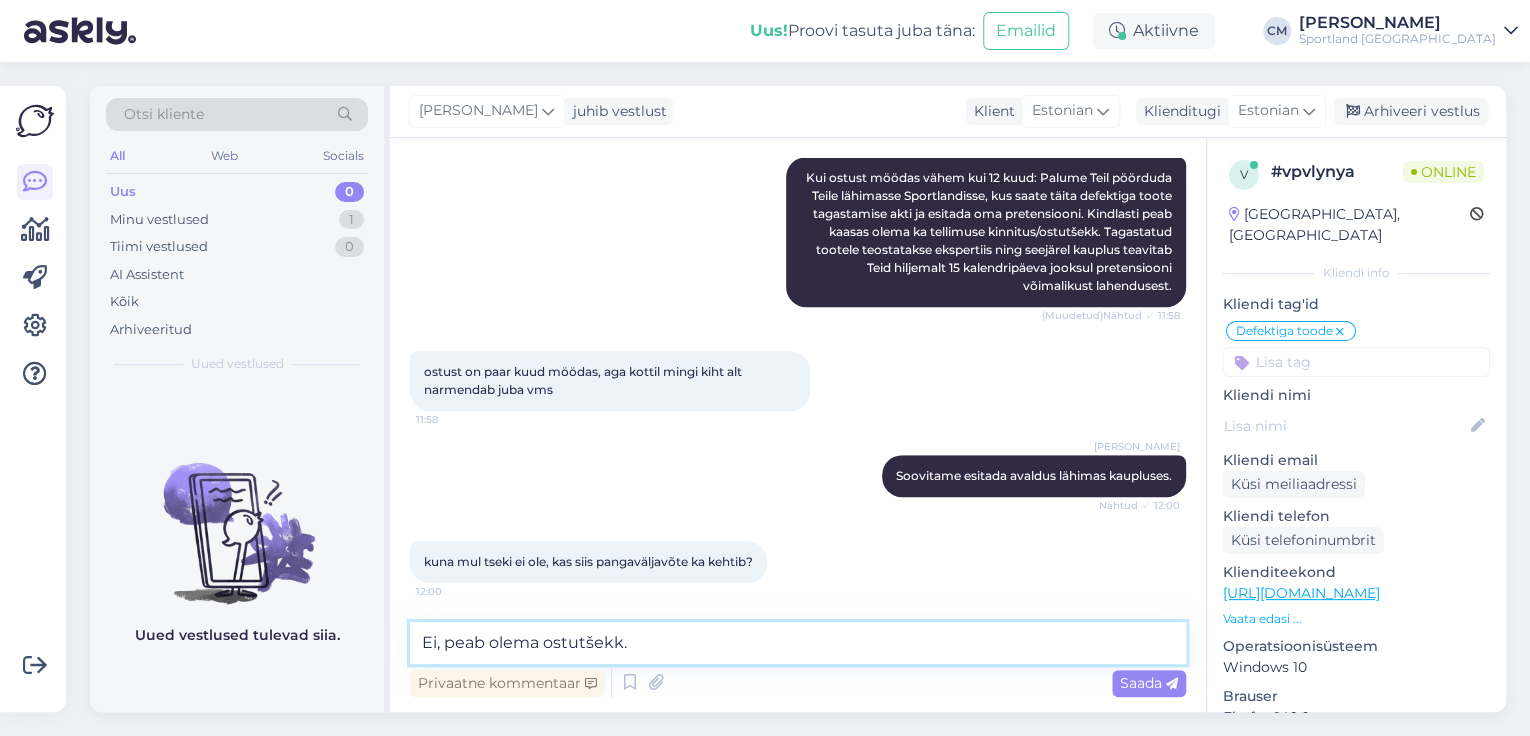 type 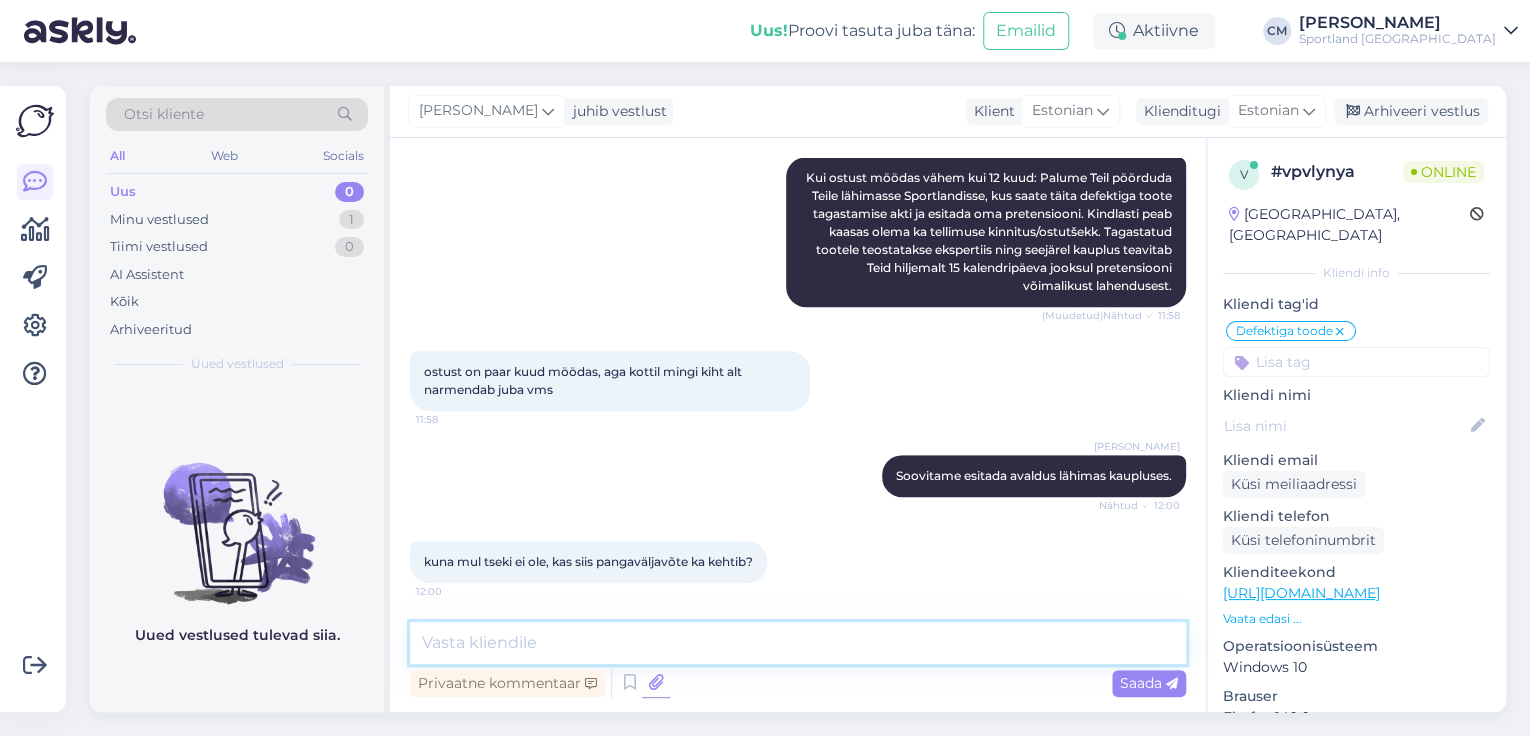 scroll, scrollTop: 632, scrollLeft: 0, axis: vertical 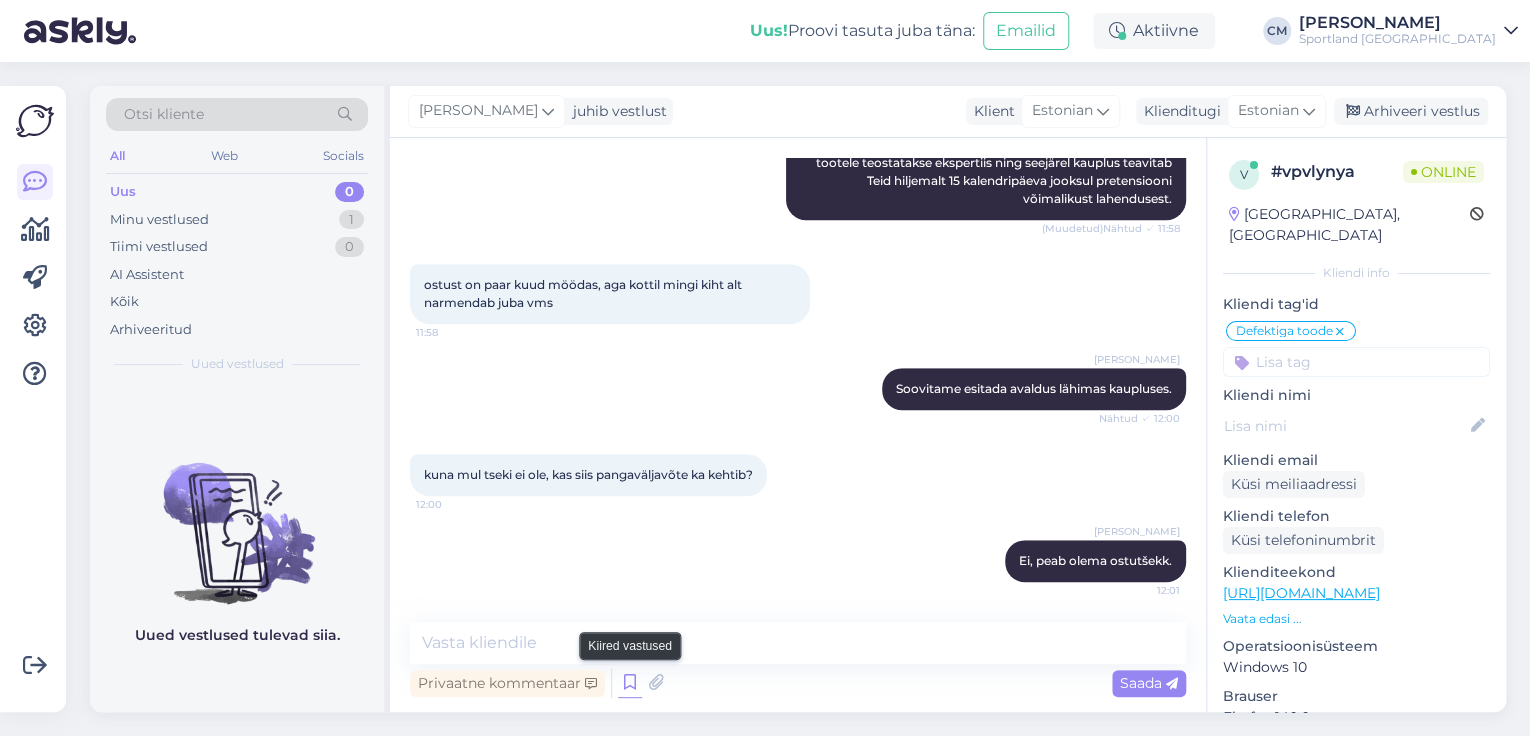 click at bounding box center (630, 683) 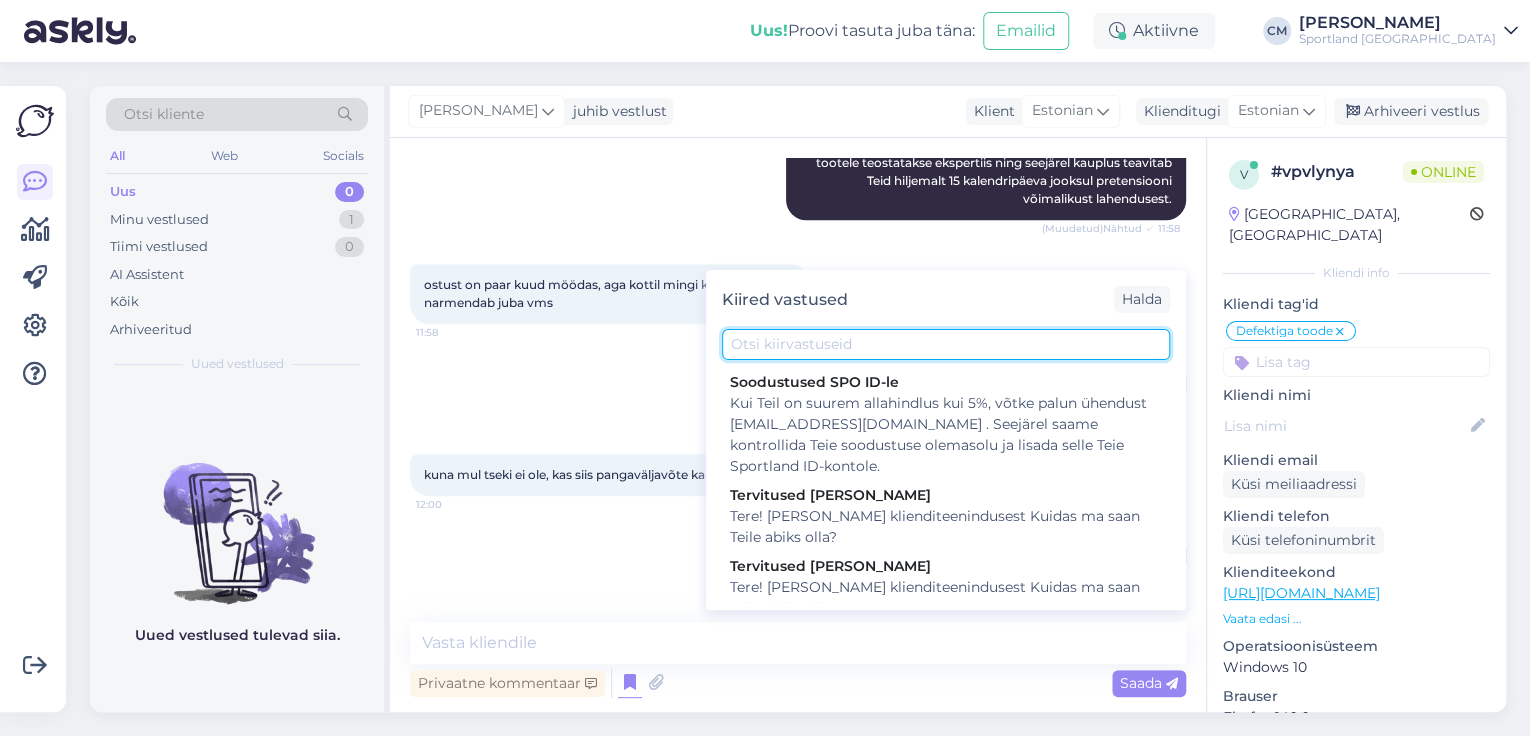 click at bounding box center [946, 344] 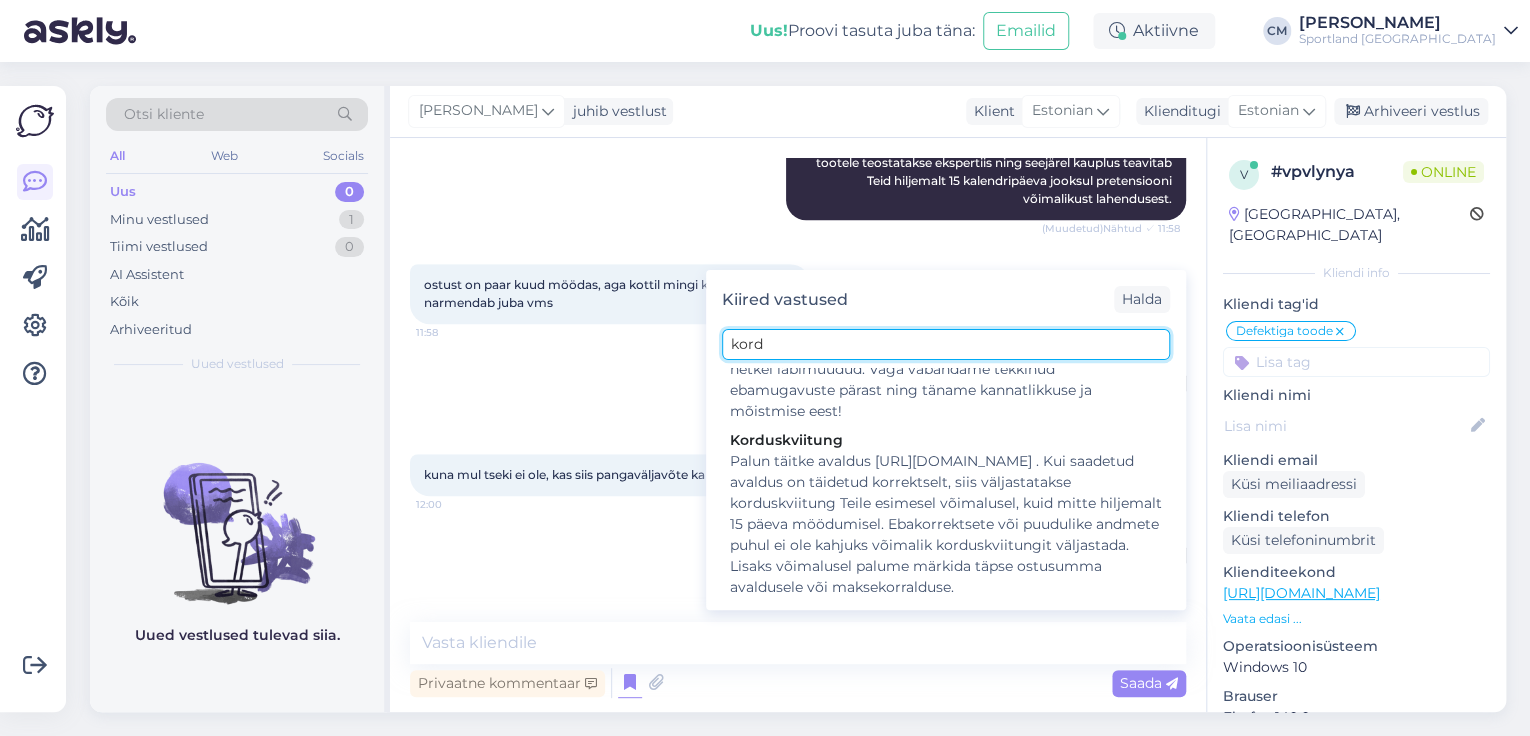 scroll, scrollTop: 0, scrollLeft: 0, axis: both 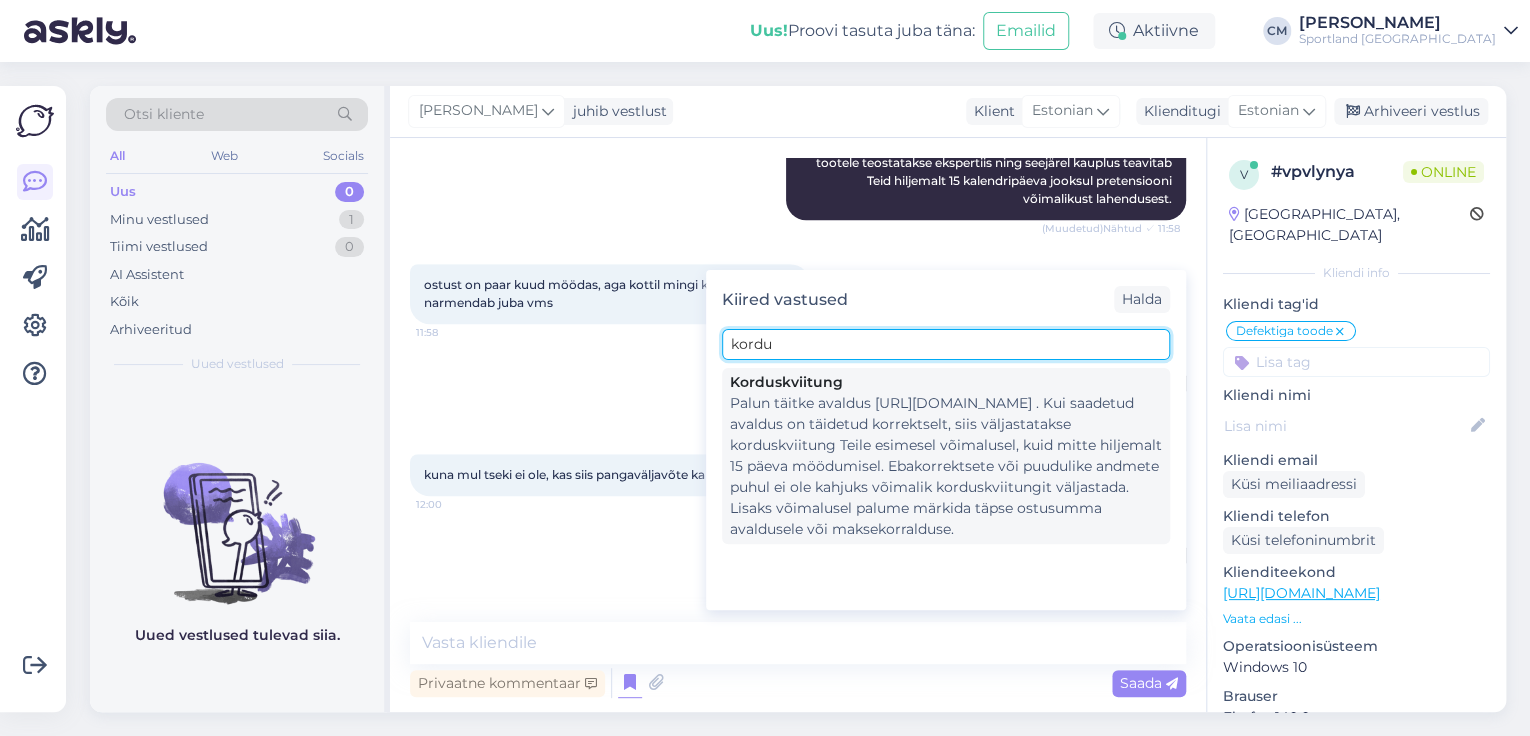 type on "kordu" 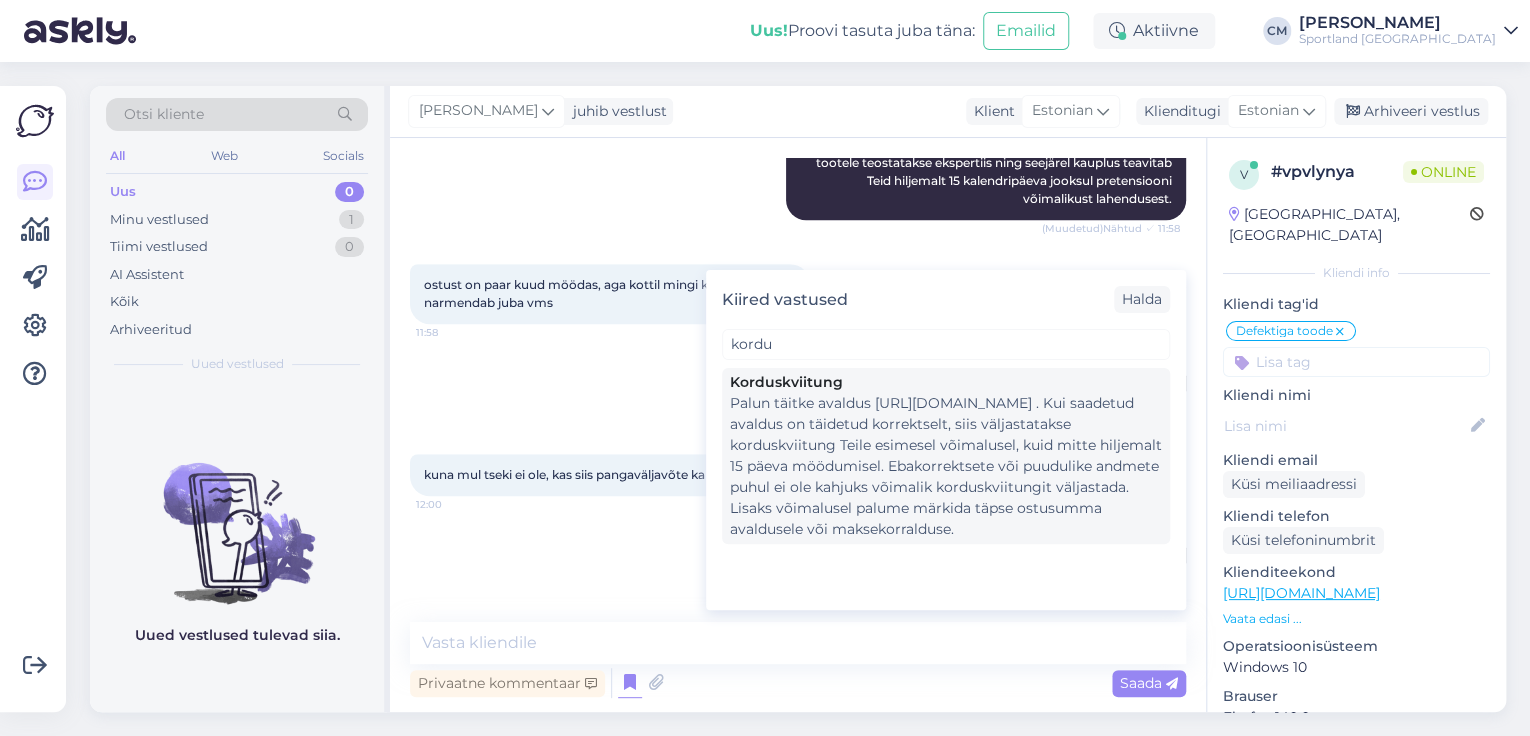 click on "Palun täitke avaldus [URL][DOMAIN_NAME] . Kui saadetud avaldus on täidetud korrektselt, siis väljastatakse korduskviitung Teile esimesel võimalusel, kuid mitte hiljemalt  15 päeva möödumisel. Ebakorrektsete või puudulike andmete puhul ei ole kahjuks võimalik korduskviitungit väljastada. Lisaks võimalusel palume märkida täpse ostusumma avaldusele või maksekorralduse." at bounding box center (946, 466) 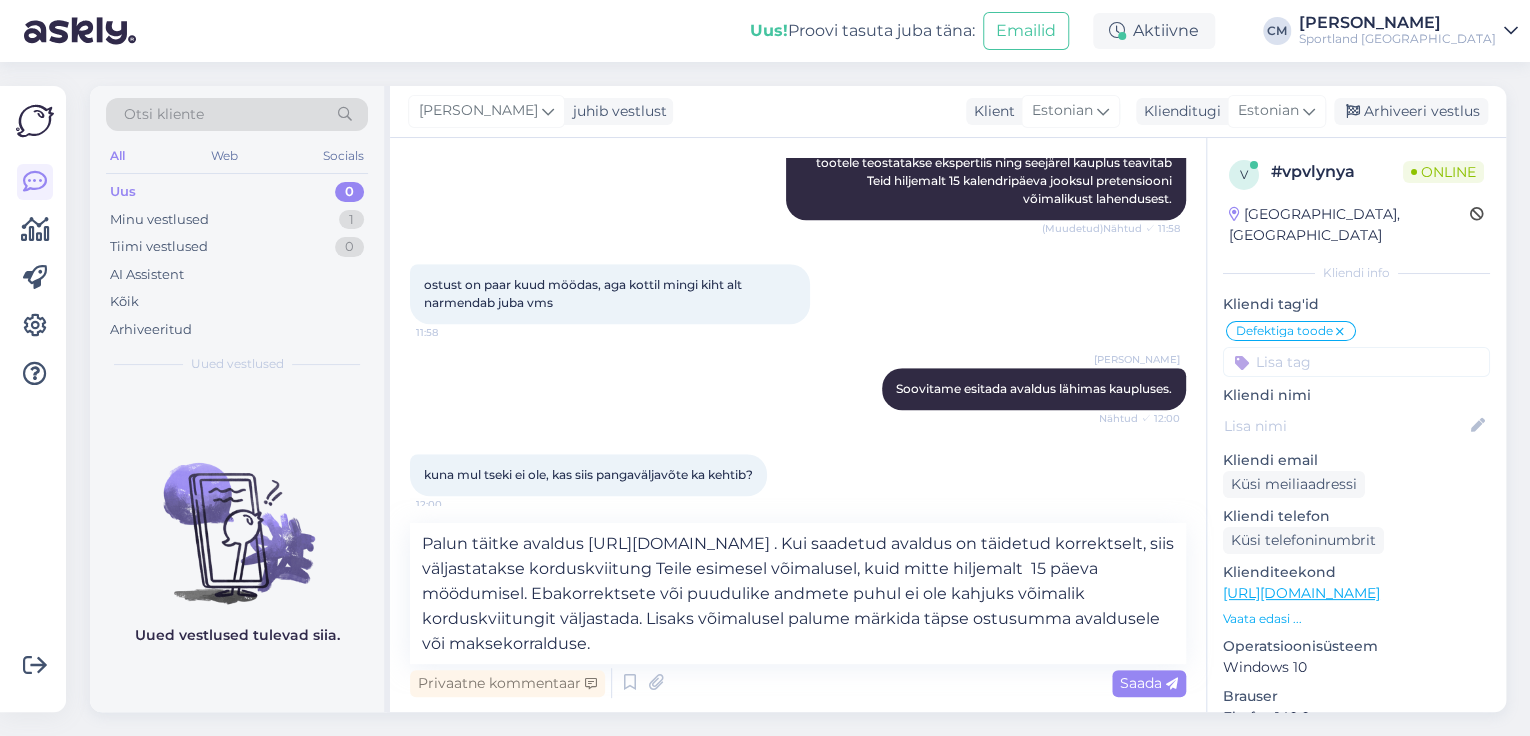 click on "Privaatne kommentaar Saada" at bounding box center (798, 683) 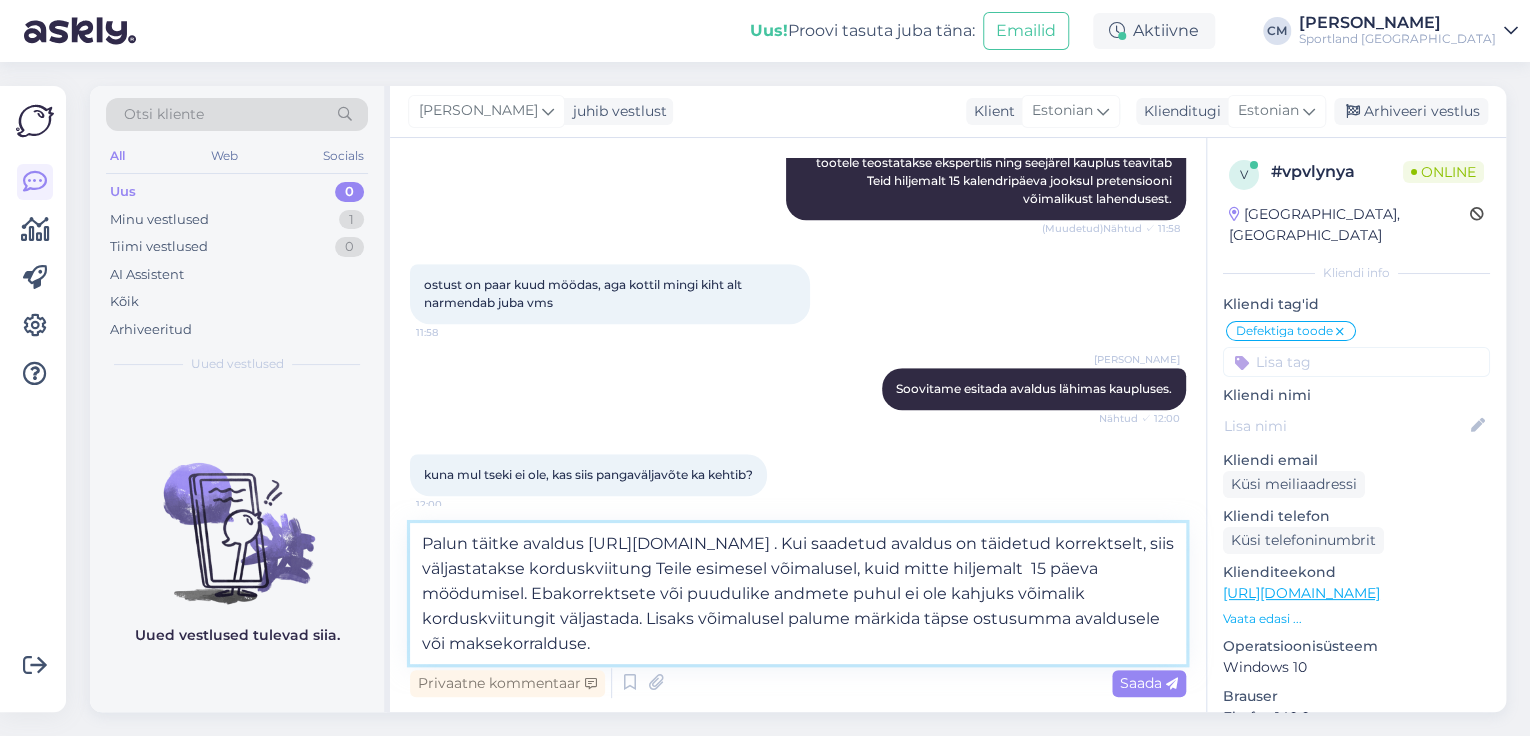 click on "Palun täitke avaldus [URL][DOMAIN_NAME] . Kui saadetud avaldus on täidetud korrektselt, siis väljastatakse korduskviitung Teile esimesel võimalusel, kuid mitte hiljemalt  15 päeva möödumisel. Ebakorrektsete või puudulike andmete puhul ei ole kahjuks võimalik korduskviitungit väljastada. Lisaks võimalusel palume märkida täpse ostusumma avaldusele või maksekorralduse." at bounding box center (798, 593) 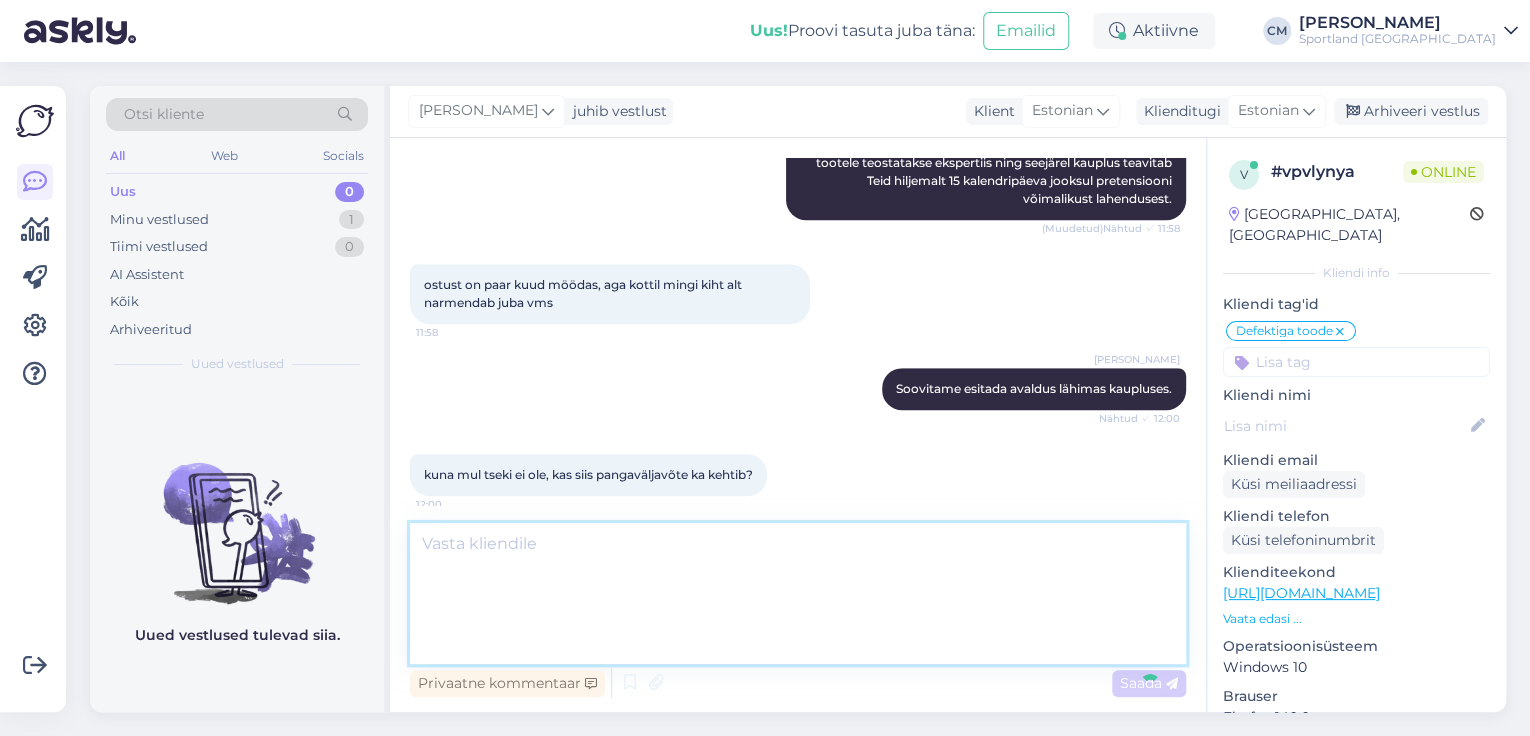 scroll, scrollTop: 825, scrollLeft: 0, axis: vertical 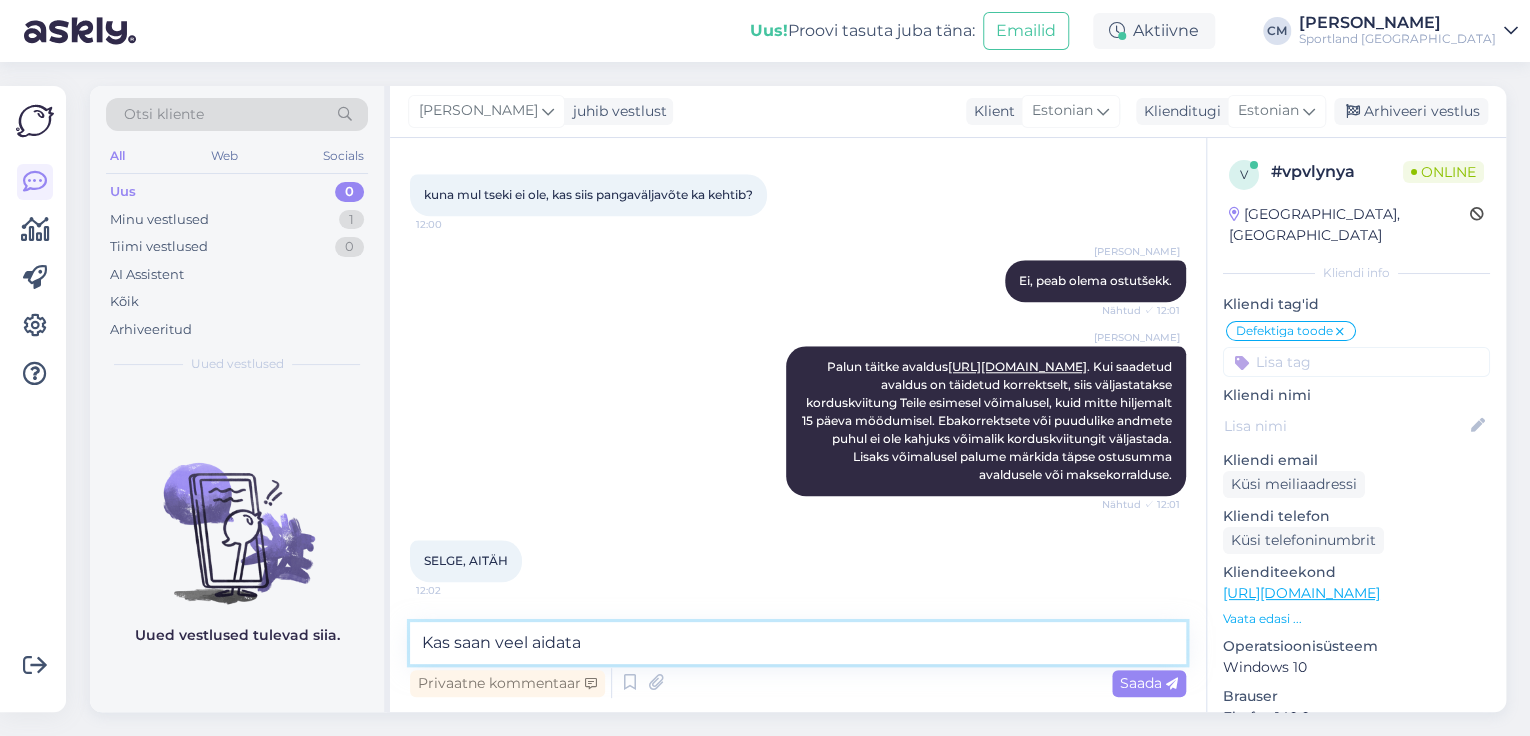 type on "Kas saan veel aidata?" 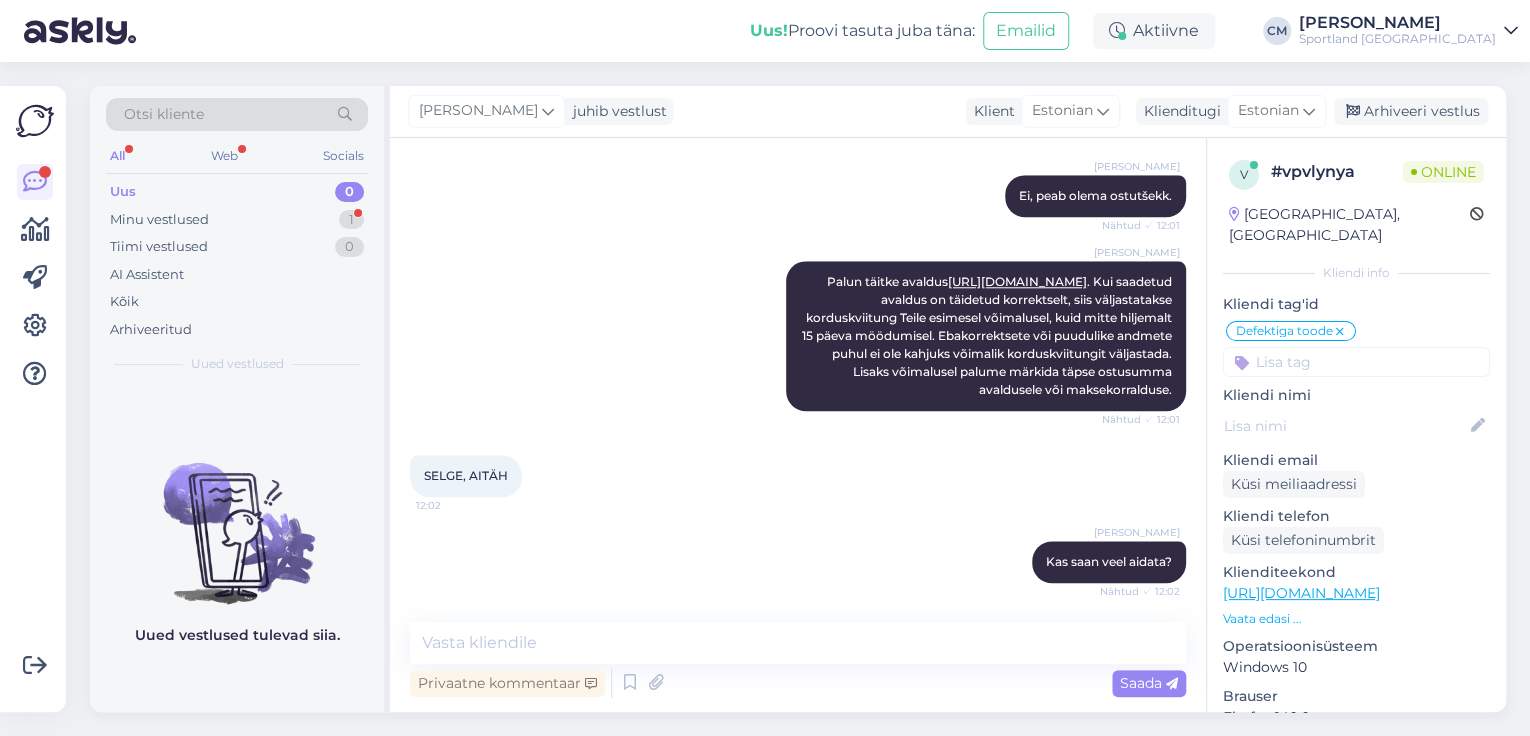 scroll, scrollTop: 1084, scrollLeft: 0, axis: vertical 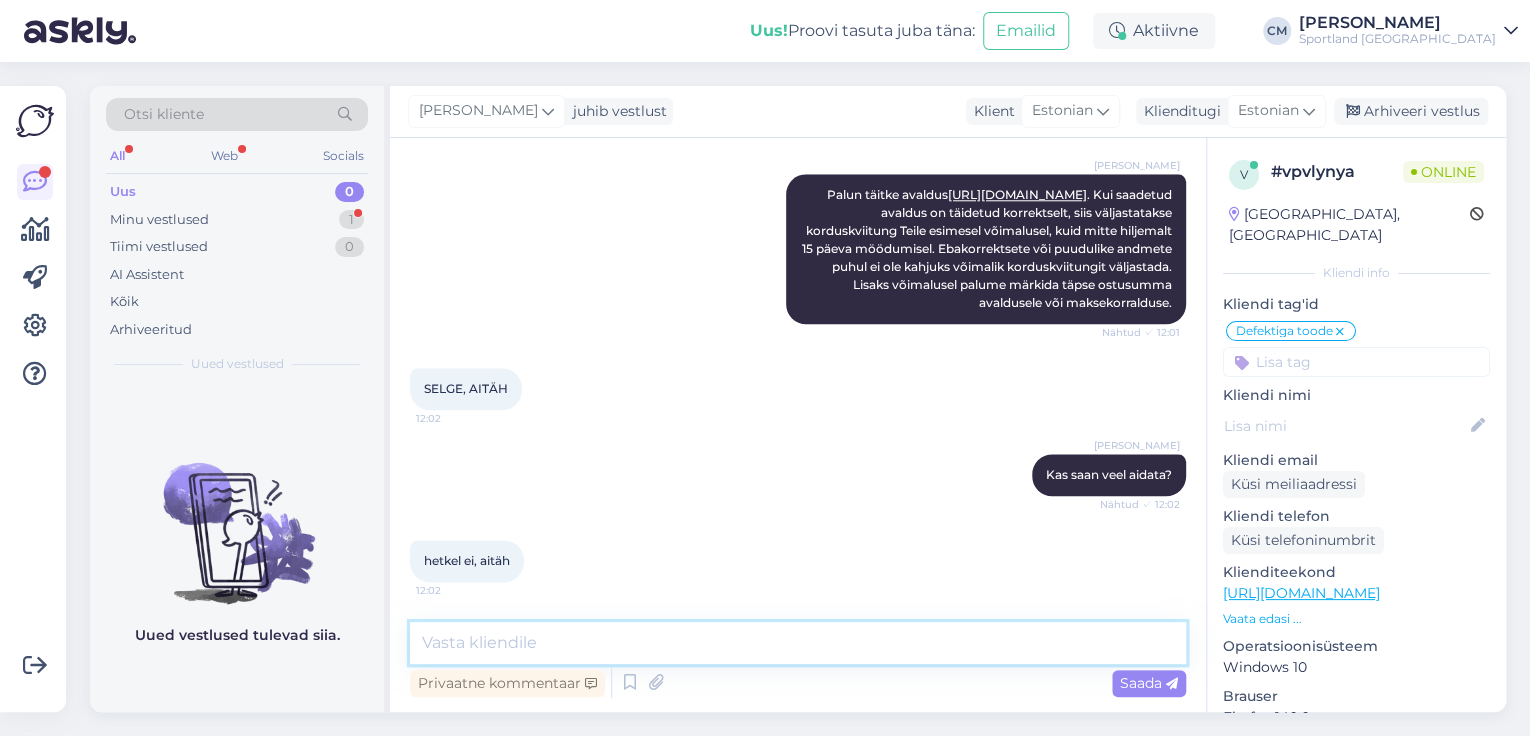 click at bounding box center (798, 643) 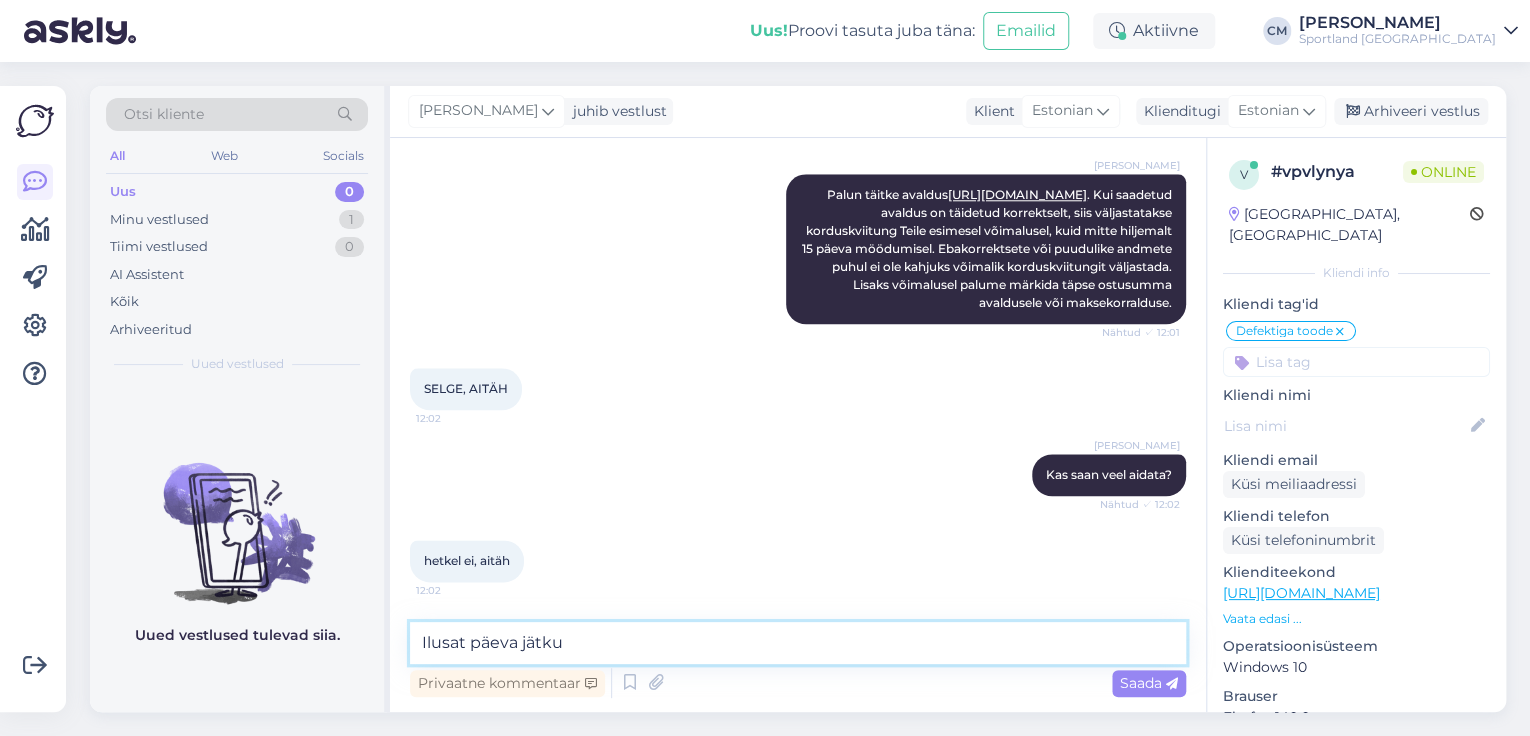 type on "Ilusat päeva jätku!" 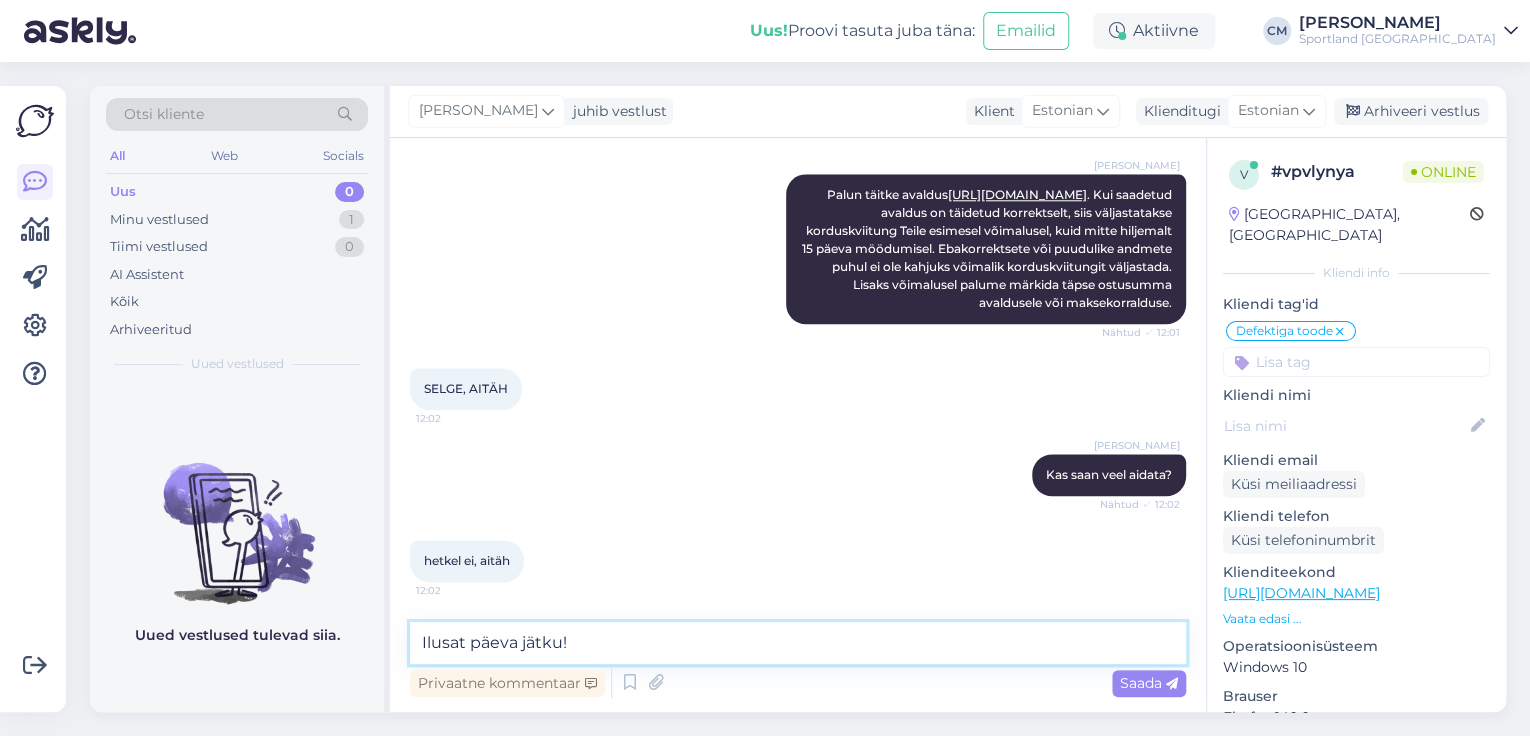 type 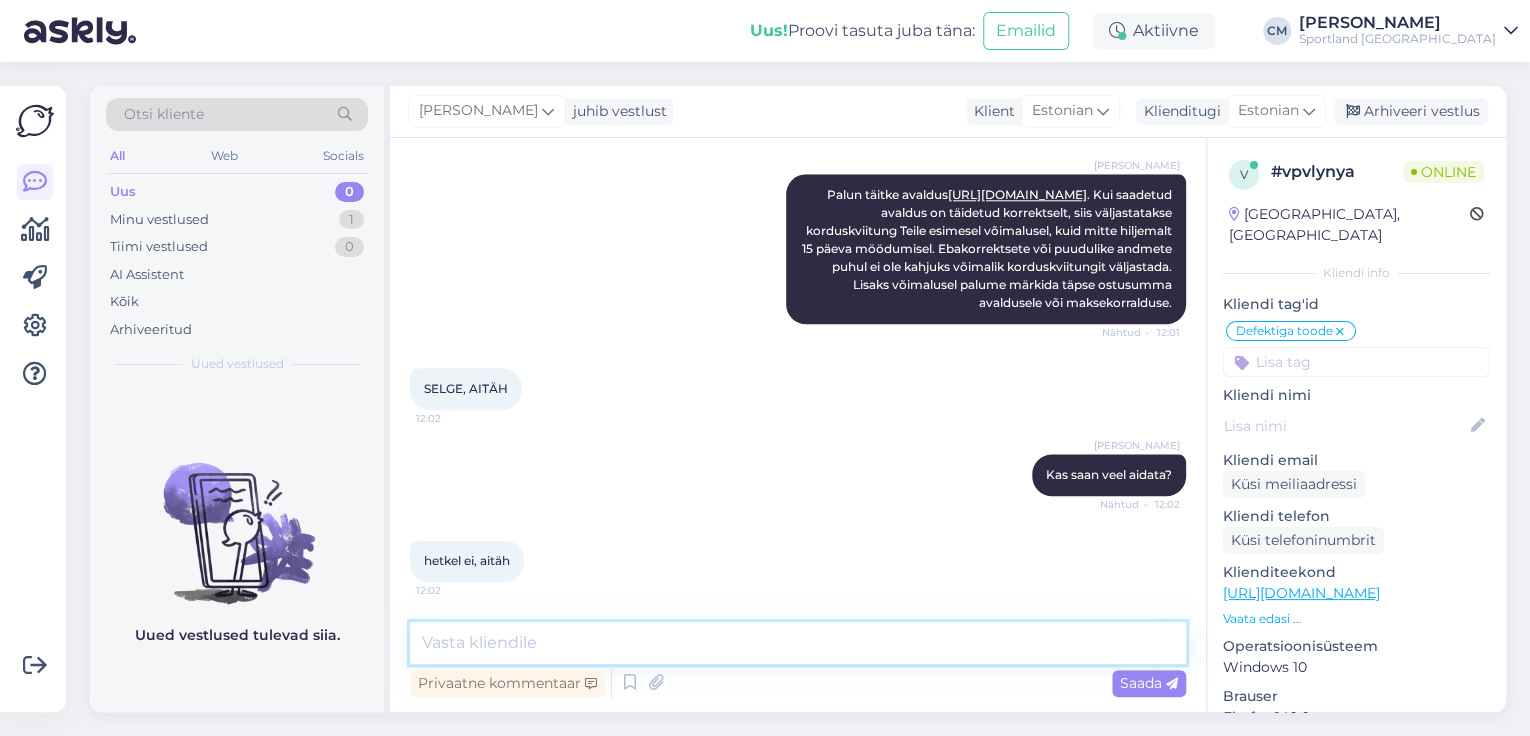 scroll, scrollTop: 1169, scrollLeft: 0, axis: vertical 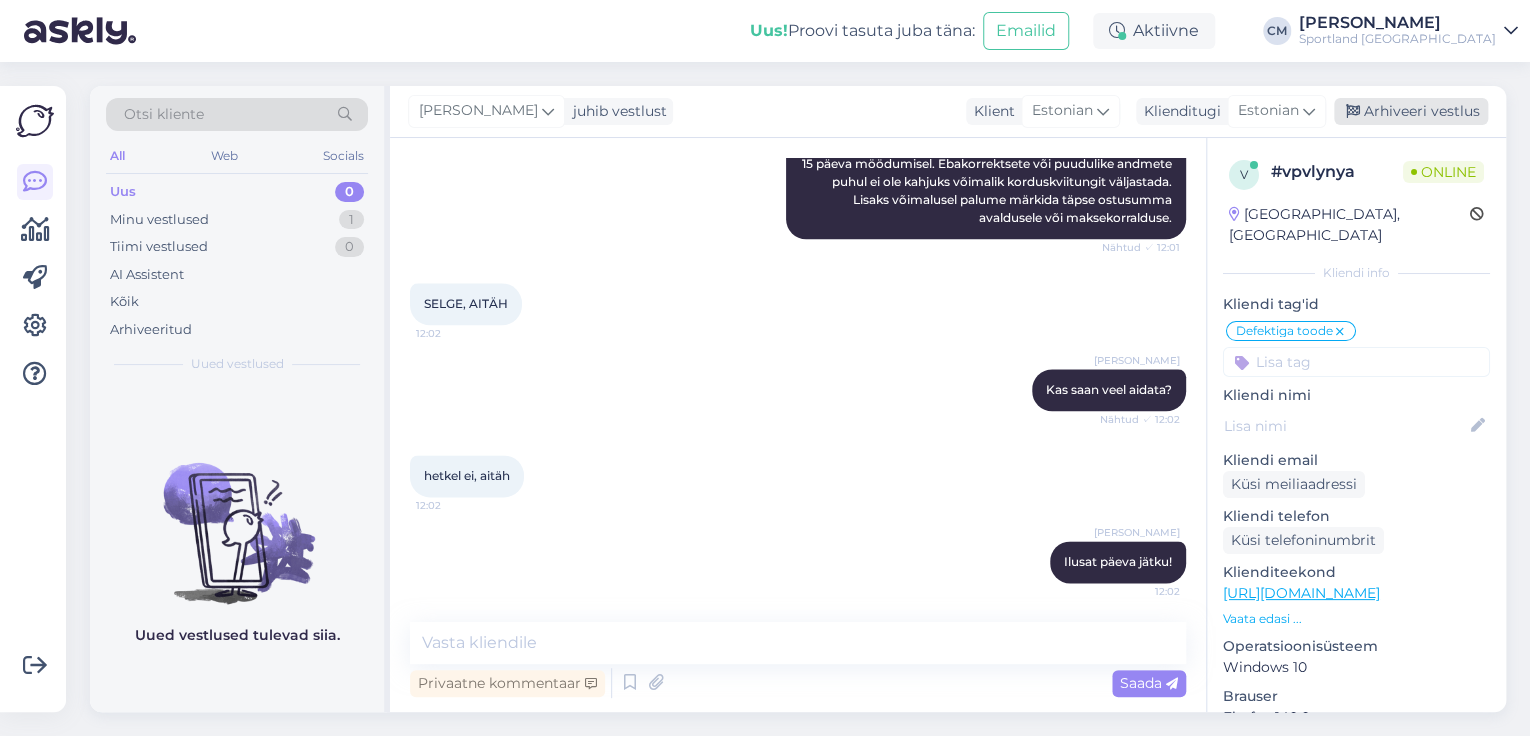 click on "Arhiveeri vestlus" at bounding box center (1411, 111) 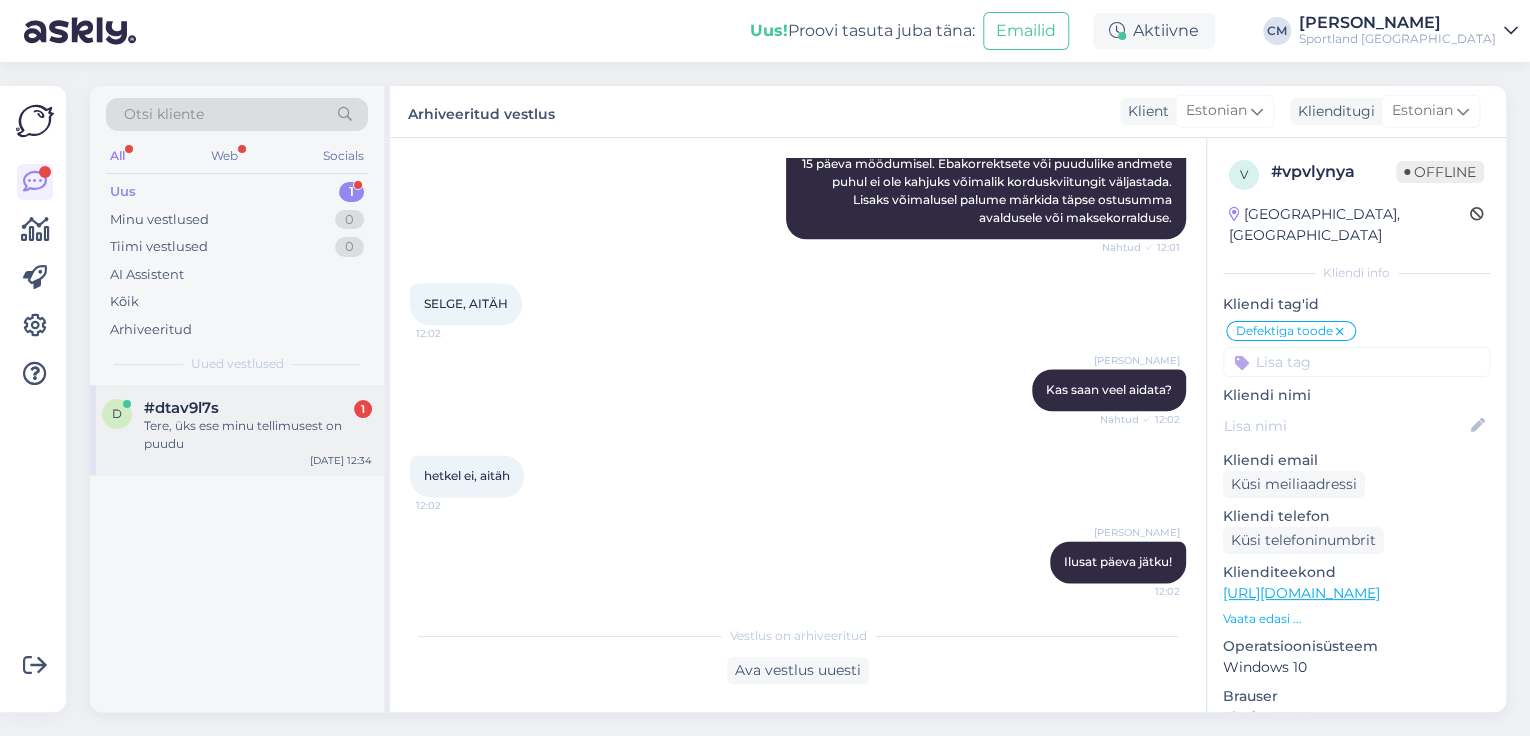 click on "d #dtav9l7s 1 Tere, üks ese minu tellimusest on puudu [DATE] 12:34" at bounding box center (237, 430) 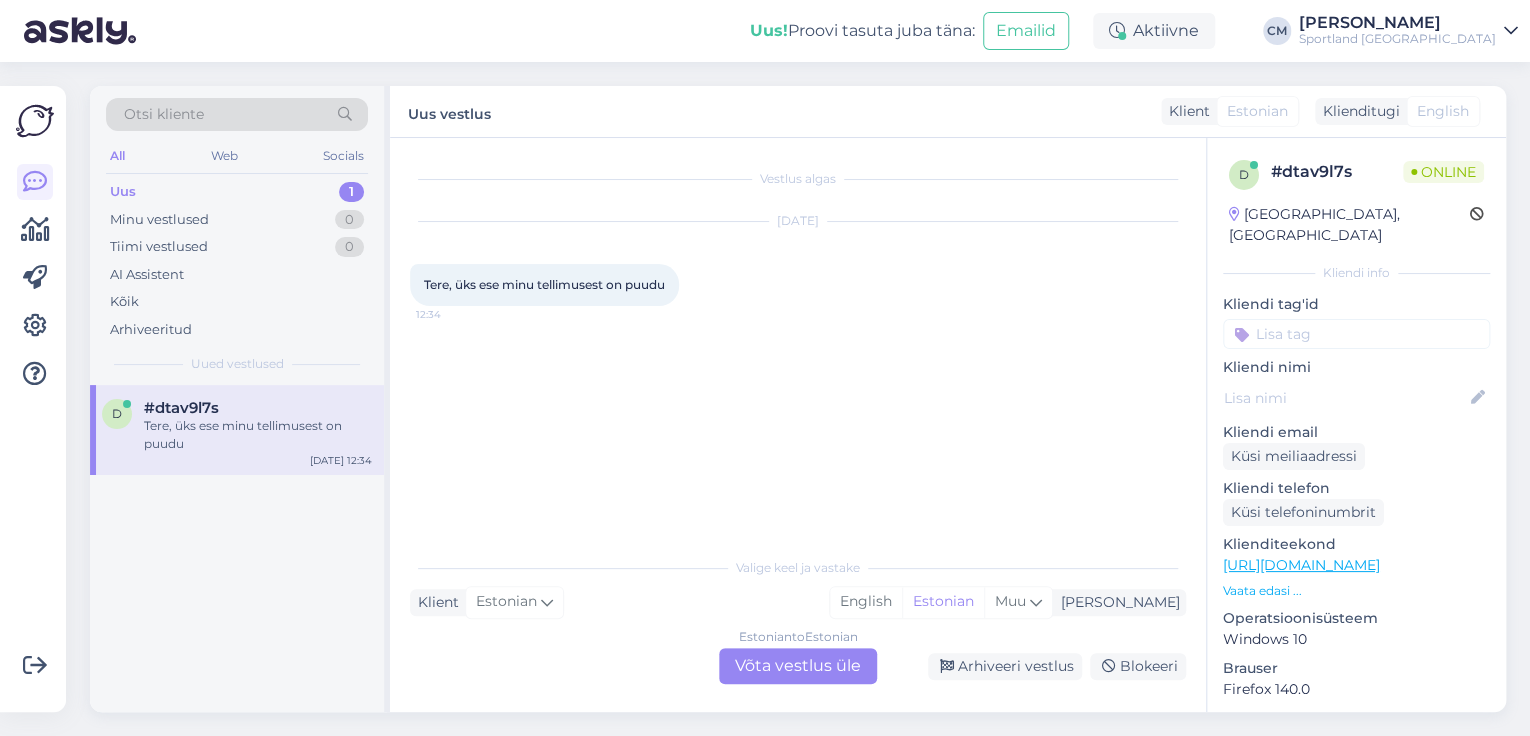 click on "Estonian  to  Estonian Võta vestlus üle" at bounding box center [798, 666] 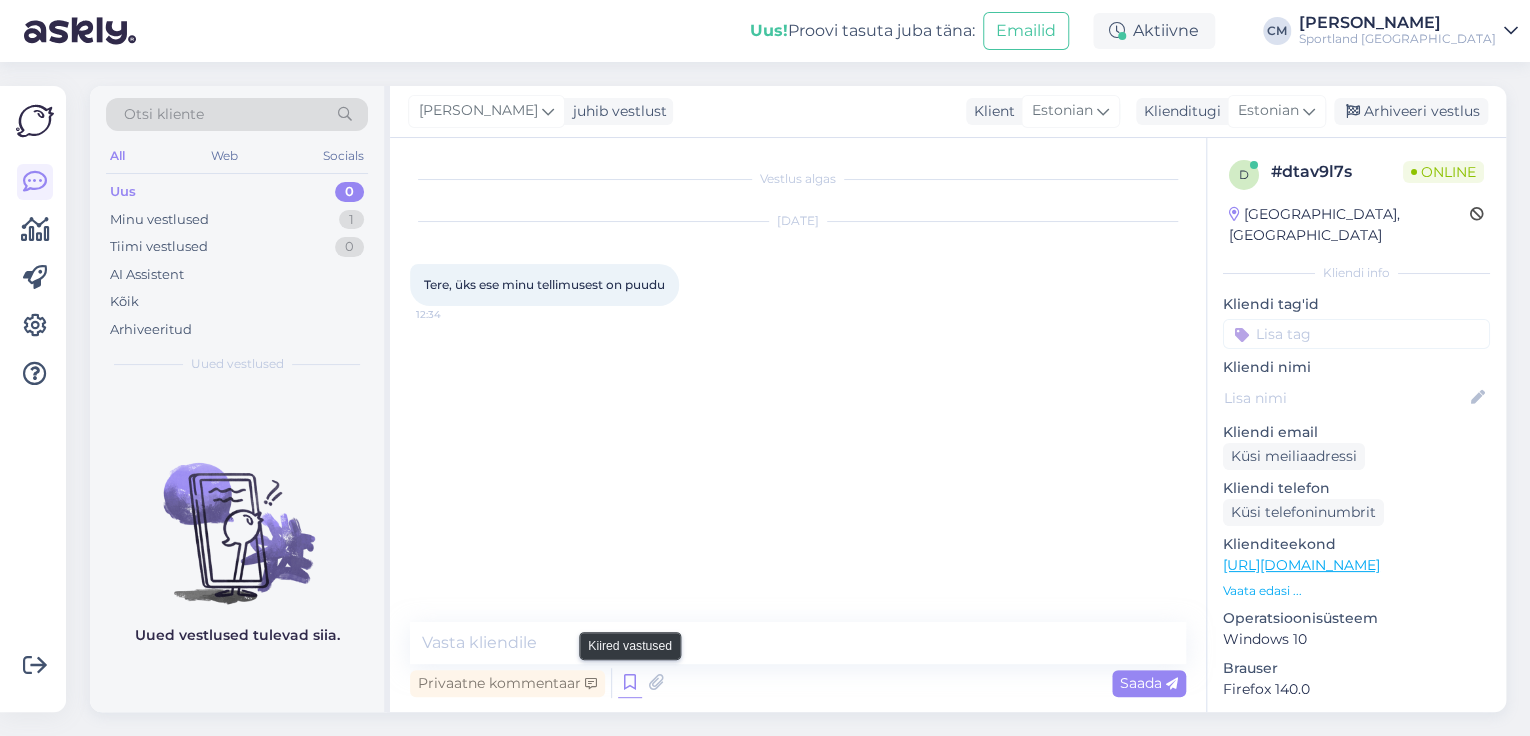 click at bounding box center [630, 683] 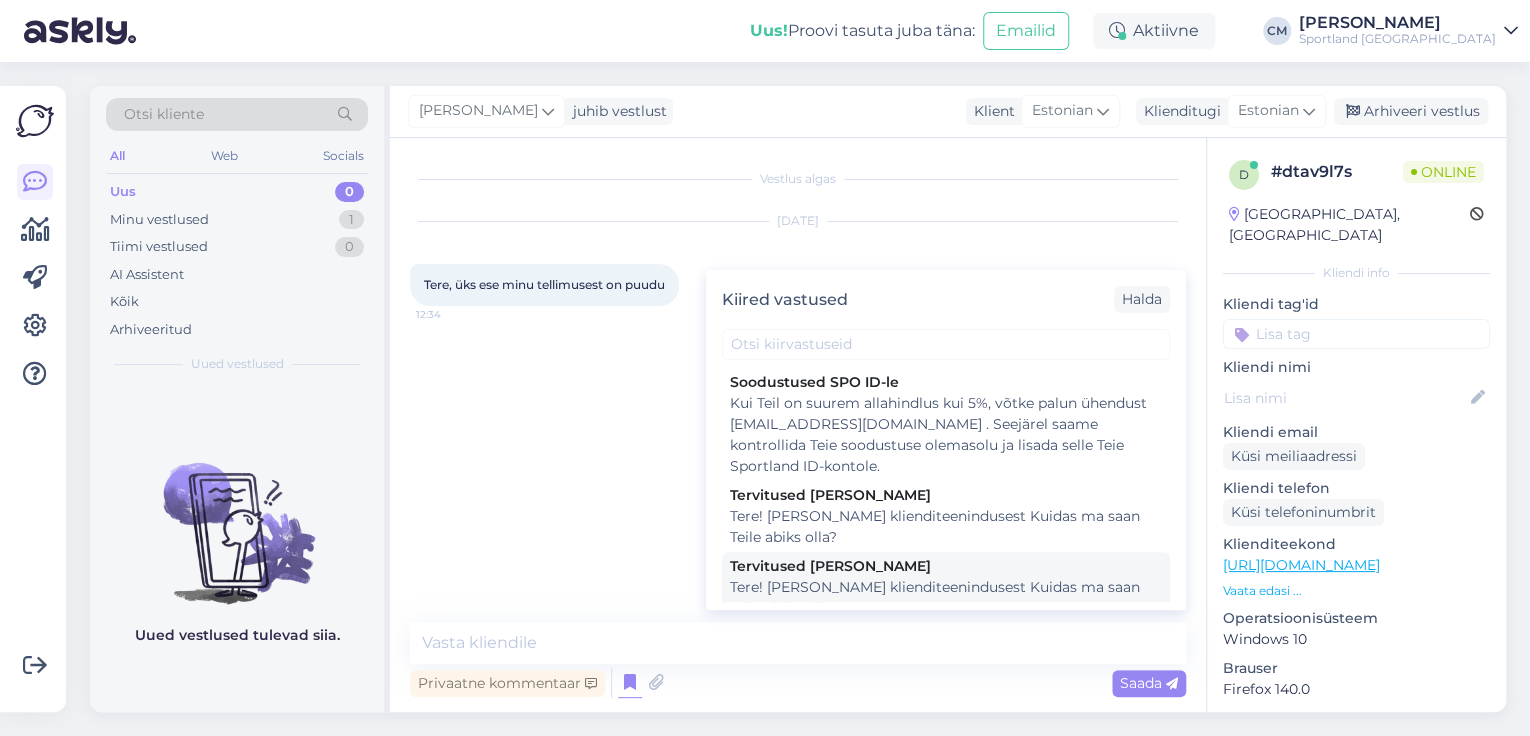 click on "Tere! [PERSON_NAME] klienditeenindusest
Kuidas ma saan Teile abiks olla?" at bounding box center [946, 598] 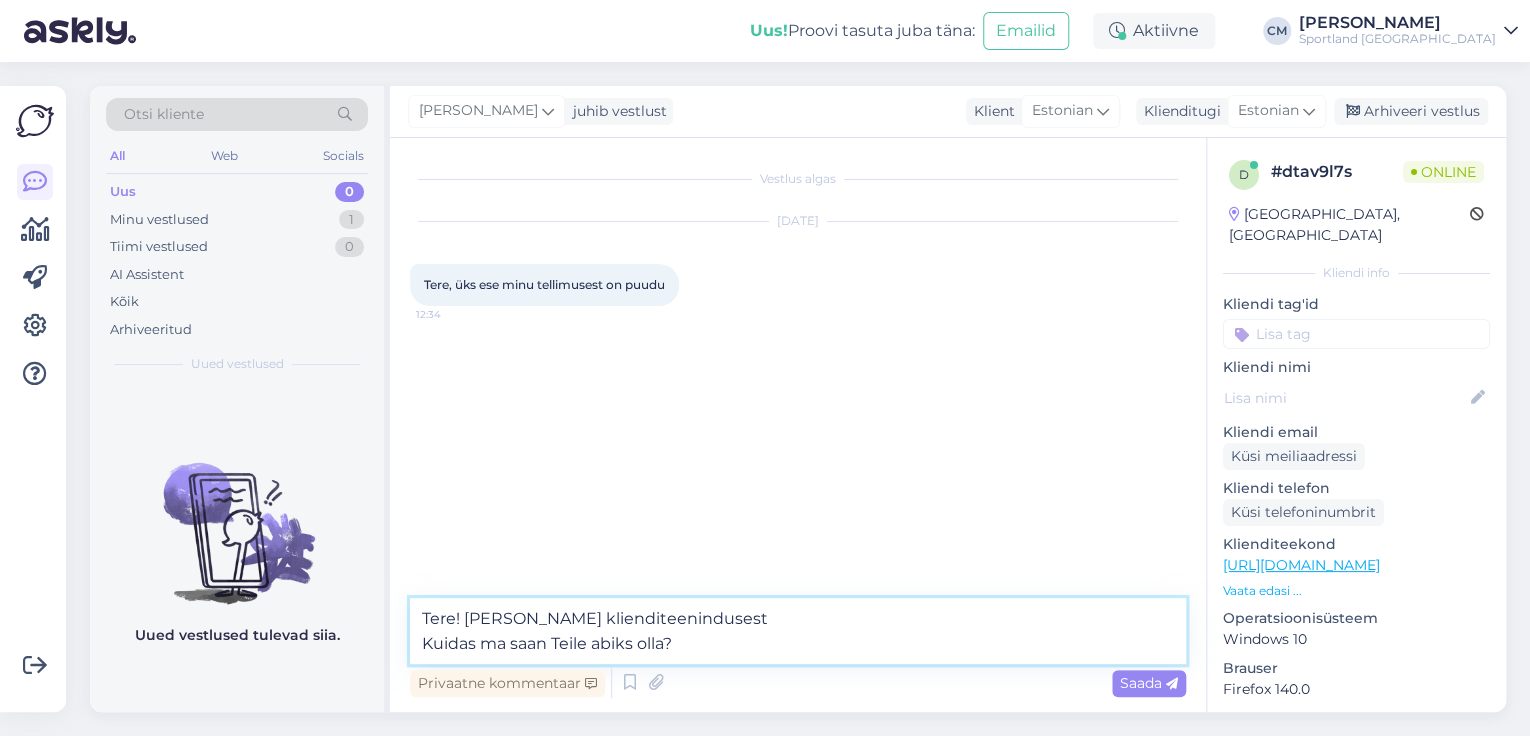 drag, startPoint x: 808, startPoint y: 647, endPoint x: 372, endPoint y: 657, distance: 436.11465 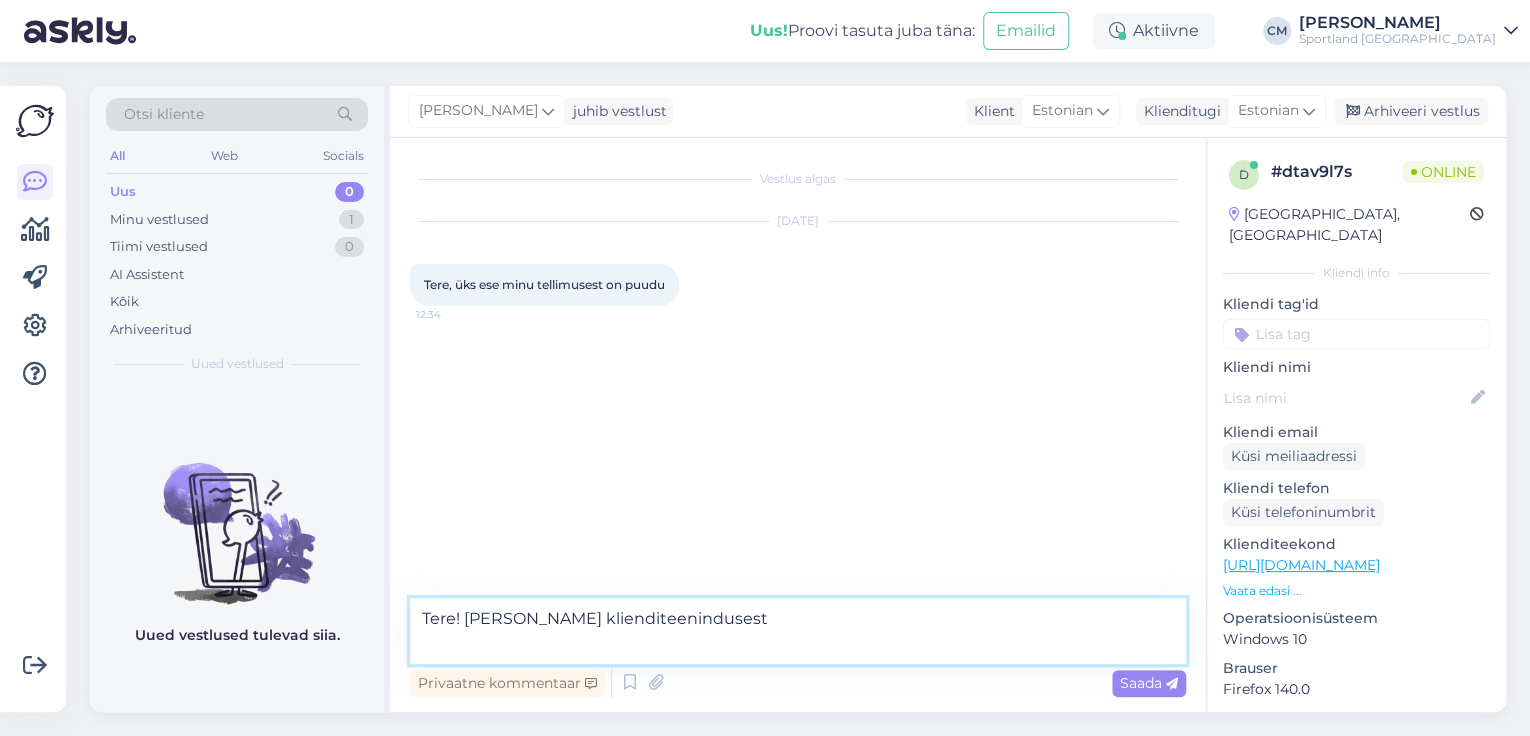 type on "Tere! [PERSON_NAME] klienditeenindusest" 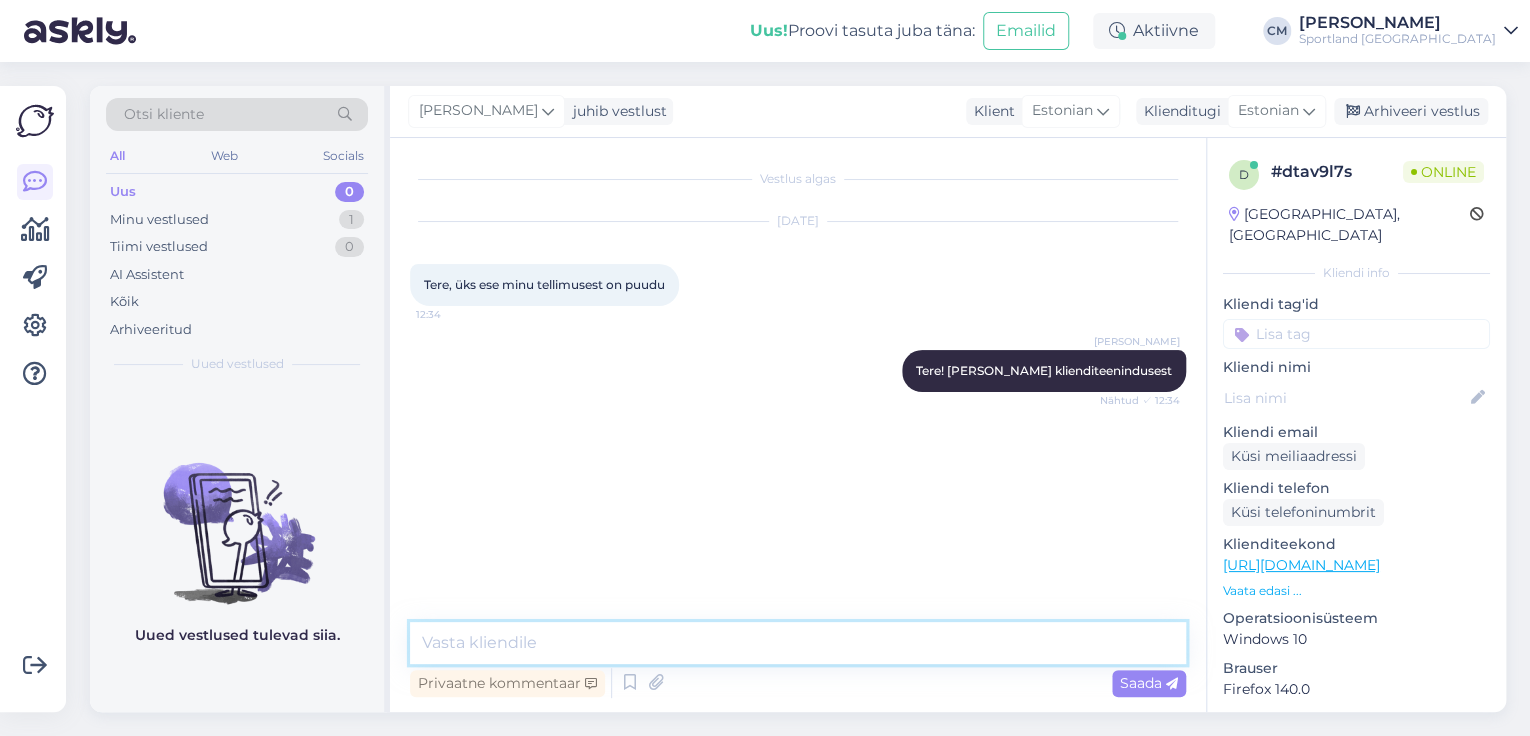 click at bounding box center (798, 643) 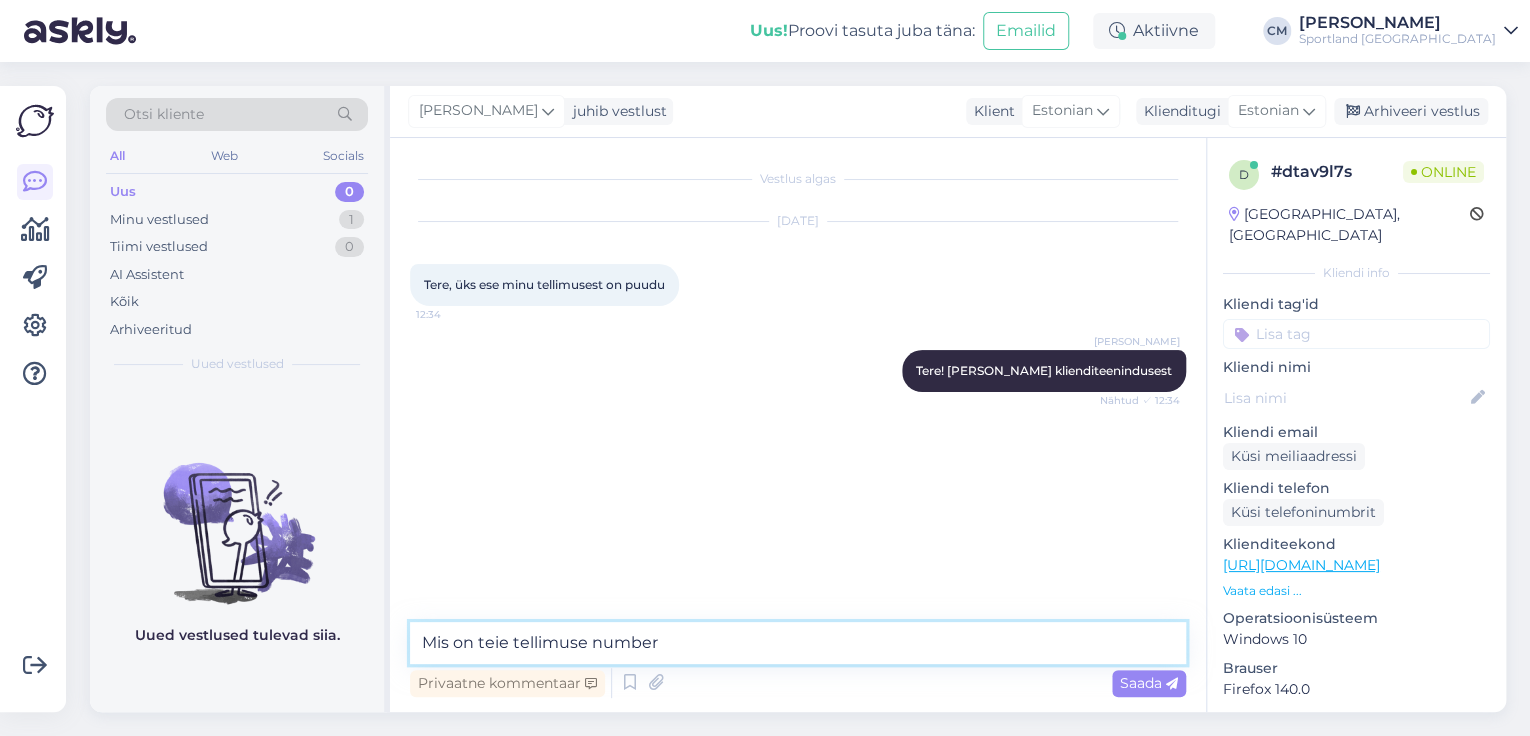 type on "Mis on teie tellimuse number?" 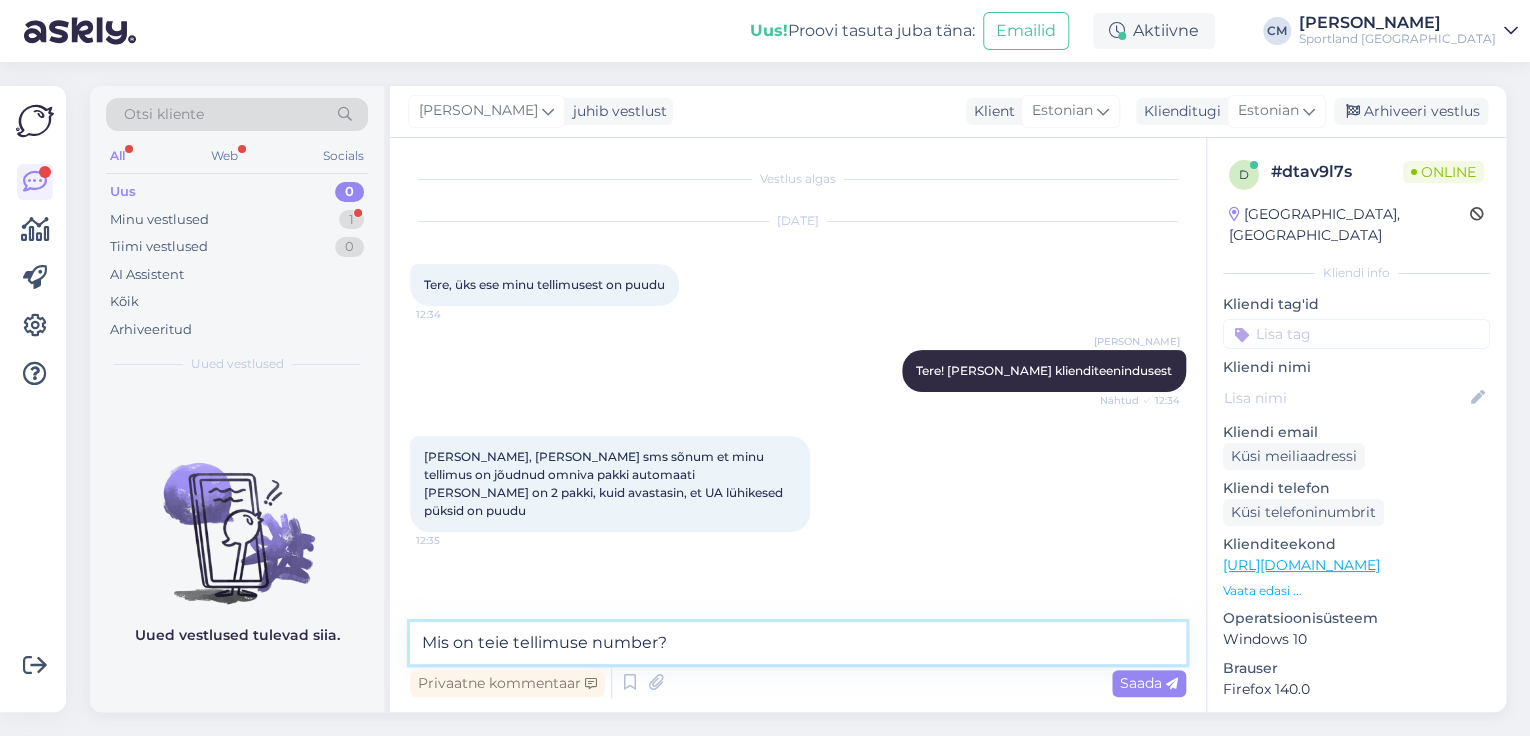 scroll, scrollTop: 17, scrollLeft: 0, axis: vertical 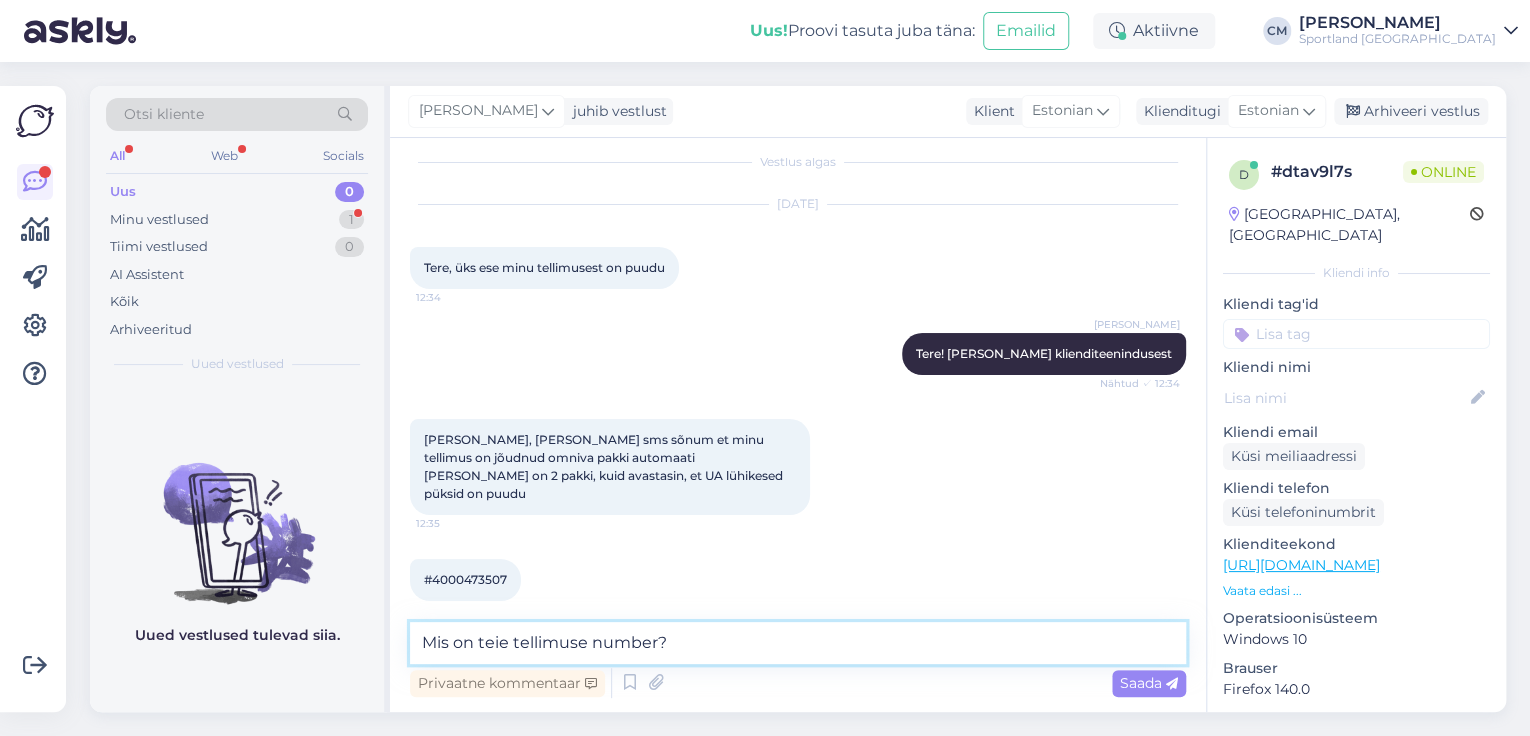 click on "Mis on teie tellimuse number?" at bounding box center (798, 643) 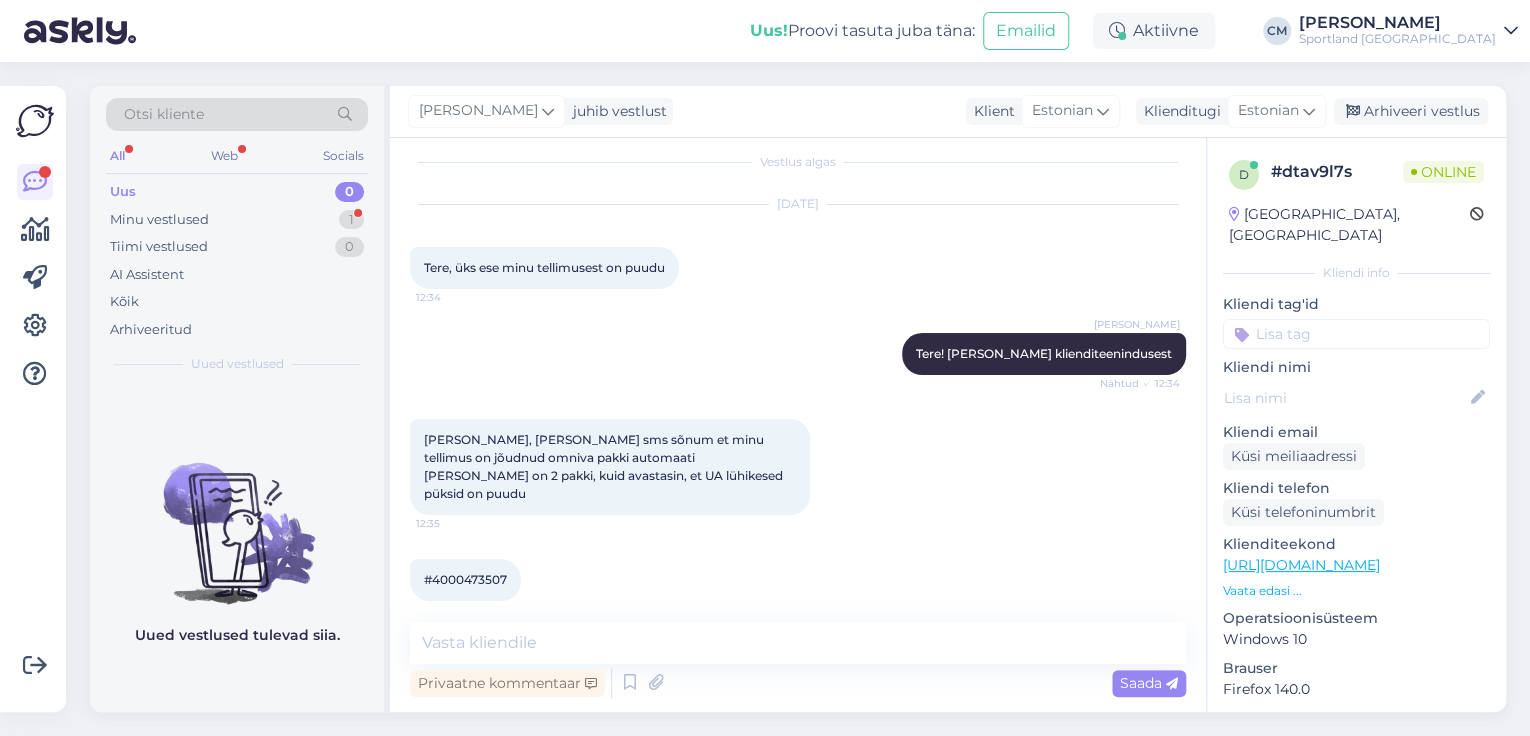 click on "#4000473507 12:35" at bounding box center (465, 580) 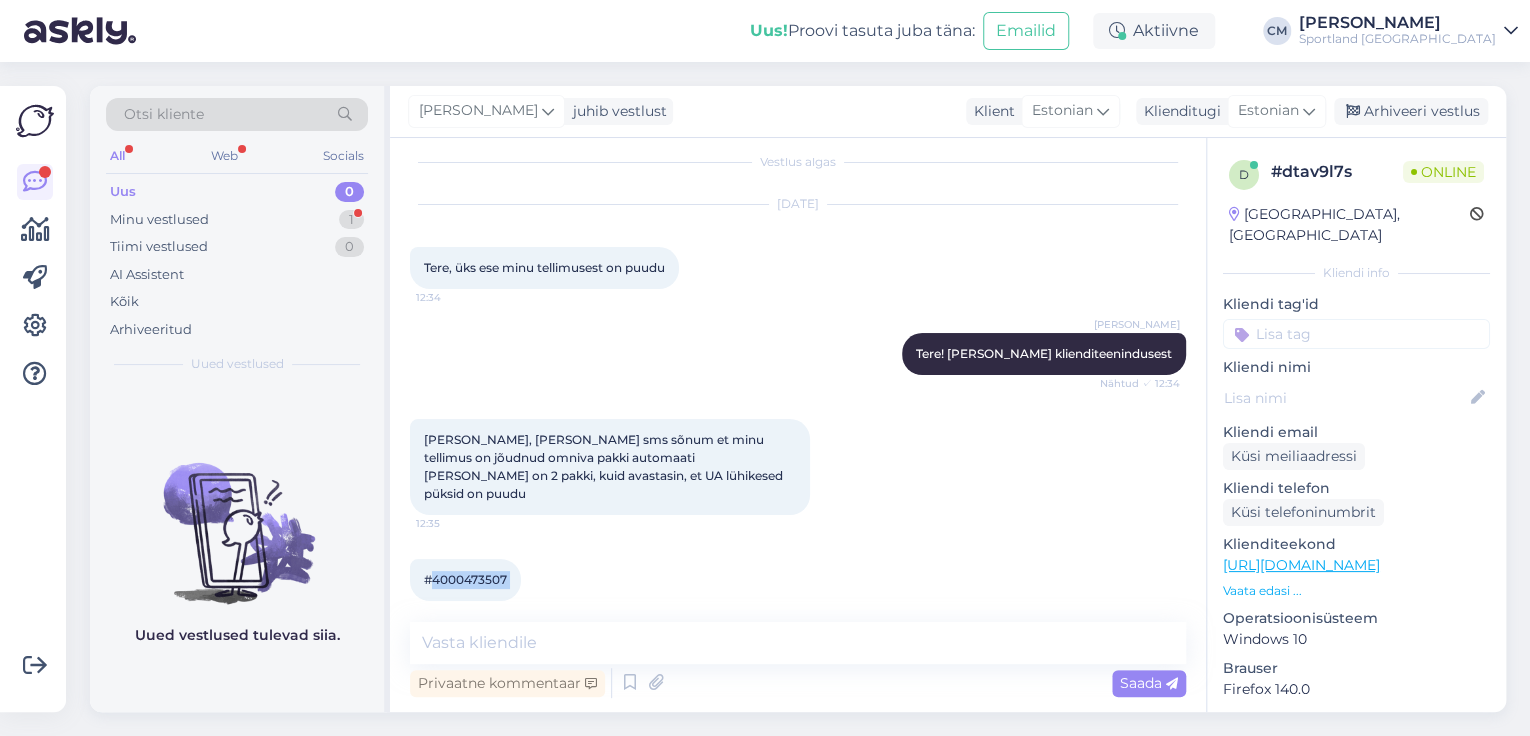 click on "#4000473507" at bounding box center (465, 579) 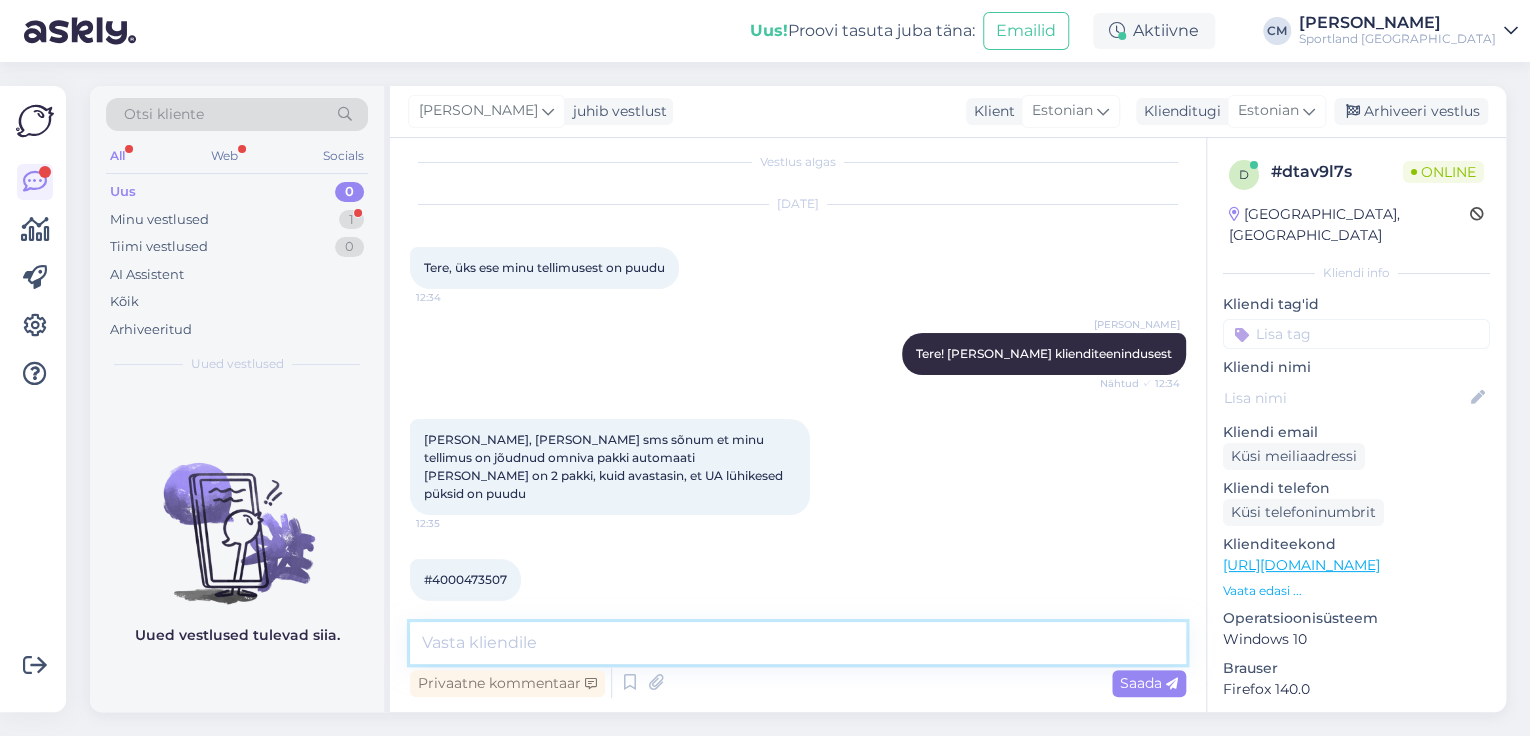 click at bounding box center (798, 643) 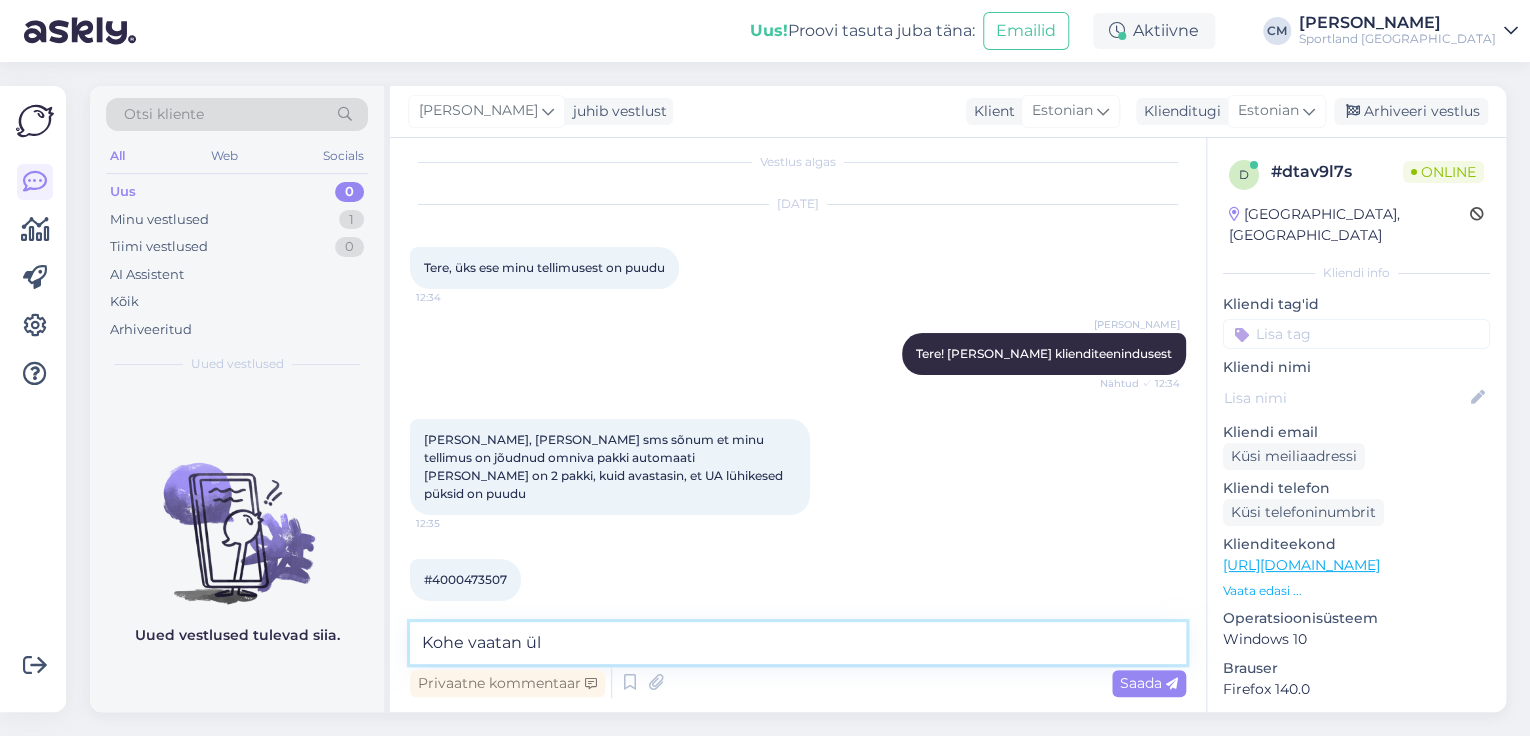 type on "Kohe vaatan üle" 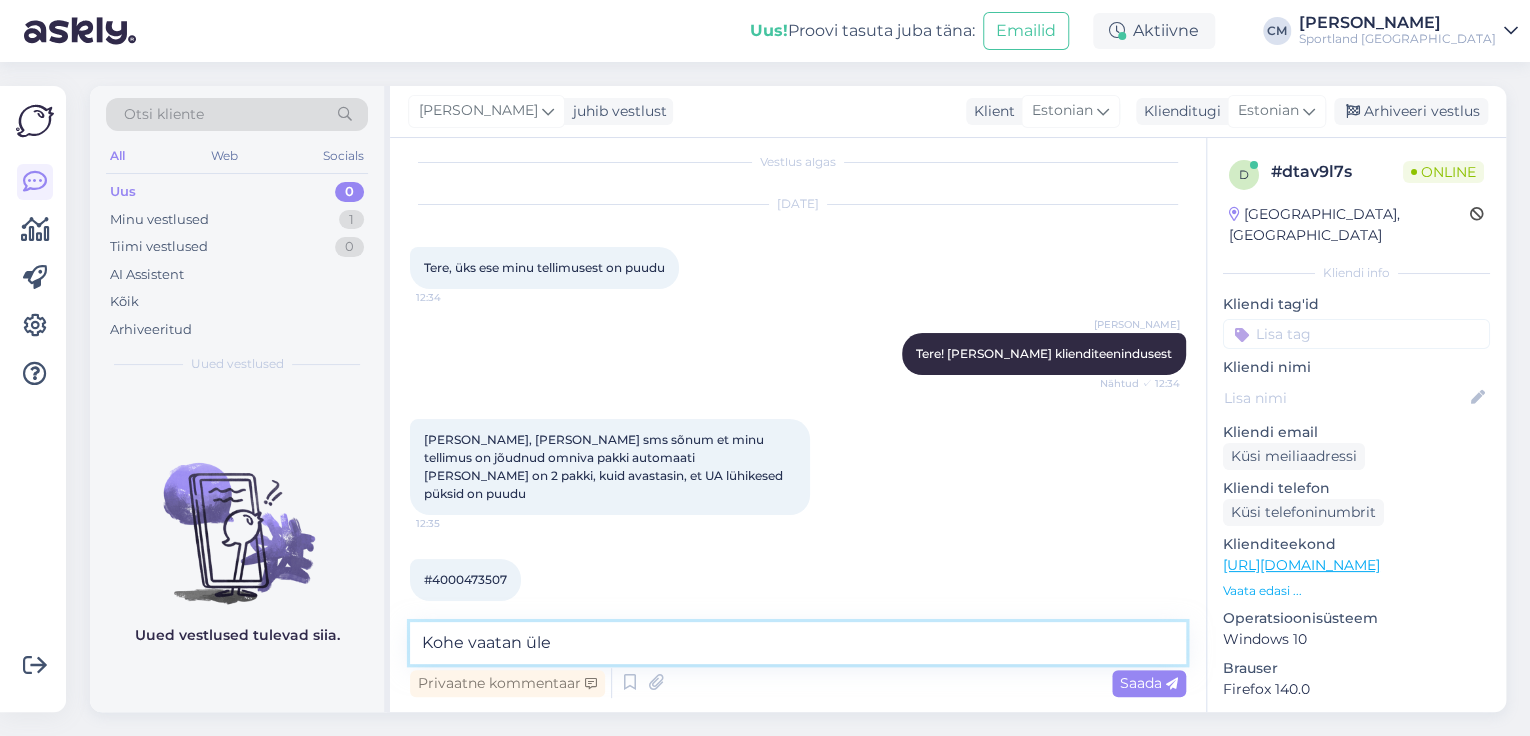 type 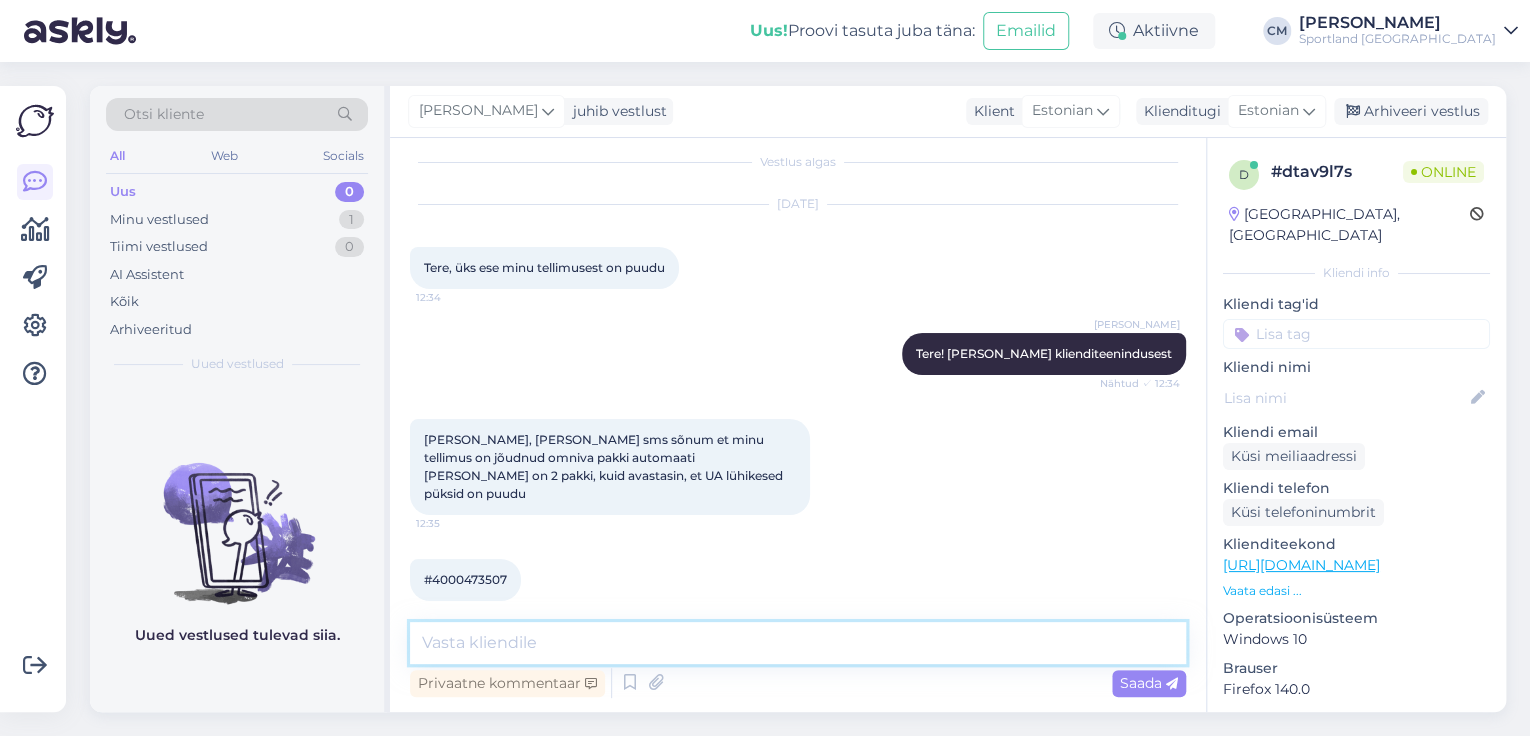 scroll, scrollTop: 104, scrollLeft: 0, axis: vertical 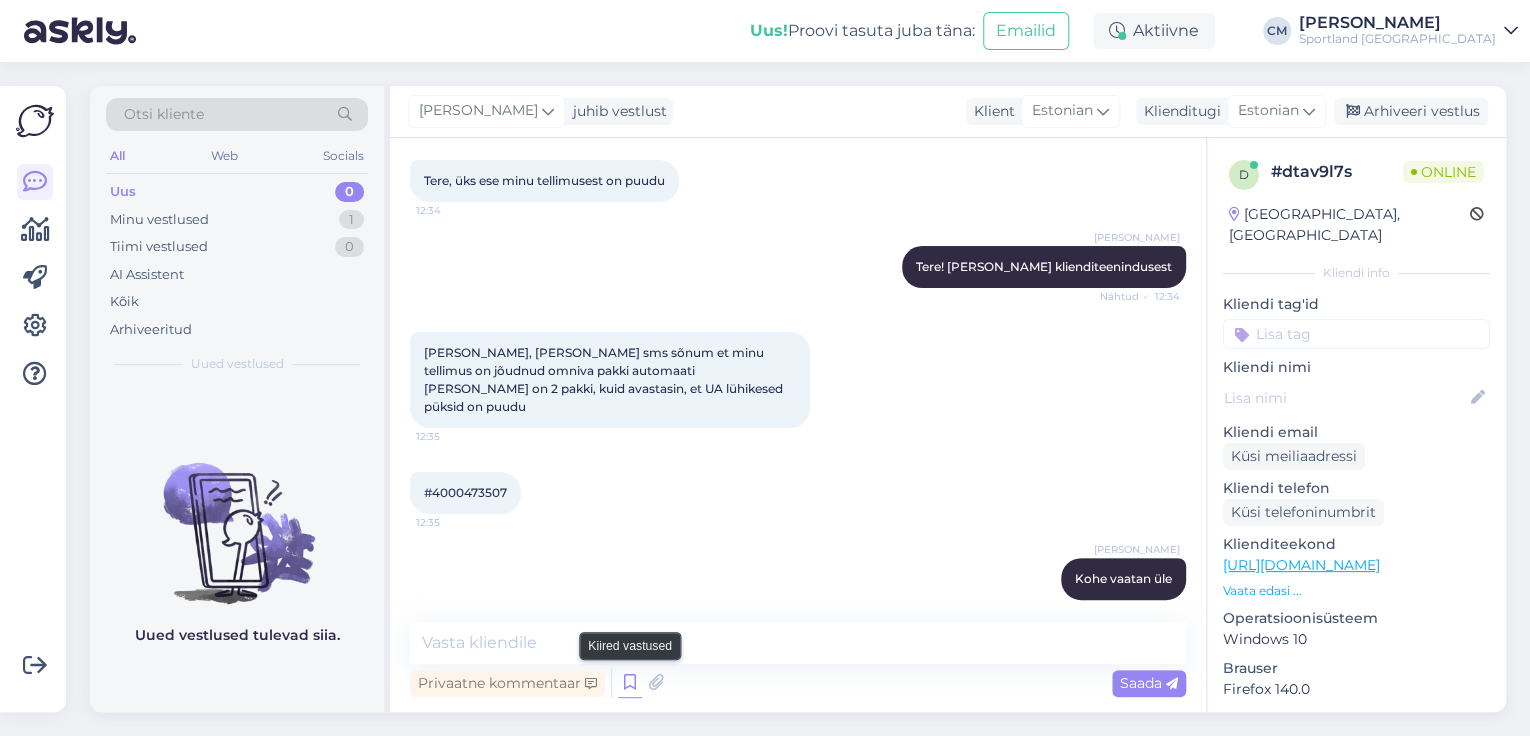 click at bounding box center (630, 683) 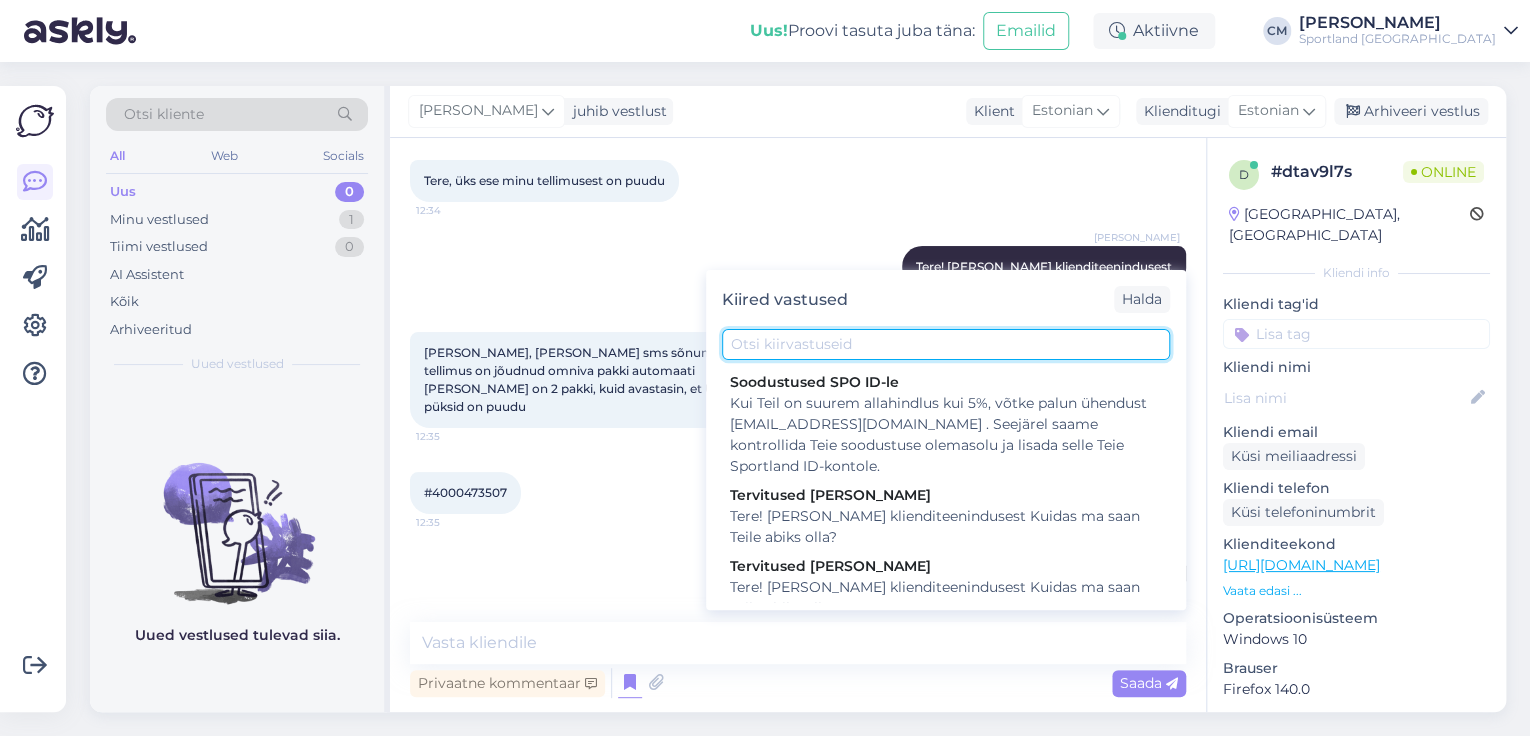 click at bounding box center (946, 344) 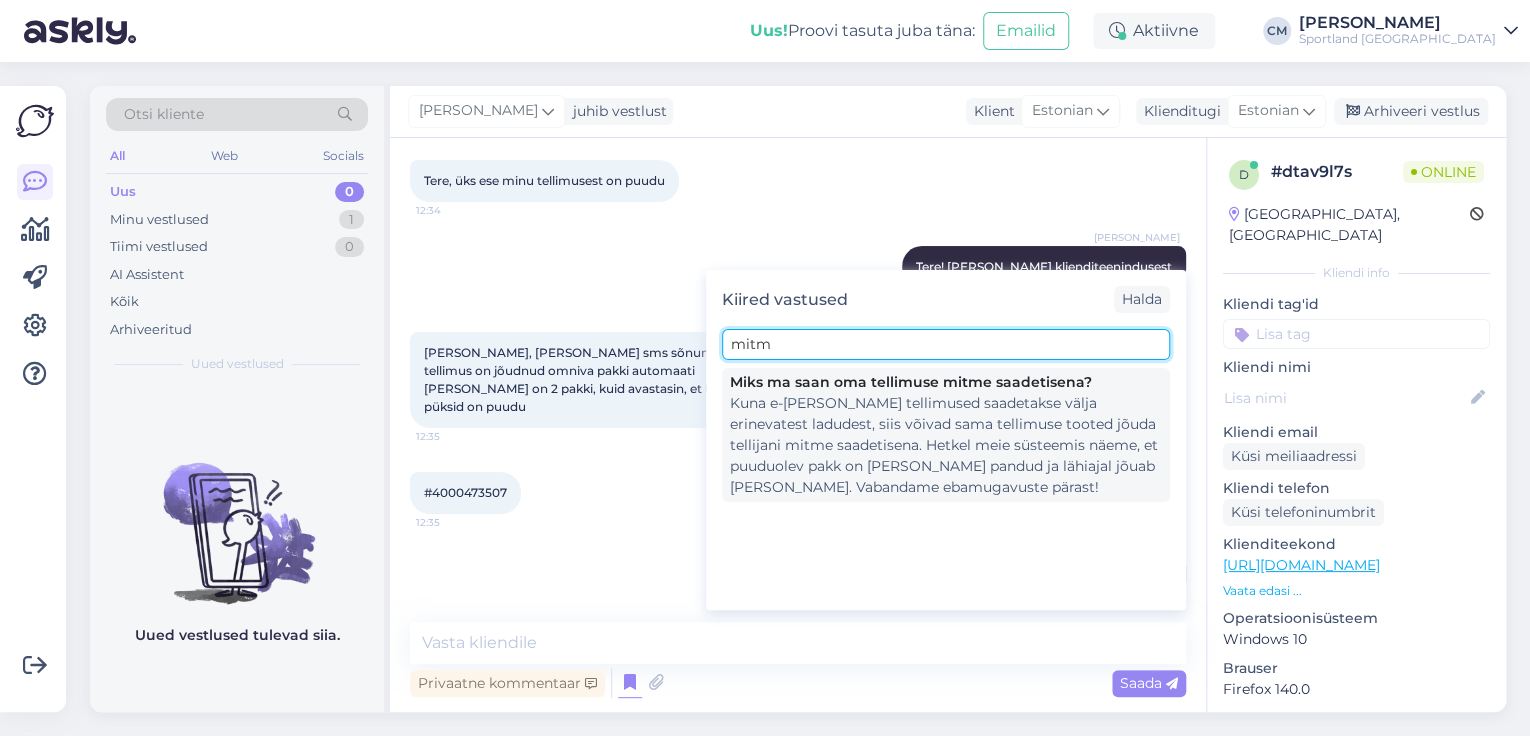 type on "mitm" 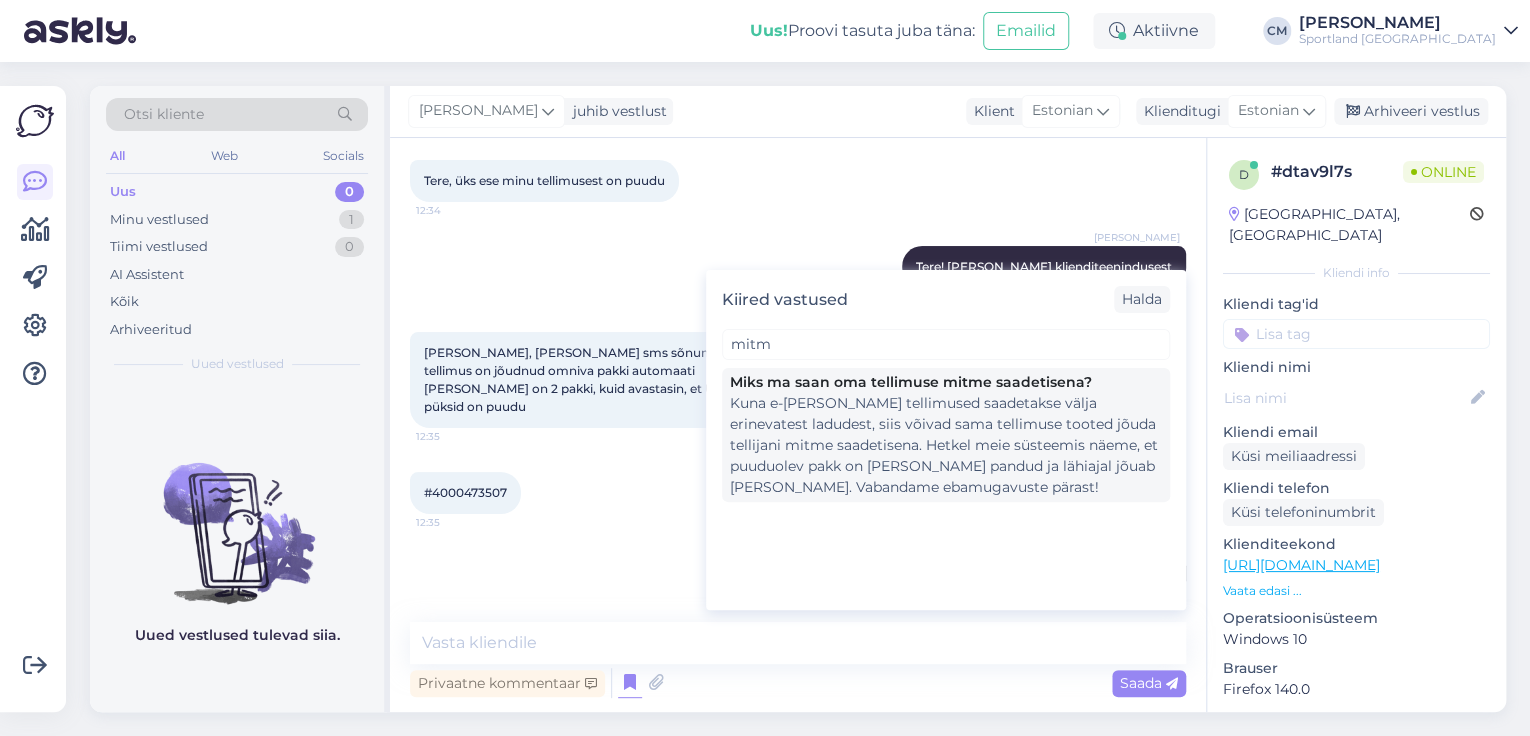 click on "Kuna e-[PERSON_NAME] tellimused saadetakse välja erinevatest ladudest, siis võivad sama tellimuse tooted jõuda tellijani mitme saadetisena. Hetkel meie süsteemis näeme, et puuduolev pakk on [PERSON_NAME] pandud ja lähiajal jõuab [PERSON_NAME].
Vabandame ebamugavuste pärast!" at bounding box center [946, 445] 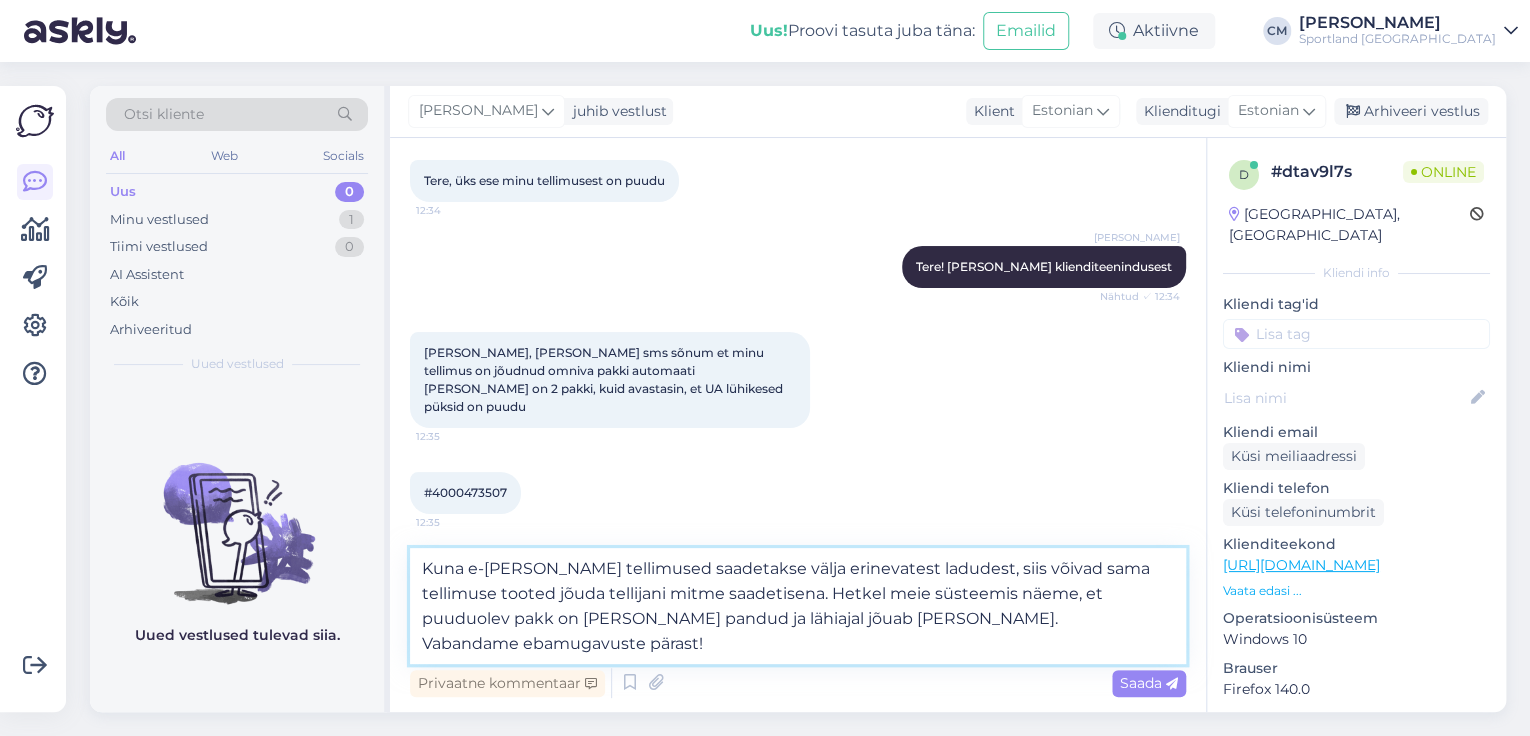 drag, startPoint x: 738, startPoint y: 639, endPoint x: 362, endPoint y: 654, distance: 376.29907 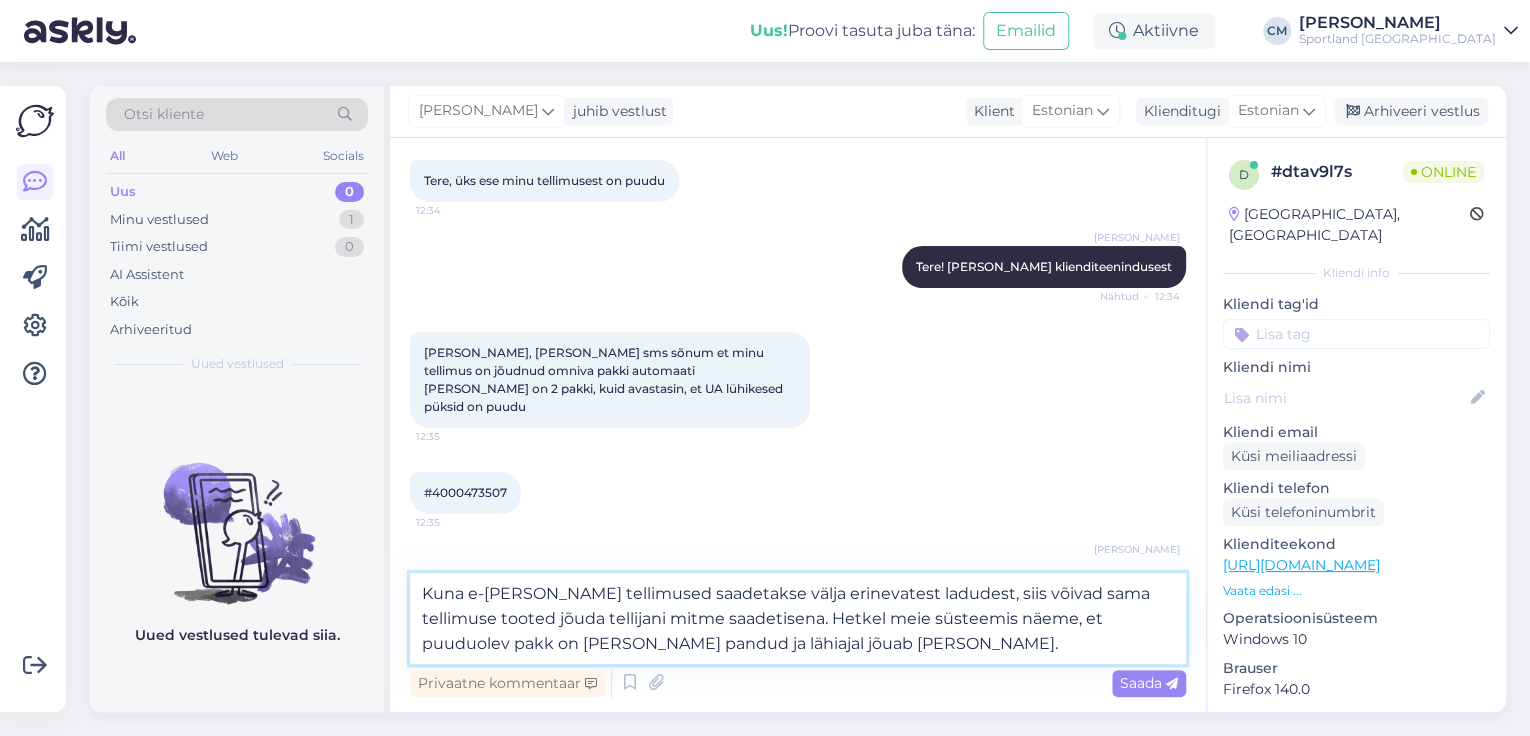 click on "Kuna e-[PERSON_NAME] tellimused saadetakse välja erinevatest ladudest, siis võivad sama tellimuse tooted jõuda tellijani mitme saadetisena. Hetkel meie süsteemis näeme, et puuduolev pakk on [PERSON_NAME] pandud ja lähiajal jõuab [PERSON_NAME]." at bounding box center (798, 618) 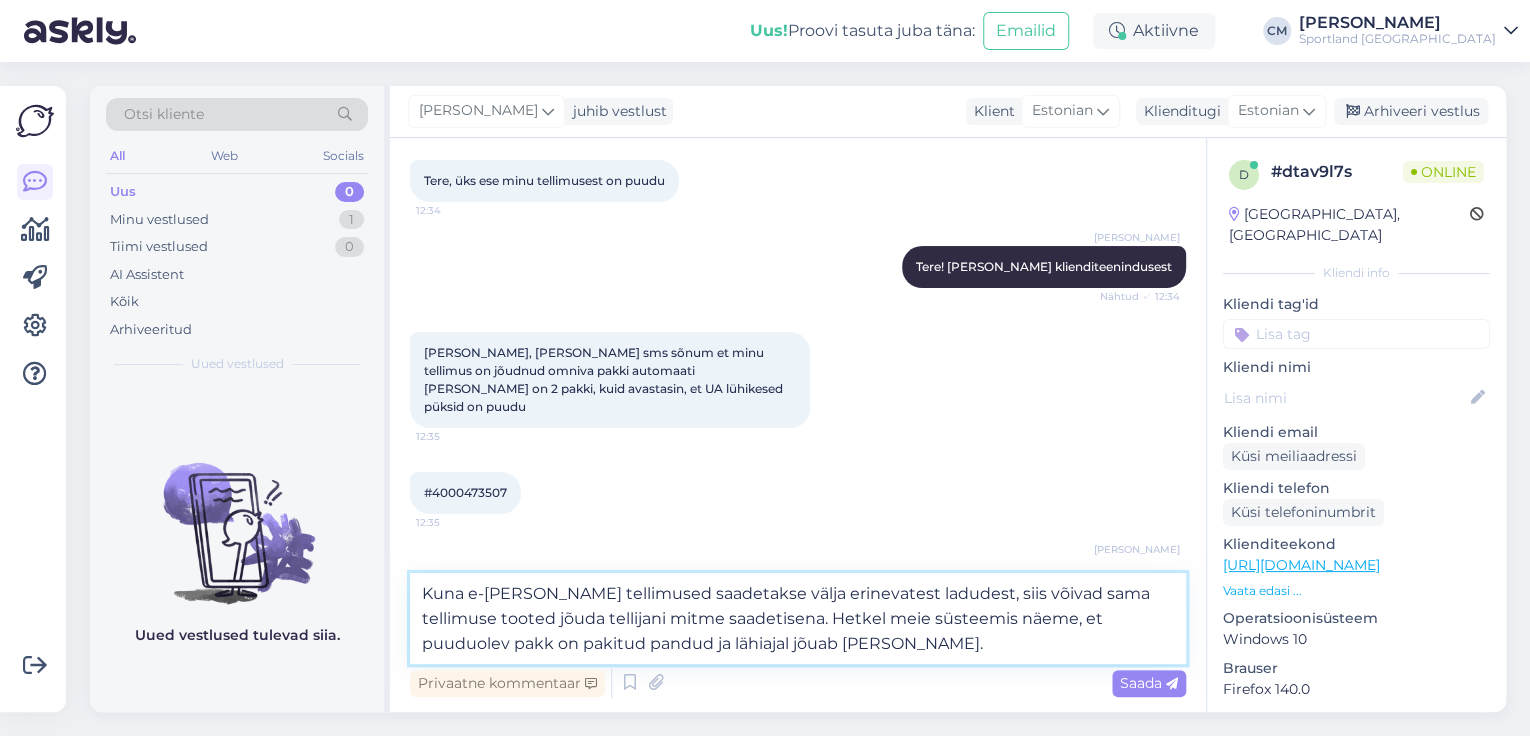 click on "Kuna e-[PERSON_NAME] tellimused saadetakse välja erinevatest ladudest, siis võivad sama tellimuse tooted jõuda tellijani mitme saadetisena. Hetkel meie süsteemis näeme, et puuduolev pakk on pakitud pandud ja lähiajal jõuab [PERSON_NAME]." at bounding box center [798, 618] 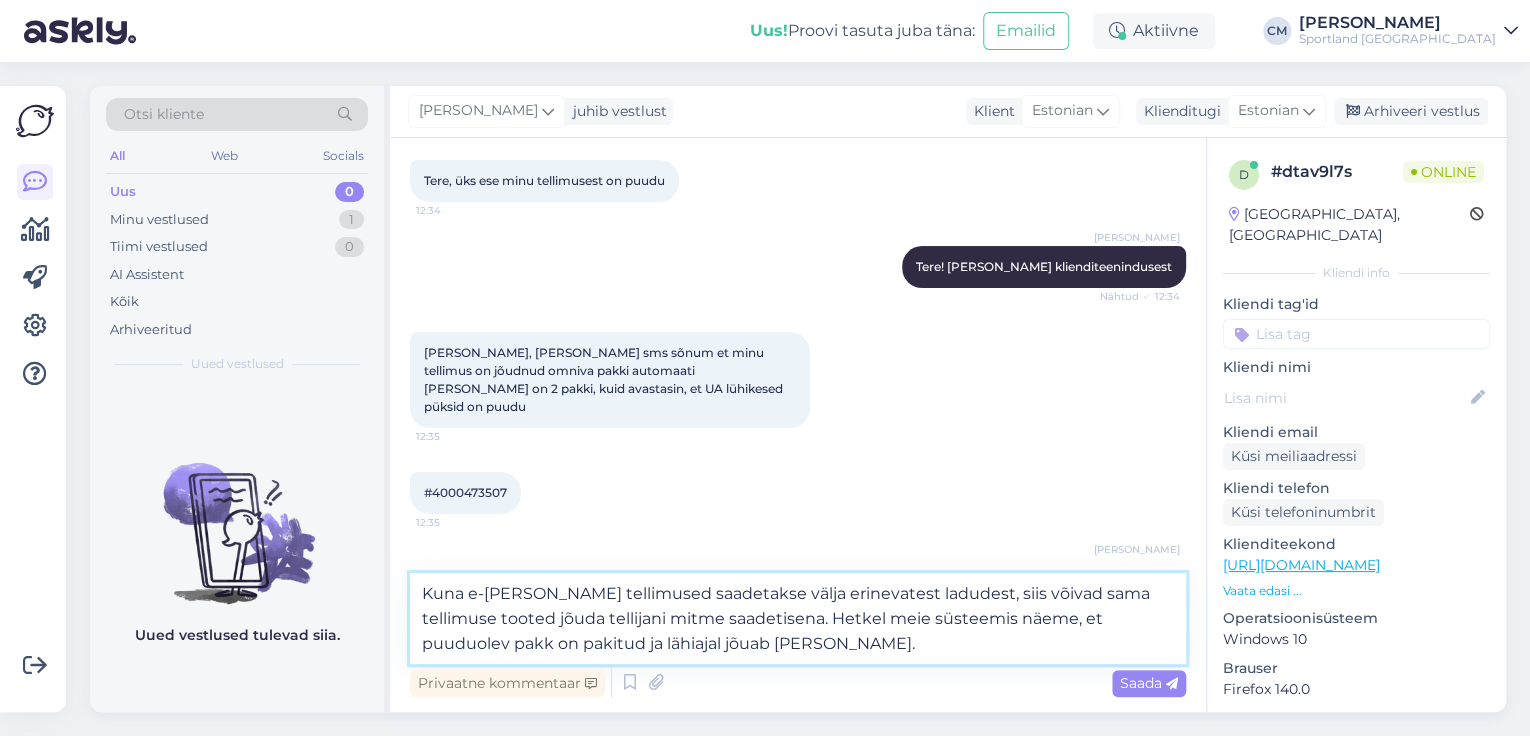 drag, startPoint x: 739, startPoint y: 635, endPoint x: 554, endPoint y: 640, distance: 185.06755 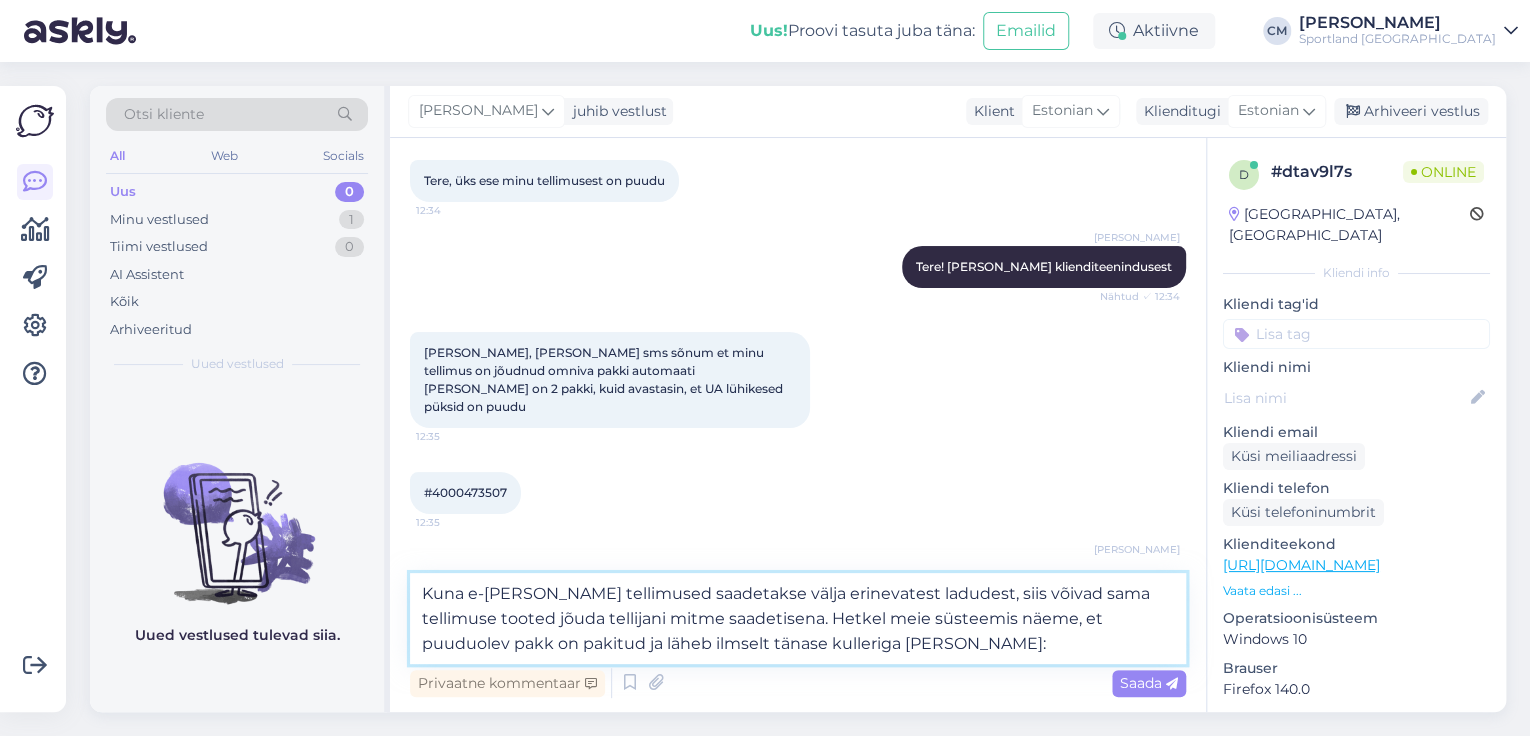 paste on "CC805802748EE" 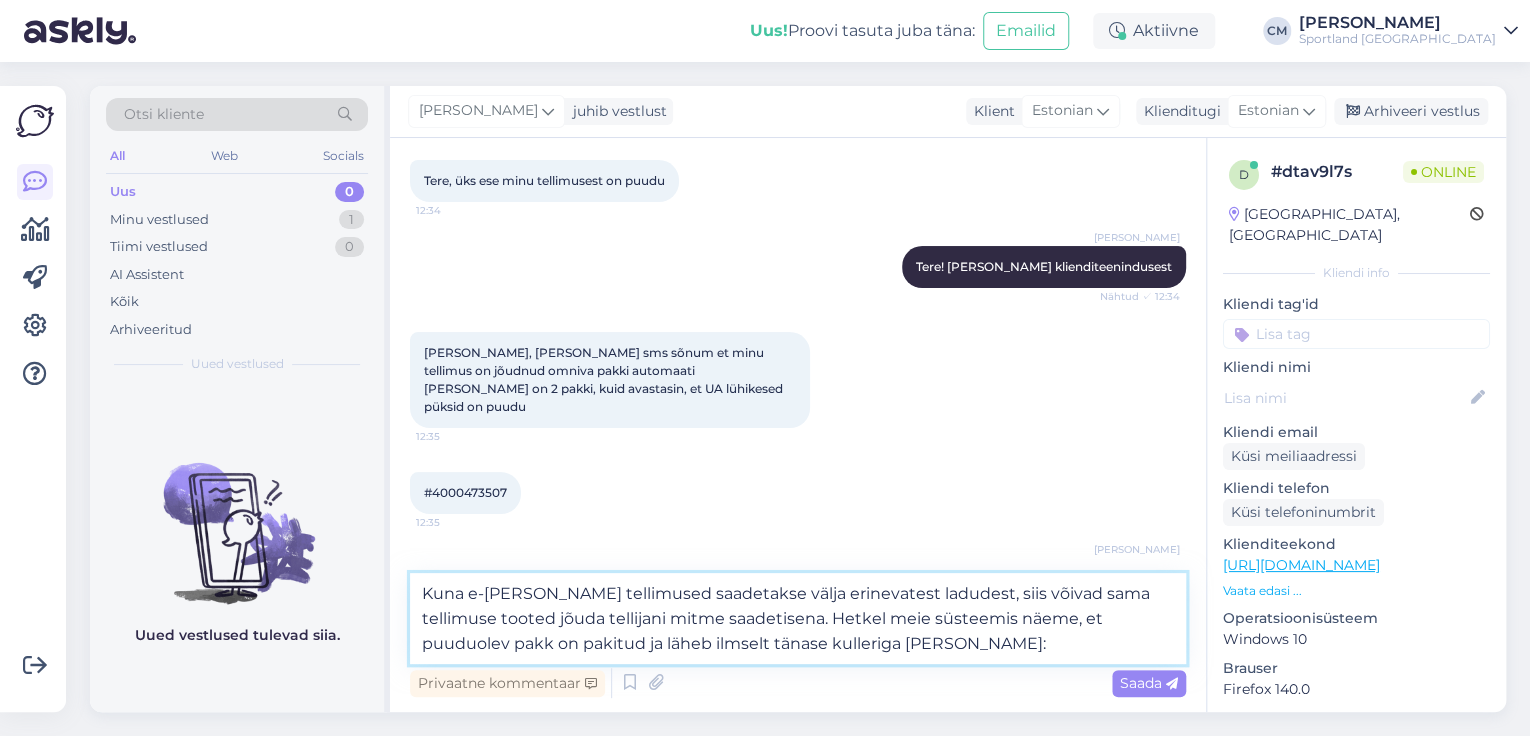 type on "Kuna e-[PERSON_NAME] tellimused saadetakse välja erinevatest ladudest, siis võivad sama tellimuse tooted jõuda tellijani mitme saadetisena. Hetkel meie süsteemis näeme, et puuduolev pakk on pakitud ja läheb ilmselt tänase kulleriga [PERSON_NAME]: 	CC805802748EE" 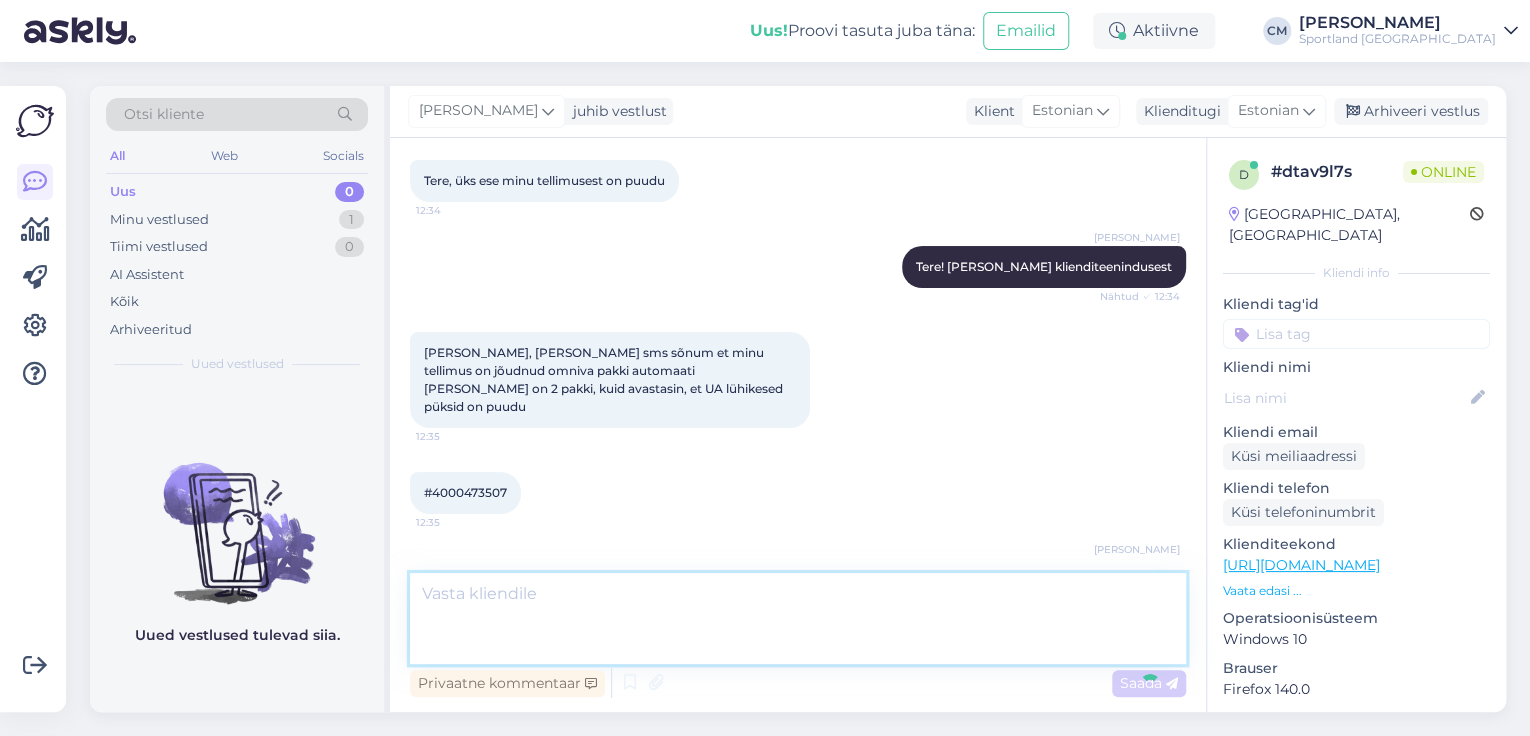 scroll, scrollTop: 261, scrollLeft: 0, axis: vertical 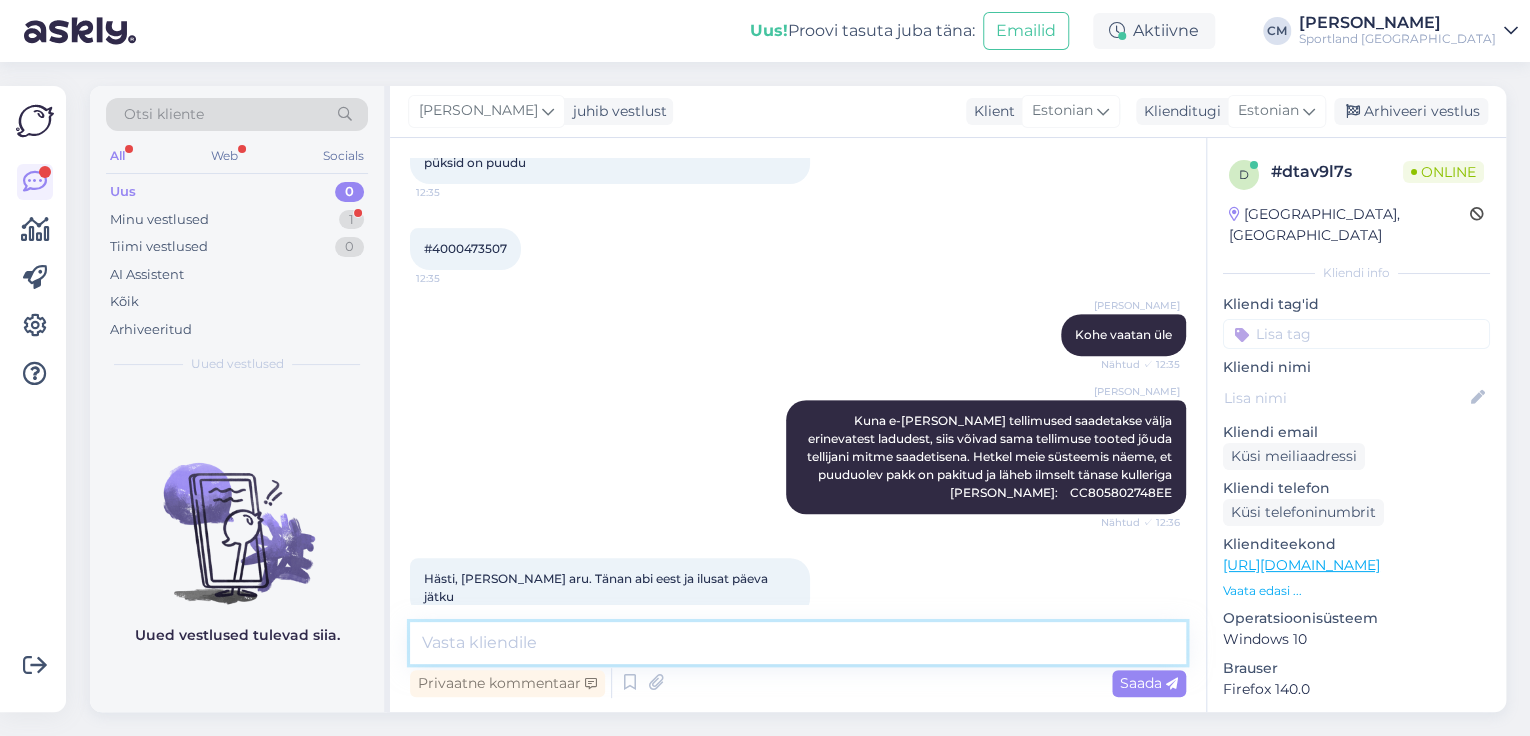 click at bounding box center (798, 643) 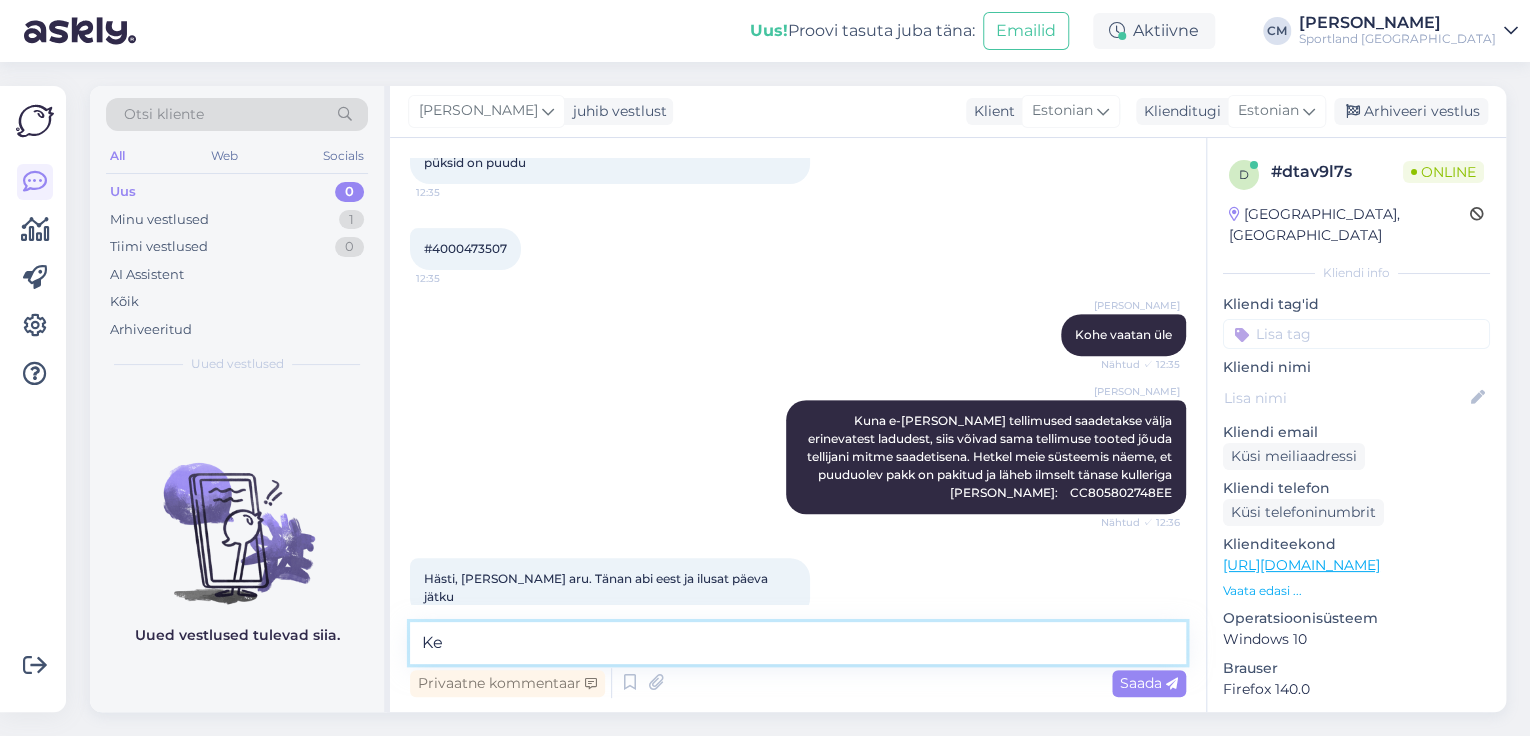 type on "K" 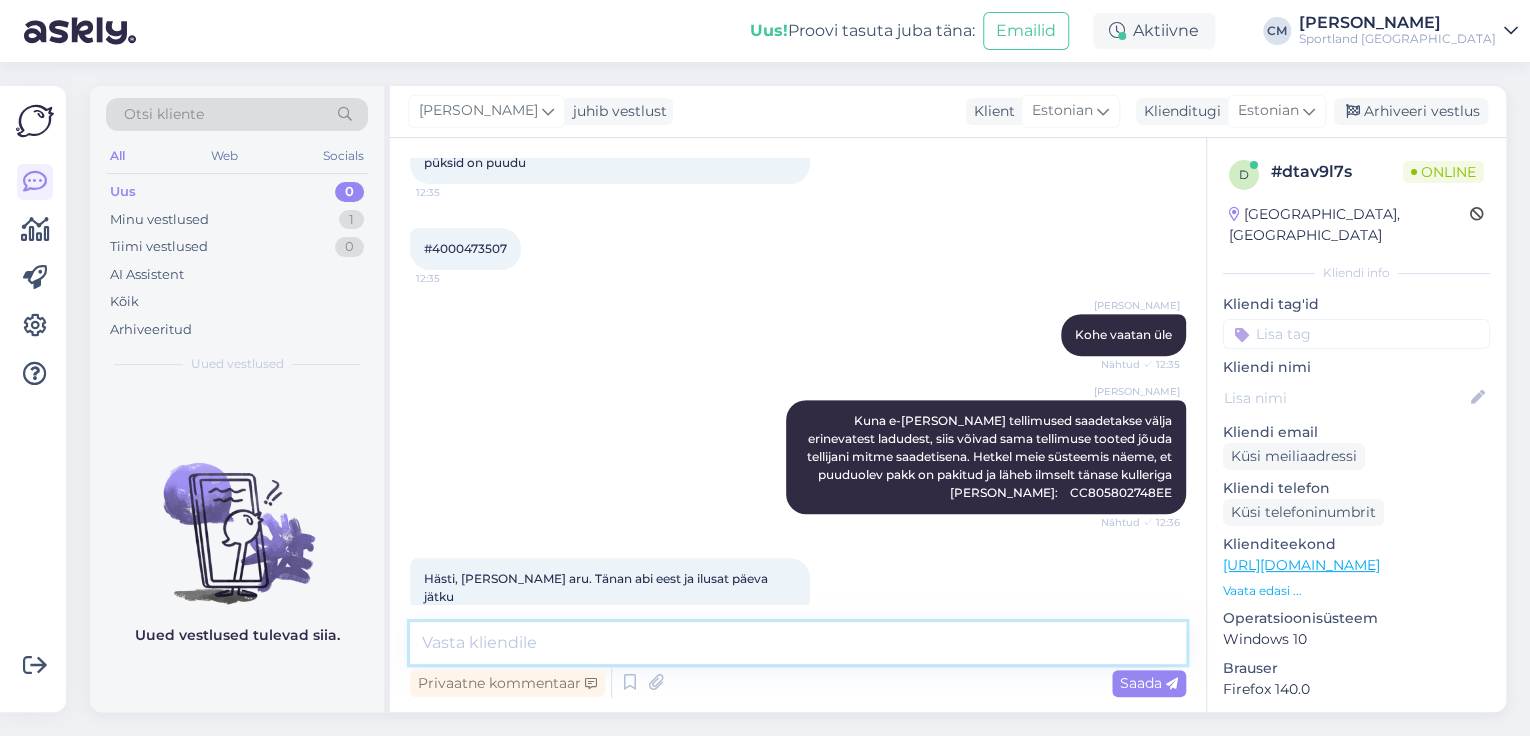 type on "O" 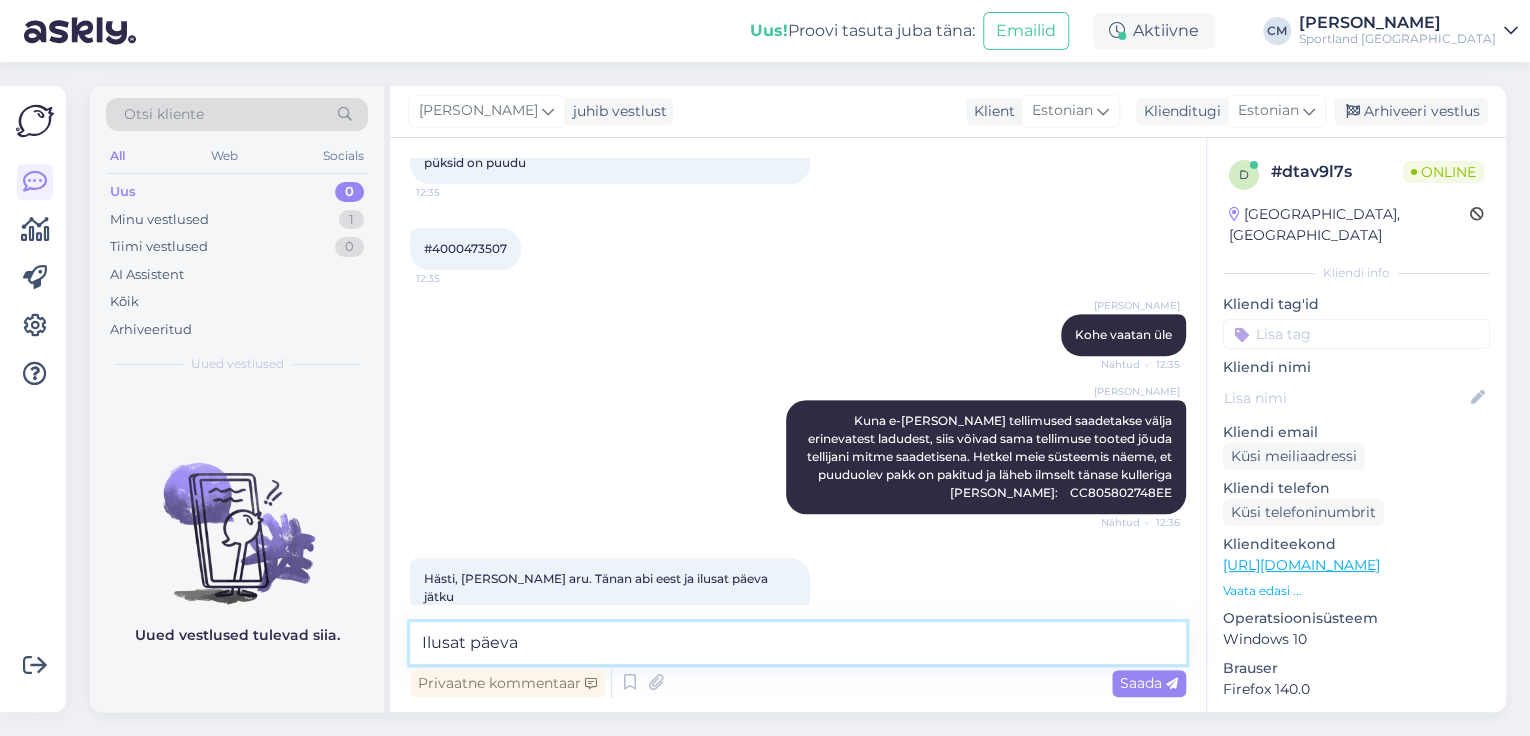 type on "Ilusat päeva!" 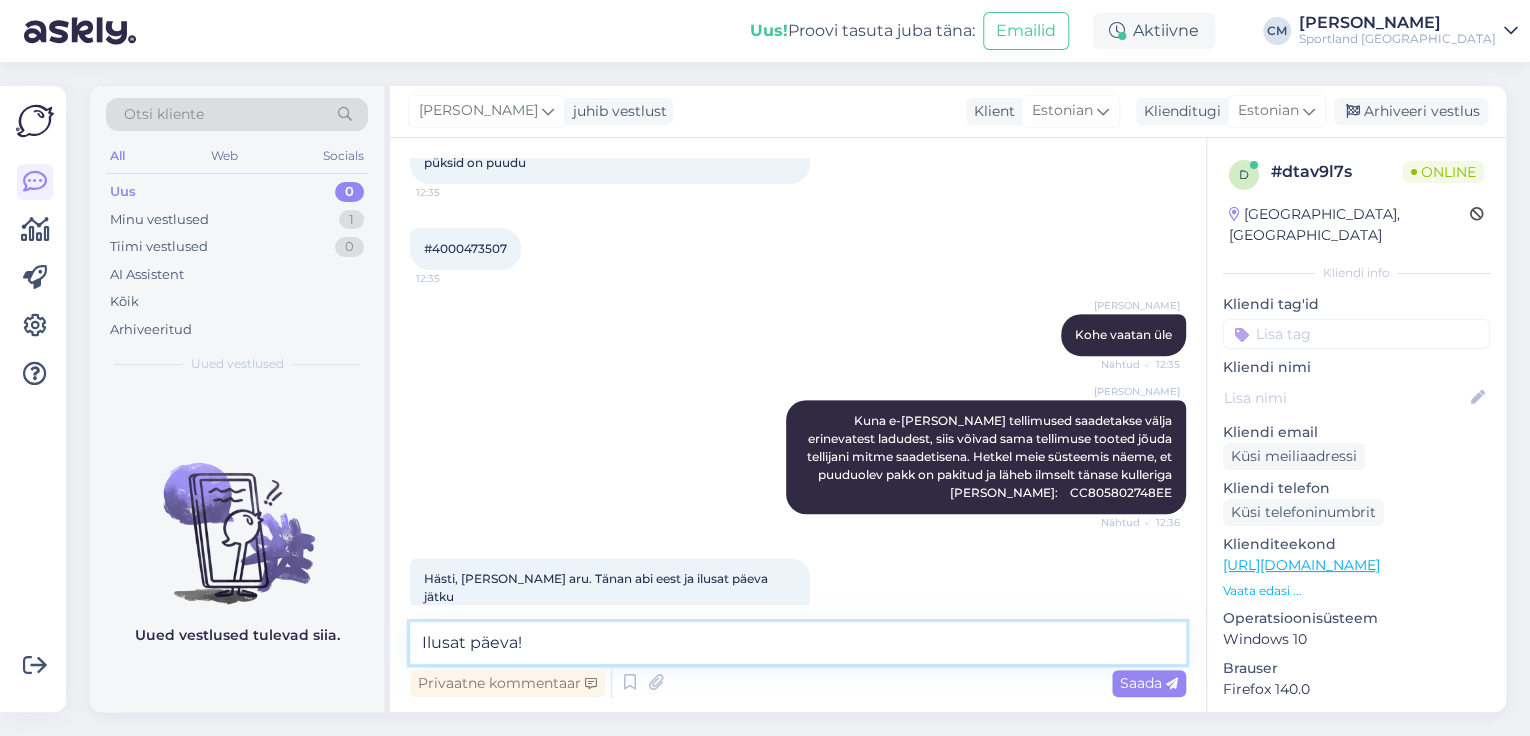 type 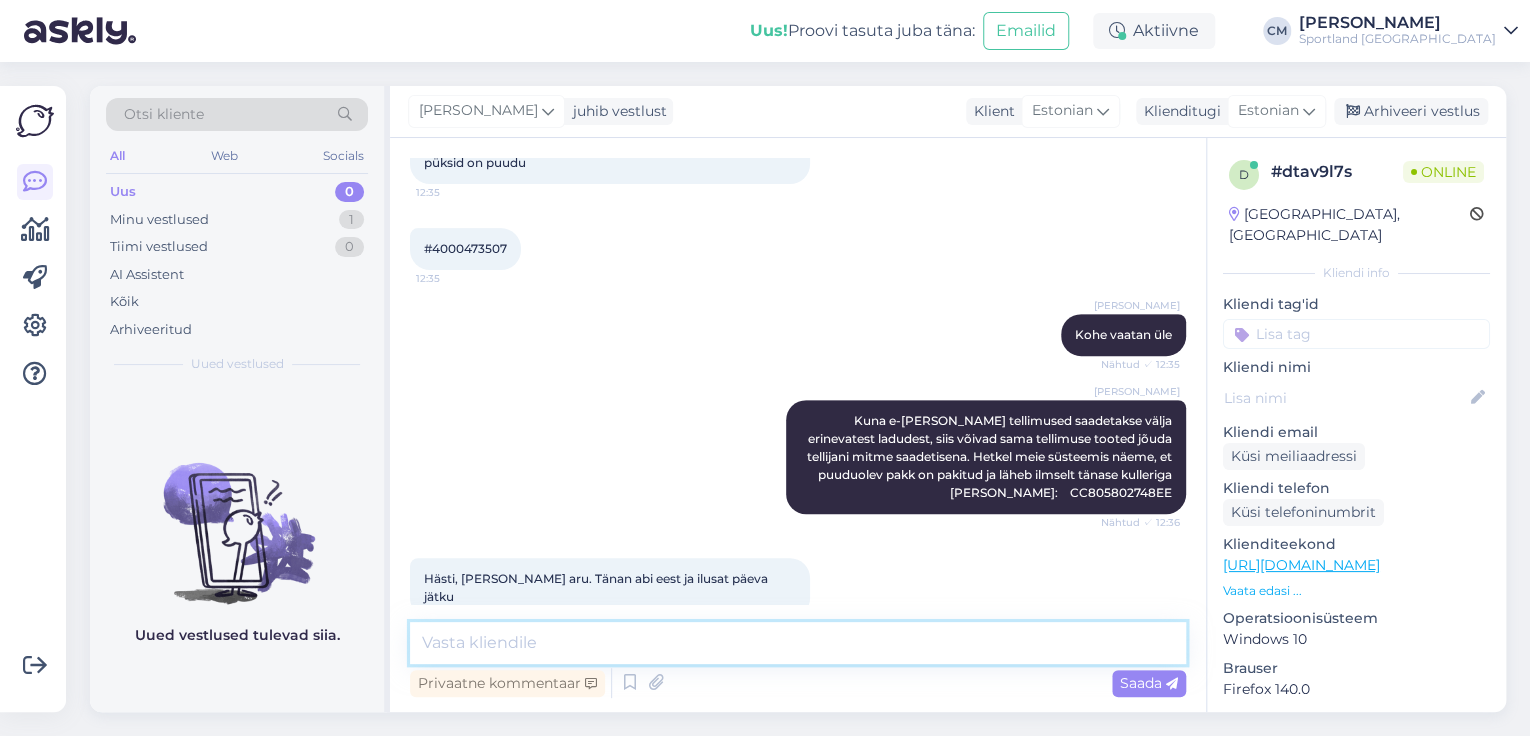 scroll, scrollTop: 433, scrollLeft: 0, axis: vertical 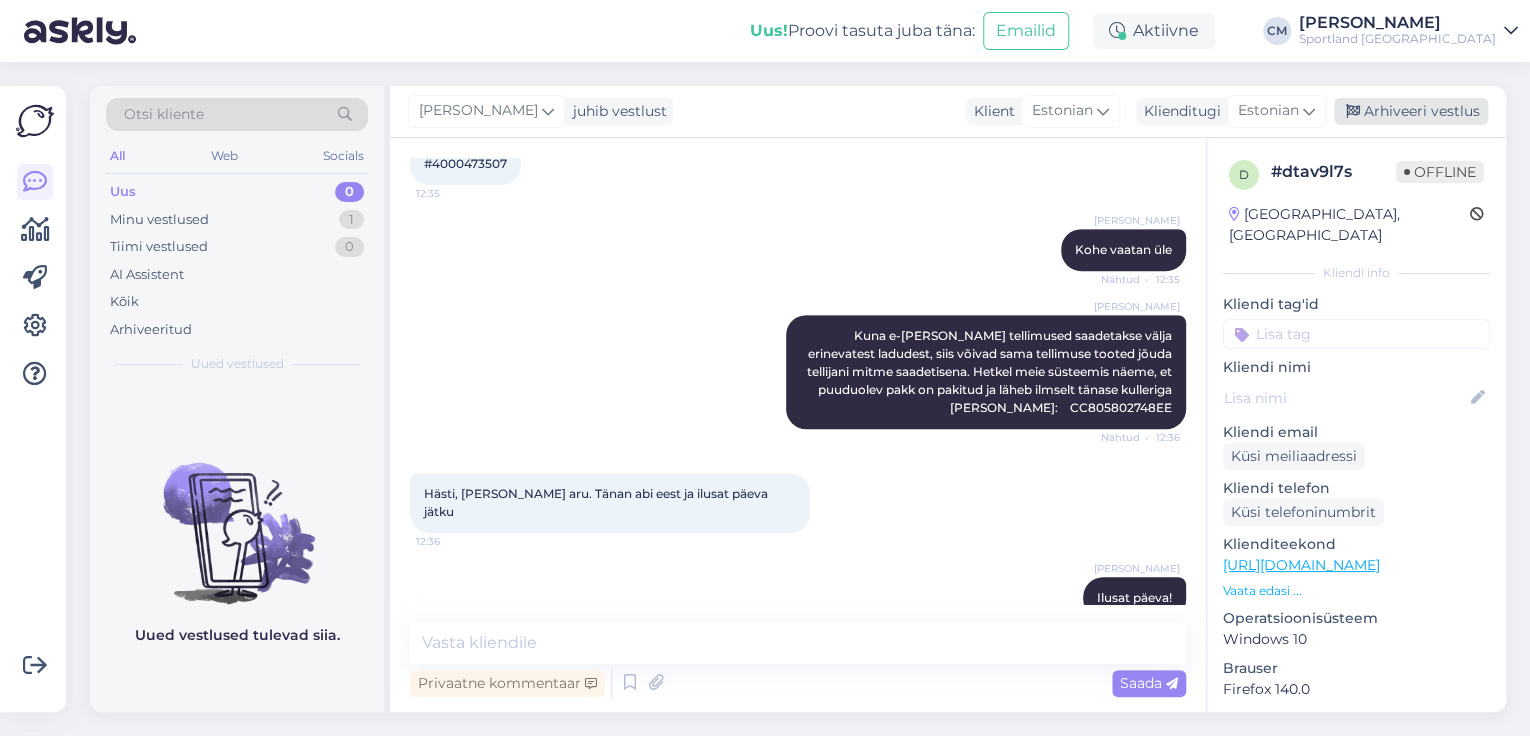 click on "Arhiveeri vestlus" at bounding box center (1411, 111) 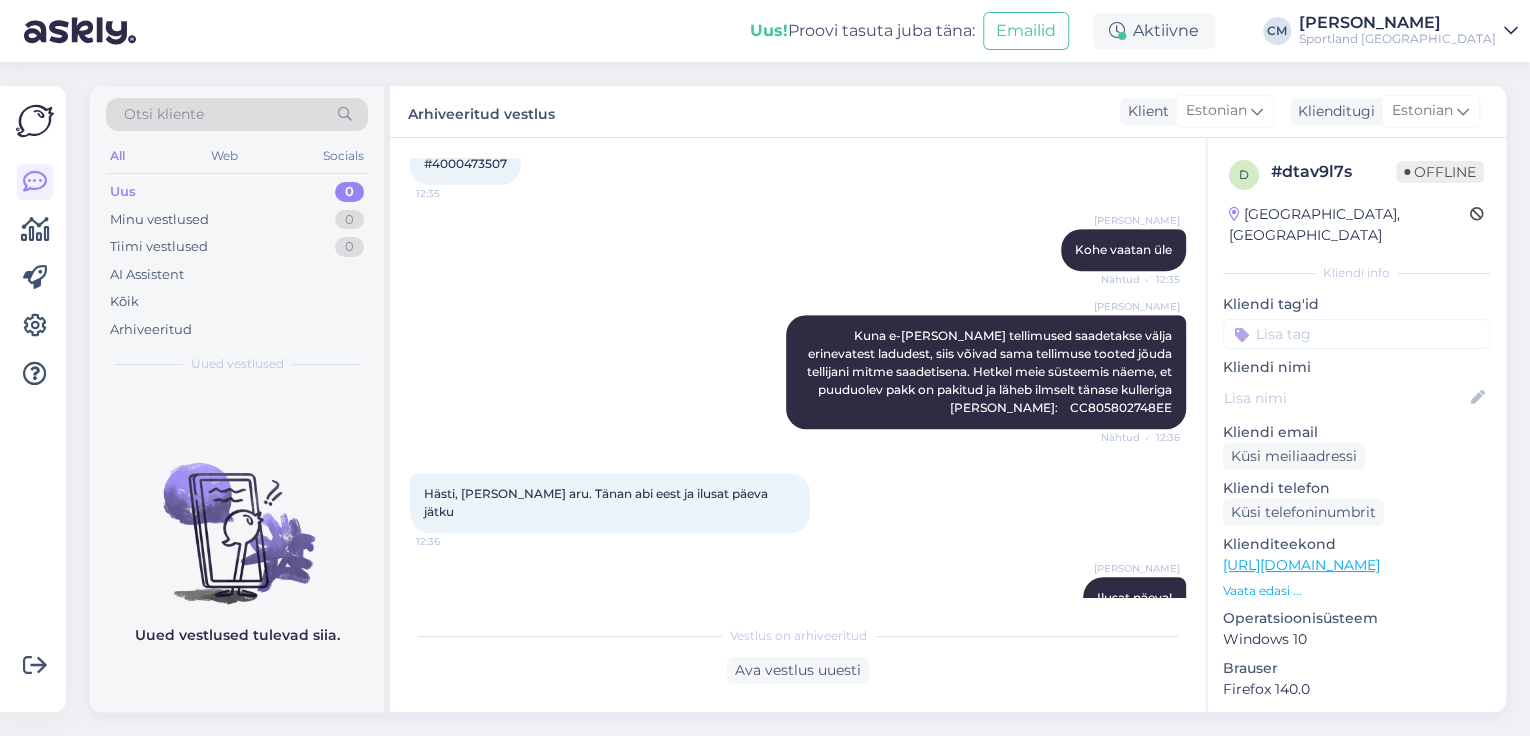 click at bounding box center [1356, 334] 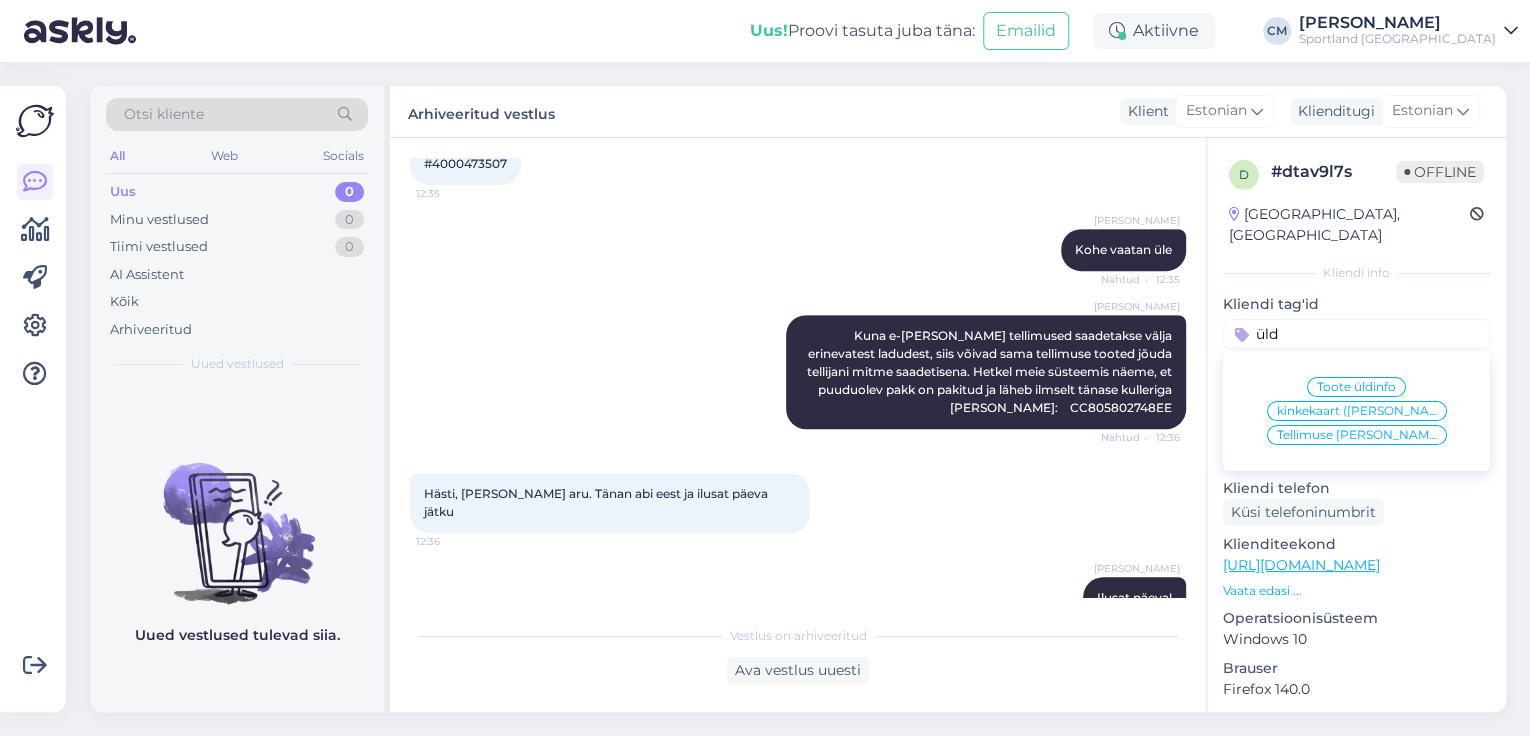 type on "üld" 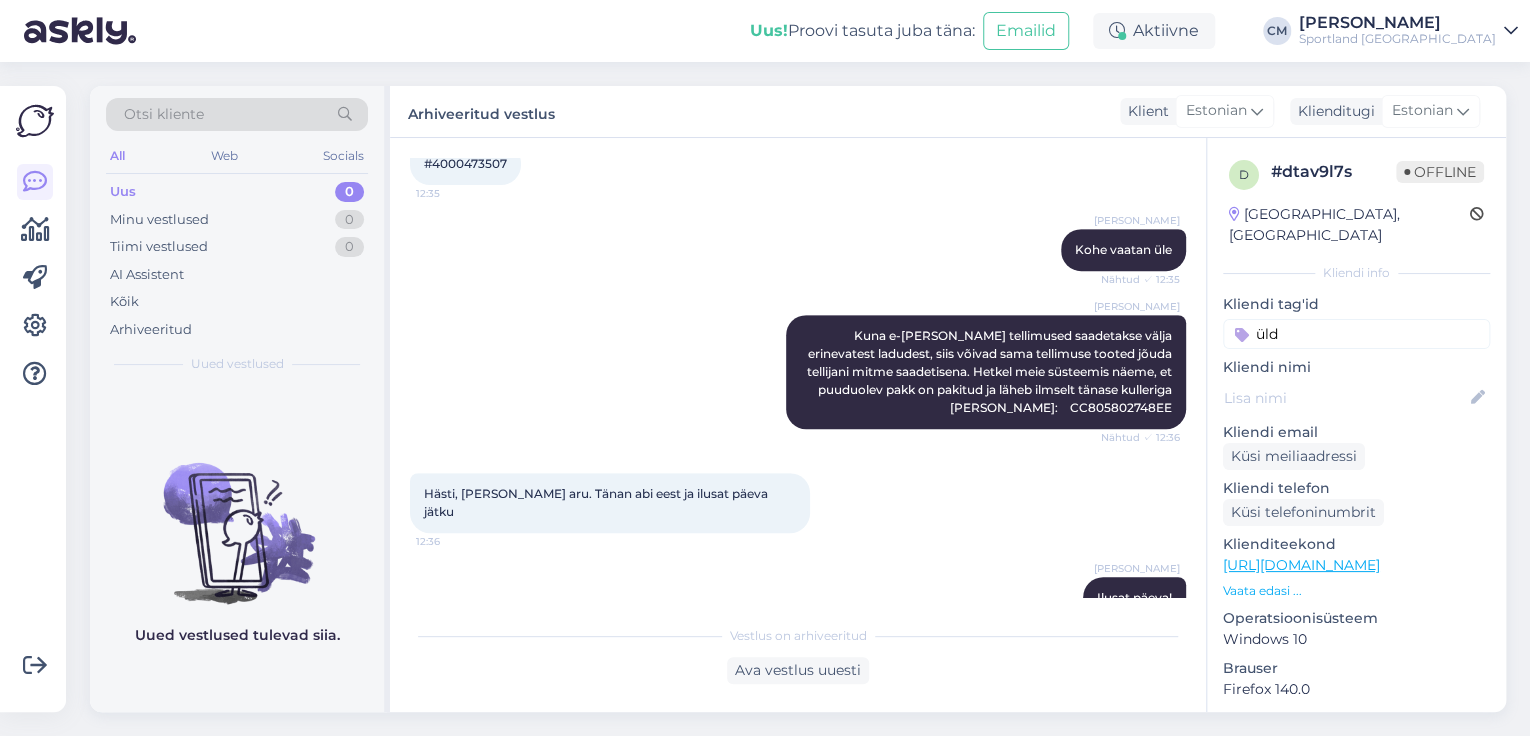 type 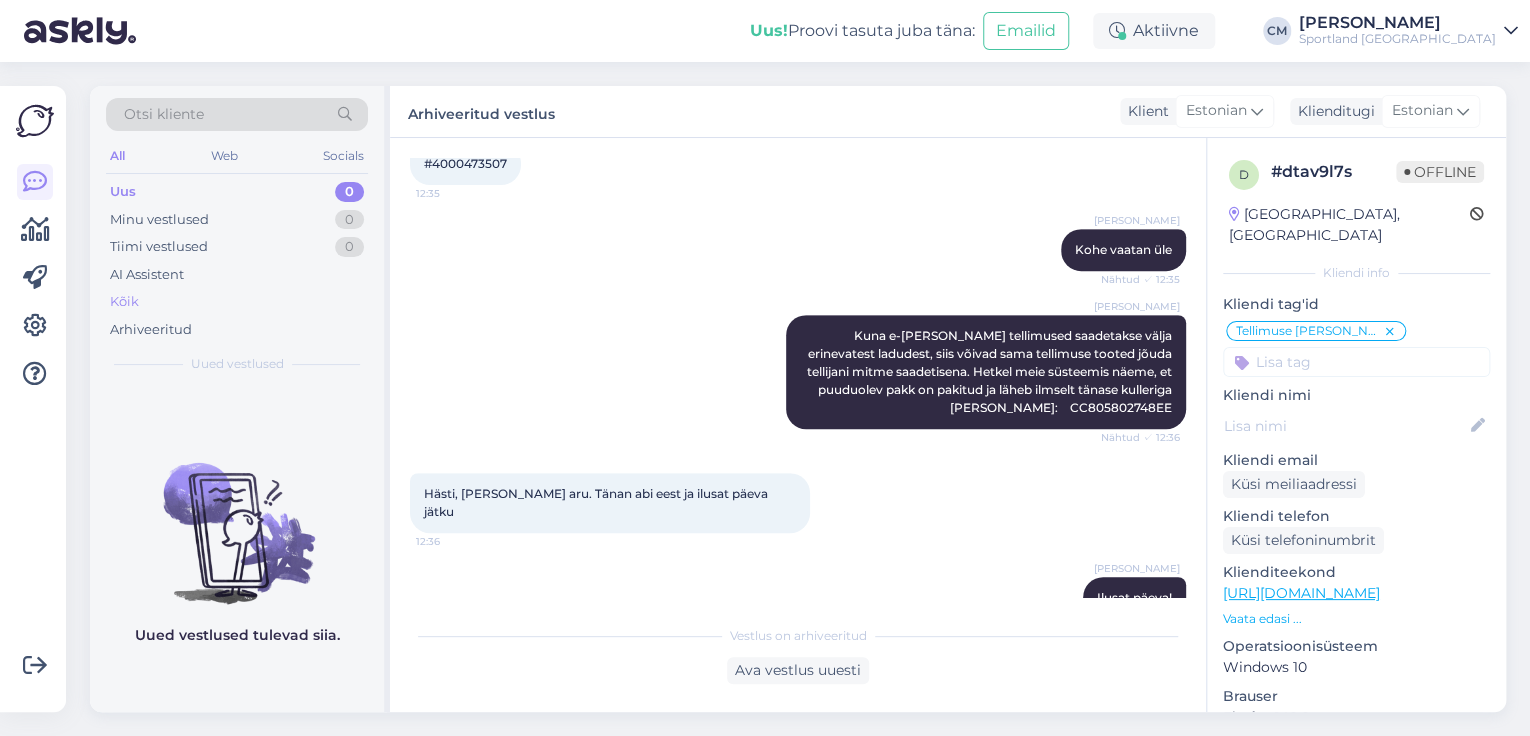 click on "Kõik" at bounding box center (237, 302) 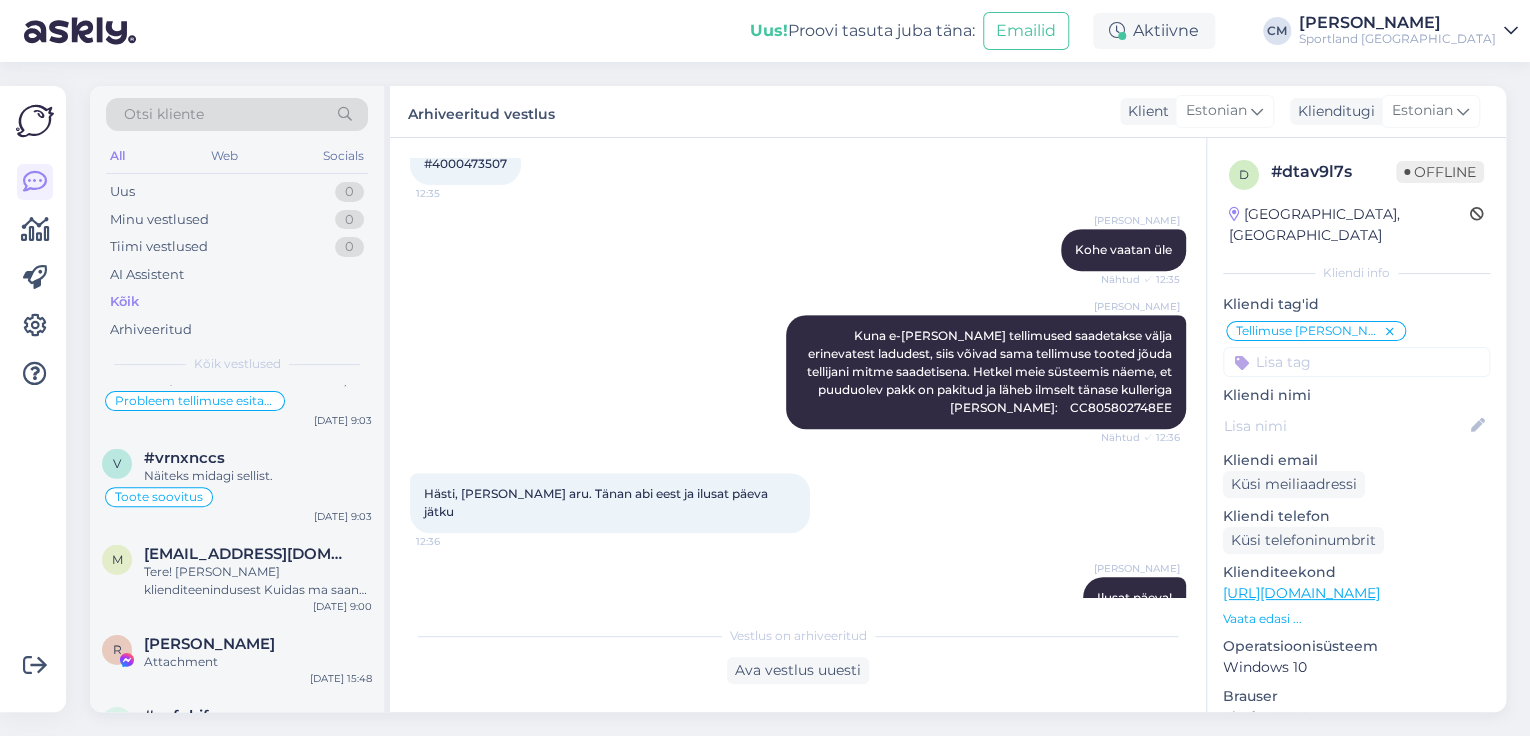 scroll, scrollTop: 3200, scrollLeft: 0, axis: vertical 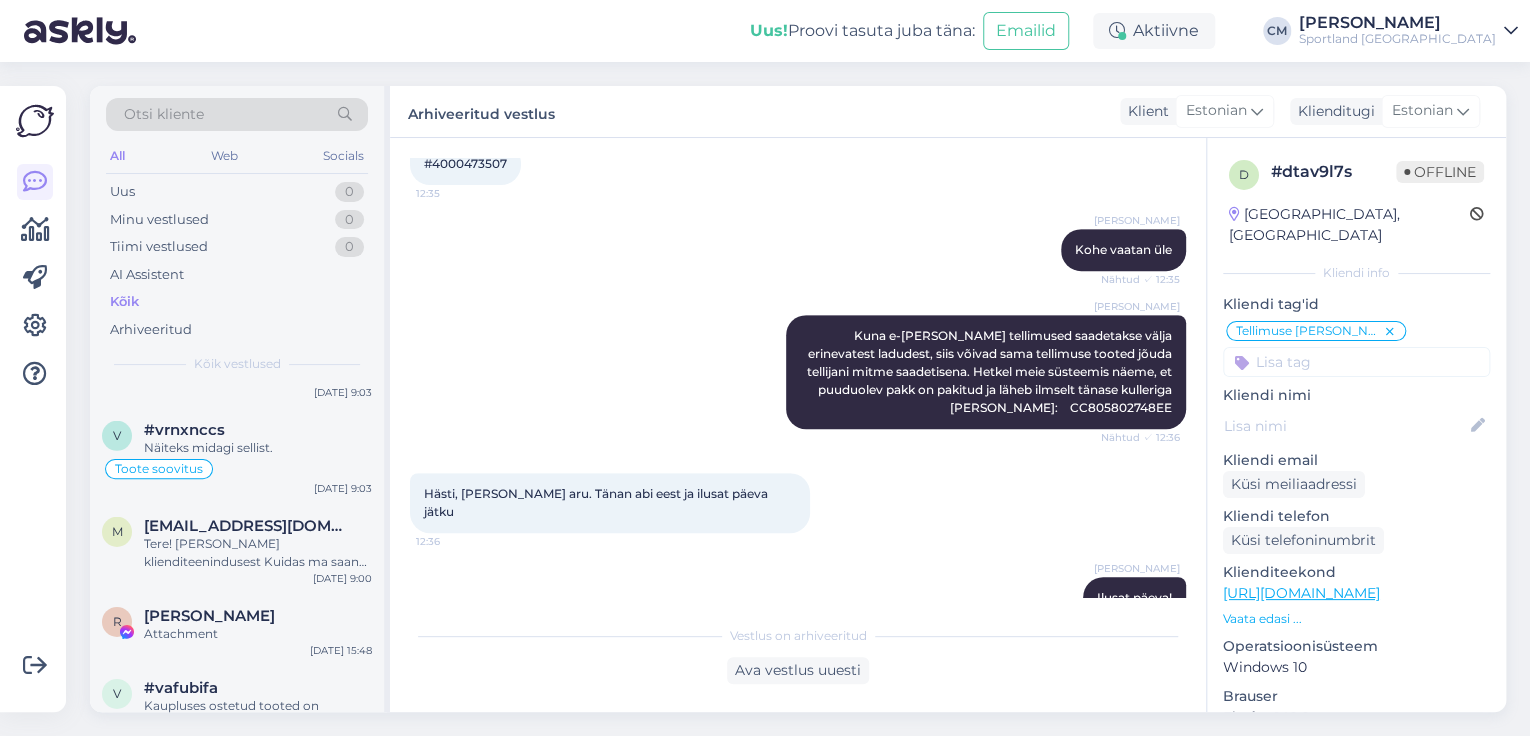 click on "Tere! [PERSON_NAME] klienditeenindusest
Kuidas ma saan Teile abiks olla?" at bounding box center [258, 553] 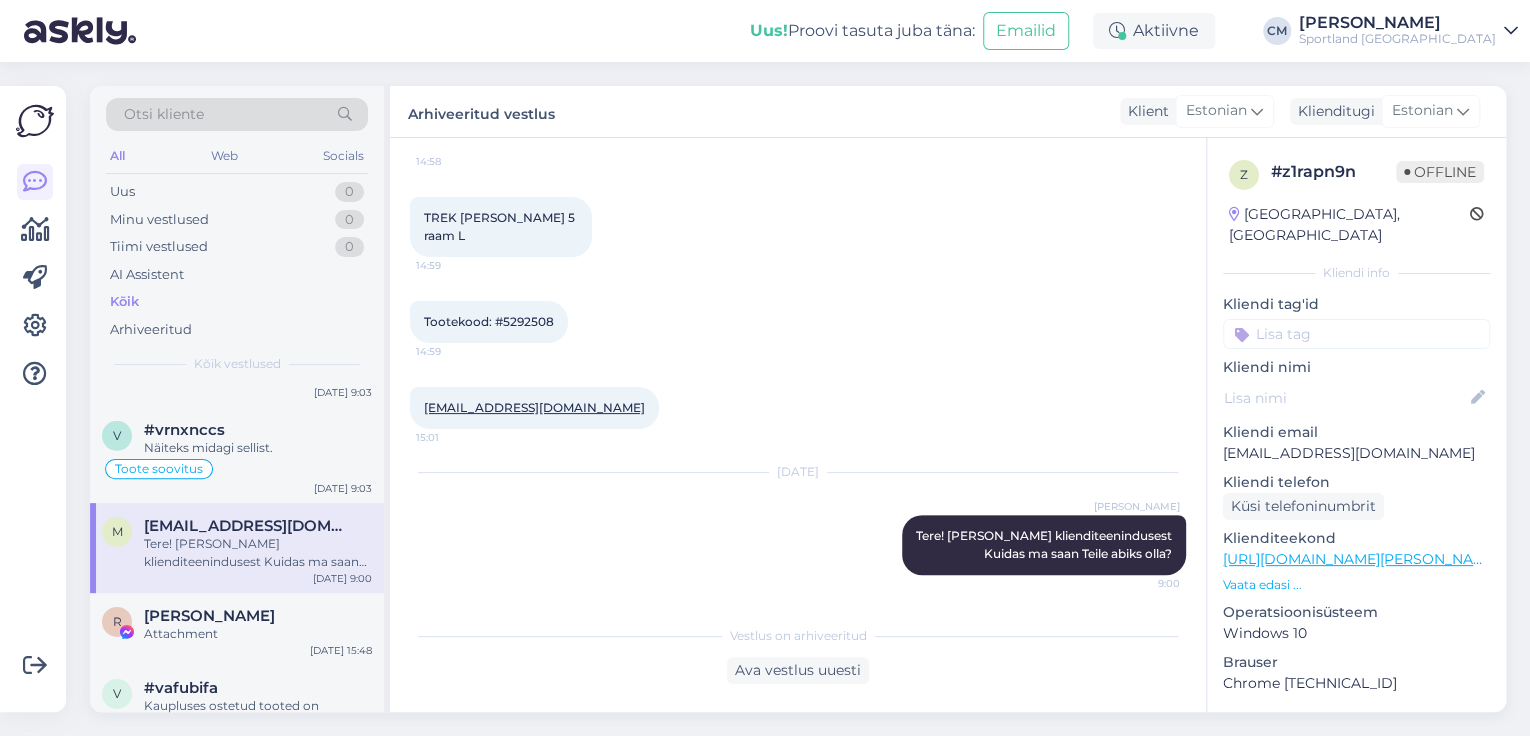 scroll, scrollTop: 152, scrollLeft: 0, axis: vertical 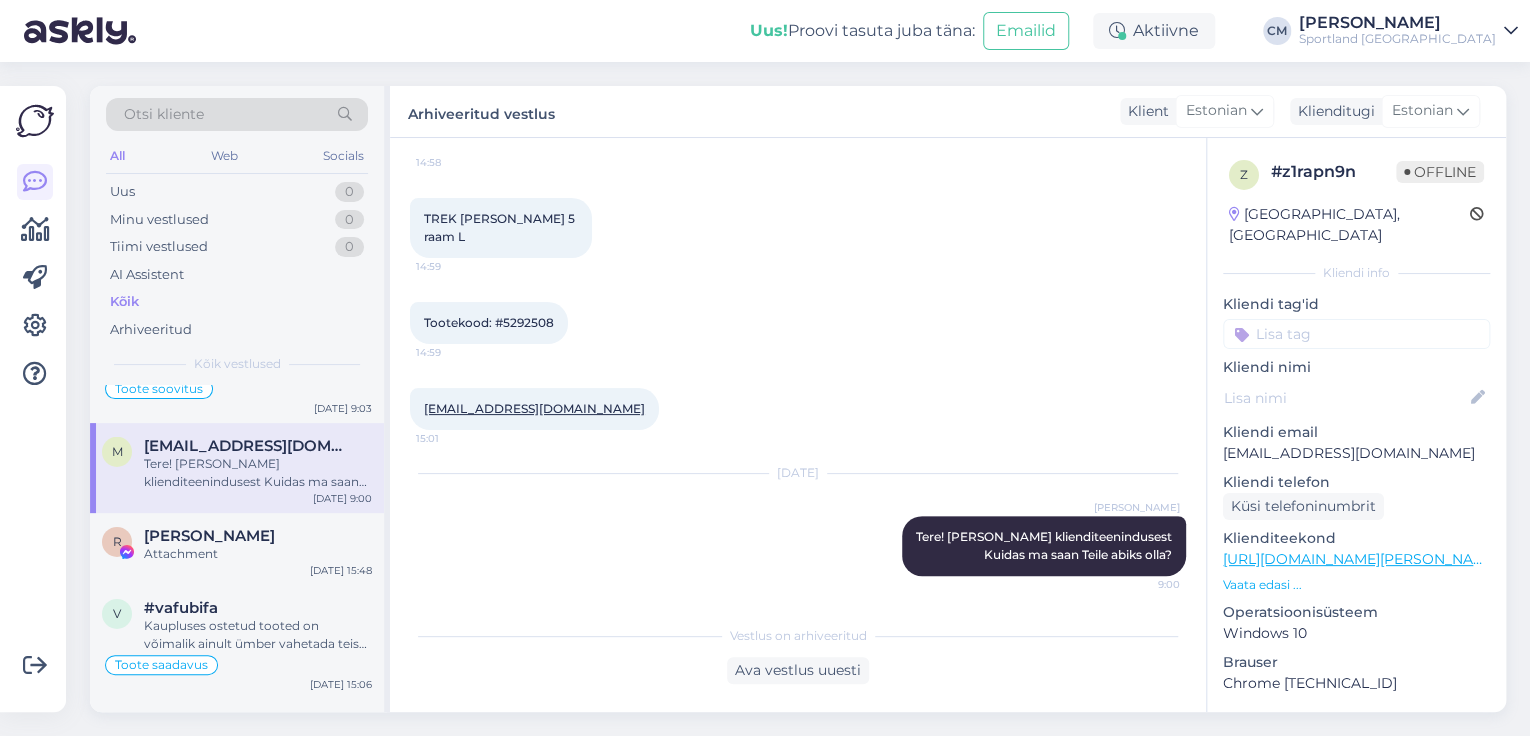 click on "[PERSON_NAME]" at bounding box center (209, 536) 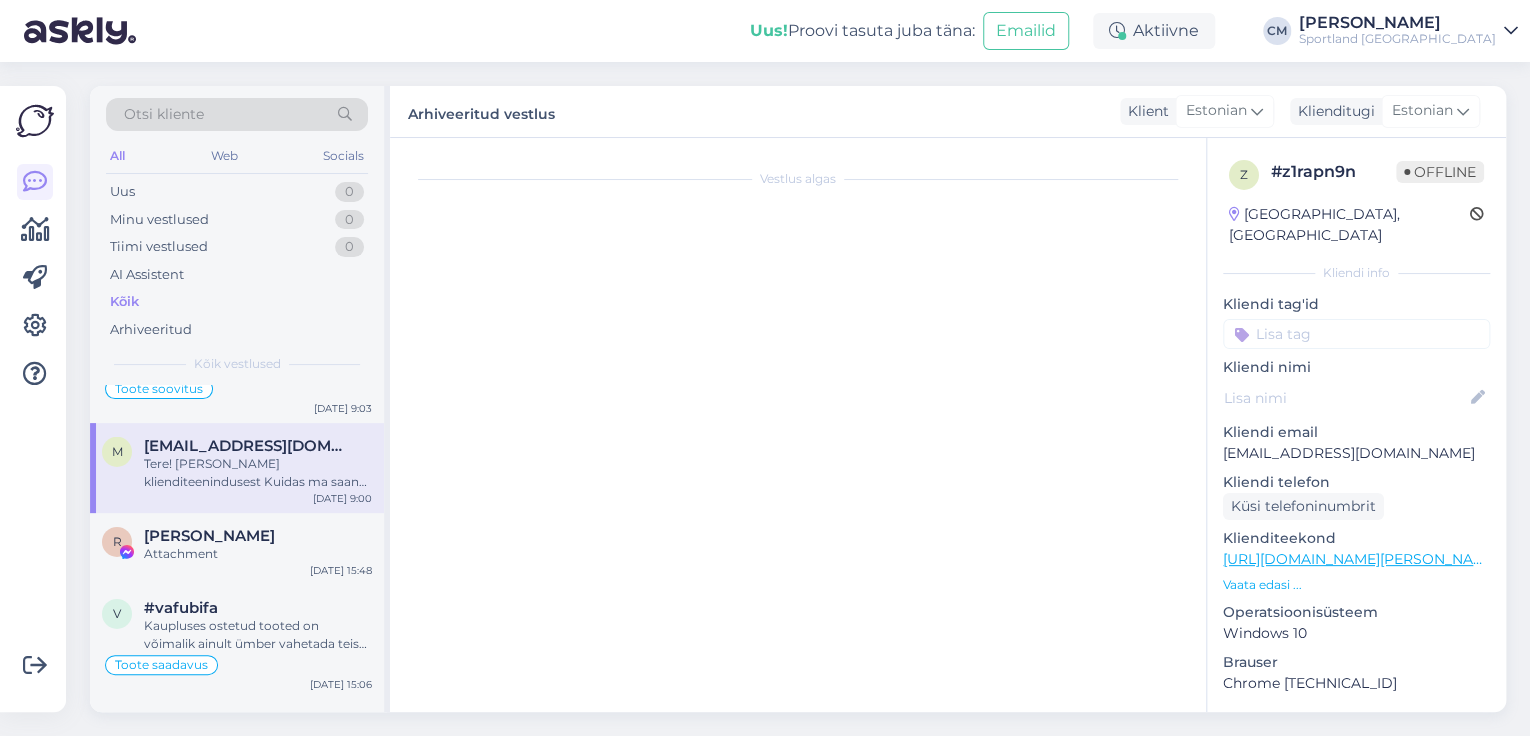 scroll, scrollTop: 0, scrollLeft: 0, axis: both 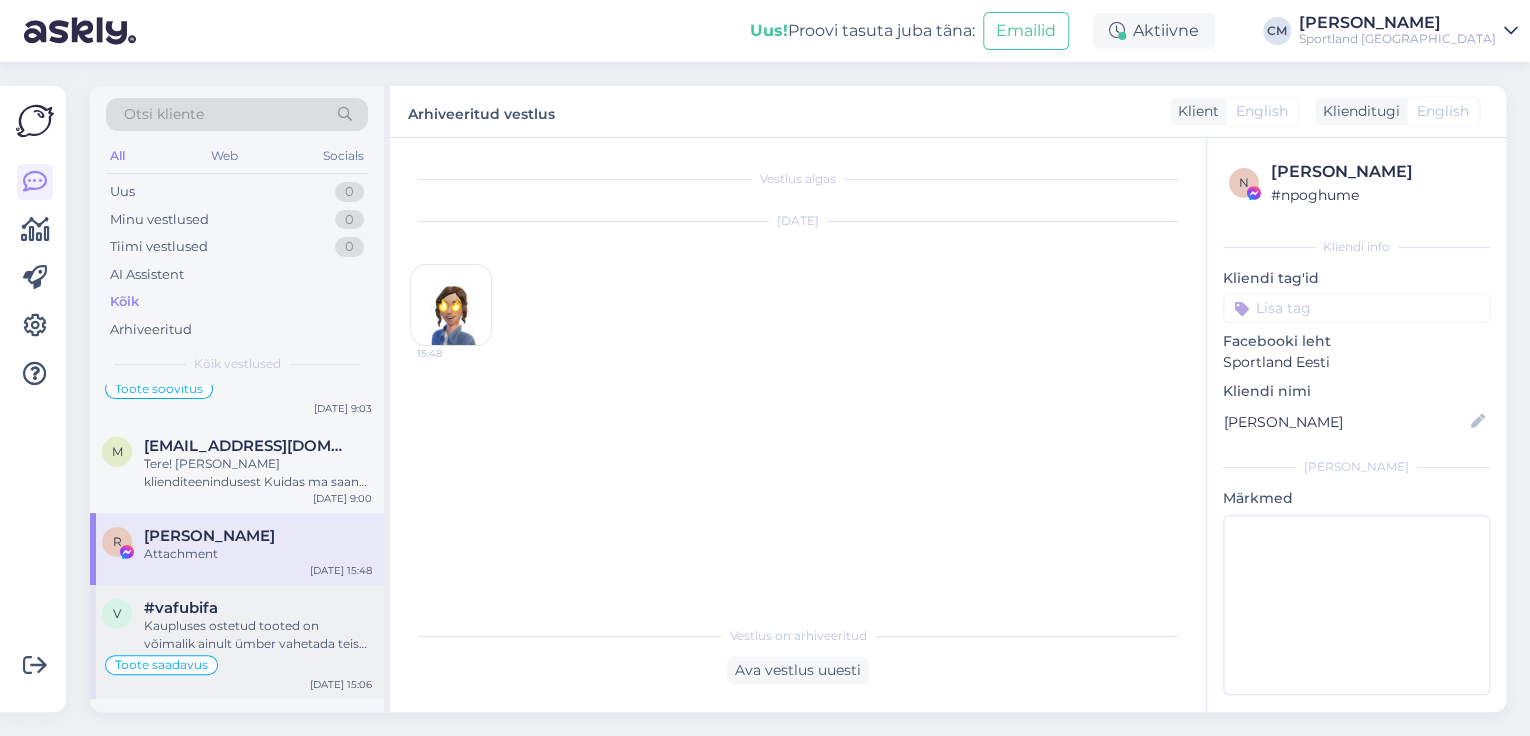 click on "v #vafubifa Kaupluses ostetud tooted on võimalik ainult ümber vahetada teise toote vastu 14 päeva jooksul kviitungi alusel. Toote saadavus [DATE] 15:06" at bounding box center (237, 642) 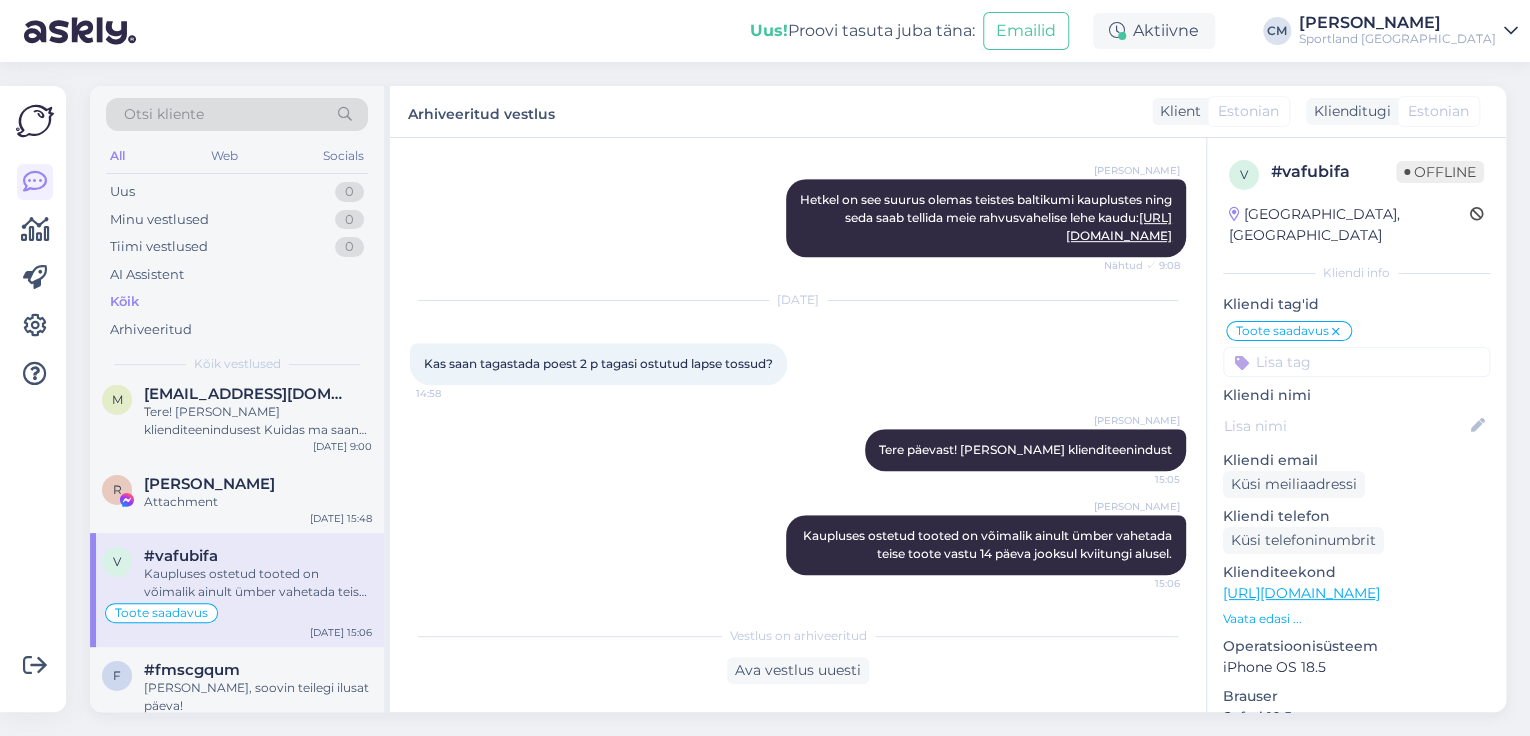 scroll, scrollTop: 3360, scrollLeft: 0, axis: vertical 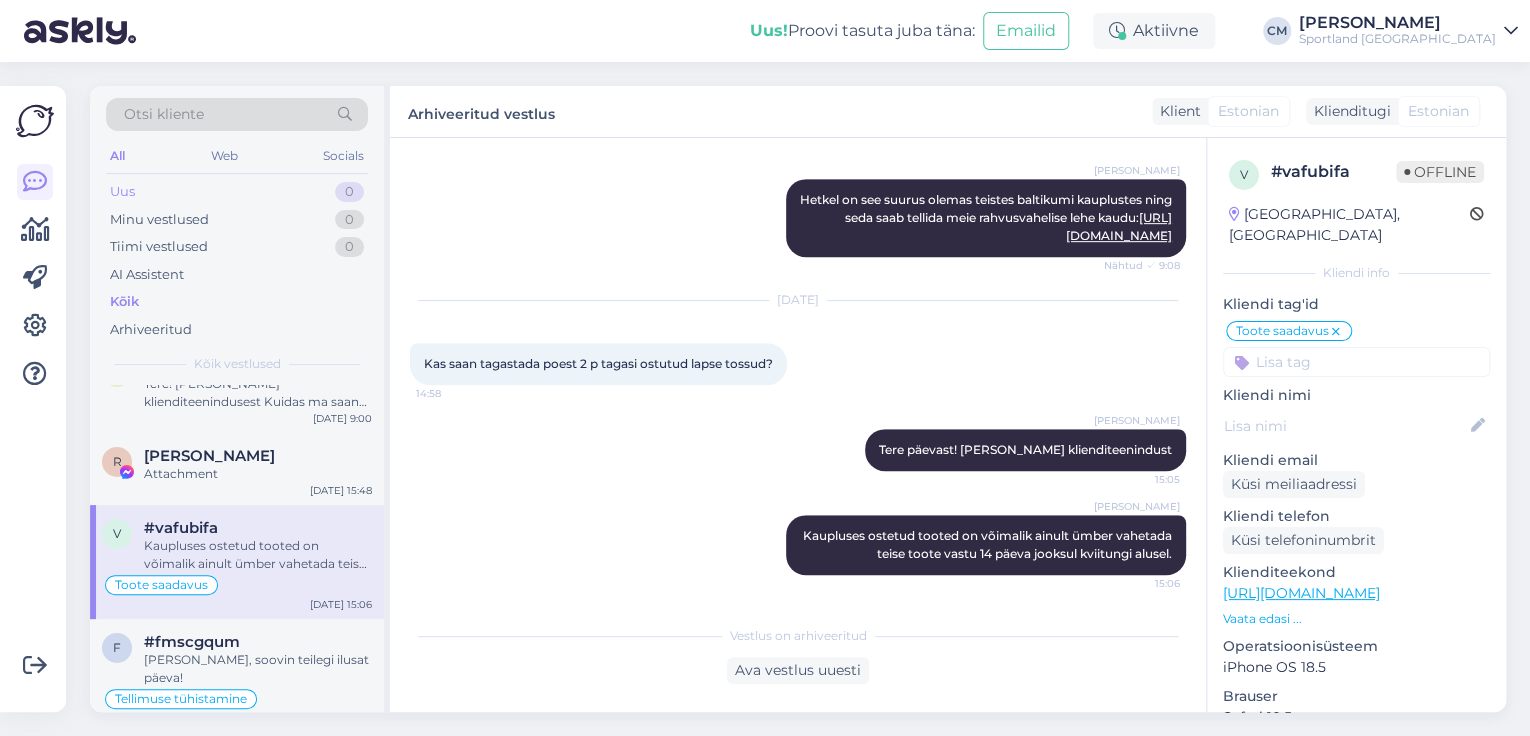 click on "Uus 0" at bounding box center [237, 192] 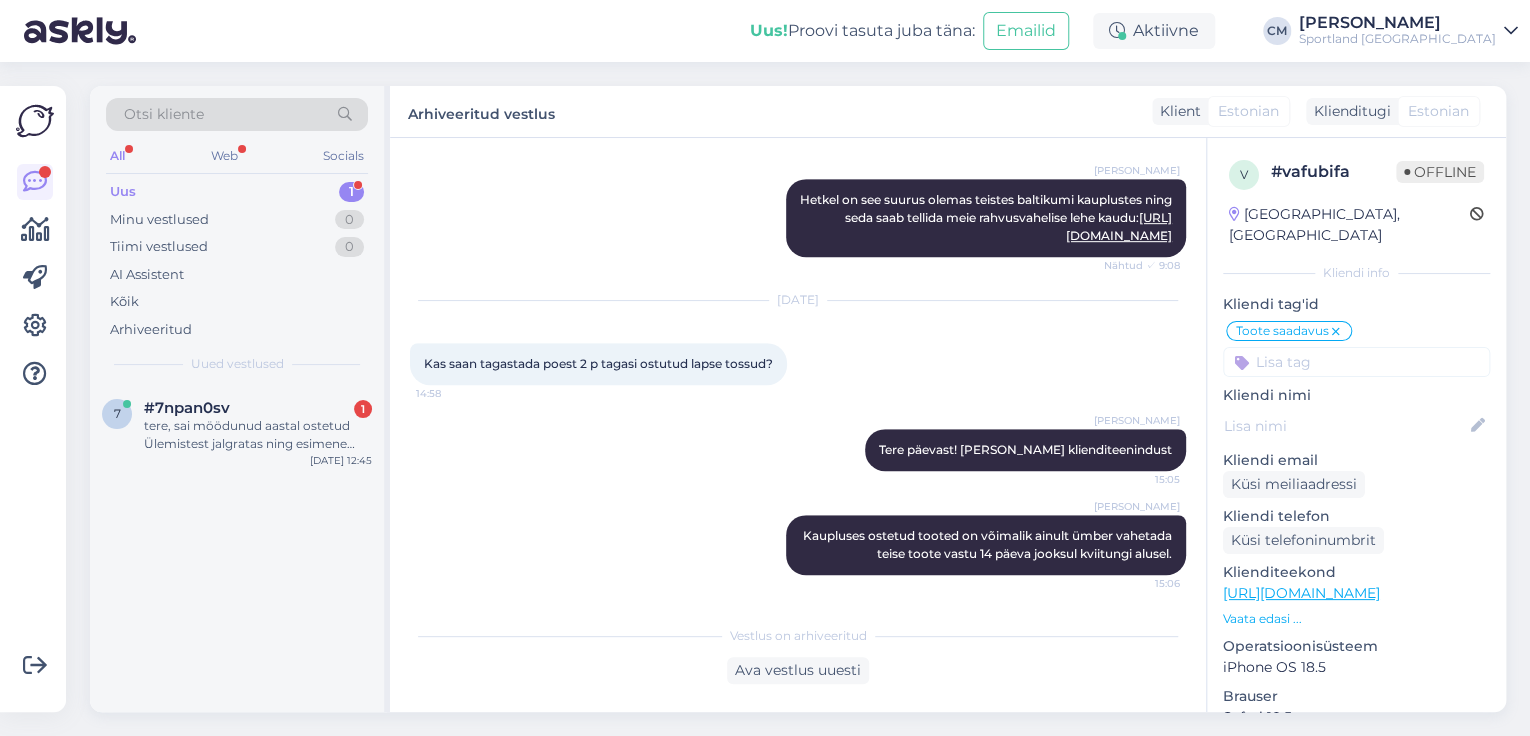 click on "7 #7npan0sv 1 tere, sai möödunud aastal ostetud Ülemistest jalgratas ning esimene hooldus oleks tasuta. Küsimus, kas ma peaksin selleks aja broneerima või tulen lihtsalt ratas näpus Ülemistesse [DATE] 12:45" at bounding box center (237, 548) 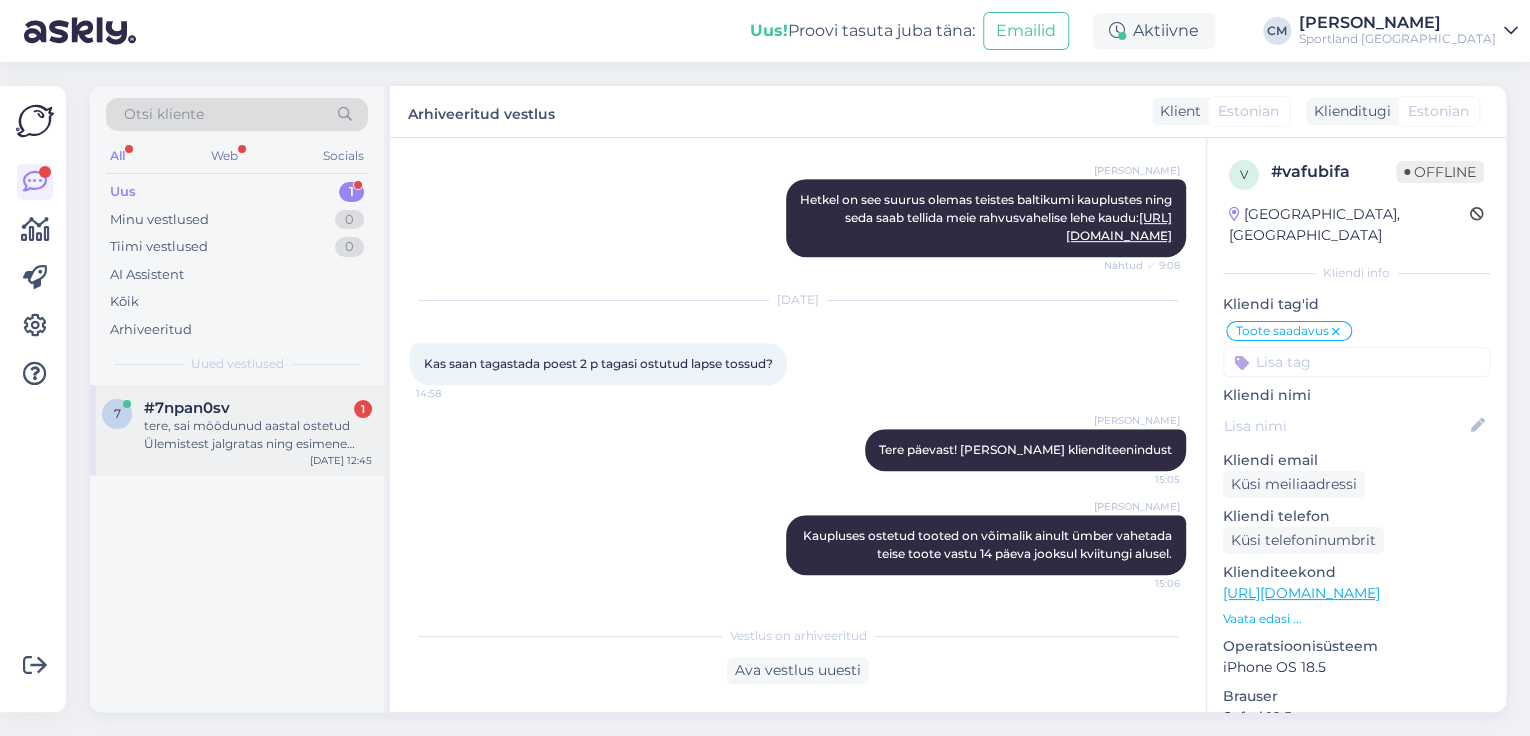 click on "tere, sai möödunud aastal ostetud Ülemistest jalgratas ning esimene hooldus oleks tasuta. Küsimus, kas ma peaksin selleks aja broneerima või tulen lihtsalt ratas näpus Ülemistesse" at bounding box center (258, 435) 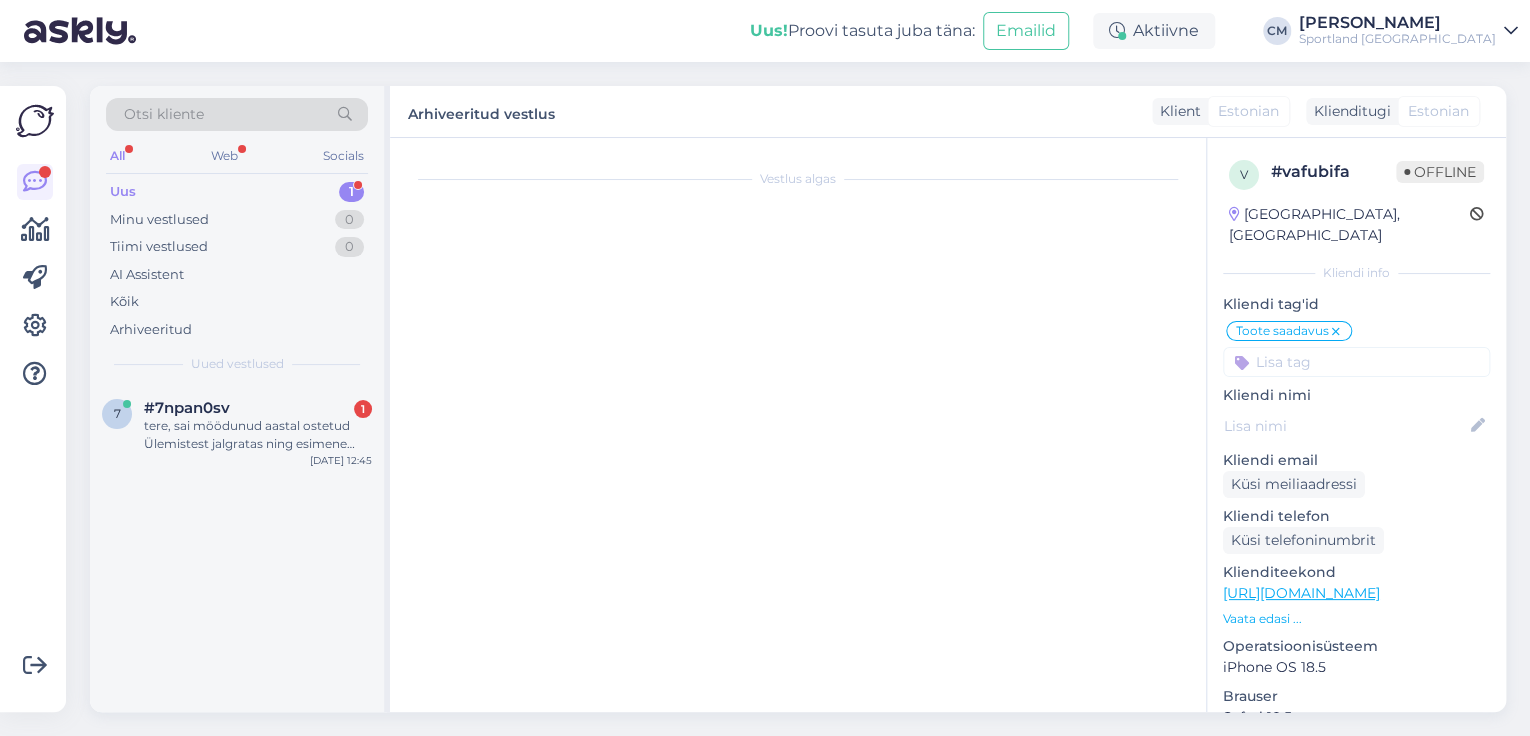scroll, scrollTop: 0, scrollLeft: 0, axis: both 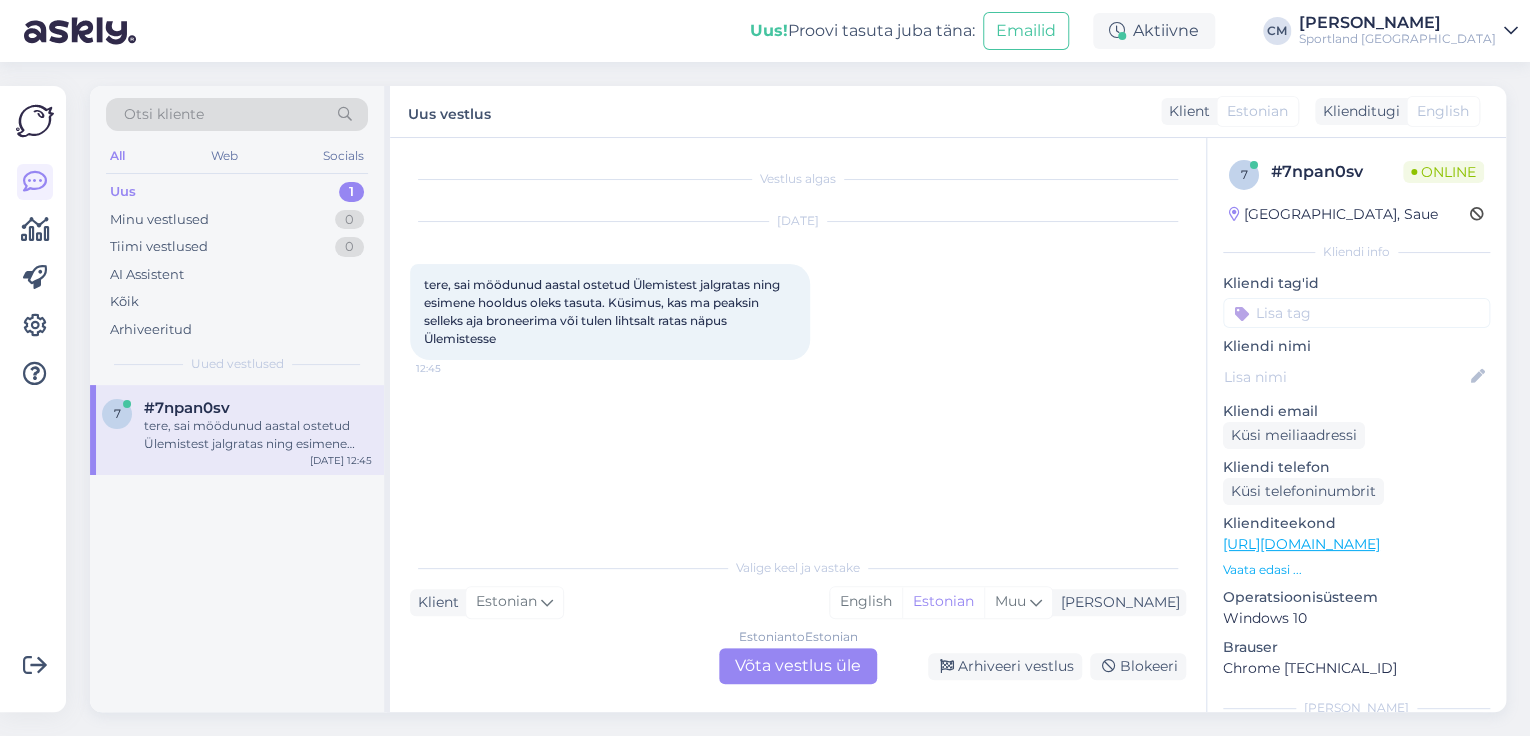 click on "Estonian  to  Estonian Võta vestlus üle" at bounding box center [798, 666] 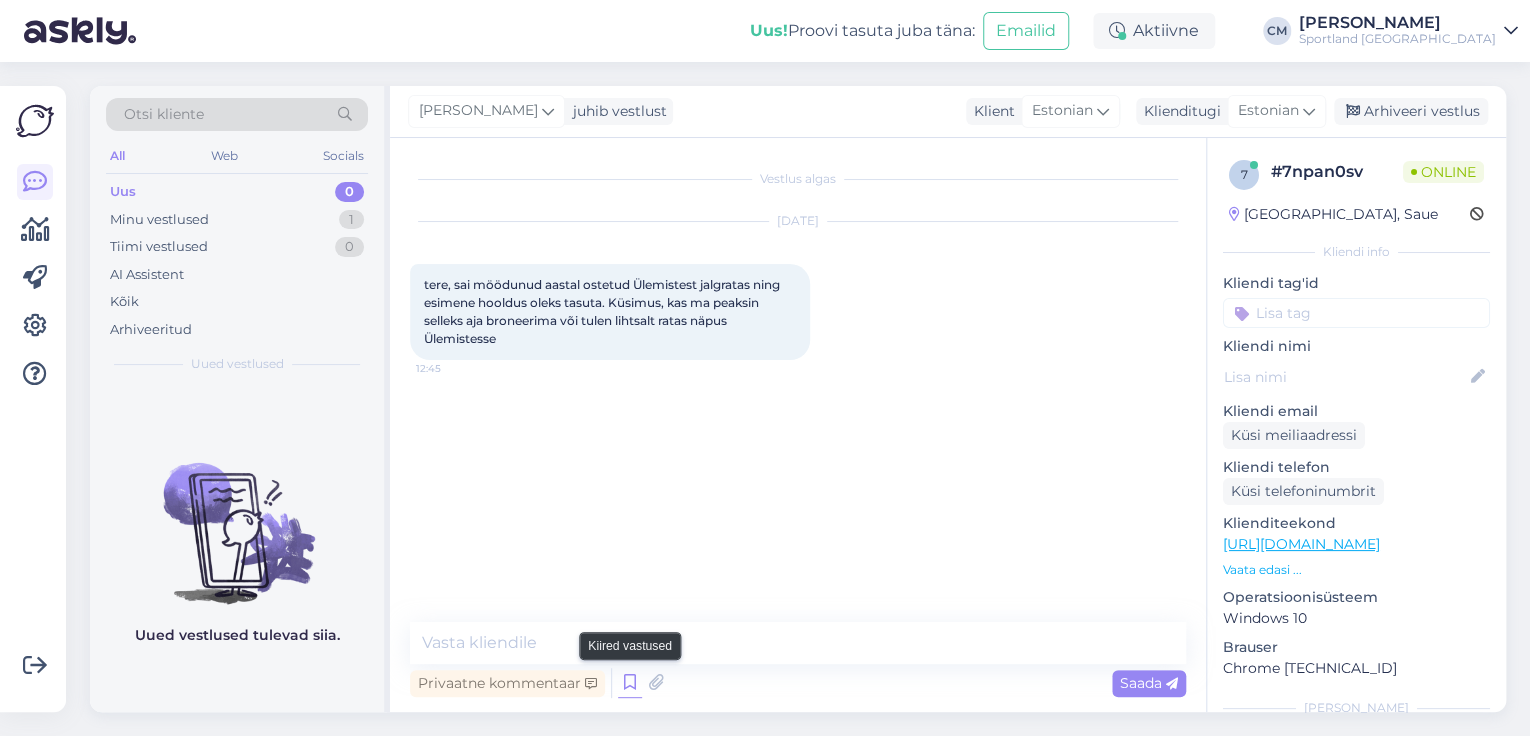 click at bounding box center [630, 683] 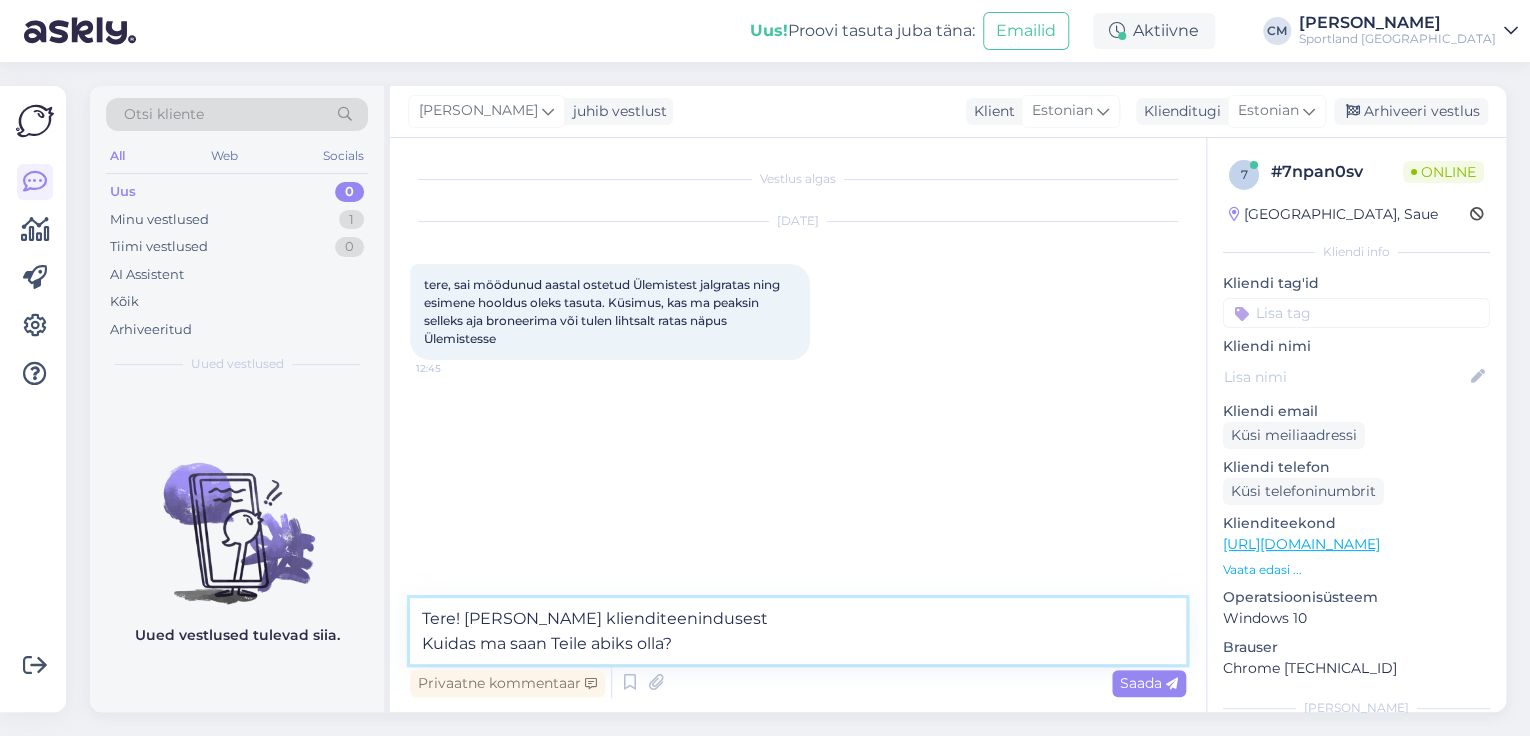 drag, startPoint x: 721, startPoint y: 636, endPoint x: 162, endPoint y: 629, distance: 559.0438 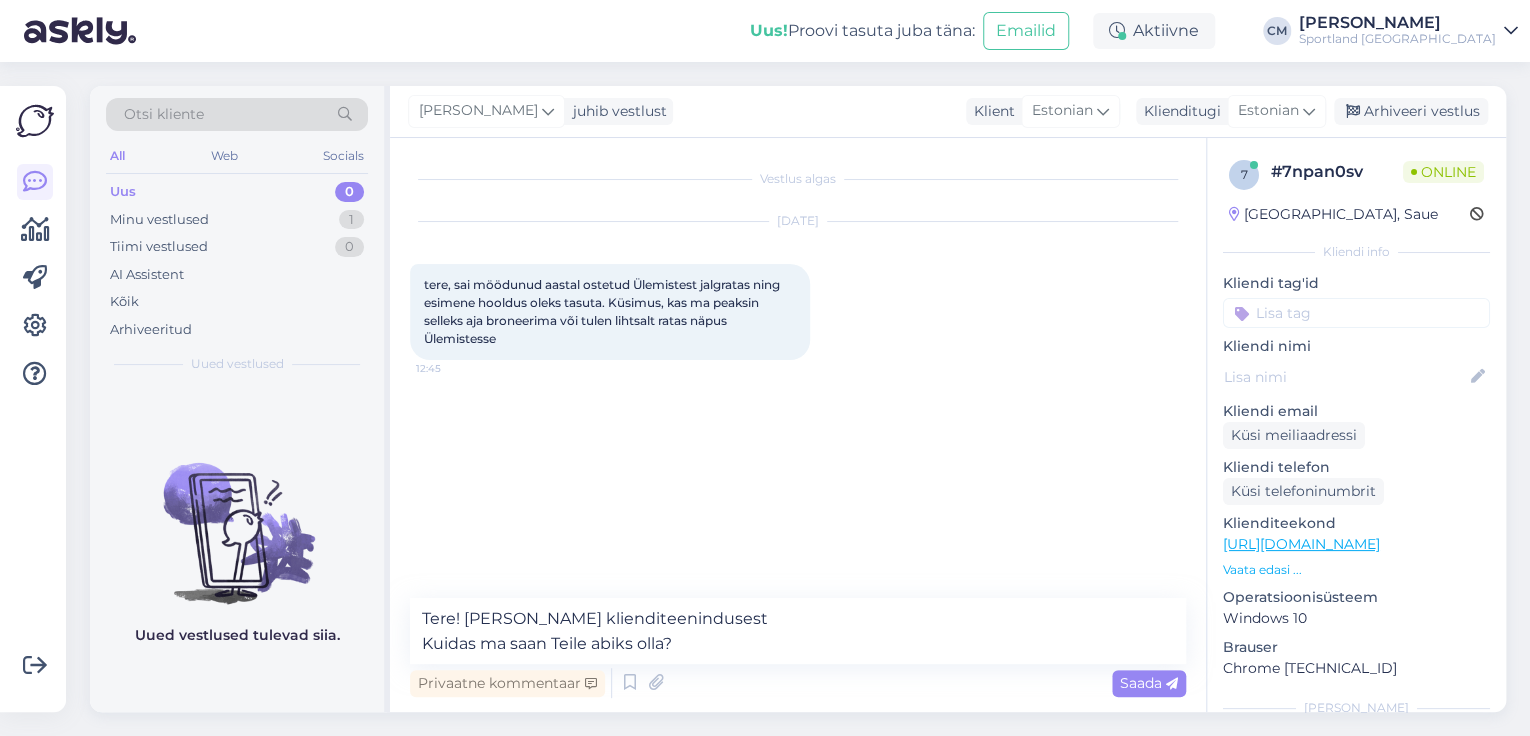 click on "Privaatne kommentaar Saada" at bounding box center [798, 683] 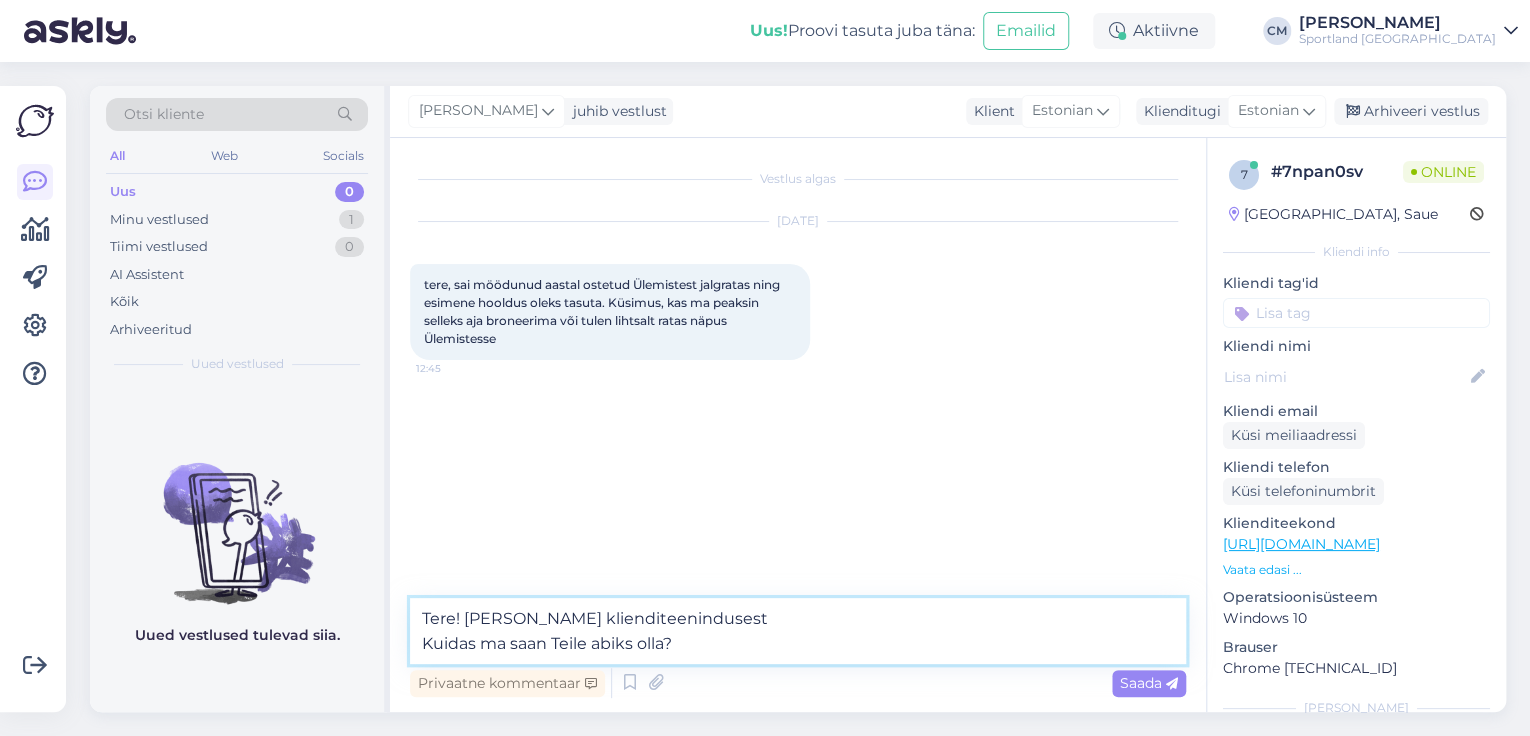 drag, startPoint x: 692, startPoint y: 635, endPoint x: 388, endPoint y: 634, distance: 304.00165 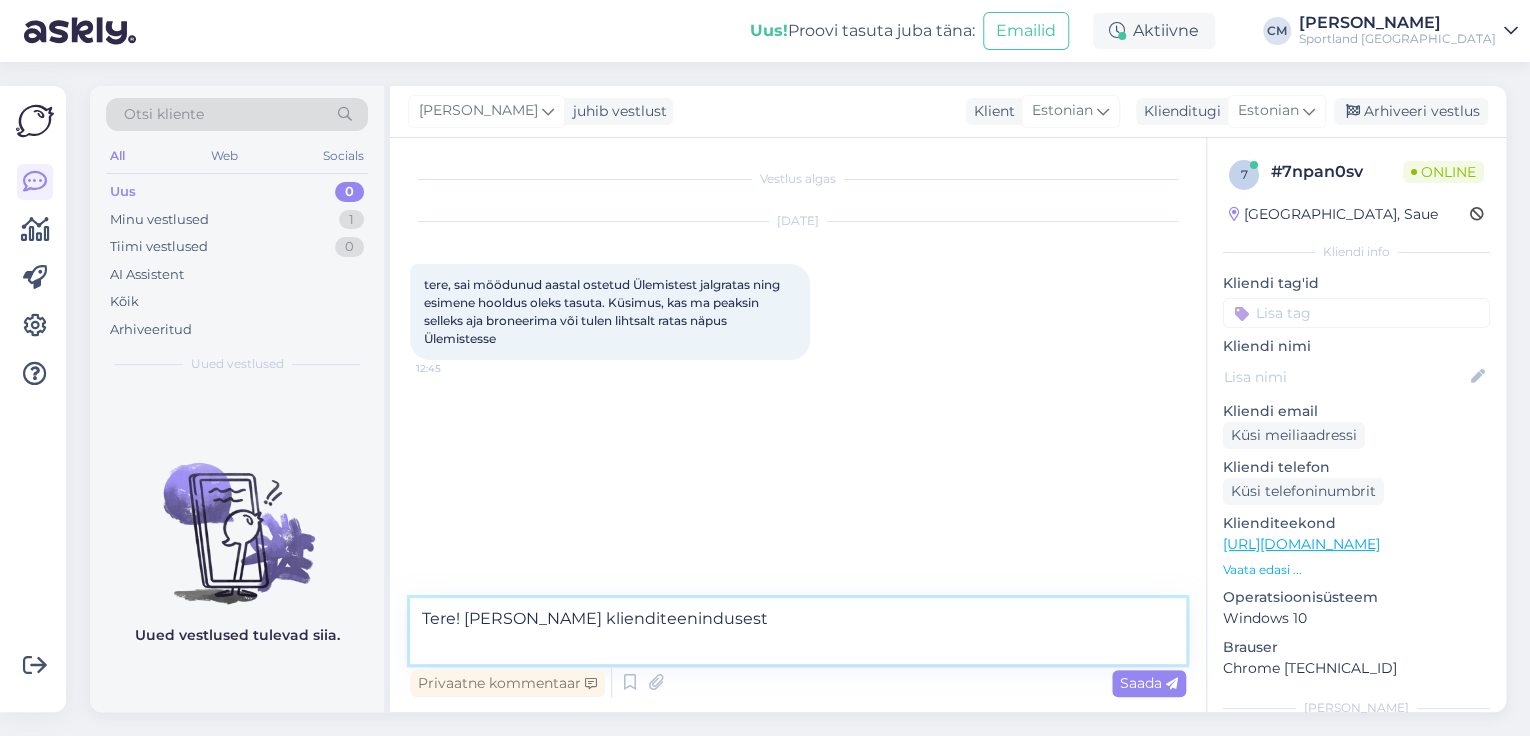 type on "Tere! [PERSON_NAME] klienditeenindusest" 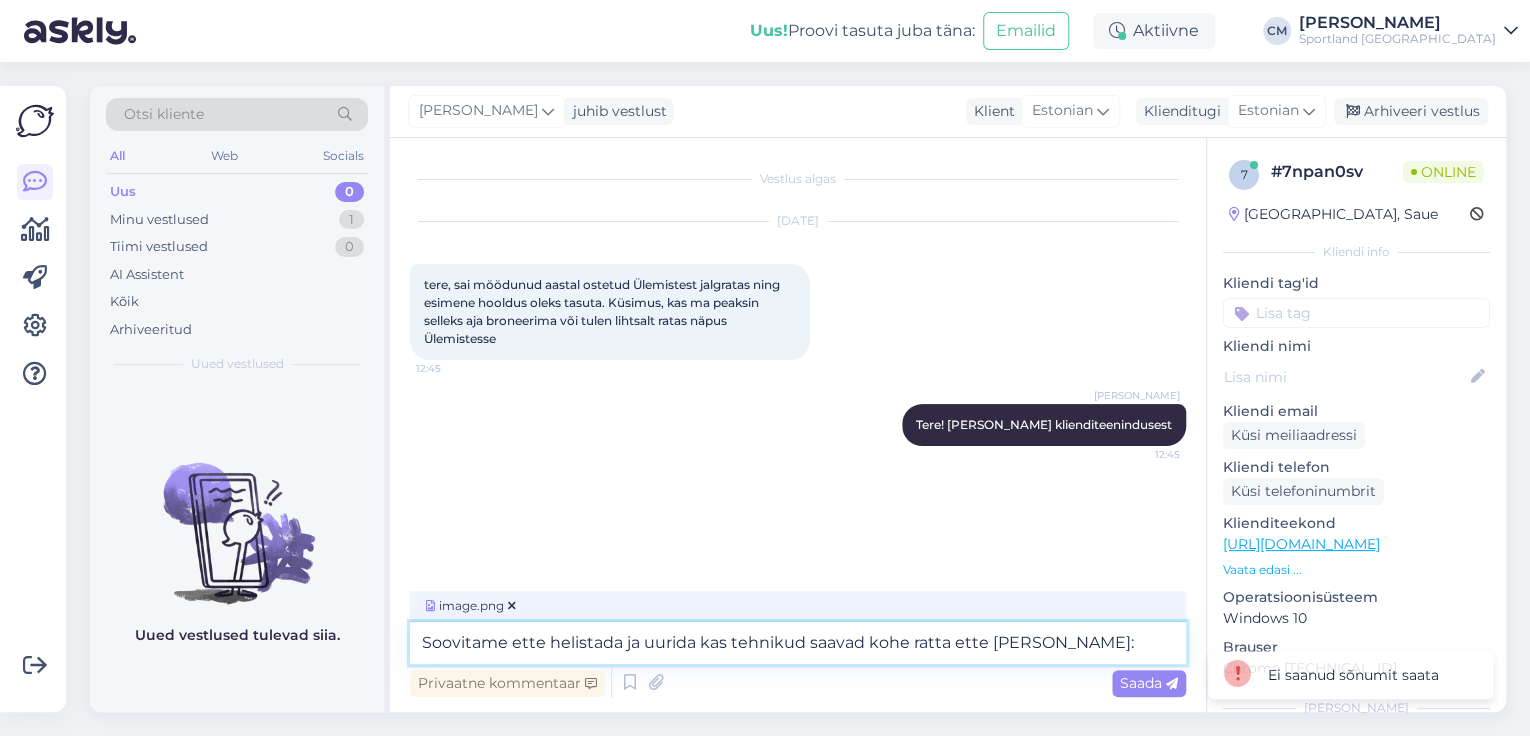 click on "Soovitame ette helistada ja uurida kas tehnikud saavad kohe ratta ette [PERSON_NAME]:" at bounding box center [798, 643] 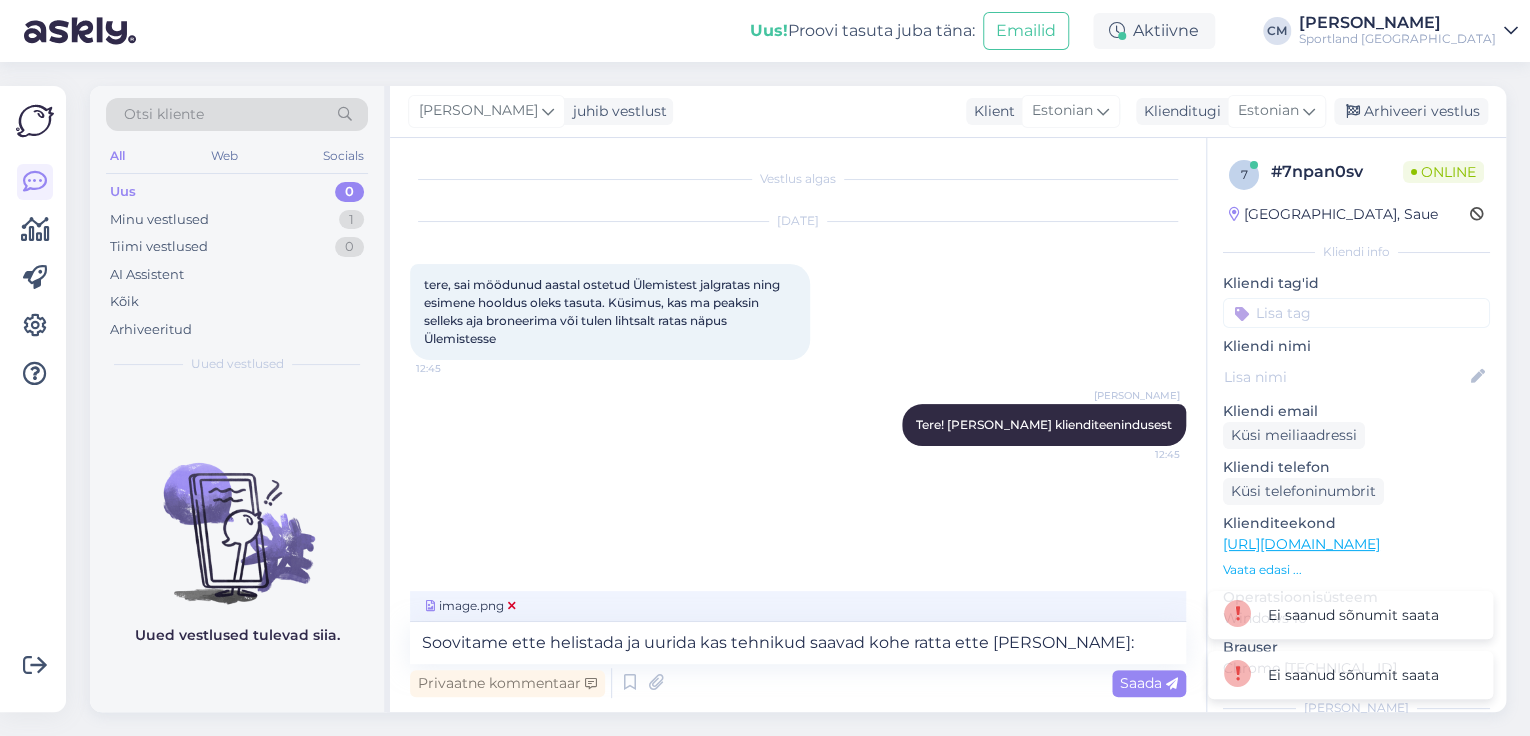 click at bounding box center [512, 606] 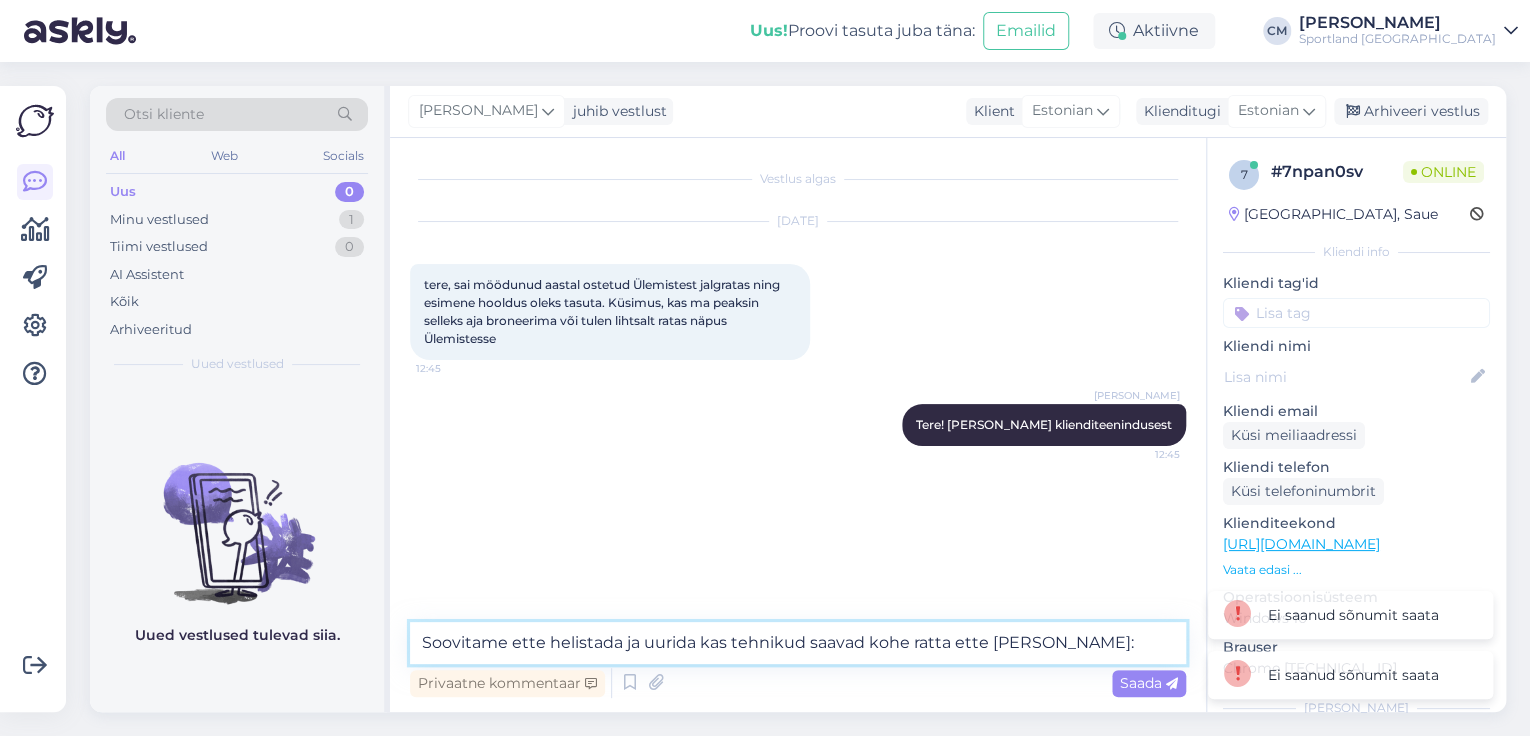 click on "Soovitame ette helistada ja uurida kas tehnikud saavad kohe ratta ette [PERSON_NAME]:" at bounding box center [798, 643] 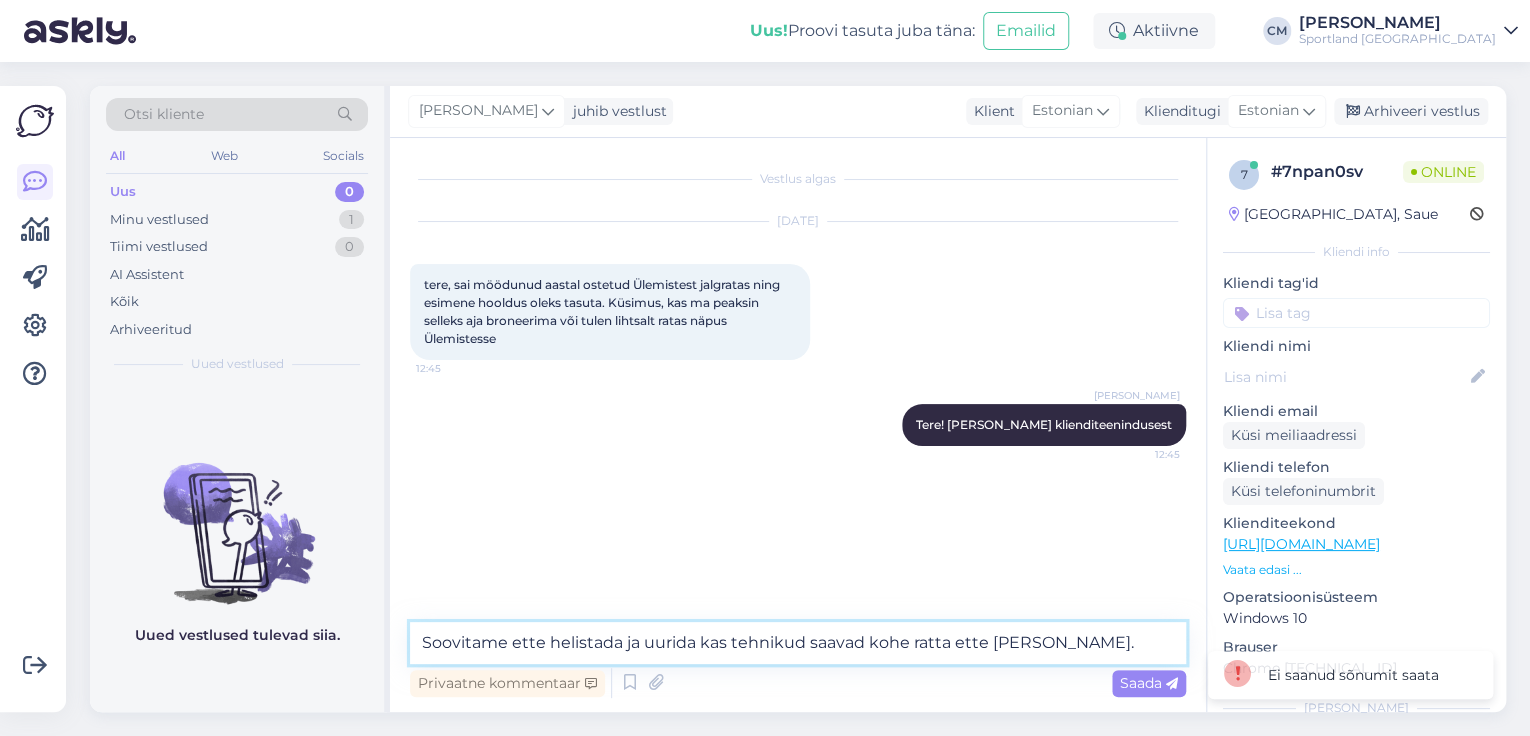 type on "Soovitame ette helistada ja uurida kas tehnikud saavad kohe ratta ette [PERSON_NAME].." 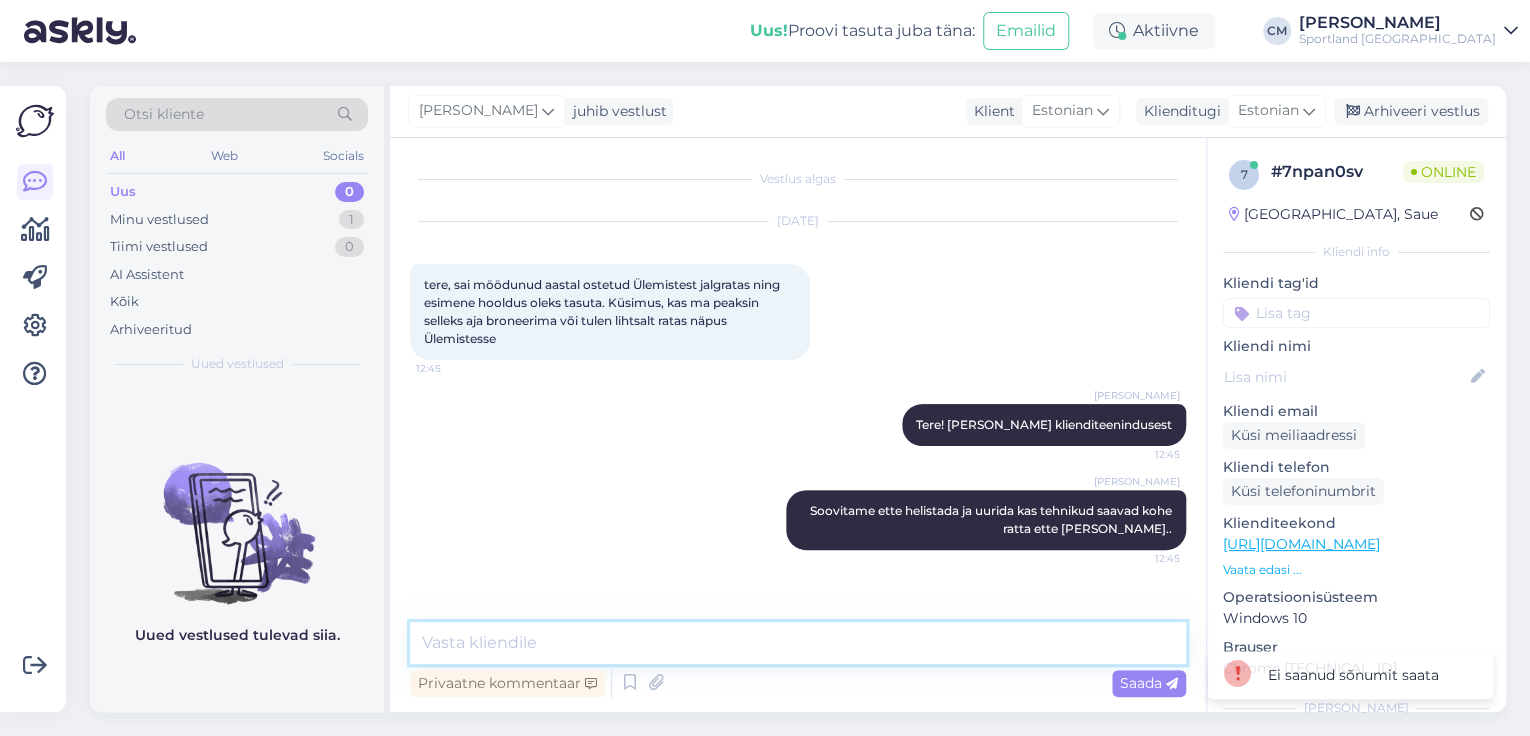 paste 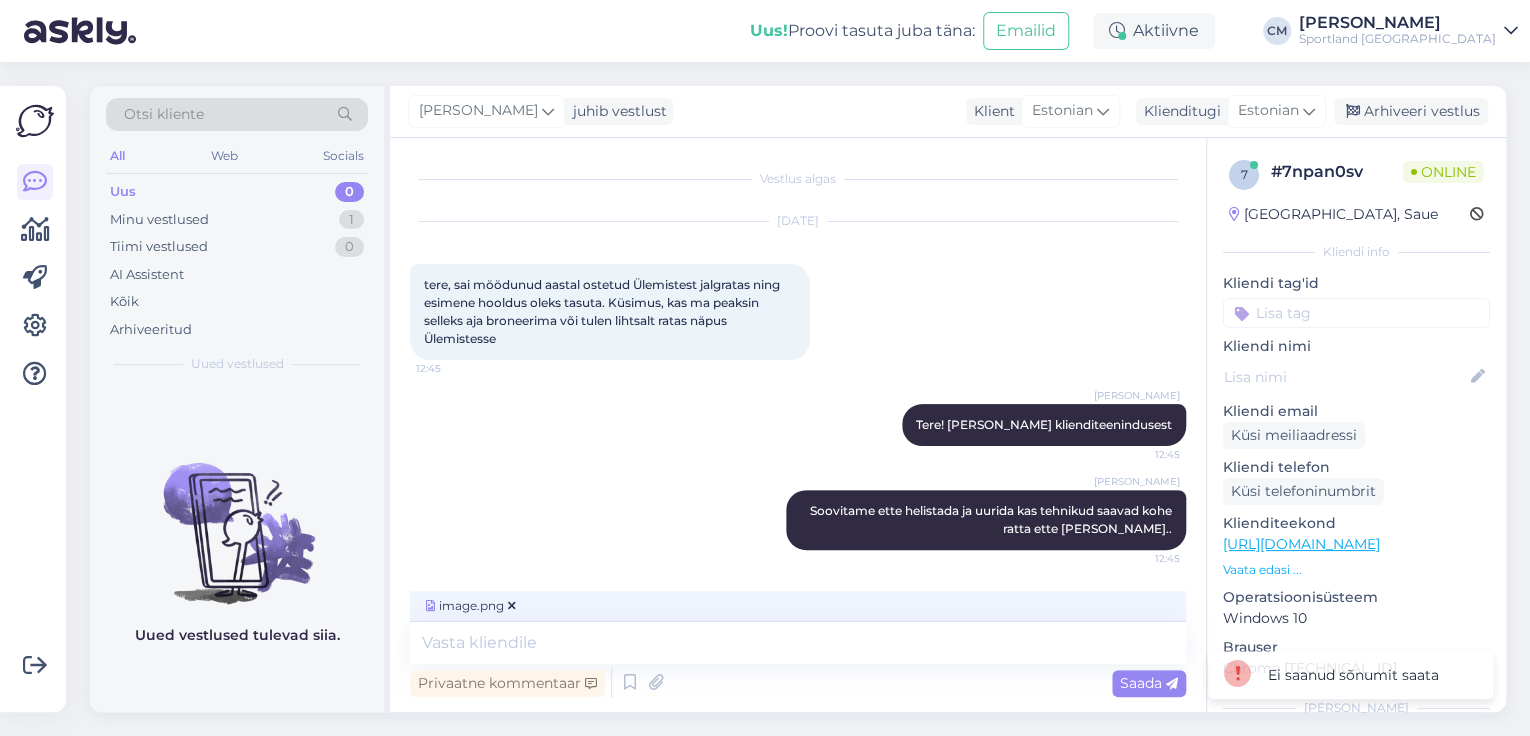 drag, startPoint x: 810, startPoint y: 577, endPoint x: 676, endPoint y: 634, distance: 145.61937 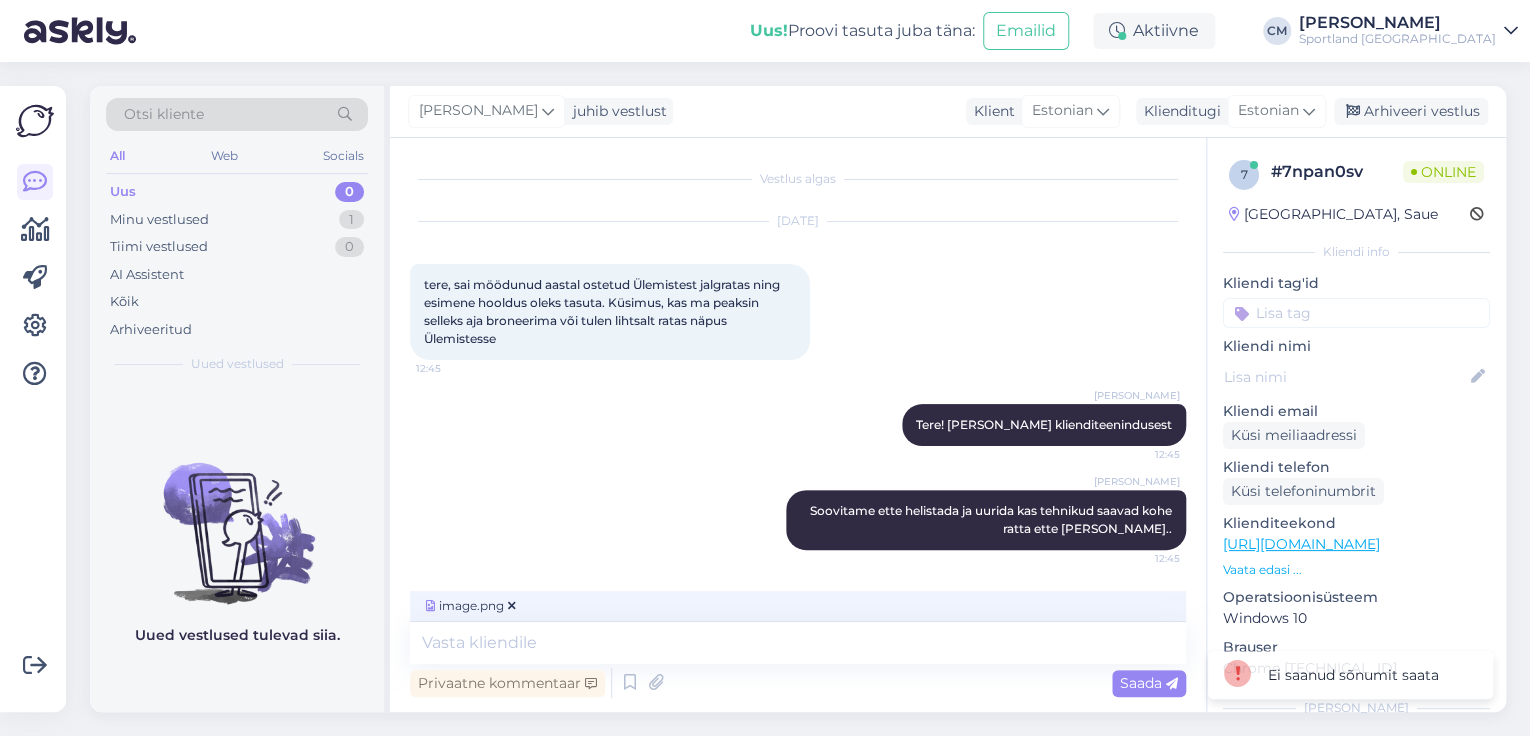 click on "Vestlus algas [DATE] tere, sai möödunud aastal ostetud Ülemistest jalgratas ning esimene hooldus oleks tasuta. Küsimus, kas ma peaksin selleks aja broneerima või tulen lihtsalt ratas näpus Ülemistesse 12:45  [PERSON_NAME] Männigo Tere! [PERSON_NAME] klienditeenindusest 12:45  [PERSON_NAME] Soovitame ette helistada ja uurida kas tehnikud saavad kohe ratta ette [PERSON_NAME].. 12:45  image.png Privaatne kommentaar Saada" at bounding box center (798, 425) 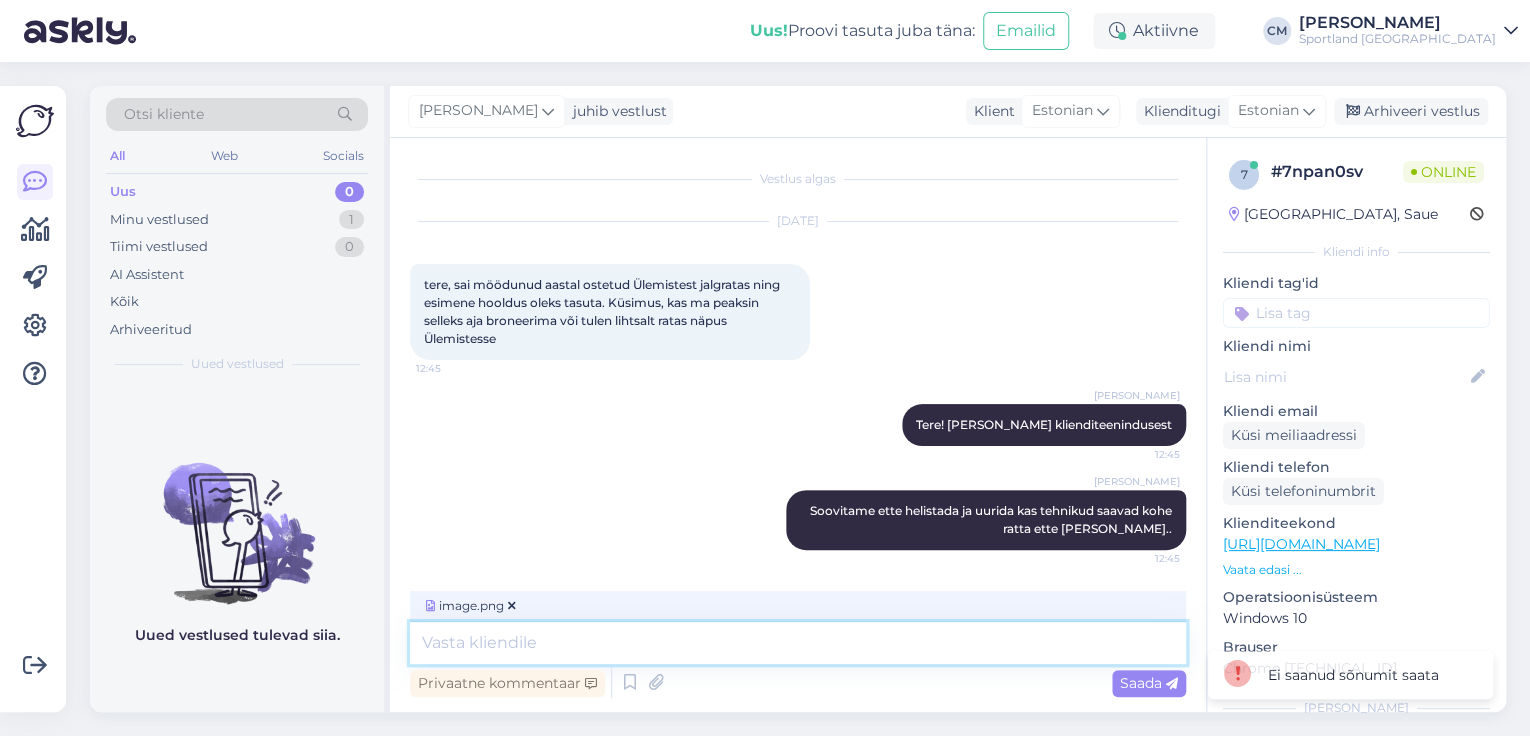 click at bounding box center (798, 643) 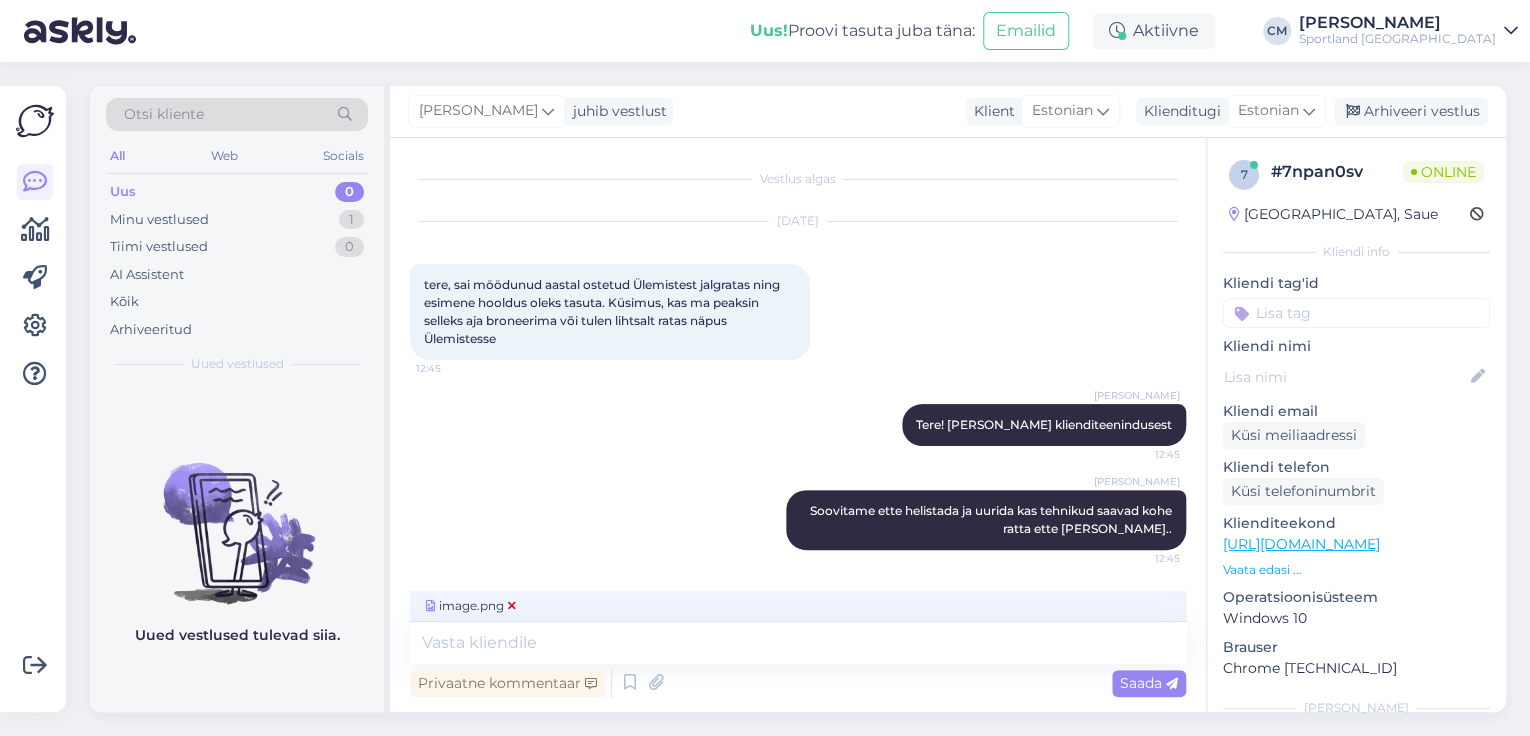 click at bounding box center (512, 606) 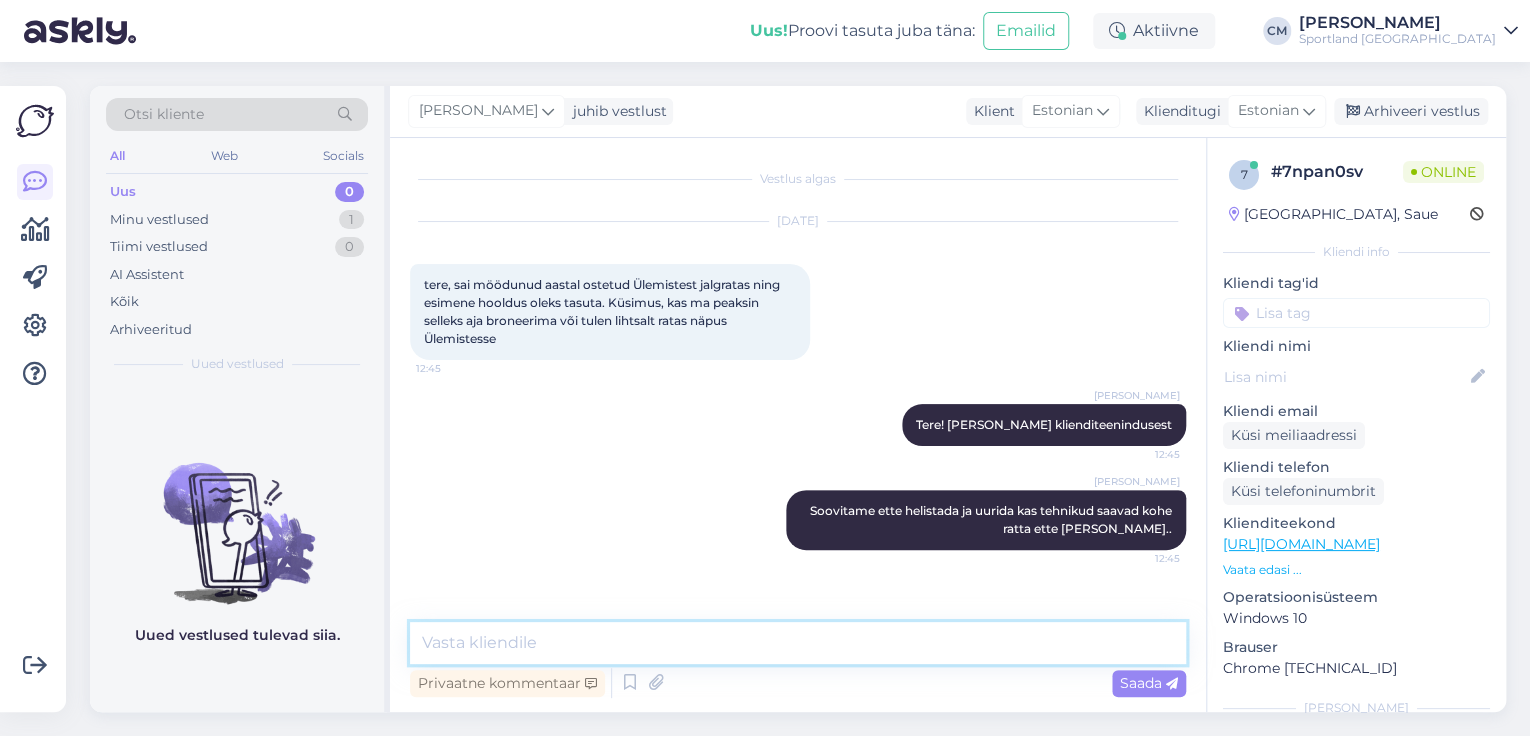 click at bounding box center (798, 643) 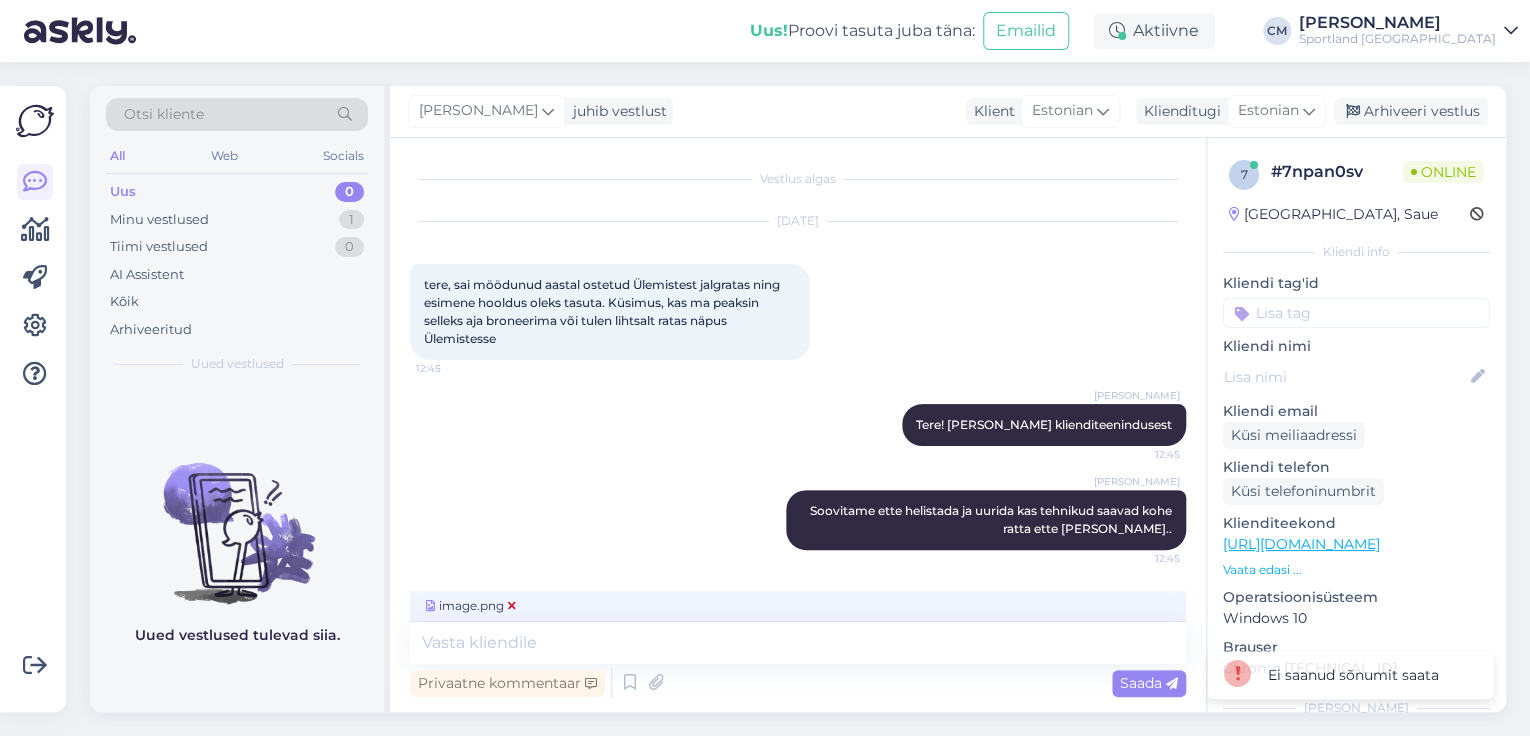 click on "image.png" at bounding box center (471, 606) 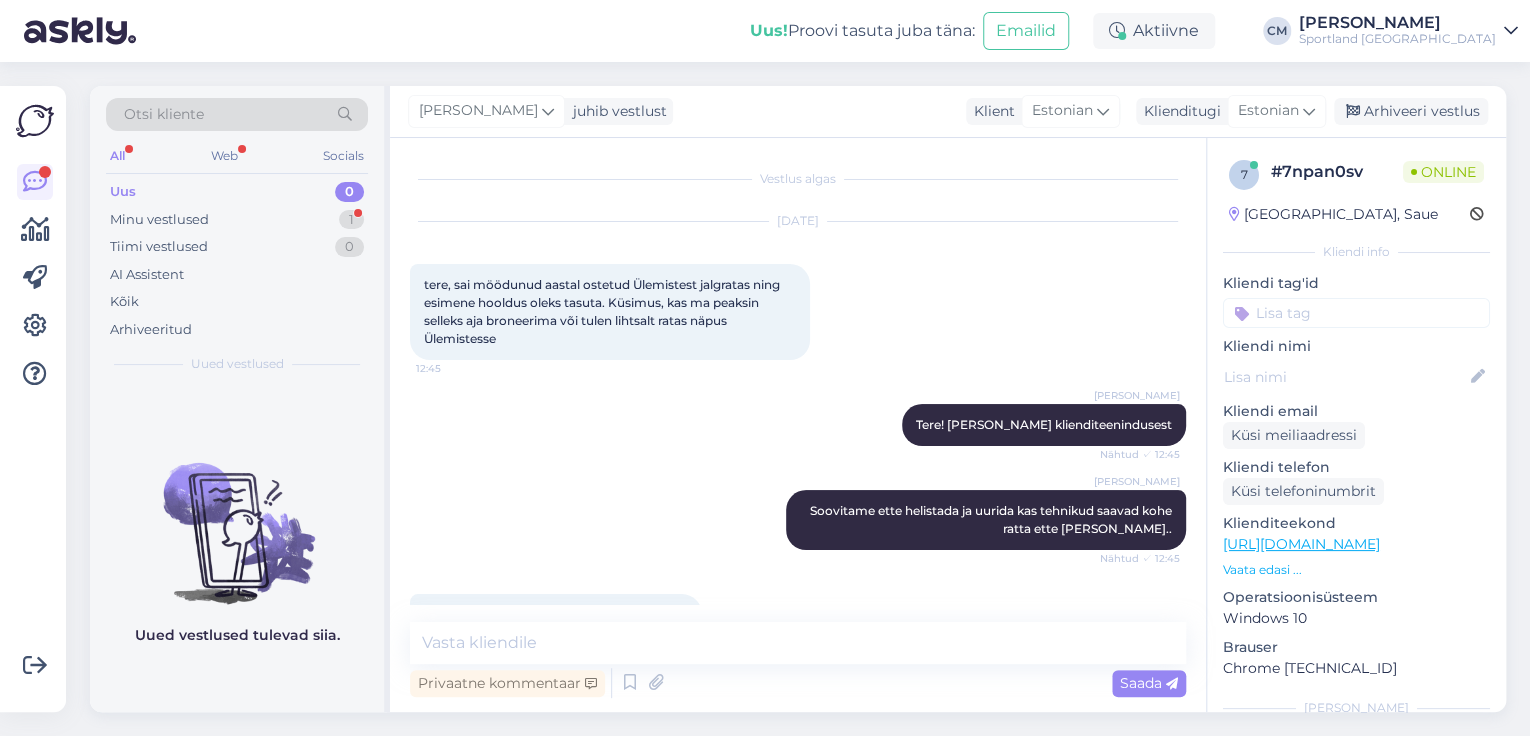 scroll, scrollTop: 53, scrollLeft: 0, axis: vertical 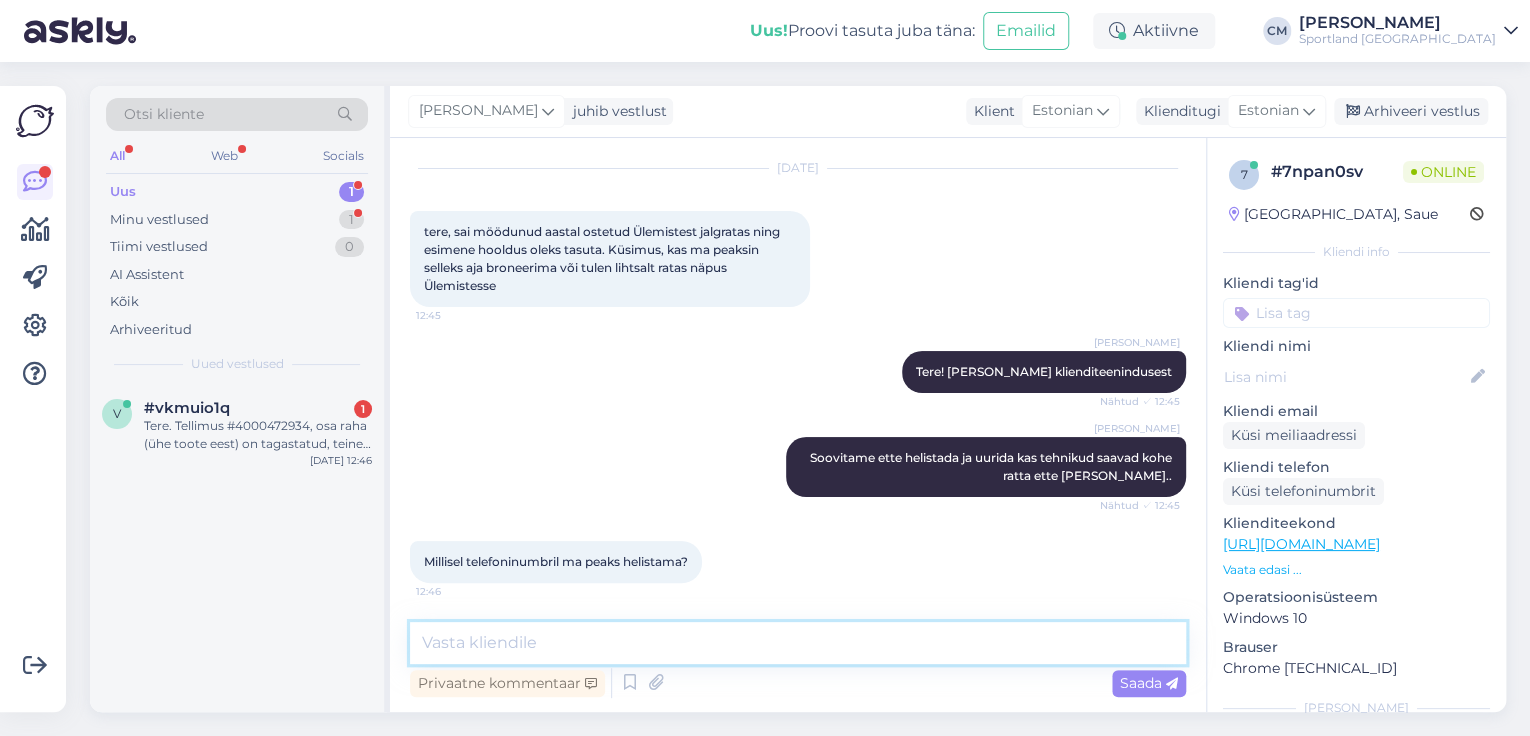 click at bounding box center (798, 643) 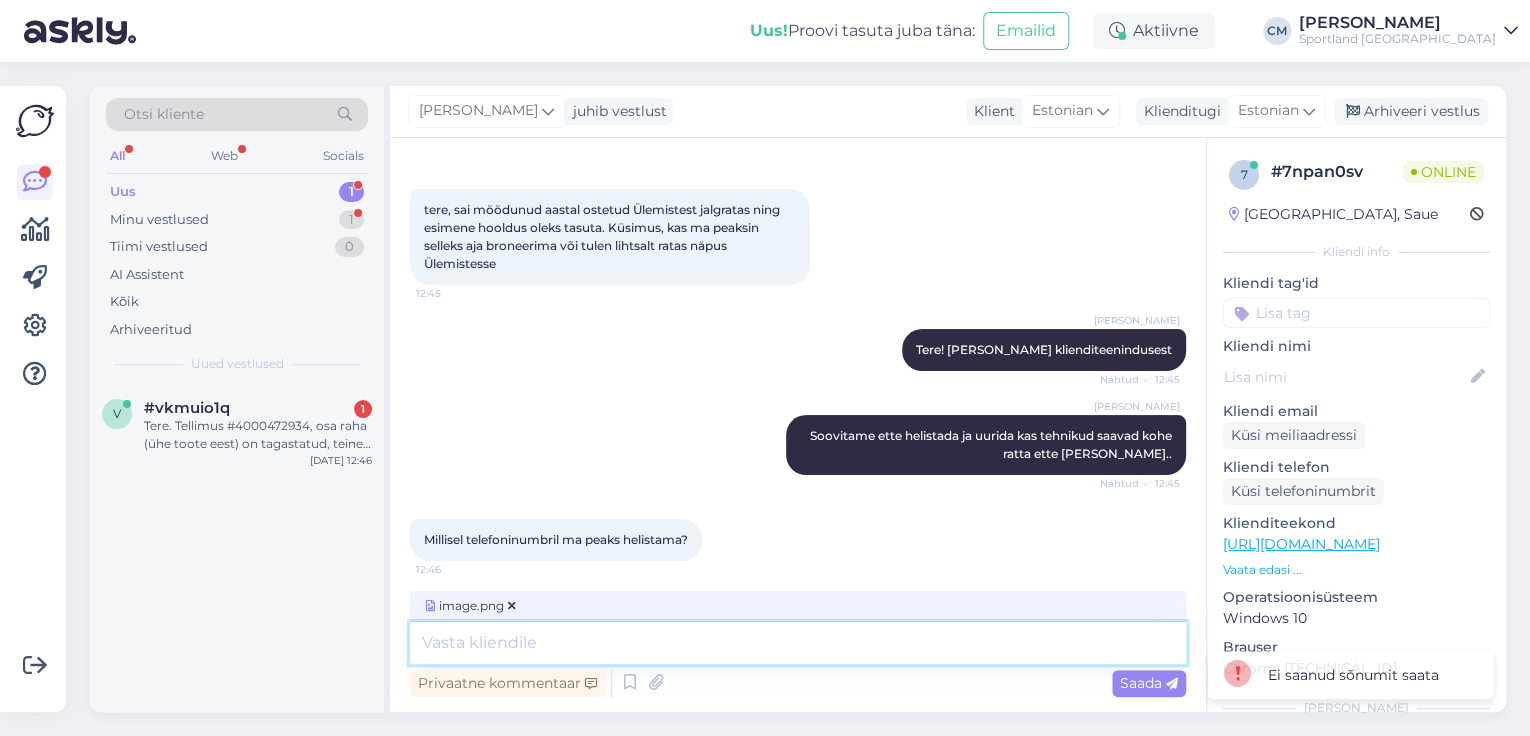 click at bounding box center (798, 643) 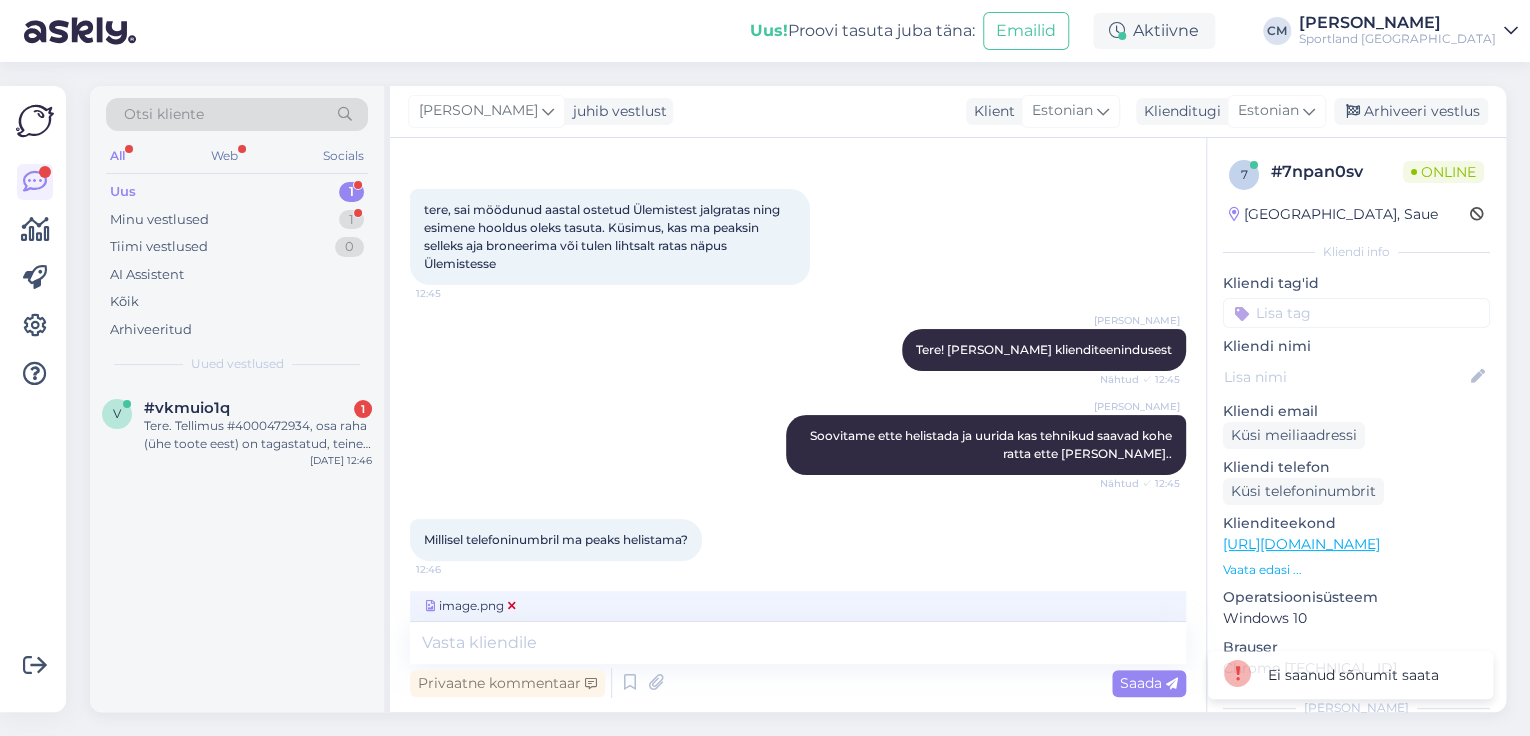 click at bounding box center (512, 606) 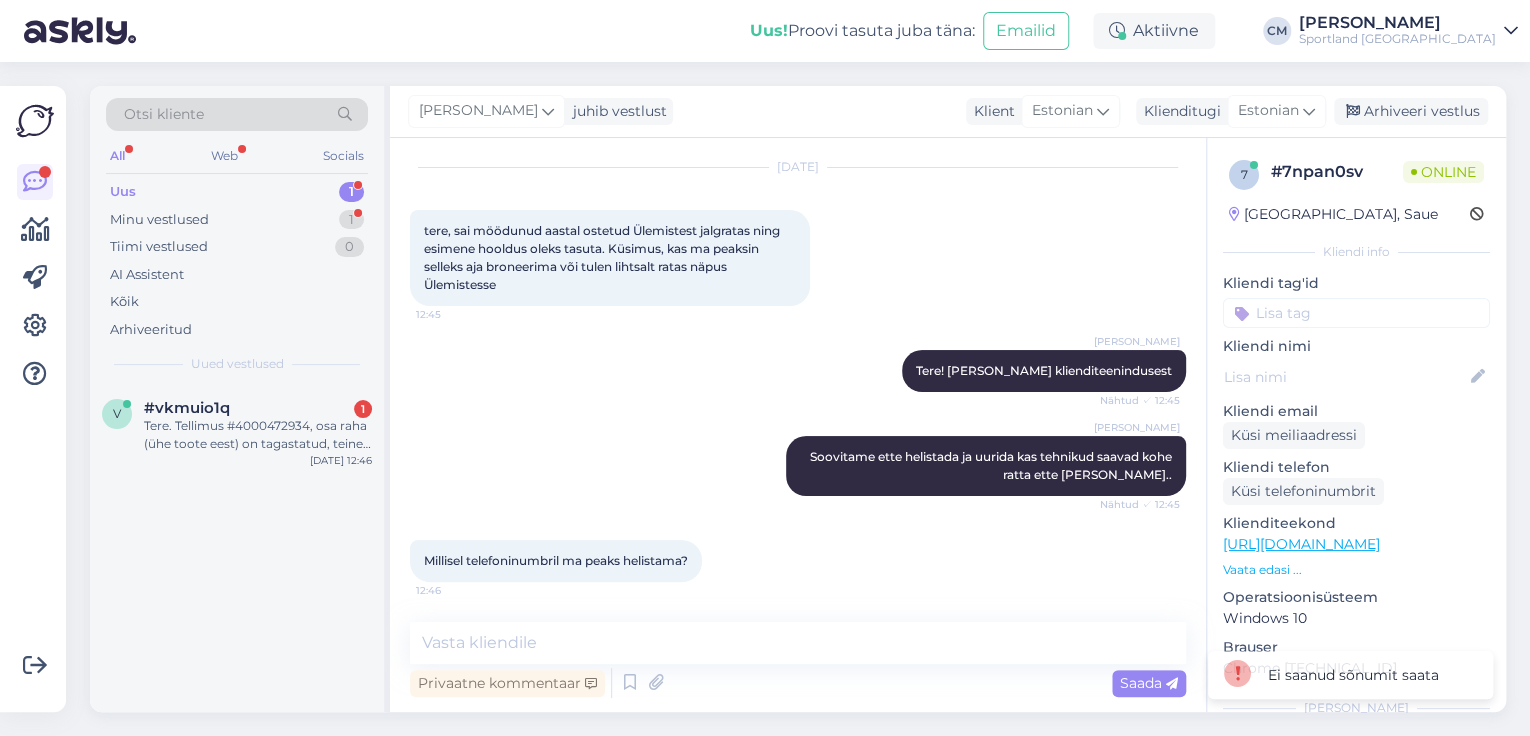 scroll, scrollTop: 53, scrollLeft: 0, axis: vertical 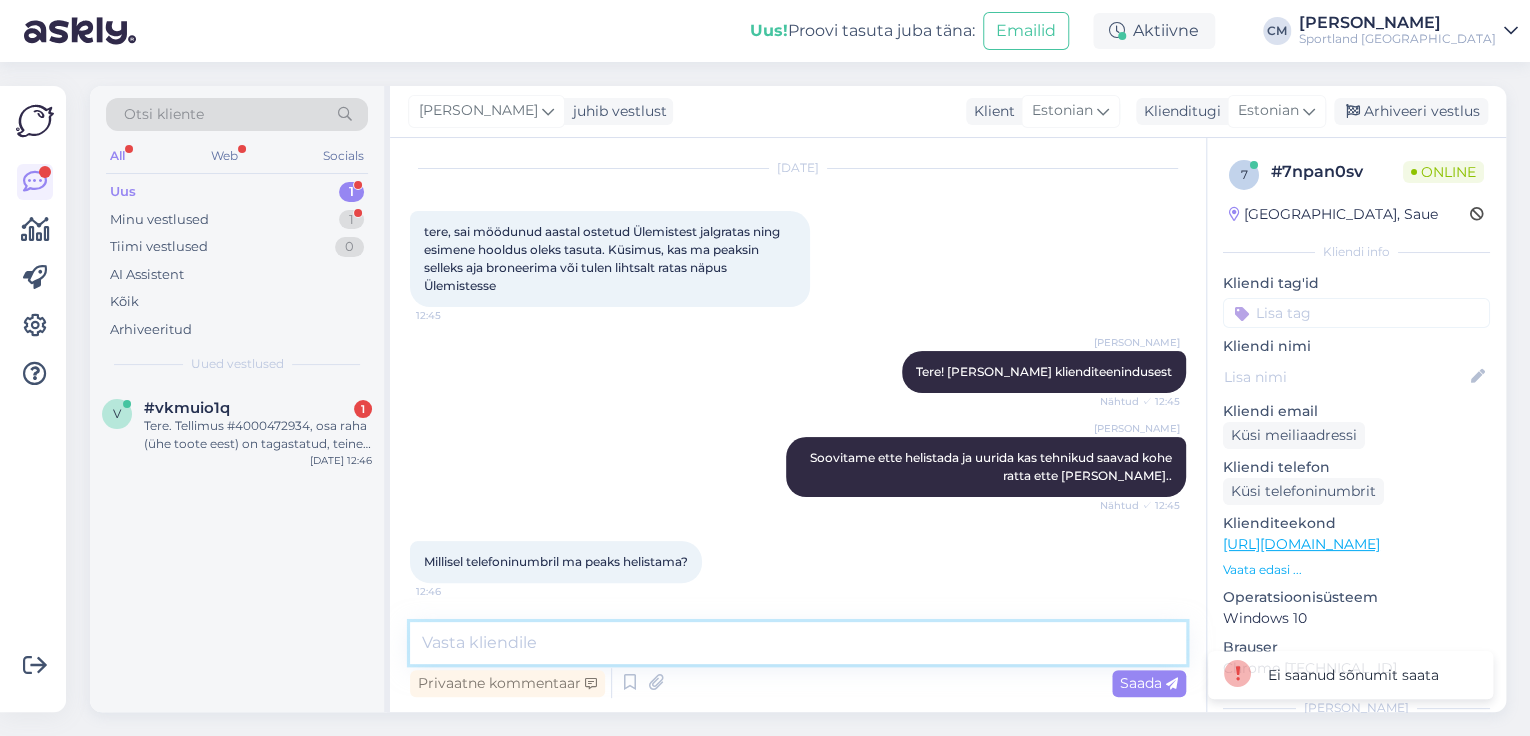 click at bounding box center (798, 643) 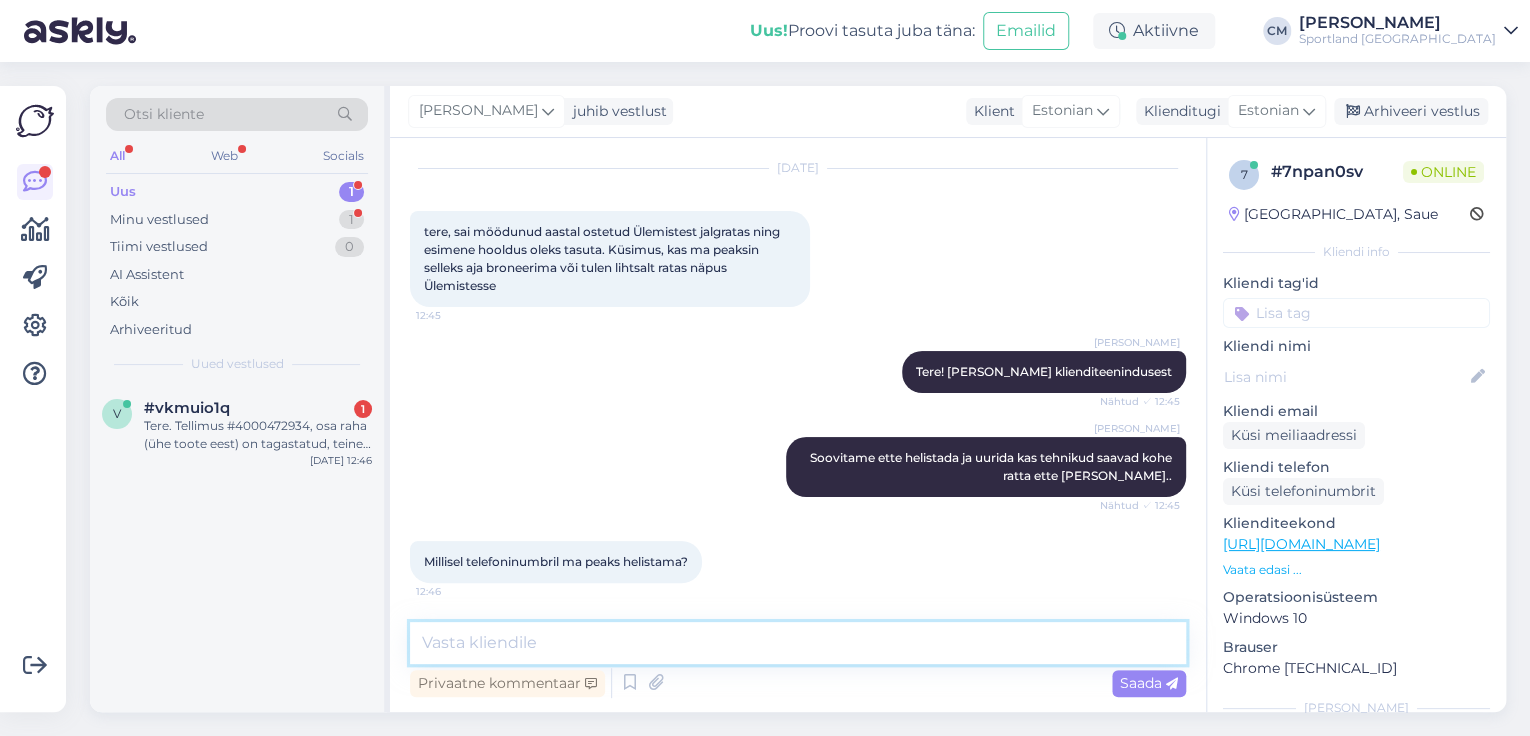 scroll, scrollTop: 140, scrollLeft: 0, axis: vertical 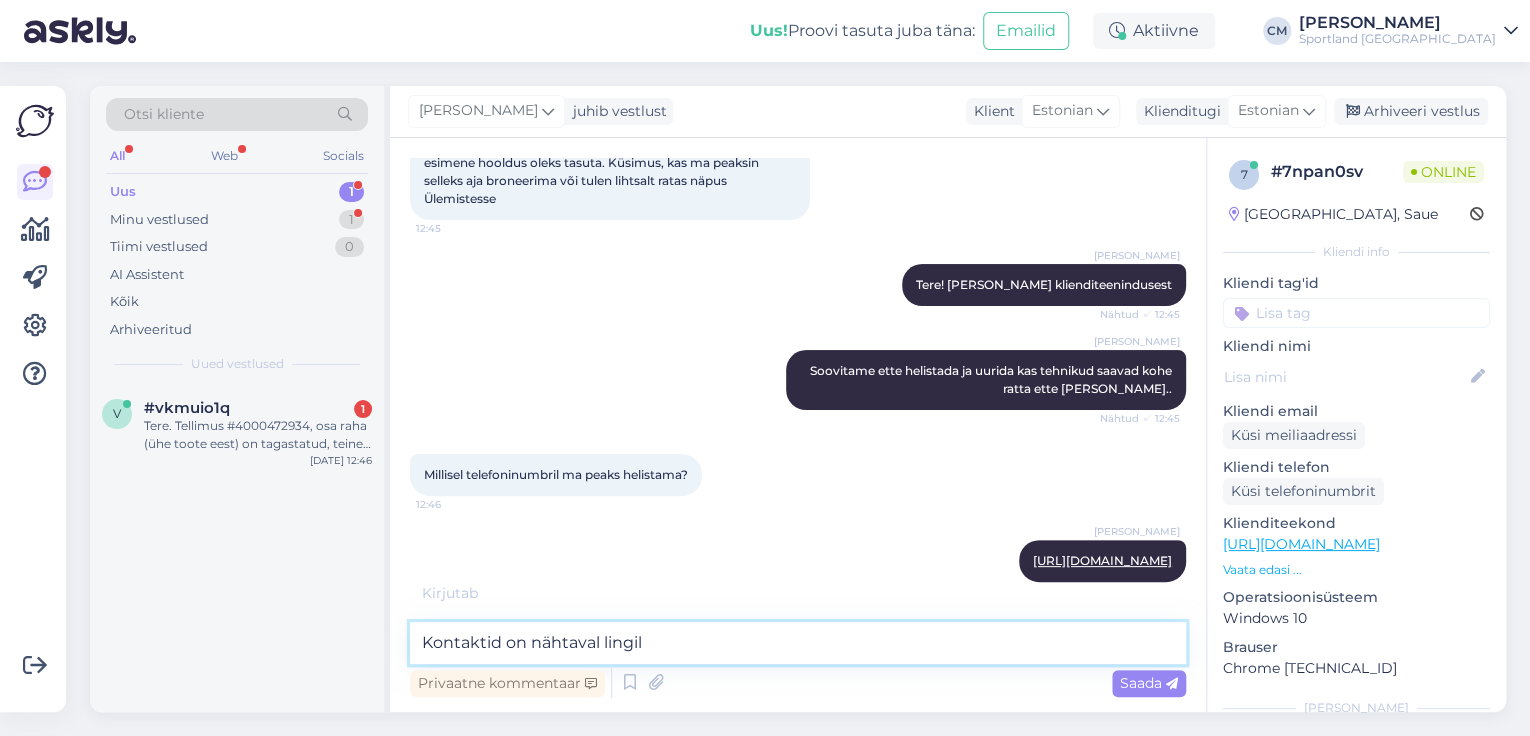 type on "Kontaktid on nähtaval lingil." 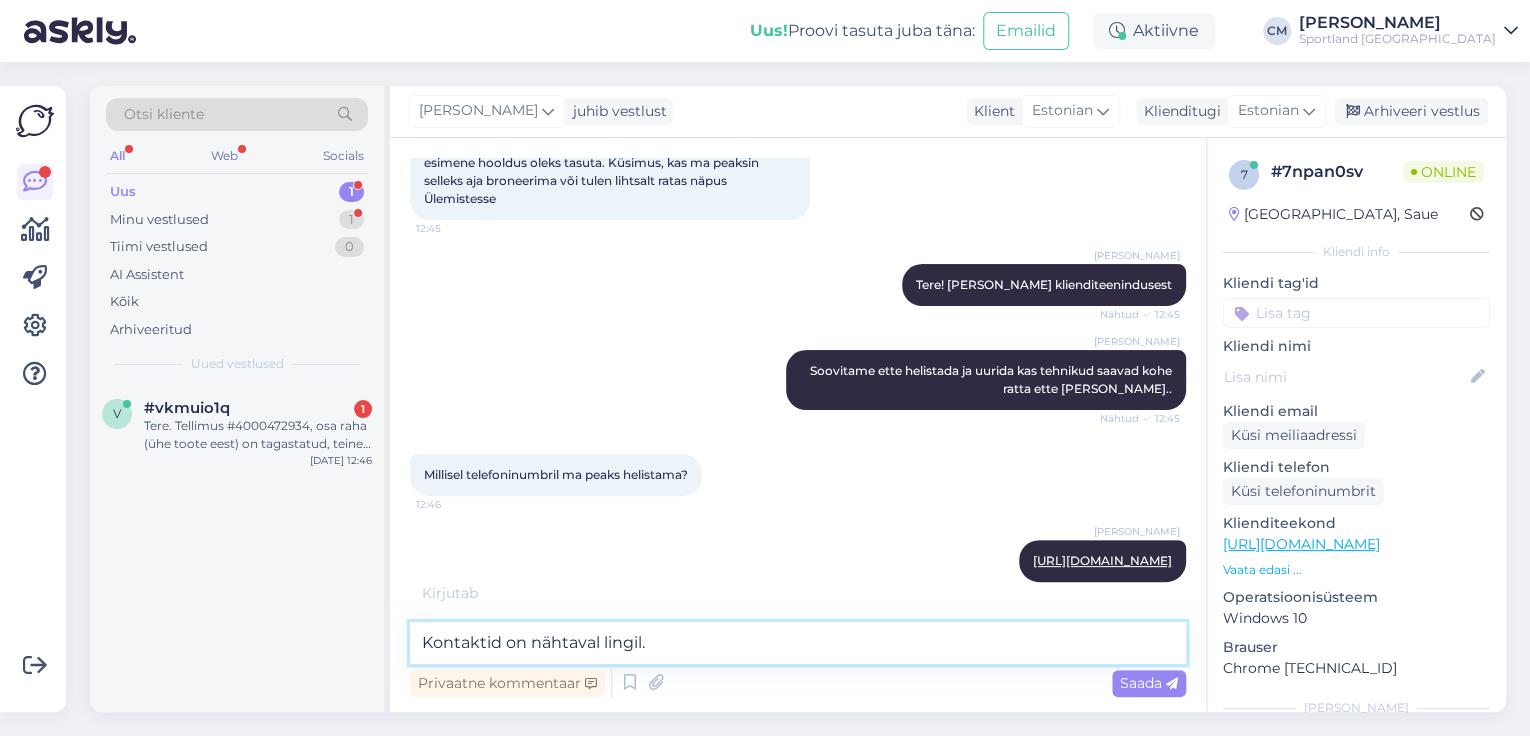 type 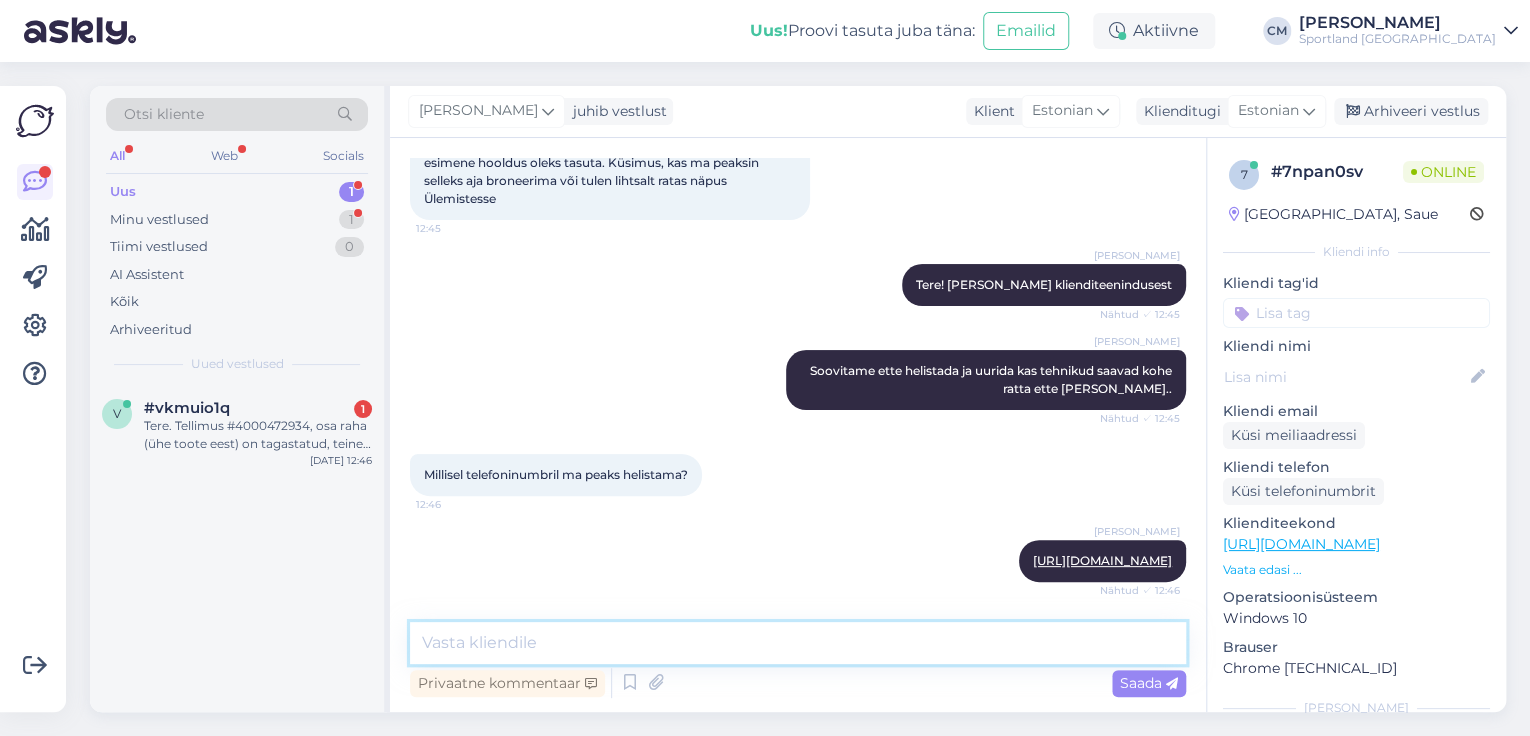 scroll, scrollTop: 225, scrollLeft: 0, axis: vertical 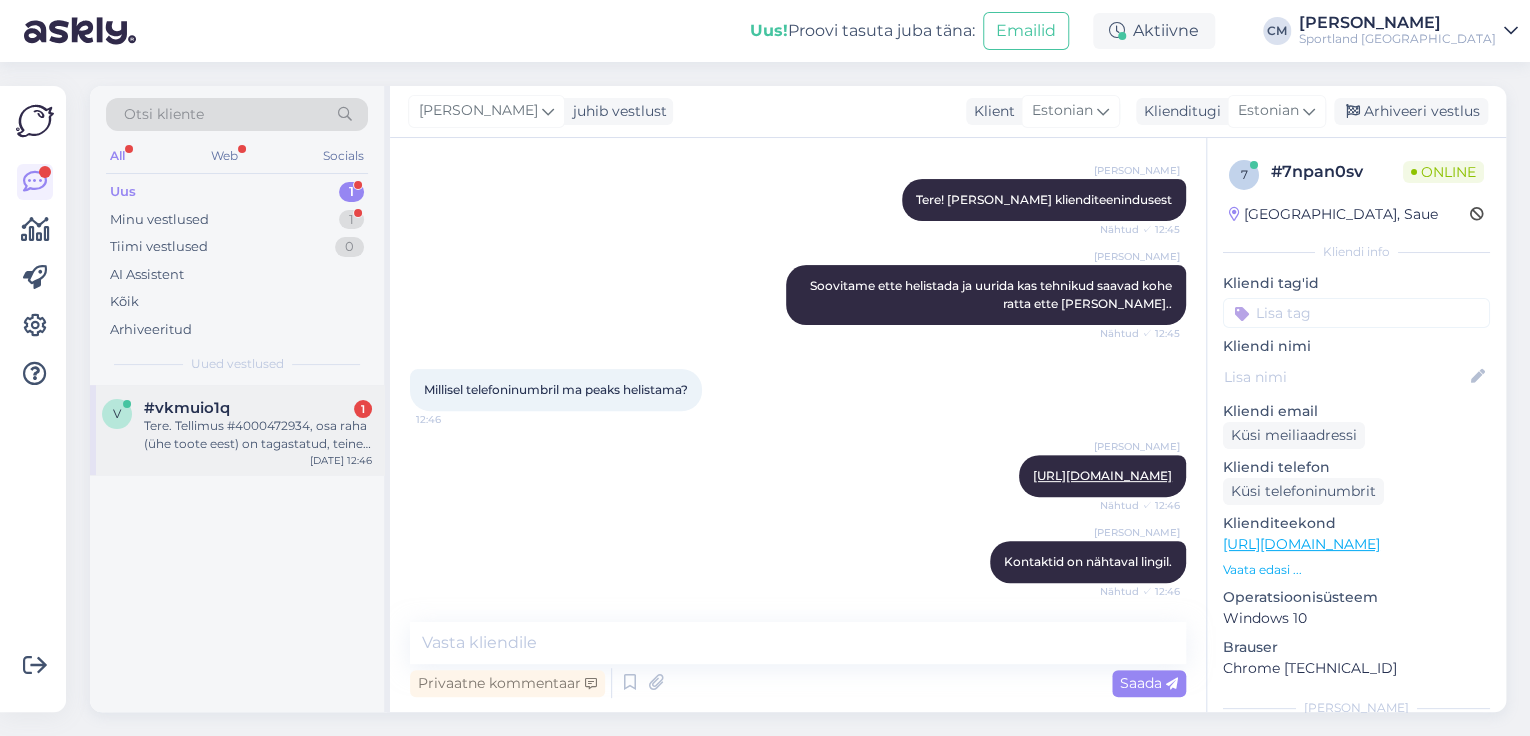 click on "v #vkmuio1q 1 Tere.
Tellimus #4000472934, osa raha (ühe toote eest) on tagastatud, teine toode on endiselt "komplekteerimisel", kuigi eeldatatav tellimuse valmimise aeg märgitud [DATE]. Sooviks infot, millised on väljavaated?
[GEOGRAPHIC_DATA]. [DATE] 12:46" at bounding box center [237, 430] 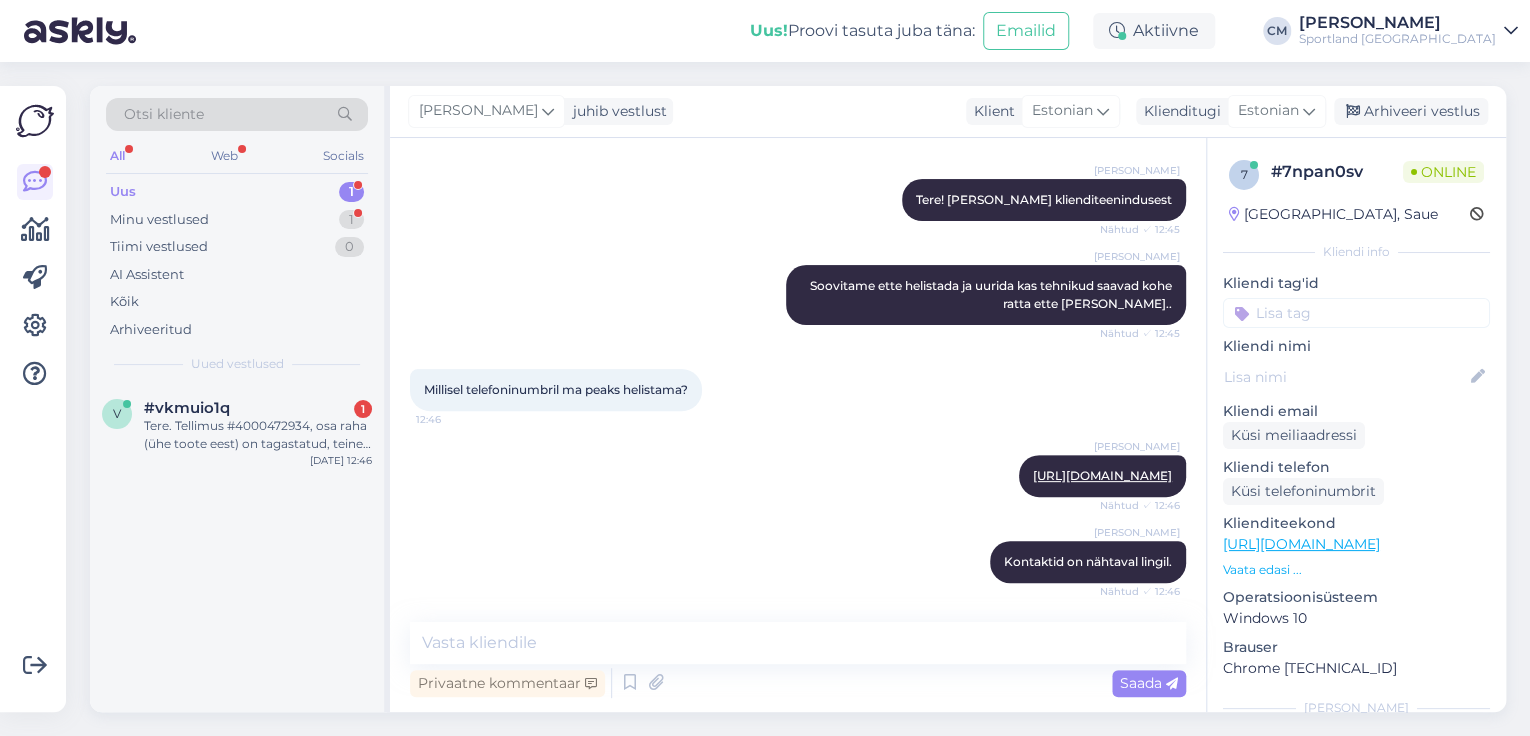 scroll, scrollTop: 0, scrollLeft: 0, axis: both 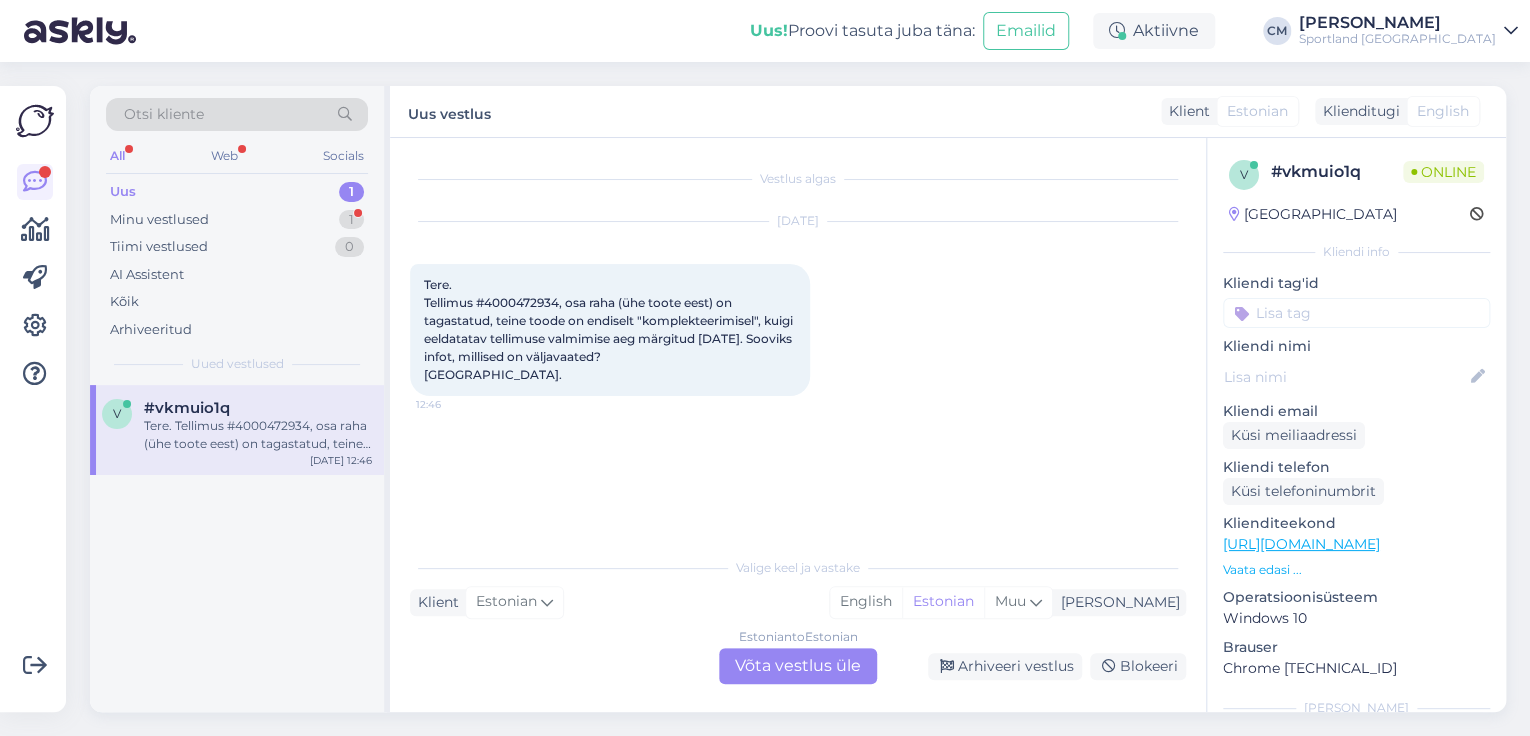 click on "Estonian  to  Estonian Võta vestlus üle" at bounding box center [798, 666] 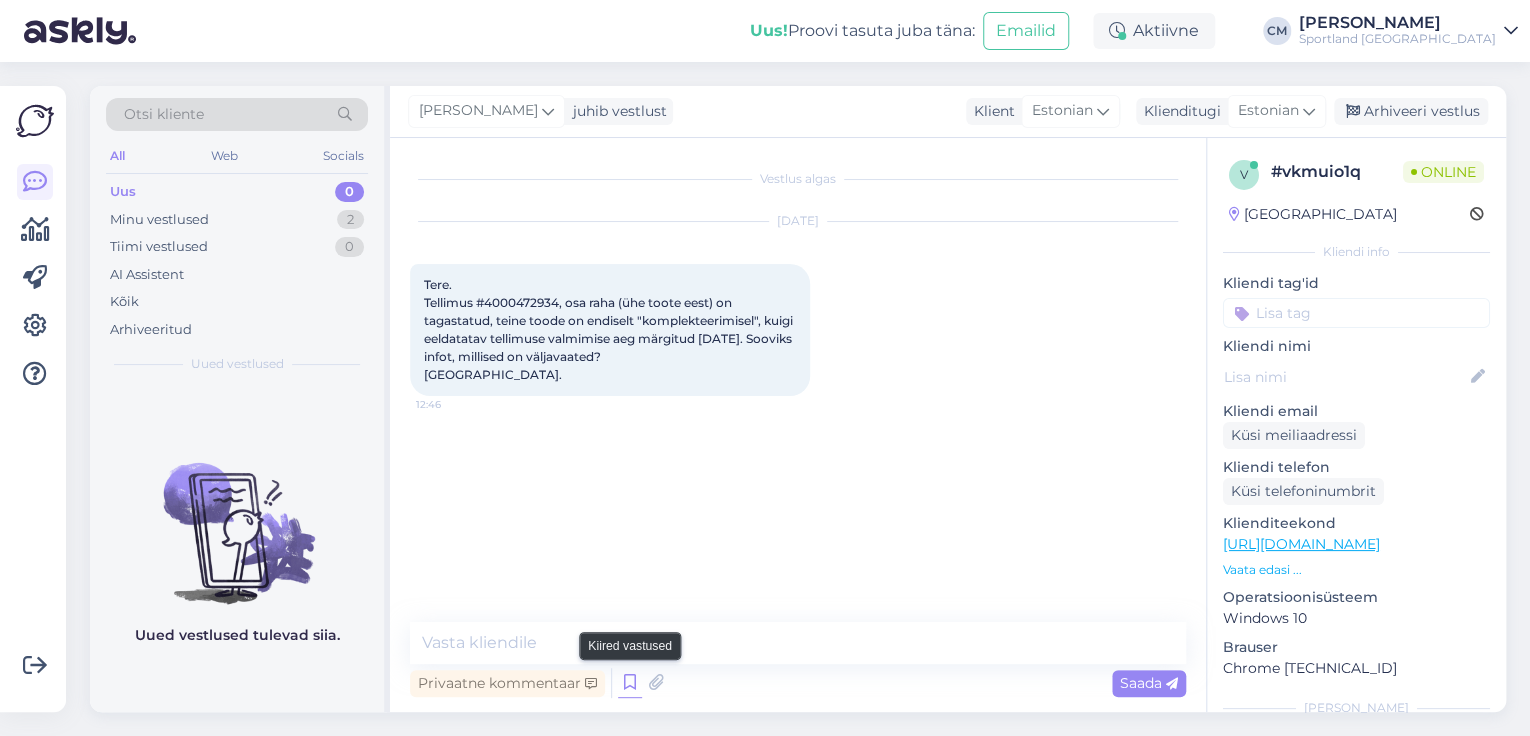 click at bounding box center [630, 683] 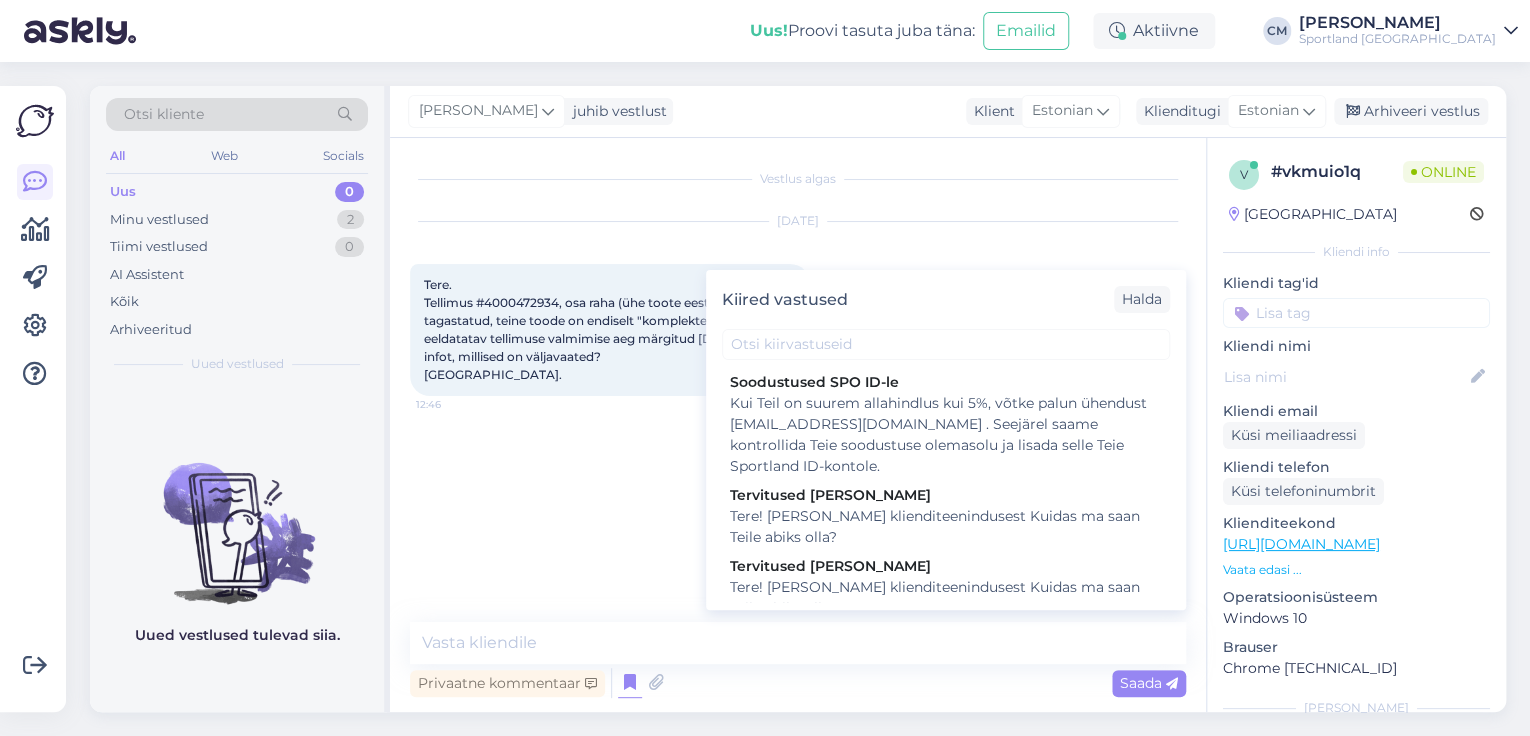 click on "Tervitused [PERSON_NAME]" at bounding box center [946, 566] 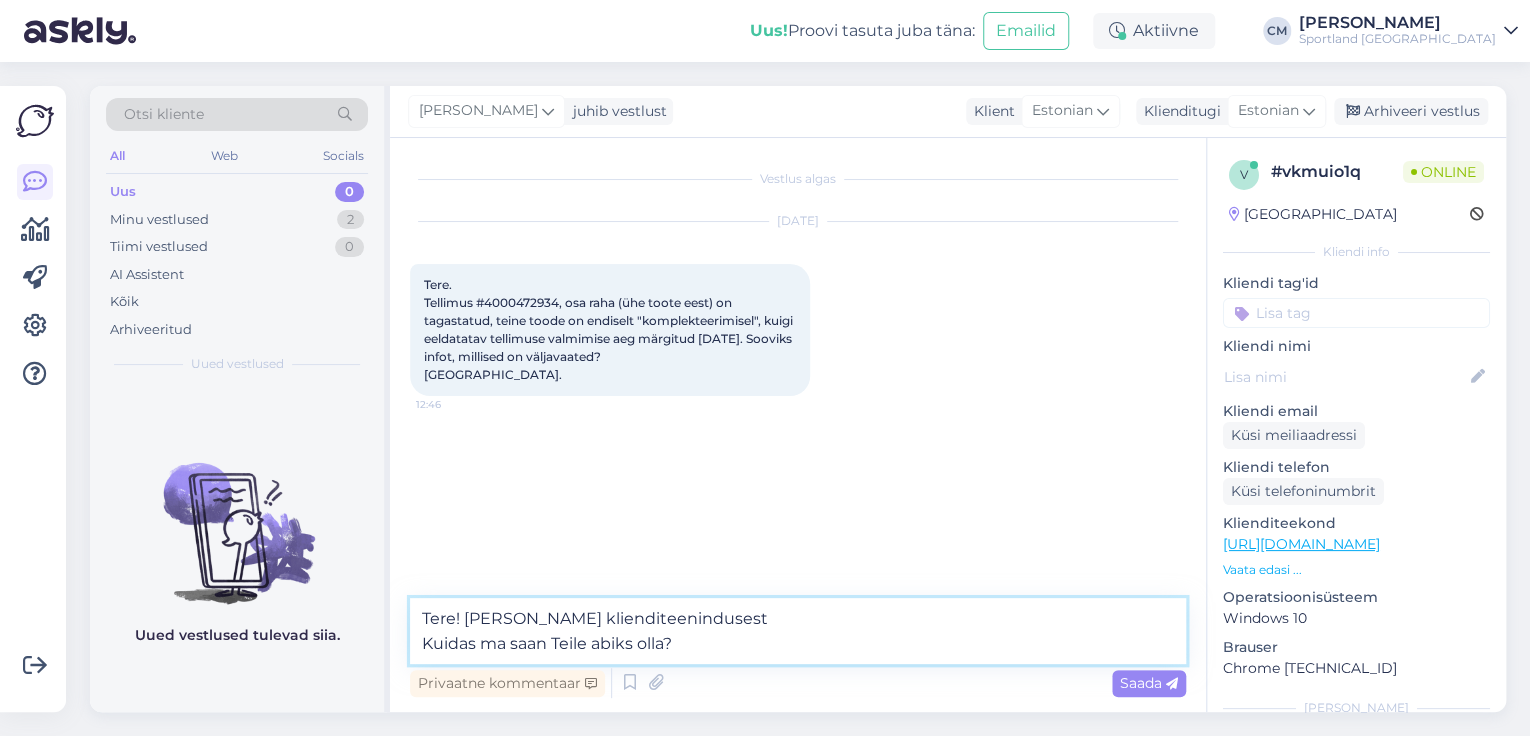 drag, startPoint x: 735, startPoint y: 652, endPoint x: 328, endPoint y: 648, distance: 407.01965 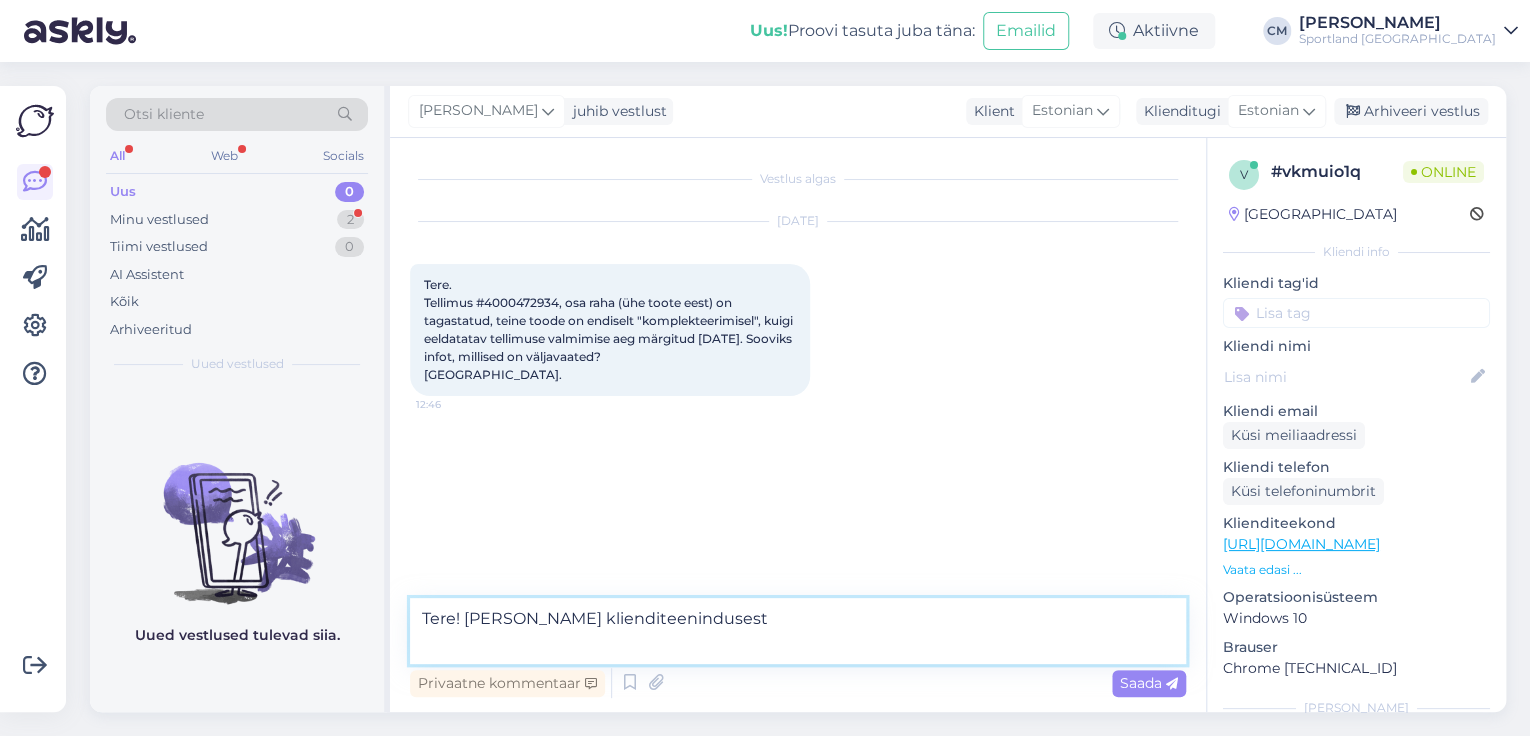 type on "Tere! [PERSON_NAME] klienditeenindusest" 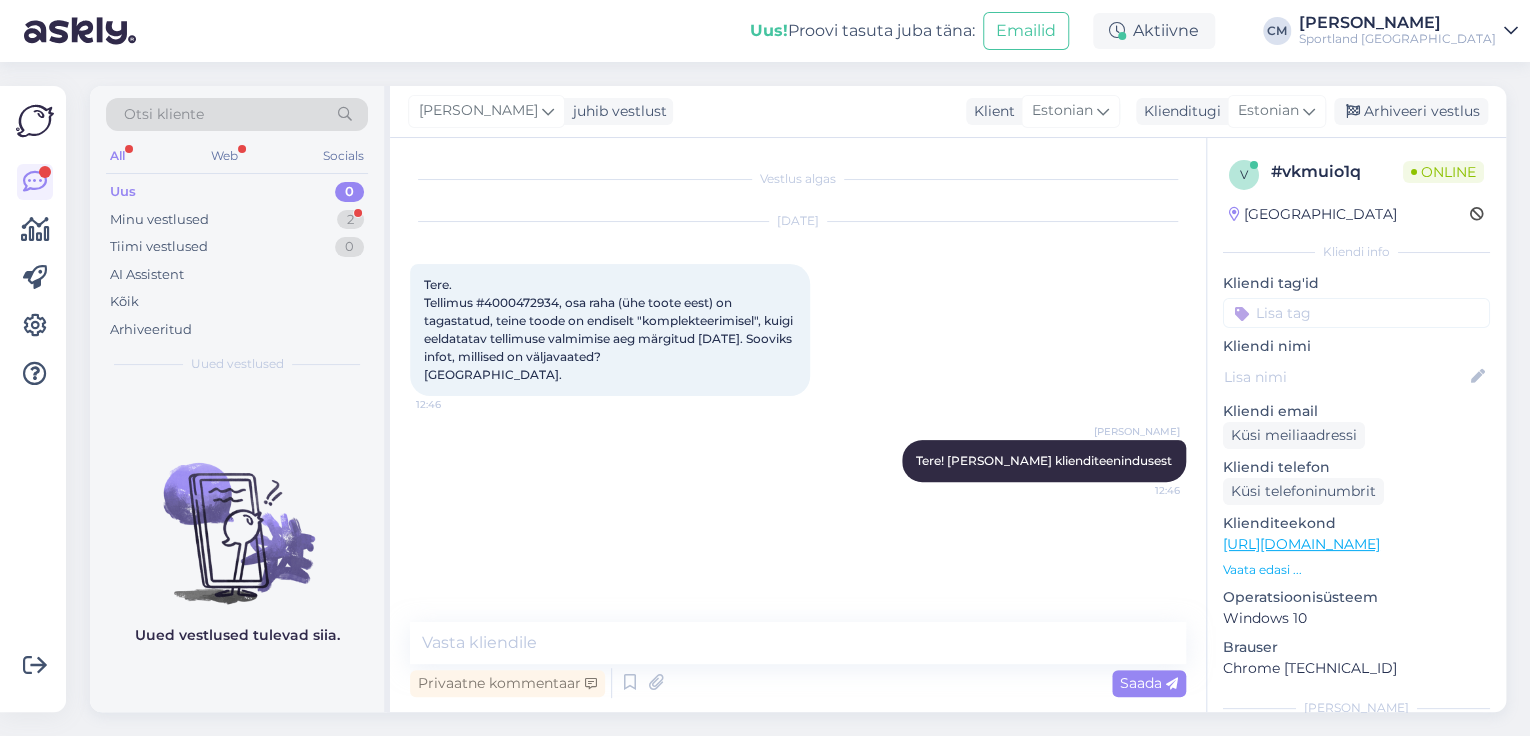 click on "Tere.
Tellimus #4000472934, osa raha (ühe toote eest) on tagastatud, teine toode on endiselt "komplekteerimisel", kuigi eeldatatav tellimuse valmimise aeg märgitud [DATE]. Sooviks infot, millised on väljavaated?
[GEOGRAPHIC_DATA]." at bounding box center [610, 329] 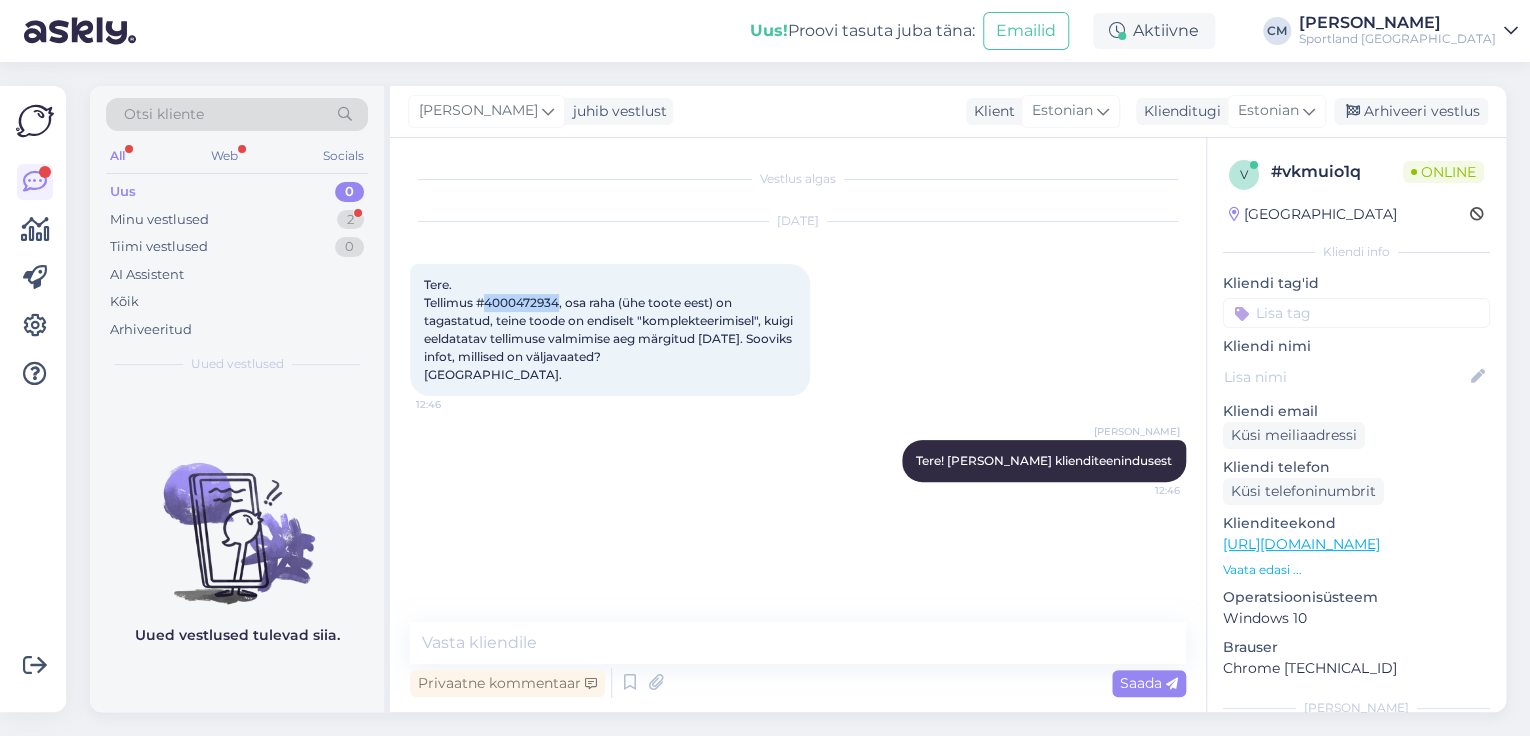 click on "Tere.
Tellimus #4000472934, osa raha (ühe toote eest) on tagastatud, teine toode on endiselt "komplekteerimisel", kuigi eeldatatav tellimuse valmimise aeg märgitud [DATE]. Sooviks infot, millised on väljavaated?
[GEOGRAPHIC_DATA]." at bounding box center [610, 329] 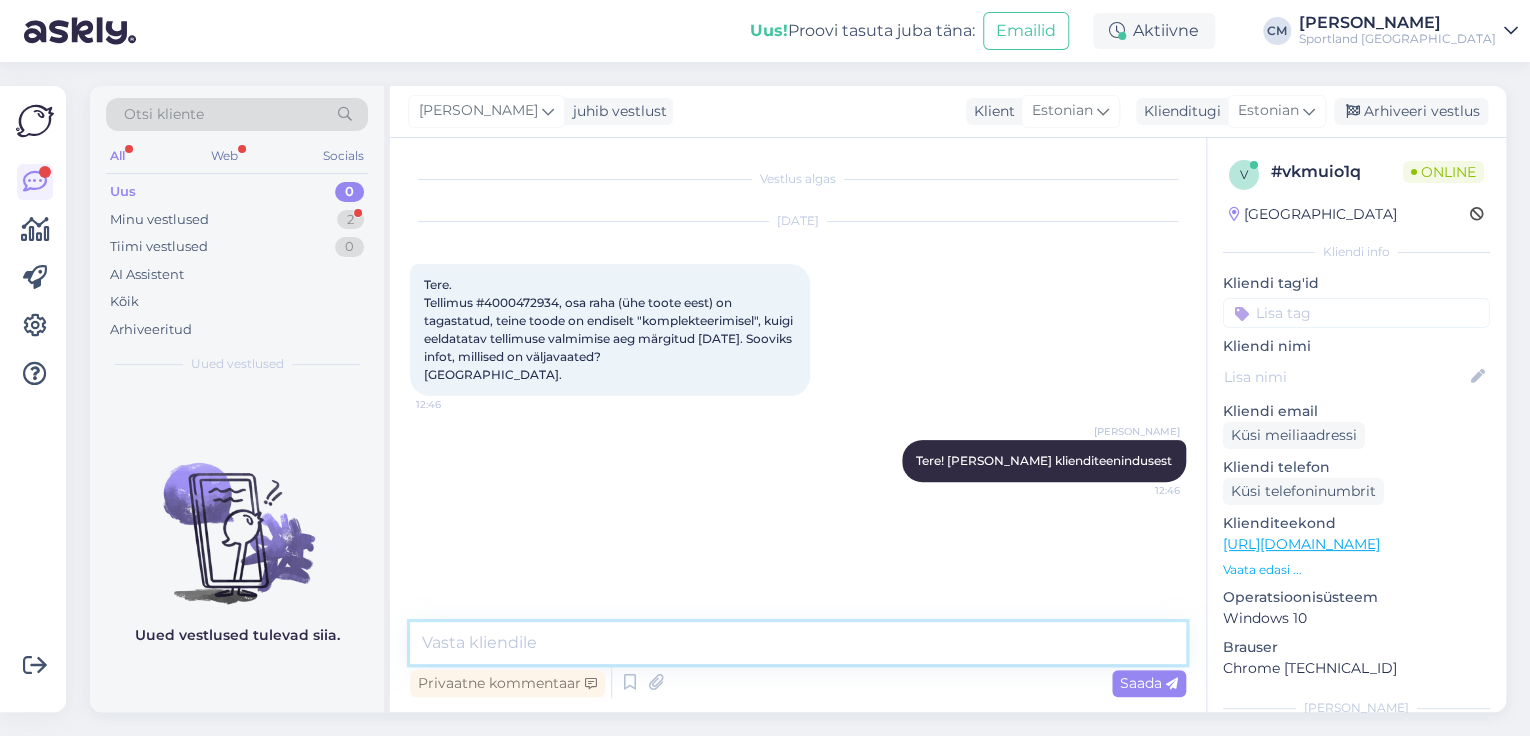 click at bounding box center [798, 643] 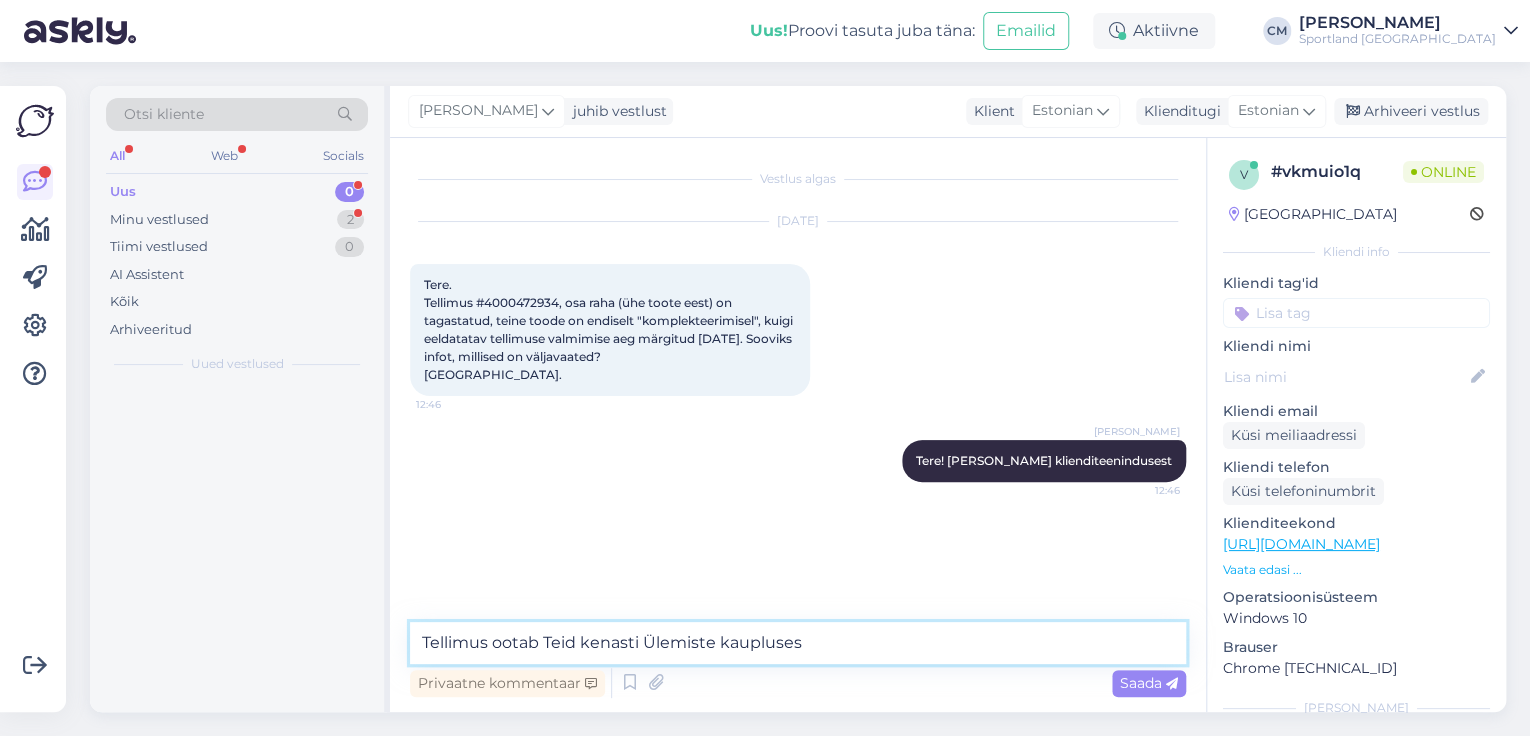 drag, startPoint x: 846, startPoint y: 652, endPoint x: 583, endPoint y: 652, distance: 263 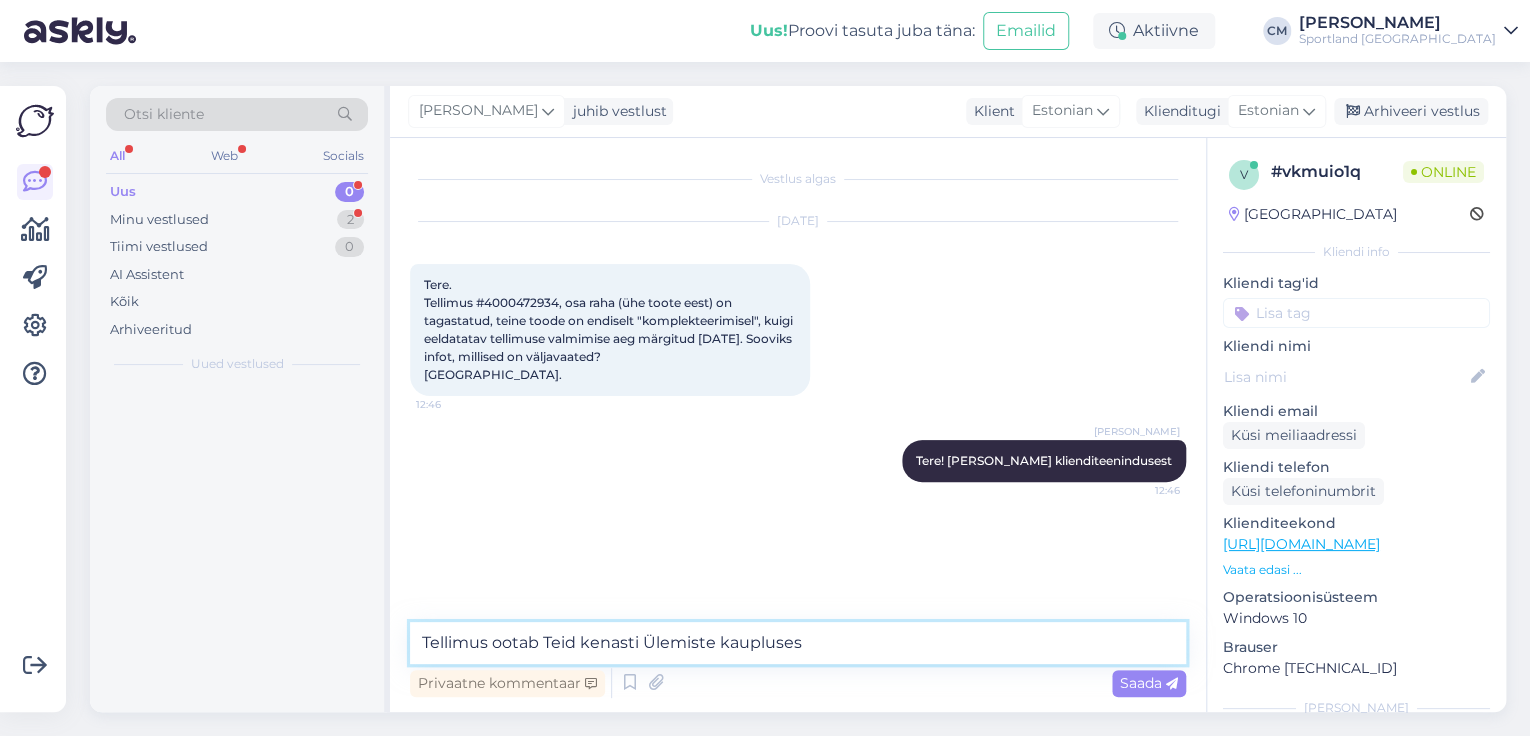 click on "Tellimus ootab Teid kenasti Ülemiste kaupluses" at bounding box center [798, 643] 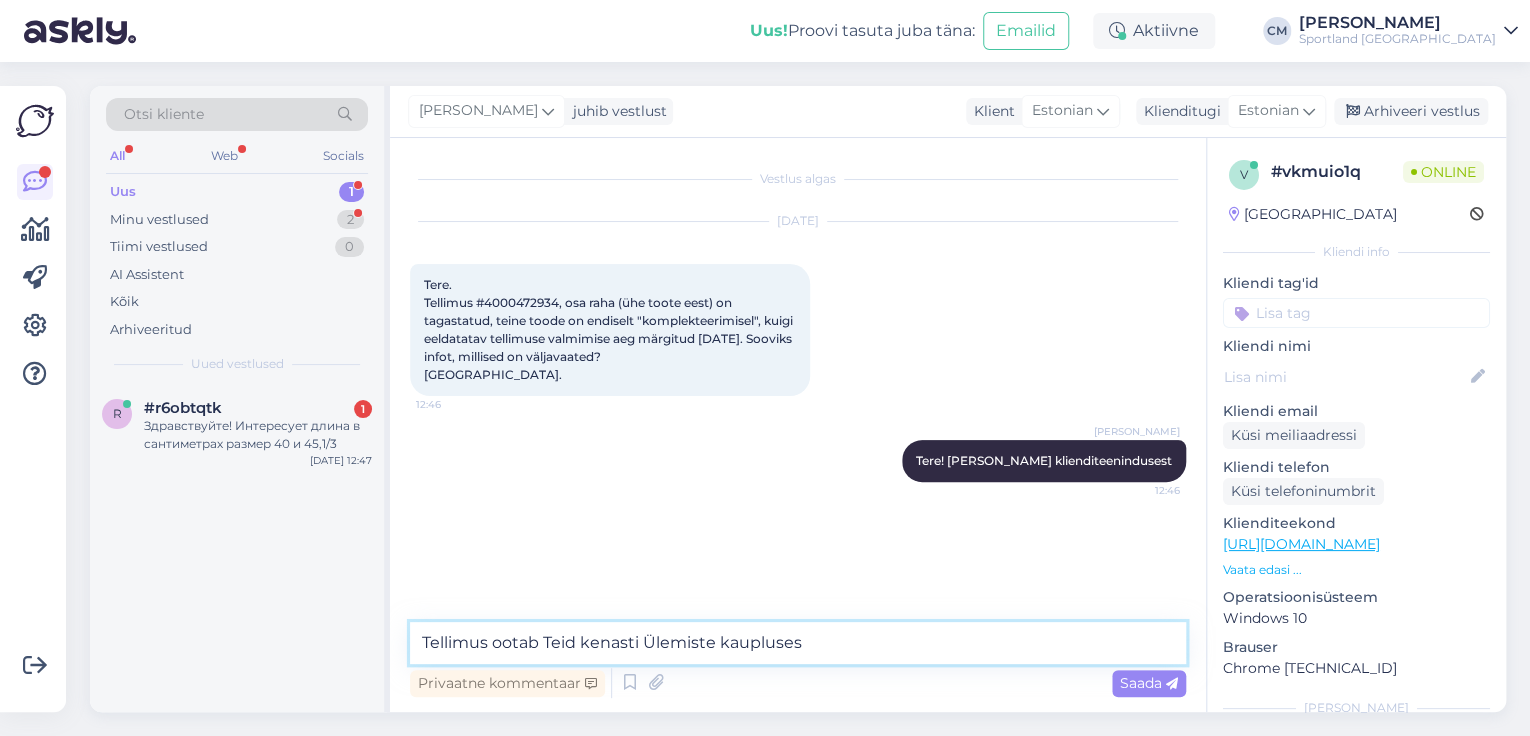 drag, startPoint x: 640, startPoint y: 639, endPoint x: 499, endPoint y: 633, distance: 141.12761 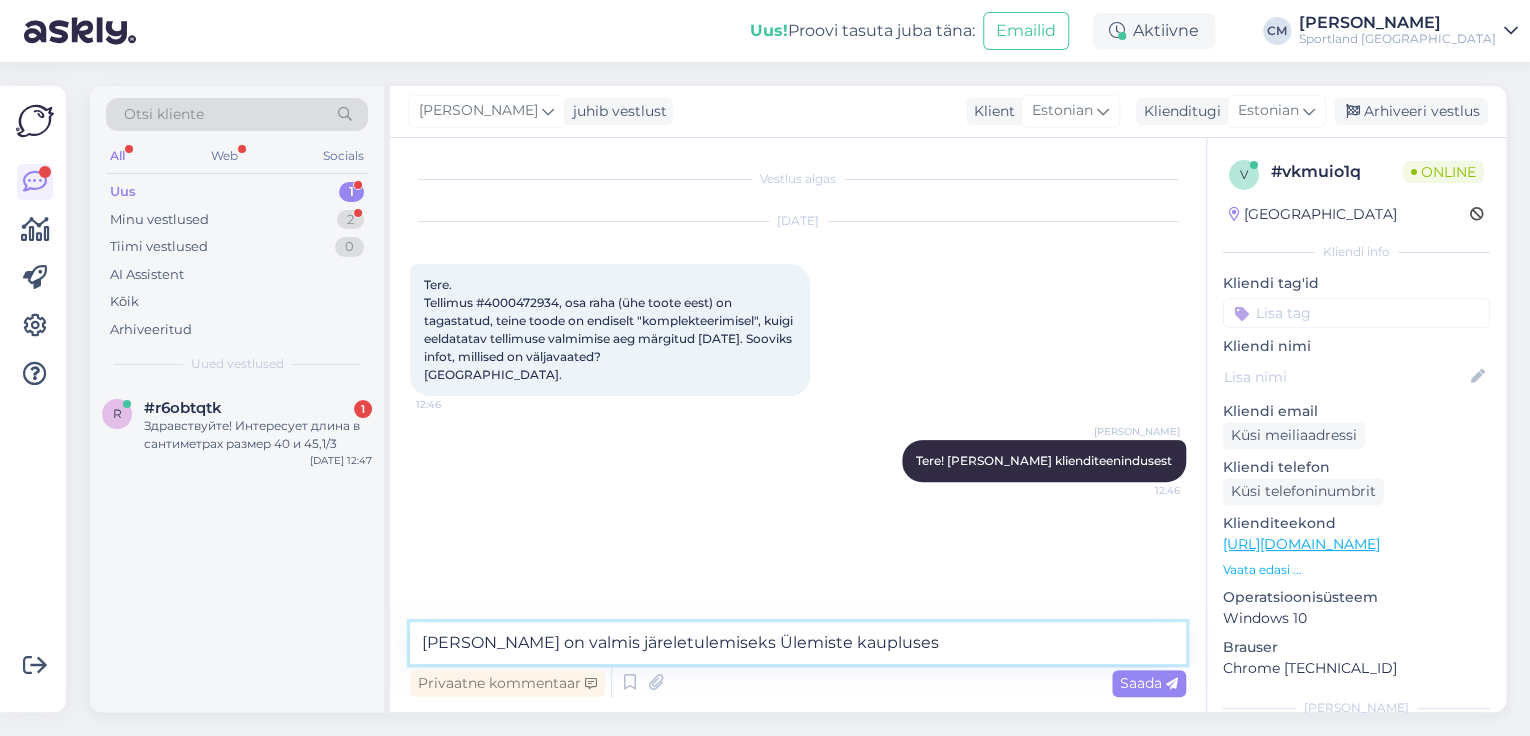click on "[PERSON_NAME] on valmis järeletulemiseks Ülemiste kaupluses" at bounding box center (798, 643) 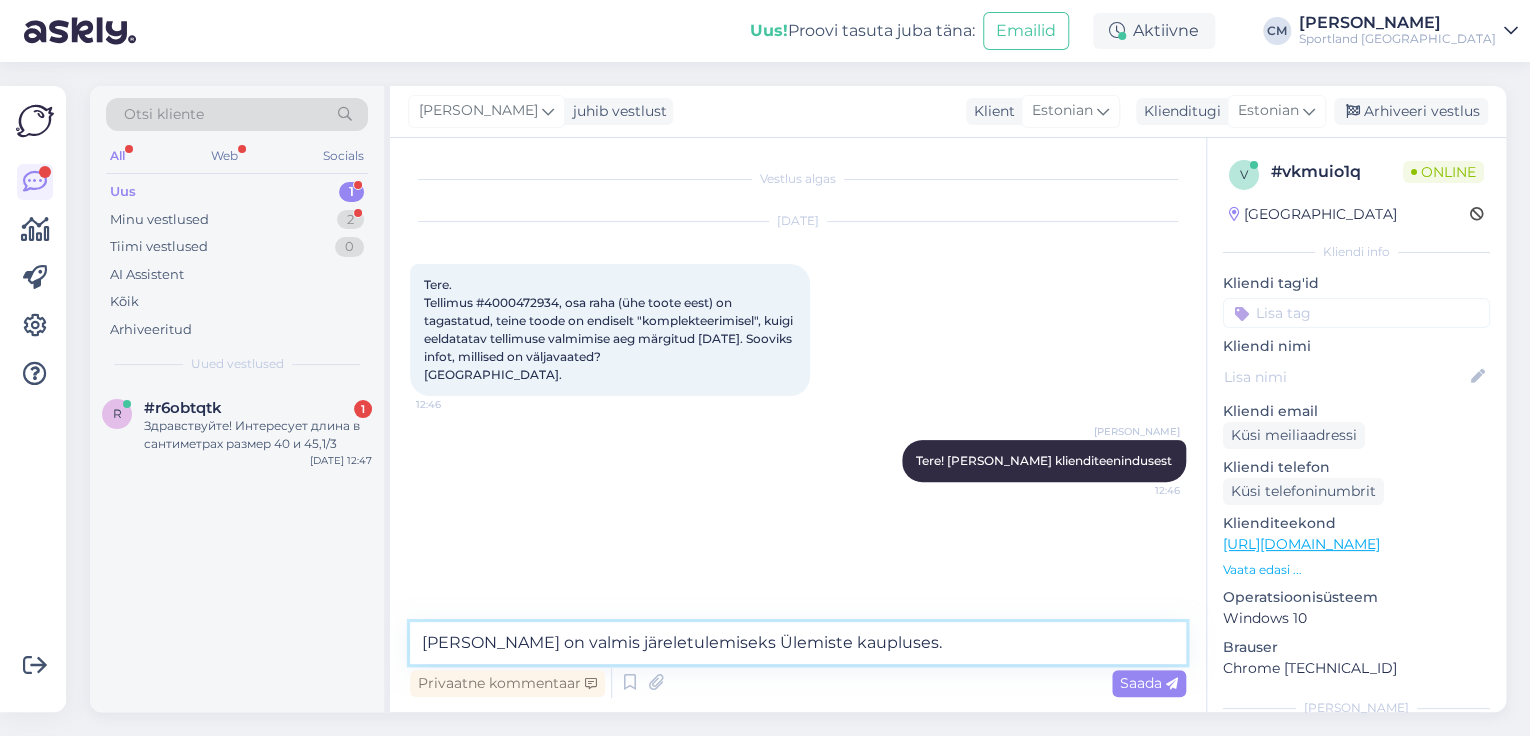 type 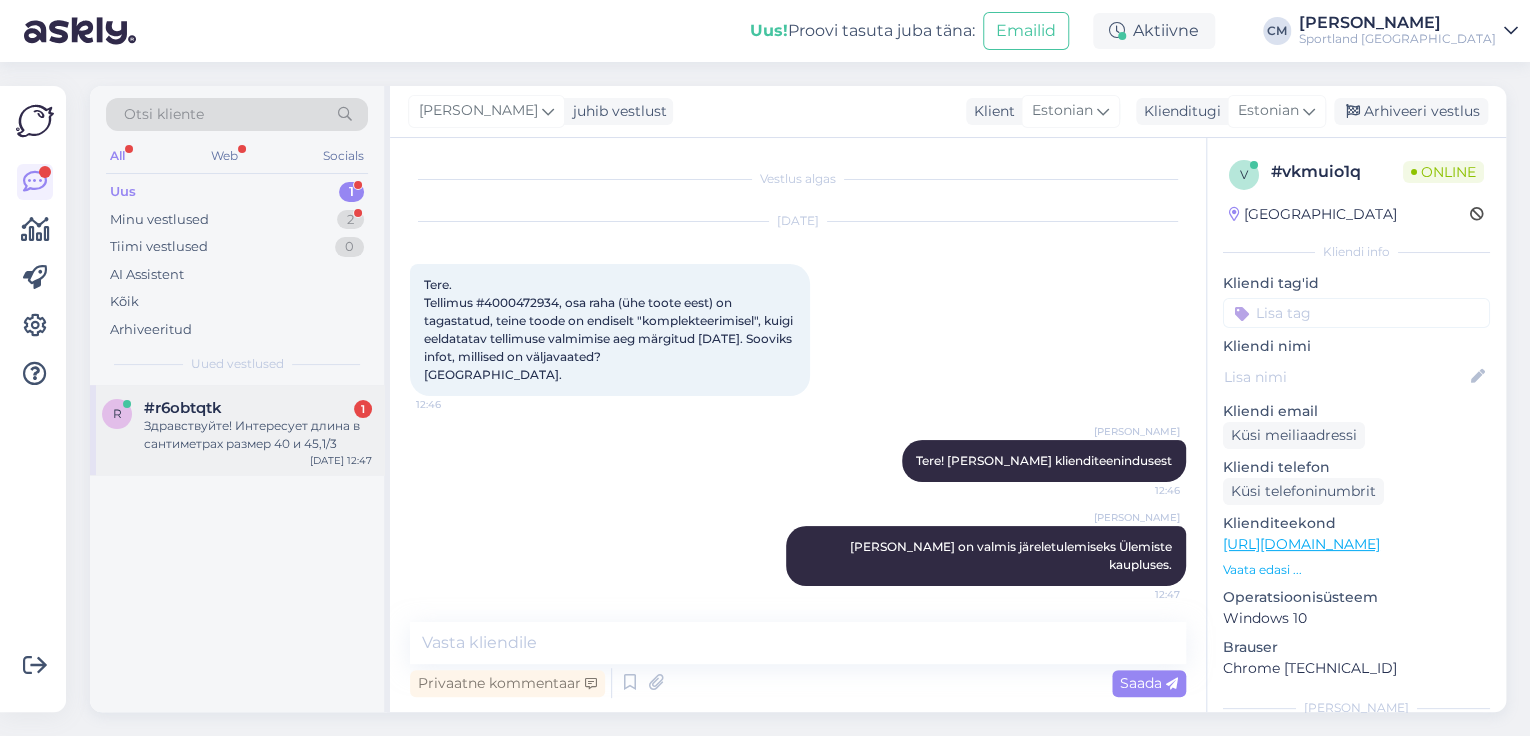 click on "Здравствуйте! Интересует длина в сантиметрах размер 40 и 45,1/3" at bounding box center [258, 435] 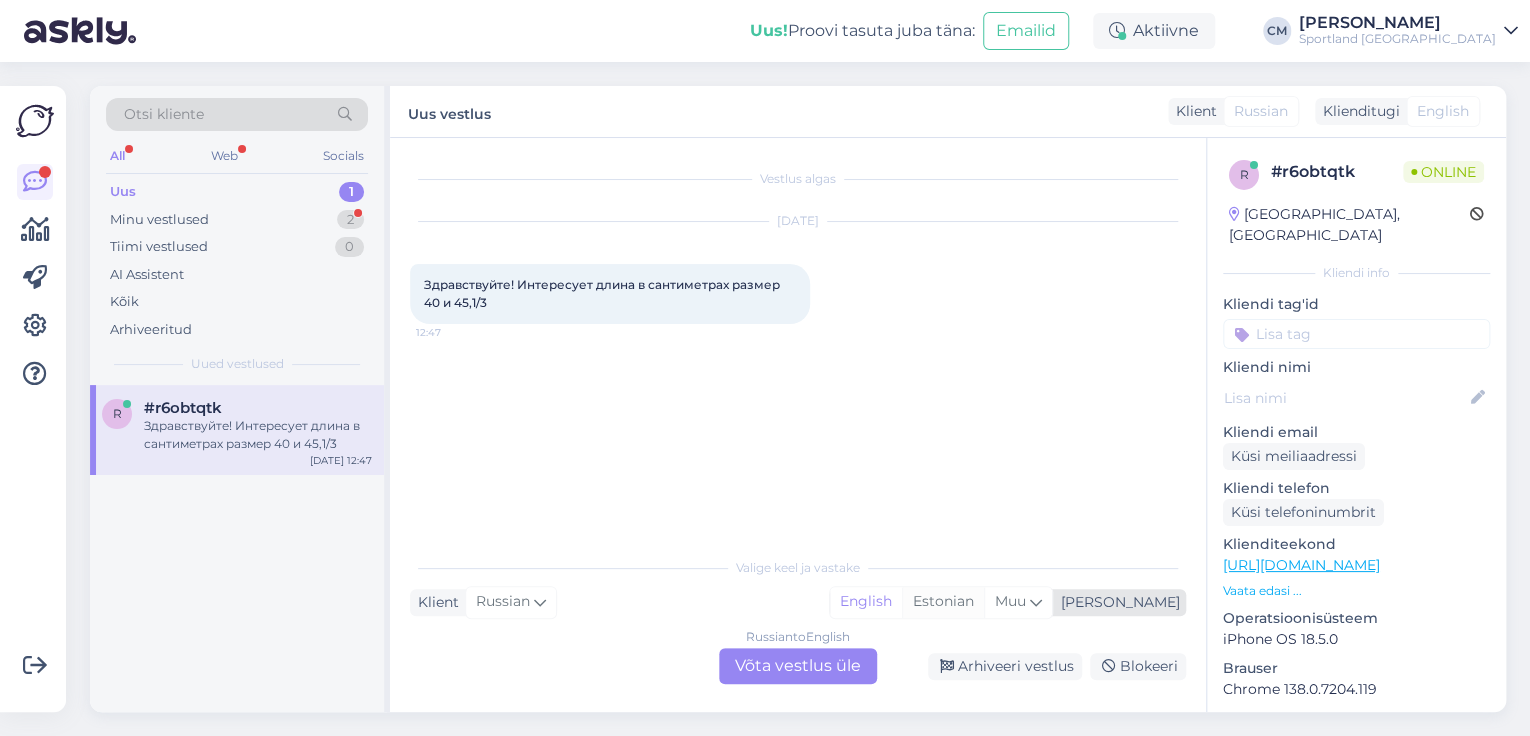 click on "Estonian" at bounding box center [943, 602] 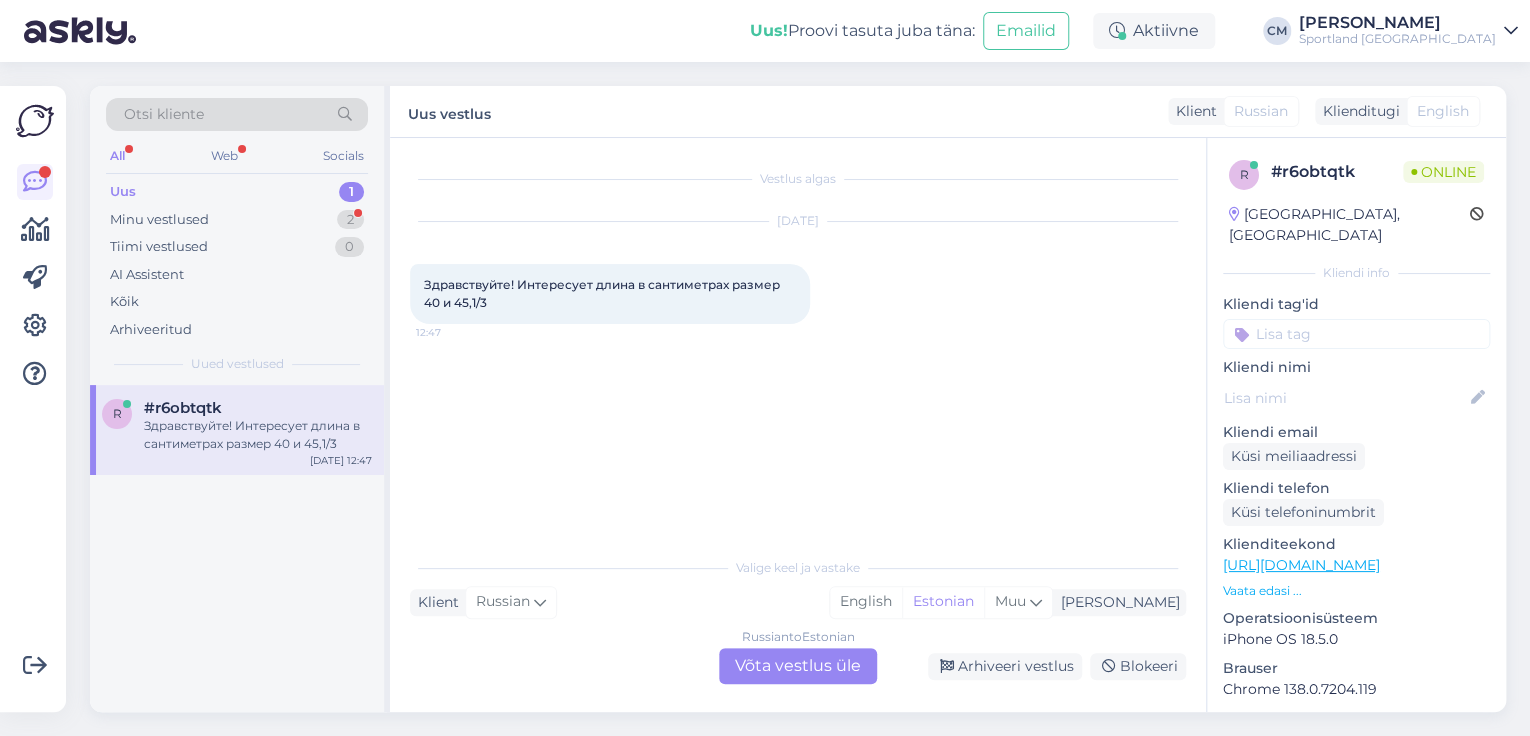 click on "Russian  to  Estonian Võta vestlus üle" at bounding box center [798, 666] 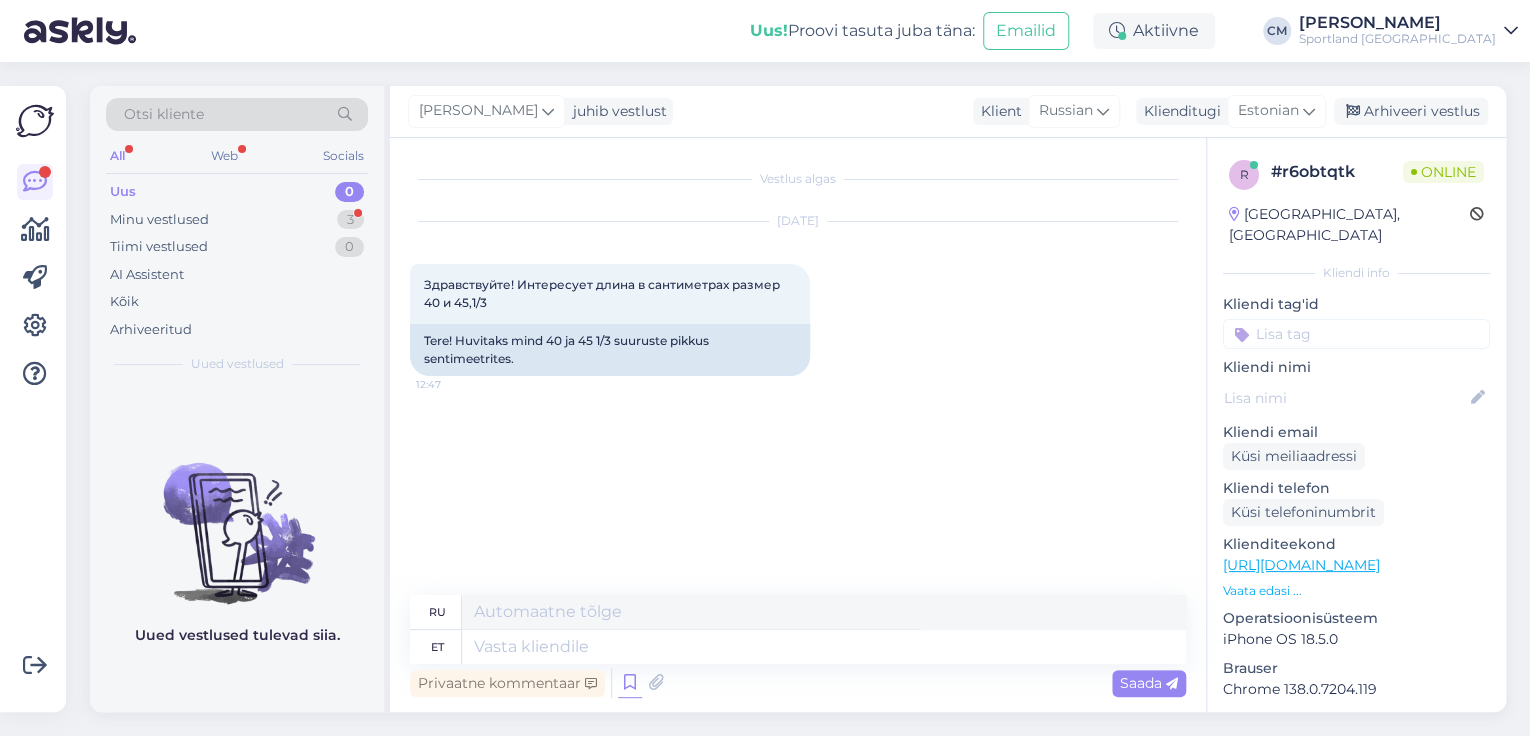 click at bounding box center (630, 683) 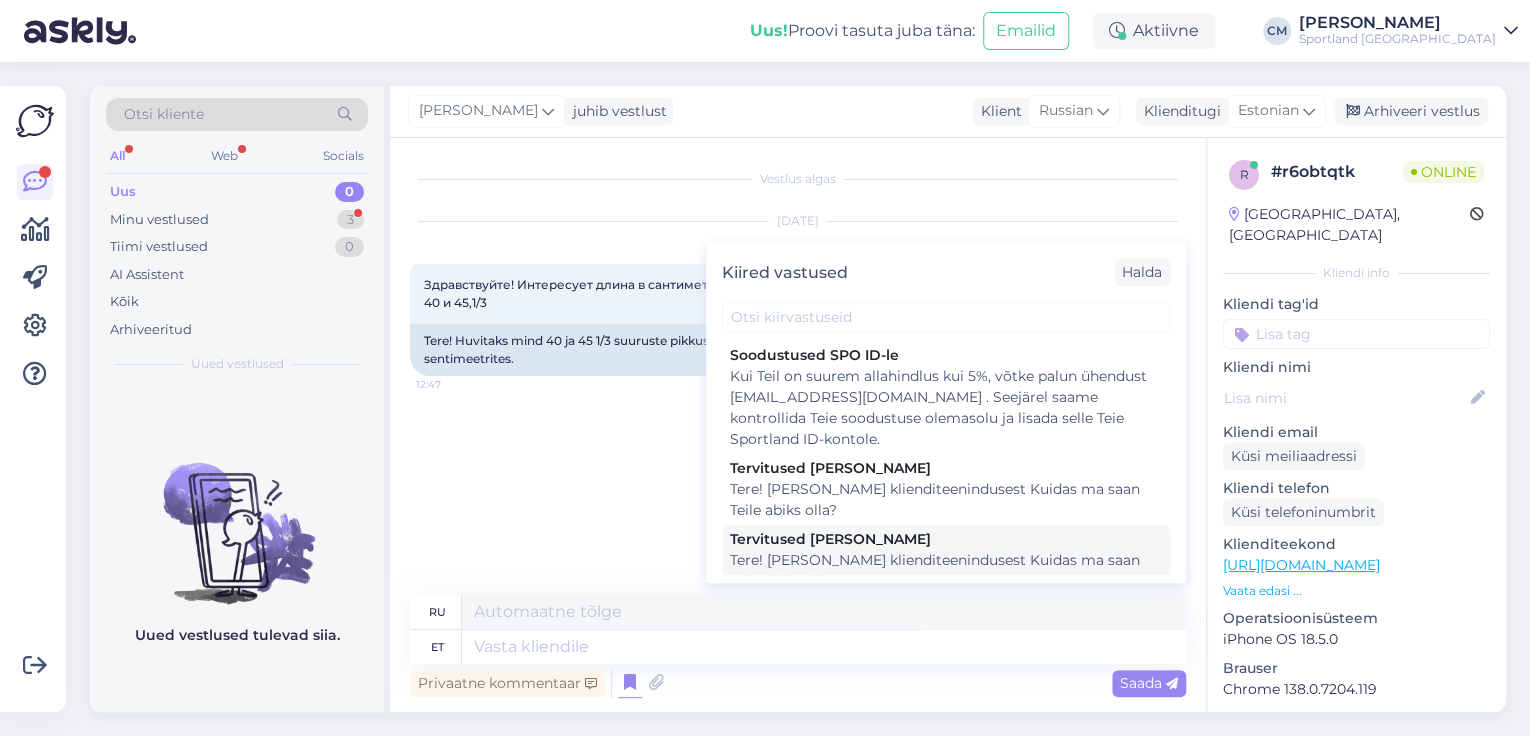 click on "Tere! [PERSON_NAME] klienditeenindusest
Kuidas ma saan Teile abiks olla?" at bounding box center [946, 571] 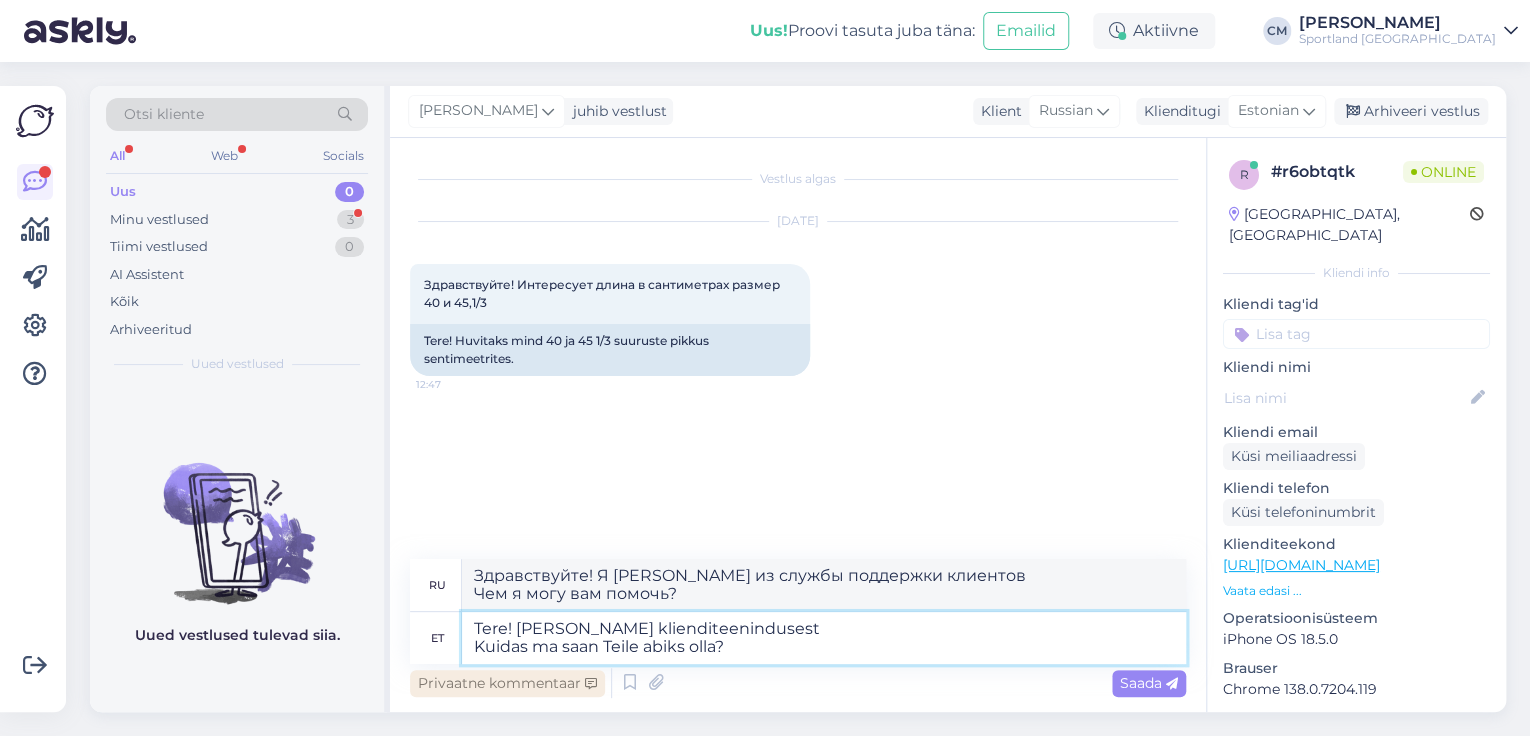 drag, startPoint x: 758, startPoint y: 659, endPoint x: 427, endPoint y: 670, distance: 331.18274 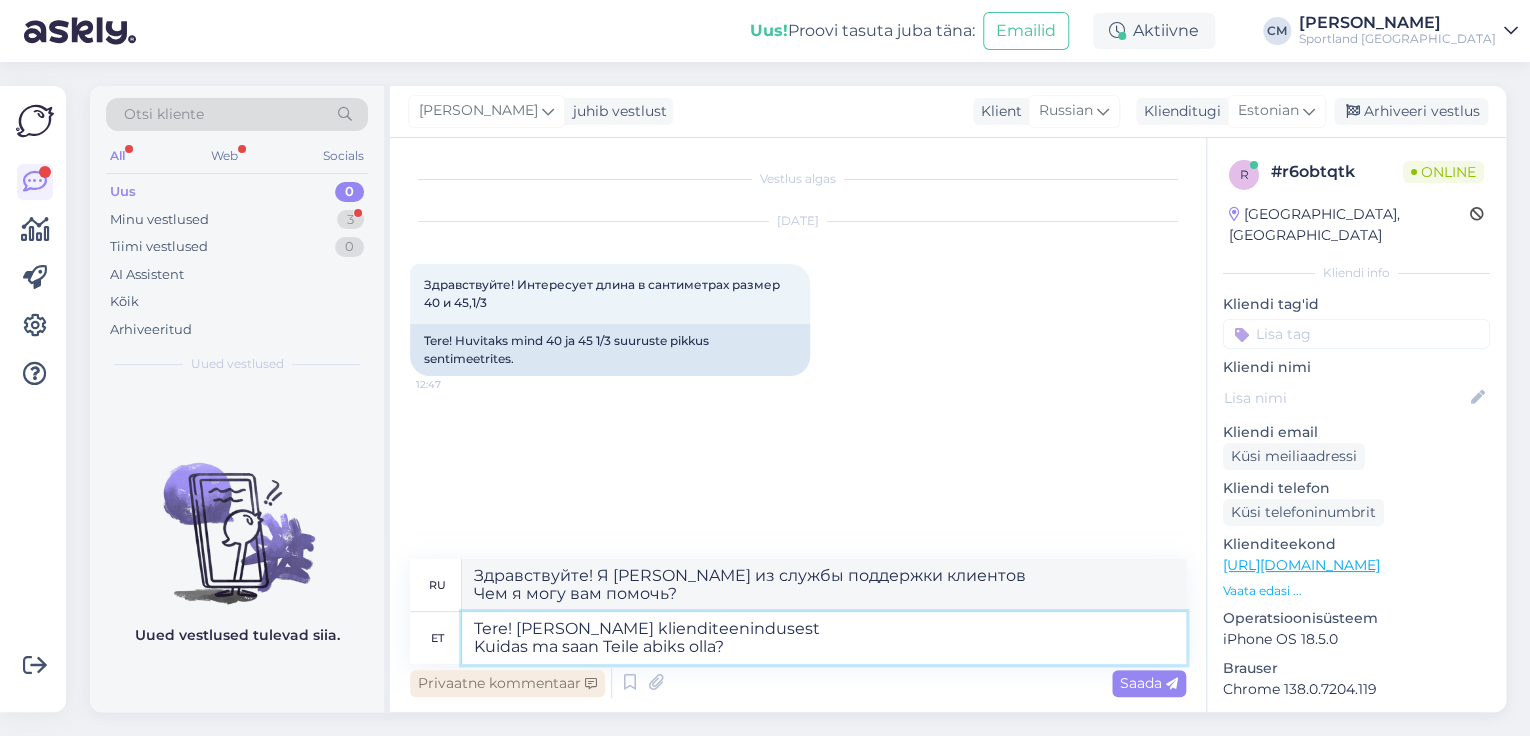 click on "ru Здравствуйте! Я [PERSON_NAME] из службы поддержки клиентов
Чем я могу вам помочь? et [PERSON_NAME]! [PERSON_NAME] klienditeenindusest
Kuidas ma saan Teile abiks olla? Privaatne kommentaar Saada" at bounding box center (798, 630) 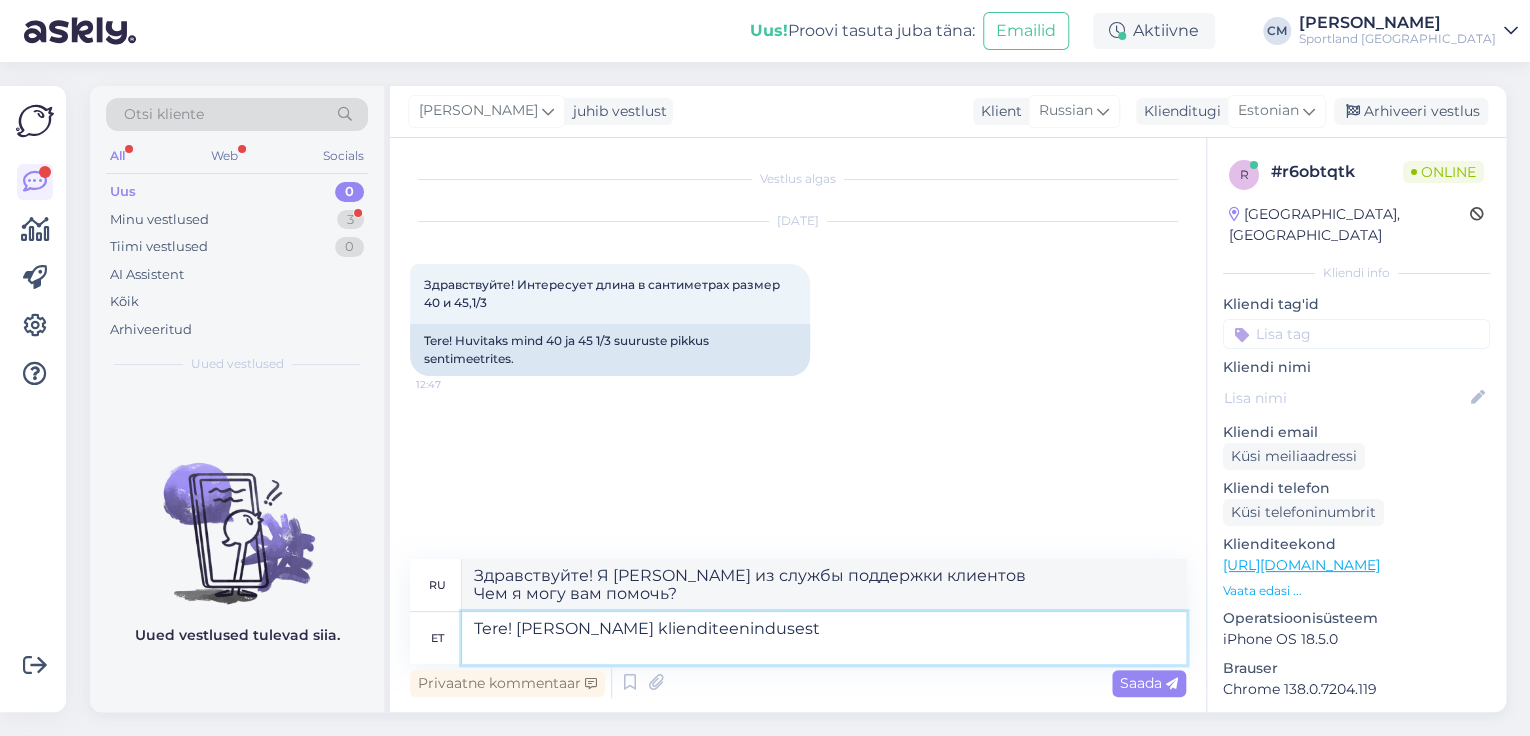 type on "Здравствуйте! Это [PERSON_NAME] из службы поддержки клиентов." 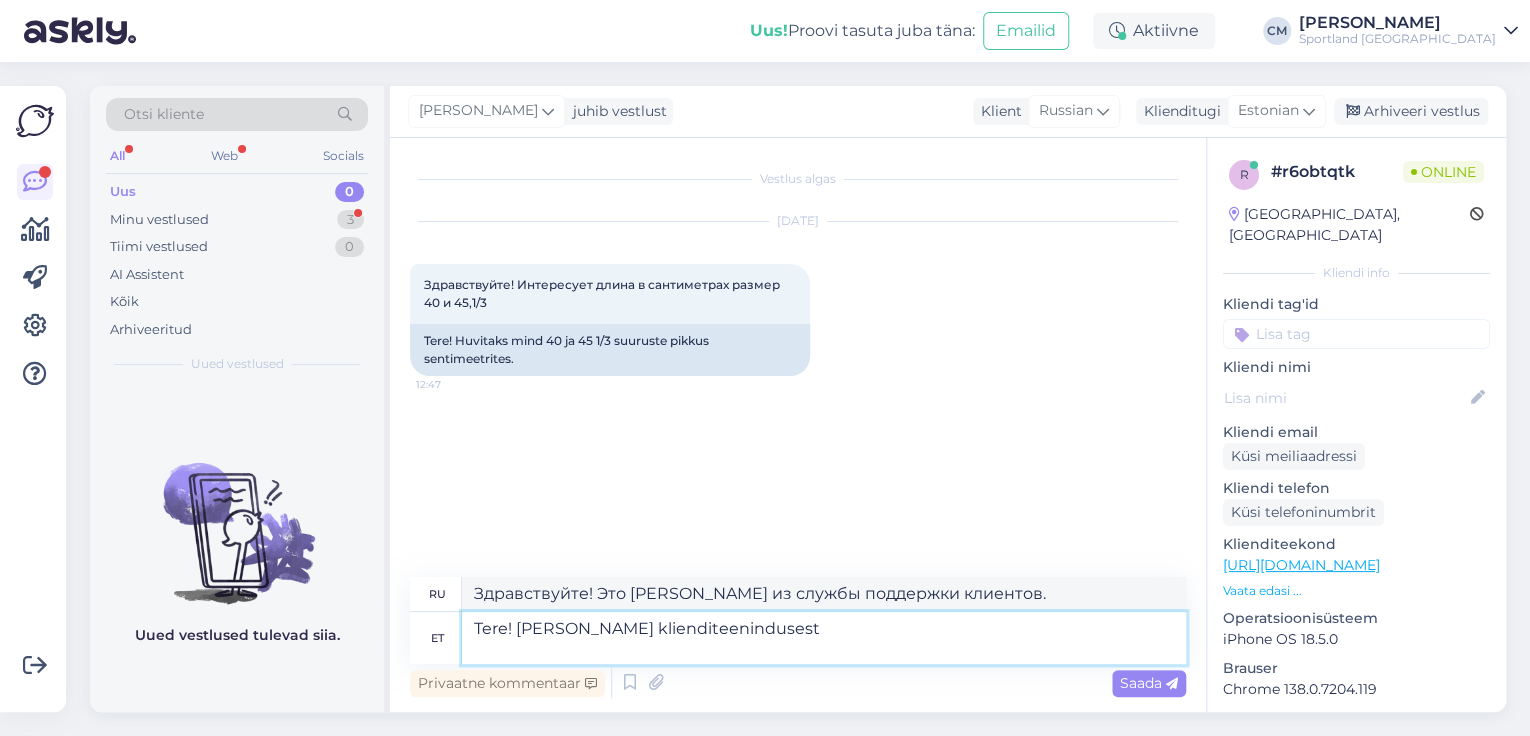 type on "Tere! [PERSON_NAME] klienditeenindusest" 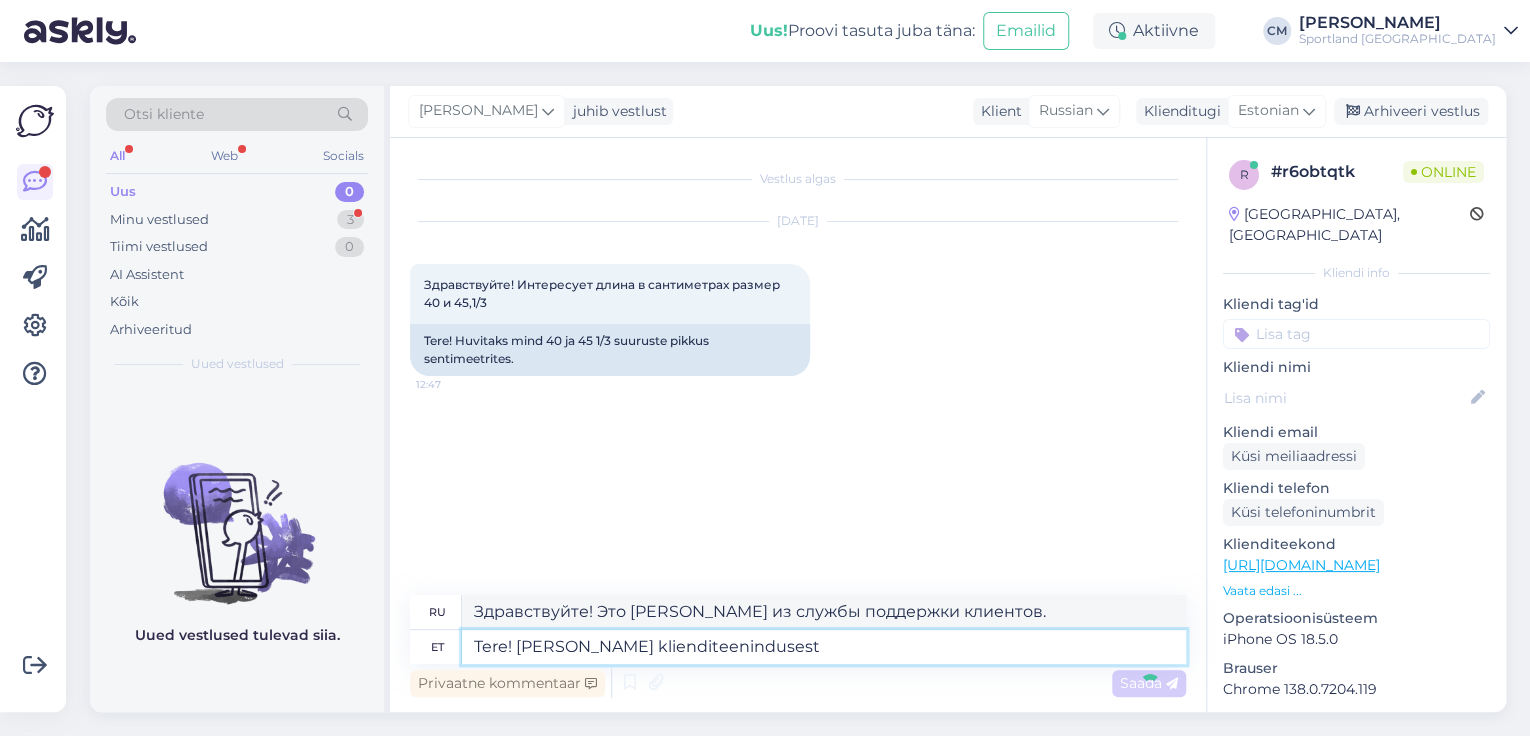 type 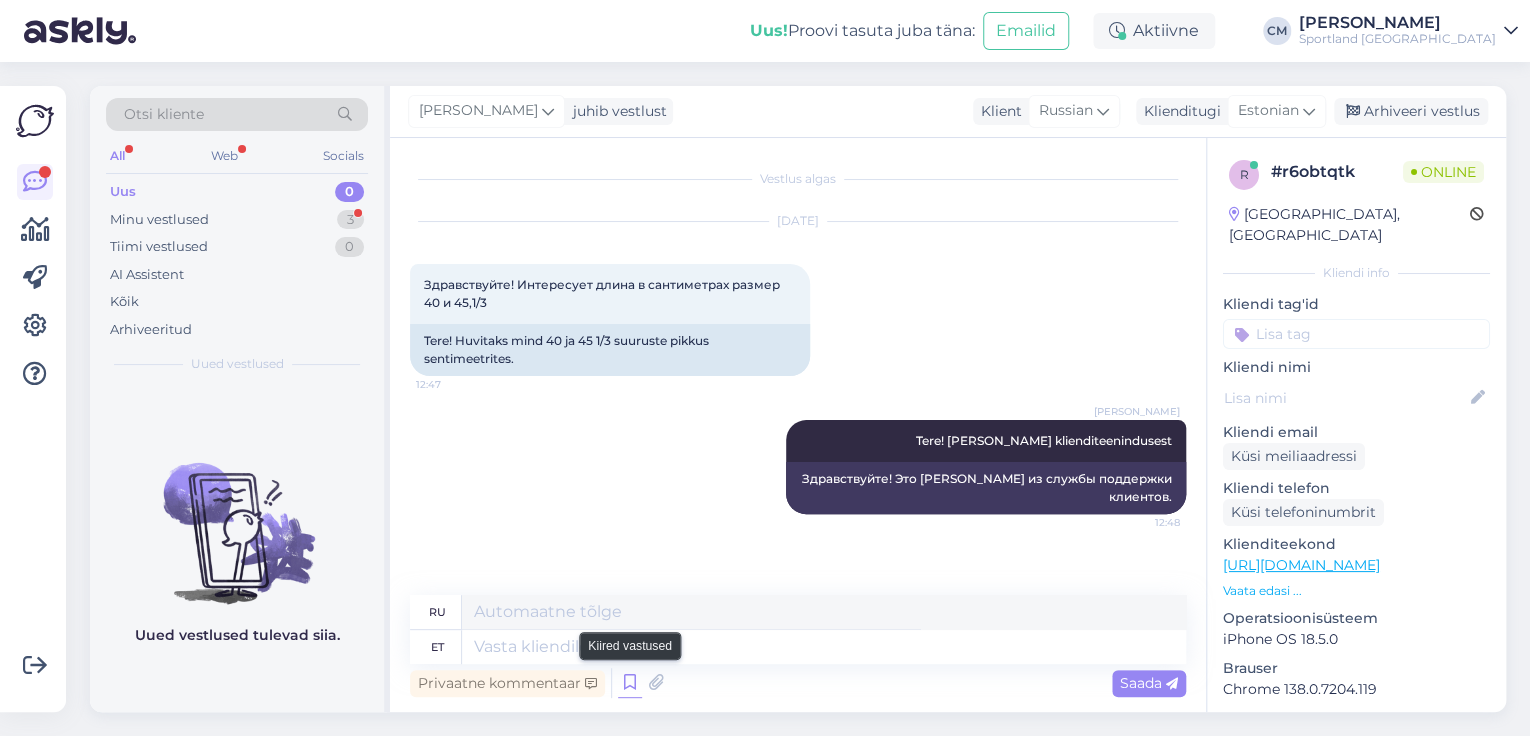 click at bounding box center (630, 683) 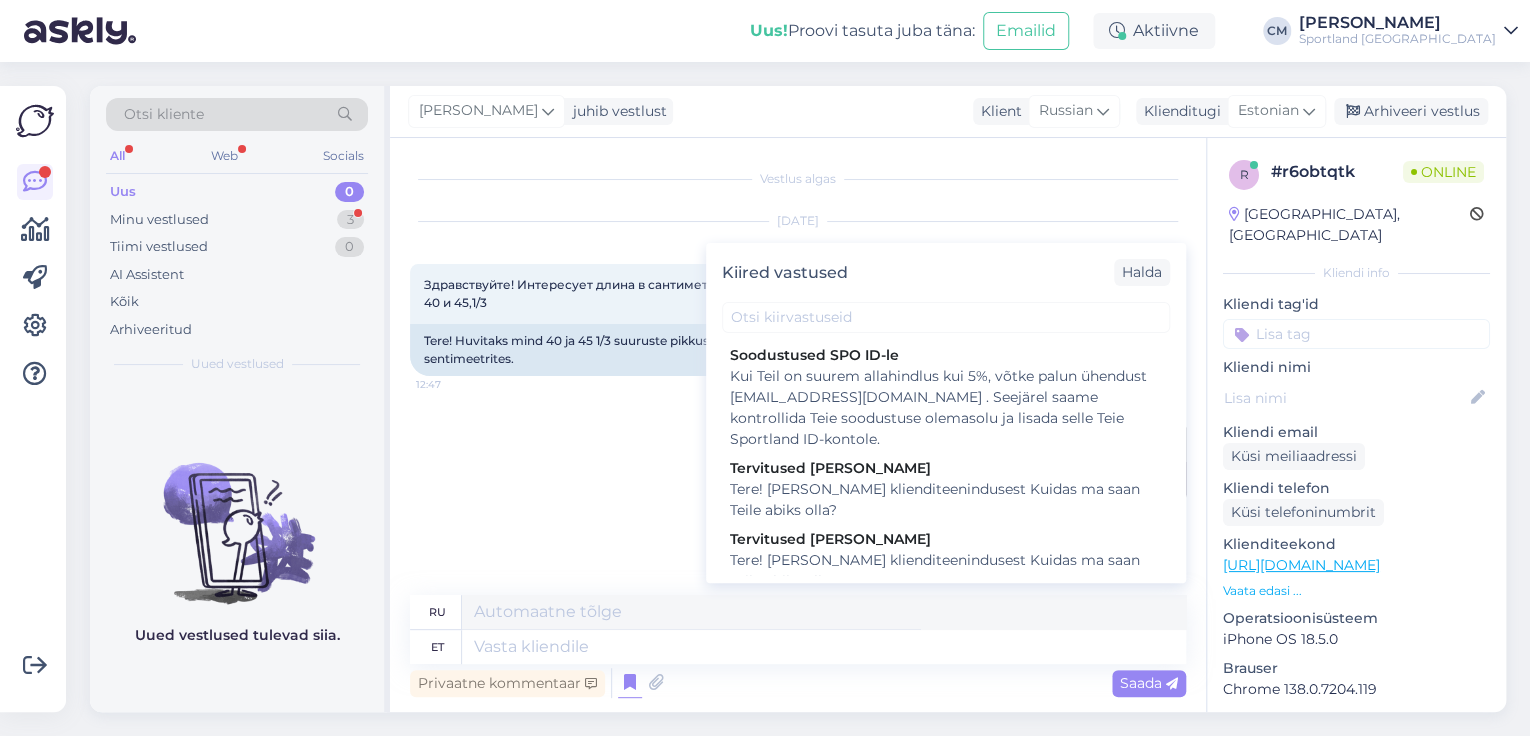 click on "Vestlus algas [DATE] Здравствуйте! Интересует длина в сантиметрах размер 40 и 45,[DATE] 12:47  Tere! Huvitaks mind 40 ja 45 1/3 suuruste pikkus sentimeetrites. [PERSON_NAME] Tere! [PERSON_NAME] klienditeenindusest 12:48  Здравствуйте! Это [PERSON_NAME] из службы поддержки клиентов." at bounding box center [807, 367] 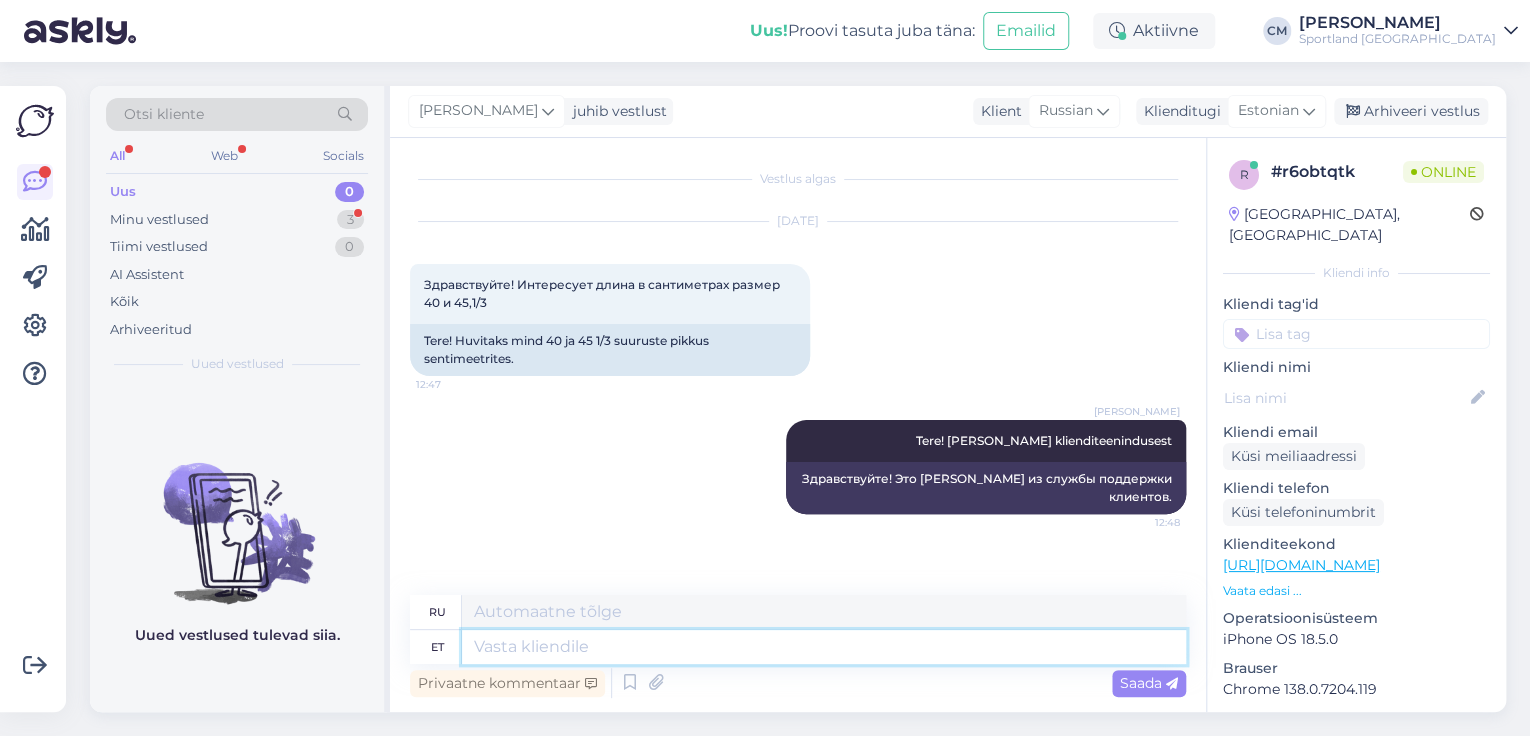 click at bounding box center [824, 647] 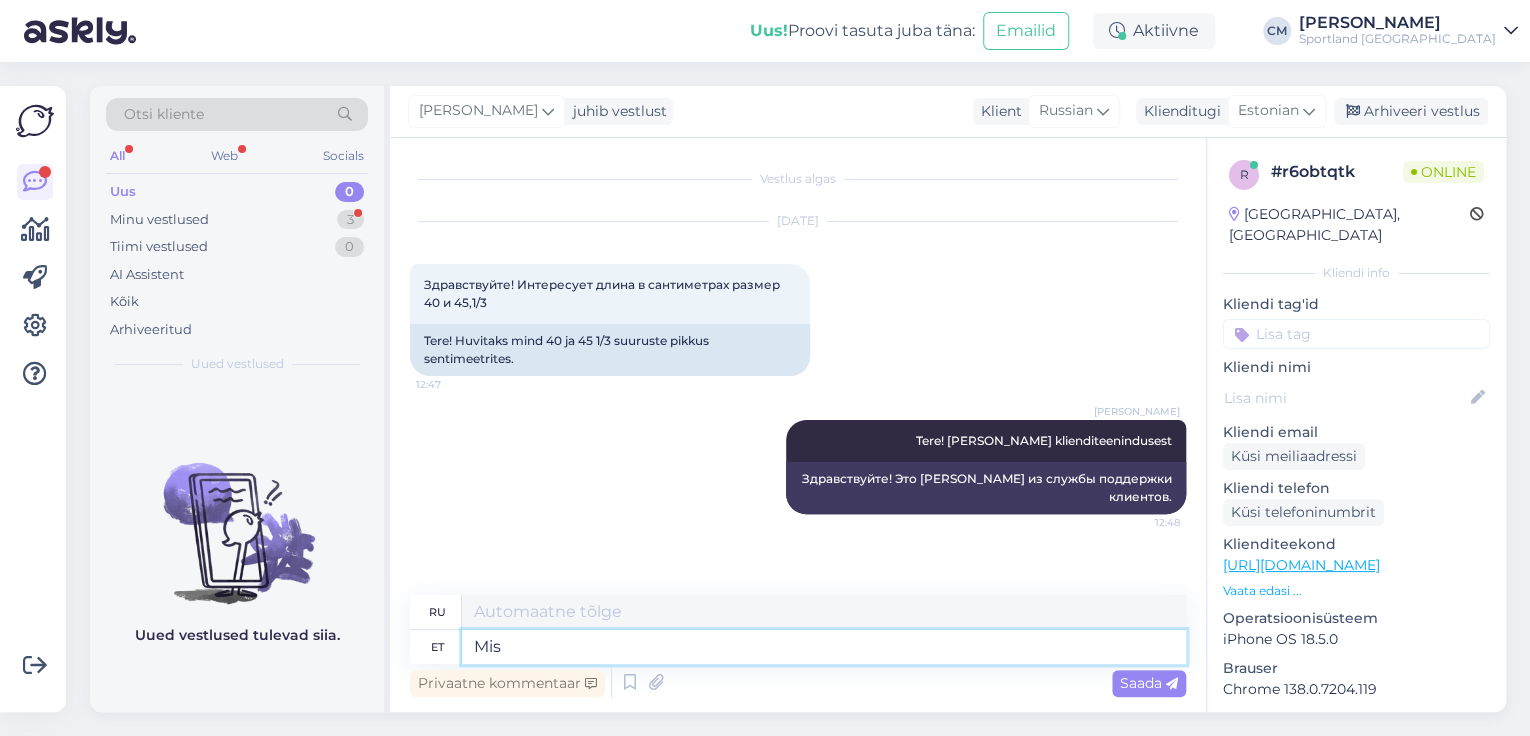type on "Mis t" 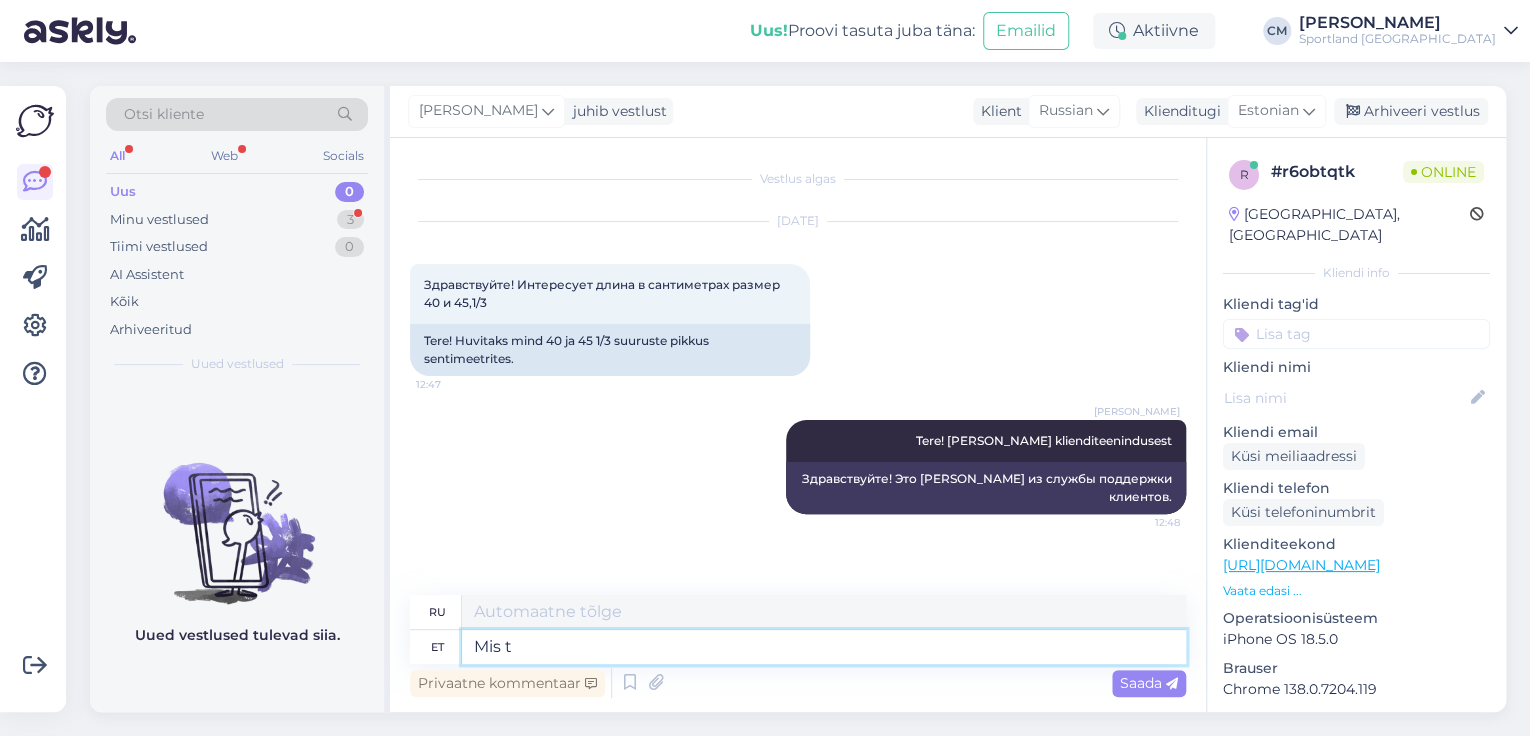 type on "Что" 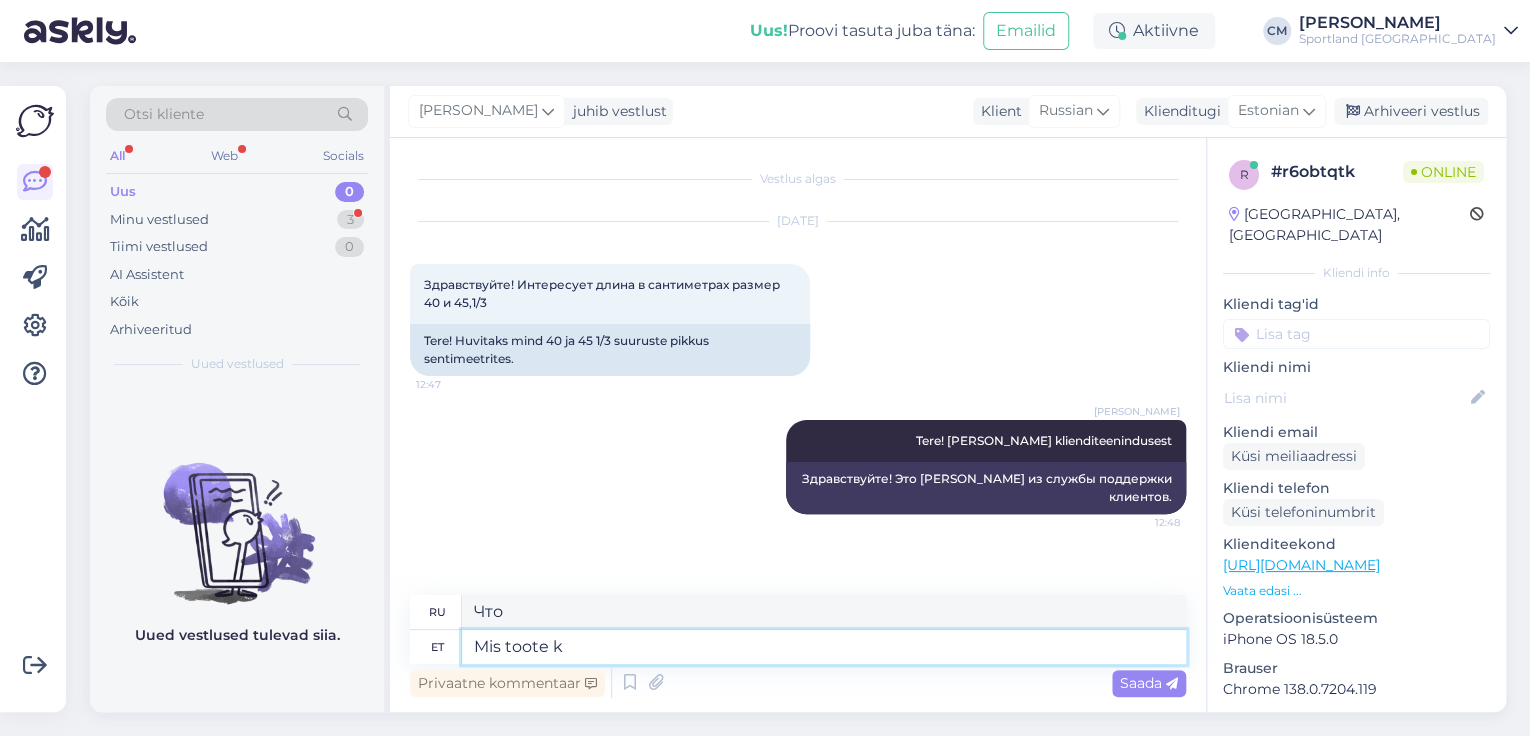 type on "Mis toote ko" 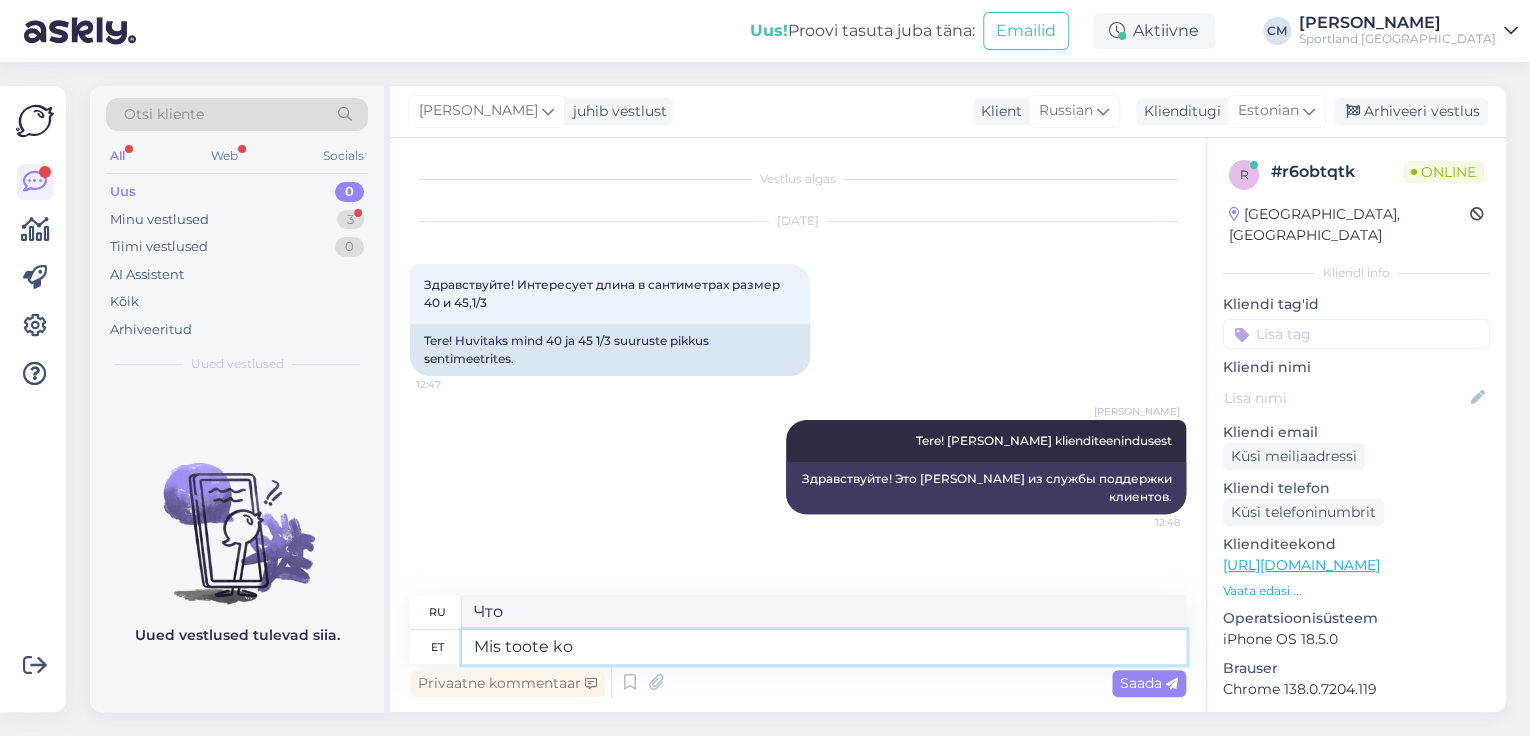 type on "Какой продукт?" 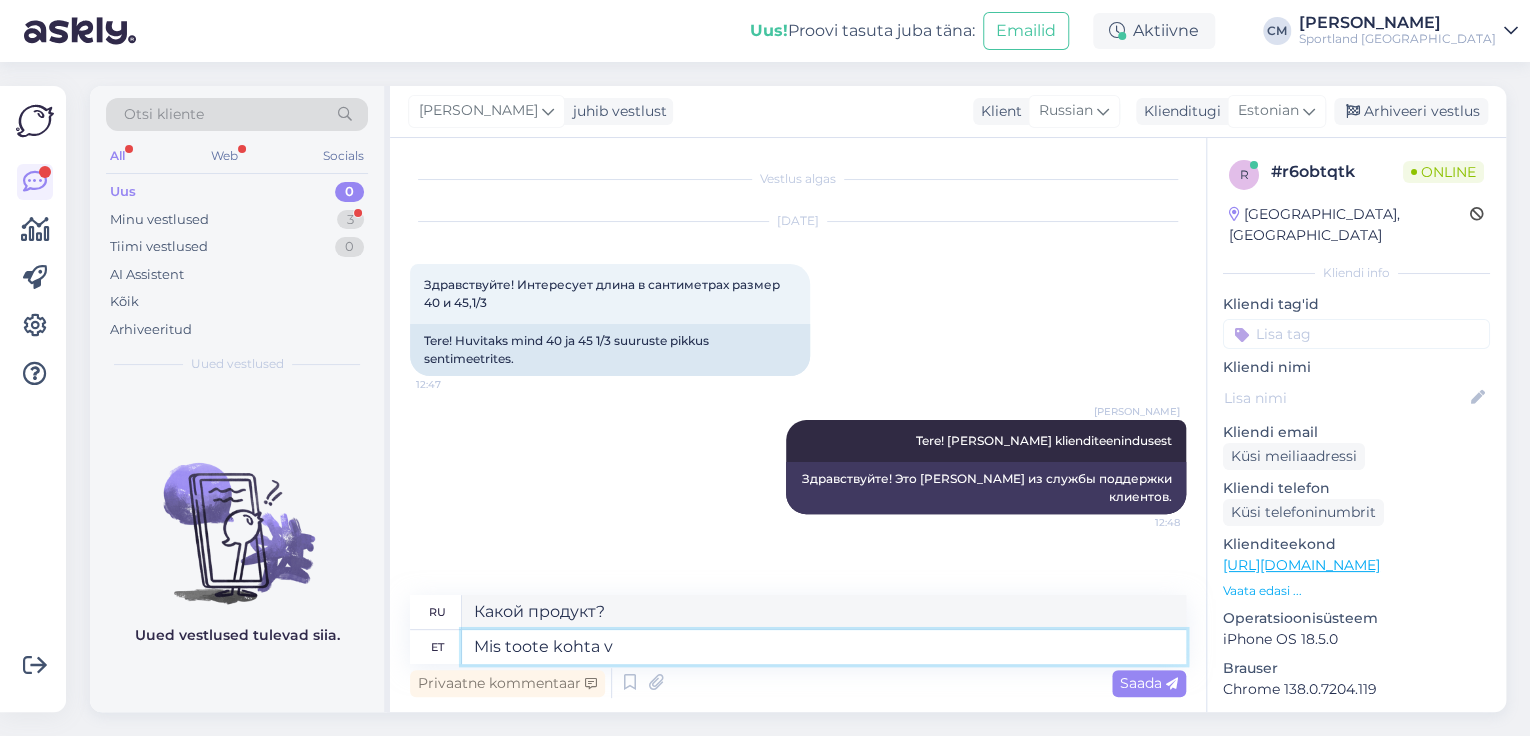 type on "Mis toote kohta va" 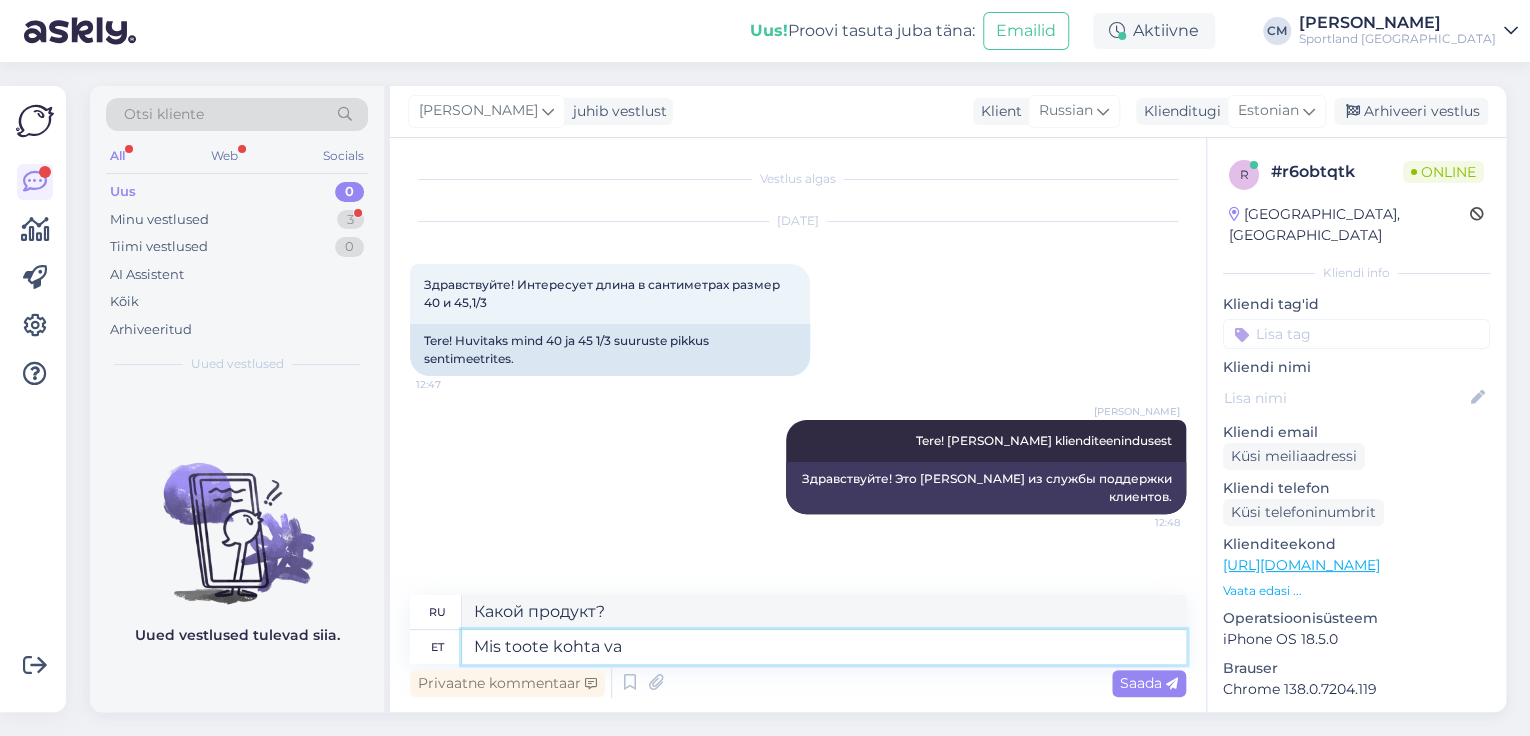 type on "О каком продукте идёт речь?" 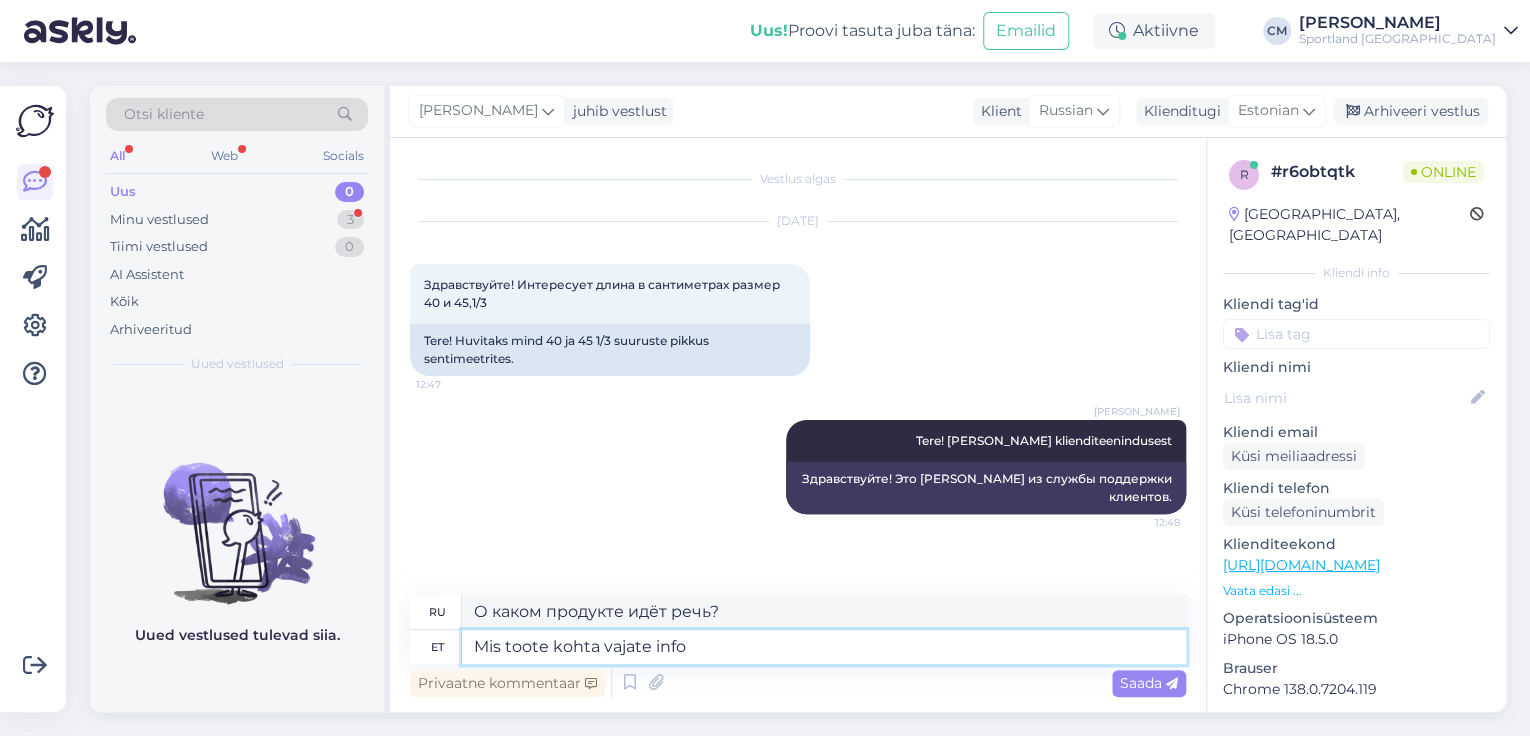 type on "Mis toote kohta vajate infot" 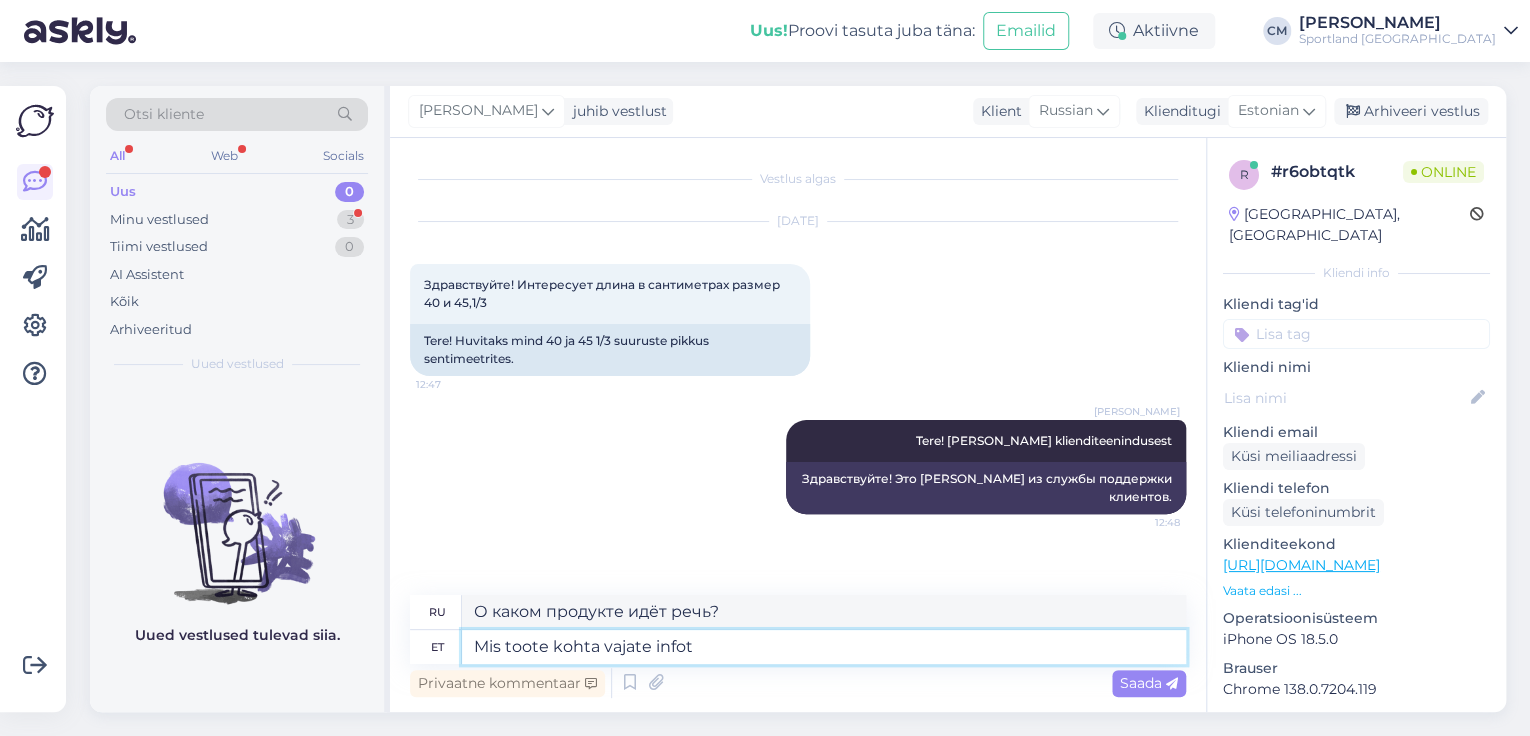type on "О каком товаре вам нужна информация?" 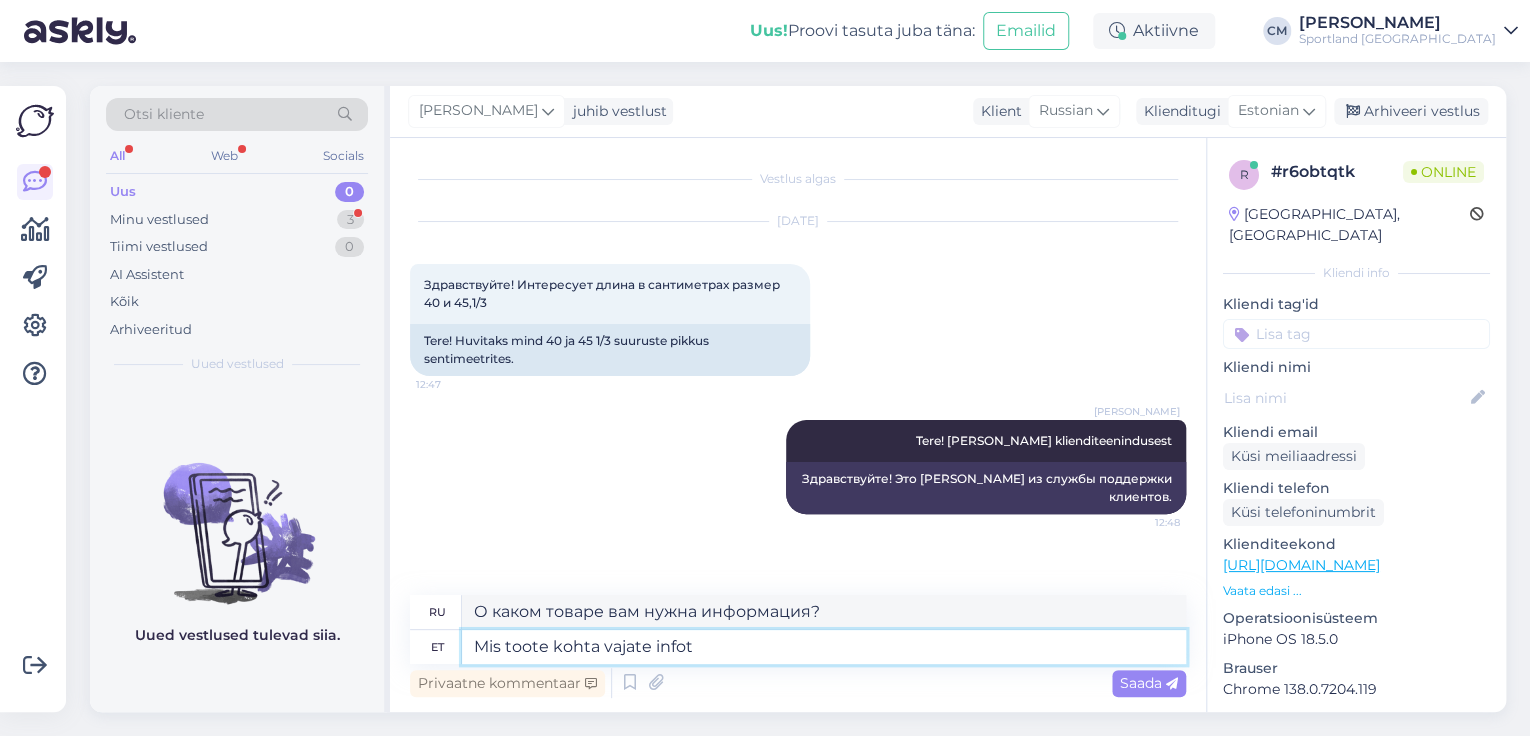 type on "Mis toote kohta vajate infot?" 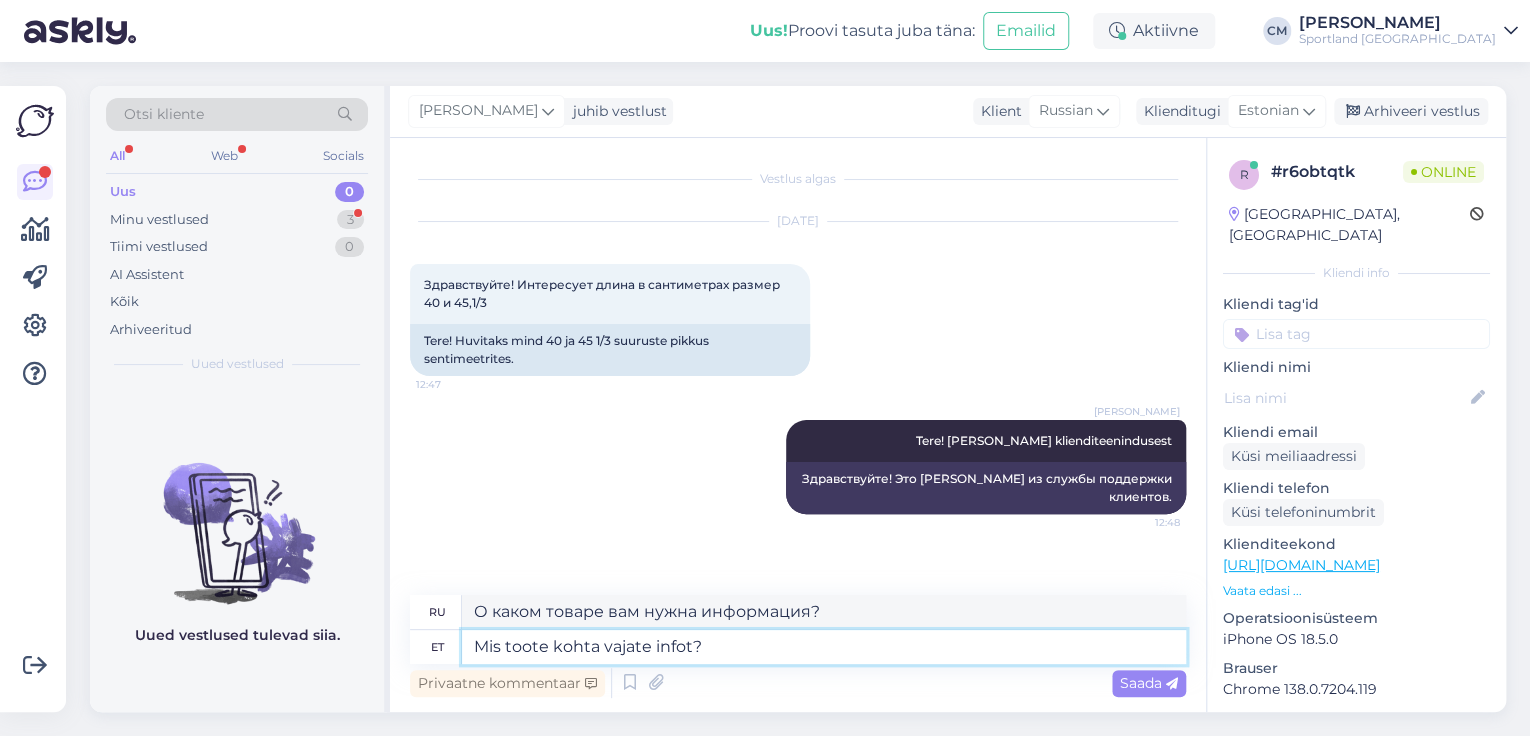 type 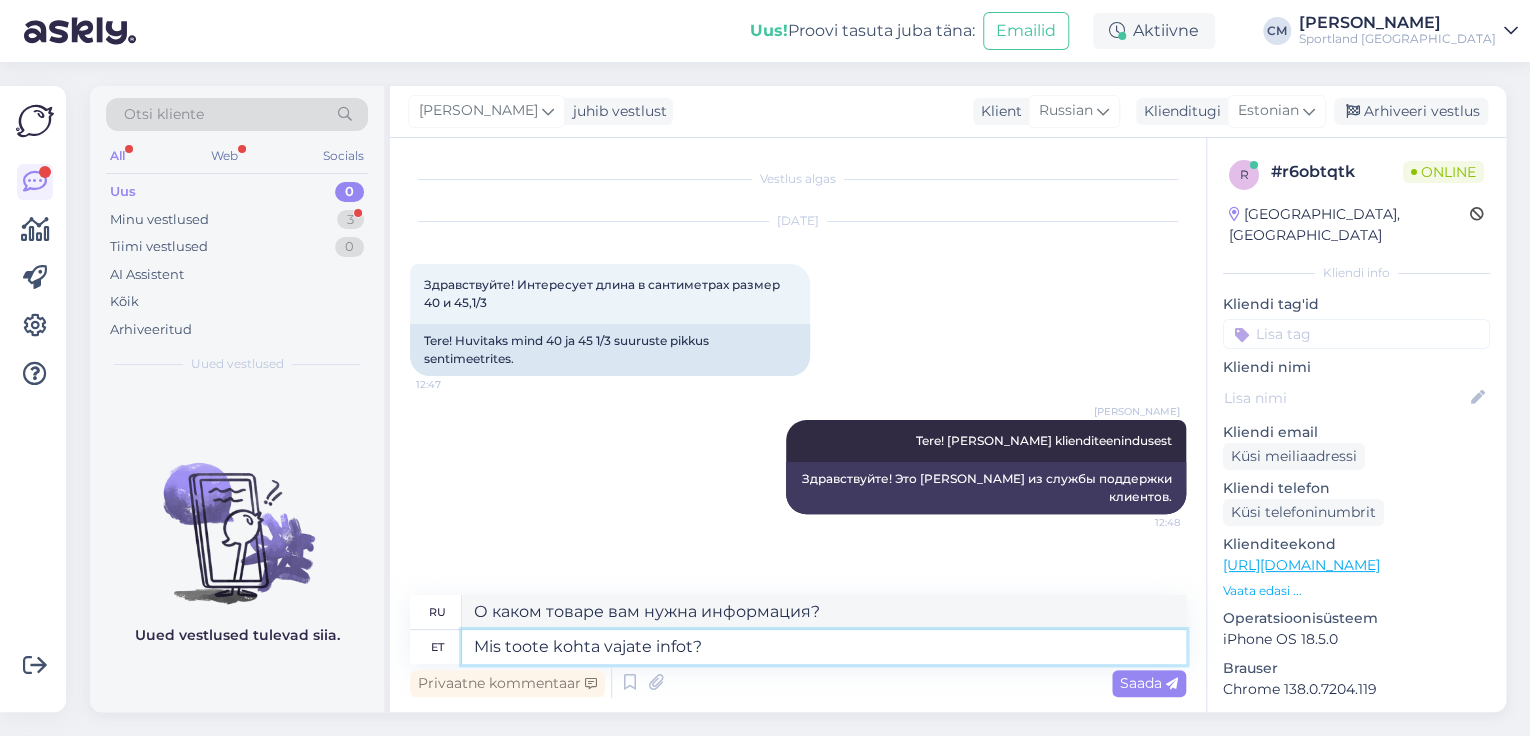 type 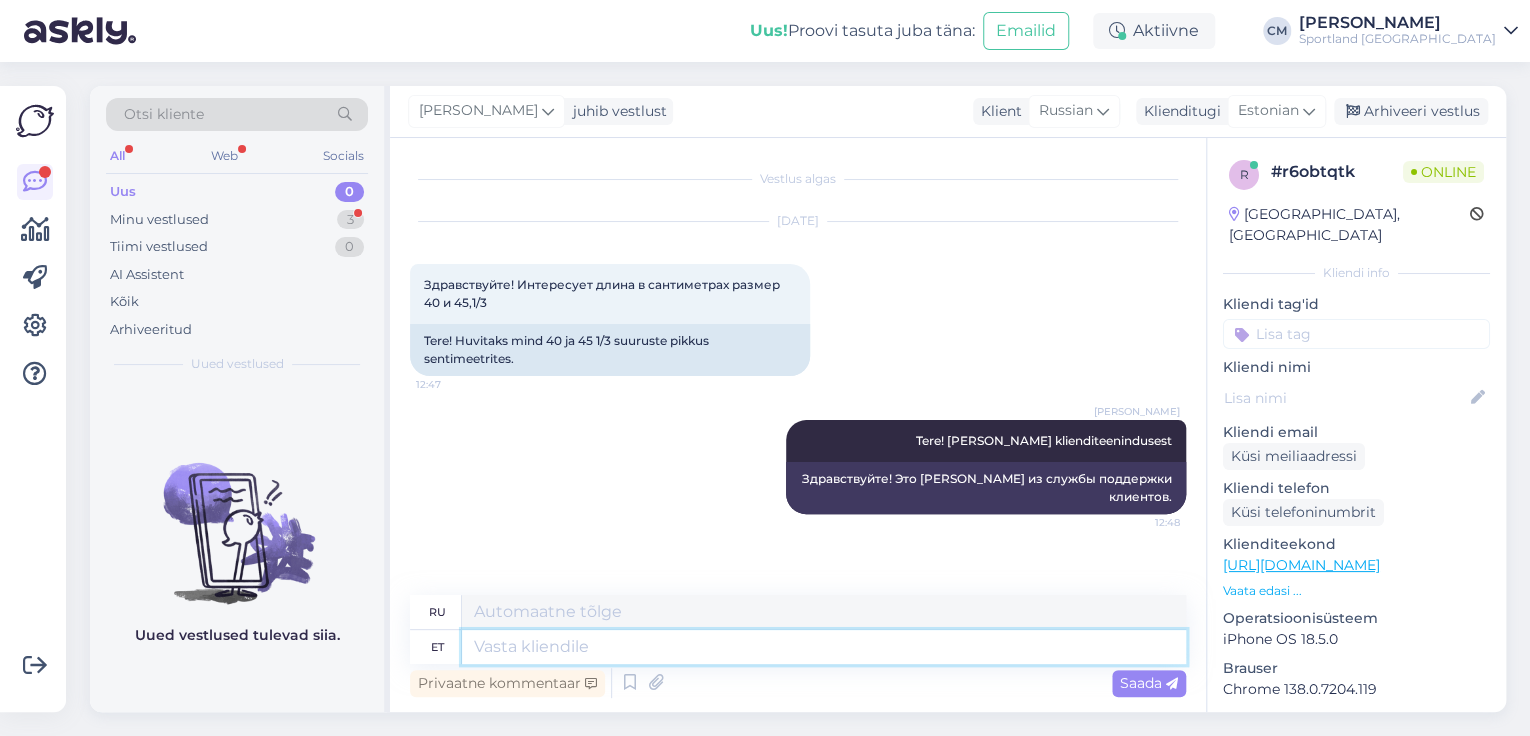 scroll, scrollTop: 79, scrollLeft: 0, axis: vertical 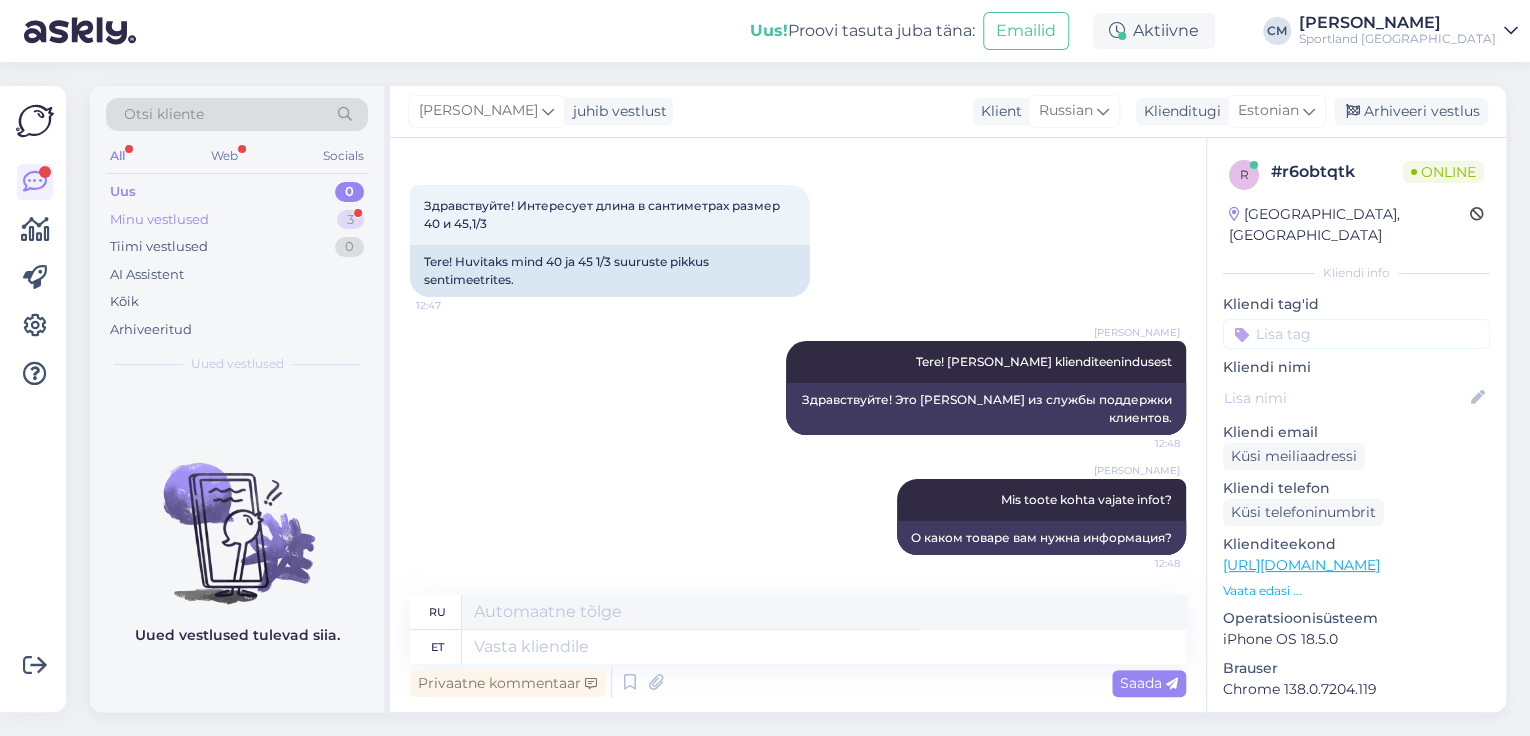 click on "Minu vestlused 3" at bounding box center (237, 220) 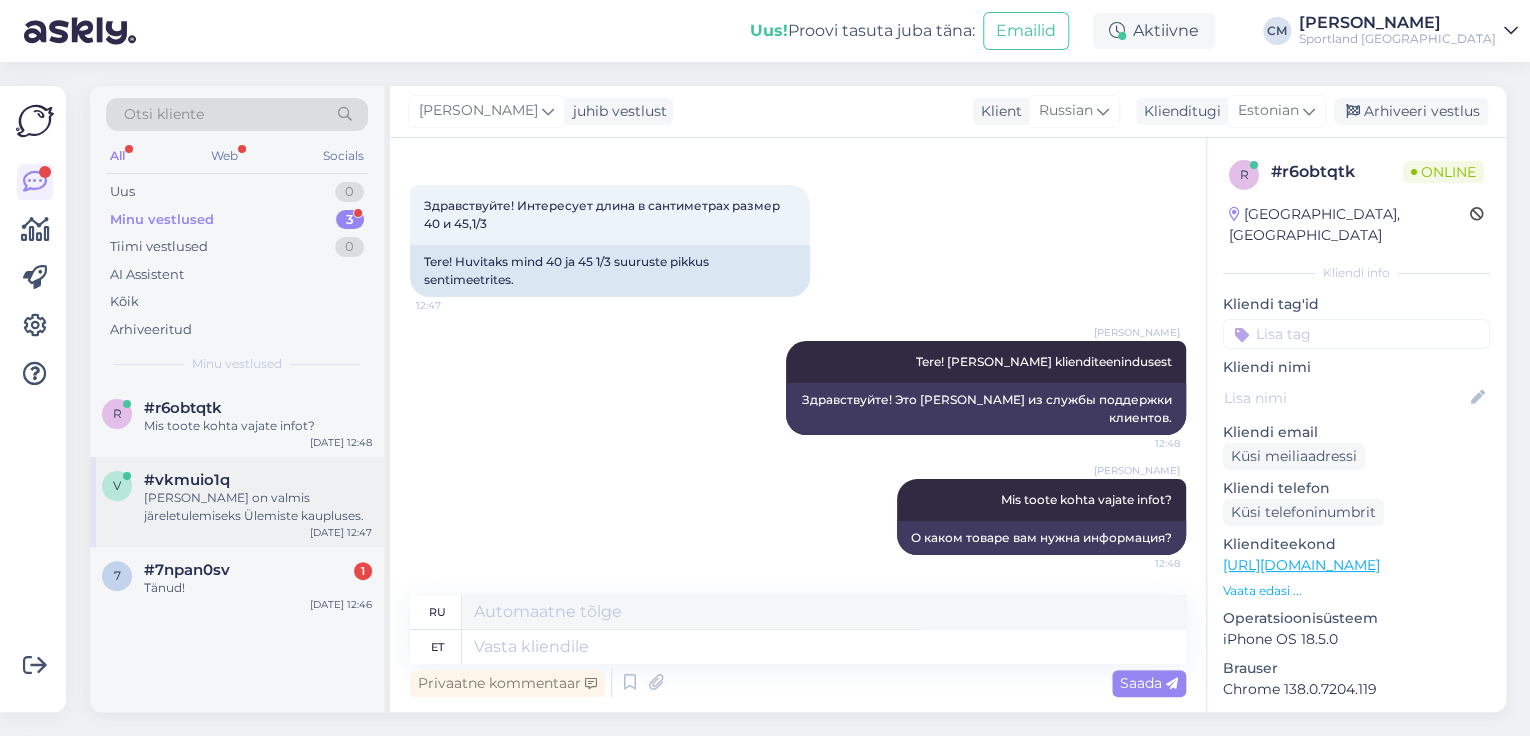 click on "#vkmuio1q" at bounding box center [258, 480] 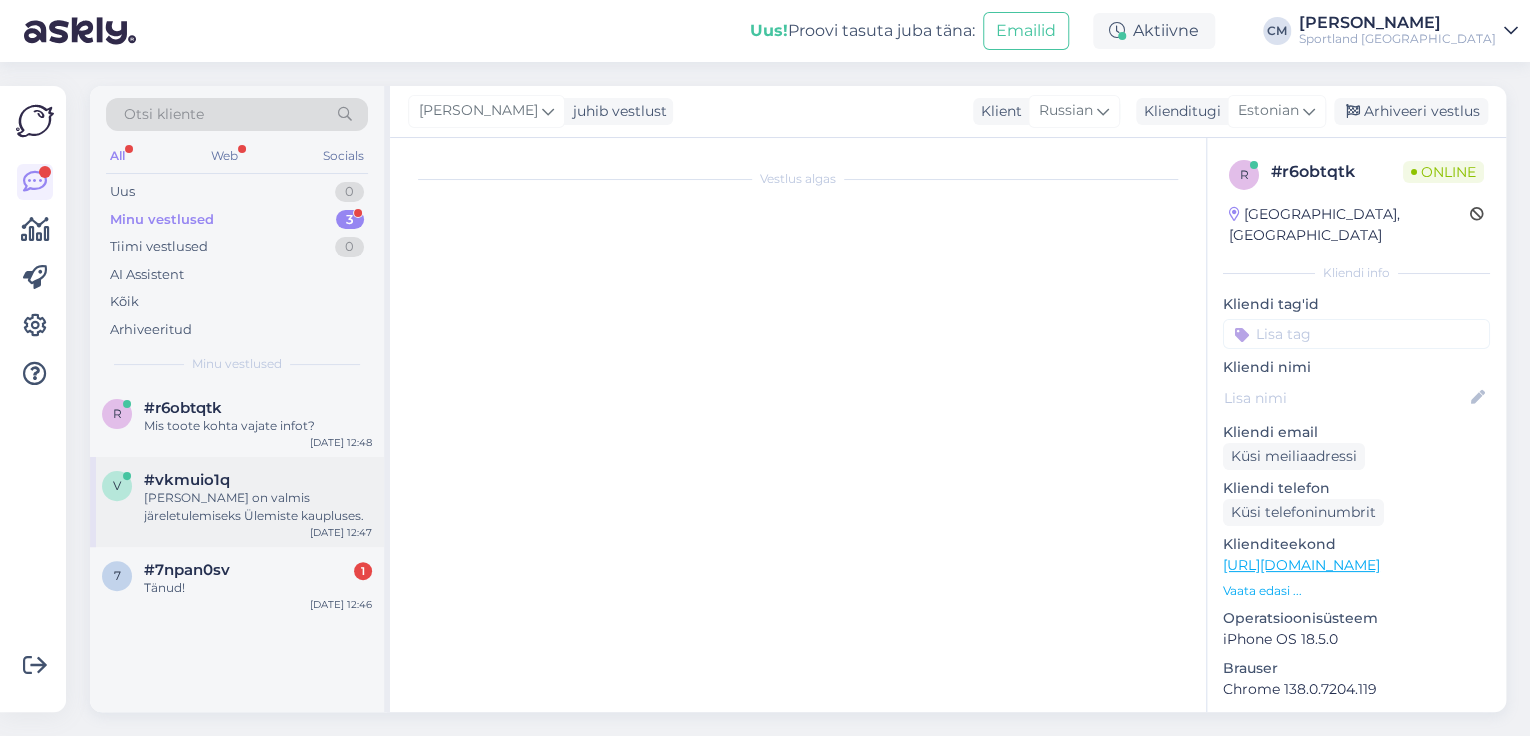 scroll, scrollTop: 0, scrollLeft: 0, axis: both 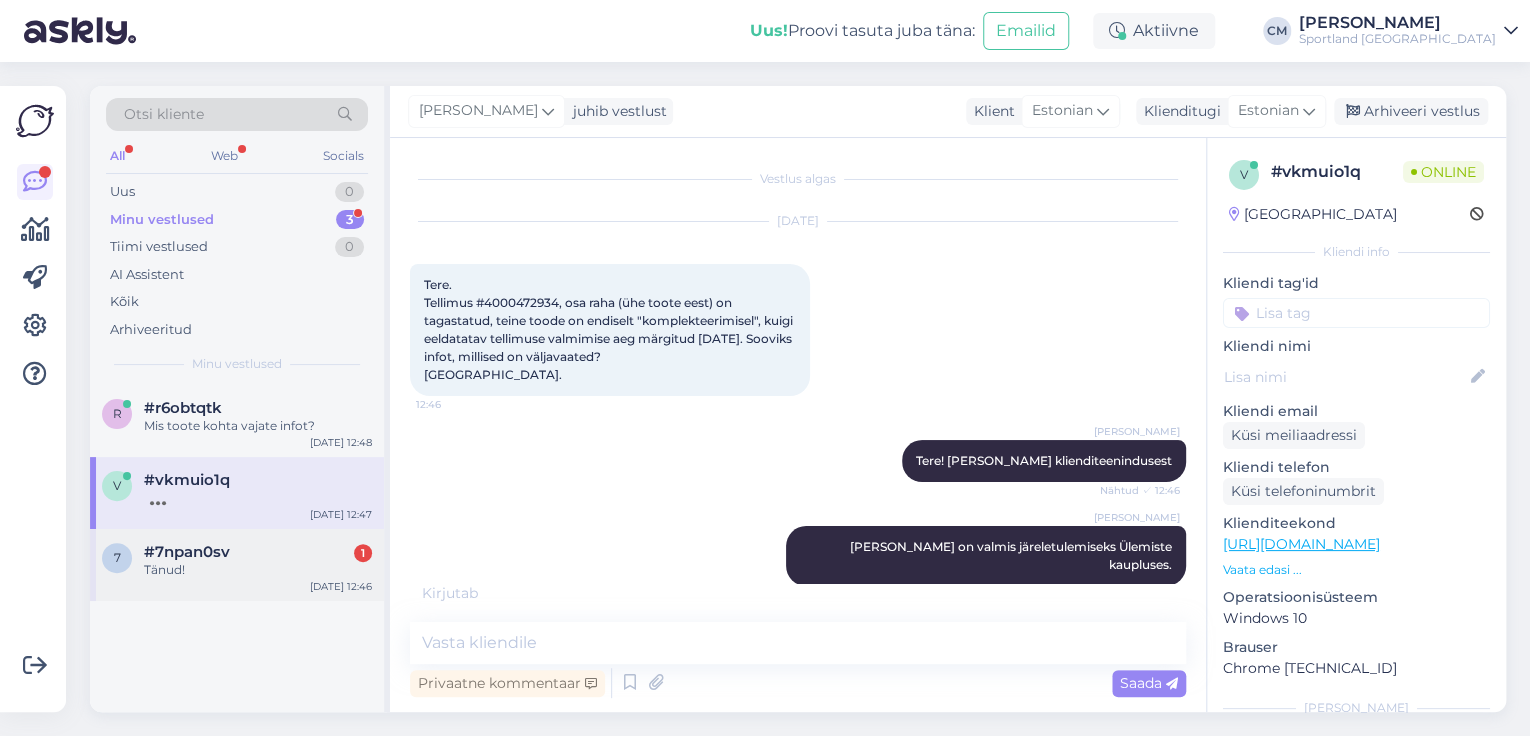 click on "Tänud!" at bounding box center (258, 570) 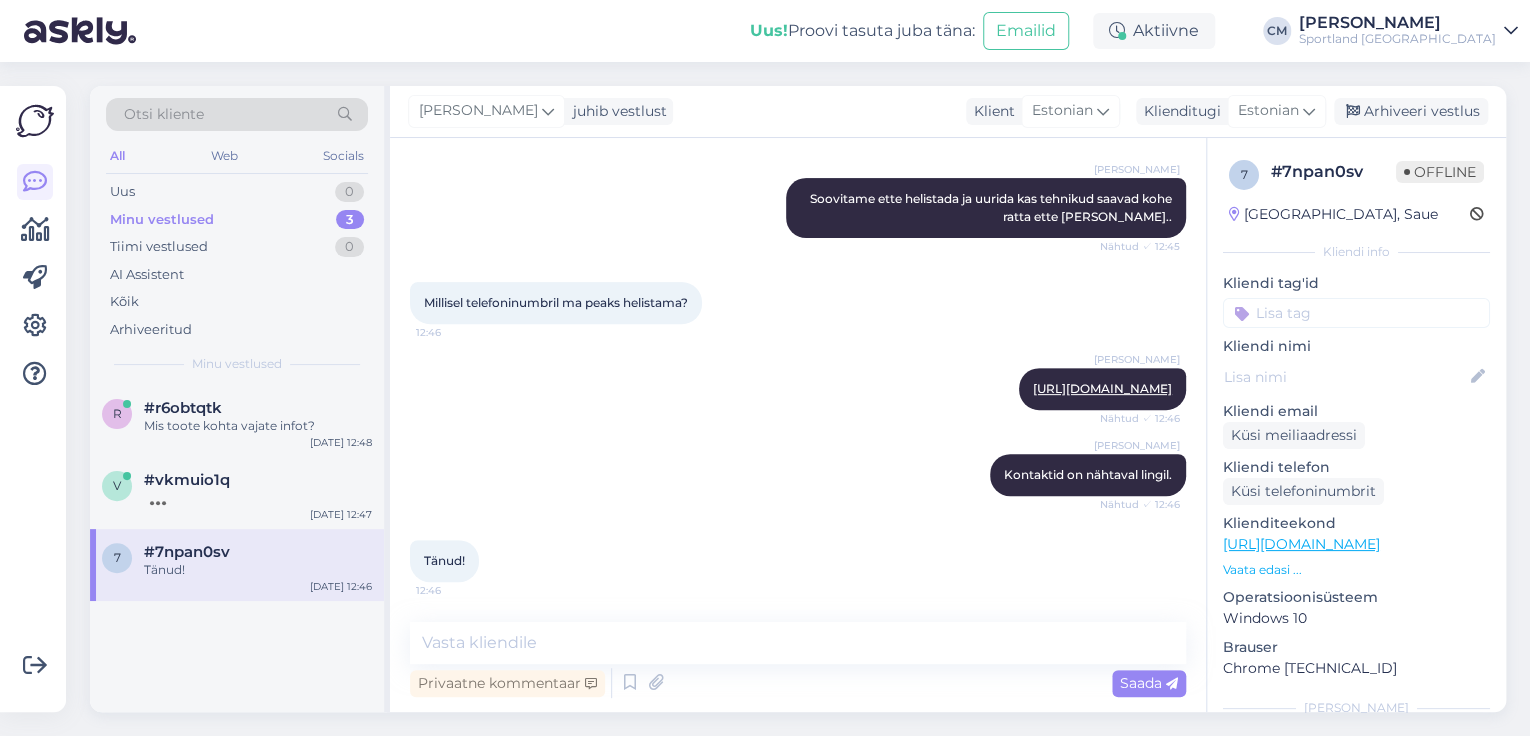 scroll, scrollTop: 312, scrollLeft: 0, axis: vertical 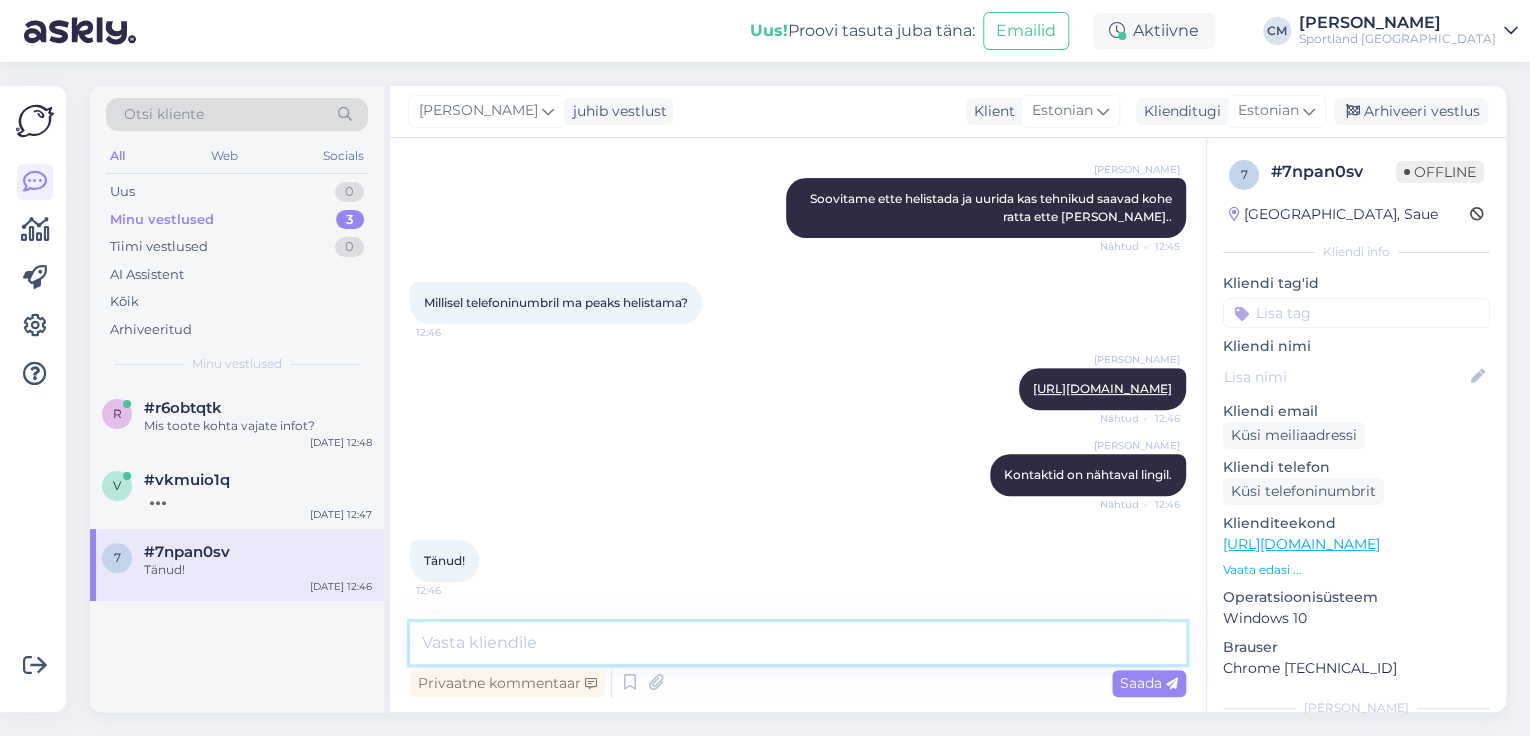 click at bounding box center [798, 643] 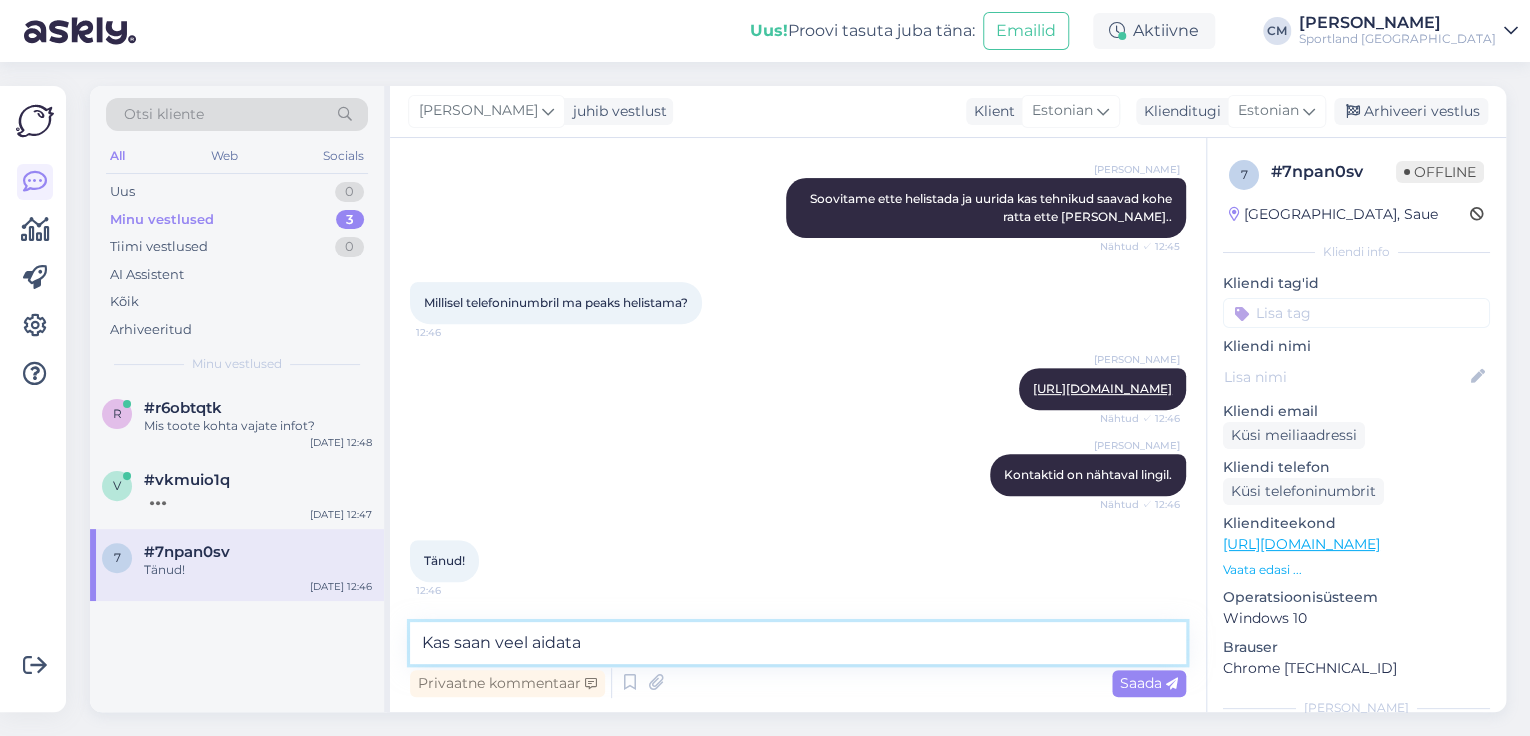 type on "Kas saan veel aidata?" 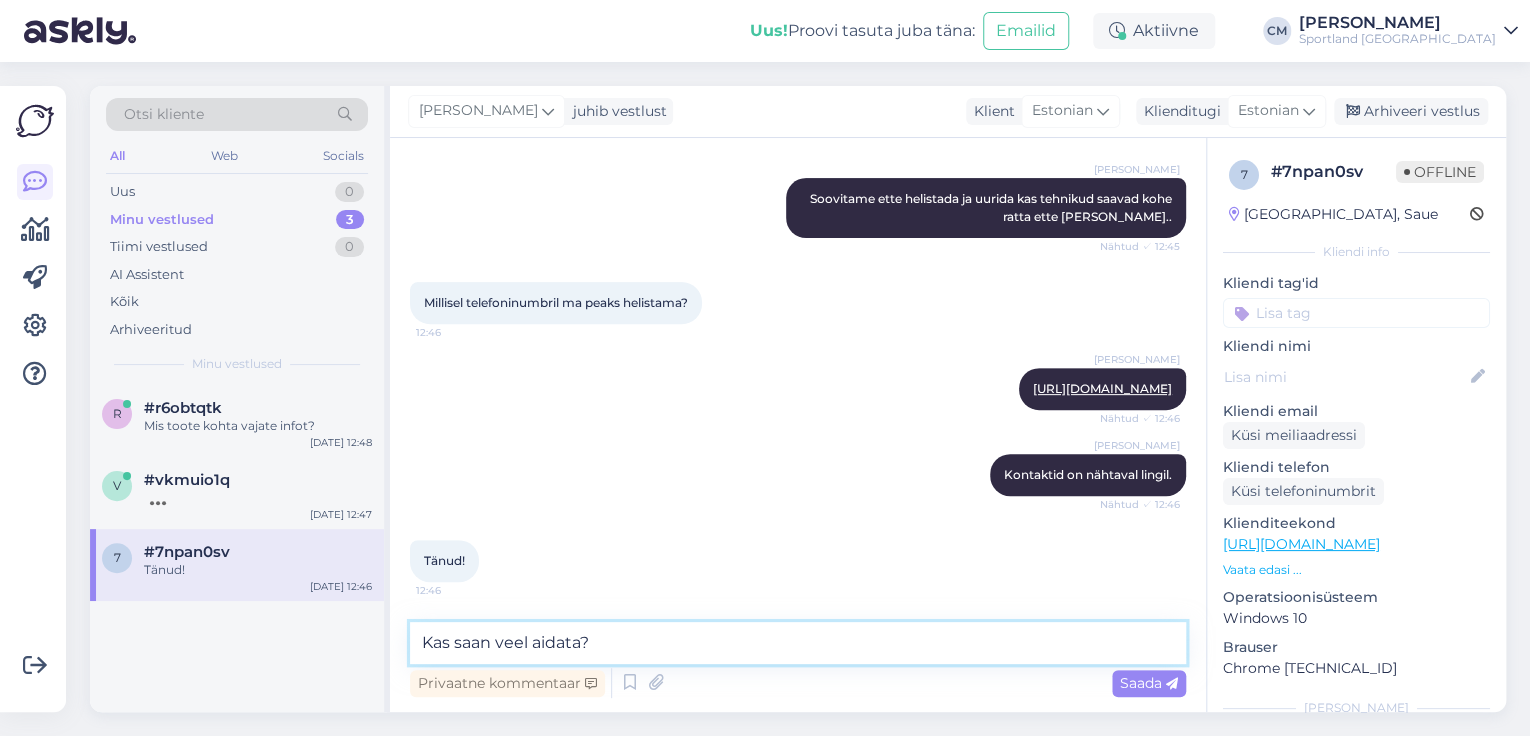 type 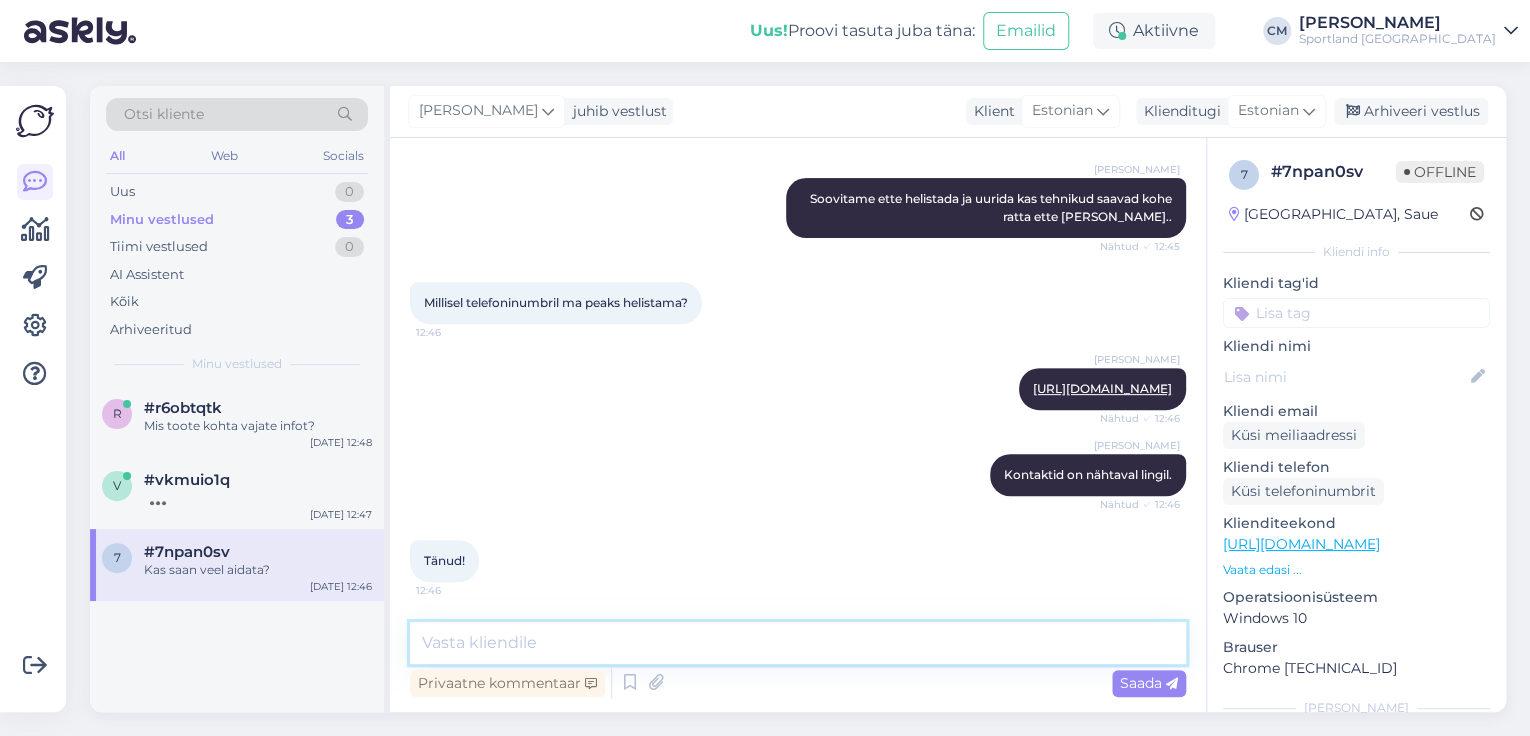 scroll, scrollTop: 397, scrollLeft: 0, axis: vertical 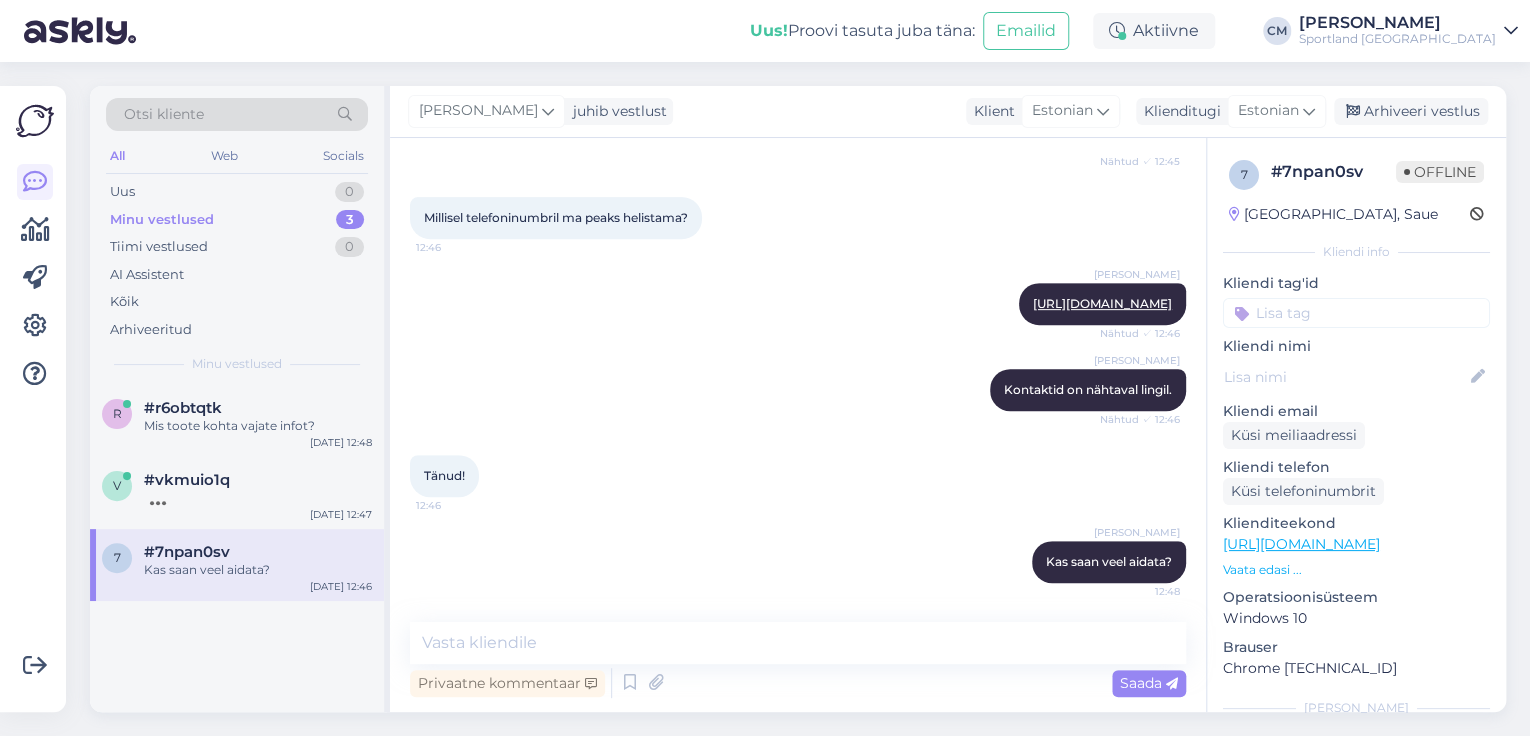 click at bounding box center [1356, 313] 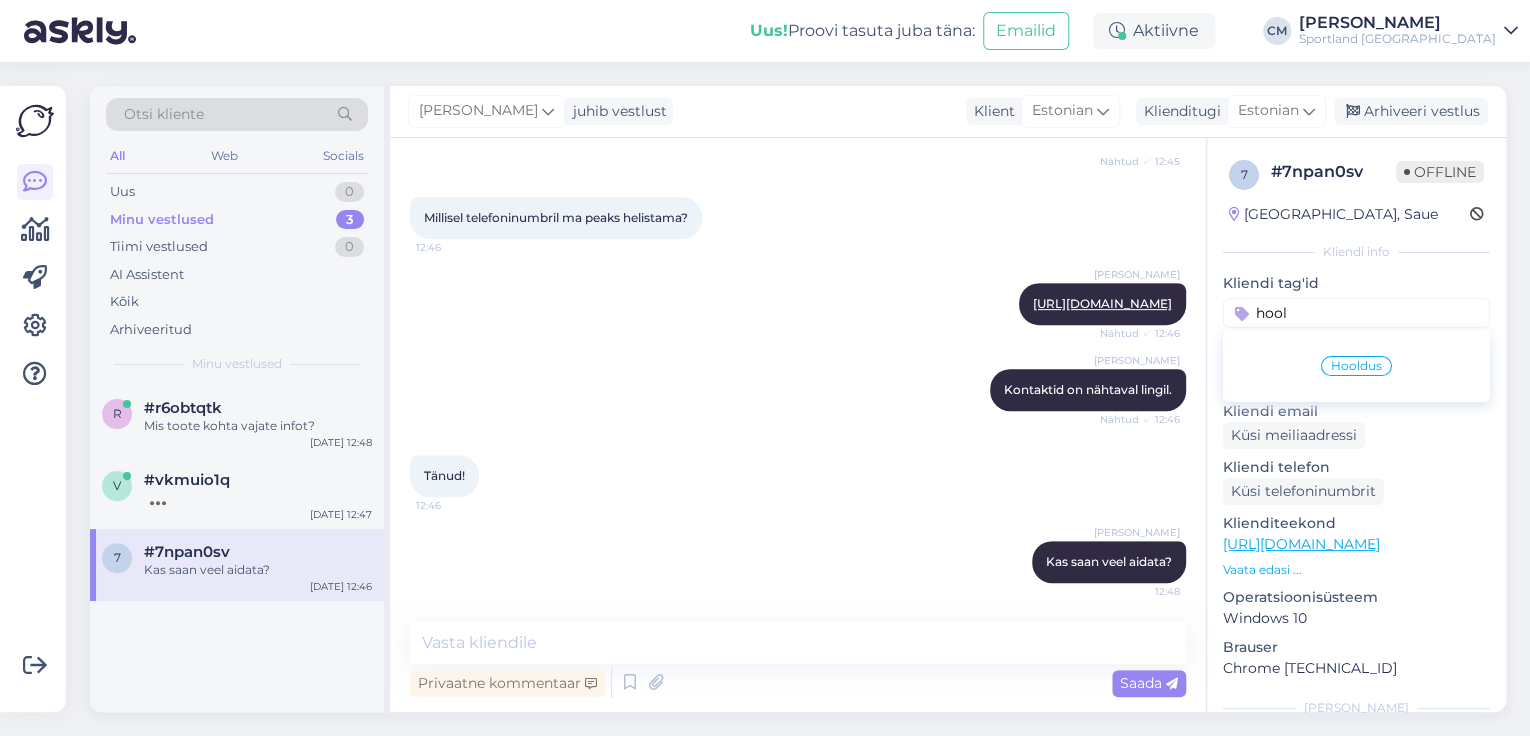 type on "hool" 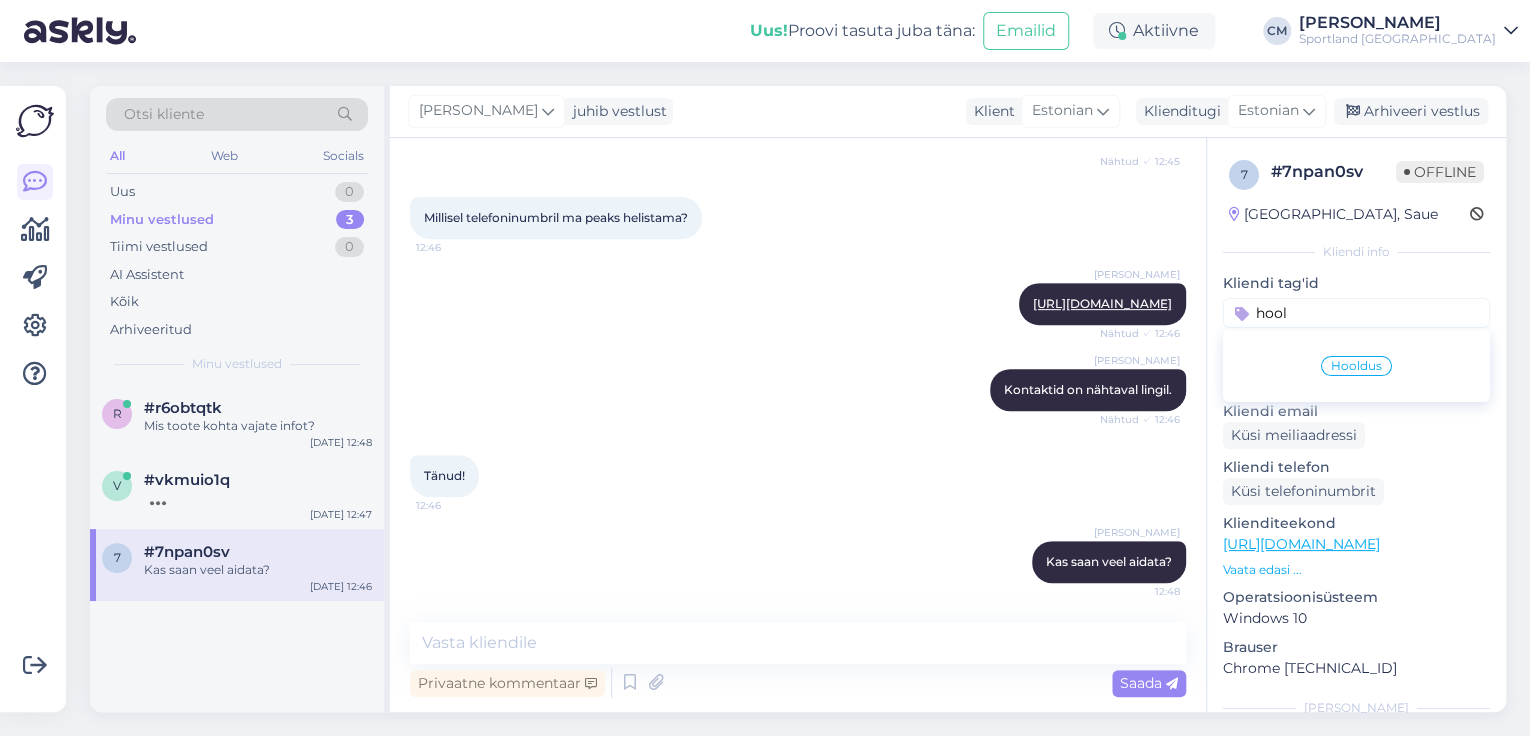click on "Hooldus" at bounding box center (1356, 366) 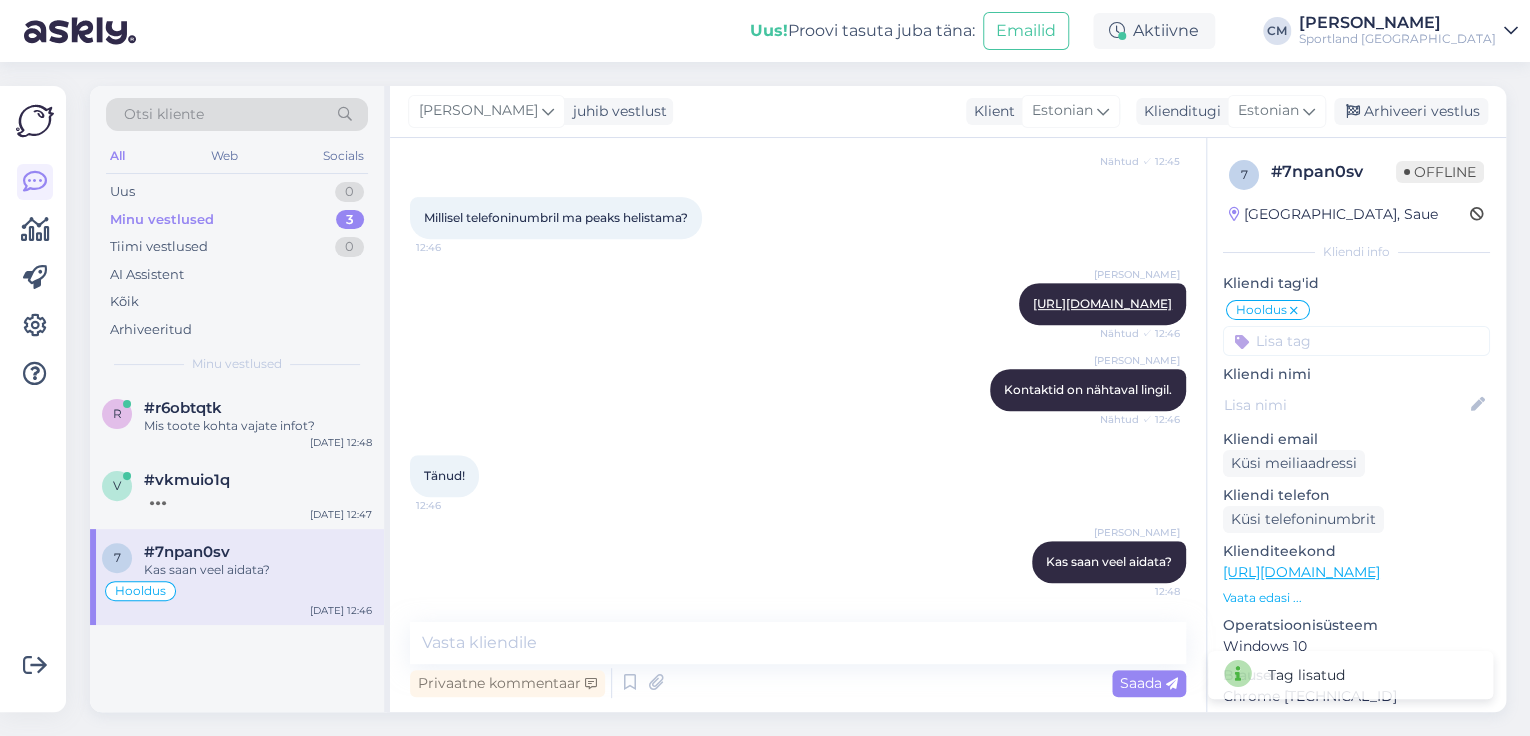 click on "[PERSON_NAME] juhib vestlust Klient [DEMOGRAPHIC_DATA] Klienditugi [DEMOGRAPHIC_DATA] Arhiveeri vestlus" at bounding box center [948, 112] 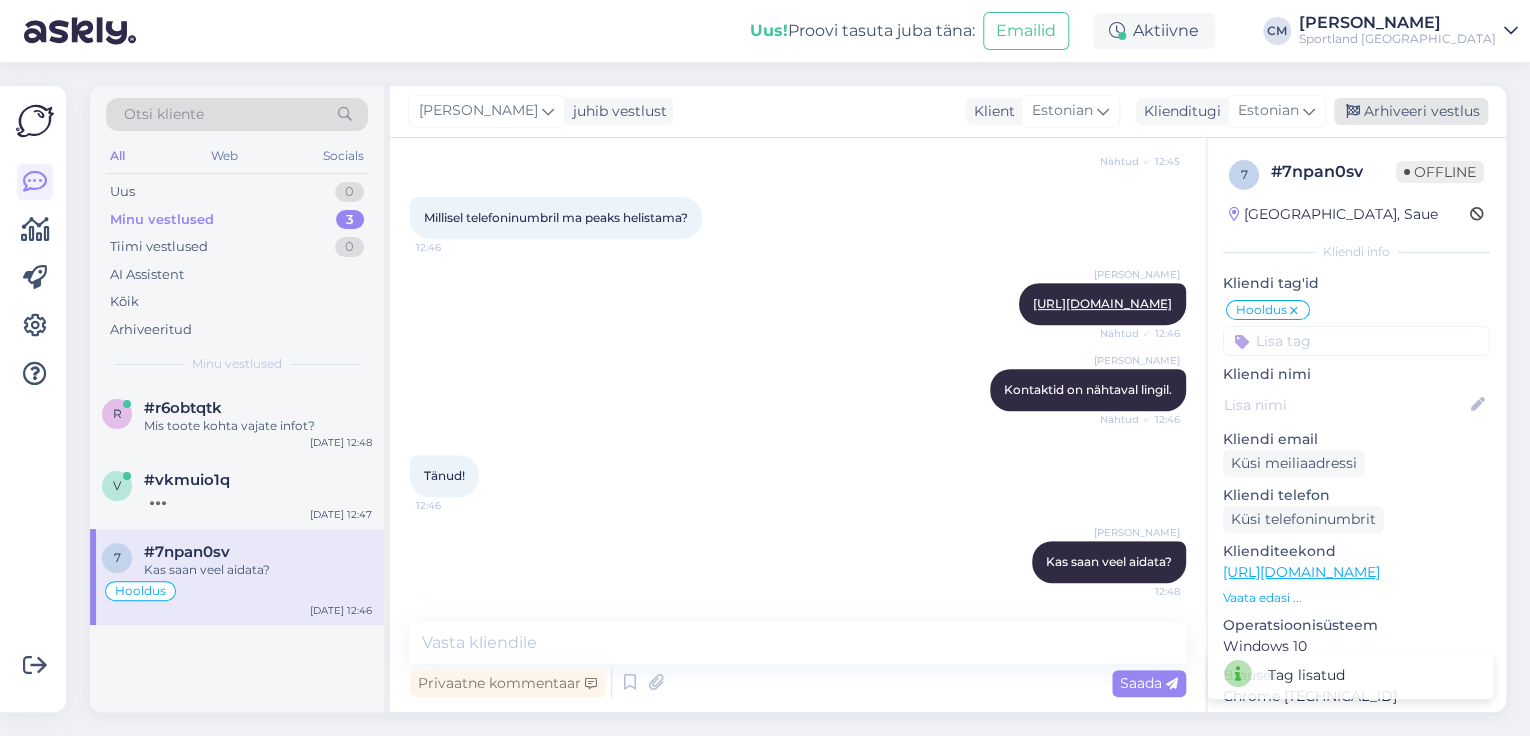 click on "Arhiveeri vestlus" at bounding box center [1411, 111] 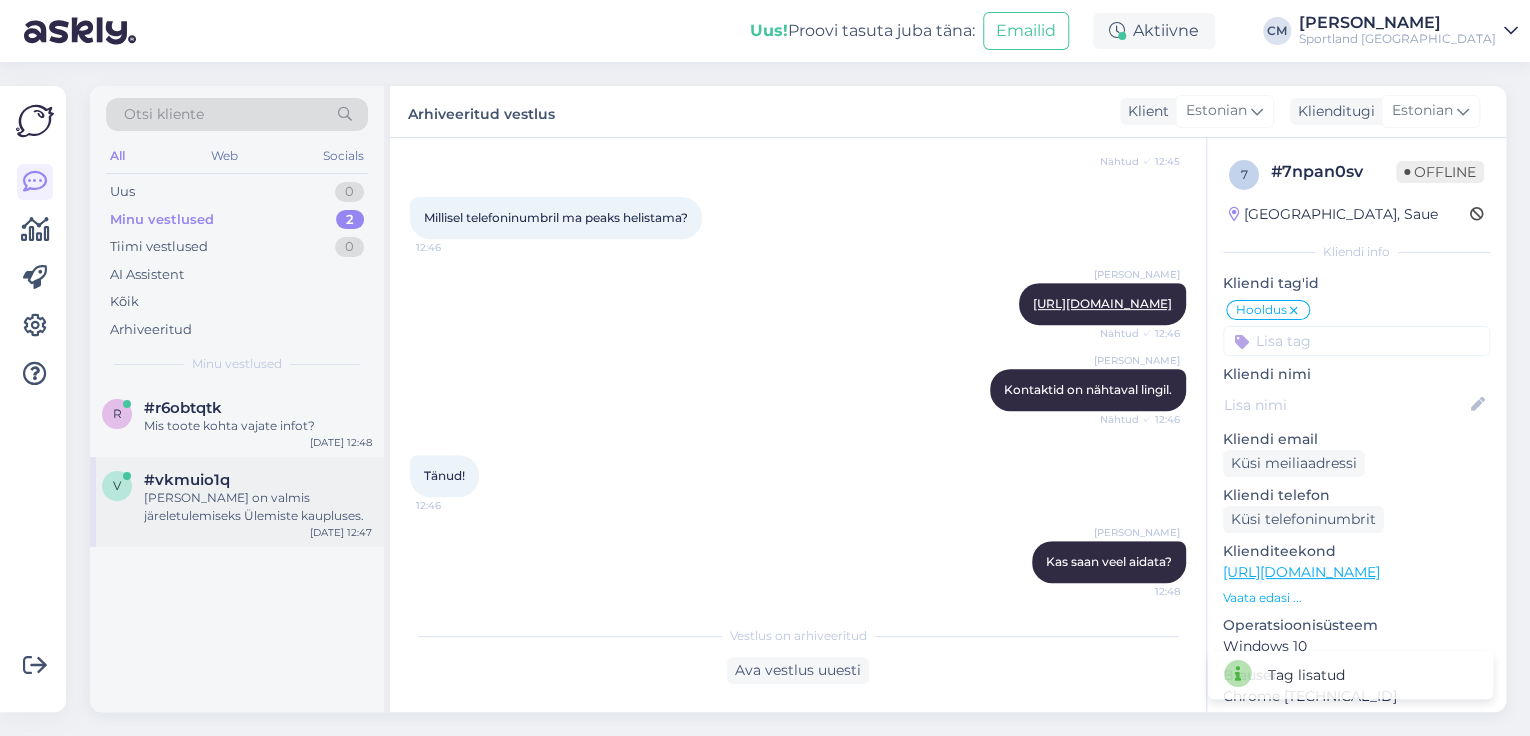 click on "v #vkmuio1q Tellimus on valmis järeletulemiseks Ülemiste kaupluses. [DATE] 12:47" at bounding box center [237, 502] 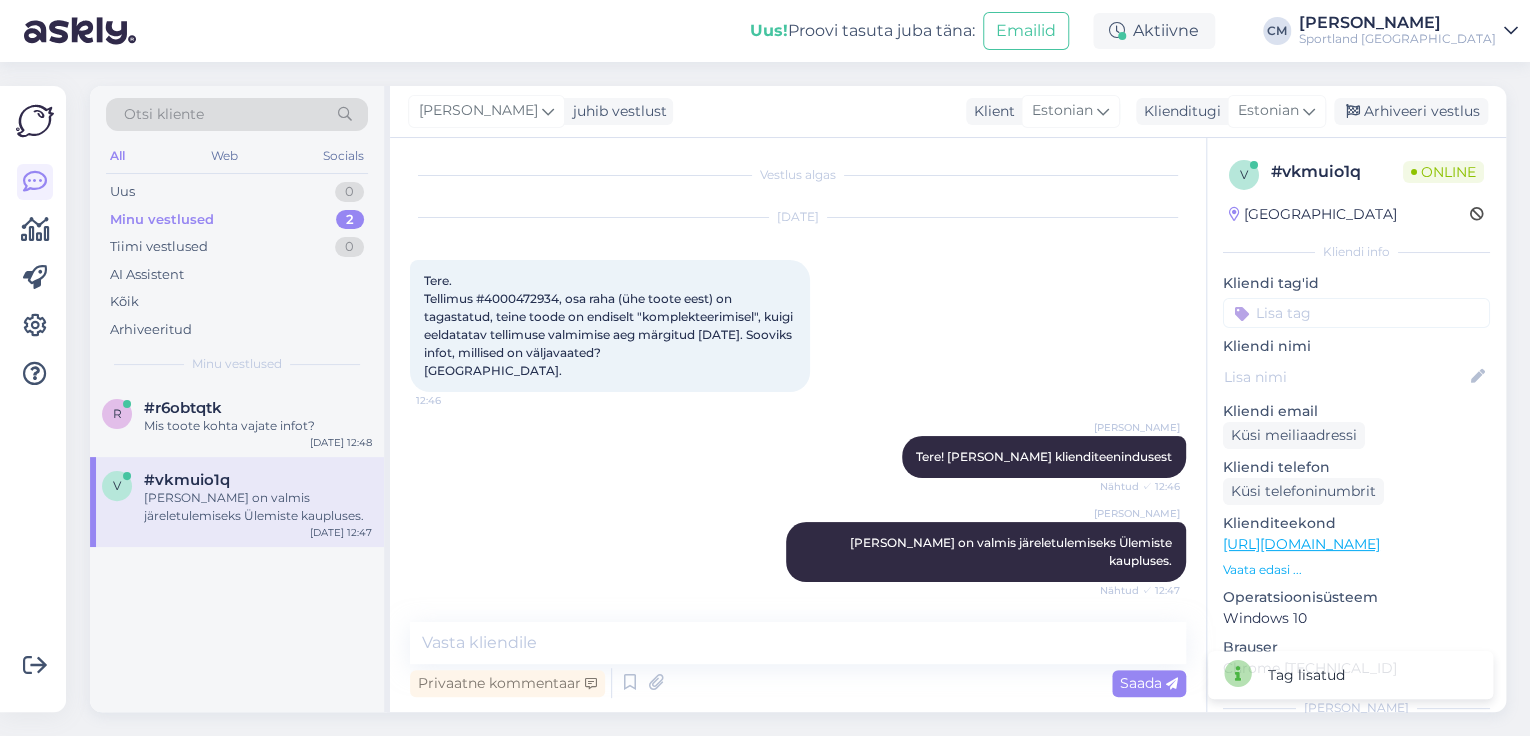 scroll, scrollTop: 0, scrollLeft: 0, axis: both 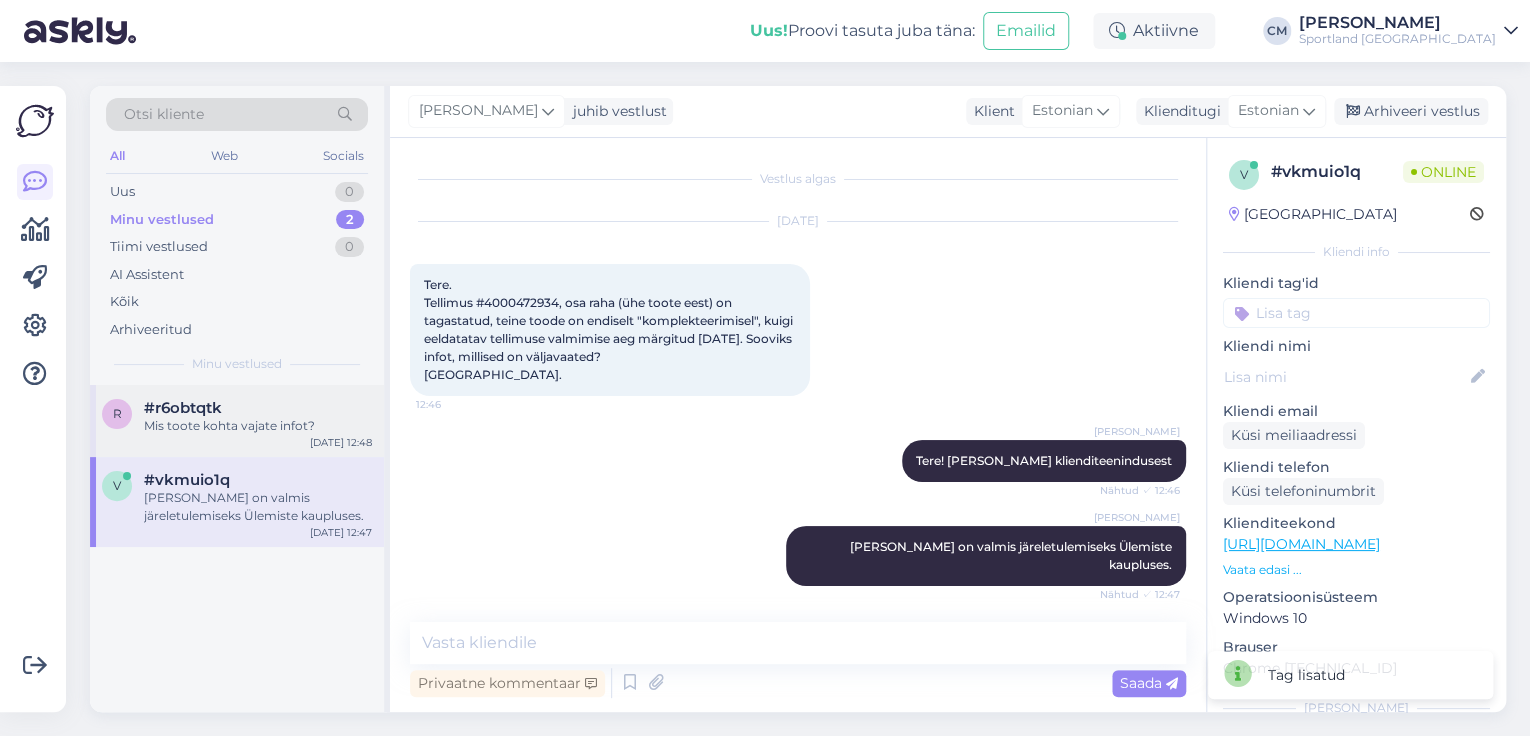 click on "r #r6obtqtk Mis toote kohta vajate infot? [DATE] 12:48" at bounding box center (237, 421) 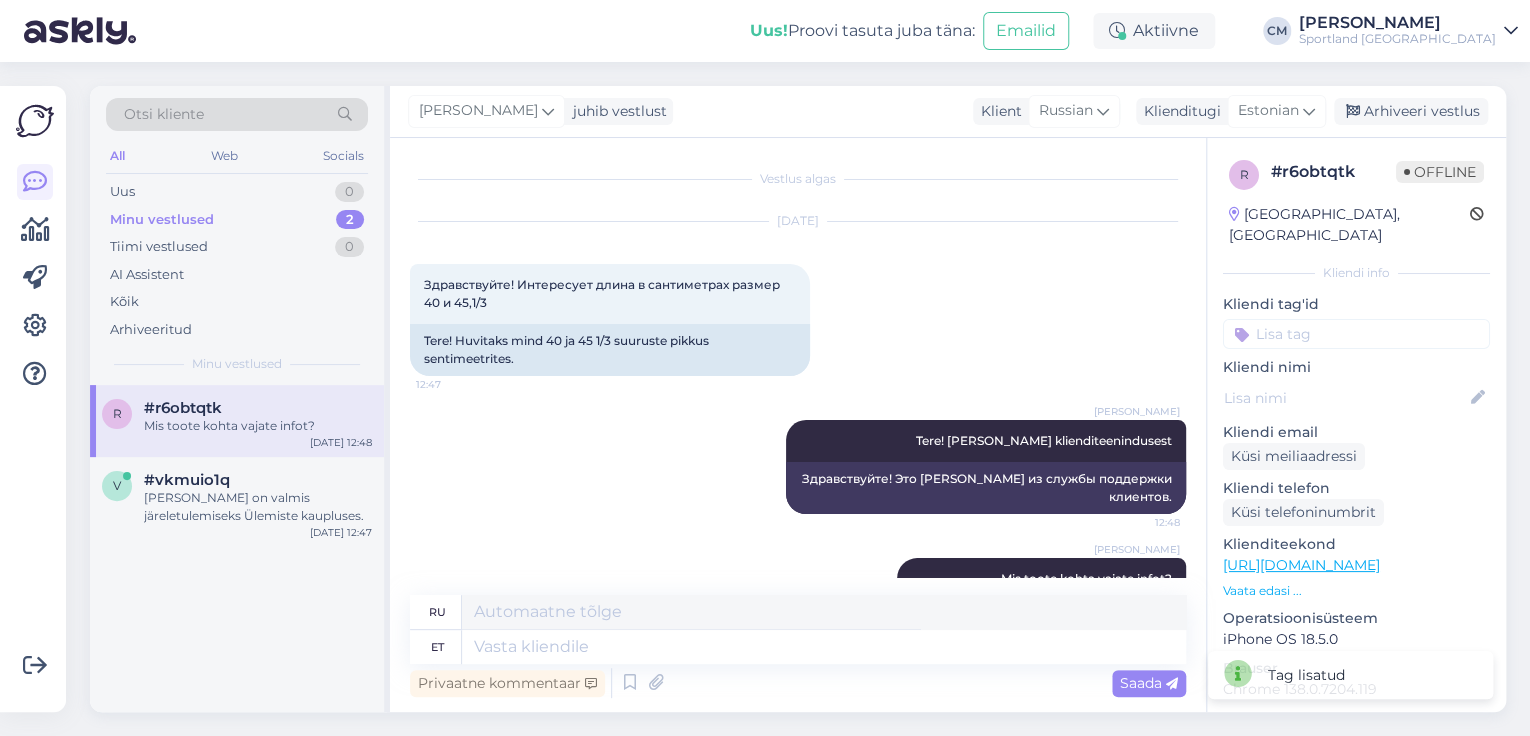scroll, scrollTop: 79, scrollLeft: 0, axis: vertical 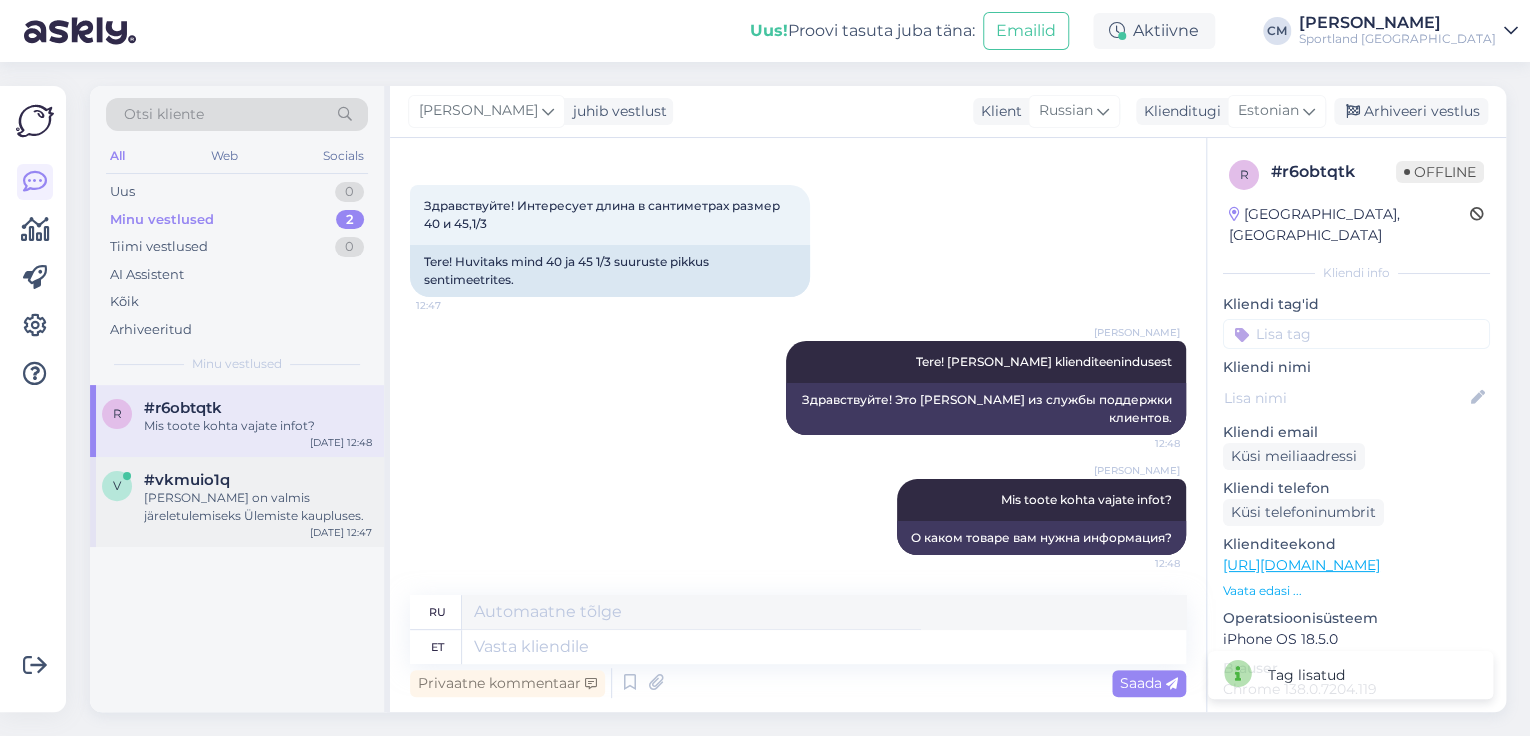click on "#vkmuio1q" at bounding box center [258, 480] 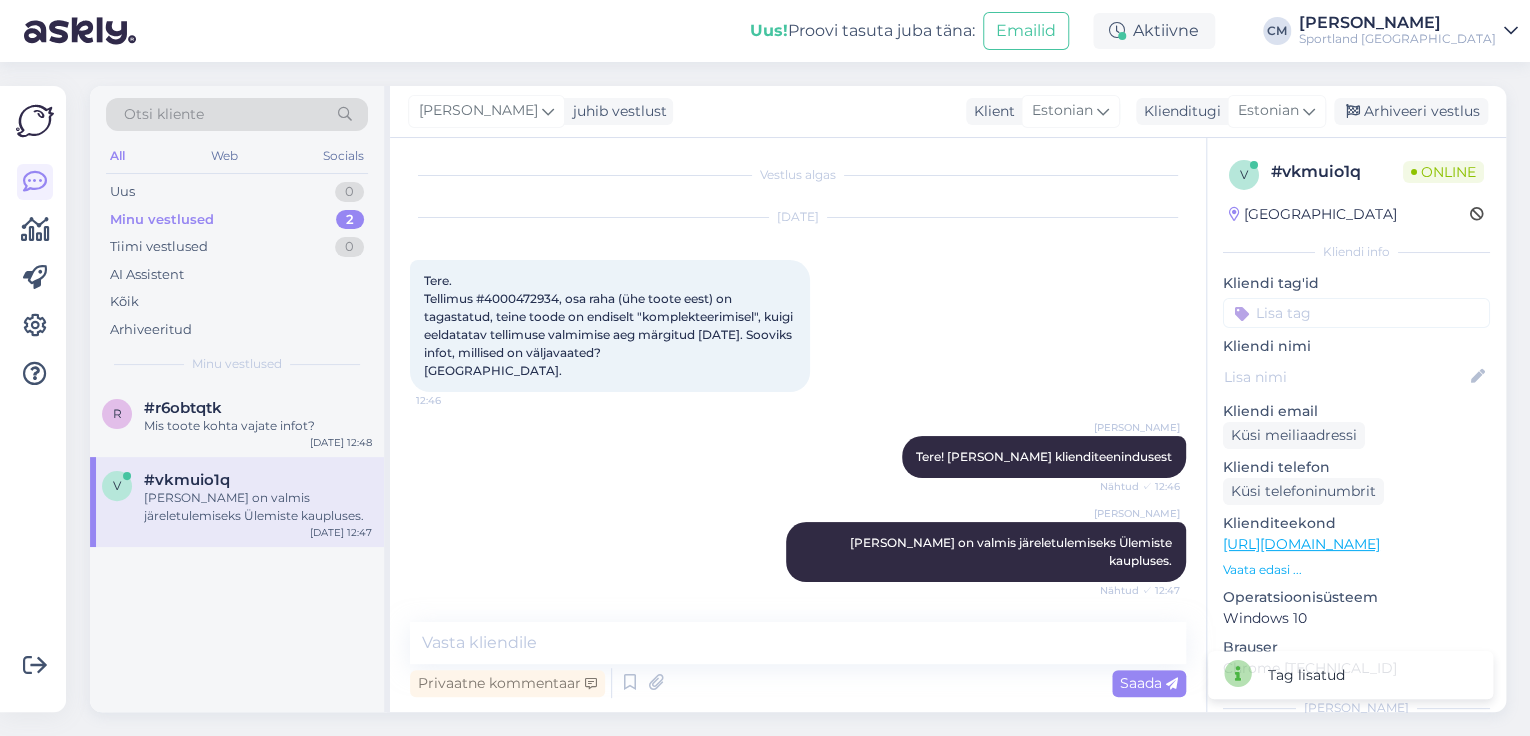 scroll, scrollTop: 0, scrollLeft: 0, axis: both 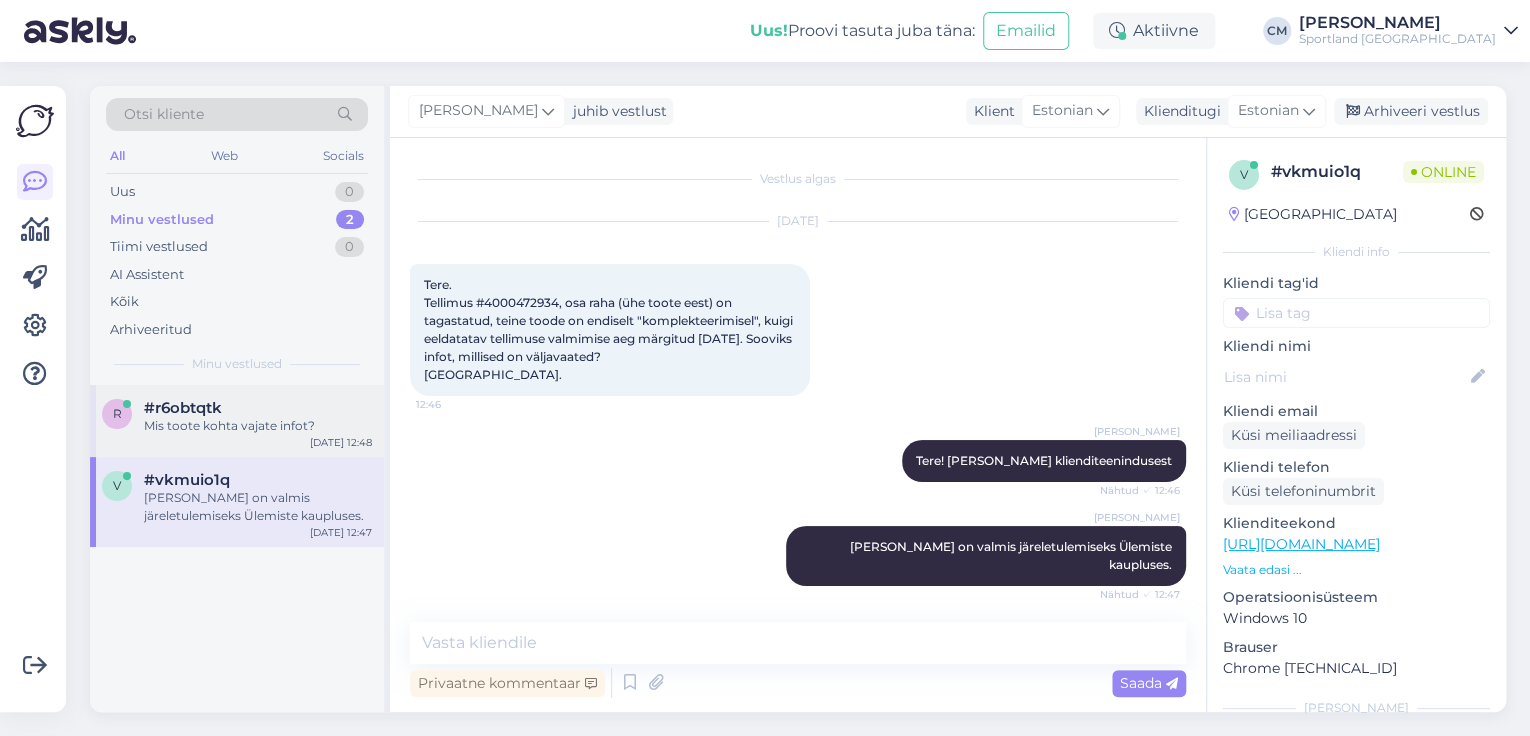 click on "r #r6obtqtk Mis toote kohta vajate infot? [DATE] 12:48" at bounding box center [237, 421] 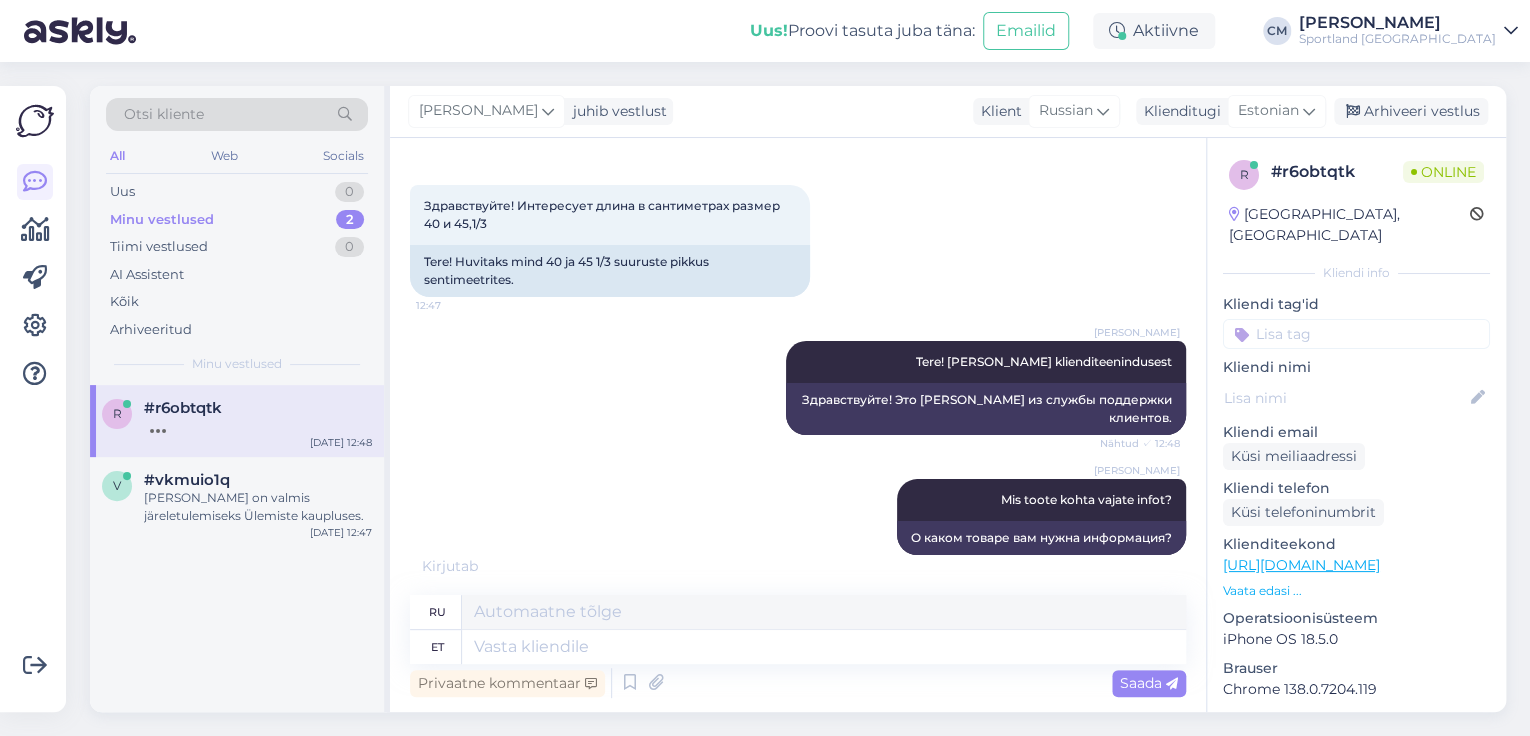 scroll, scrollTop: 199, scrollLeft: 0, axis: vertical 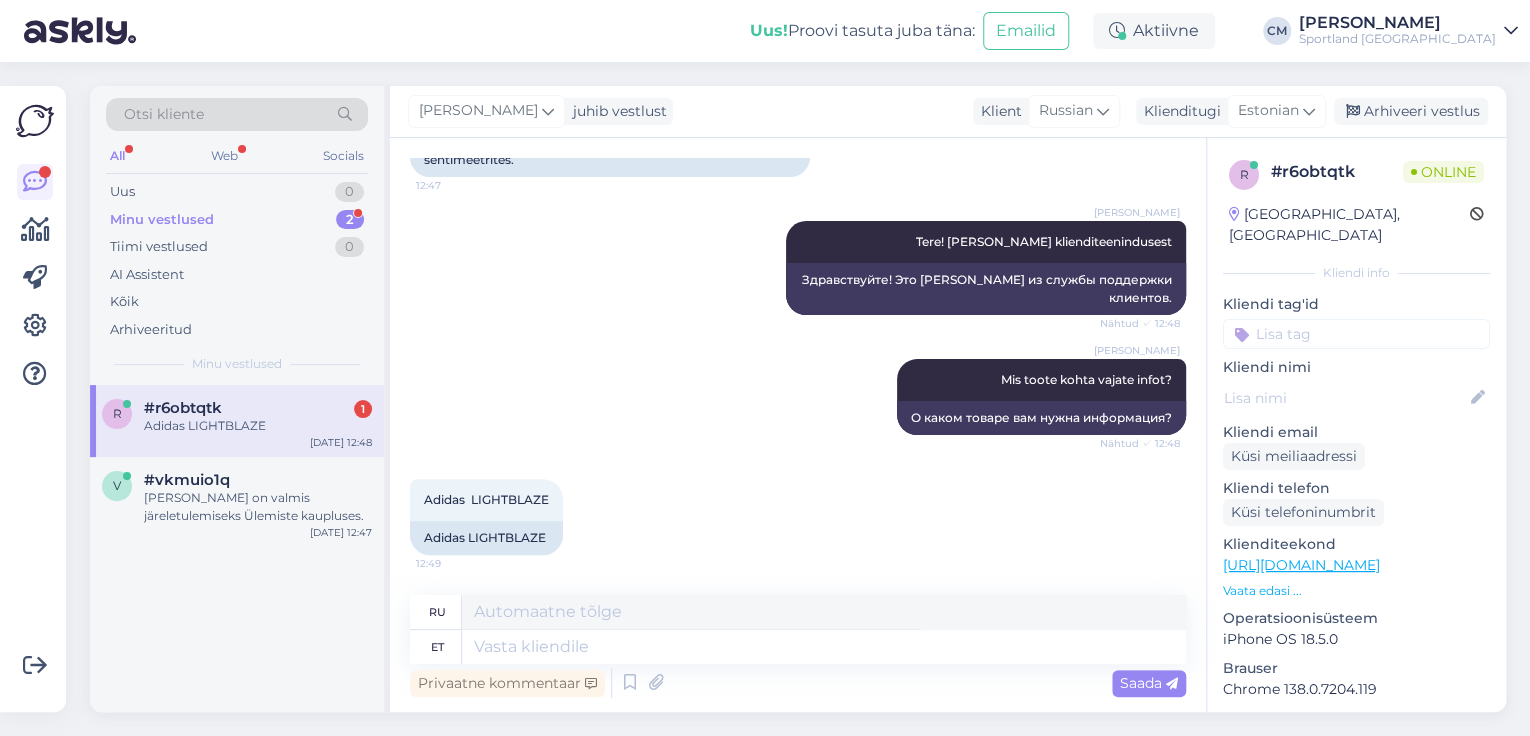click on "[URL][DOMAIN_NAME]" at bounding box center [1301, 565] 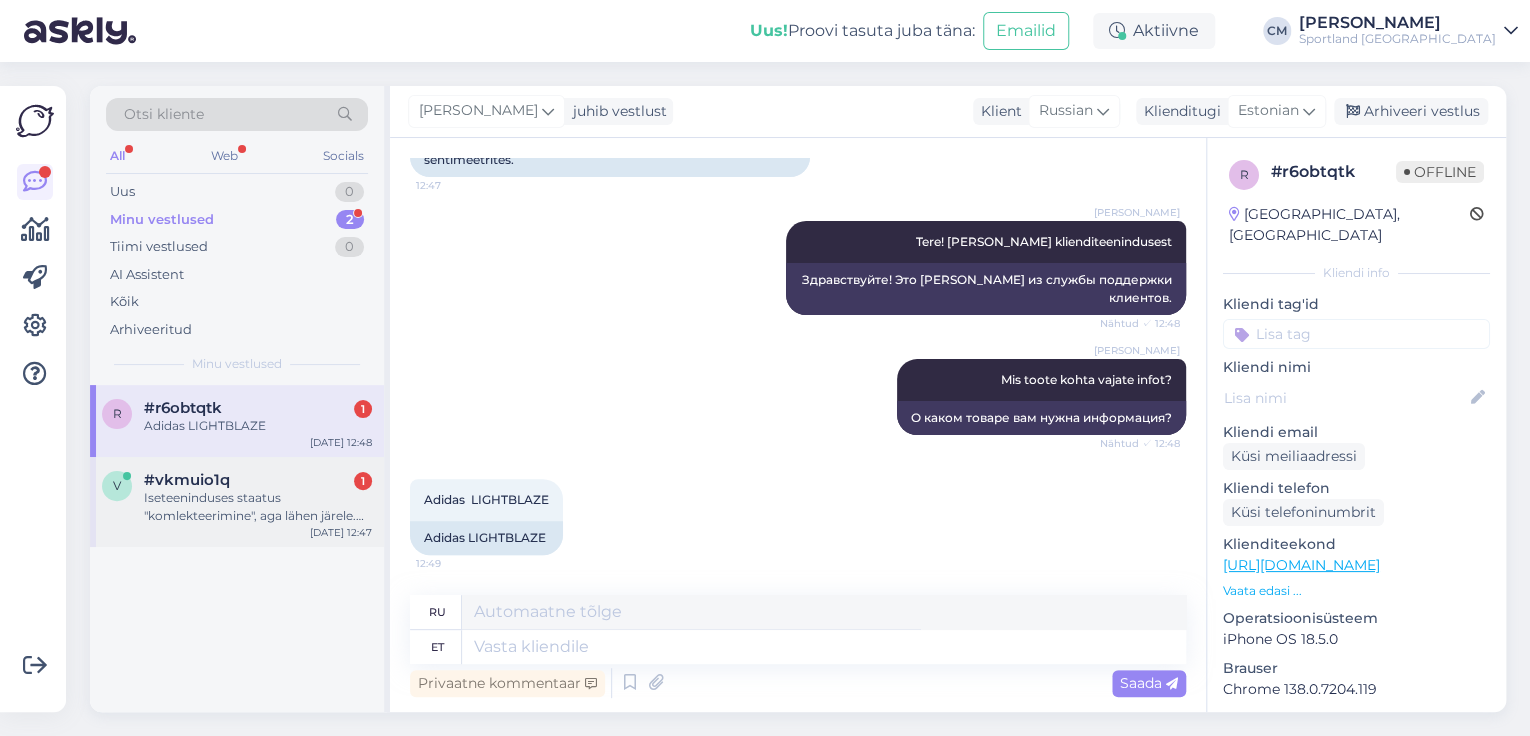 click on "Iseteeninduses staatus "komlekteerimine", aga lähen järele. [GEOGRAPHIC_DATA]." at bounding box center [258, 507] 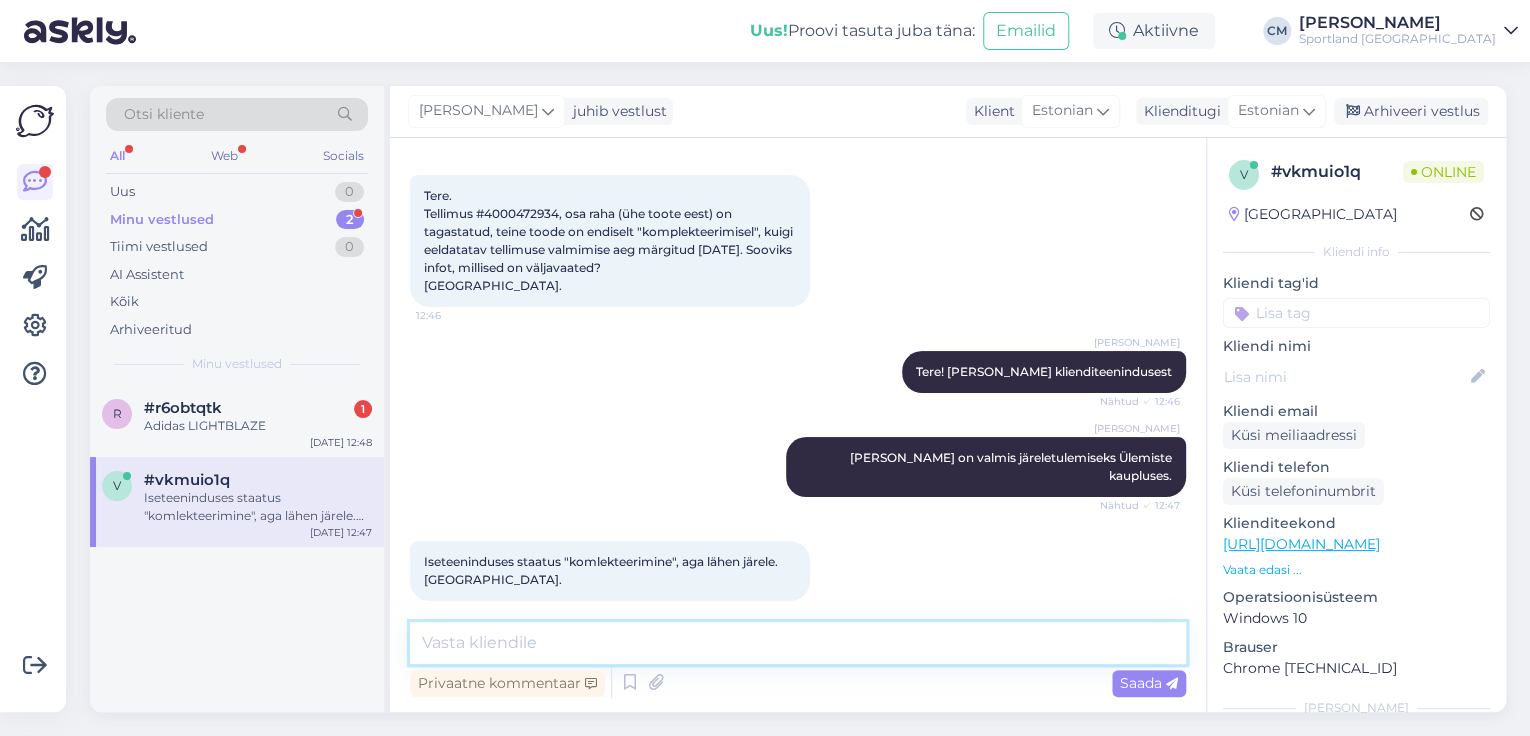 click at bounding box center (798, 643) 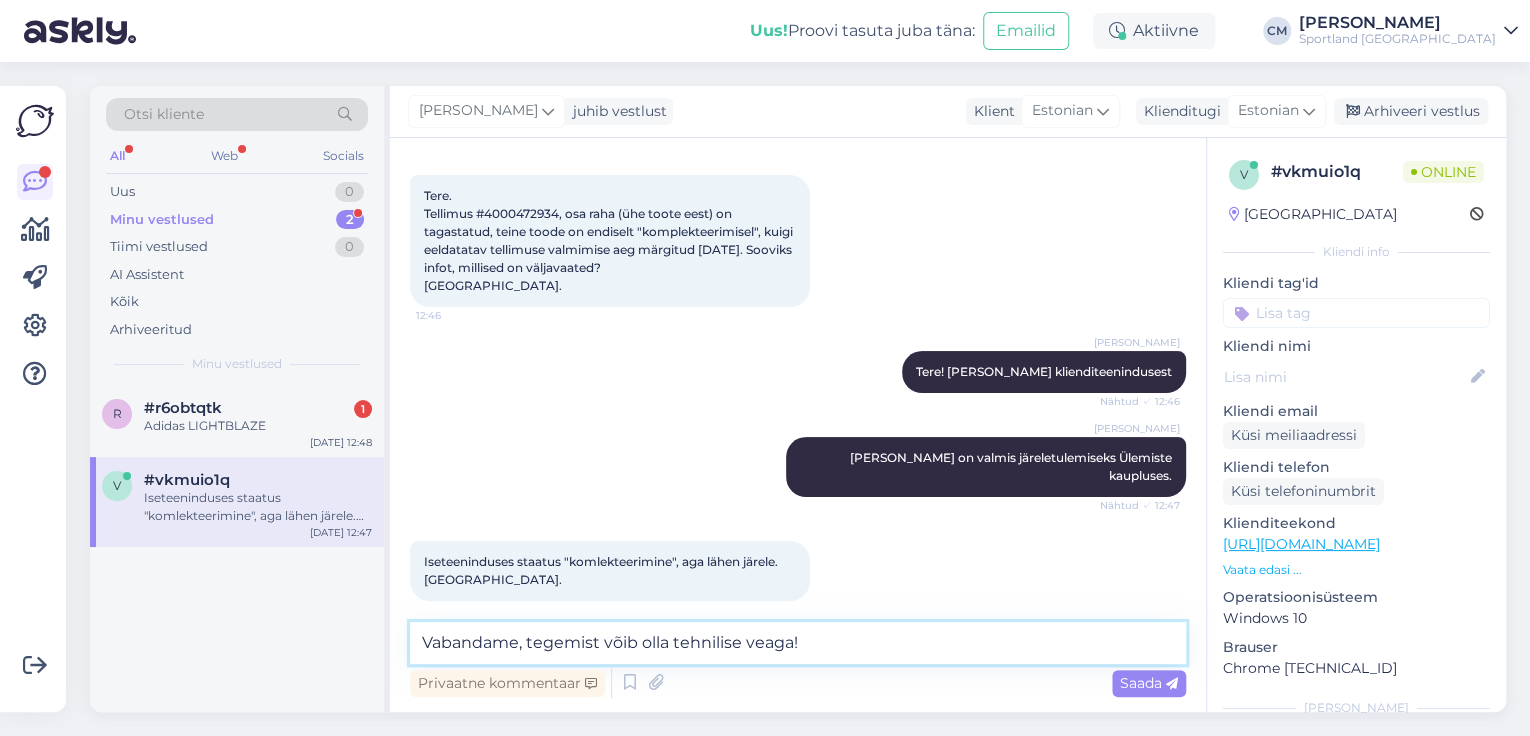 type on "Vabandame, tegemist võib olla tehnilise veaga!" 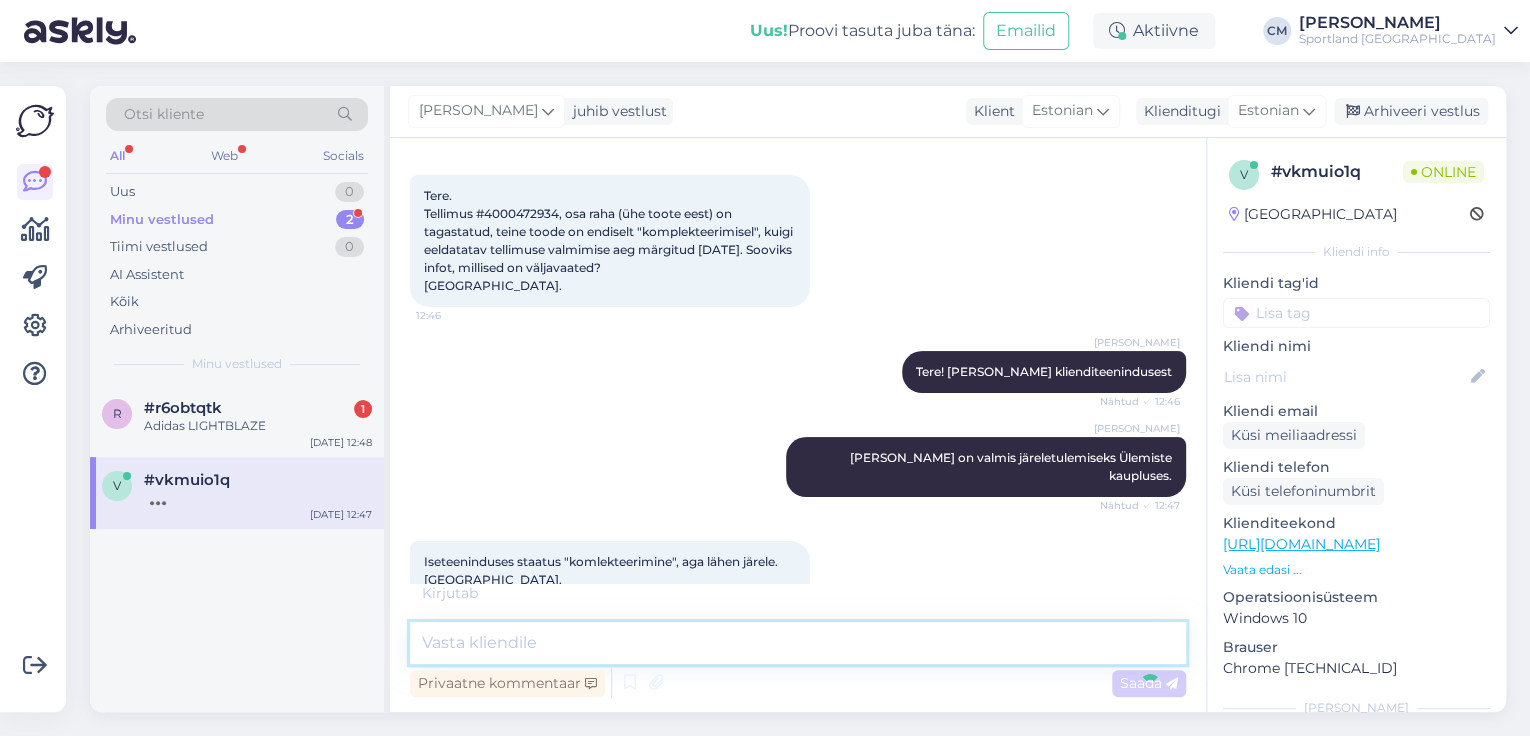 scroll, scrollTop: 176, scrollLeft: 0, axis: vertical 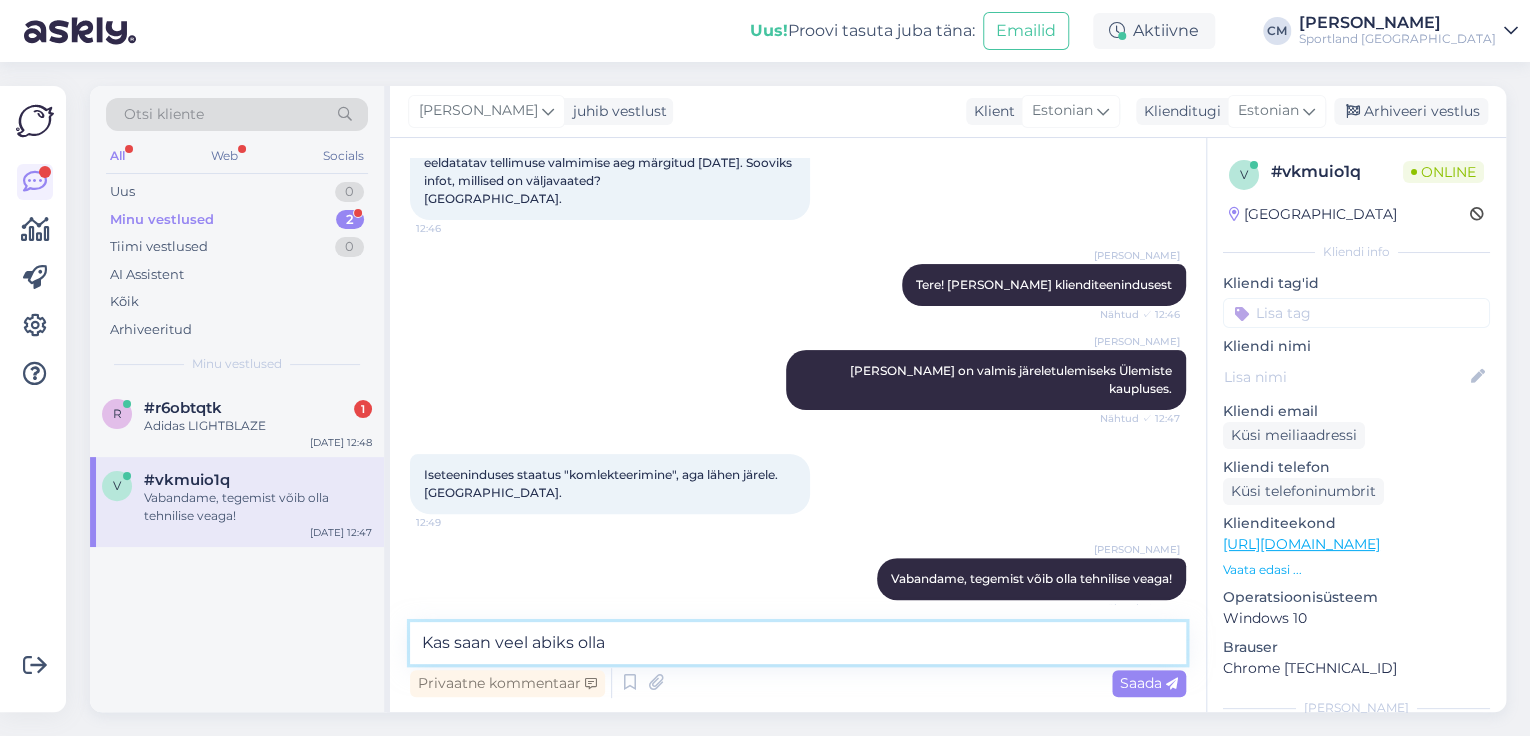 type on "Kas saan veel abiks olla?" 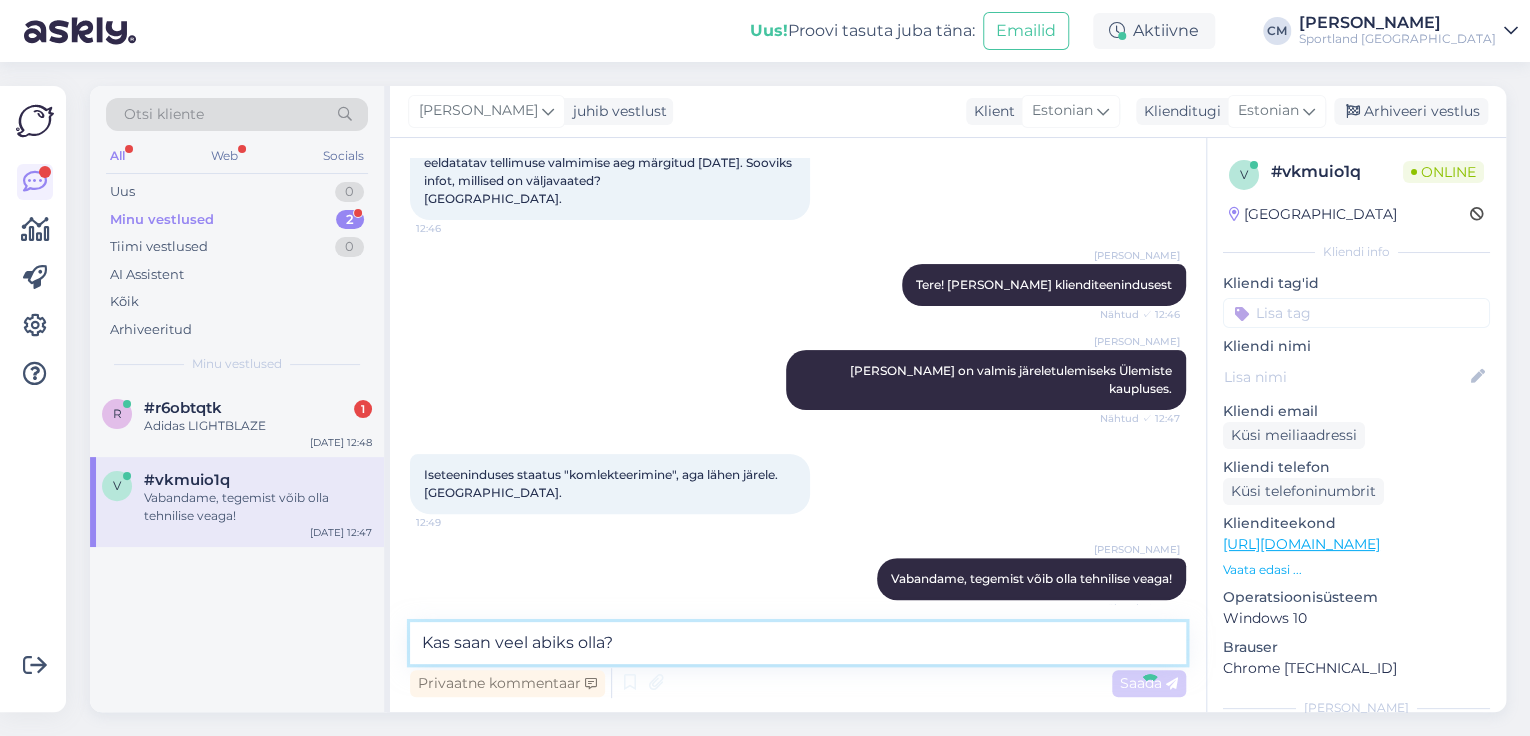 type 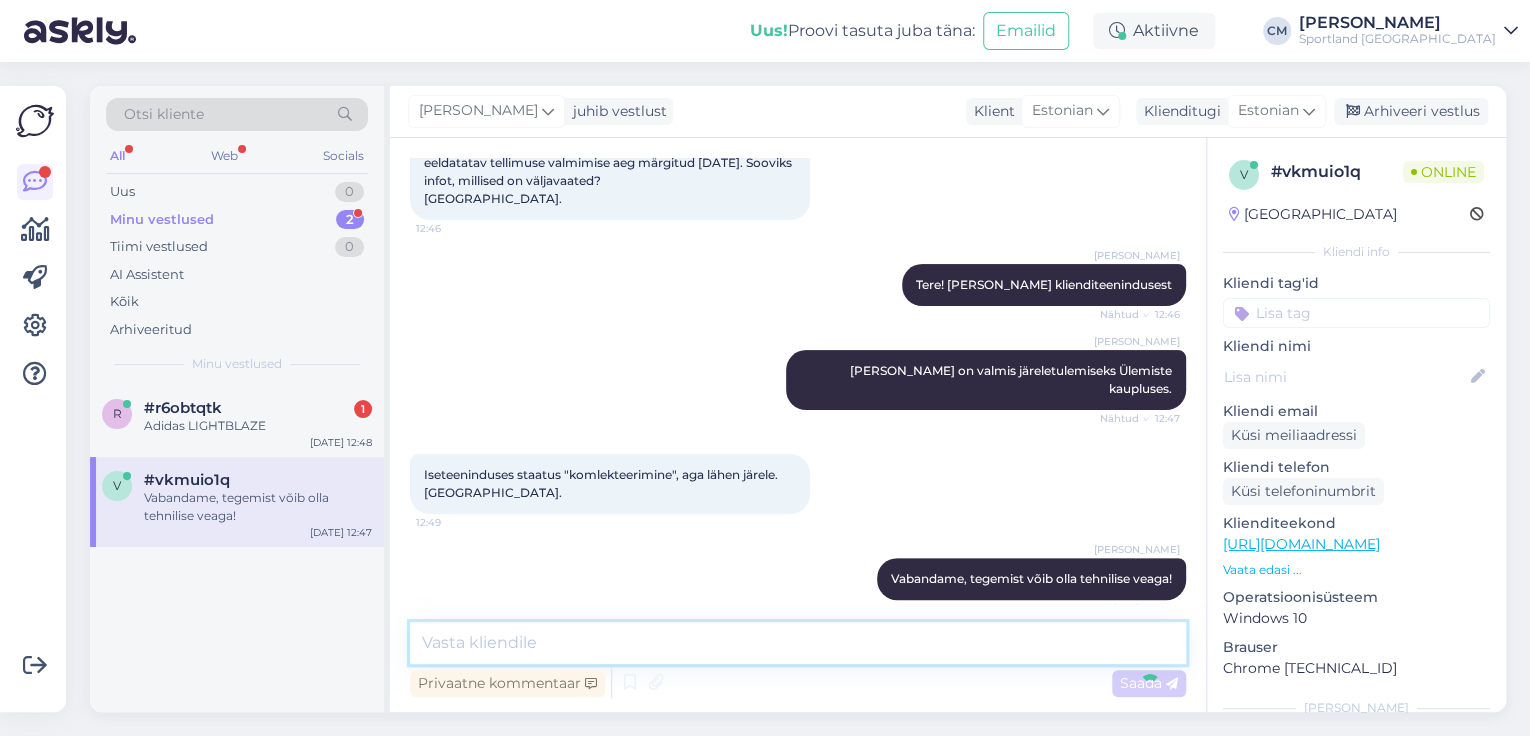scroll, scrollTop: 261, scrollLeft: 0, axis: vertical 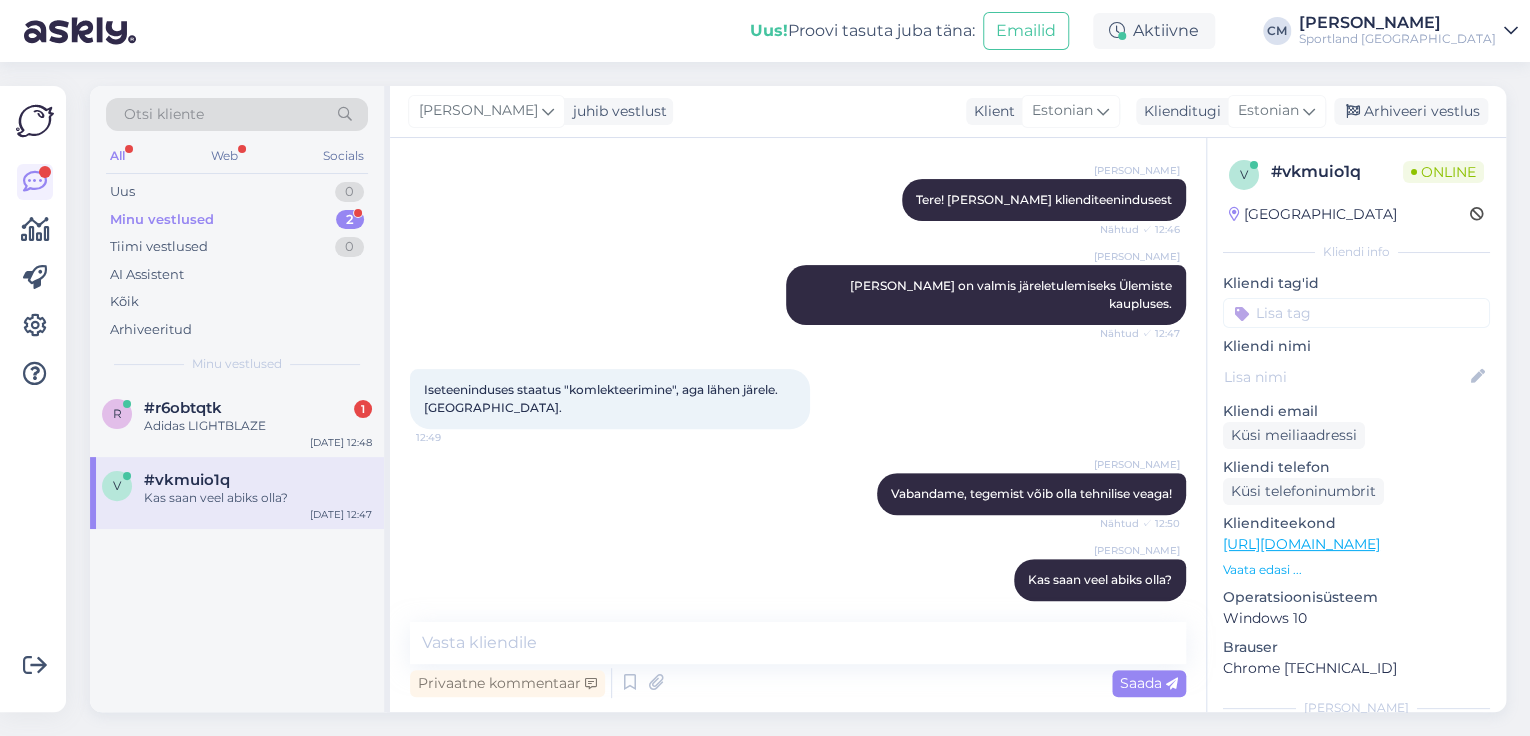 click on "#vkmuio1q" at bounding box center (258, 480) 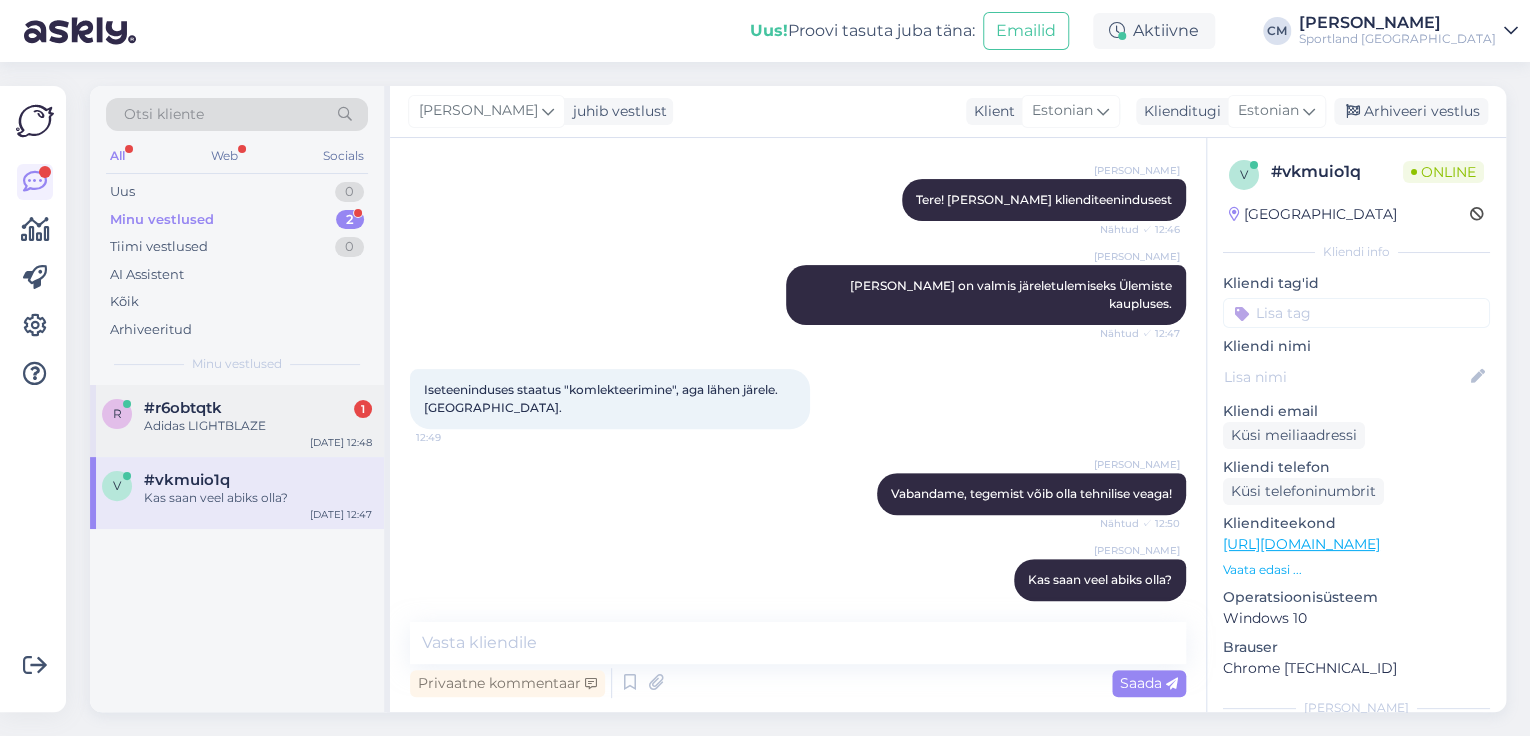 scroll, scrollTop: 0, scrollLeft: 0, axis: both 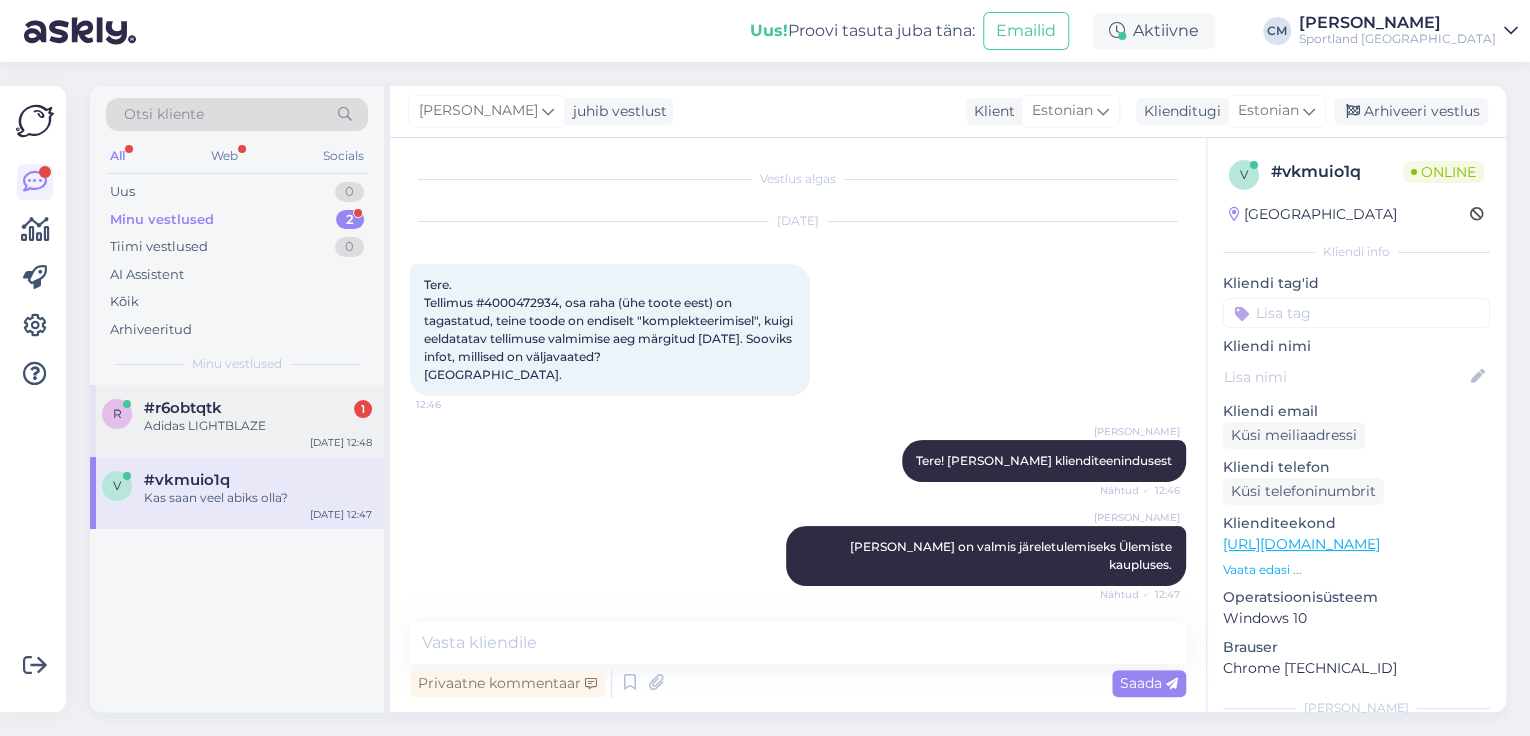 click on "Adidas  LIGHTBLAZE" at bounding box center (258, 426) 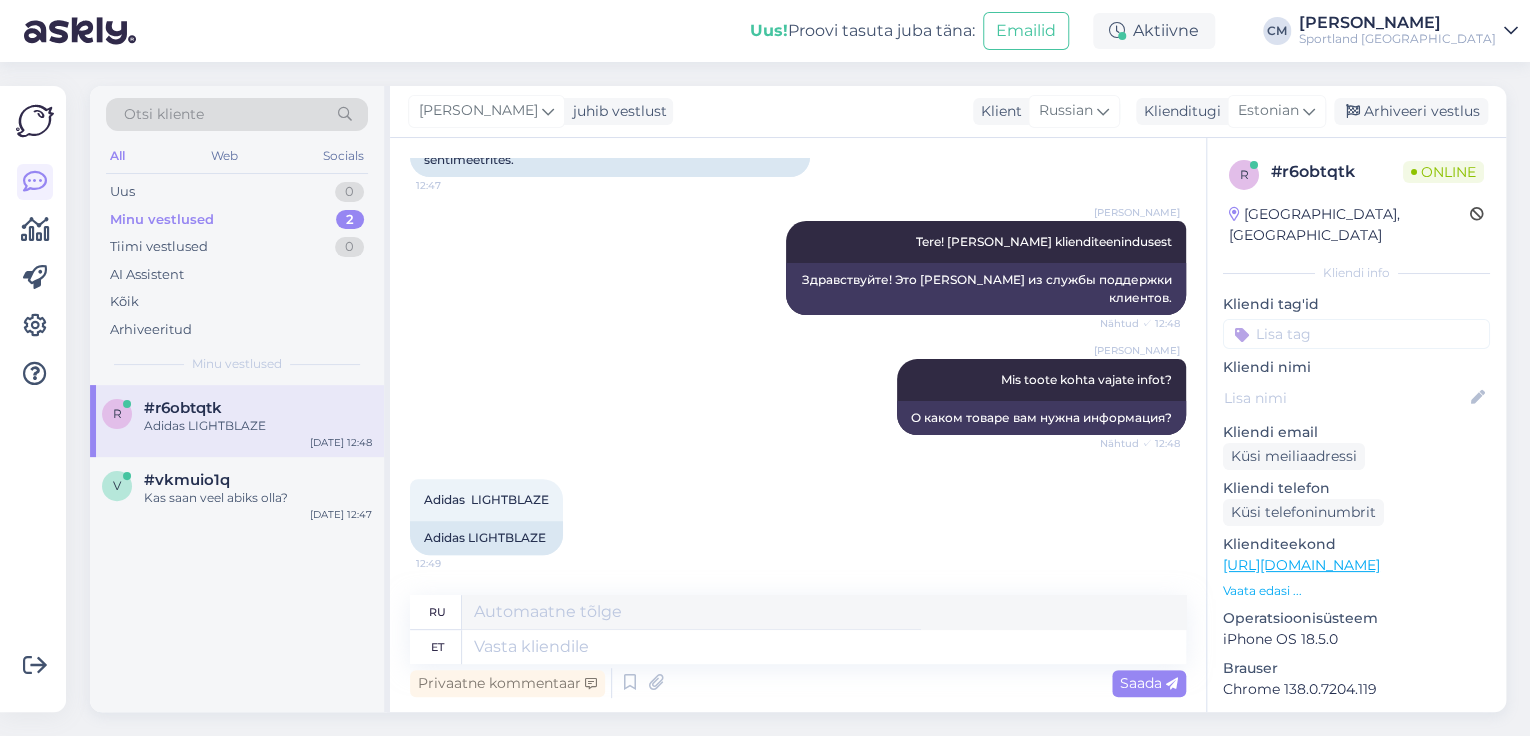 scroll, scrollTop: 119, scrollLeft: 0, axis: vertical 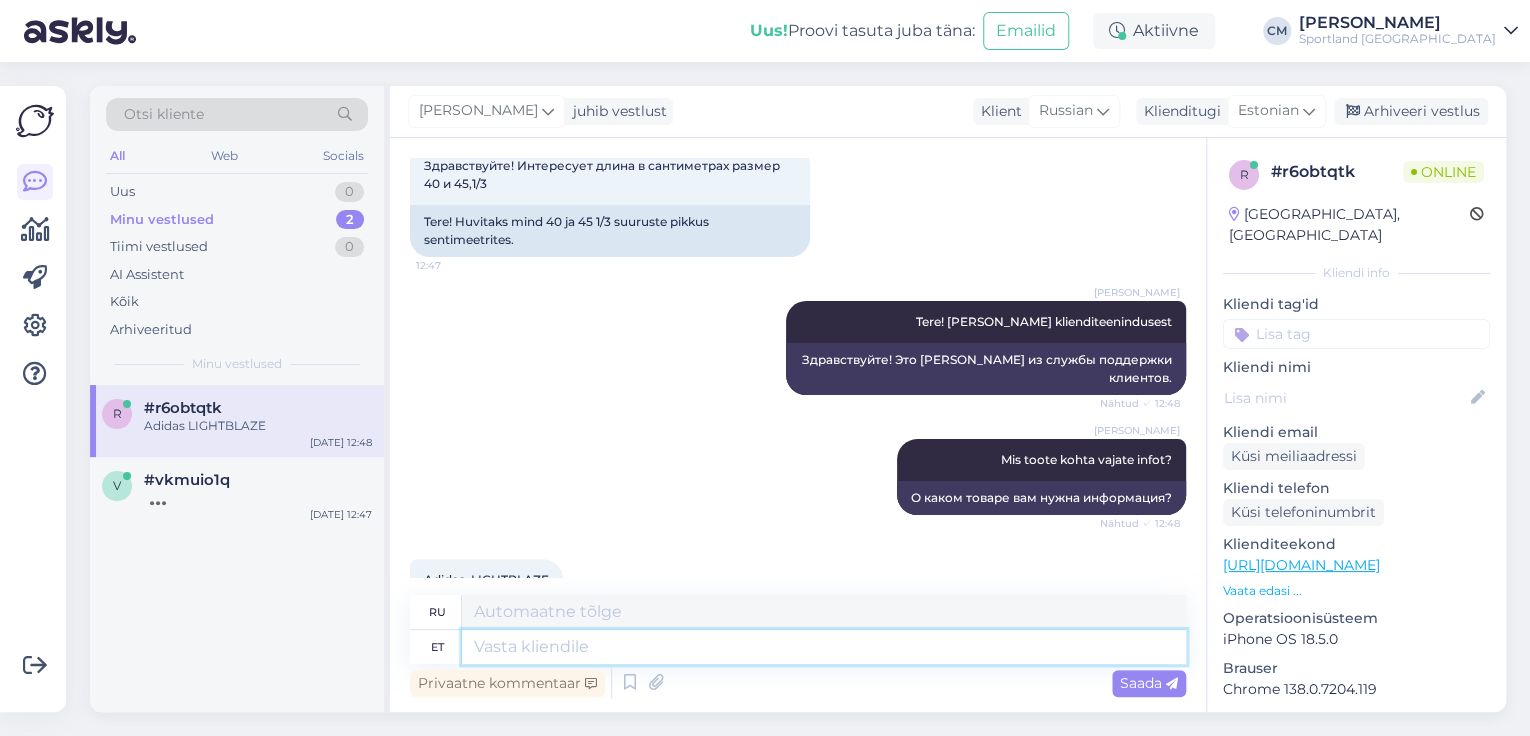 click at bounding box center (824, 647) 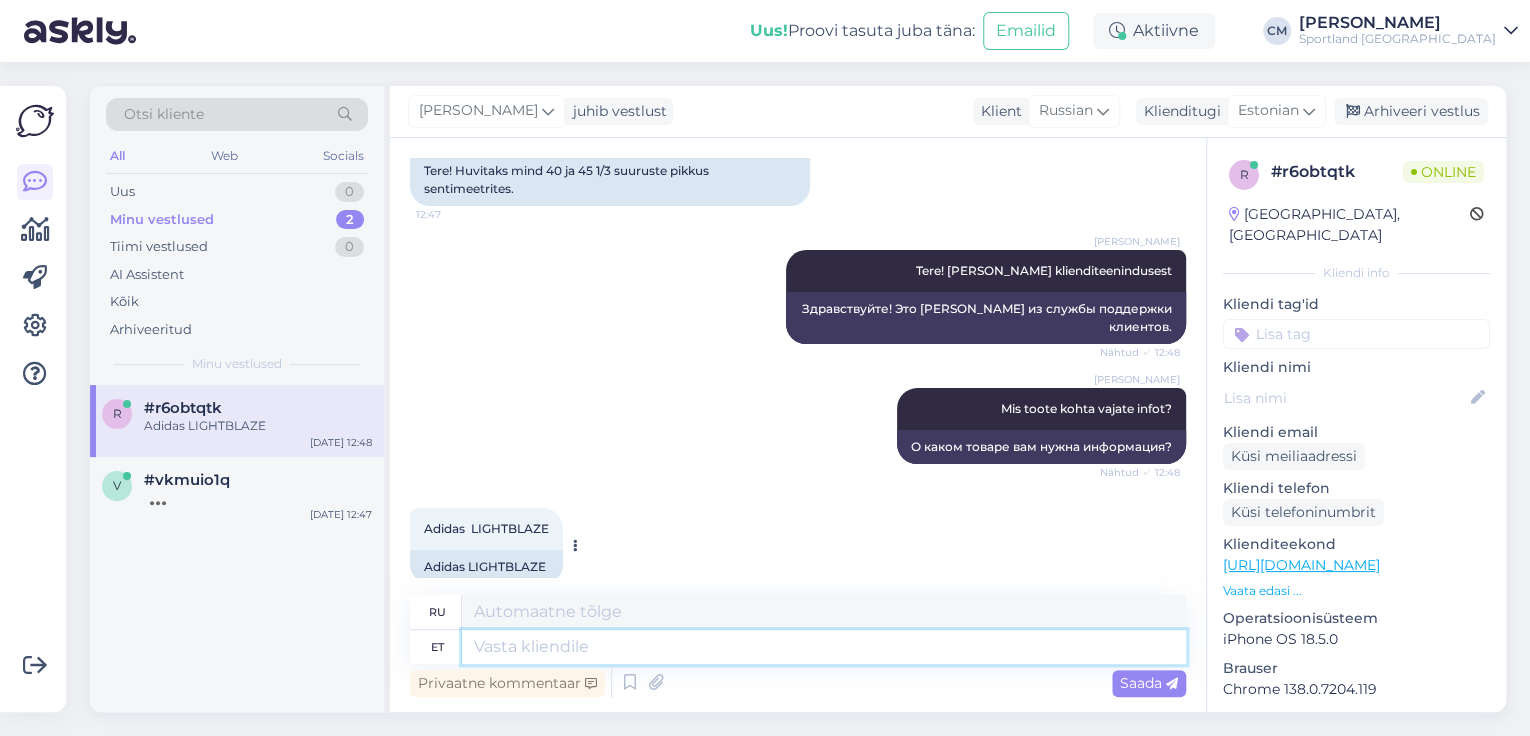 scroll, scrollTop: 198, scrollLeft: 0, axis: vertical 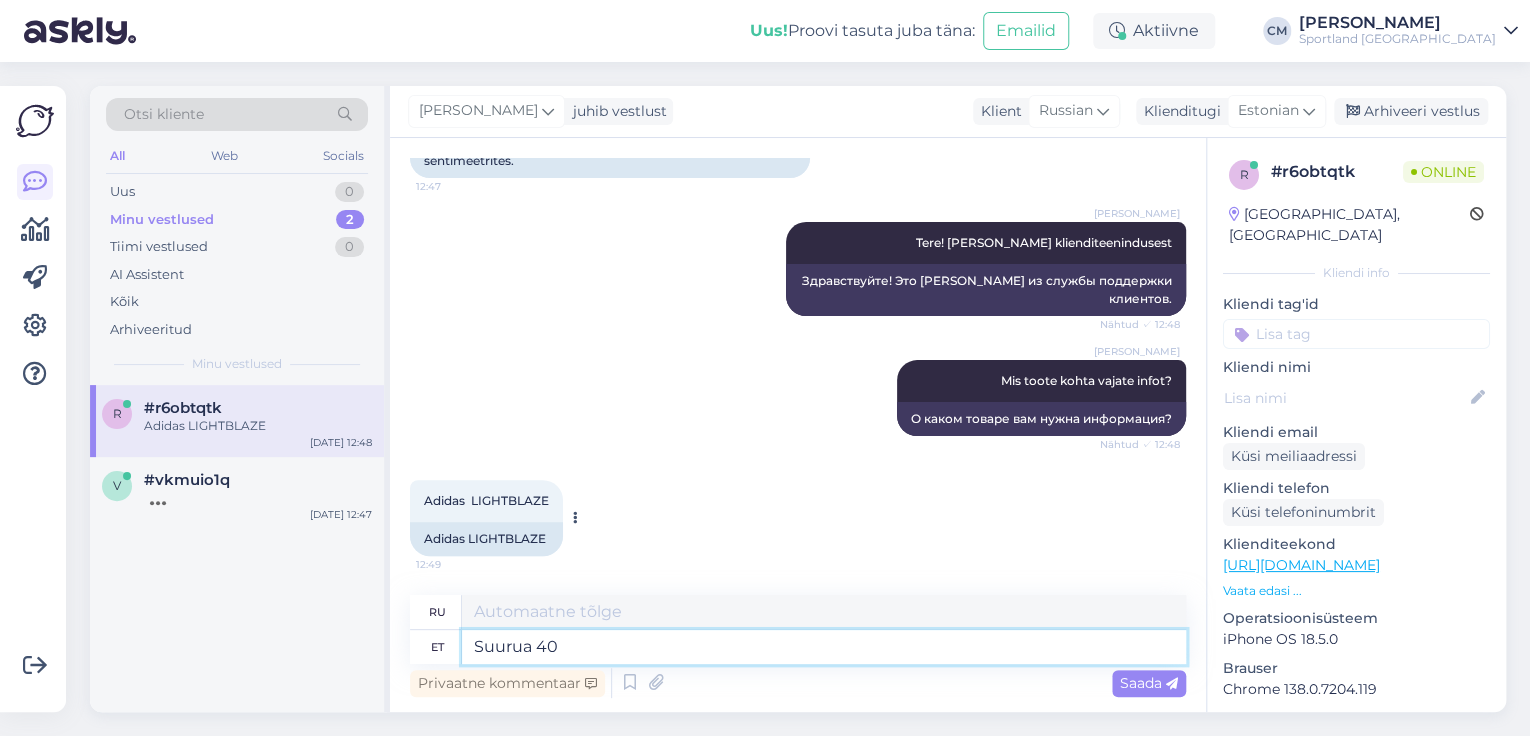 type on "Suurua 40" 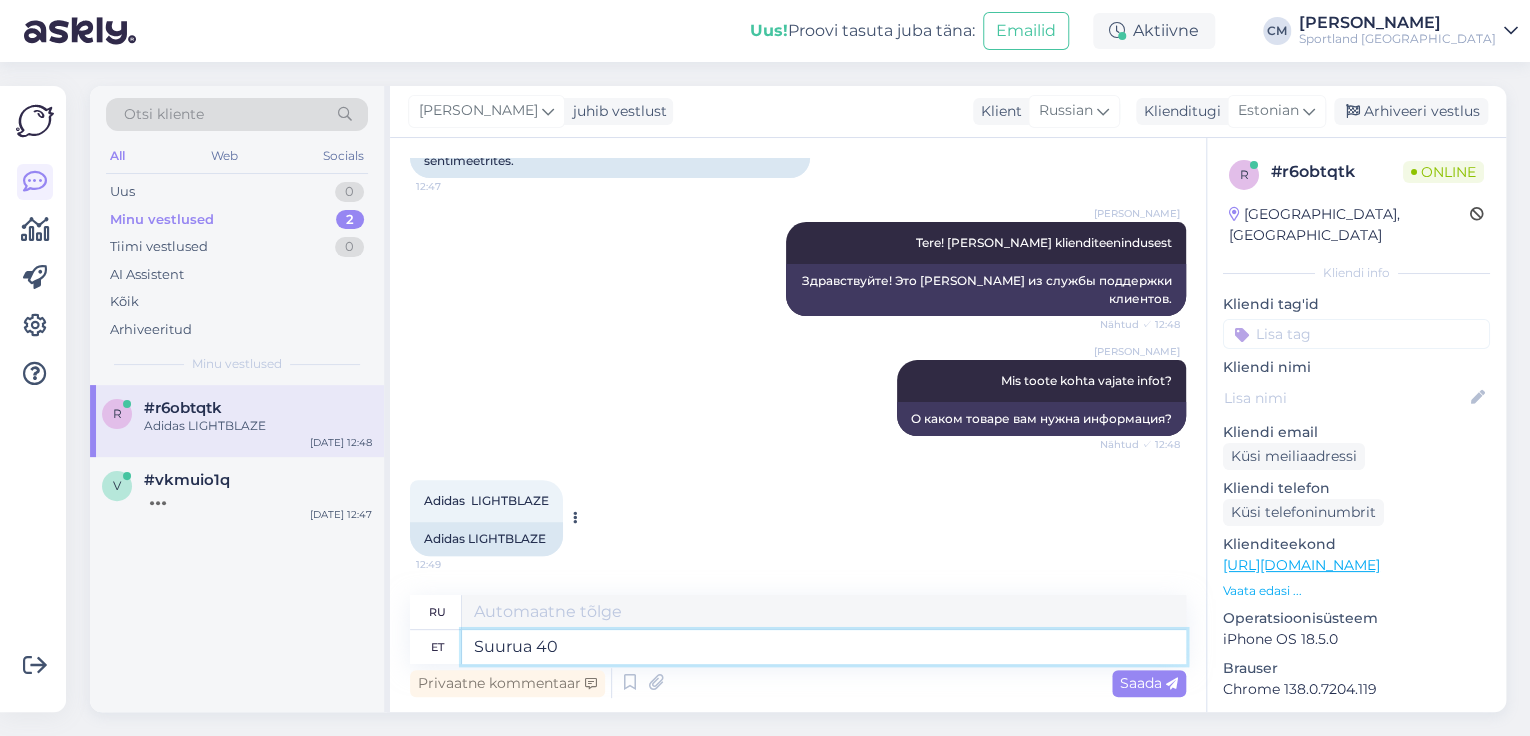 type on "Сууруа" 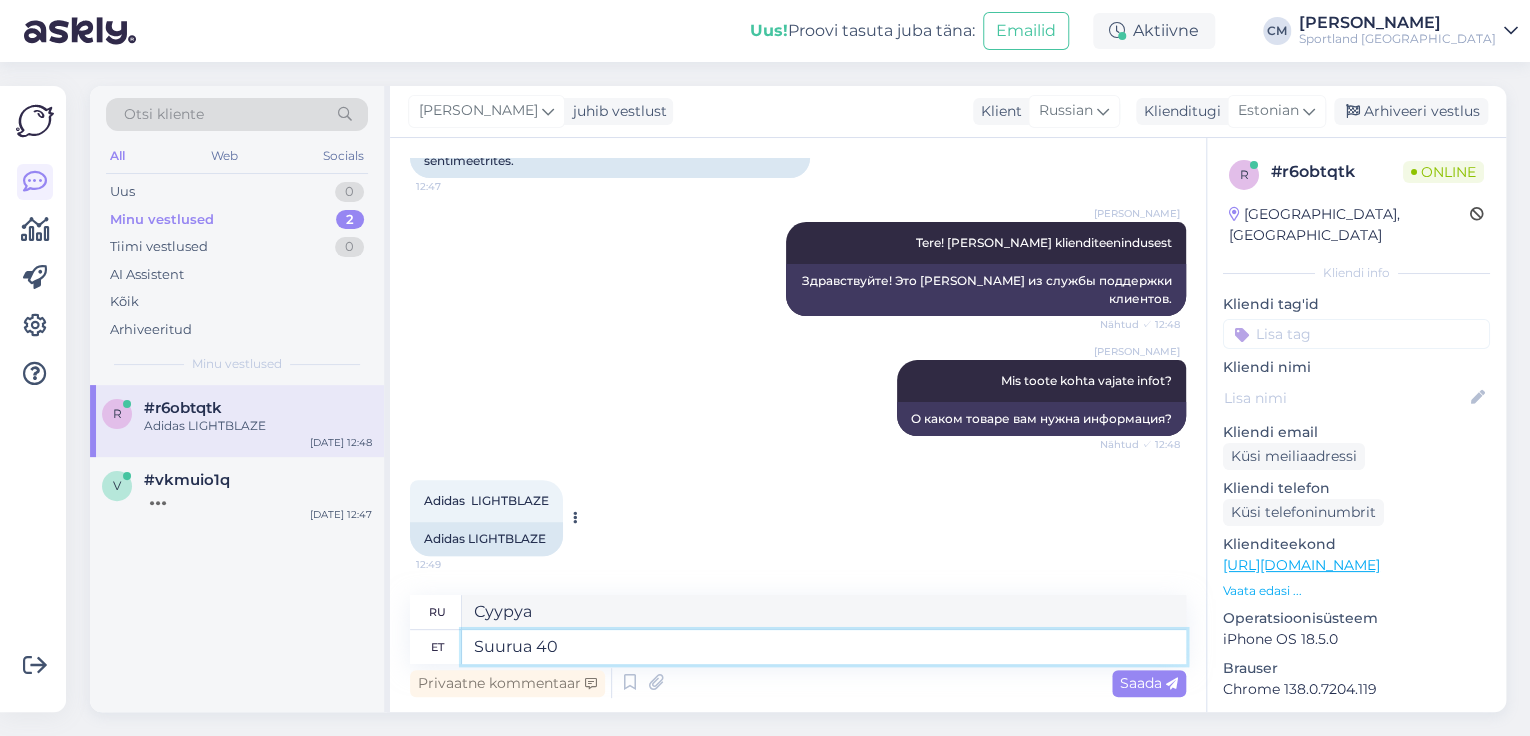 type on "Suurua 40" 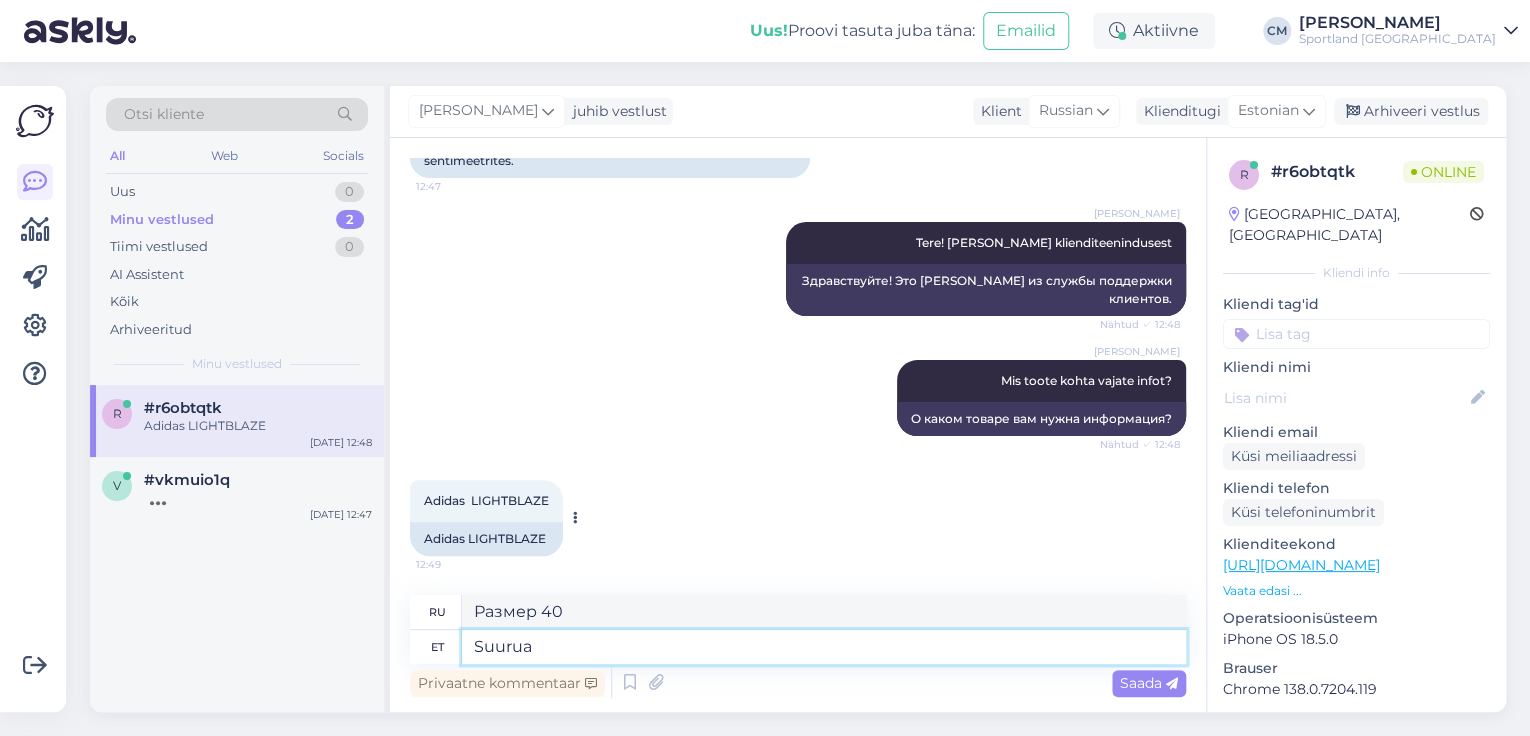 type on "Suurua" 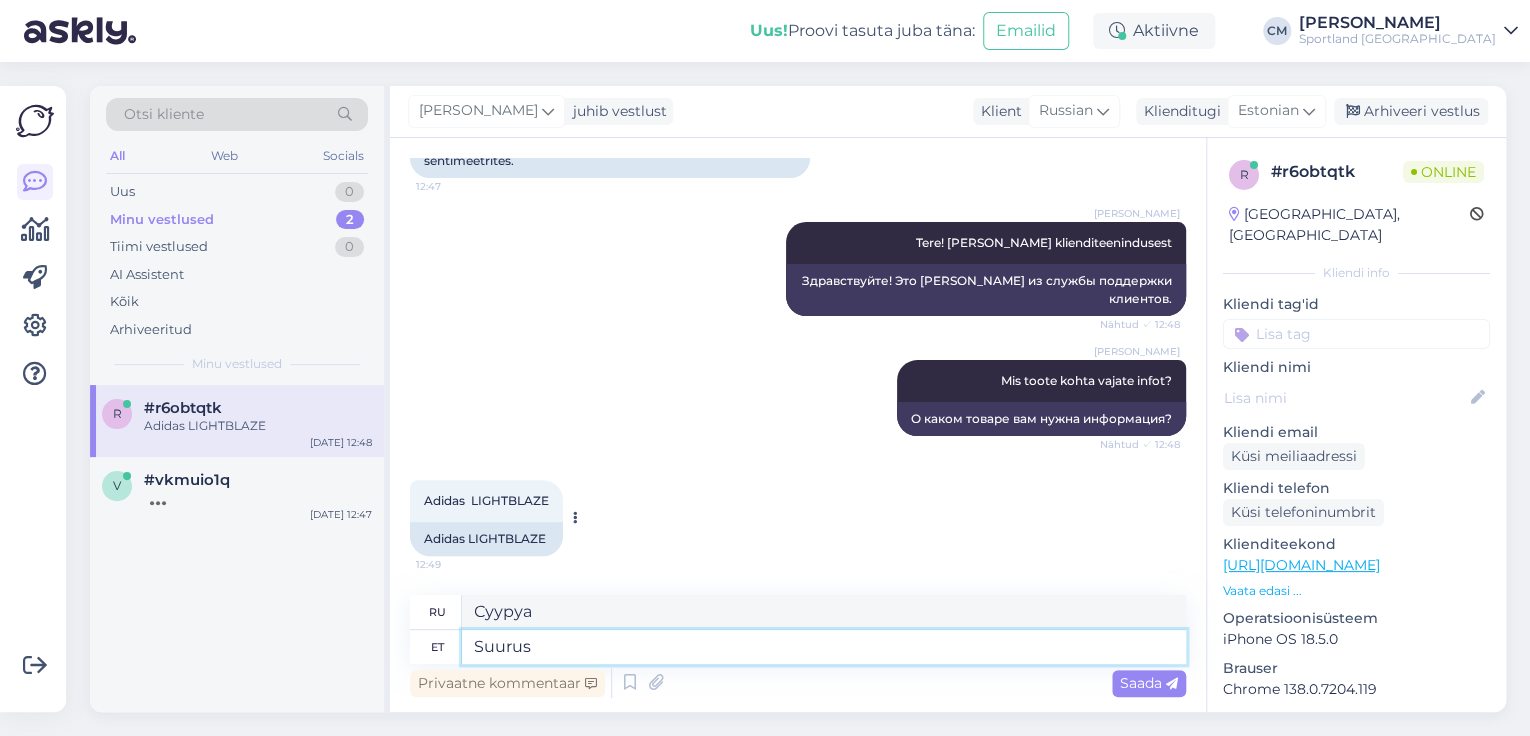 type on "Suurus" 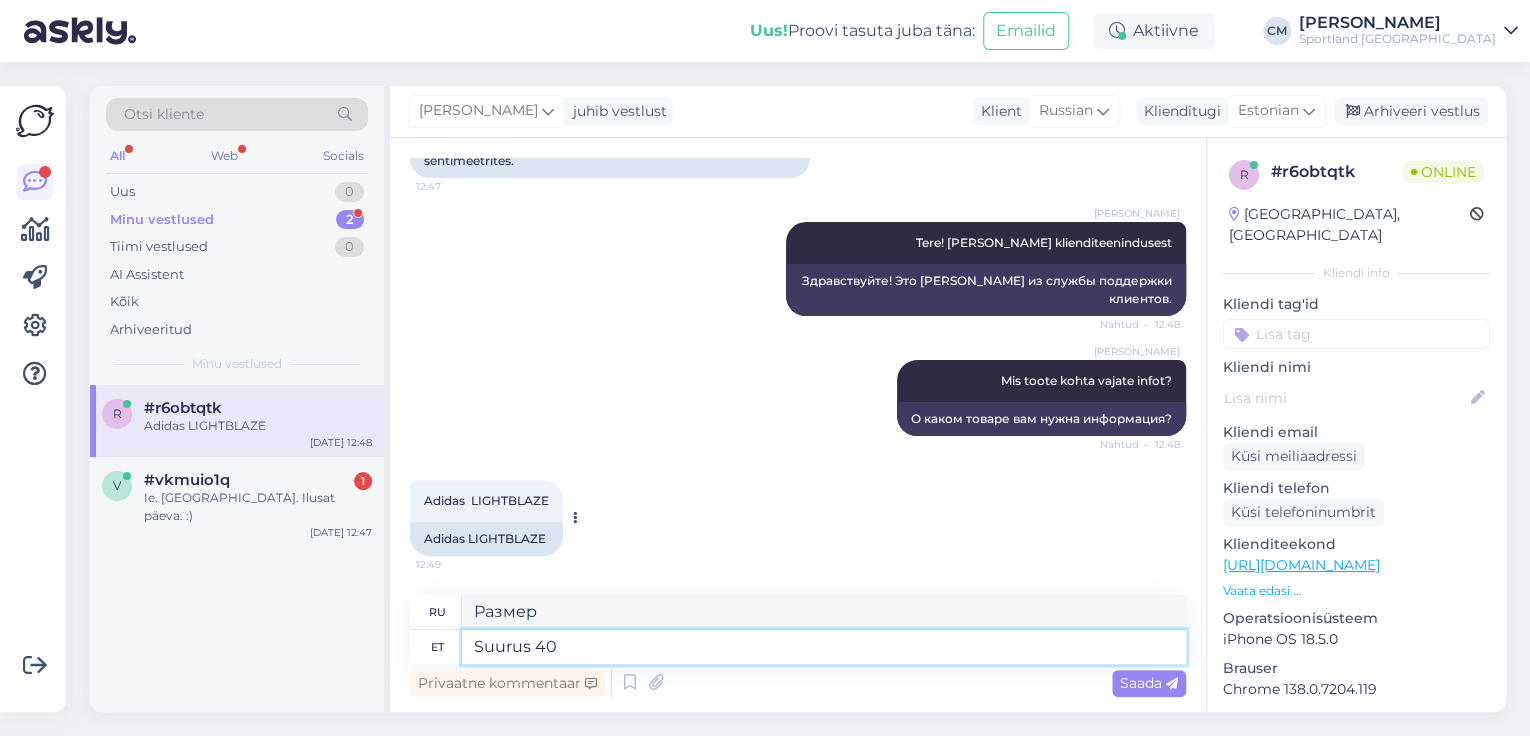 type on "Suurus 40 -" 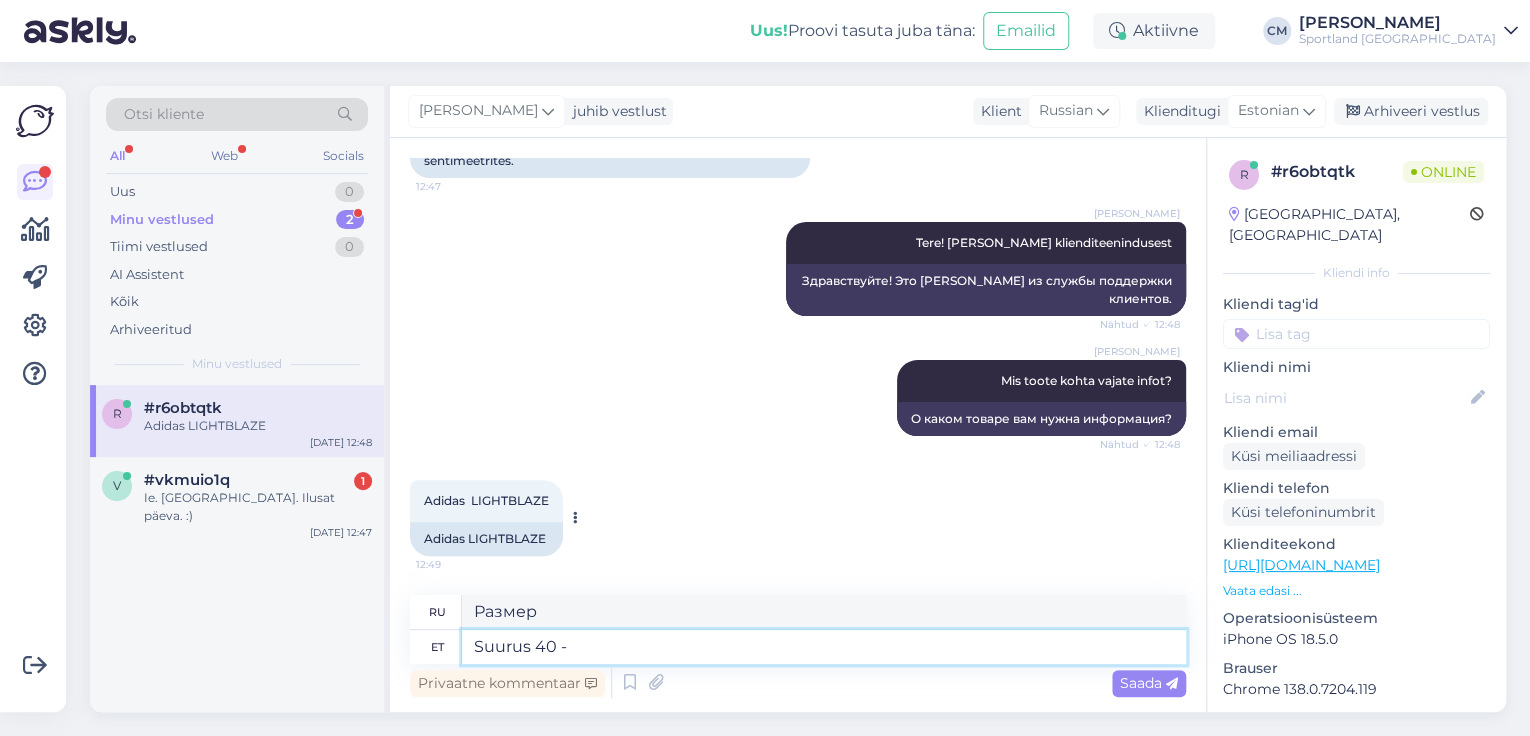type on "Размер 40" 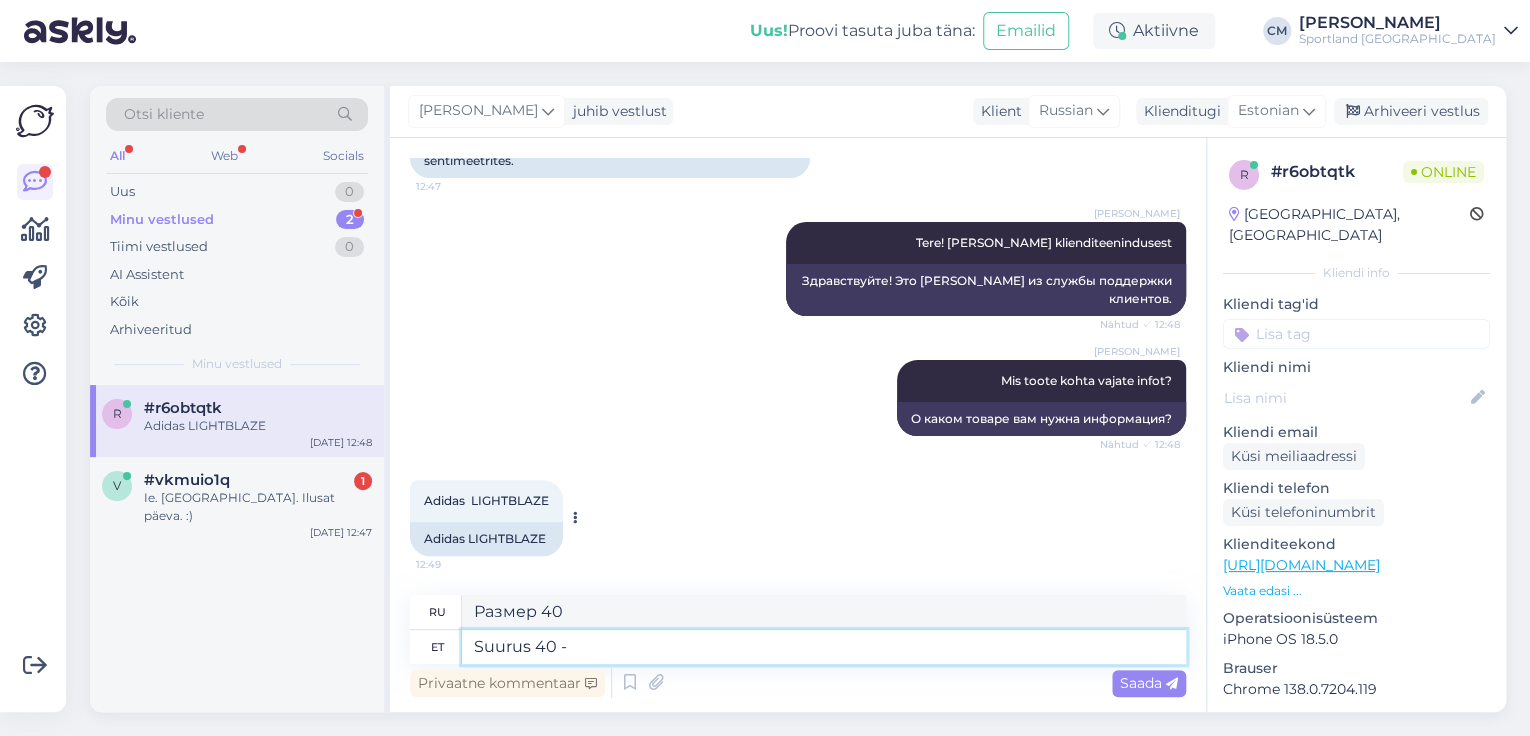 paste on "24.6 cm" 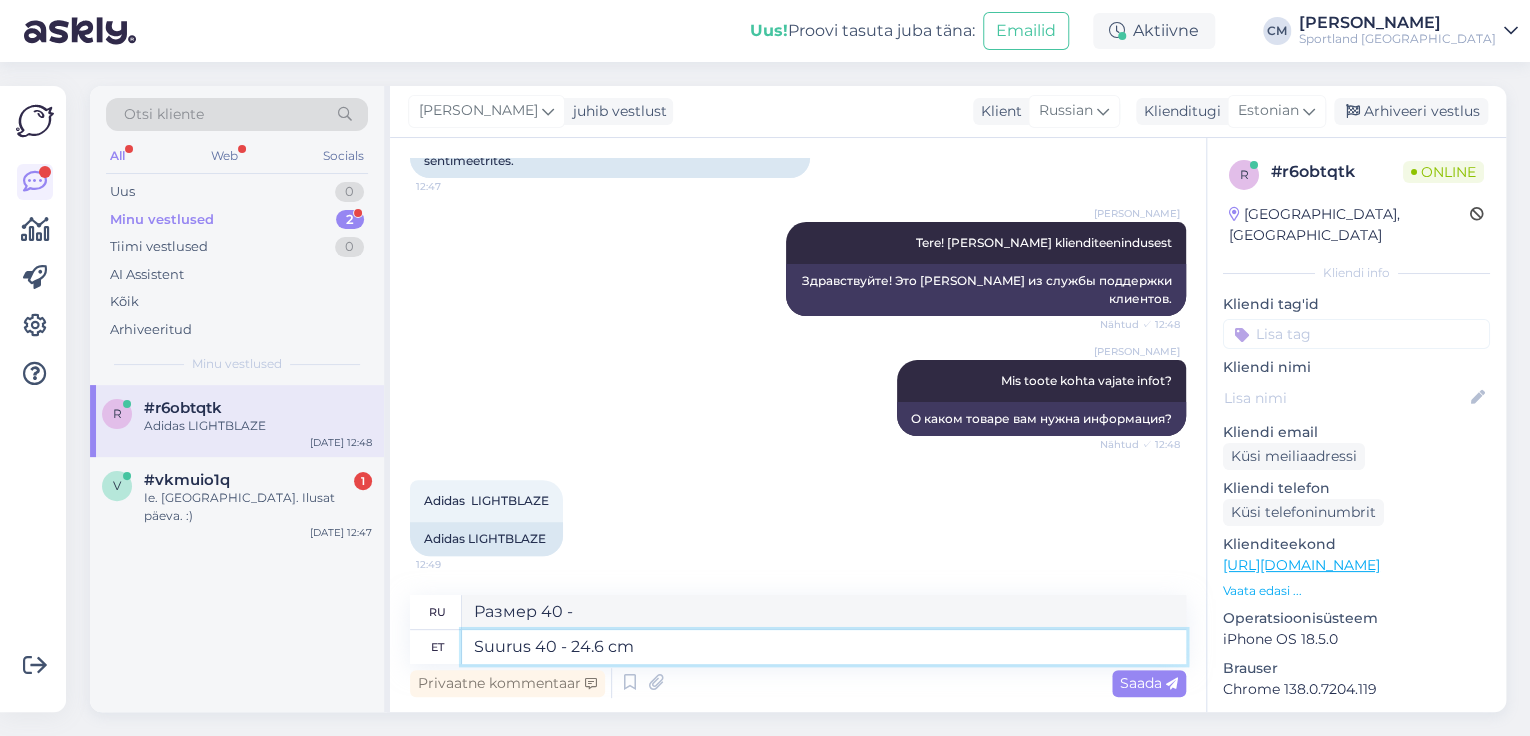 type on "Размер 40 - 24.6 см" 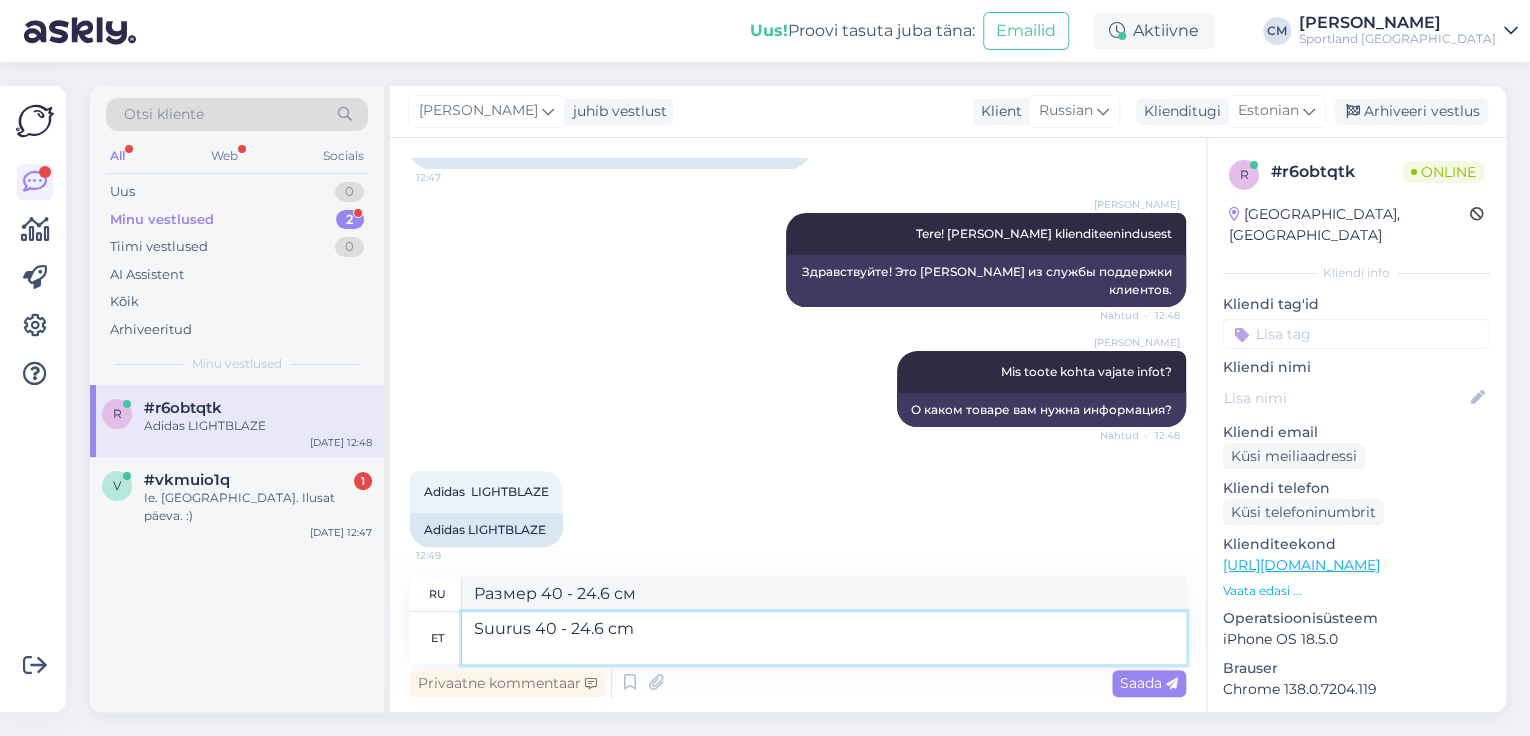 scroll, scrollTop: 216, scrollLeft: 0, axis: vertical 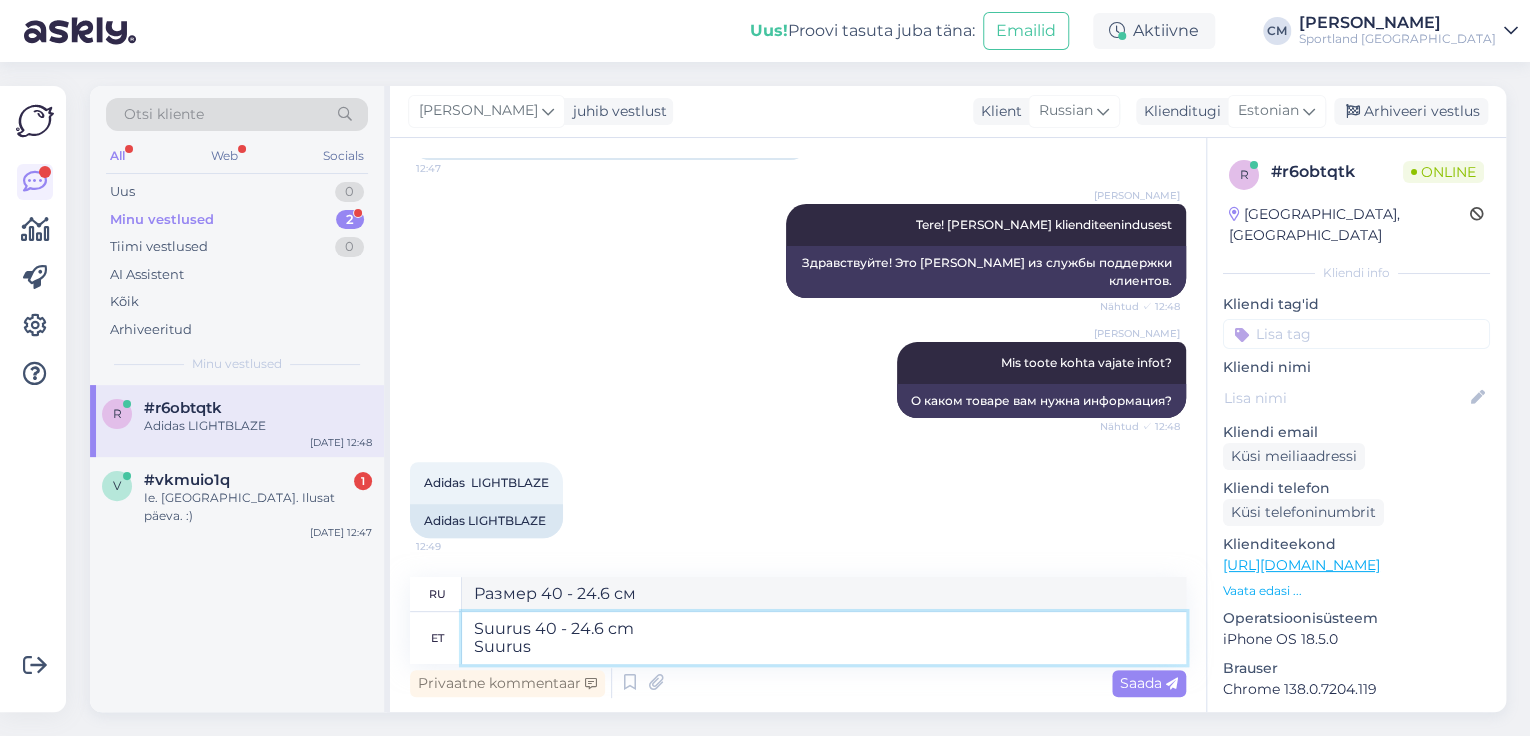 type on "Suurus 40 - 24.6 cm
Suurus" 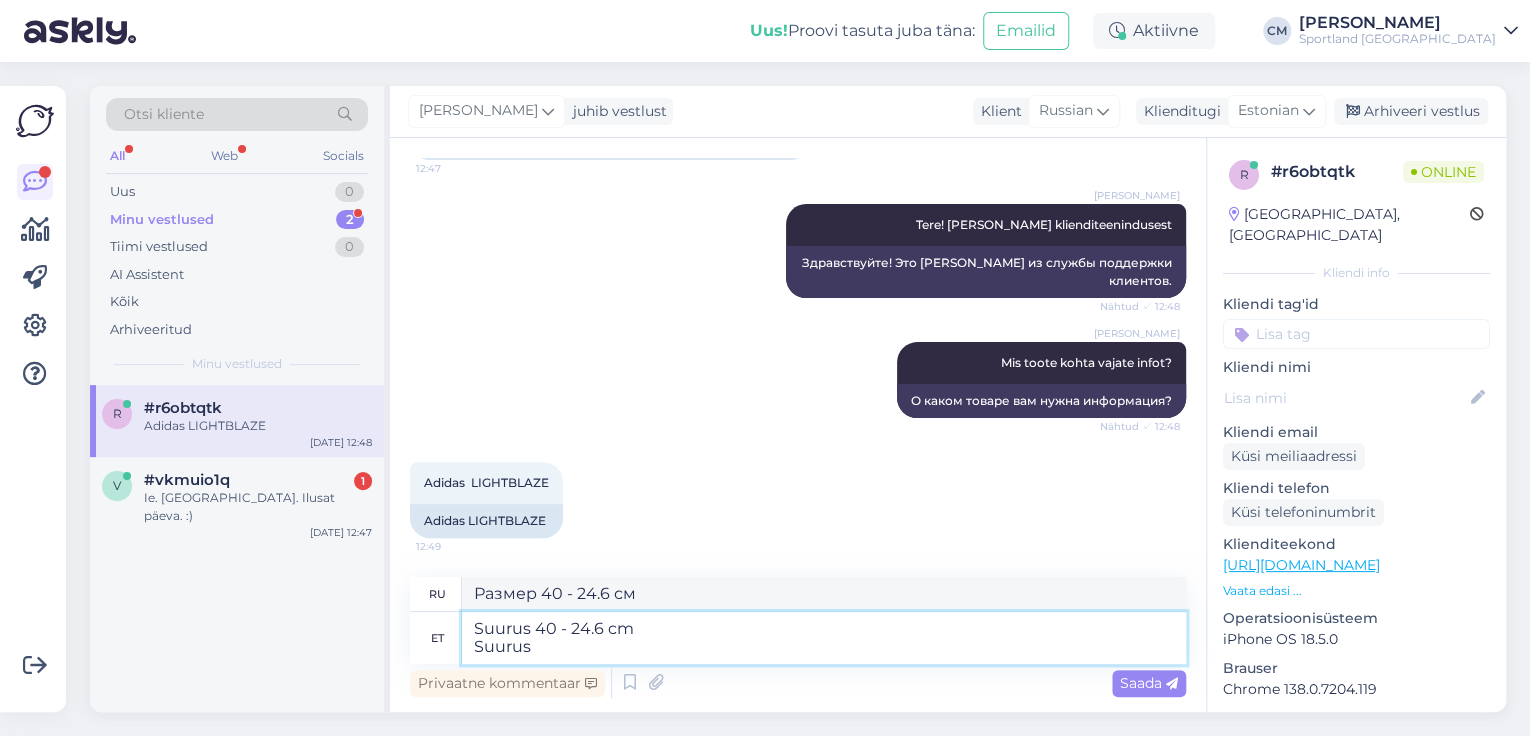 type on "Размер 40 - 24.6 см
Размер" 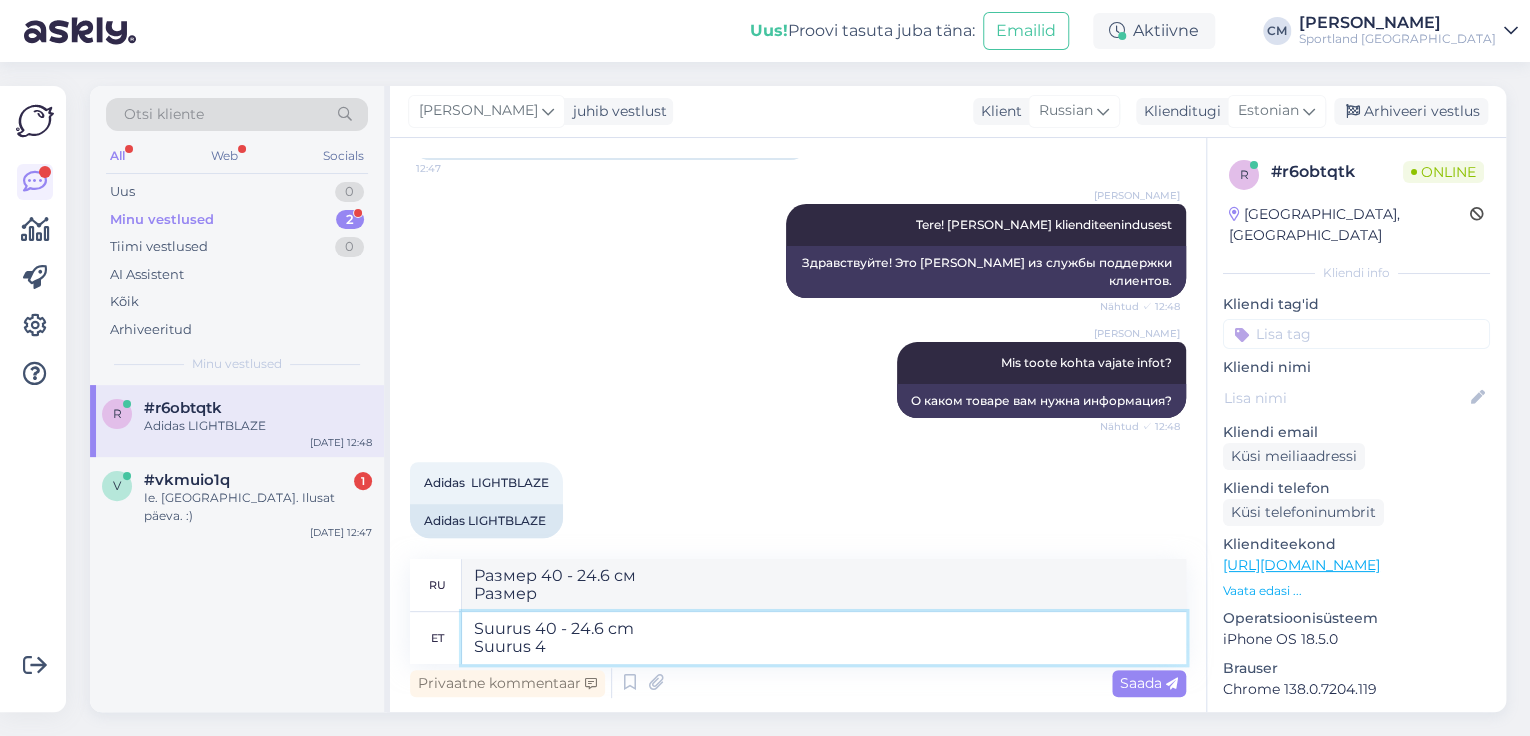 type on "Suurus 40 - 24.6 cm
Suurus 45" 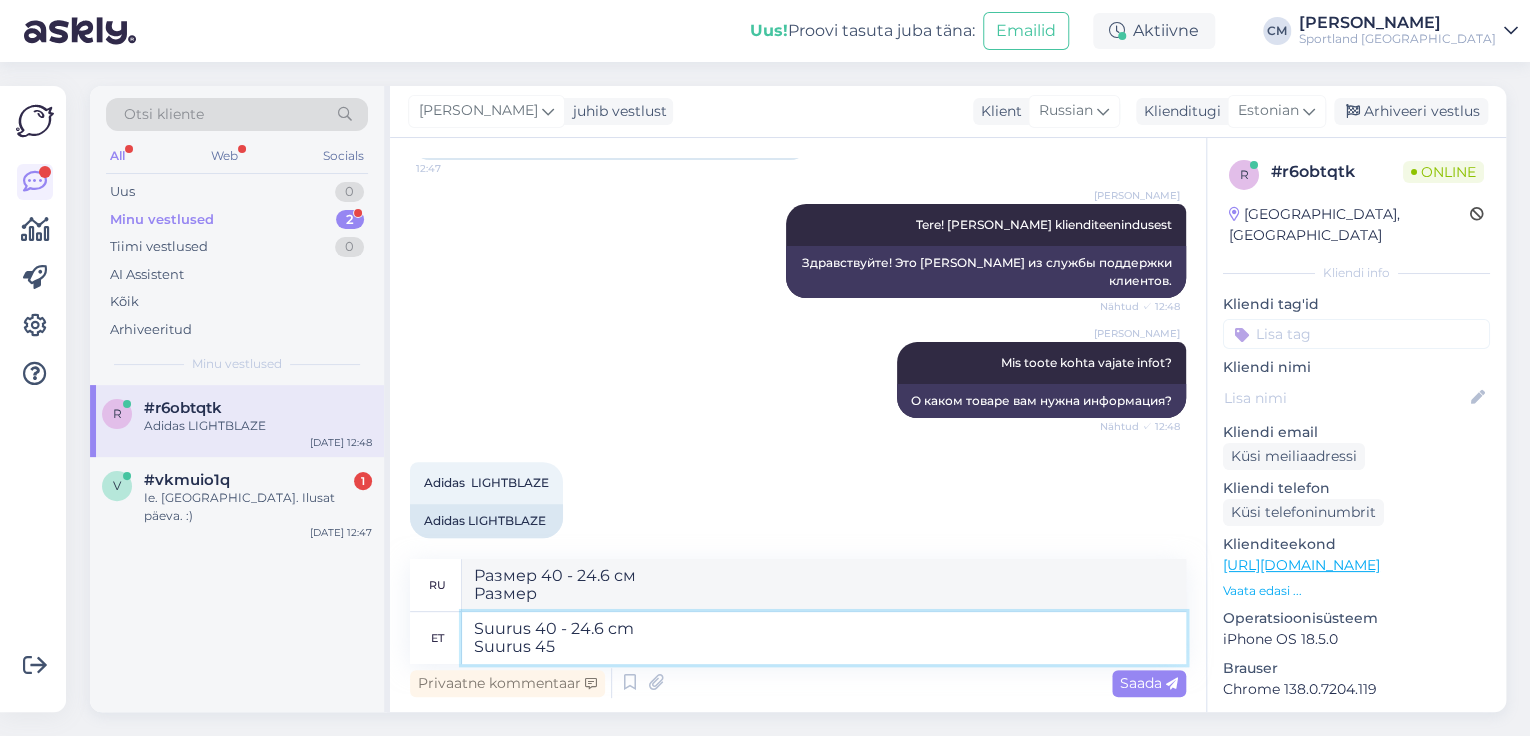 type on "Размер 40 - 24.6 см
Размер 2" 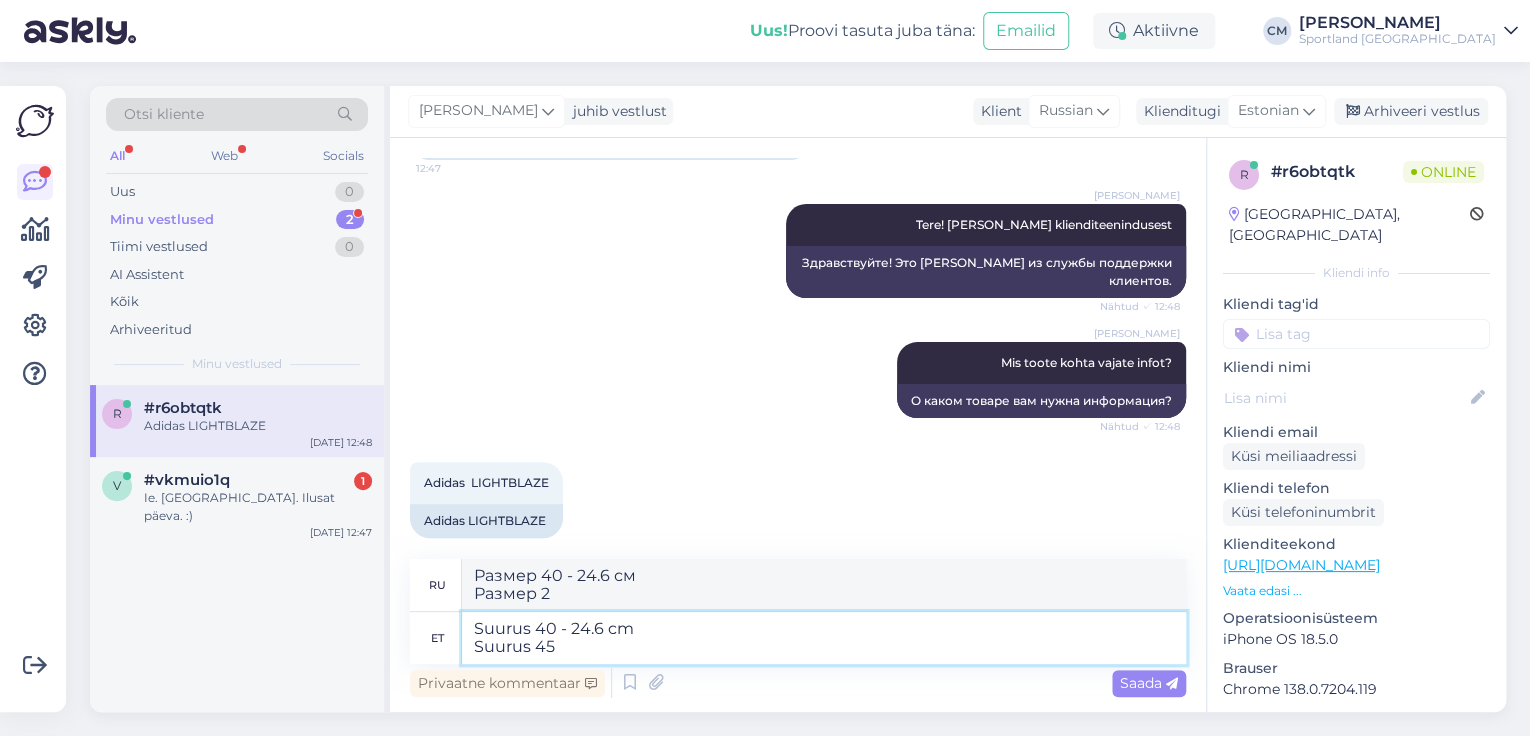 type on "Suurus 40 - 24.6 cm
Suurus 45 1" 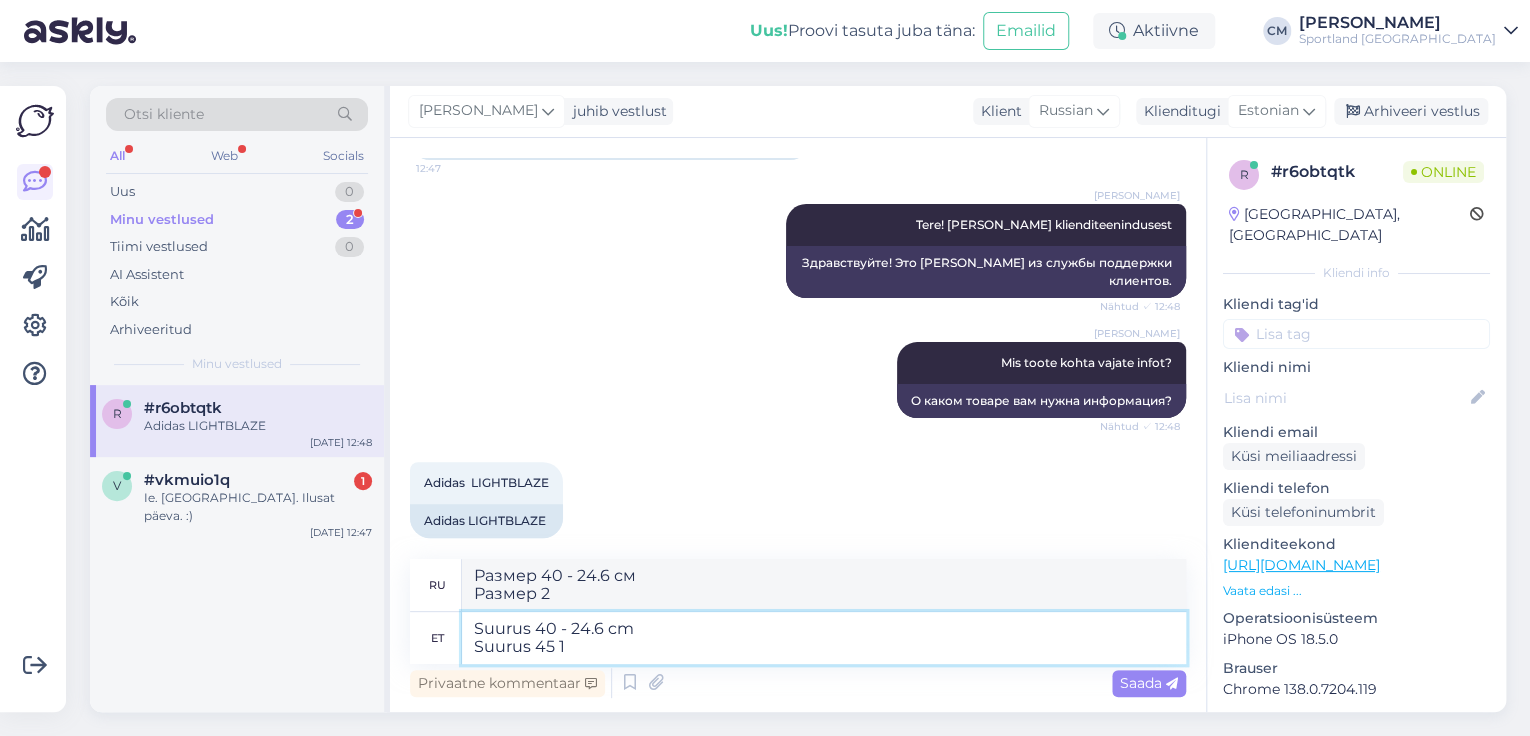type on "Размер 40 - 24.6 см
Размер 45" 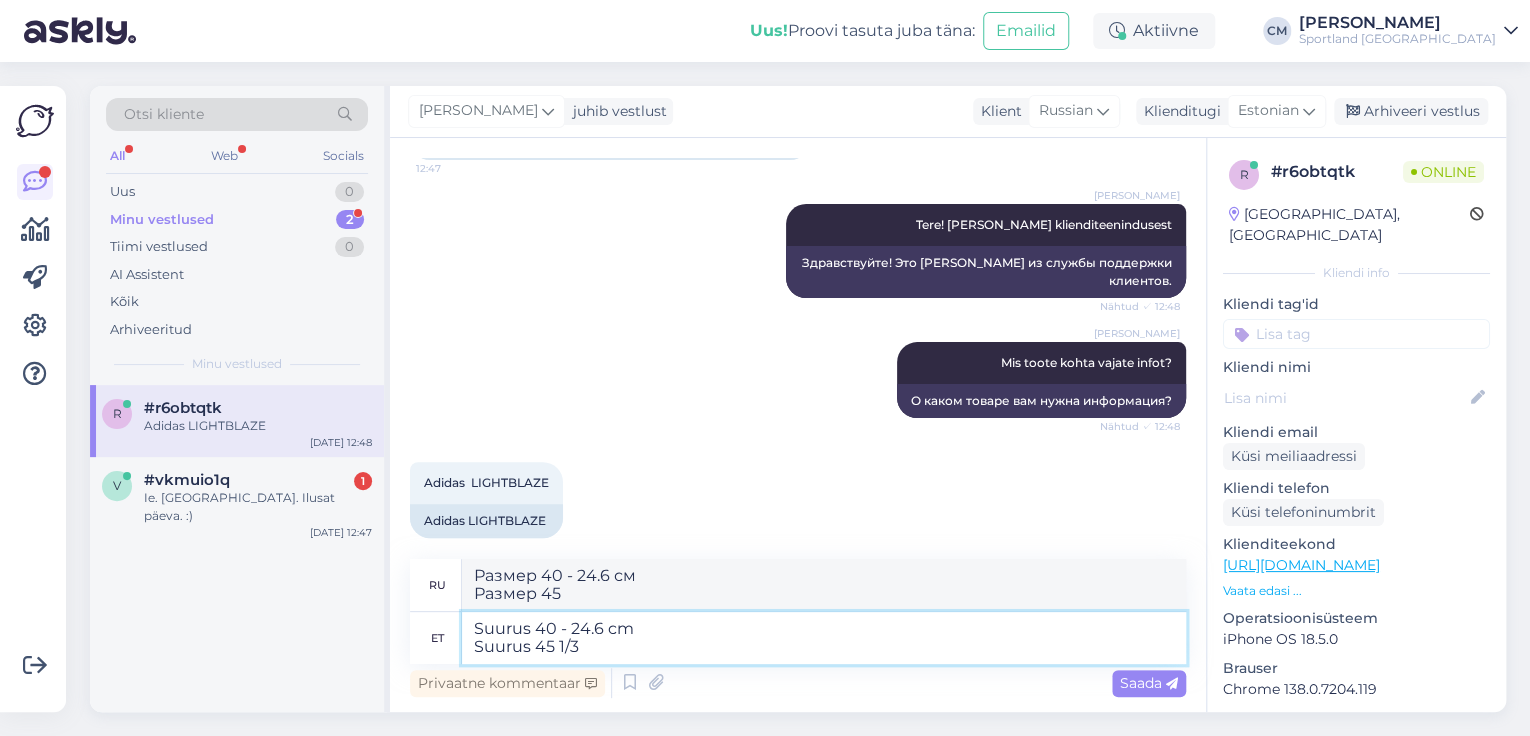 type on "Suurus 40 - 24.6 cm
Suurus 45 1/3" 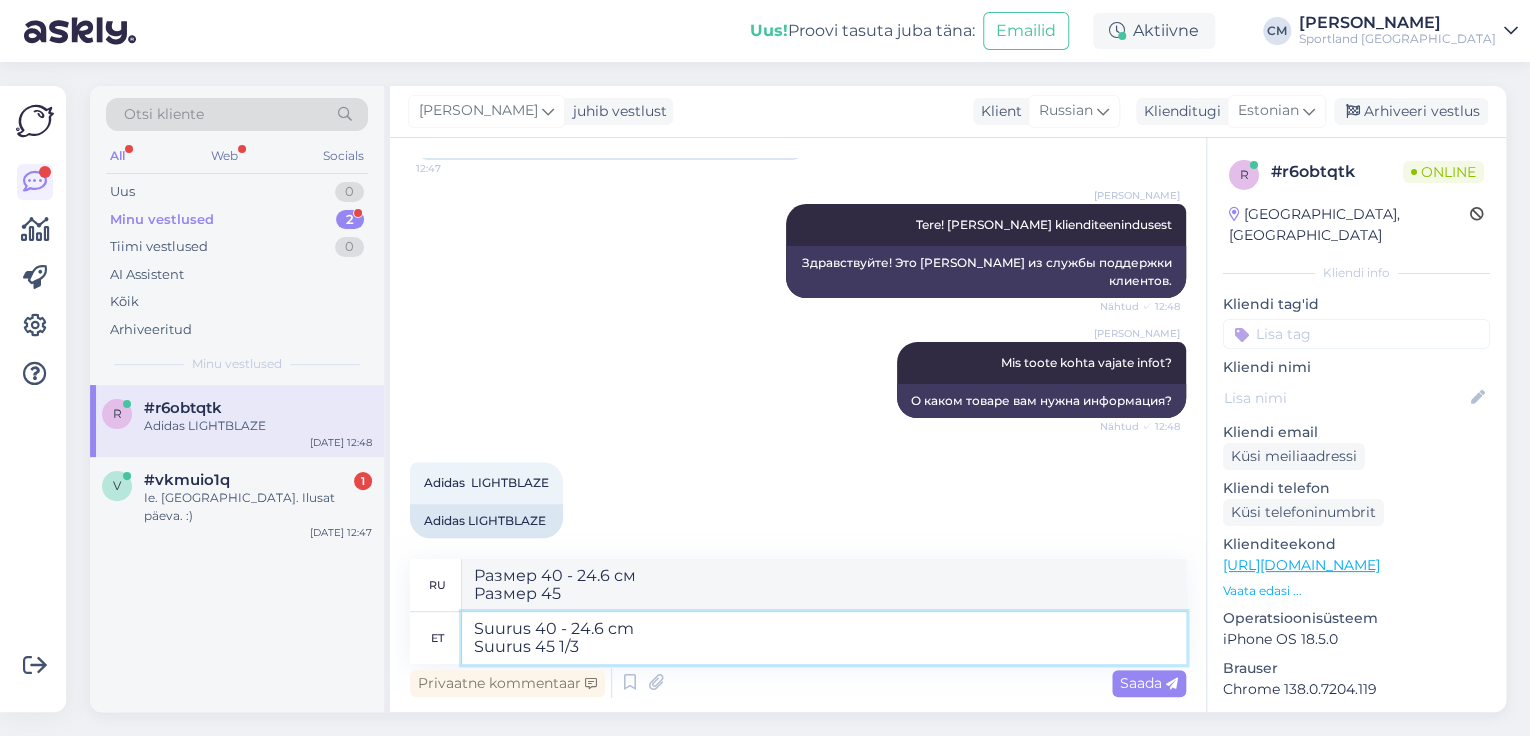 type on "Размер 40 - 24.6 см
Размер 45 1/3" 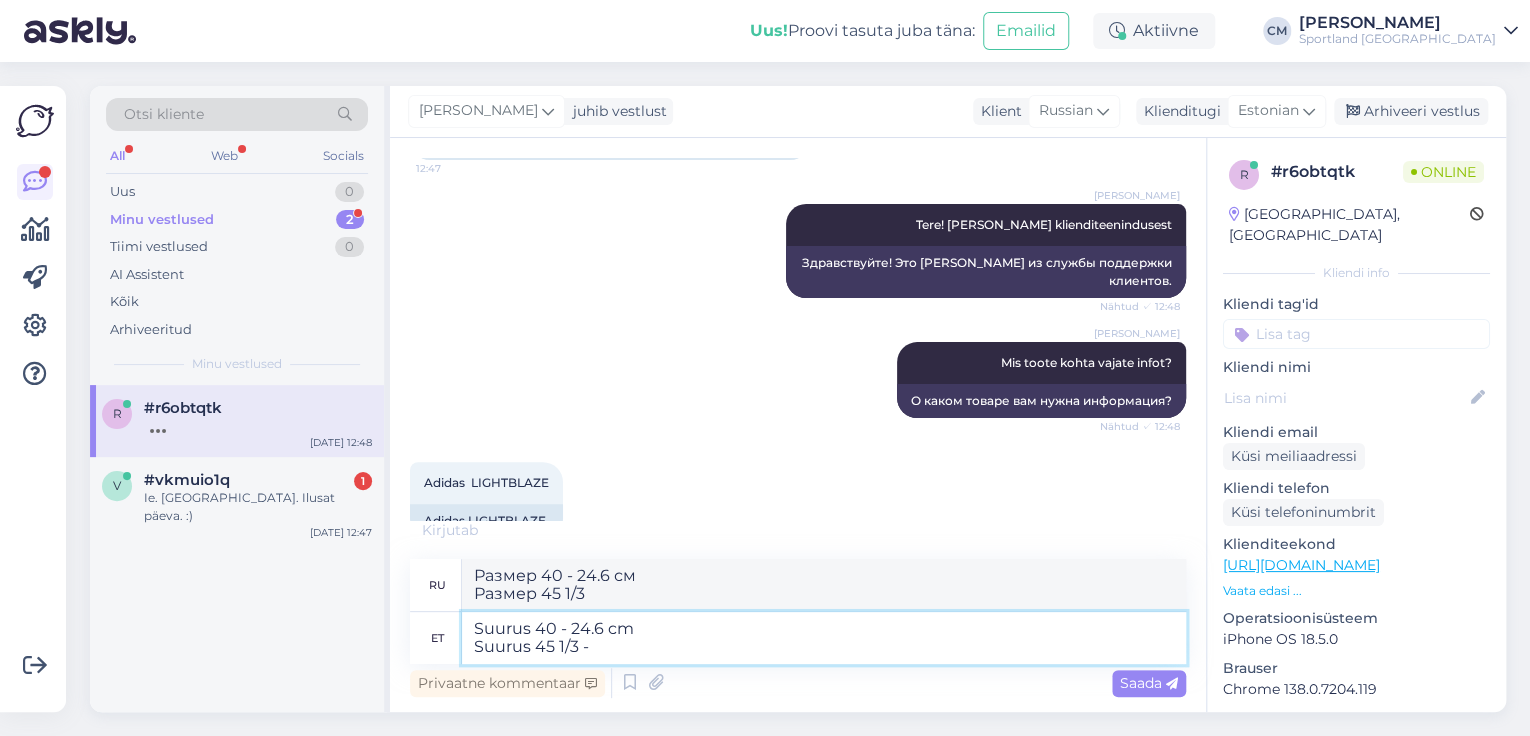 paste on "28 cm" 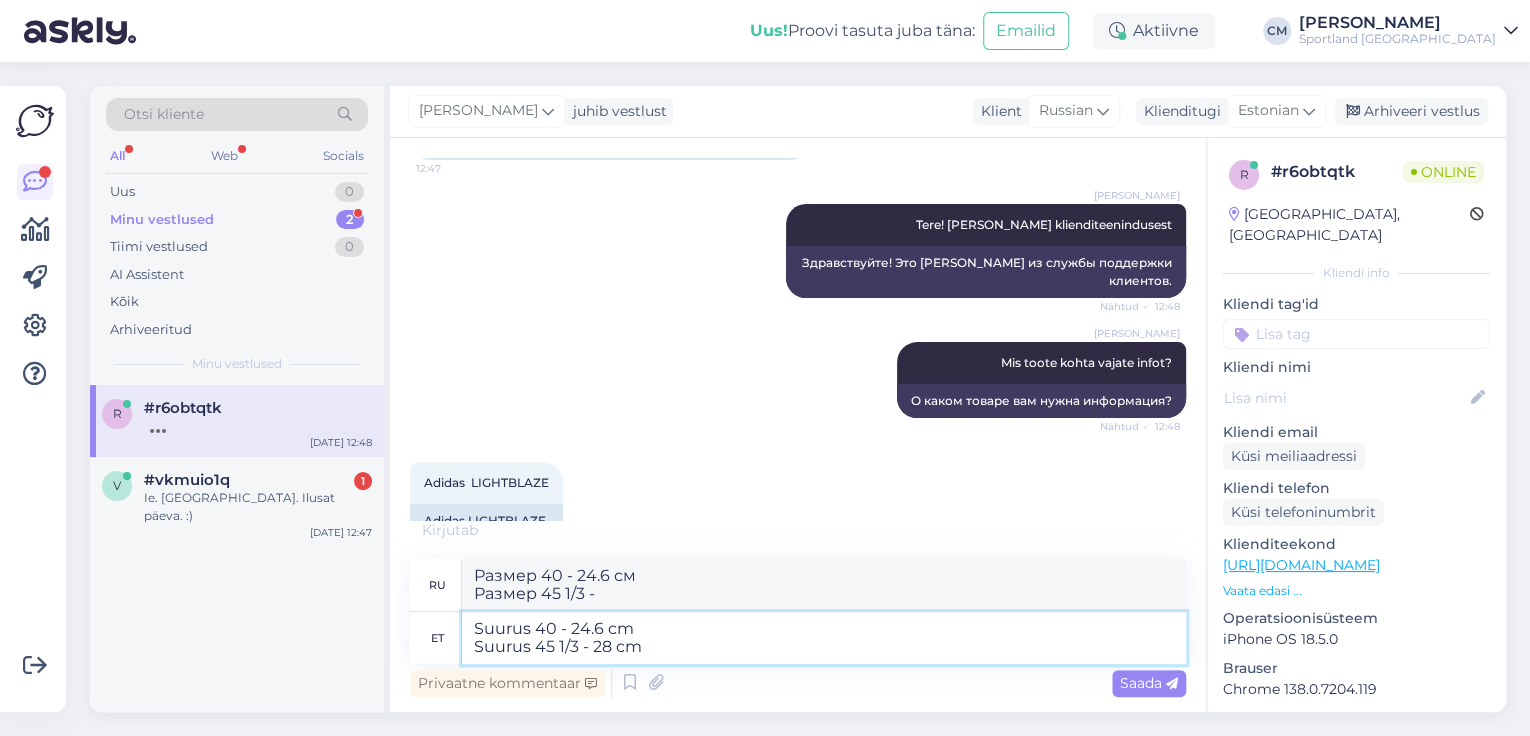 type on "Размер 40 - 24.6 см
Размер 45 1/3 - 28 см" 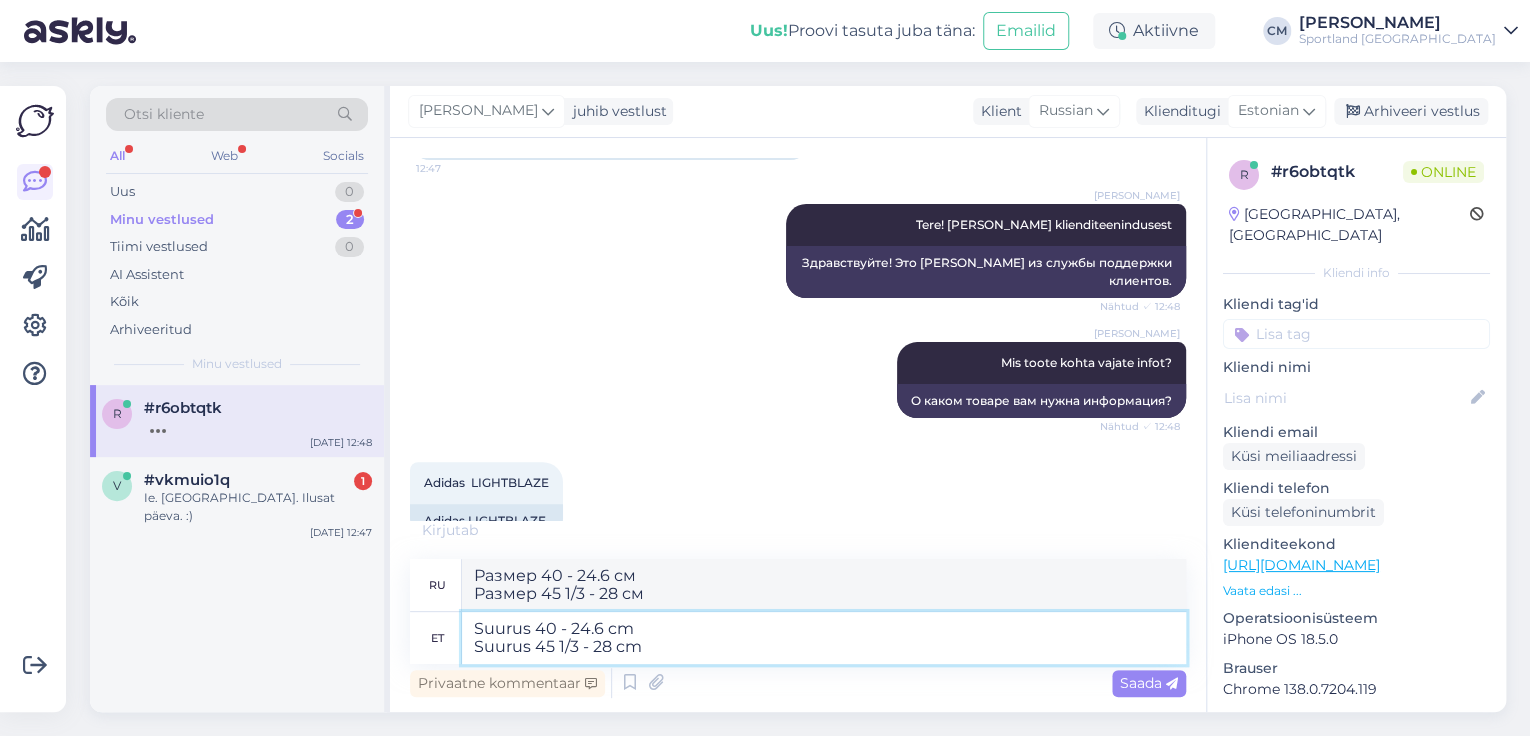 type 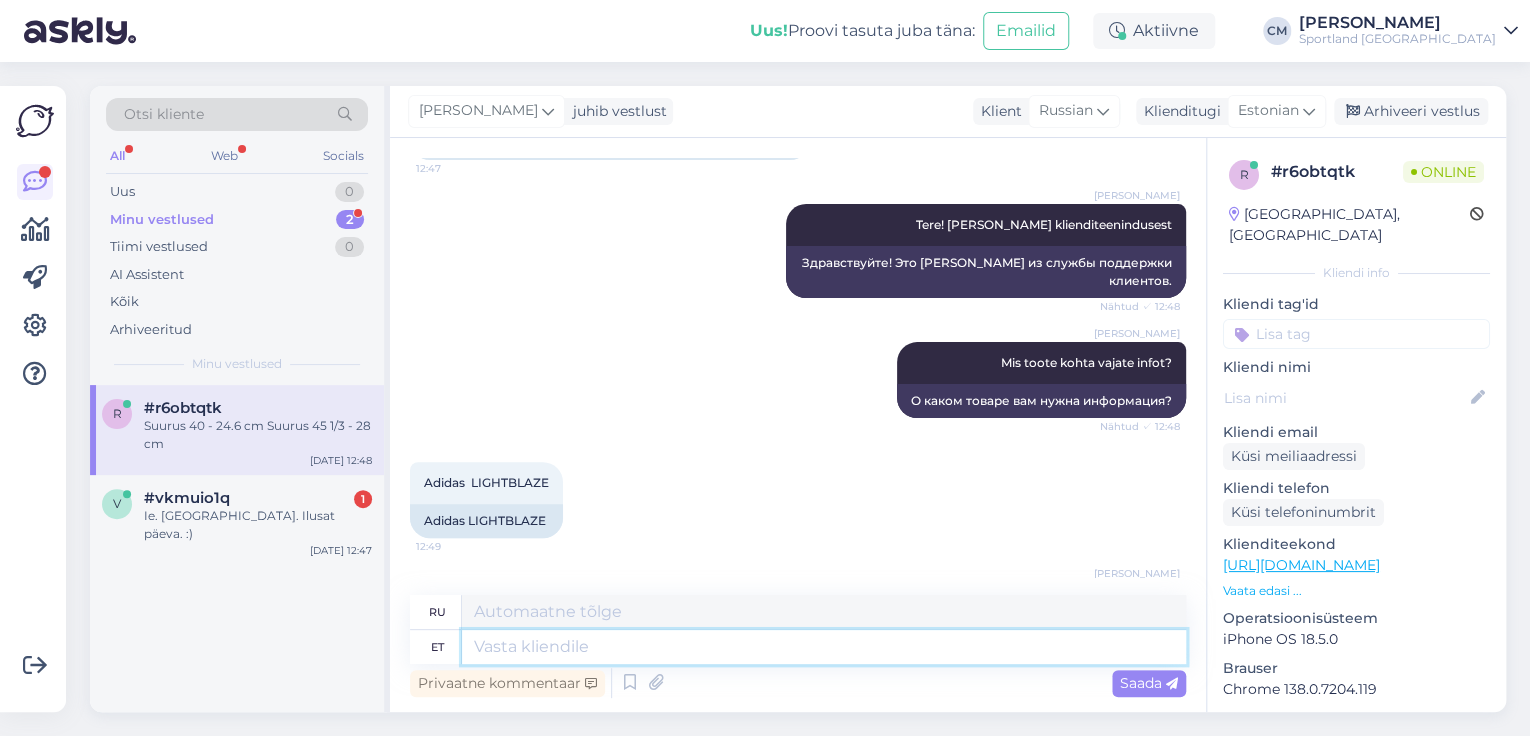 scroll, scrollTop: 355, scrollLeft: 0, axis: vertical 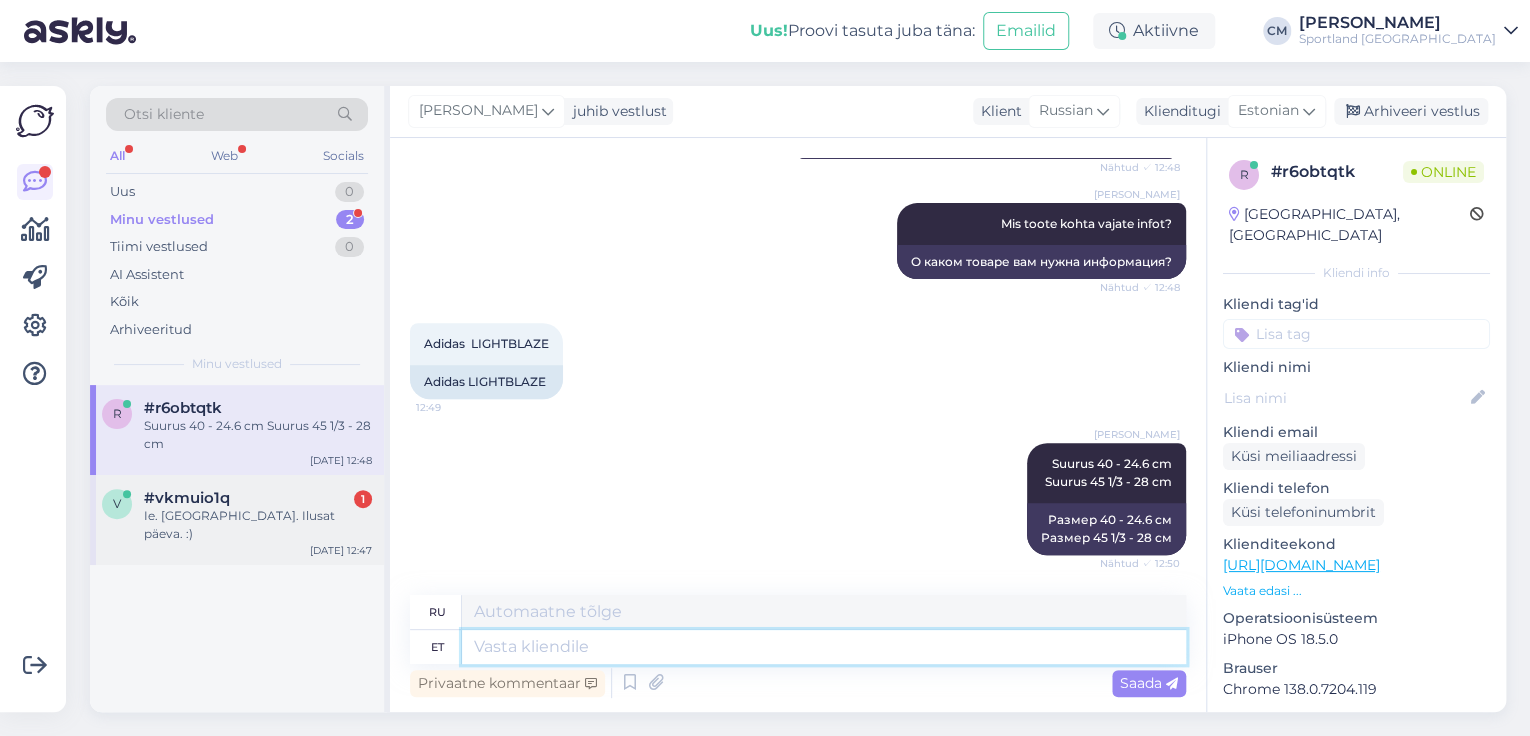 type 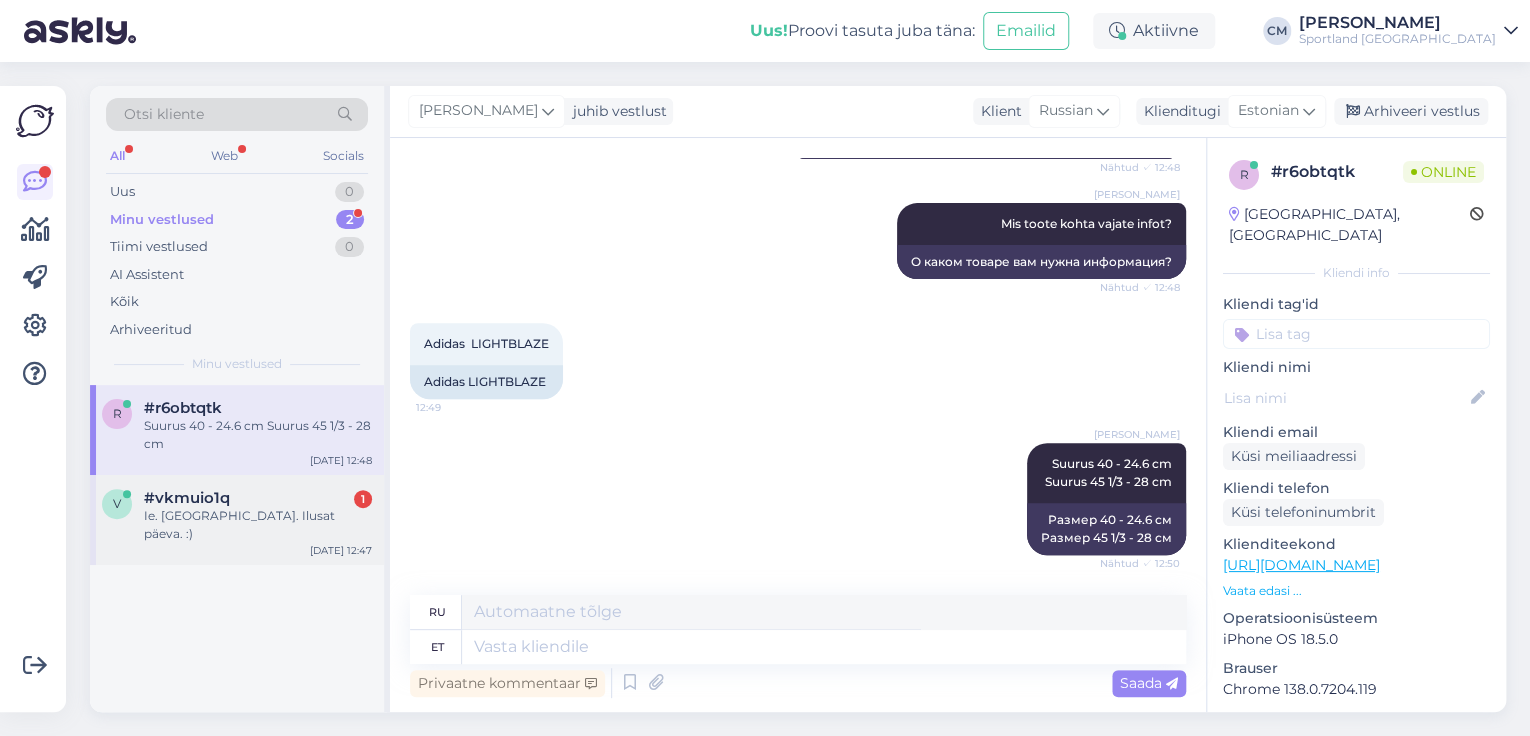 click on "#vkmuio1q 1" at bounding box center [258, 498] 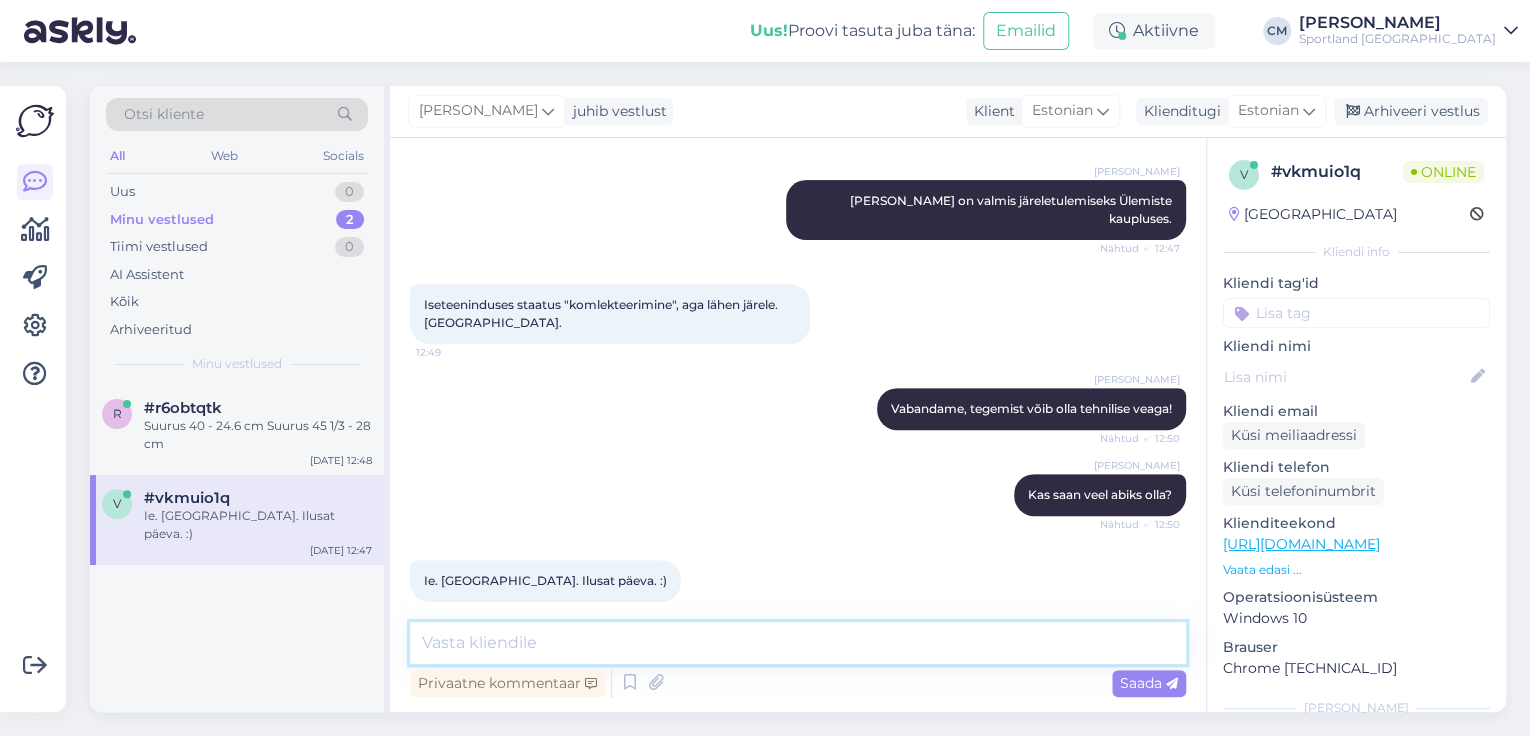 click at bounding box center (798, 643) 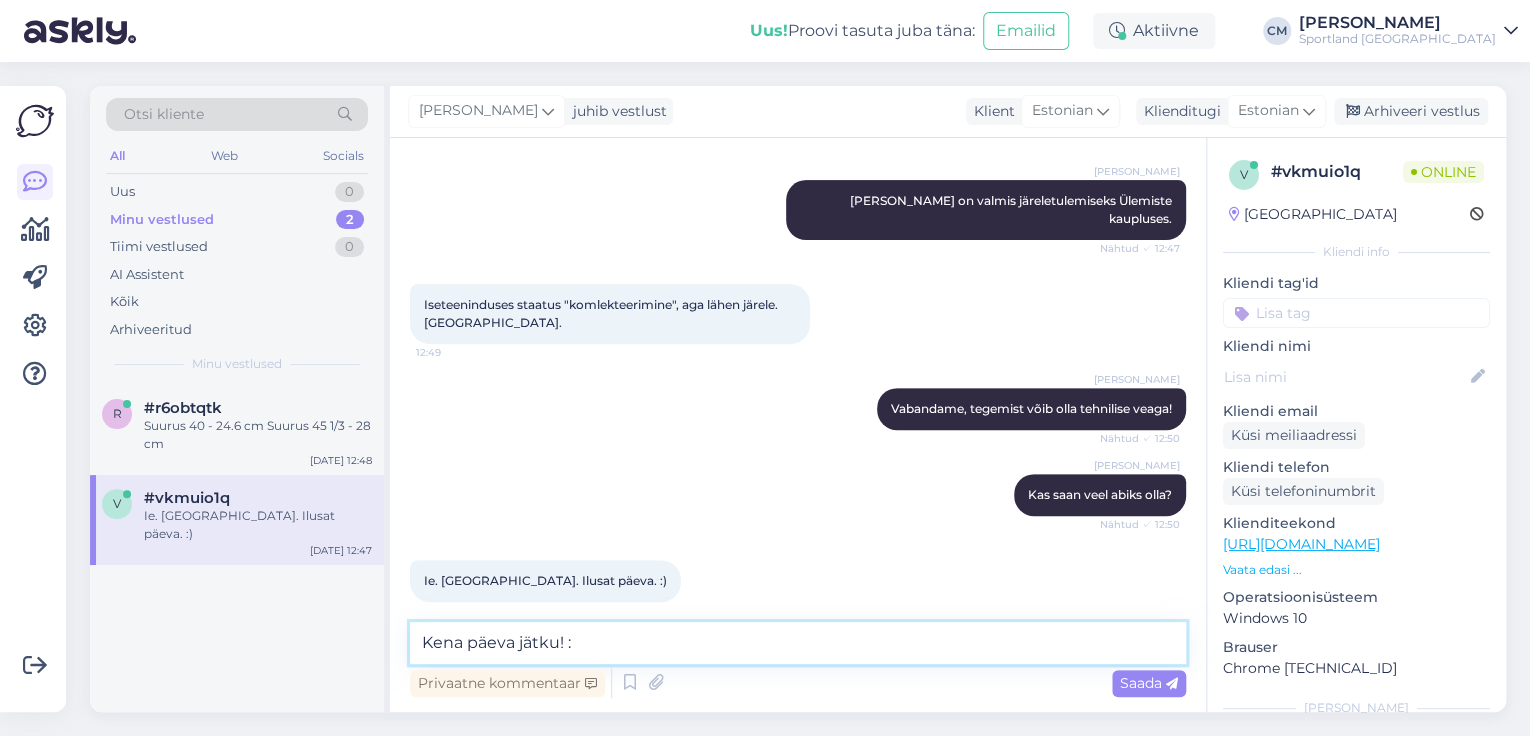type on "Kena päeva jätku! :)" 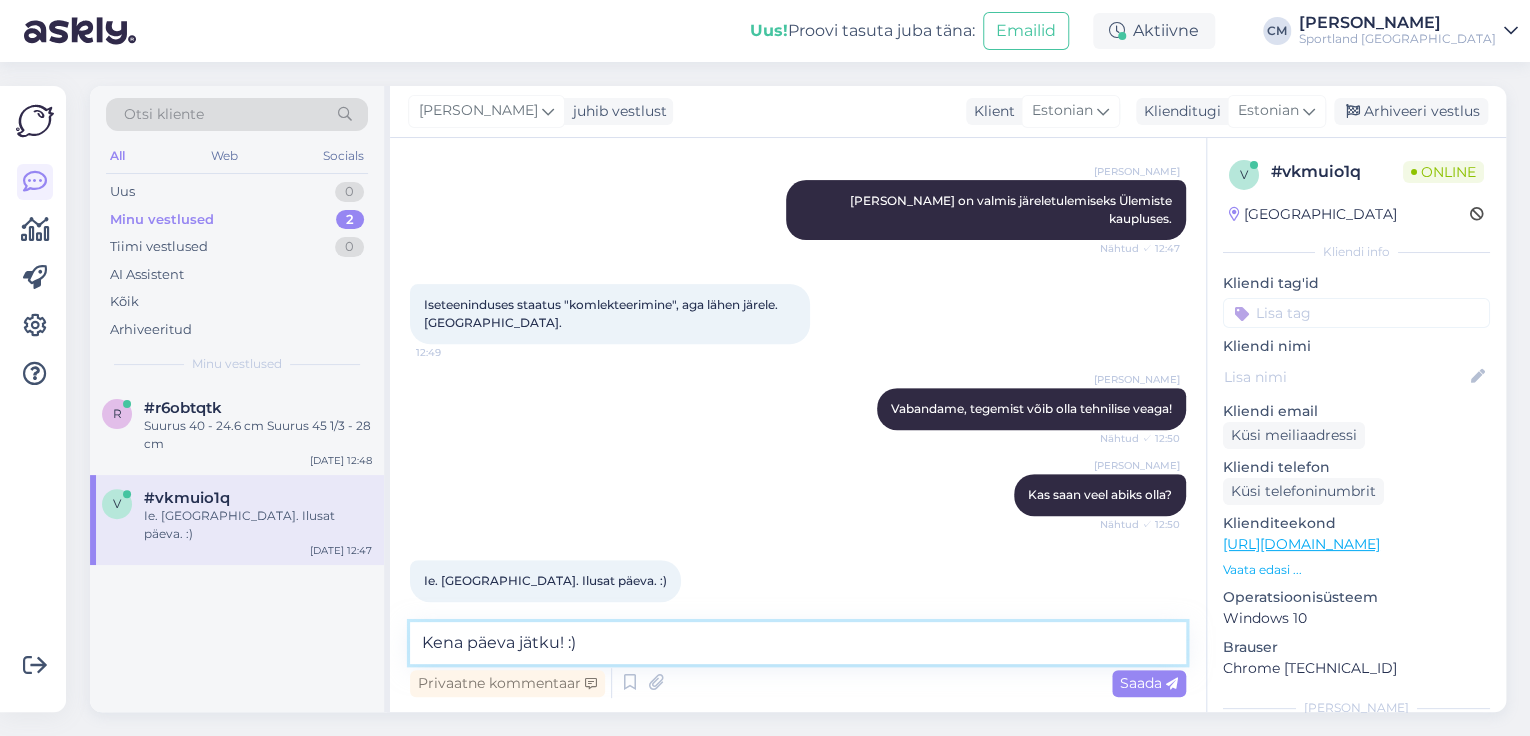 type 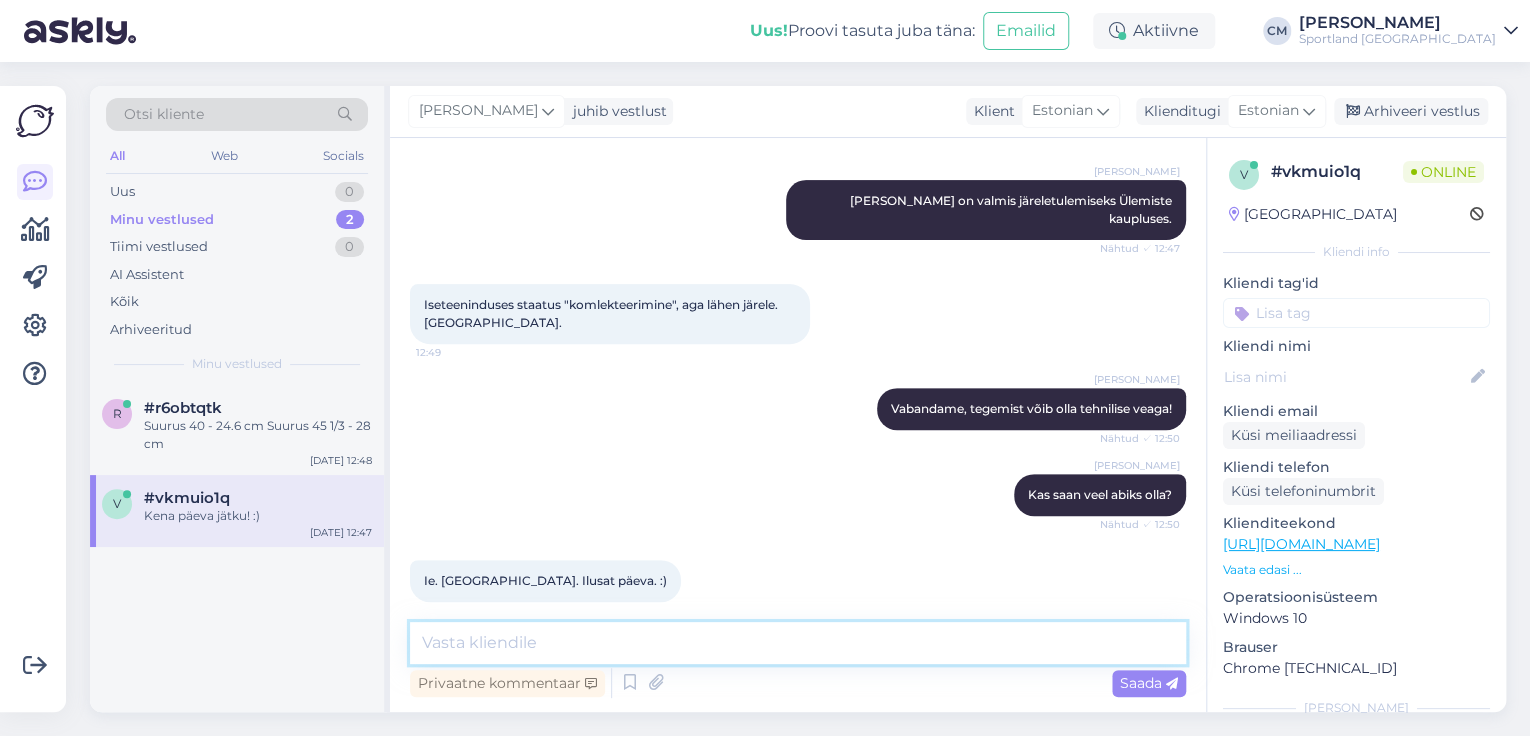 scroll, scrollTop: 433, scrollLeft: 0, axis: vertical 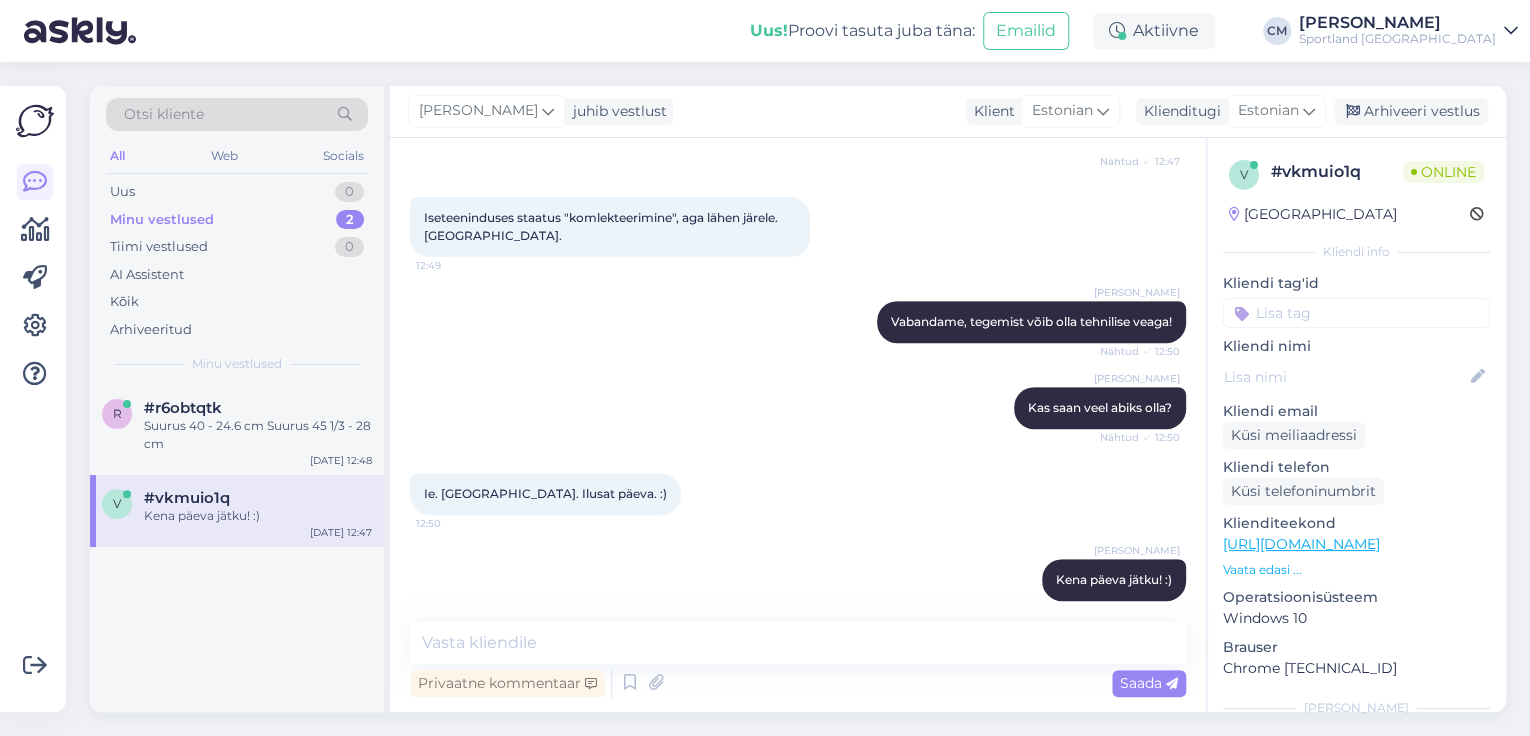 click at bounding box center [1356, 313] 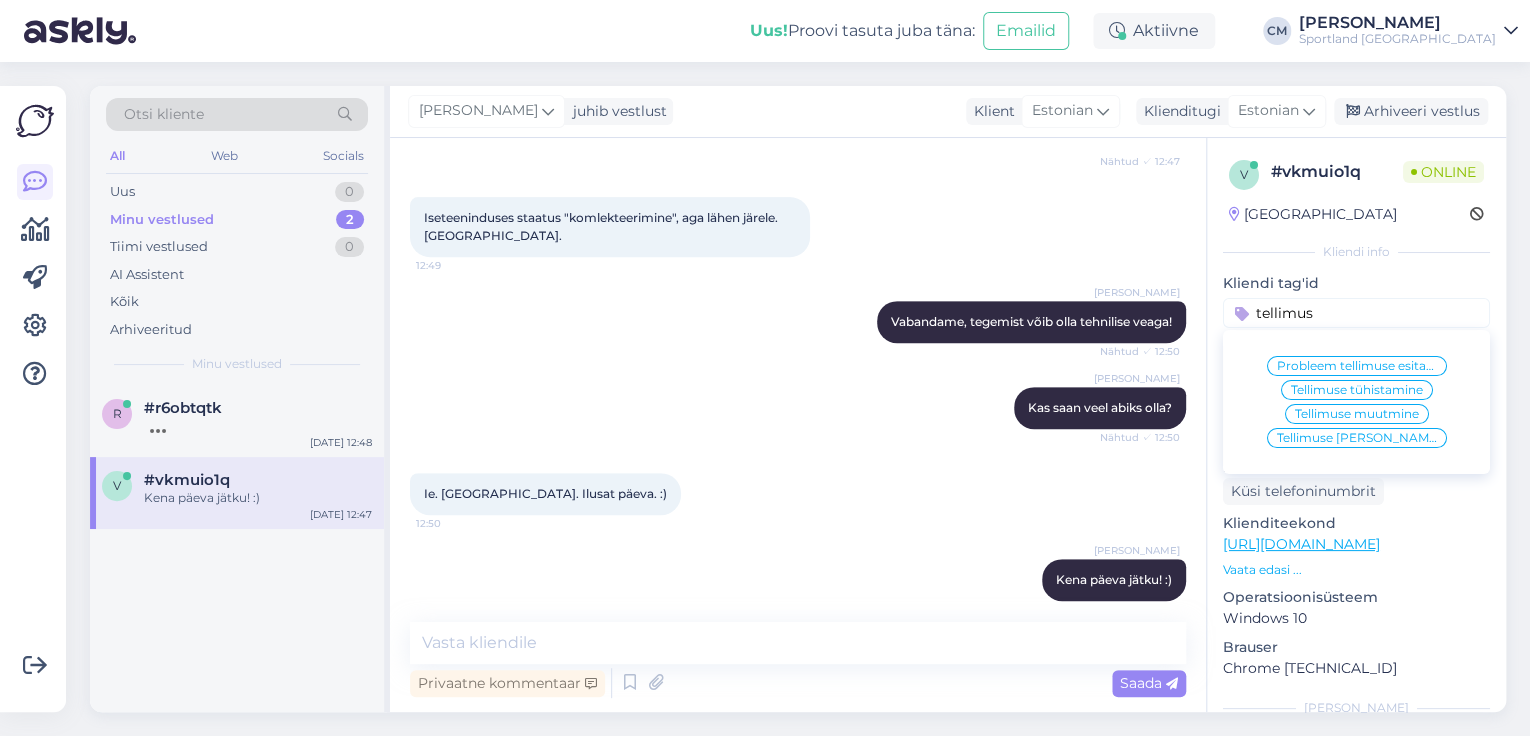 type on "tellimus" 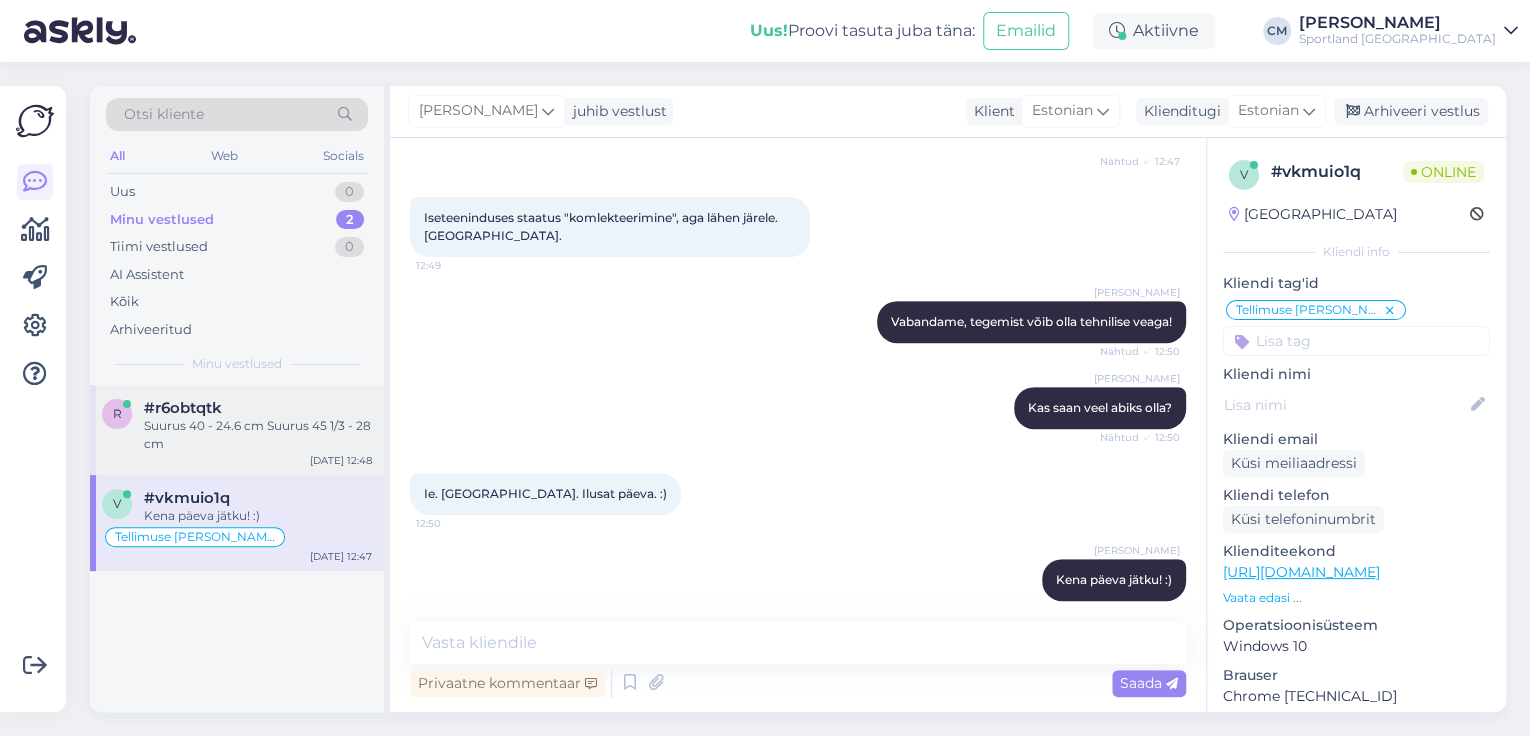 click on "#r6obtqtk" at bounding box center (258, 408) 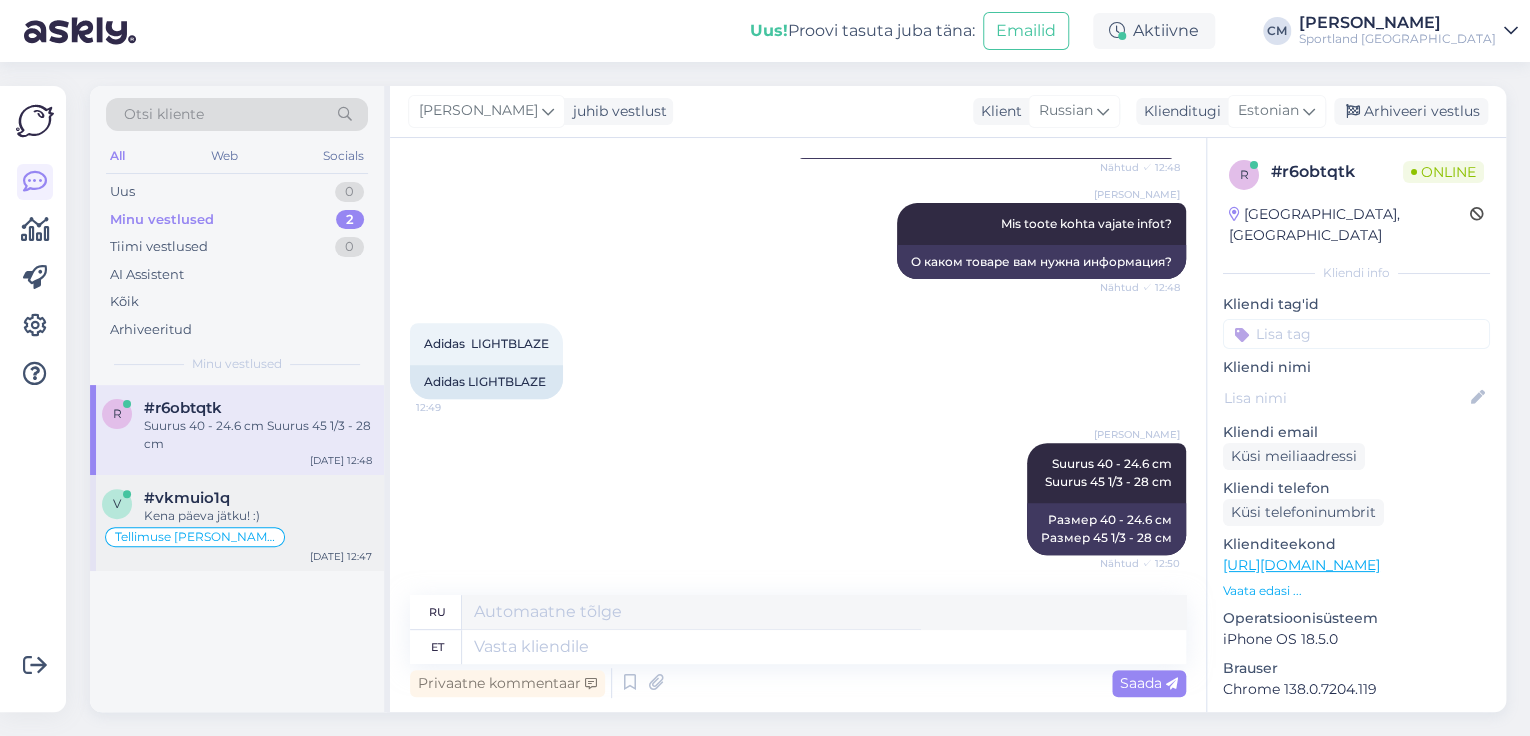 click on "#vkmuio1q" at bounding box center [258, 498] 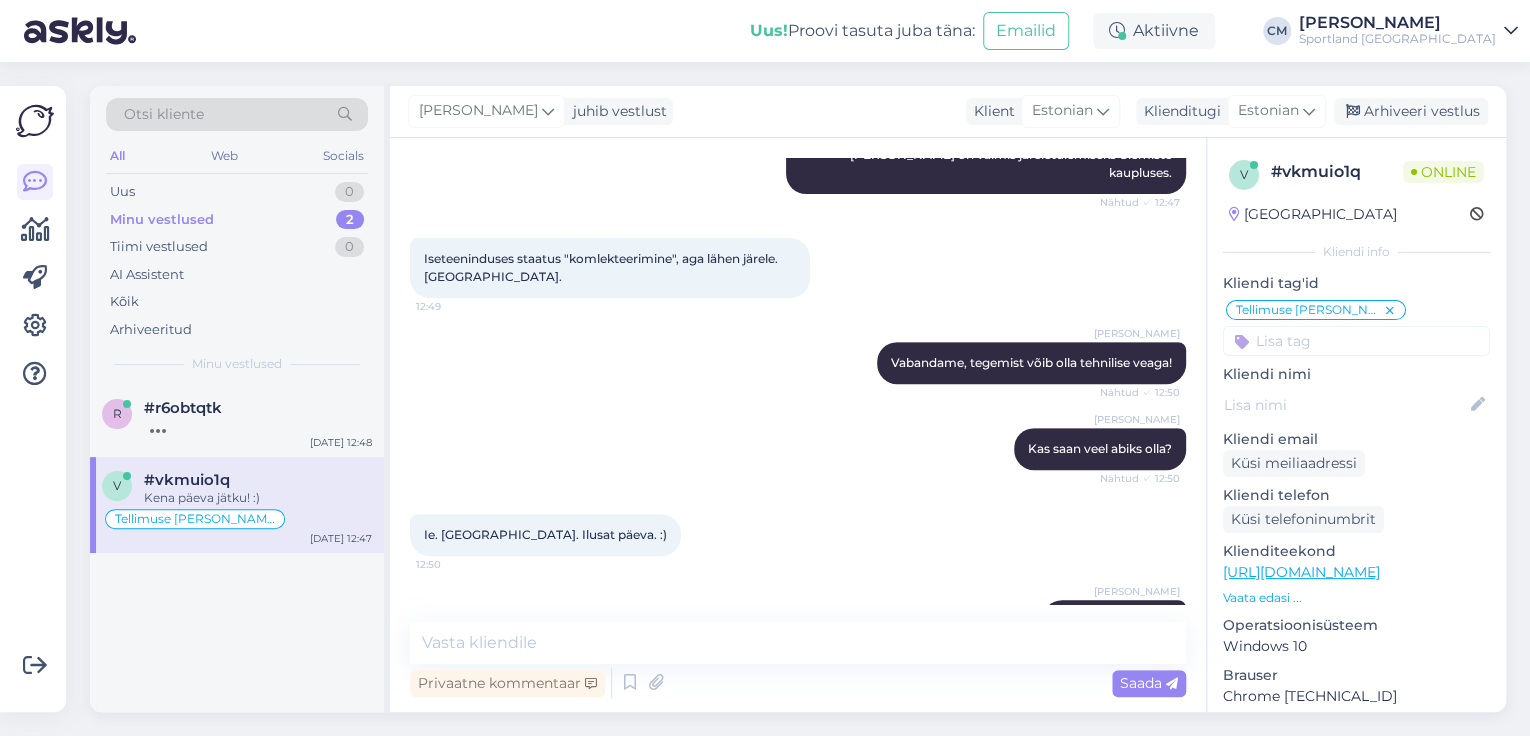 scroll, scrollTop: 433, scrollLeft: 0, axis: vertical 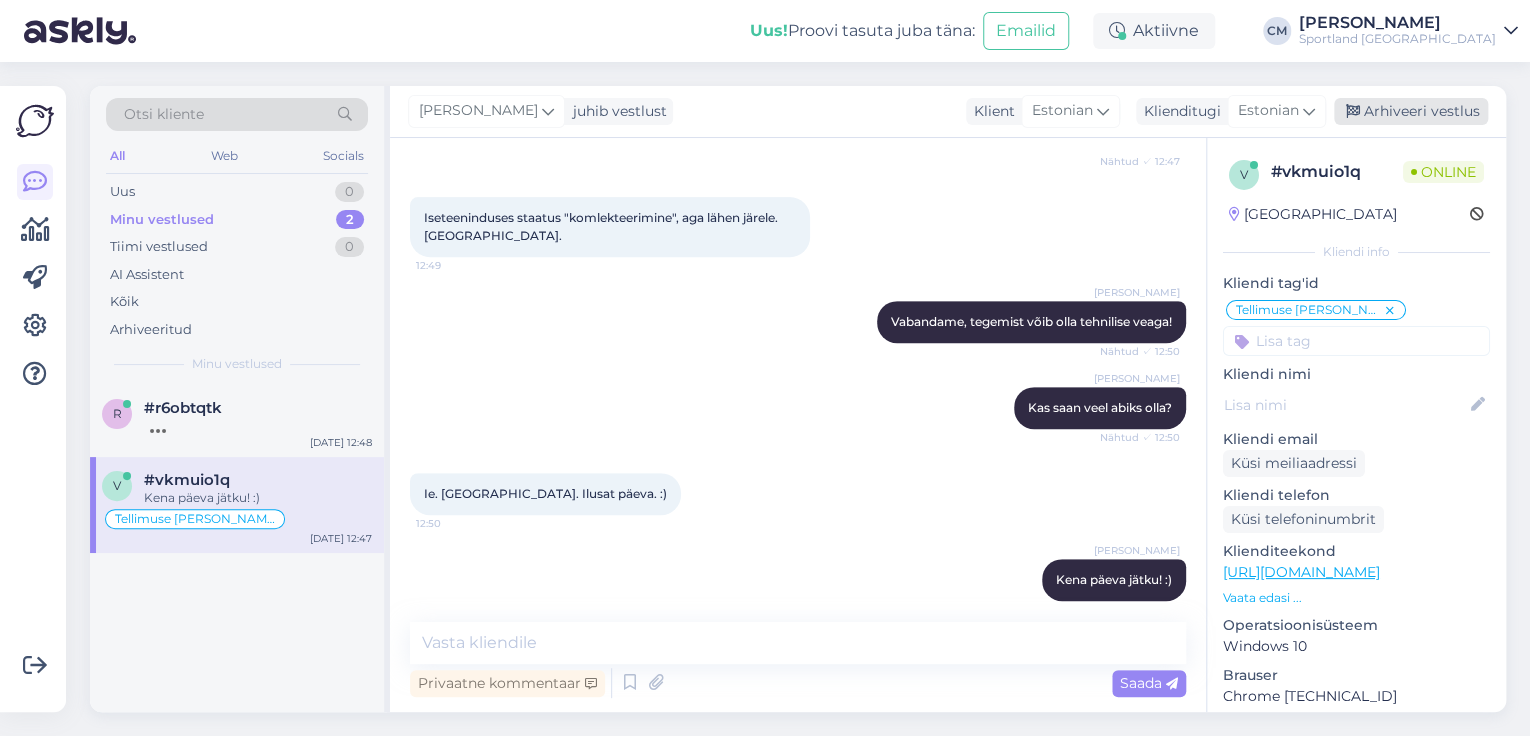 click on "Arhiveeri vestlus" at bounding box center [1411, 111] 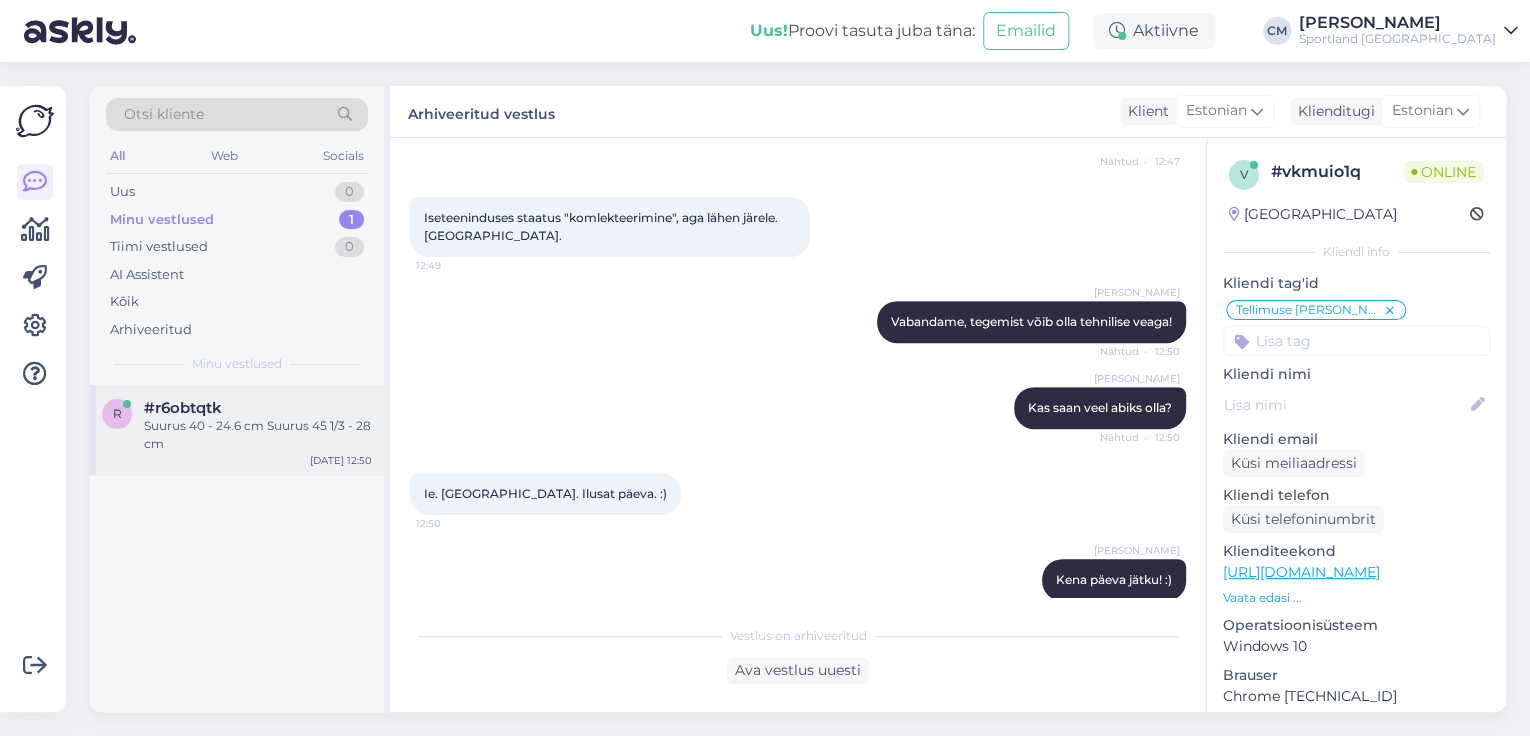 click on "Suurus 40 - 24.6 cm
Suurus 45 1/3 - 28 cm" at bounding box center [258, 435] 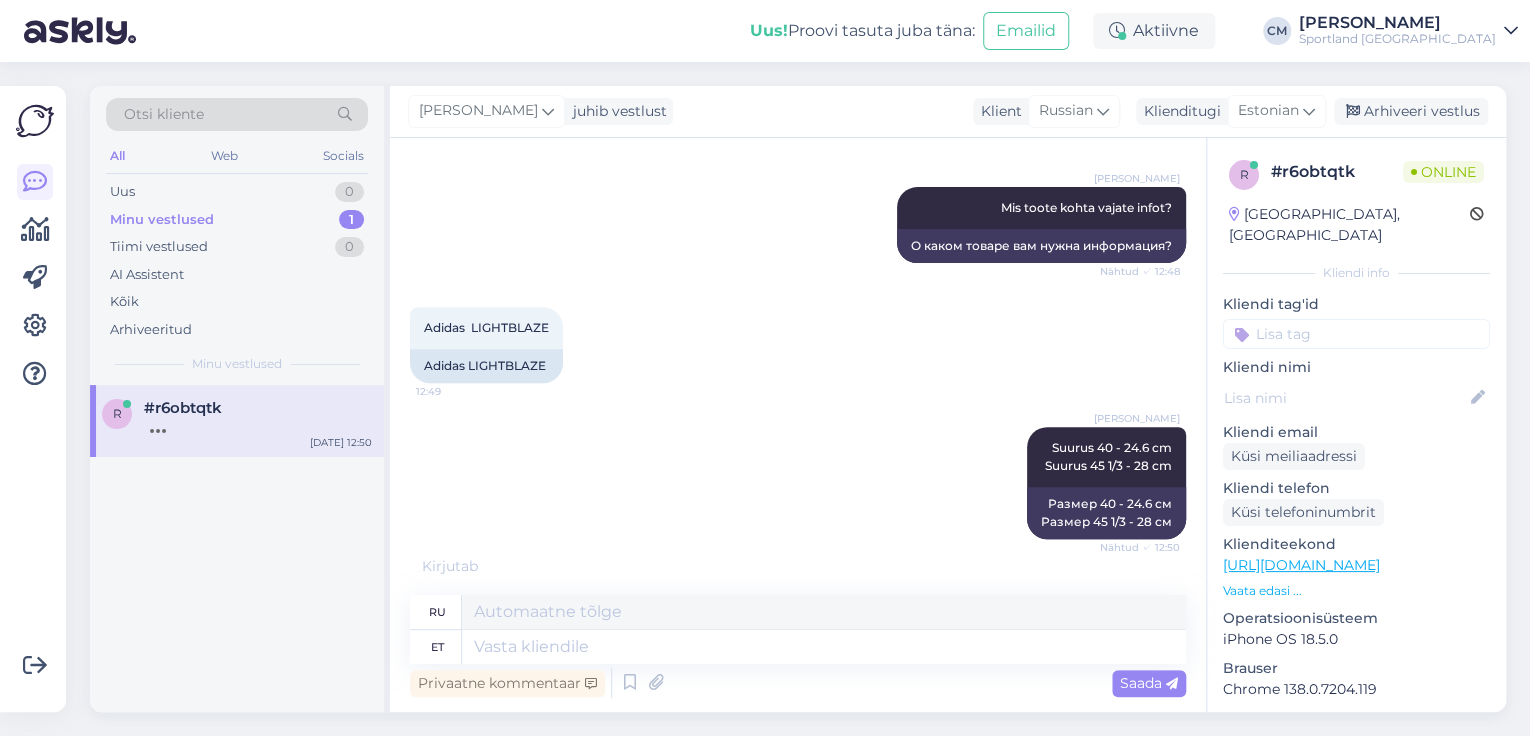 scroll, scrollTop: 376, scrollLeft: 0, axis: vertical 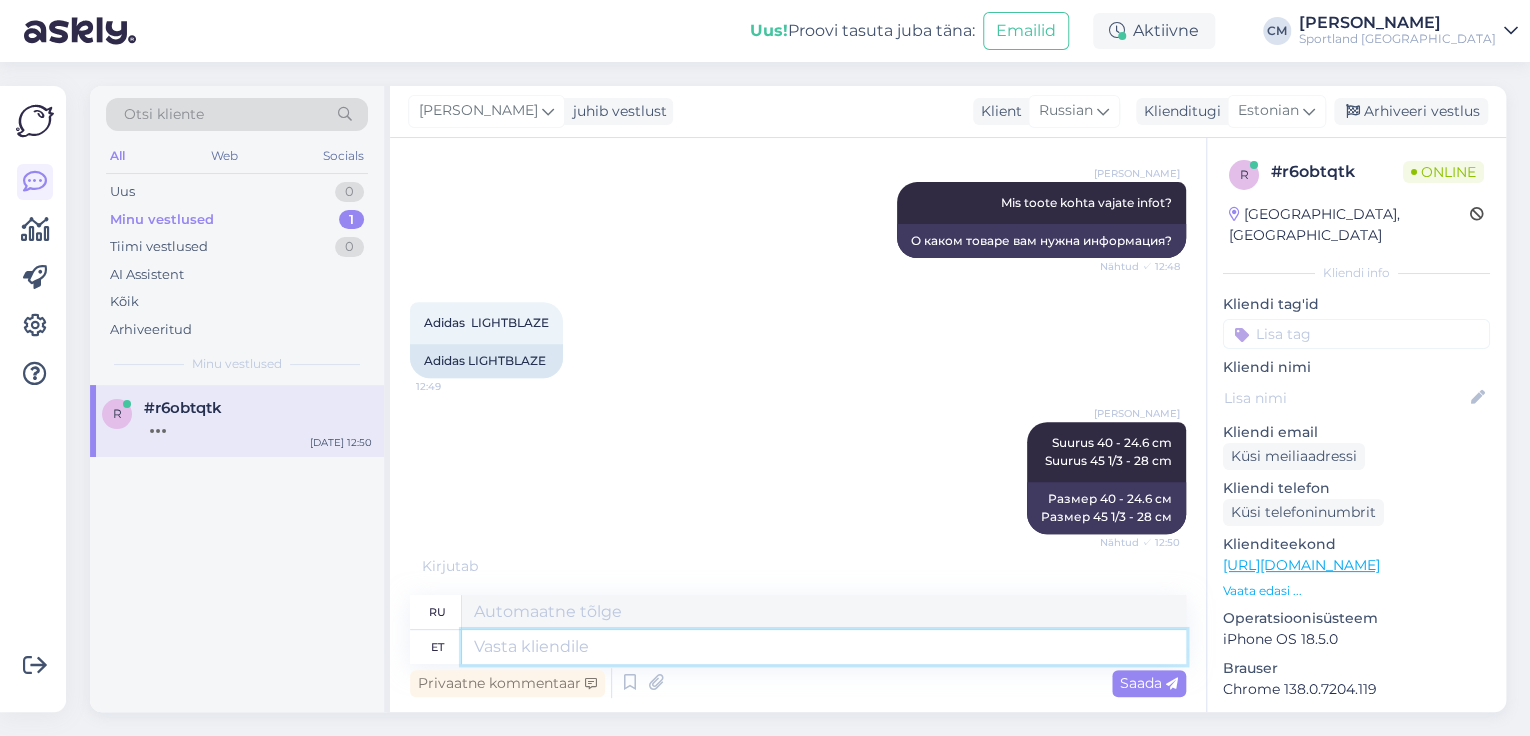 click at bounding box center [824, 647] 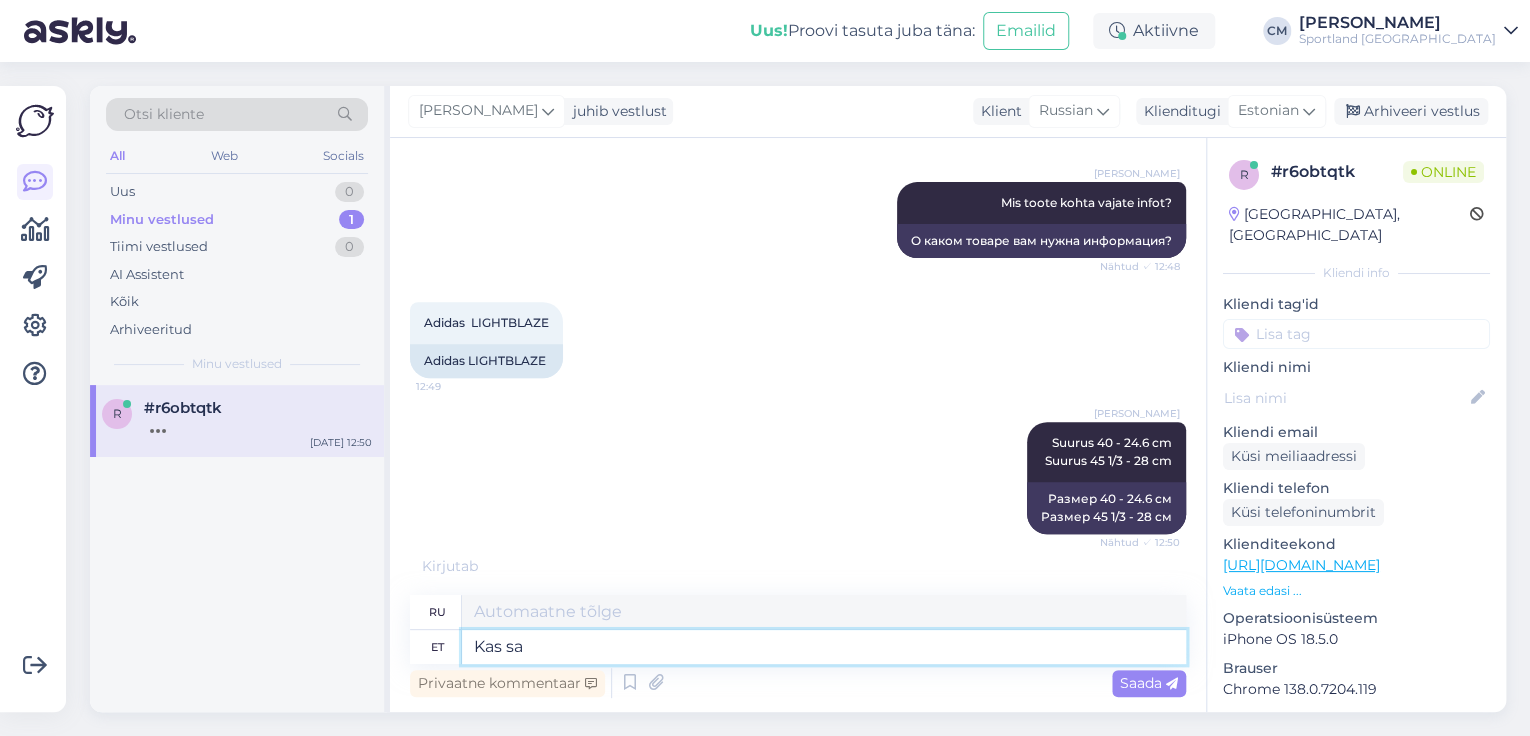 type on "Kas saa" 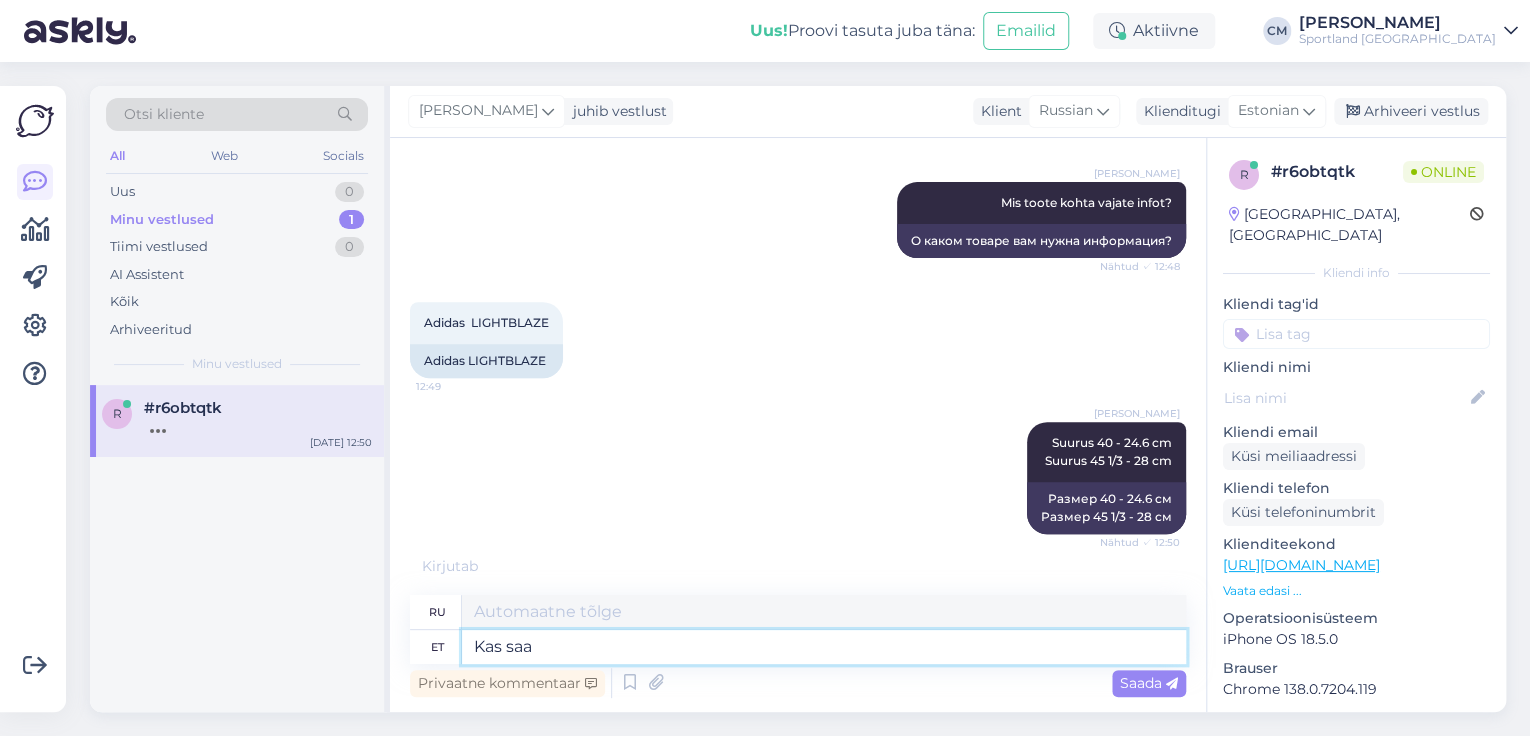 type on "Разве" 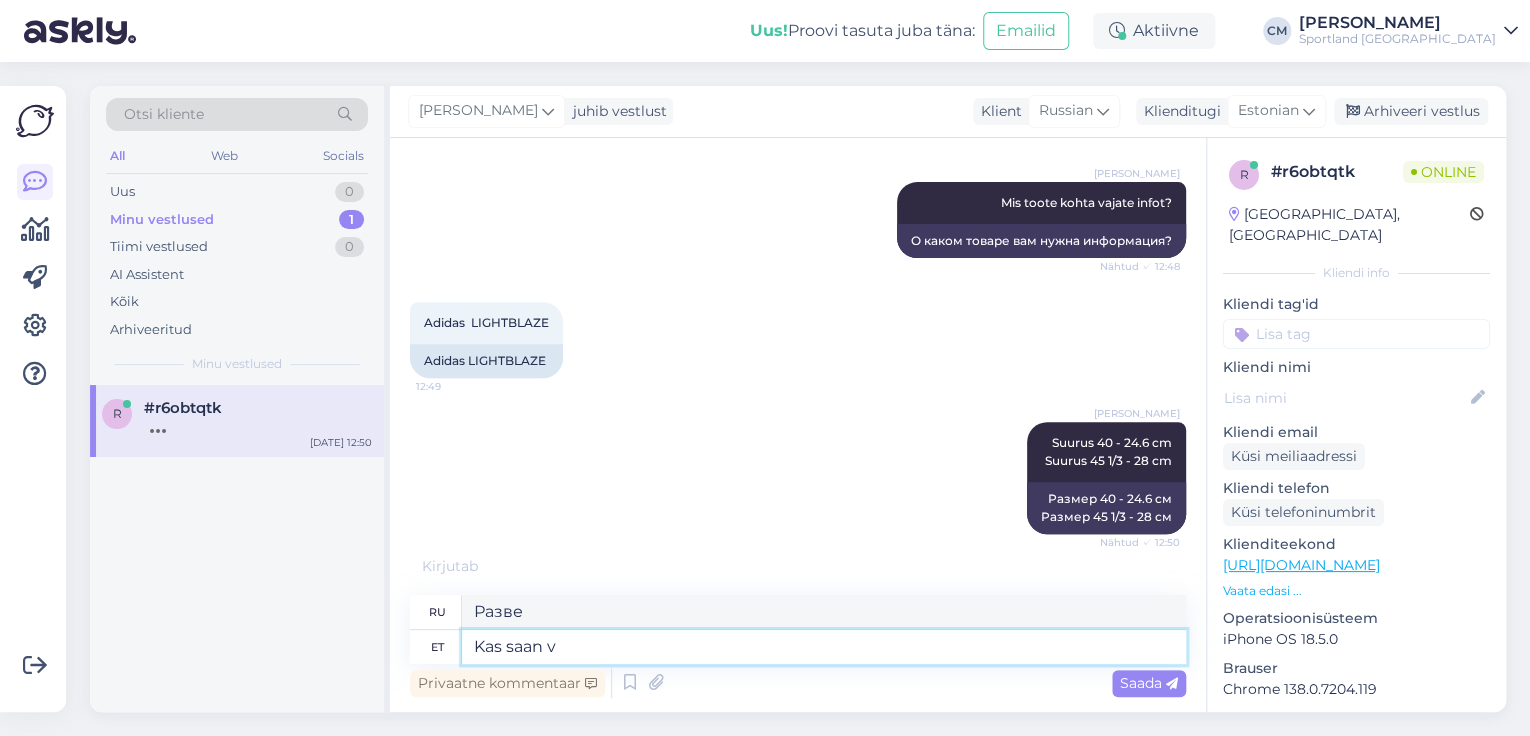 type on "Kas saan ve" 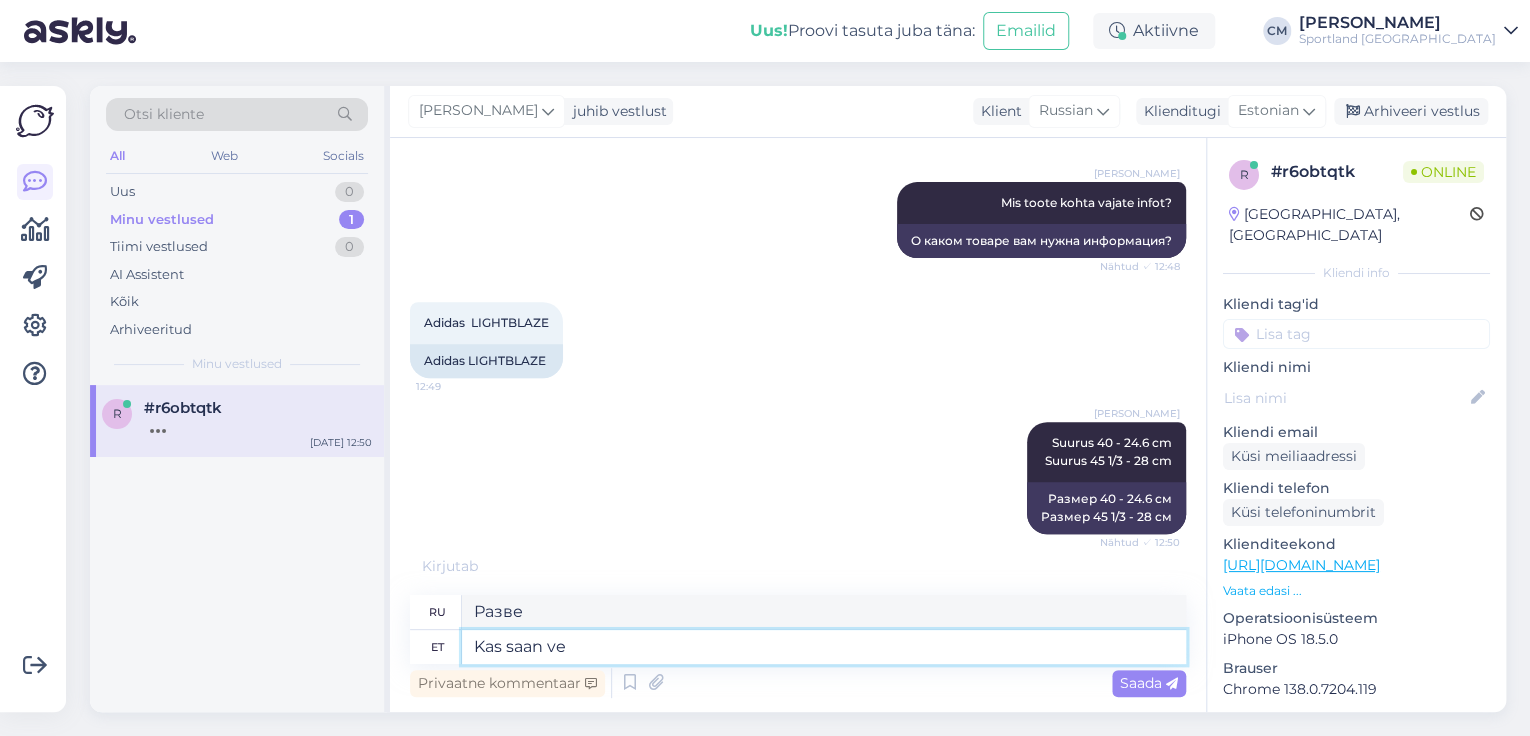 type on "Могу ли я?" 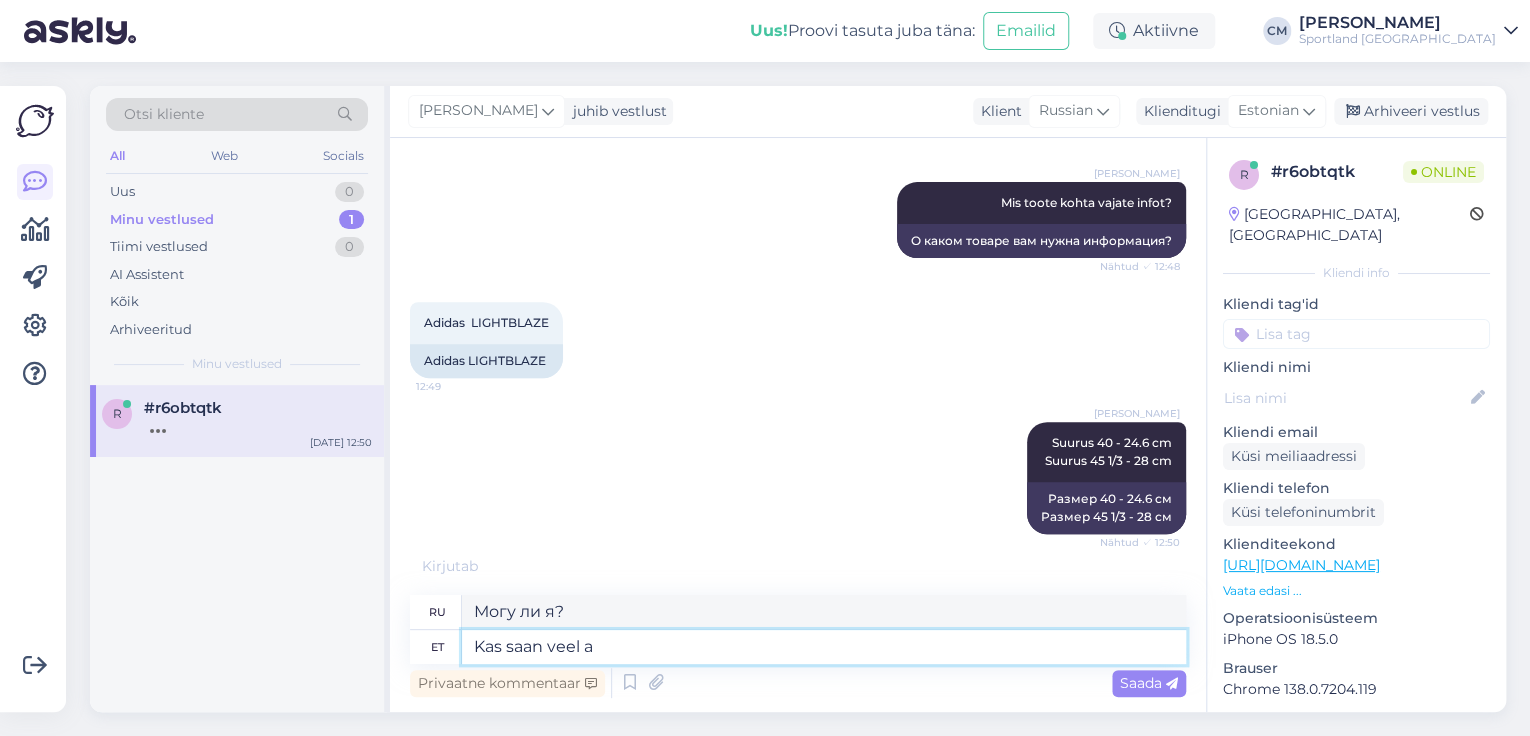 type on "Kas saan veel ai" 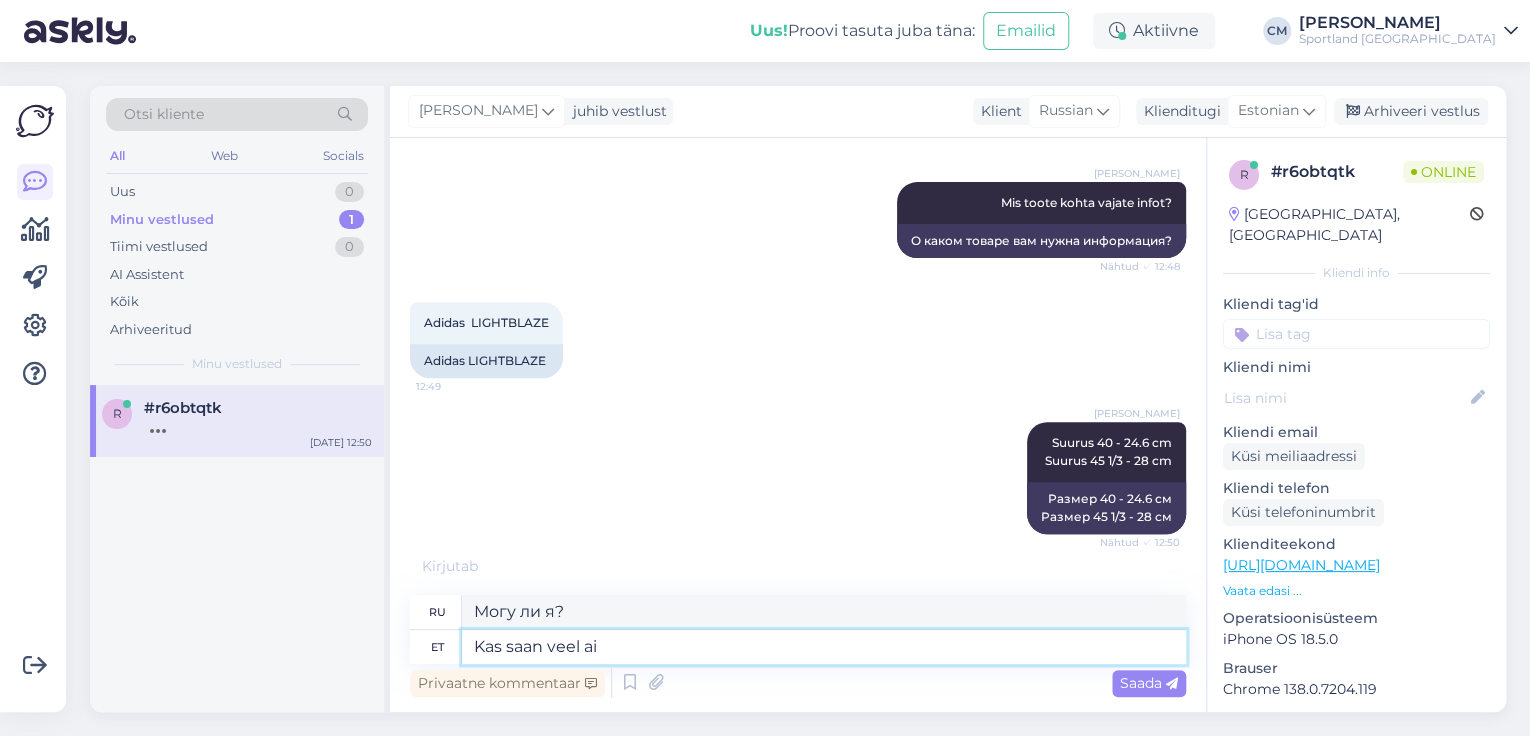 type on "Можно ещё?" 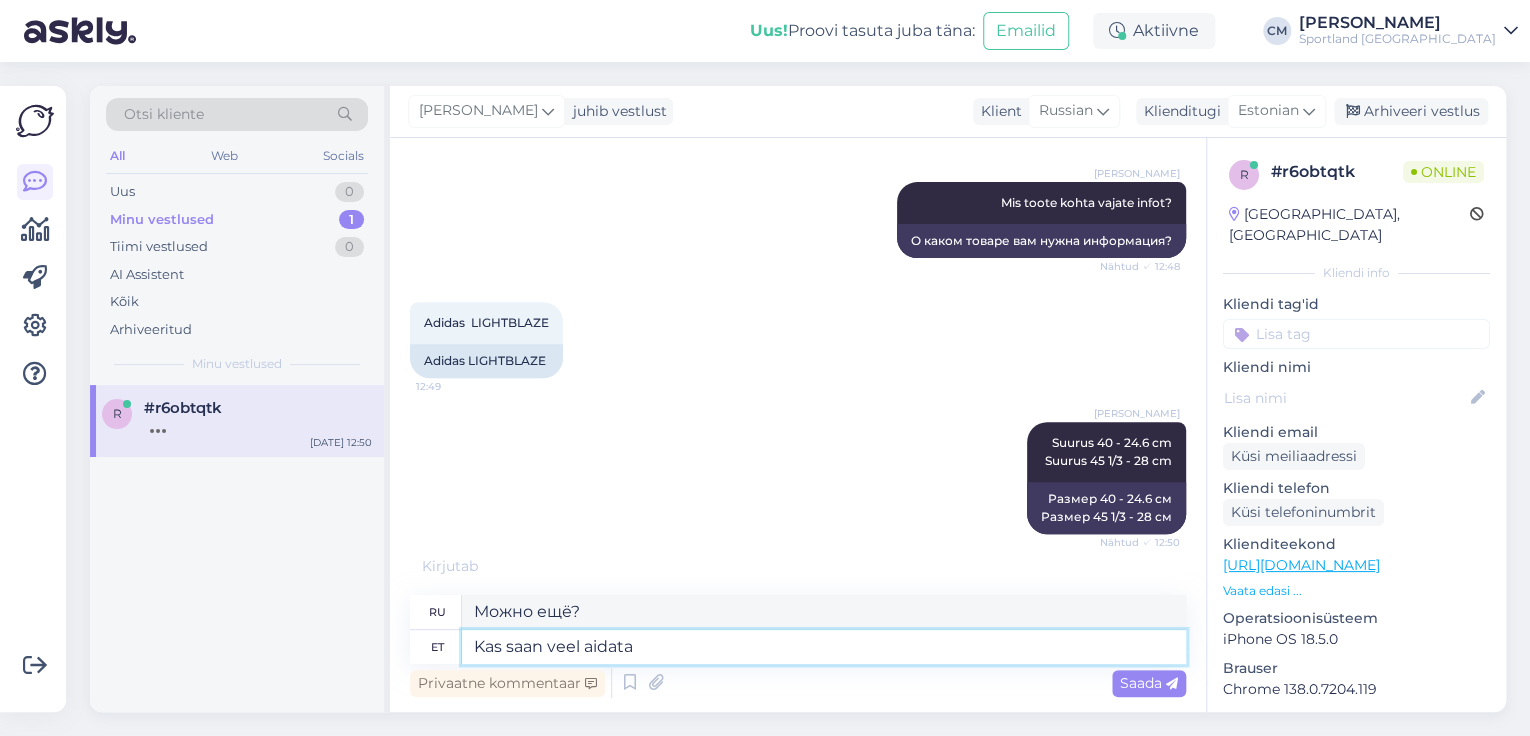 type on "Kas saan veel aidata?" 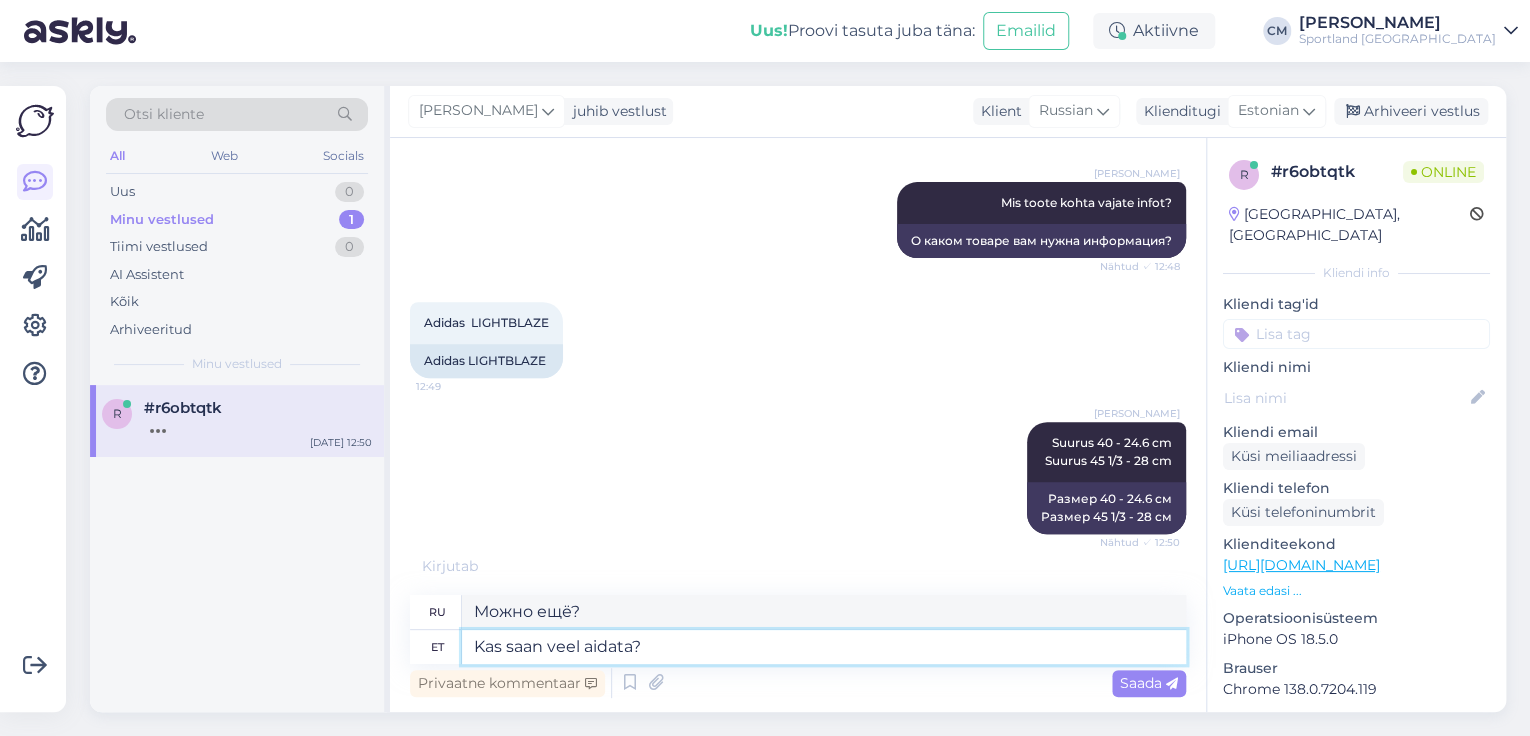 scroll, scrollTop: 355, scrollLeft: 0, axis: vertical 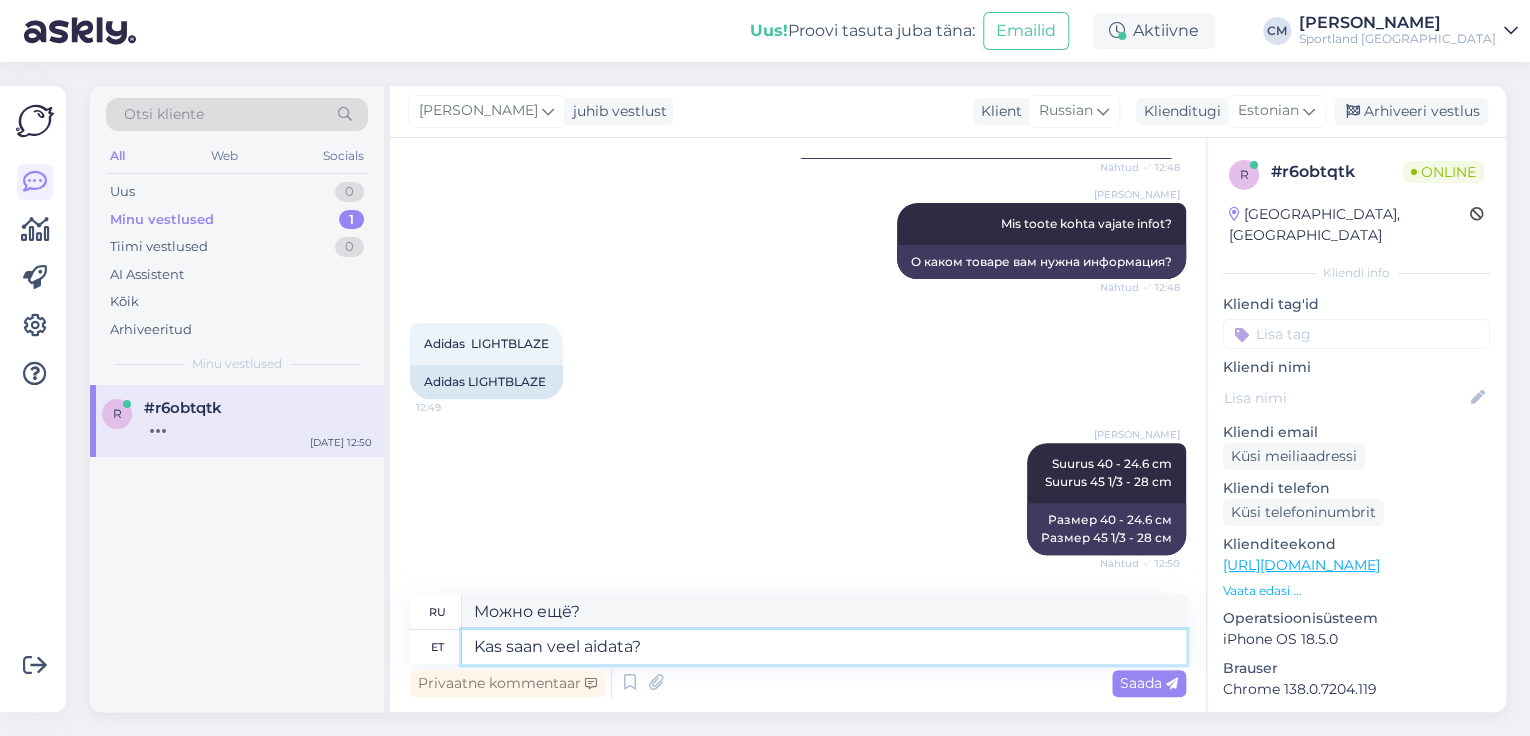 type on "Могу ли я еще чем-нибудь помочь?" 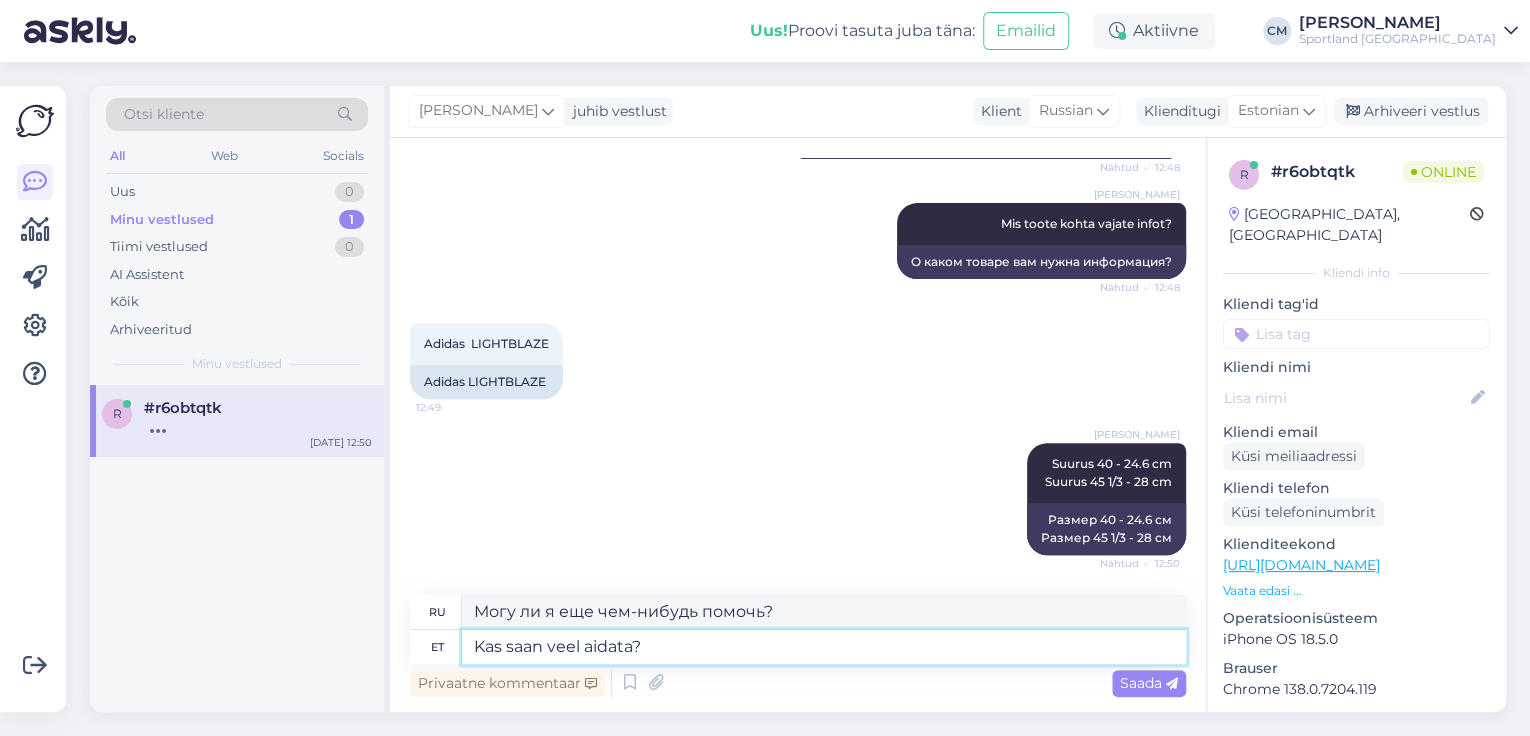type 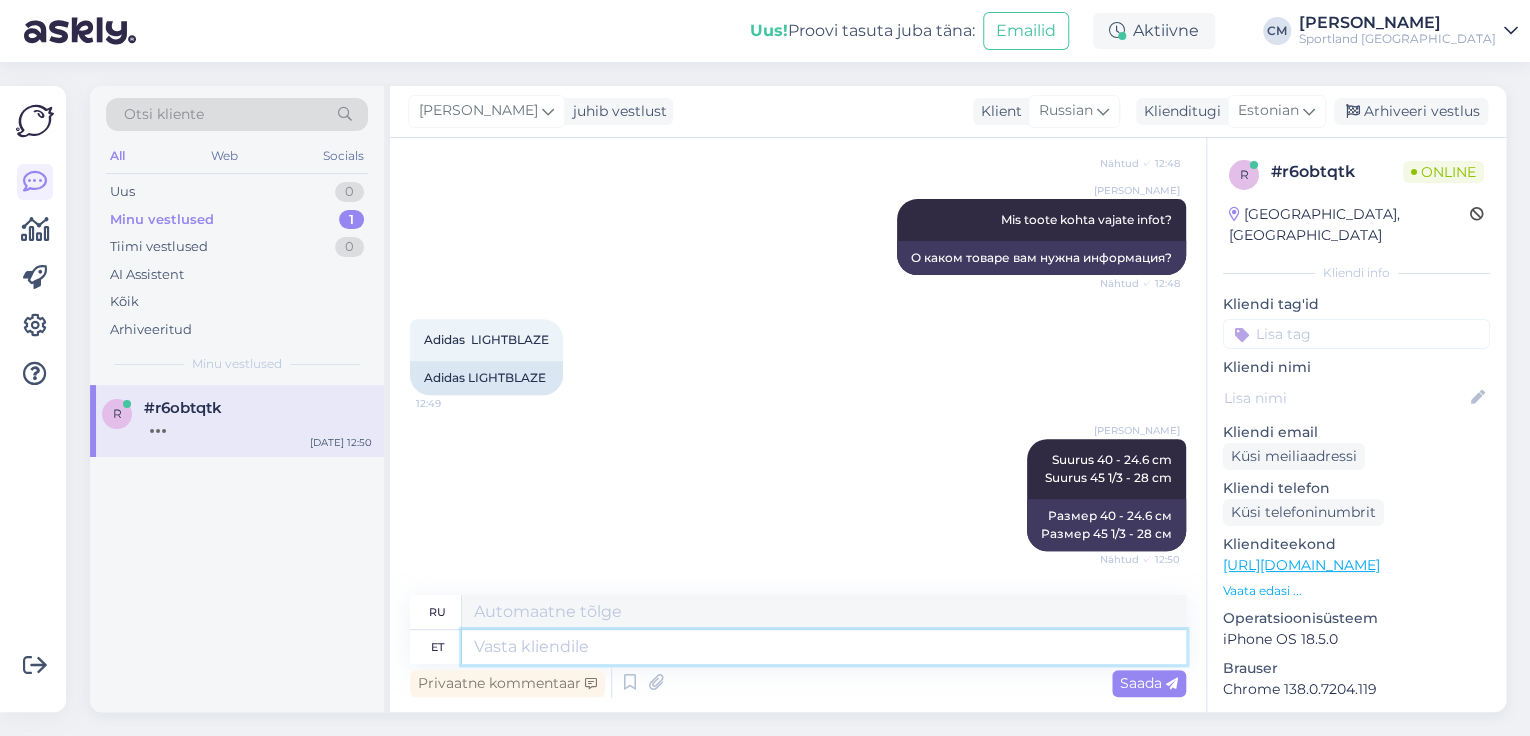 scroll, scrollTop: 474, scrollLeft: 0, axis: vertical 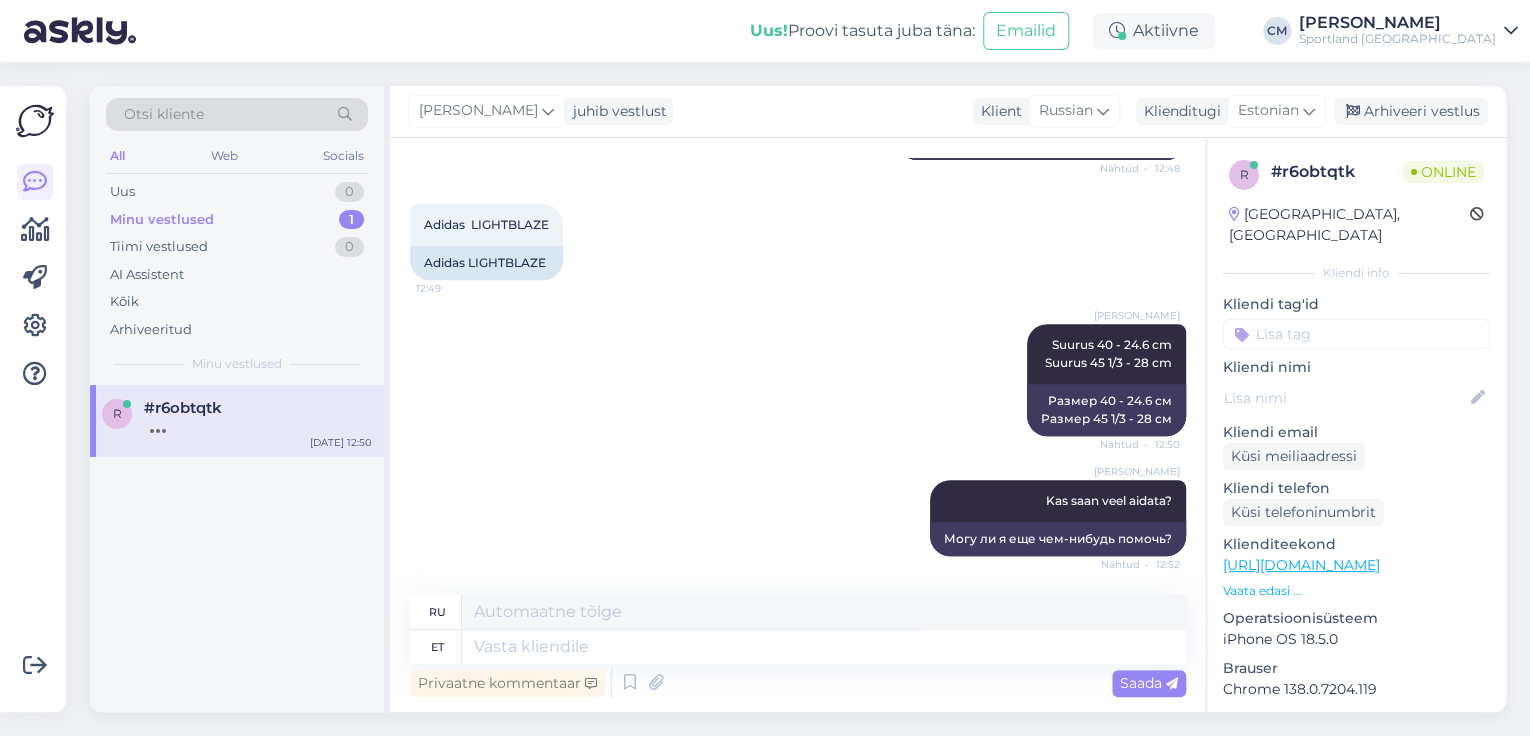 drag, startPoint x: 1377, startPoint y: 275, endPoint x: 1368, endPoint y: 297, distance: 23.769728 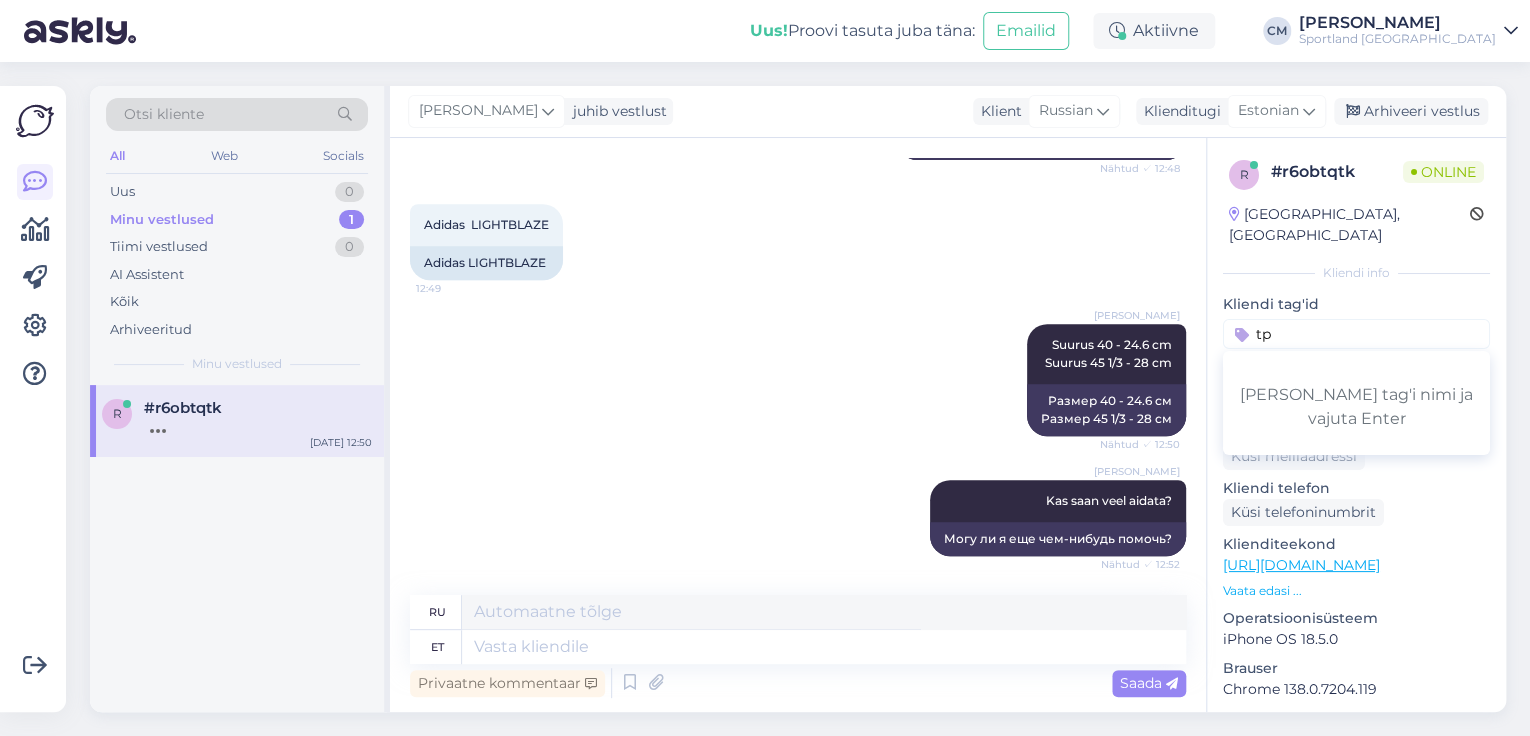 type on "t" 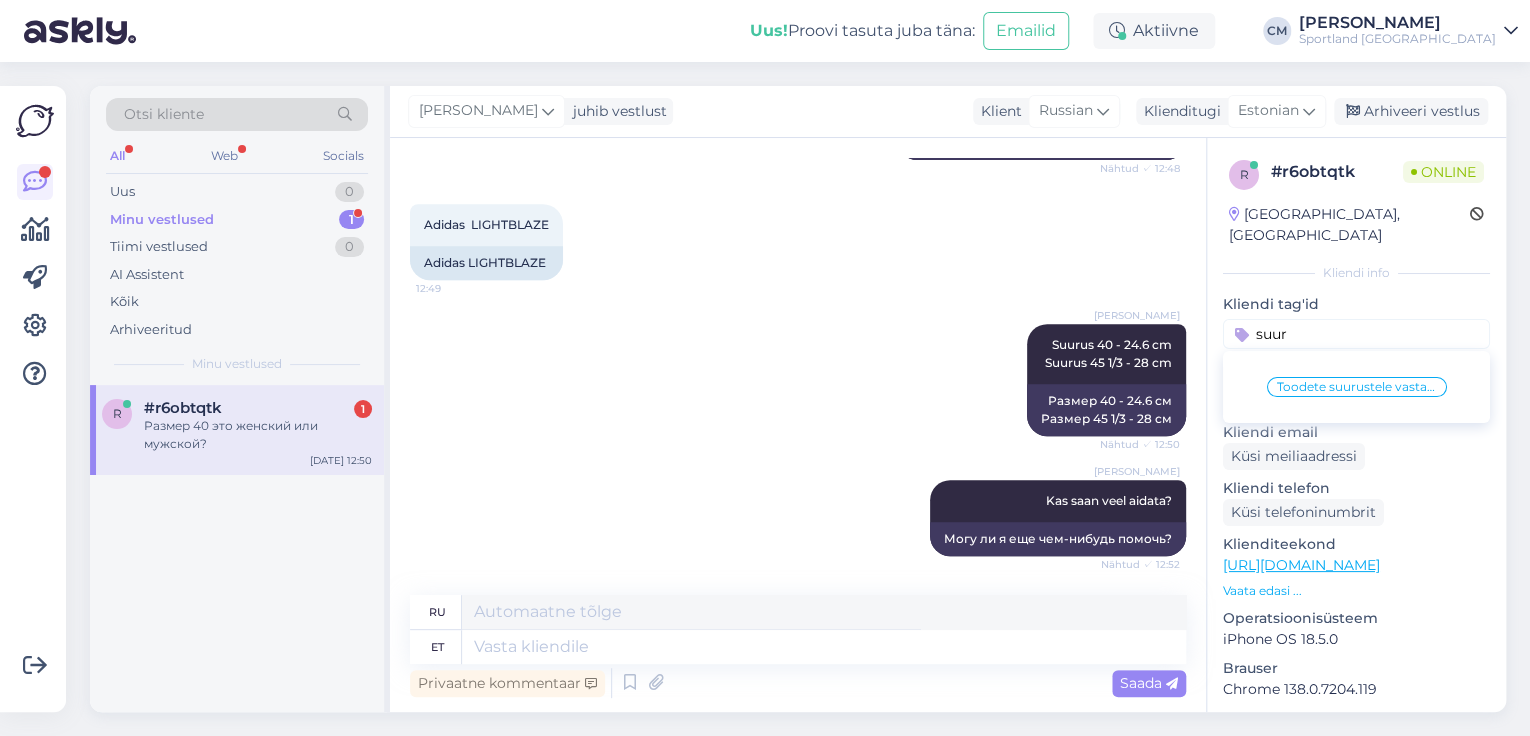 scroll, scrollTop: 595, scrollLeft: 0, axis: vertical 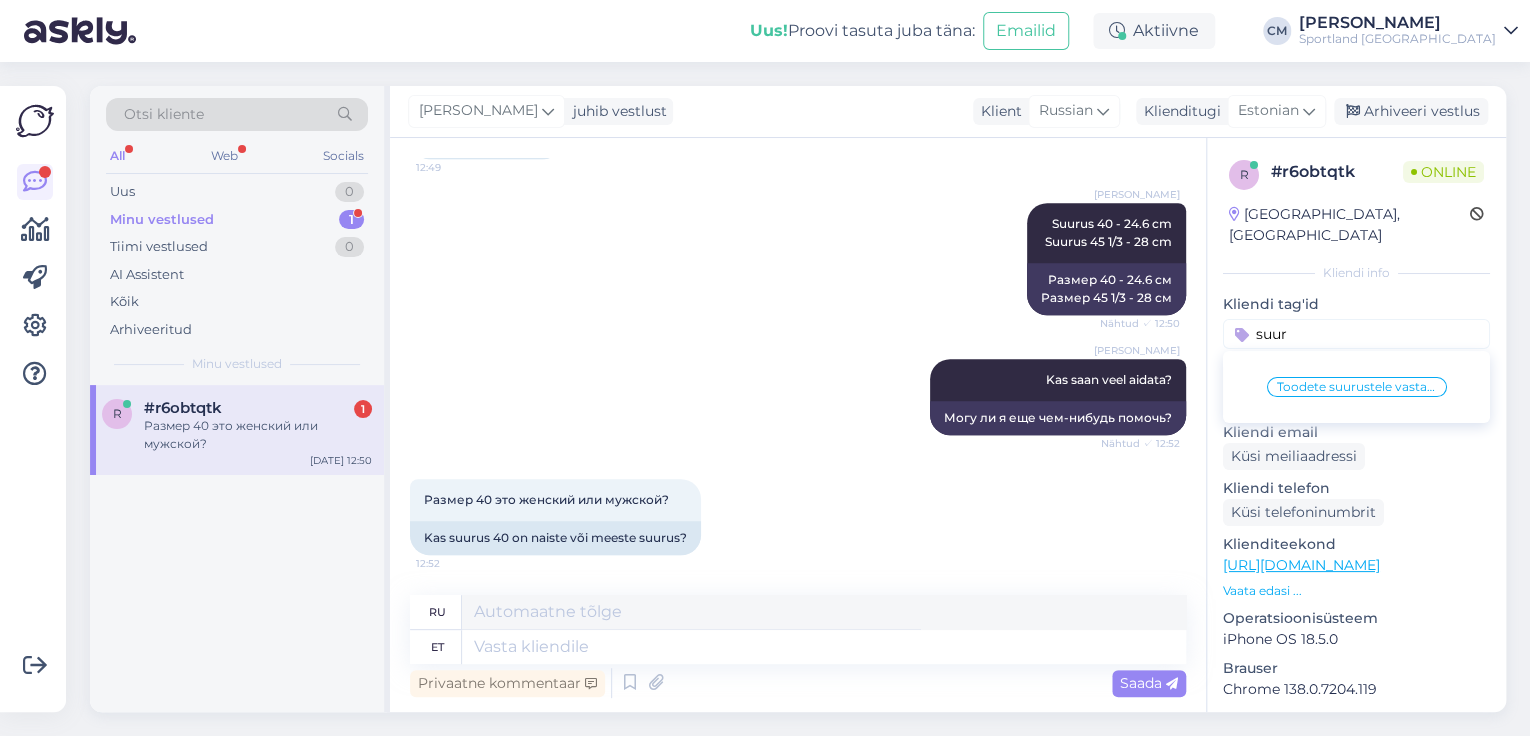 type on "suur" 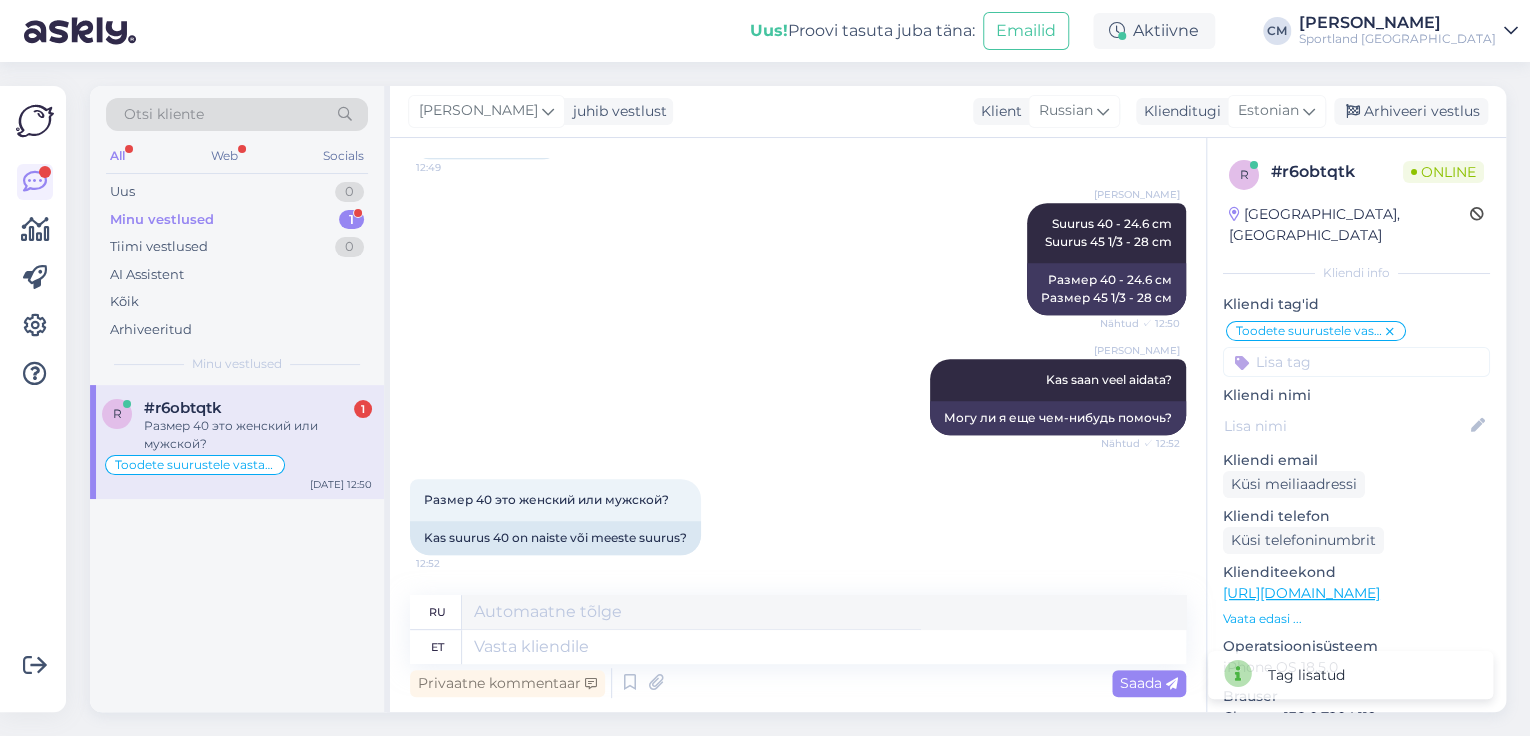 click on "[URL][DOMAIN_NAME]" at bounding box center (1301, 593) 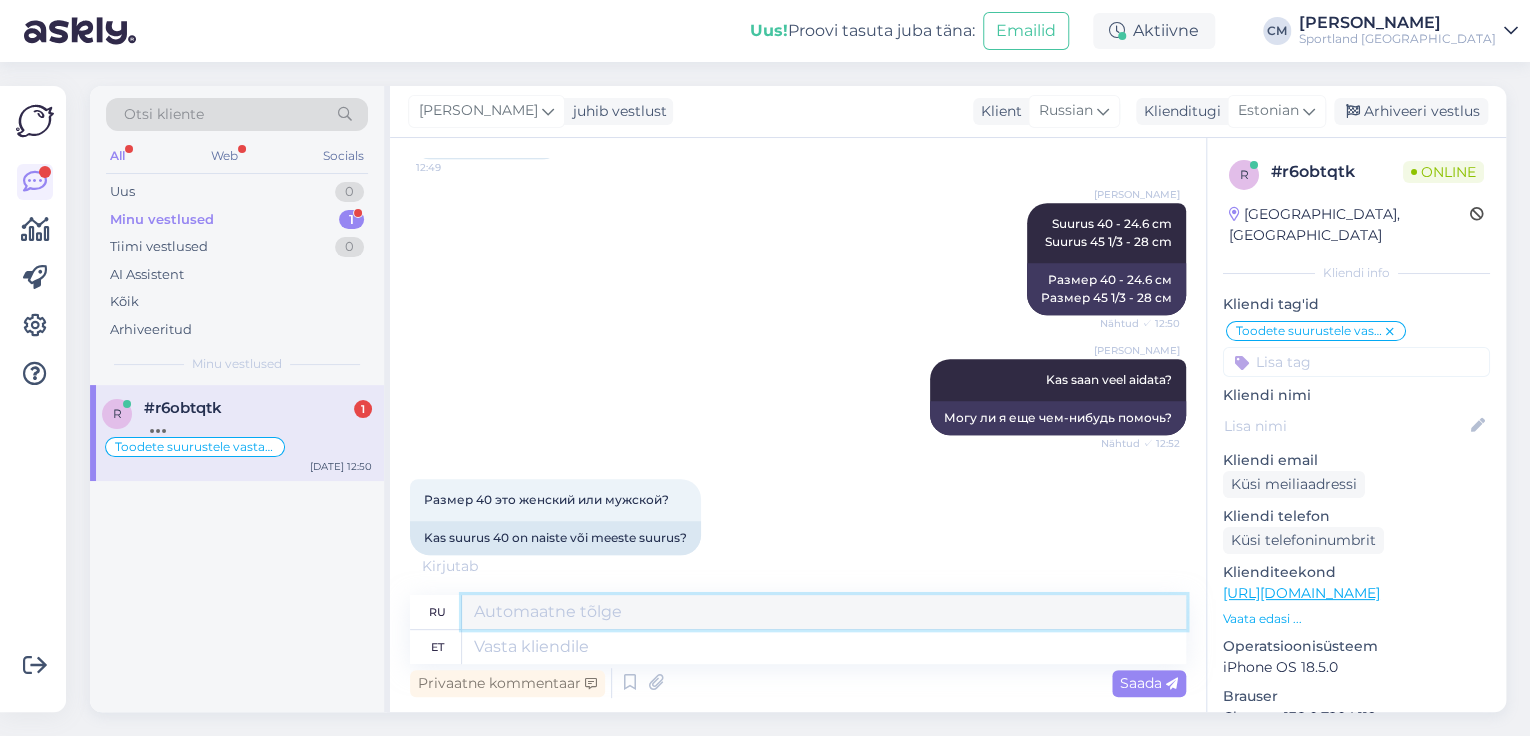 click at bounding box center (824, 612) 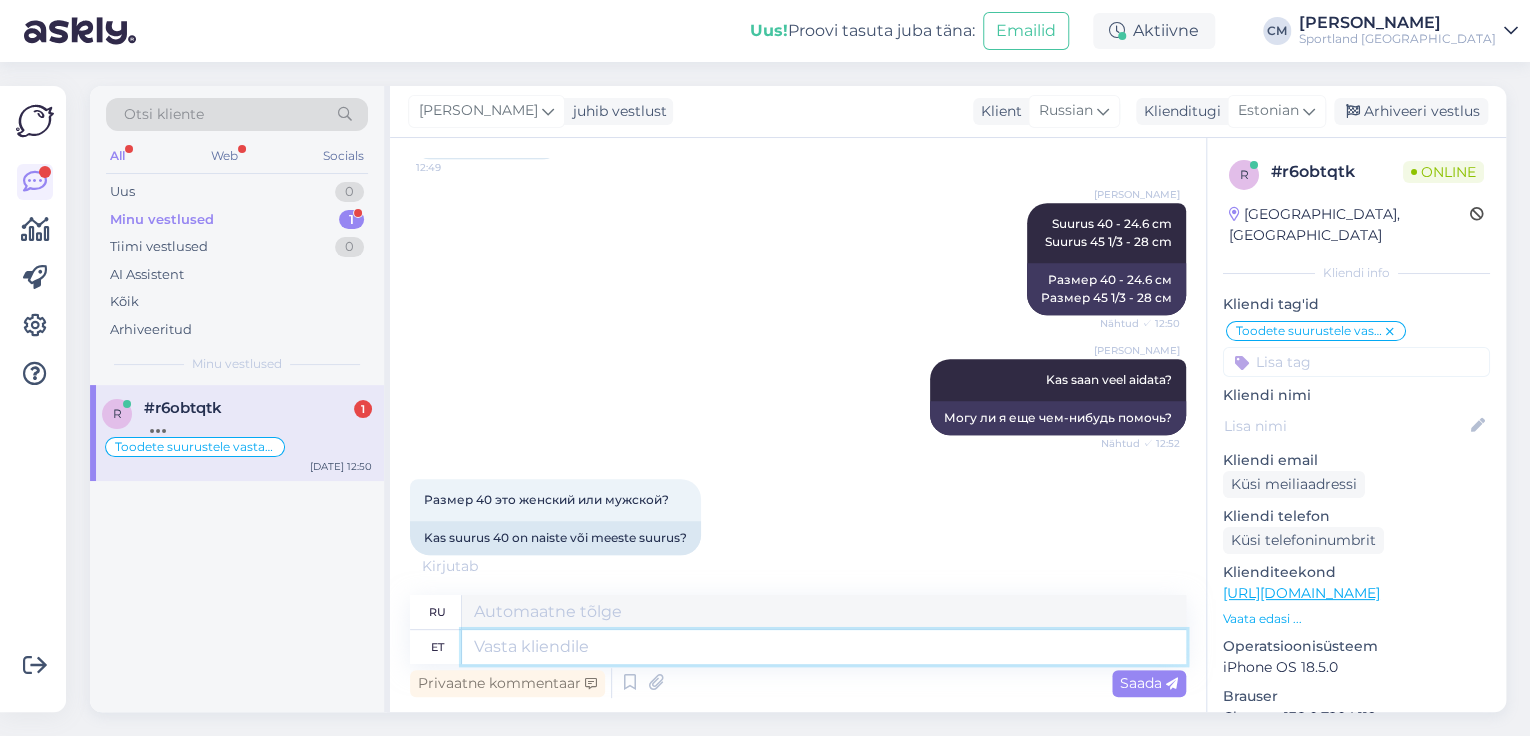 click at bounding box center [824, 647] 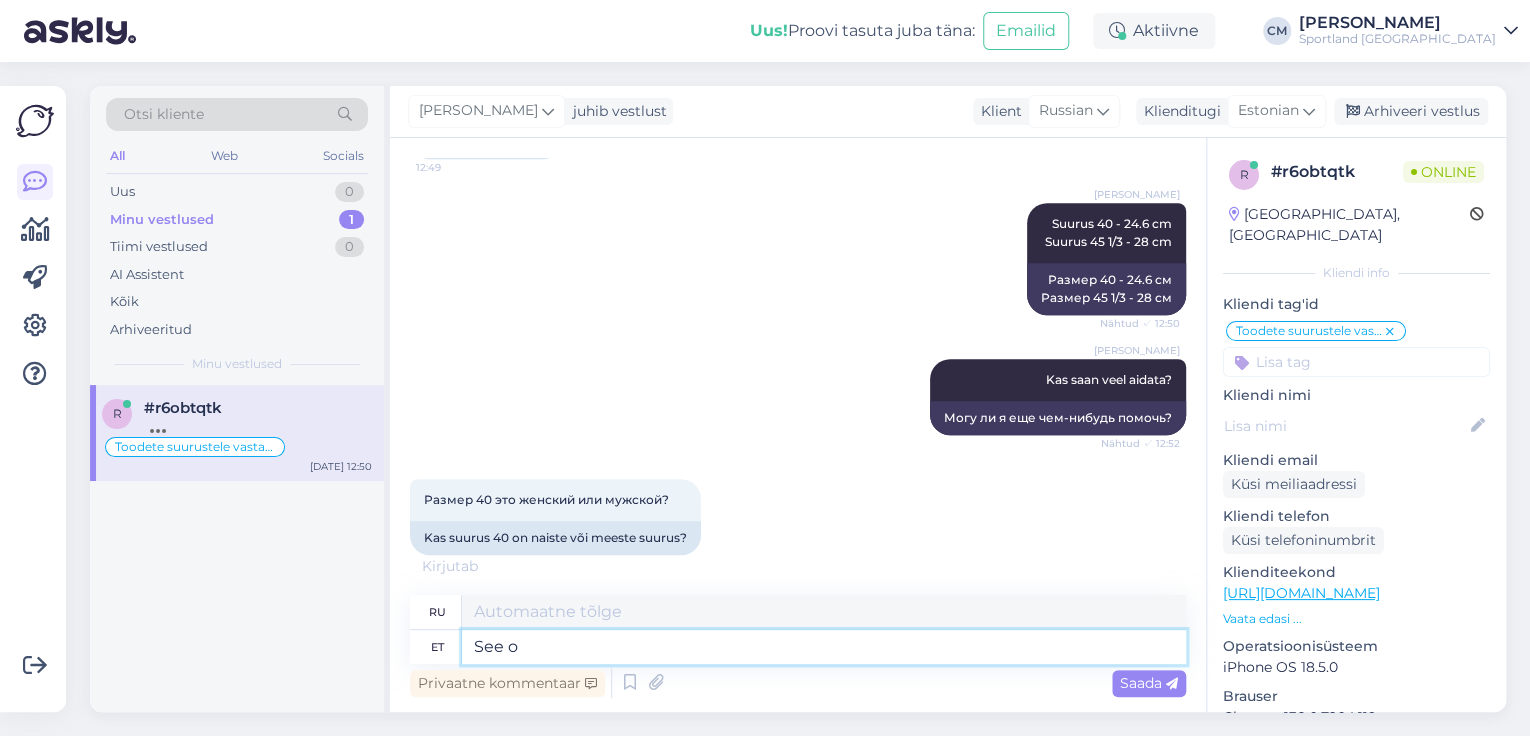 type on "See on" 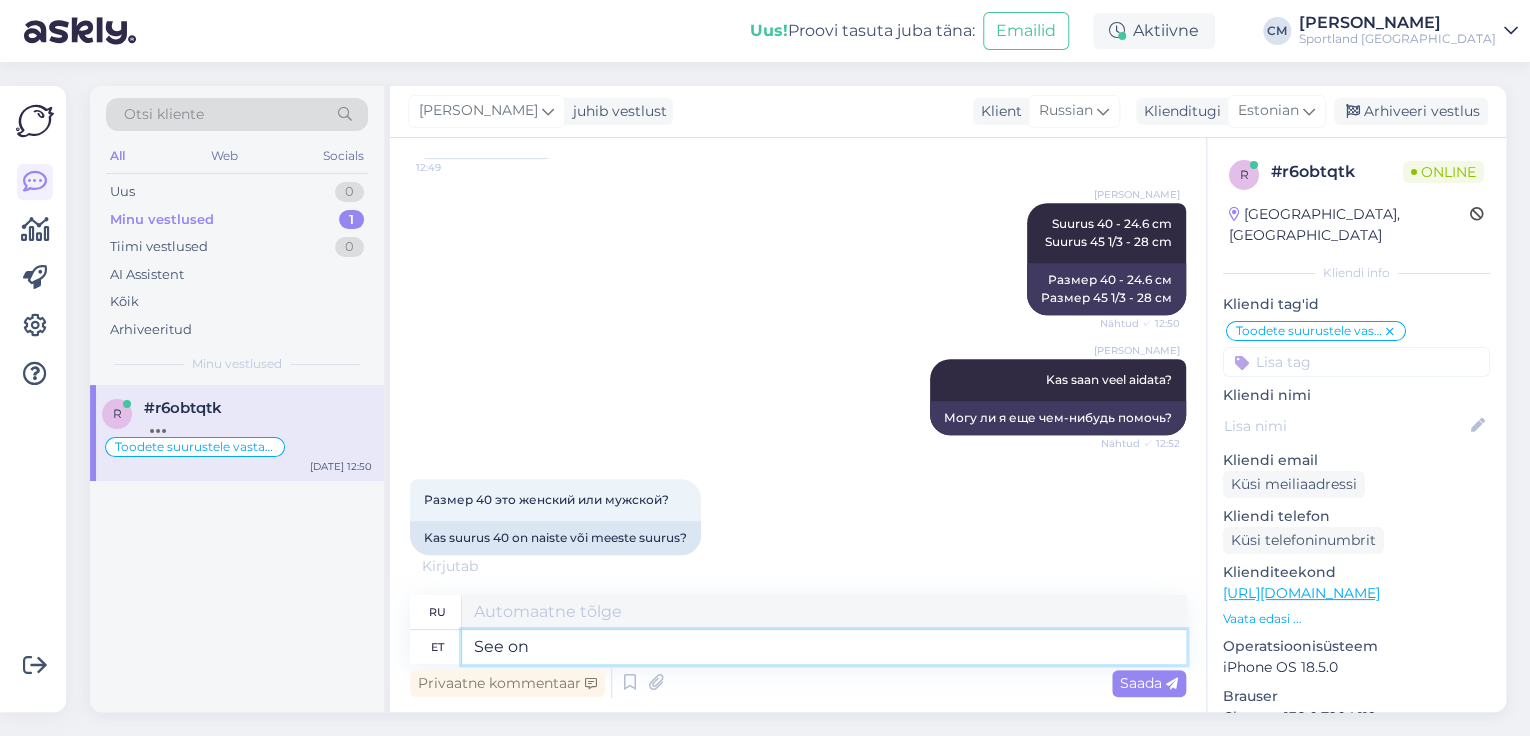 type on "См." 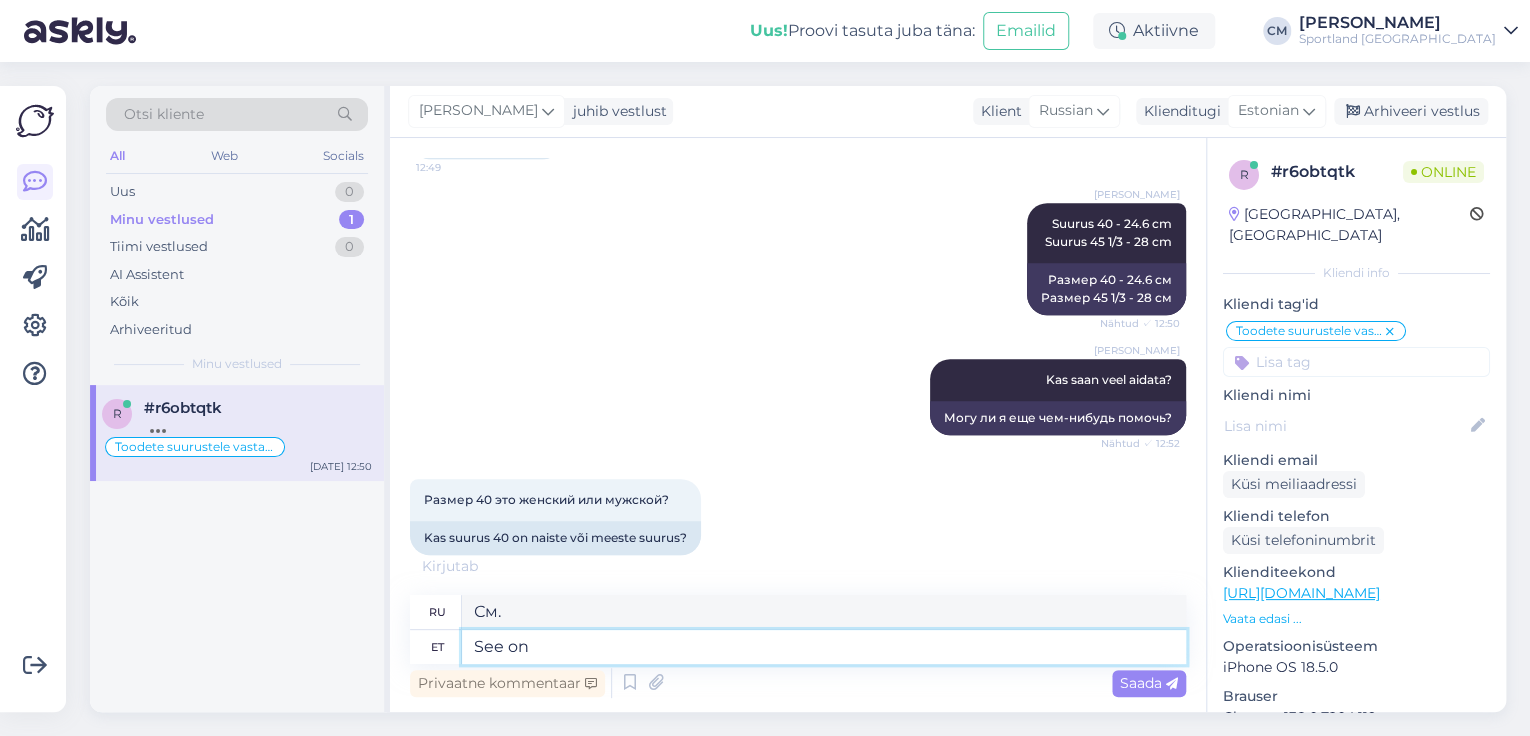 type on "See on U" 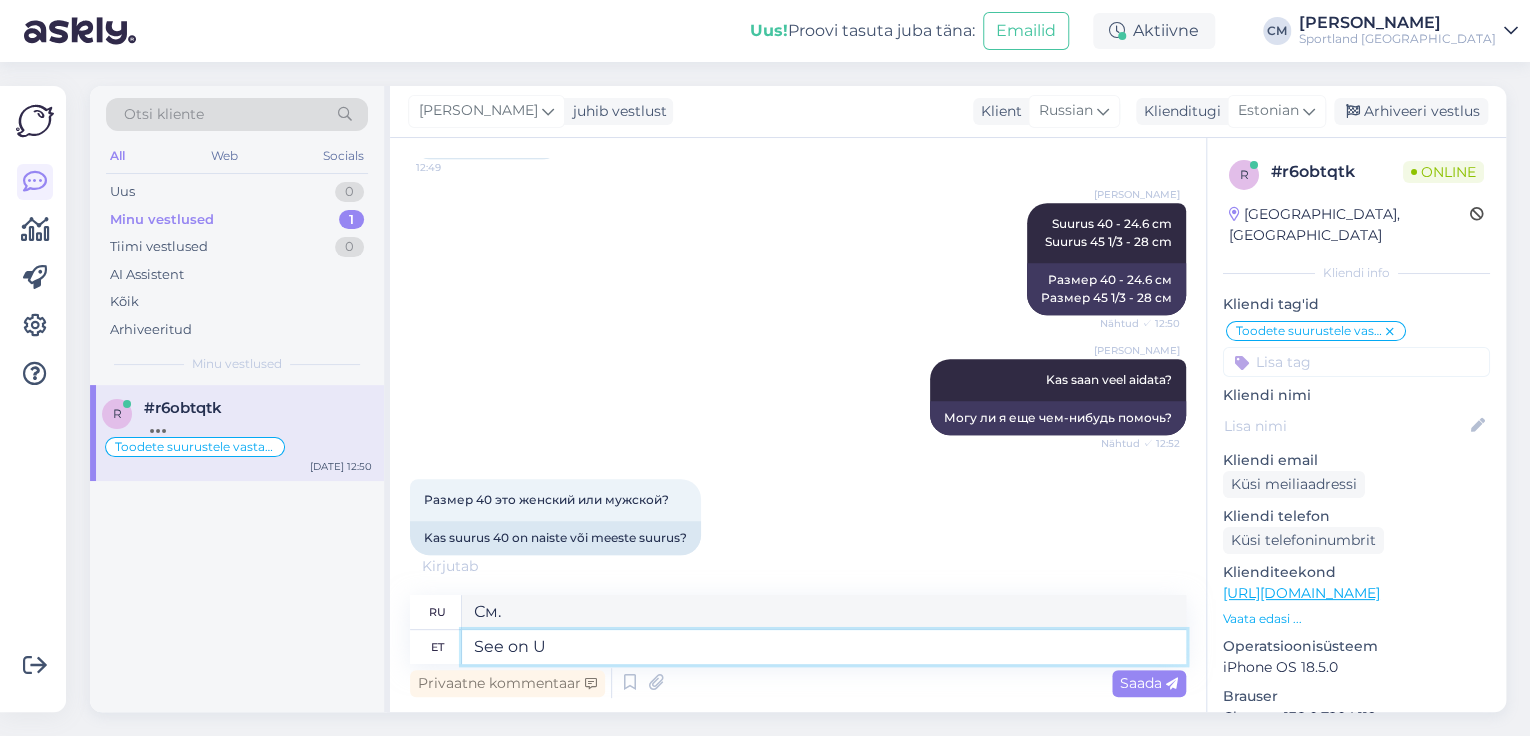 type on "Это есть" 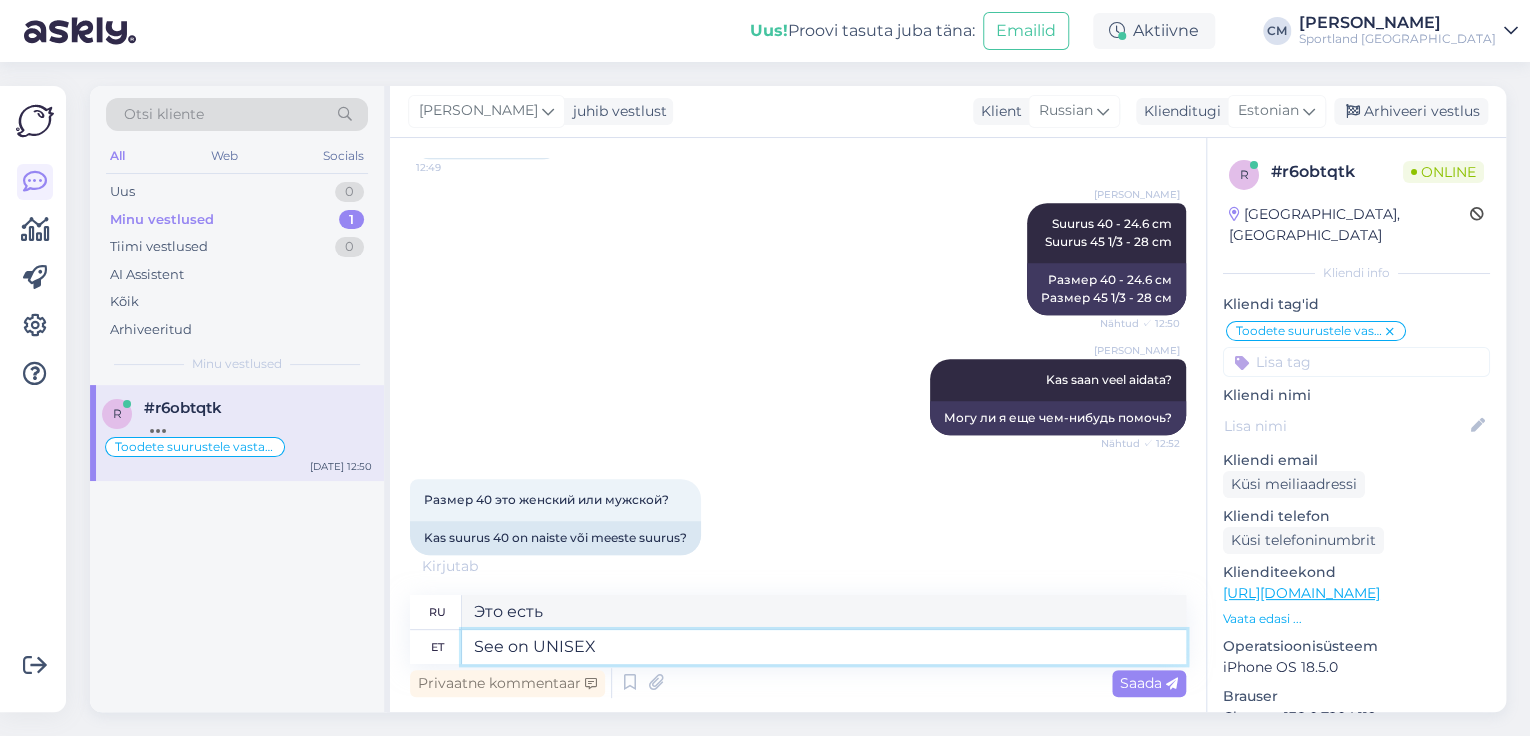 type on "See on UNISEX m" 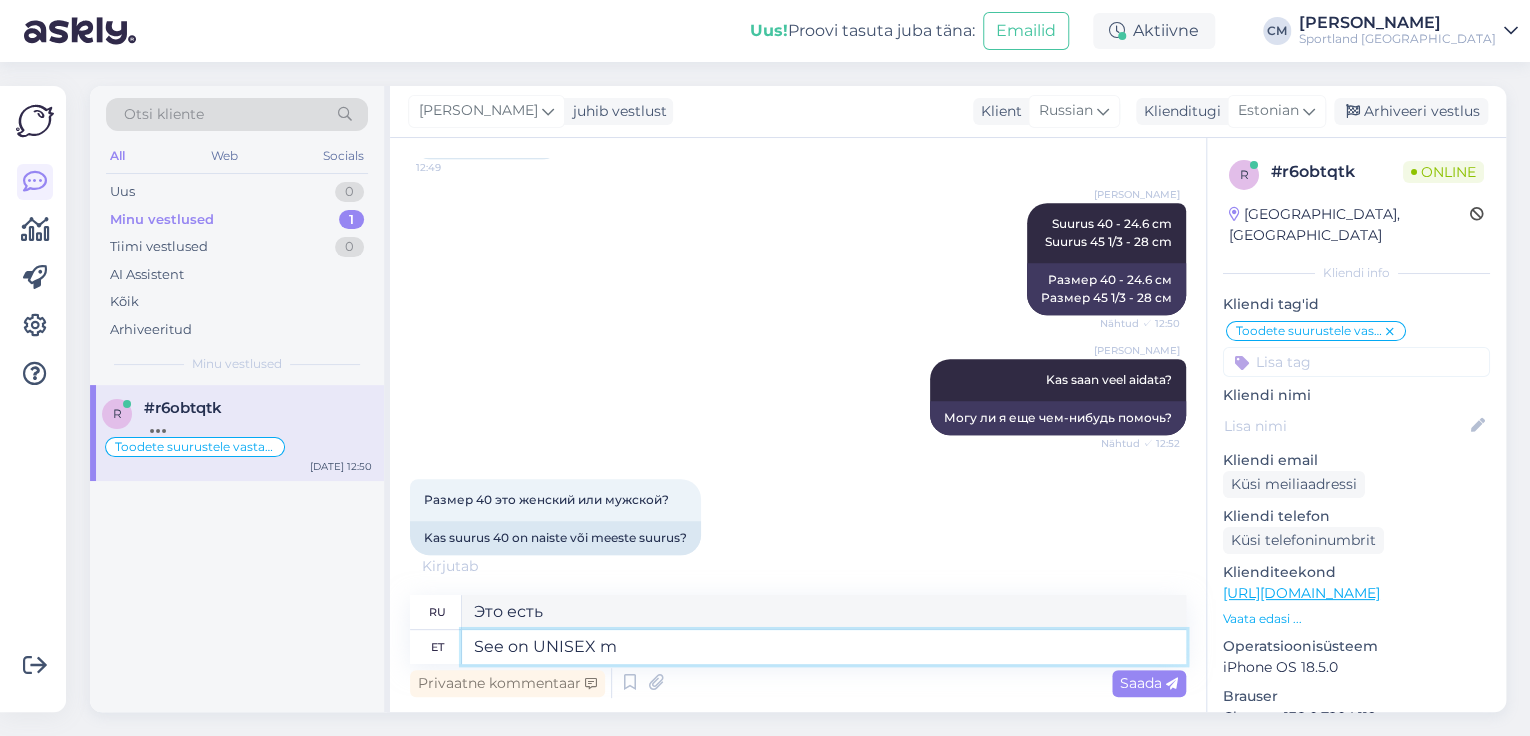 type on "Это унисекс." 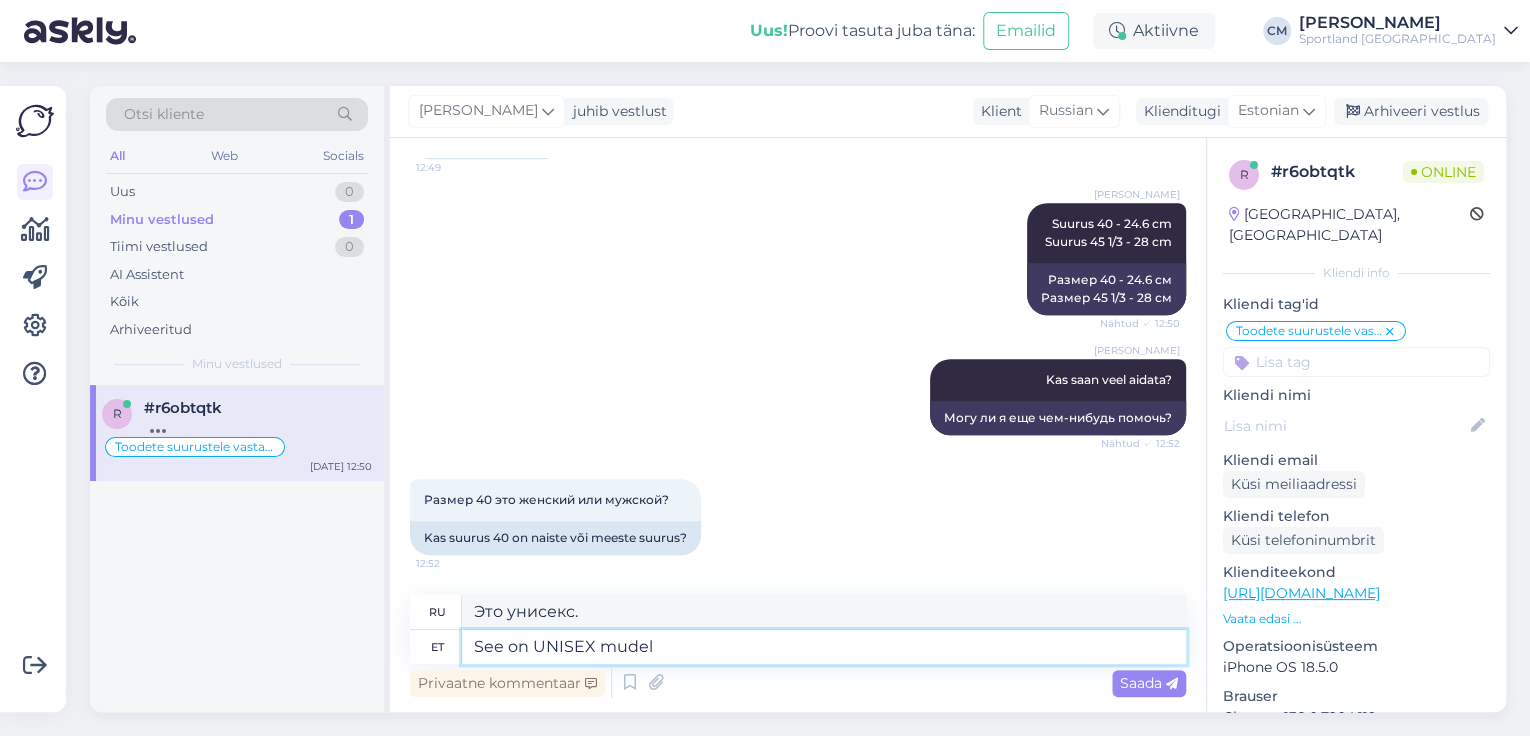 type on "See on UNISEX mudel." 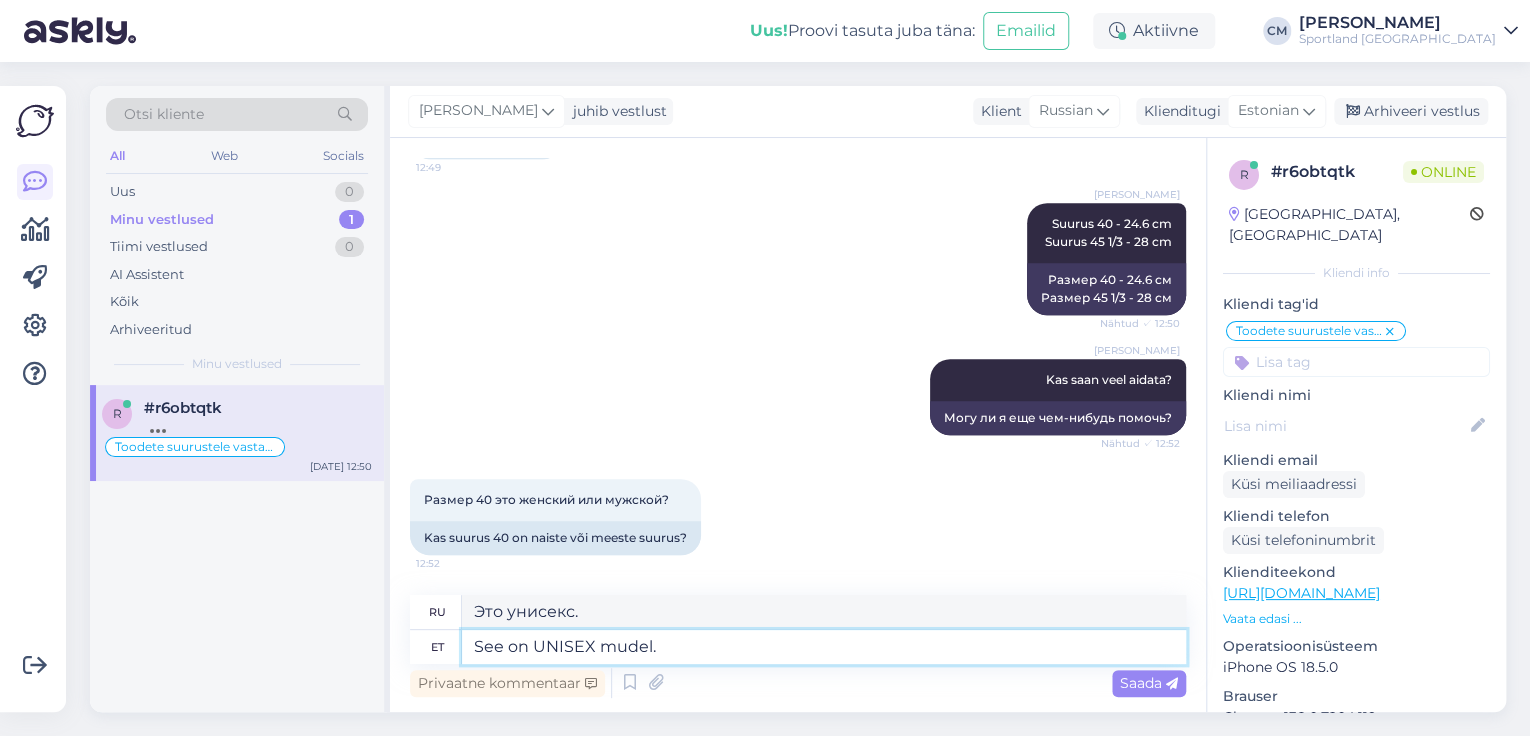 type on "Это модель унисекс." 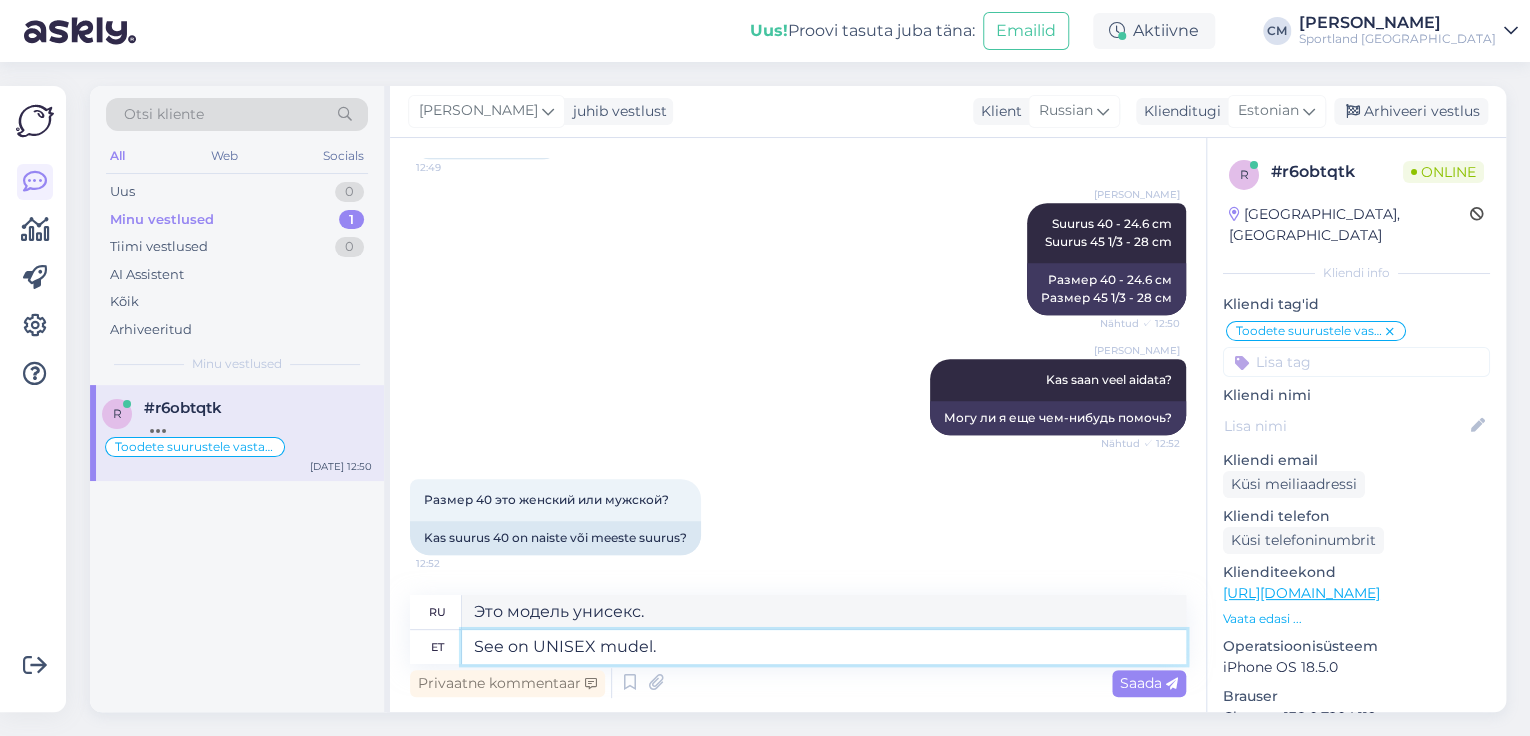 type 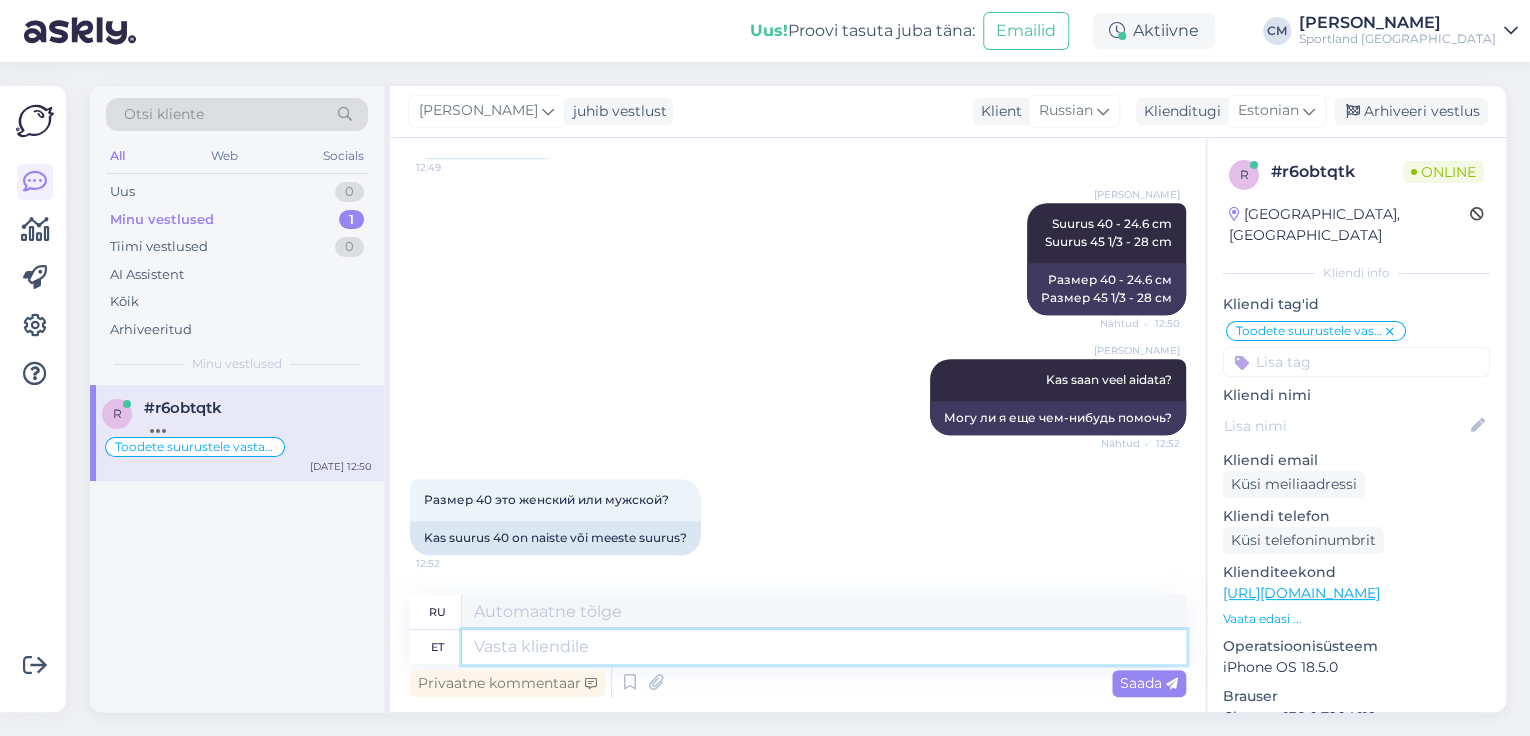 scroll, scrollTop: 715, scrollLeft: 0, axis: vertical 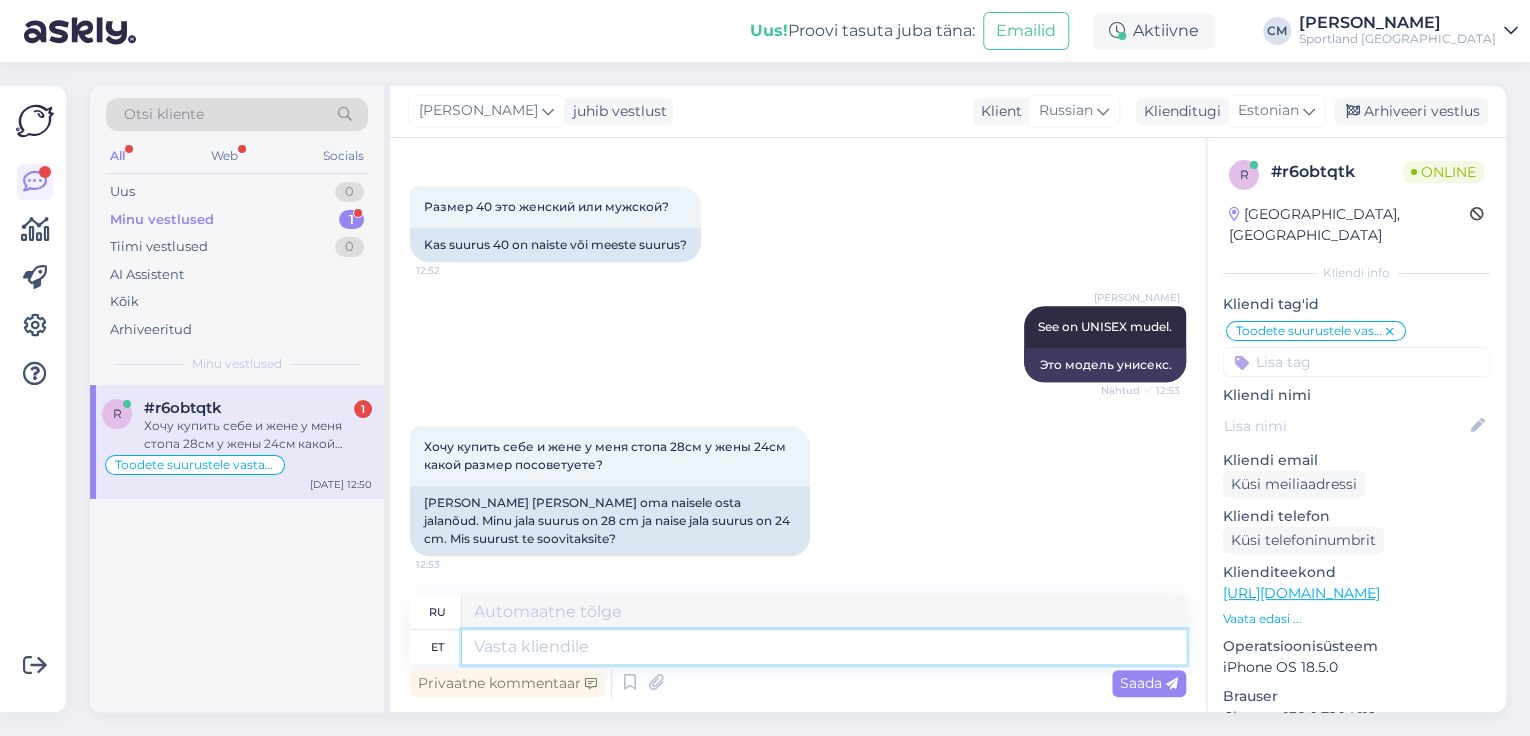 click at bounding box center (824, 647) 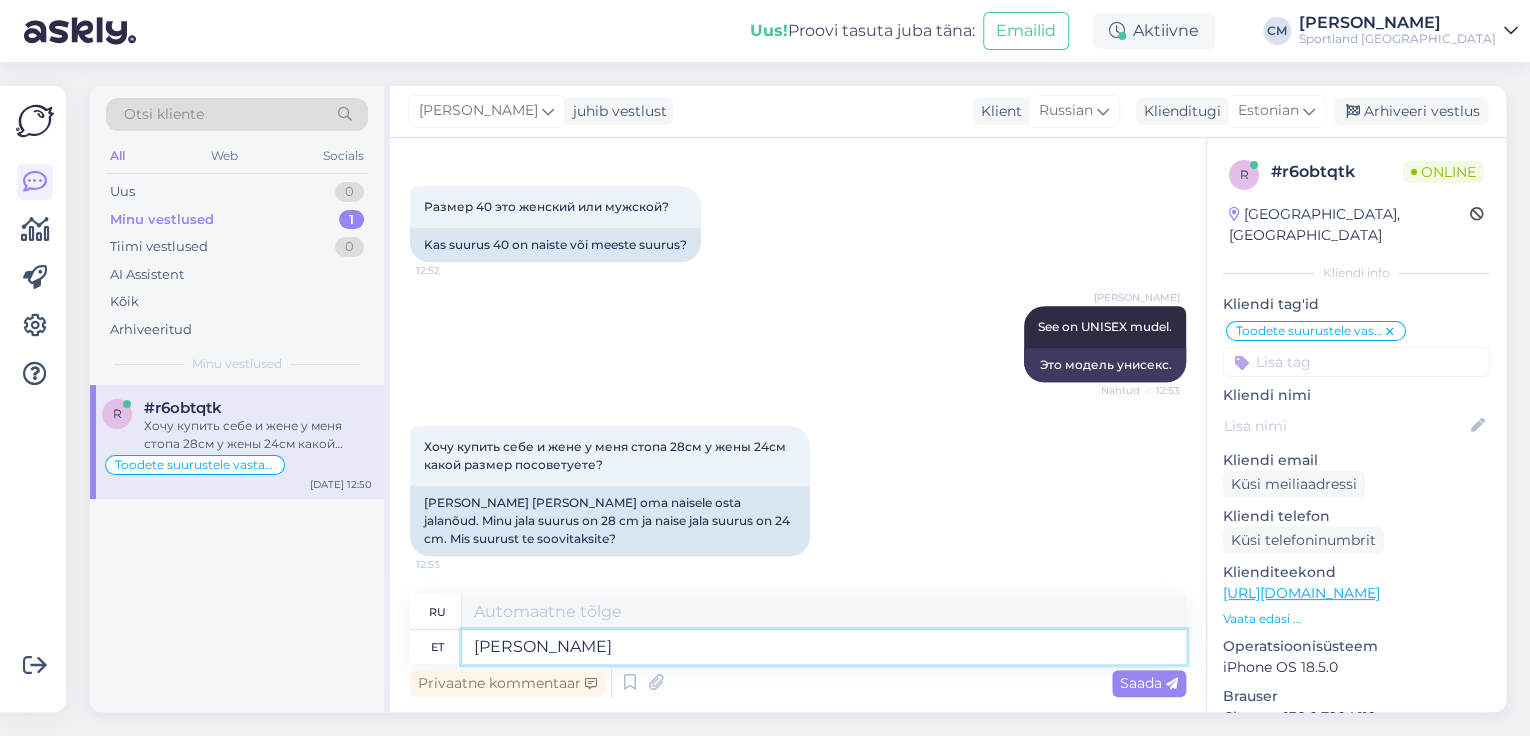 type on "[PERSON_NAME] s" 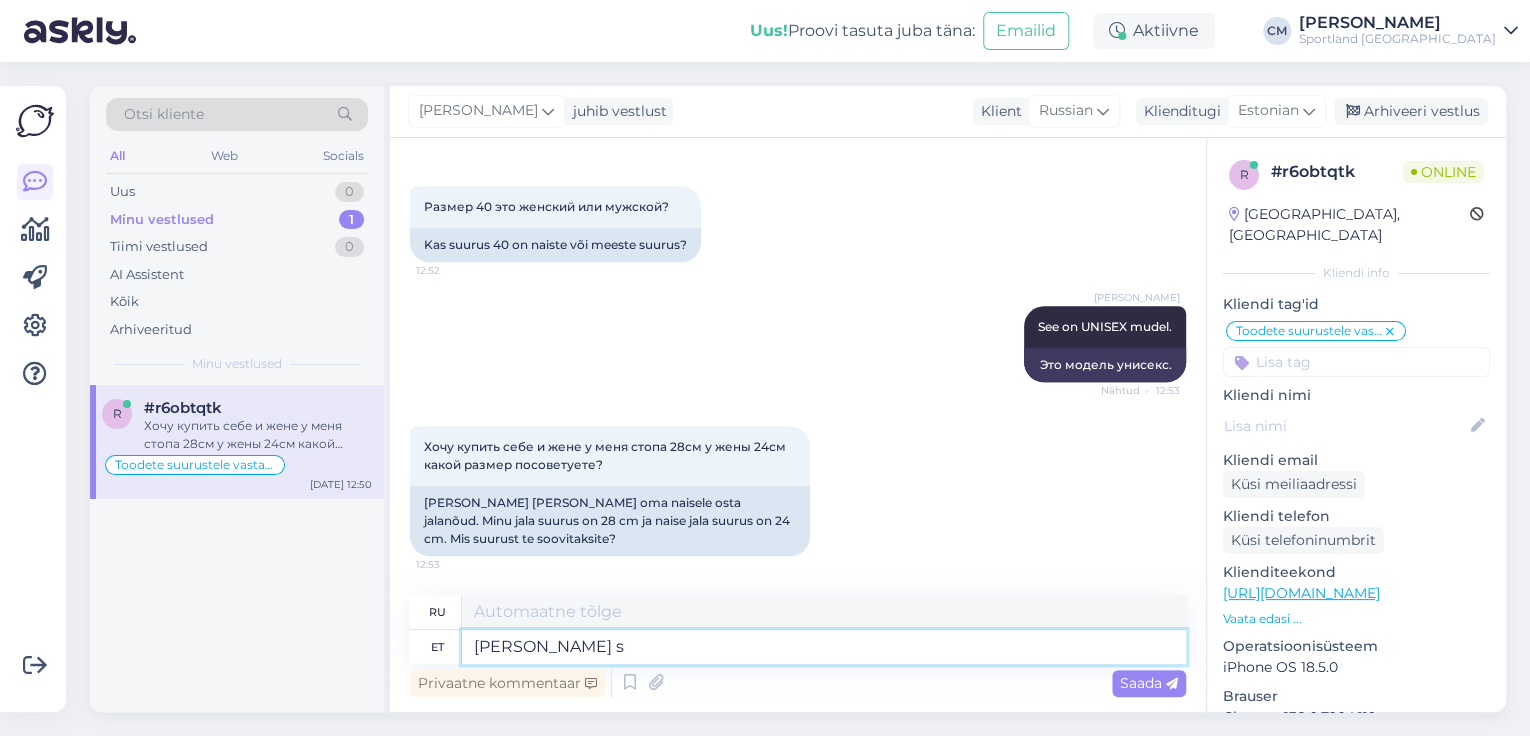 type on "Если" 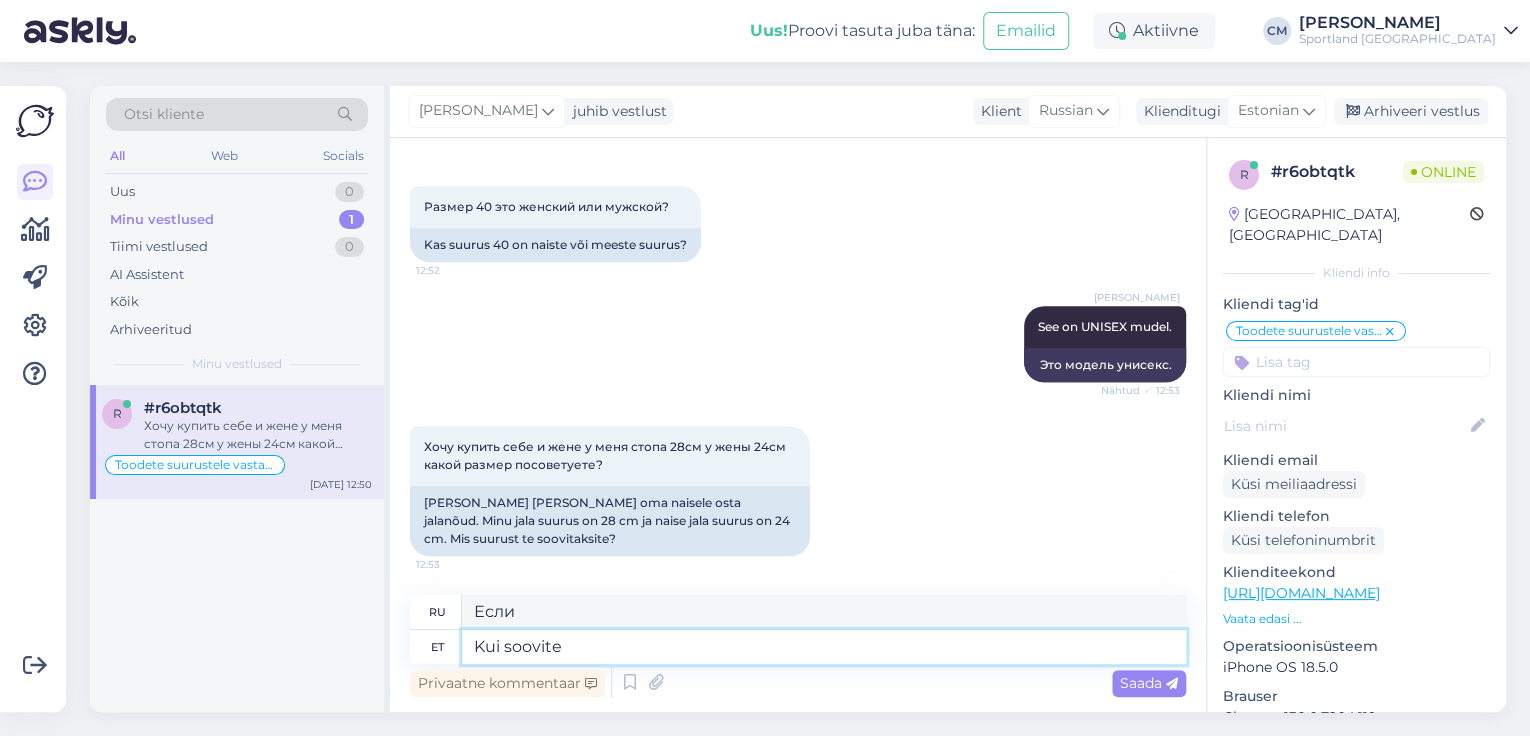 type on "Kui soovite" 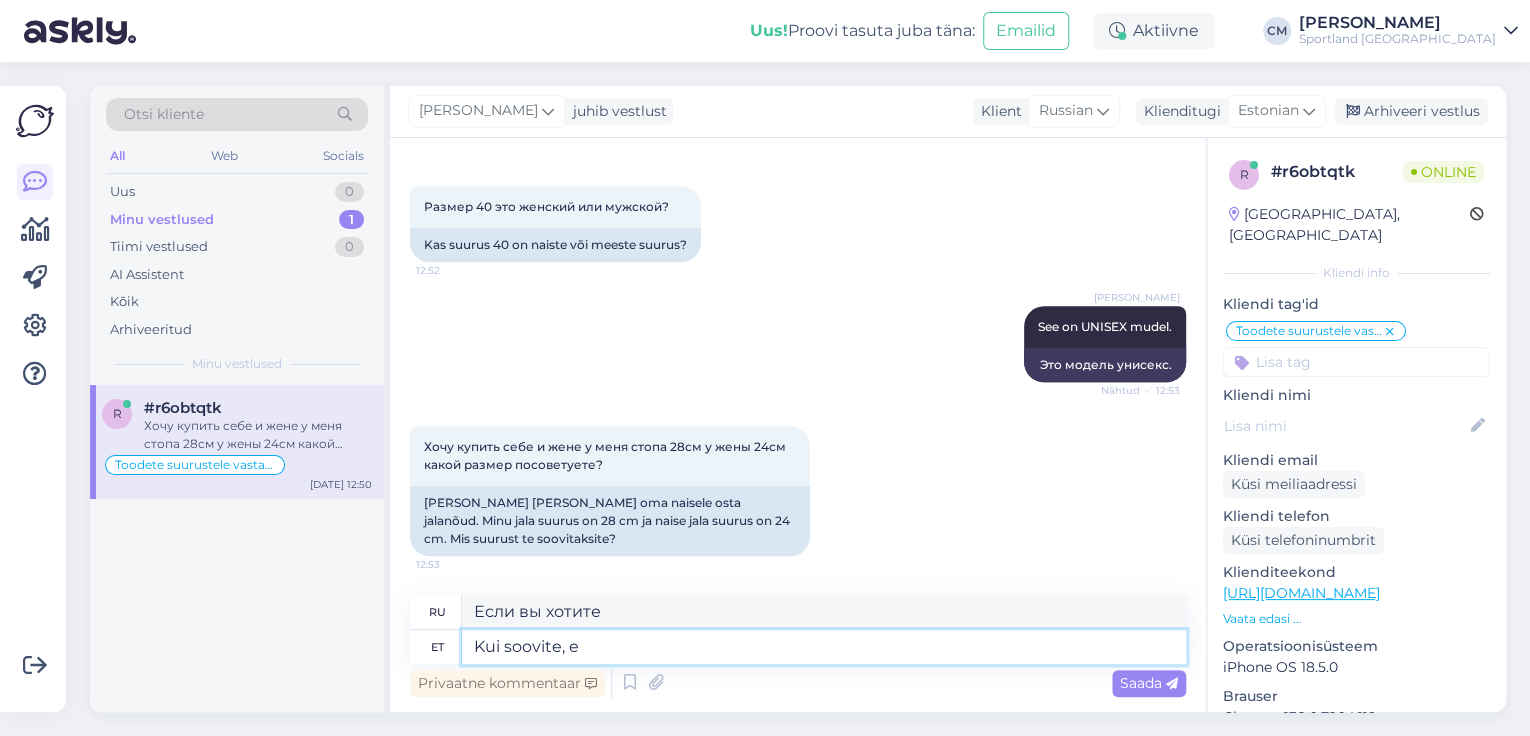 type on "Kui soovite, et" 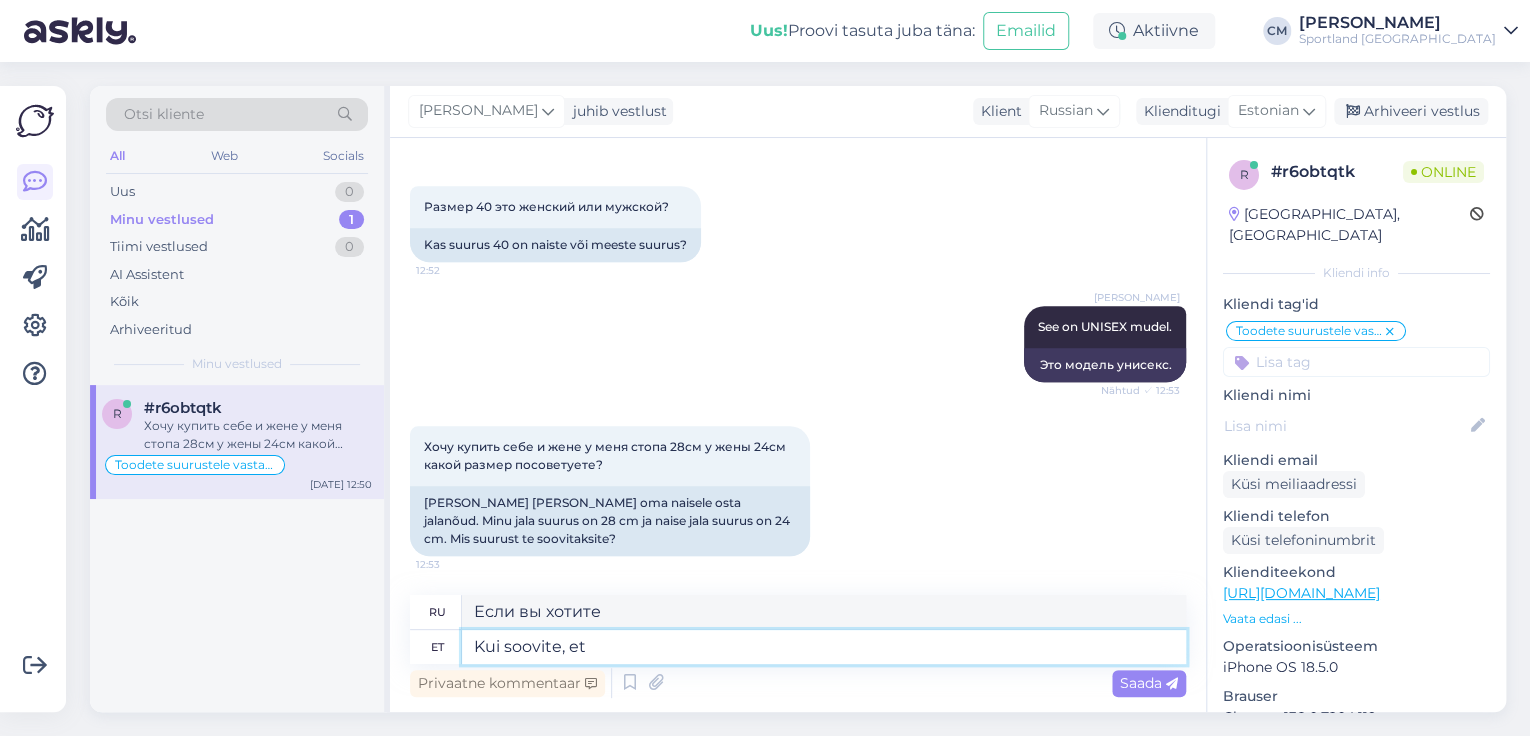 type on "Если хотите," 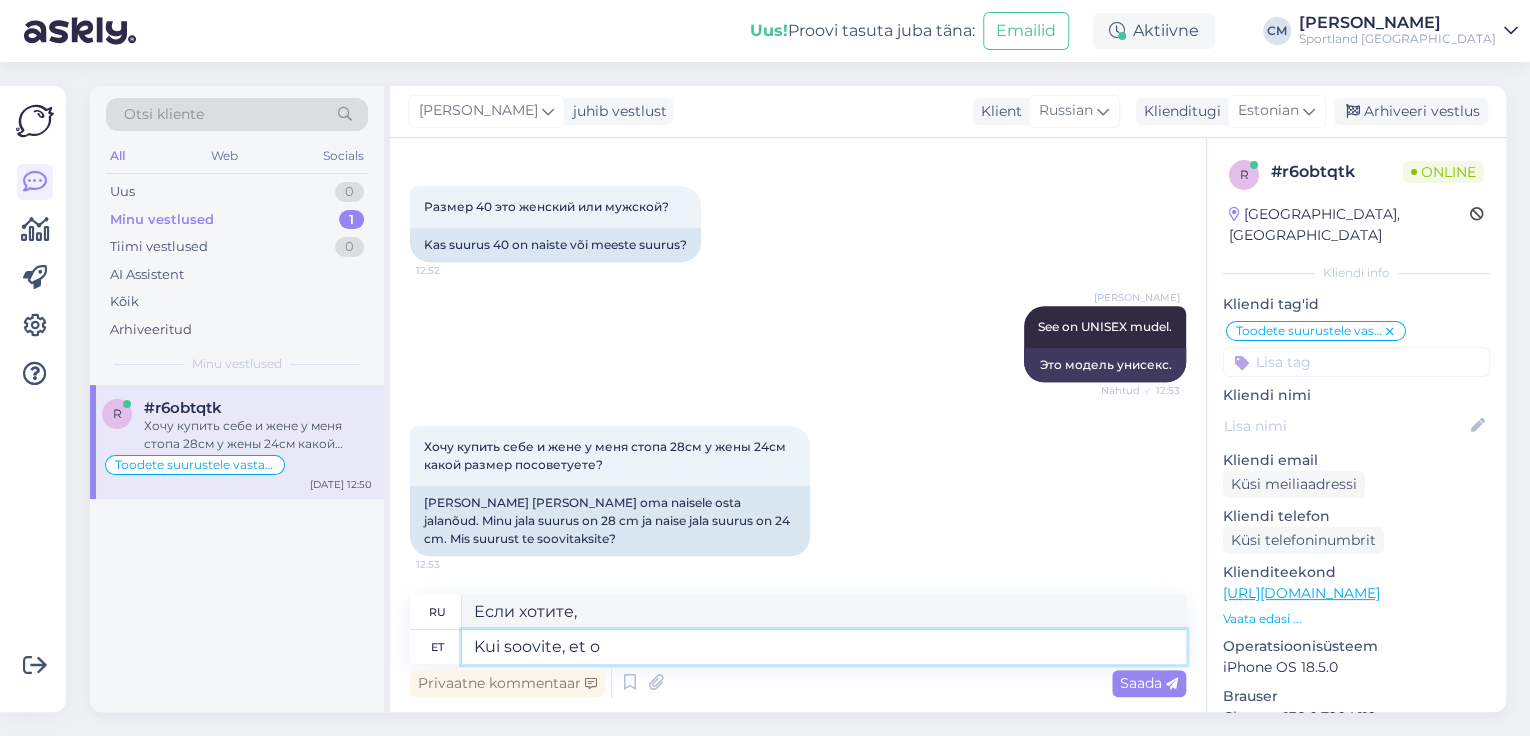 type on "Kui soovite, et ol" 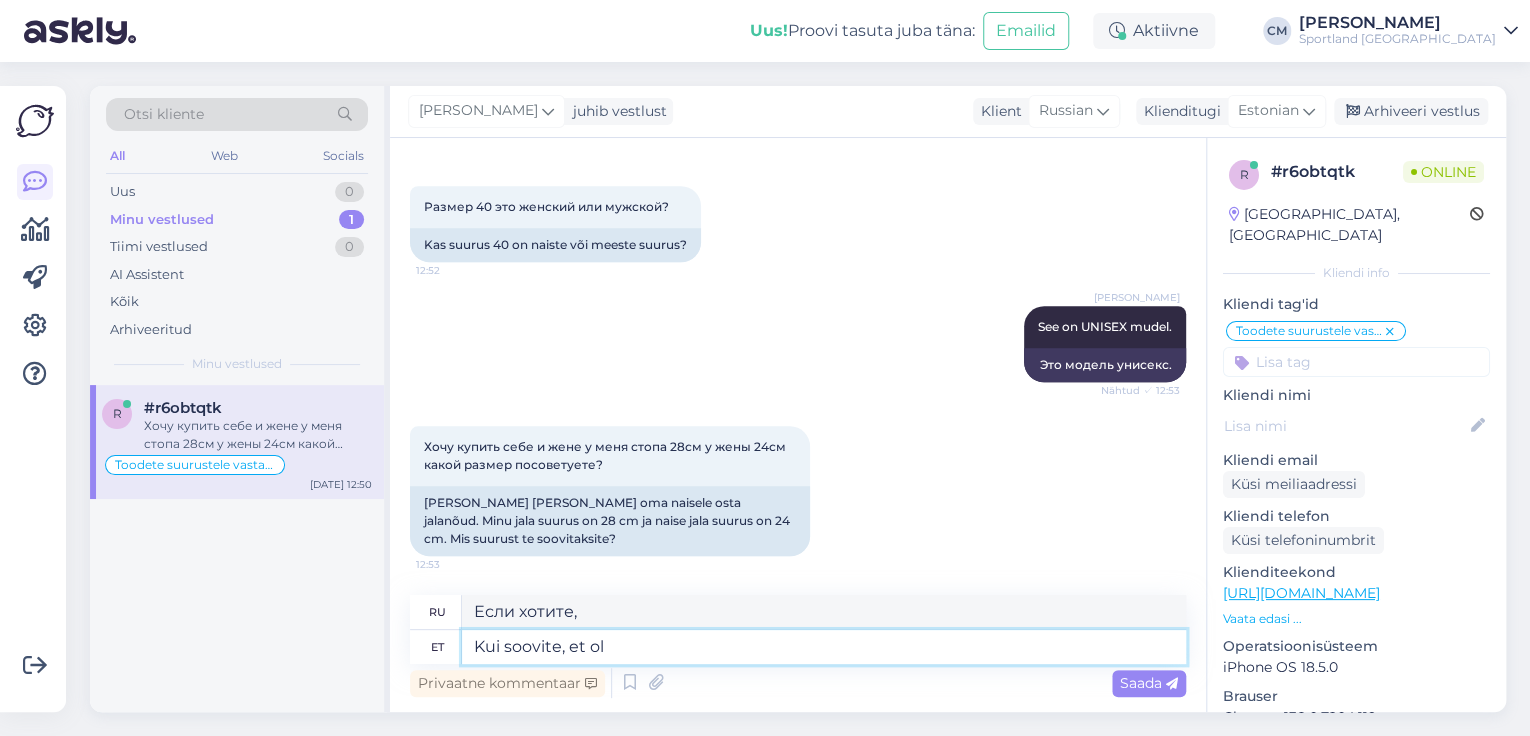 type on "Если вы хотите, чтобы" 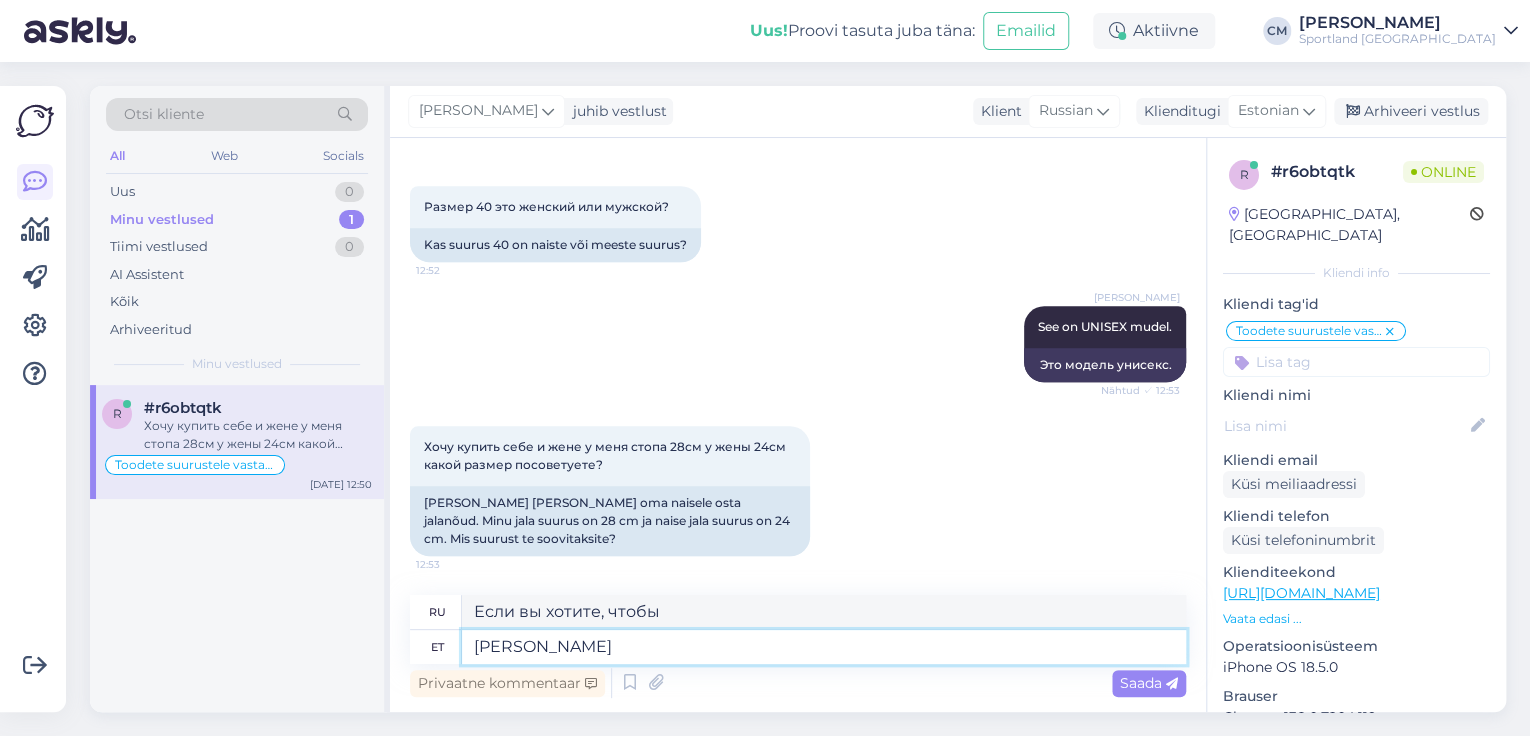 type on "Ku" 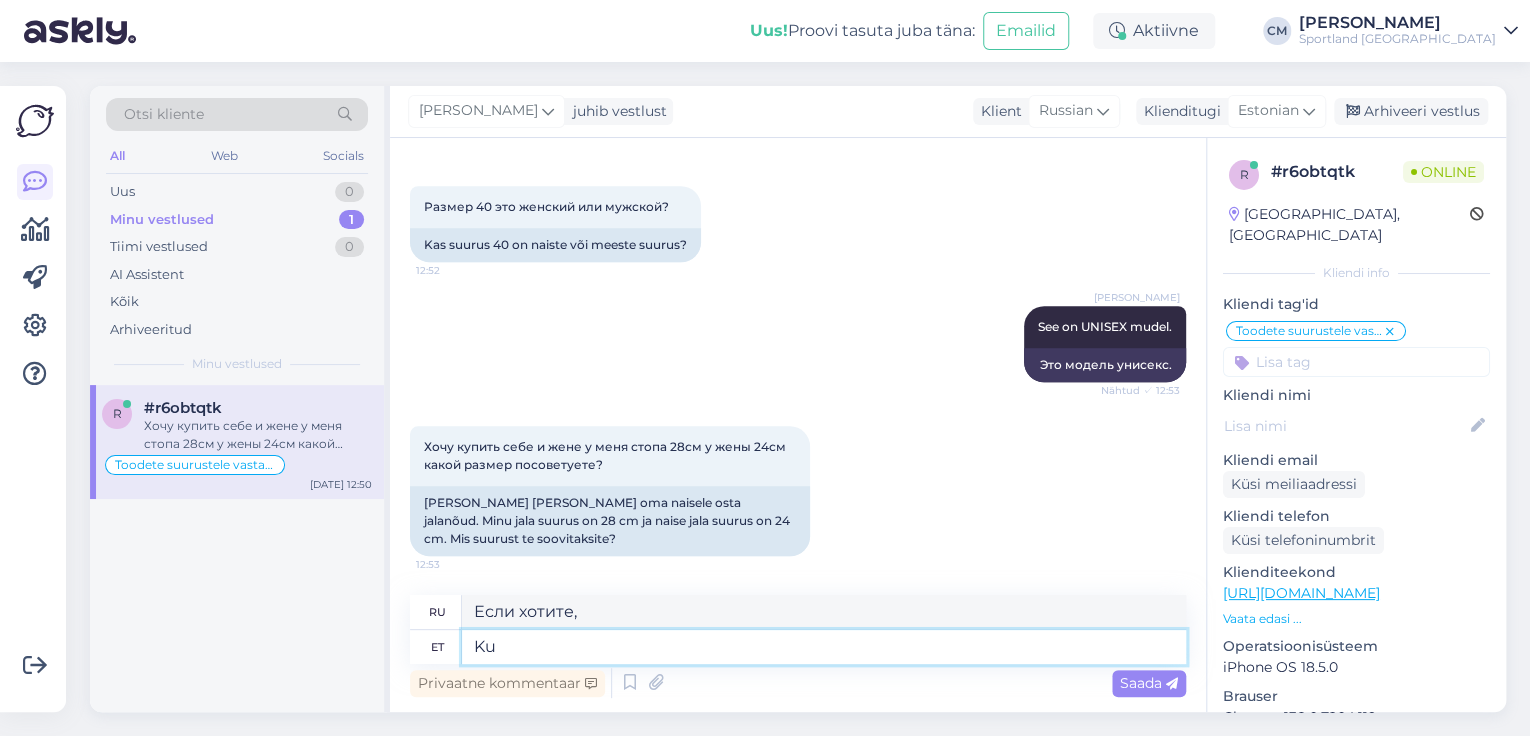 type on "Если вы хотите, чтобы" 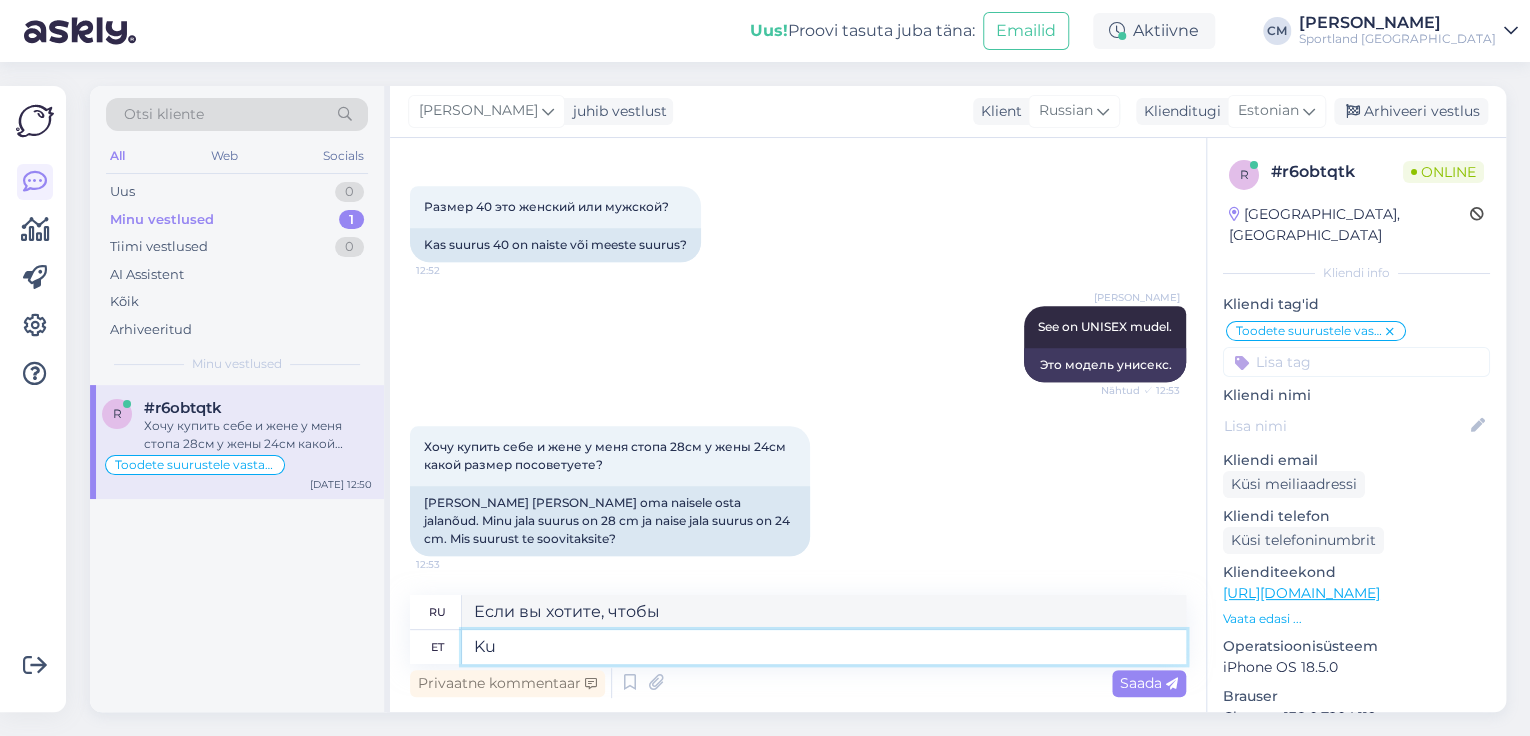 type on "K" 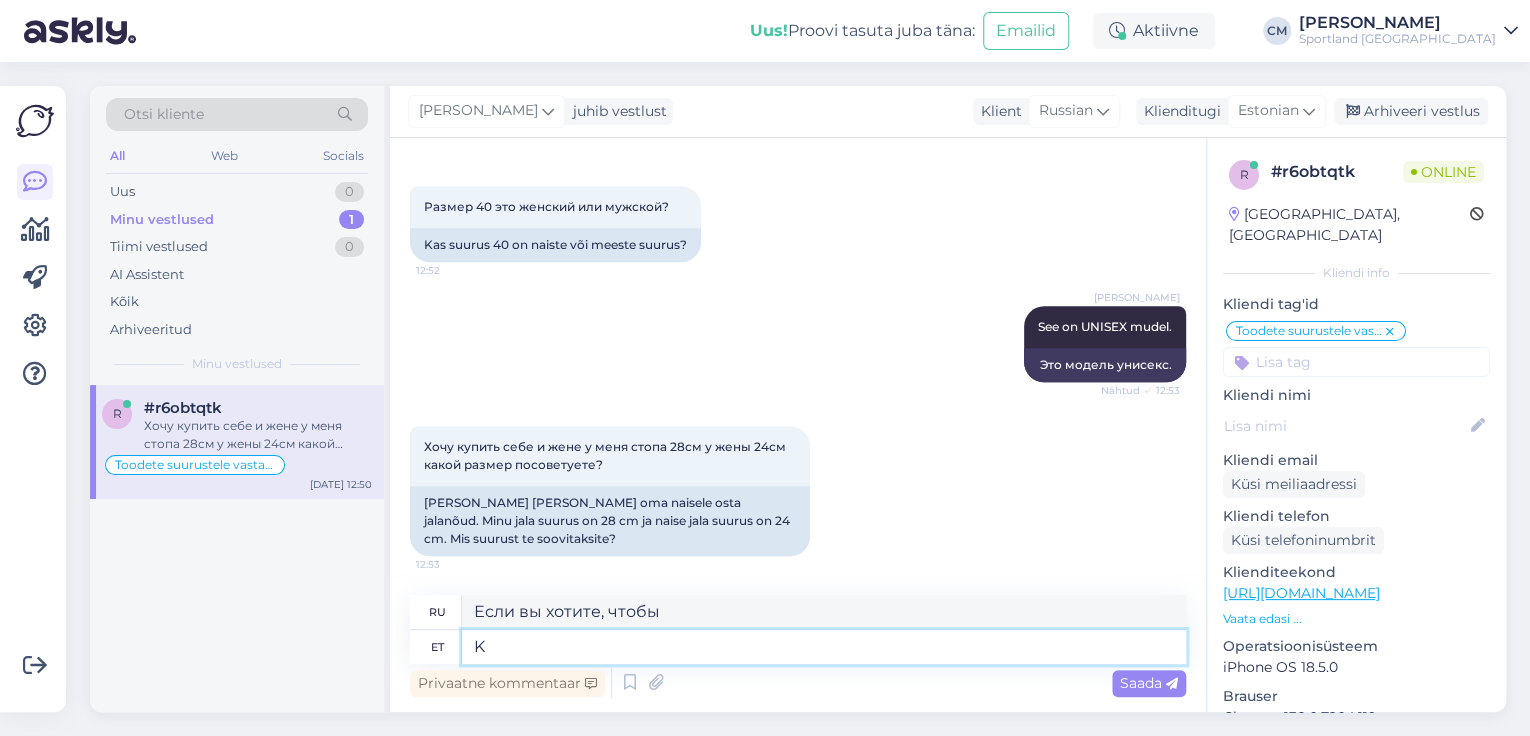 type 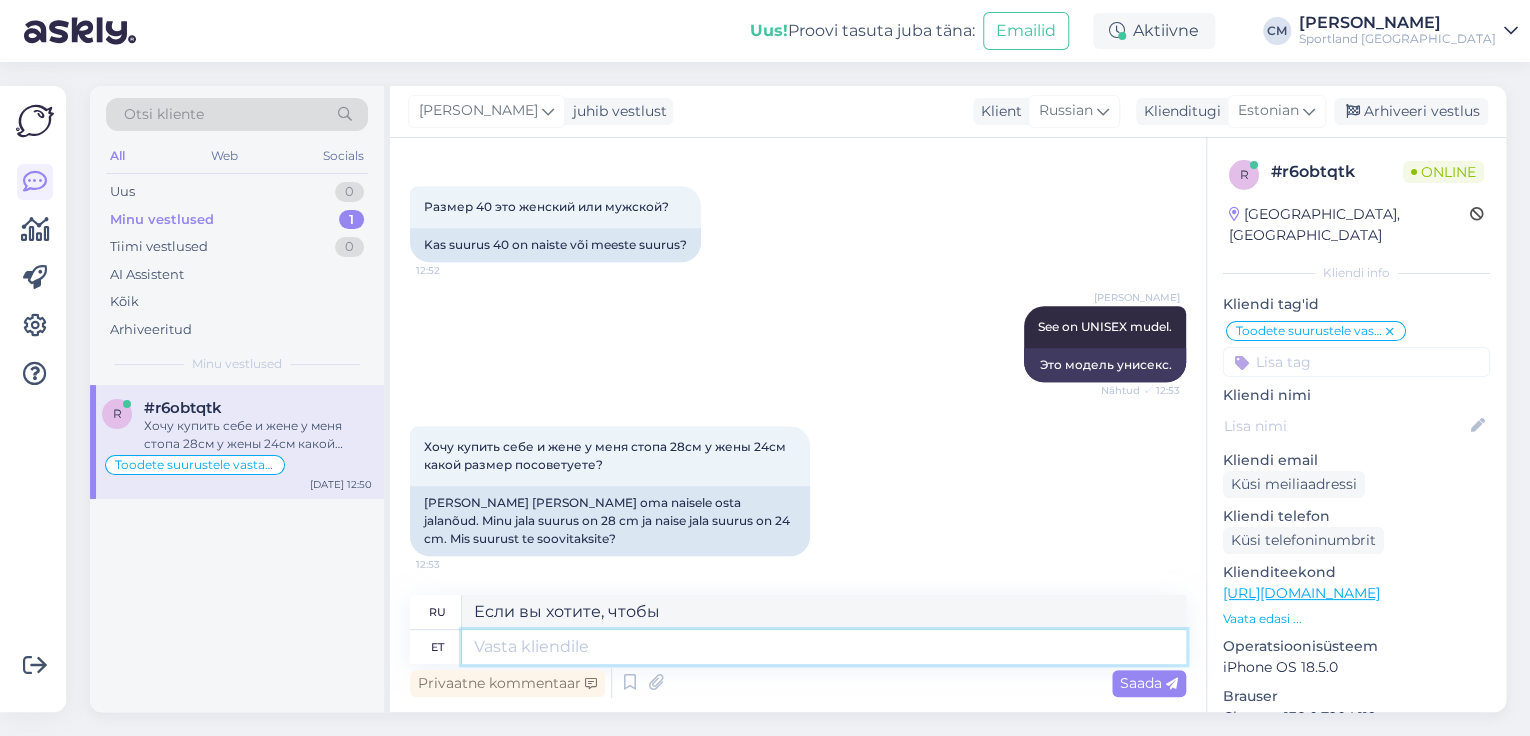 type on "Если" 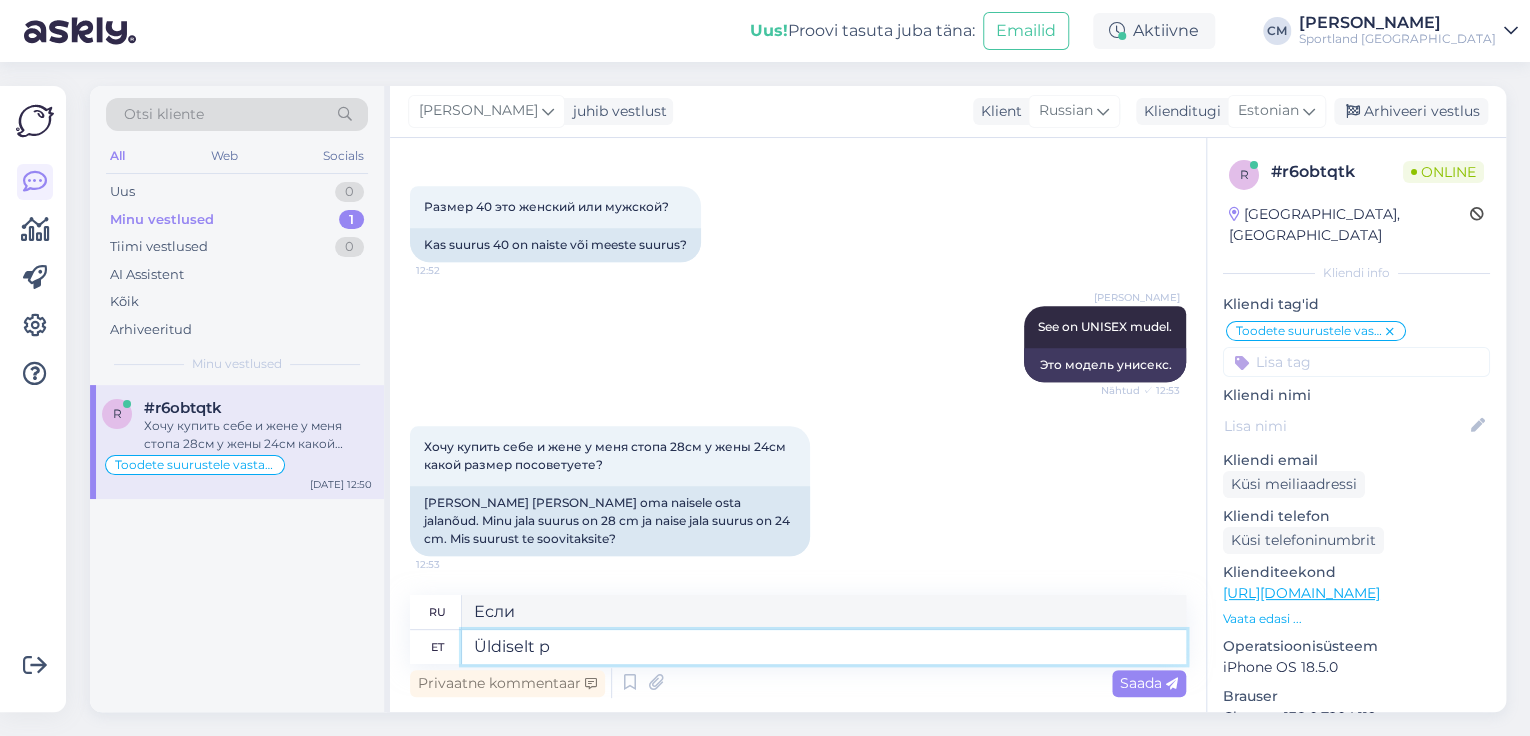 type on "Üldiselt pe" 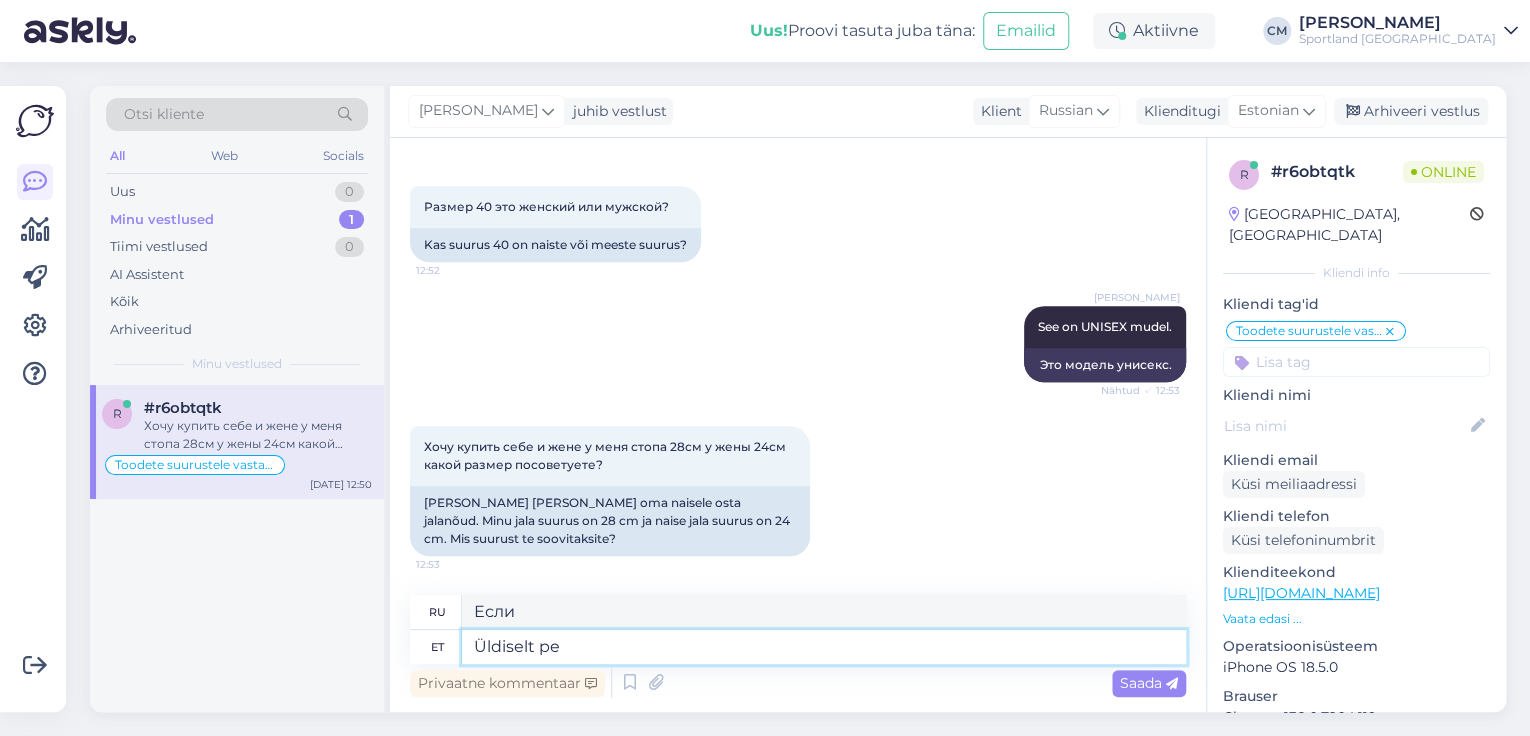 type on "В общем и целом" 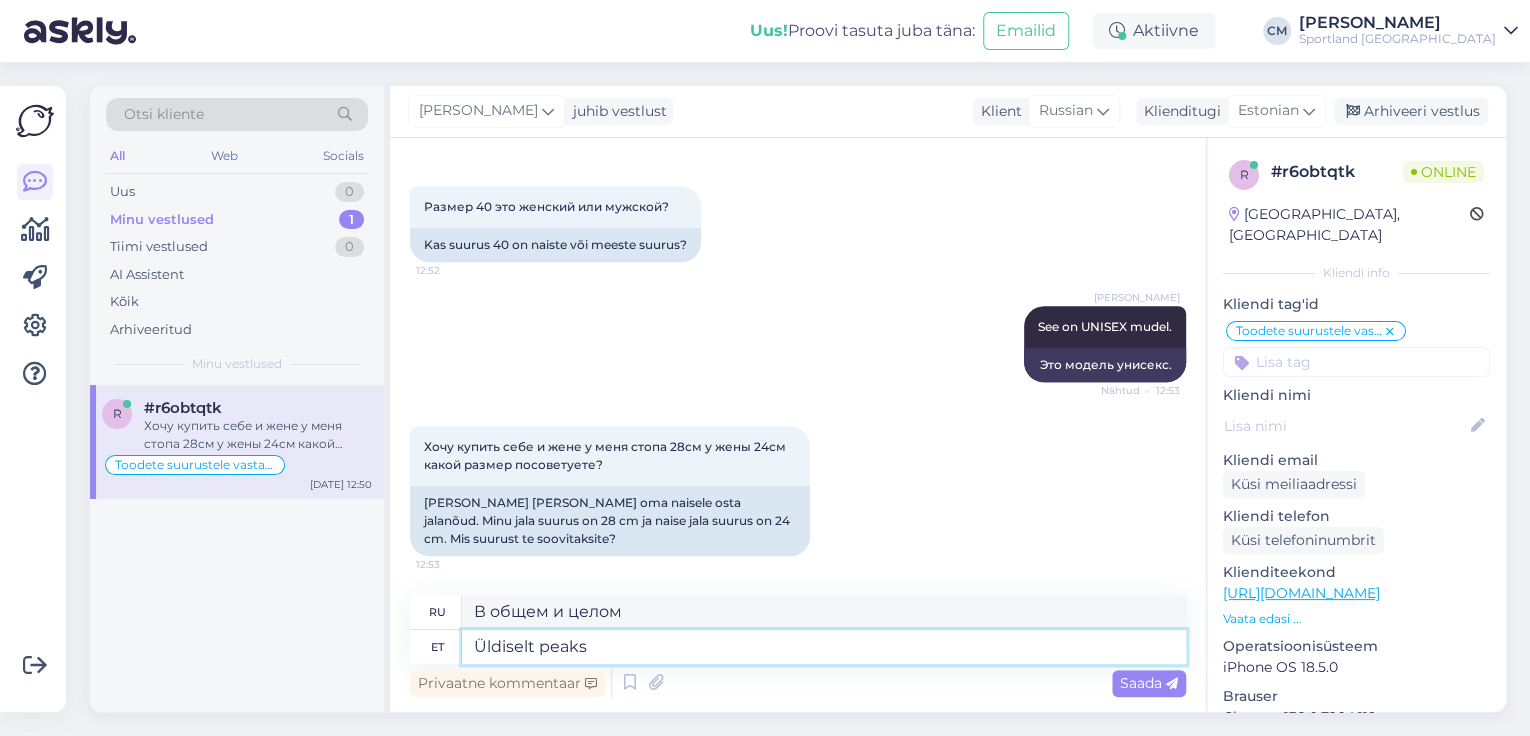type on "Üldiselt peaks T" 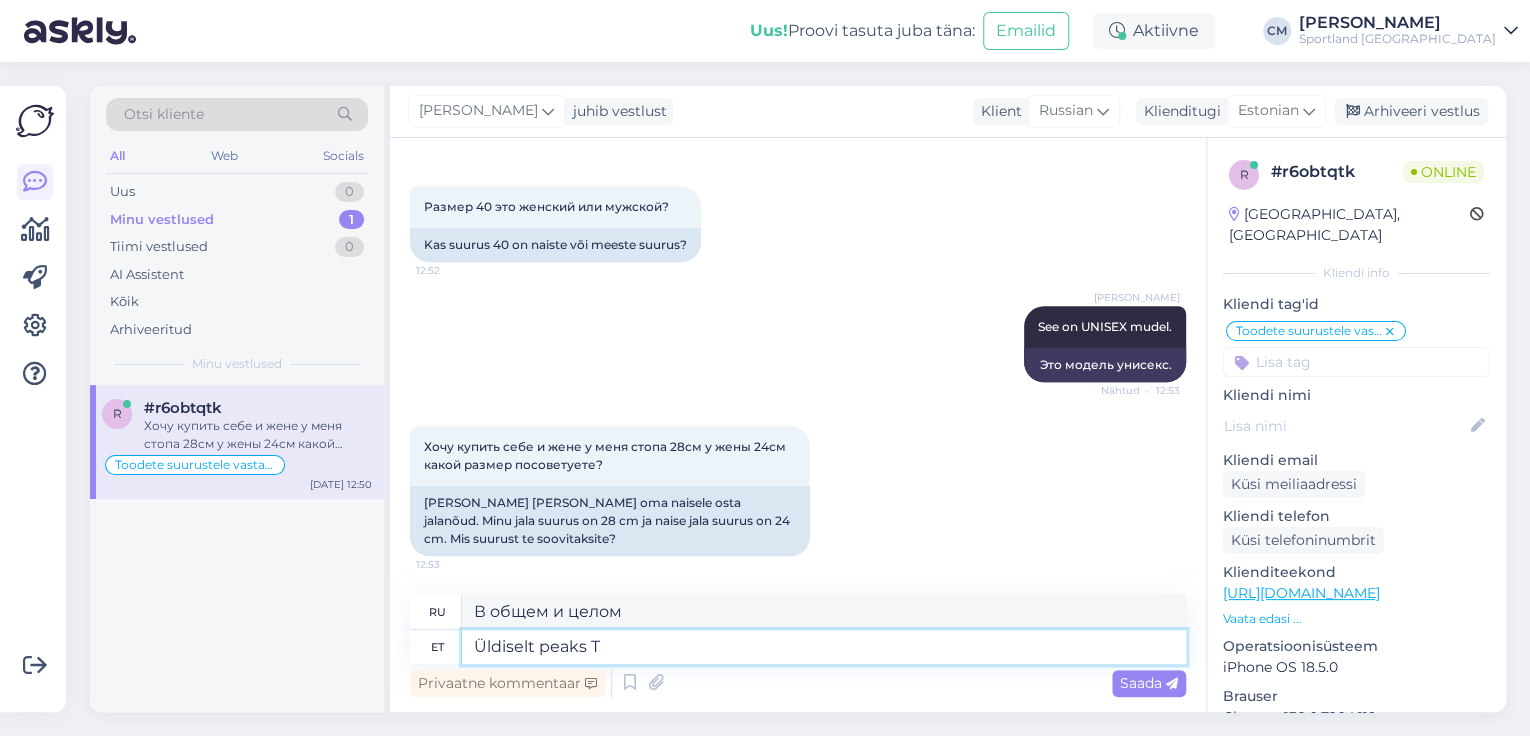 type on "В целом, следует" 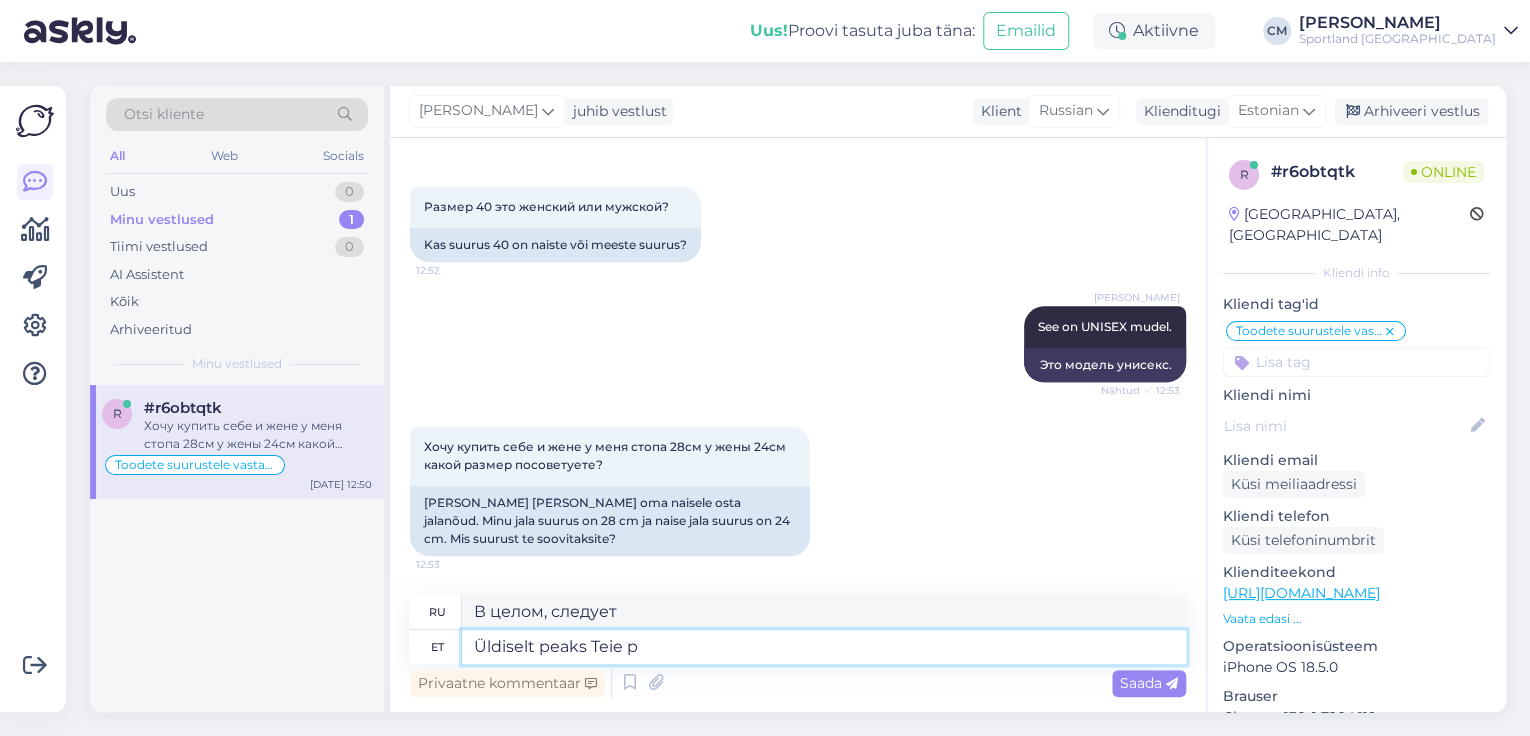 type on "Üldiselt peaks [GEOGRAPHIC_DATA]" 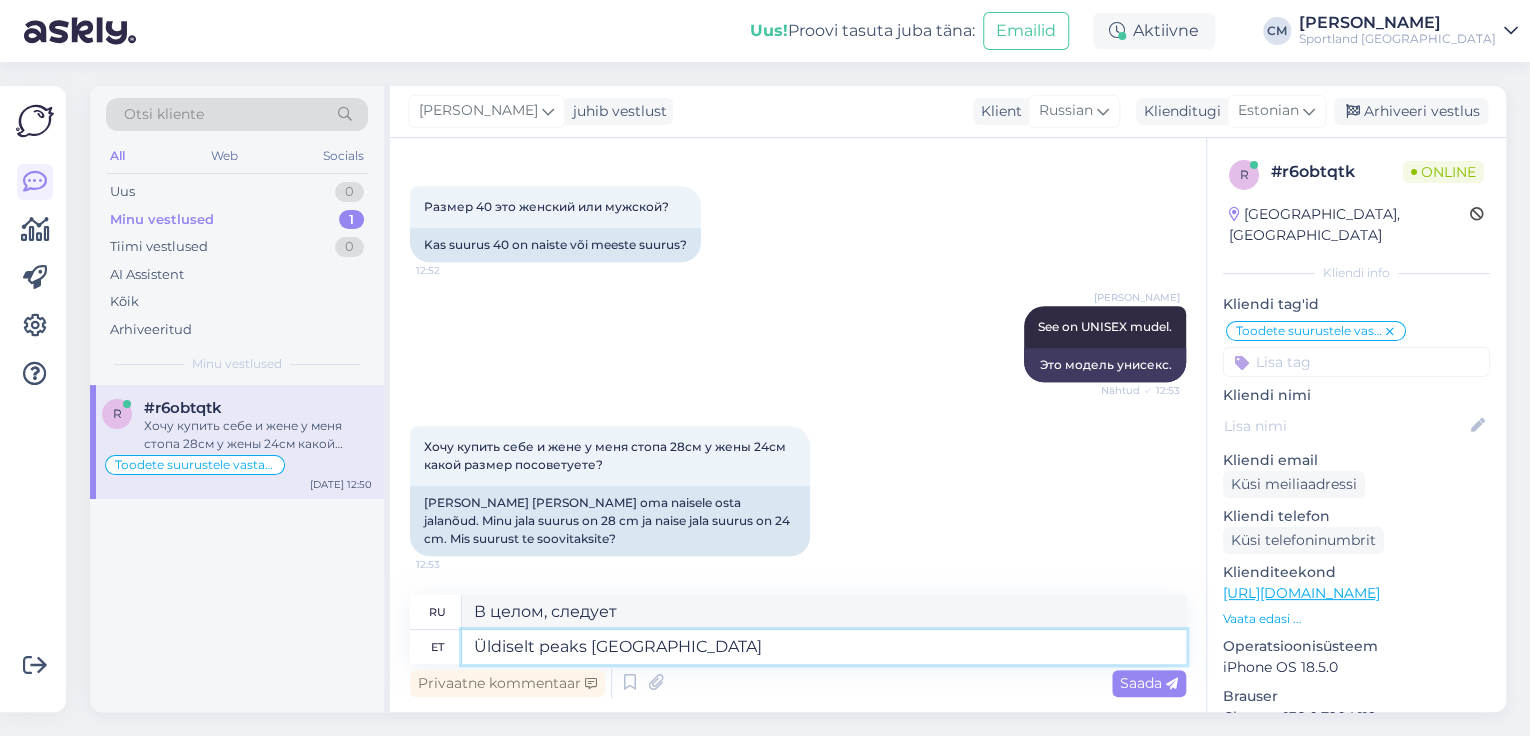 type on "В целом, [GEOGRAPHIC_DATA]" 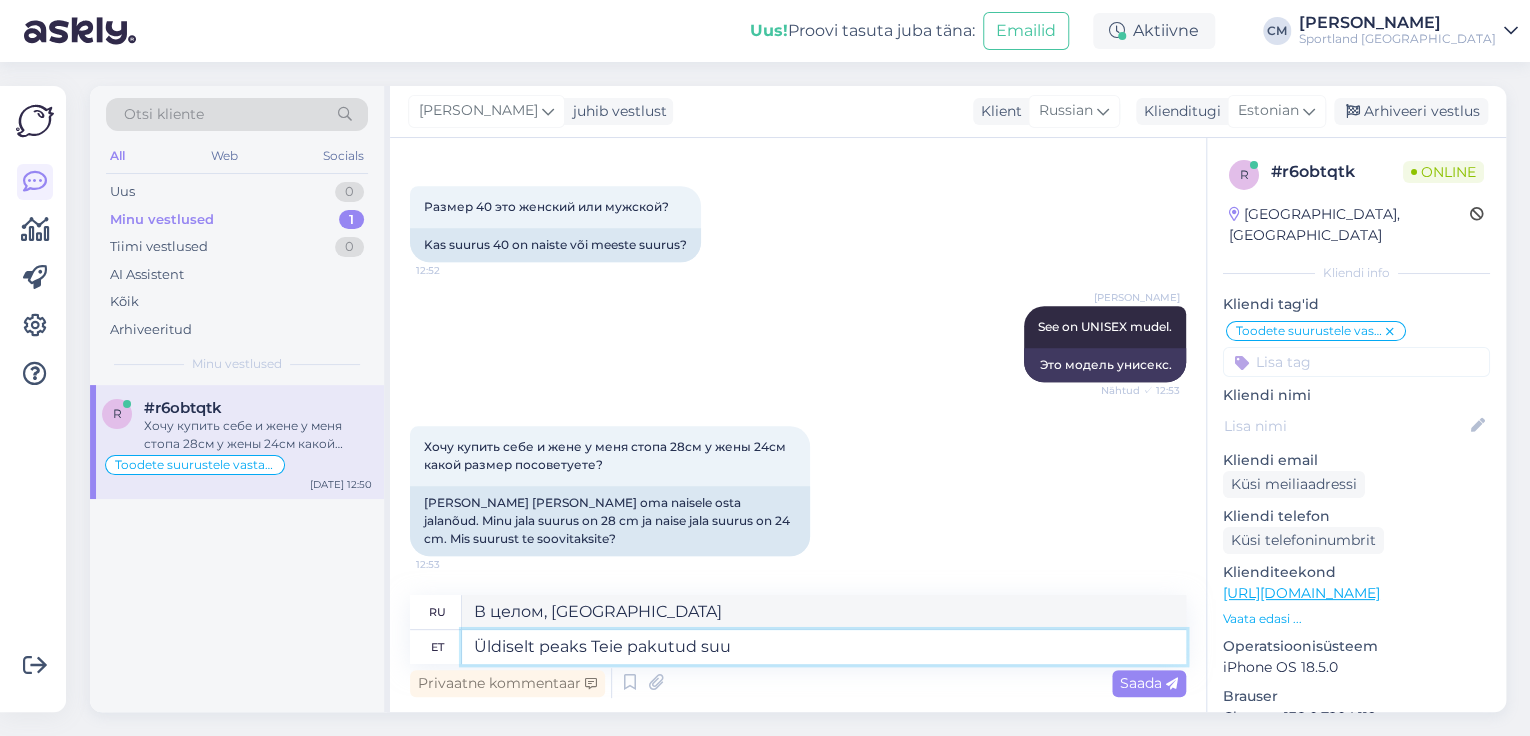 type on "Üldiselt peaks Teie pakutud suur" 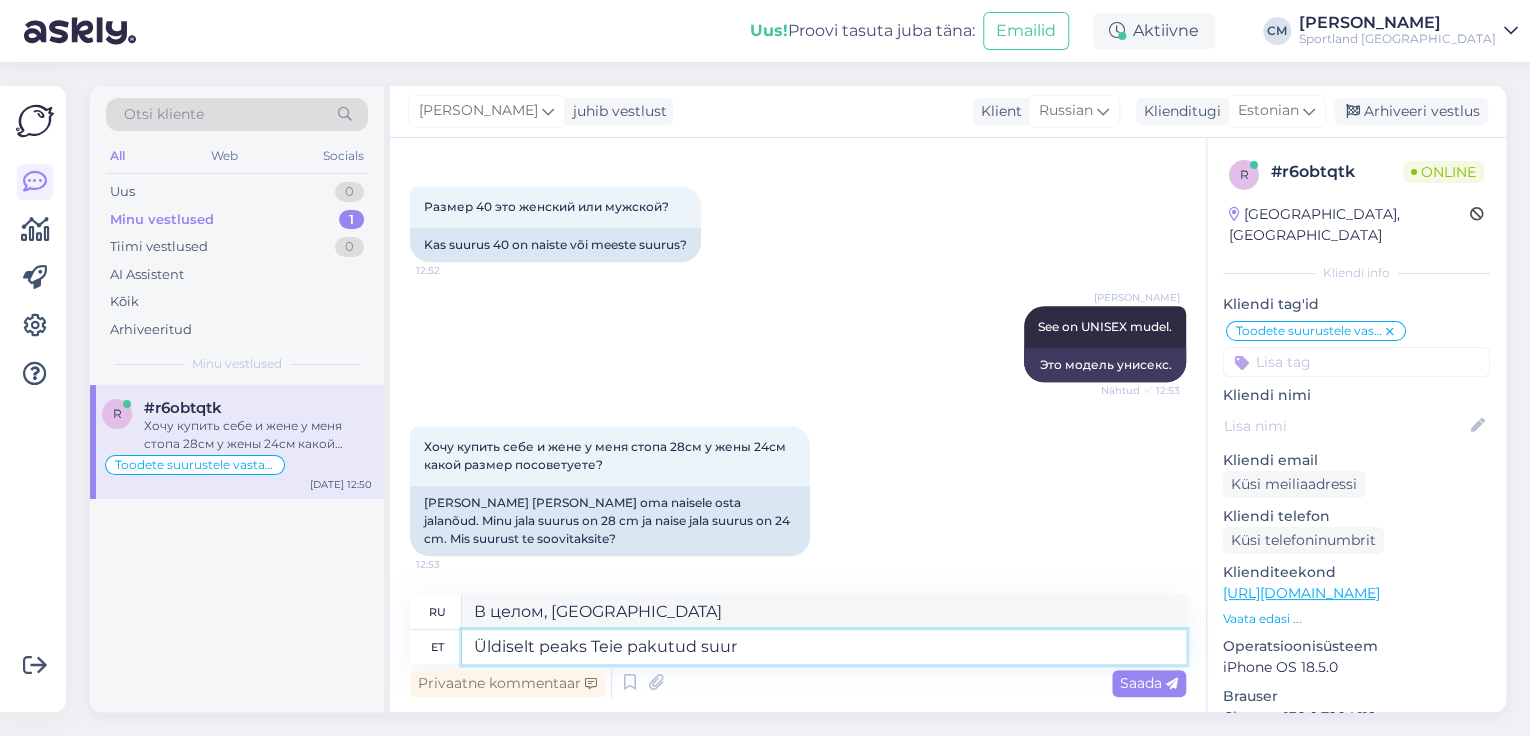 type on "В целом, предложенное Вами должно" 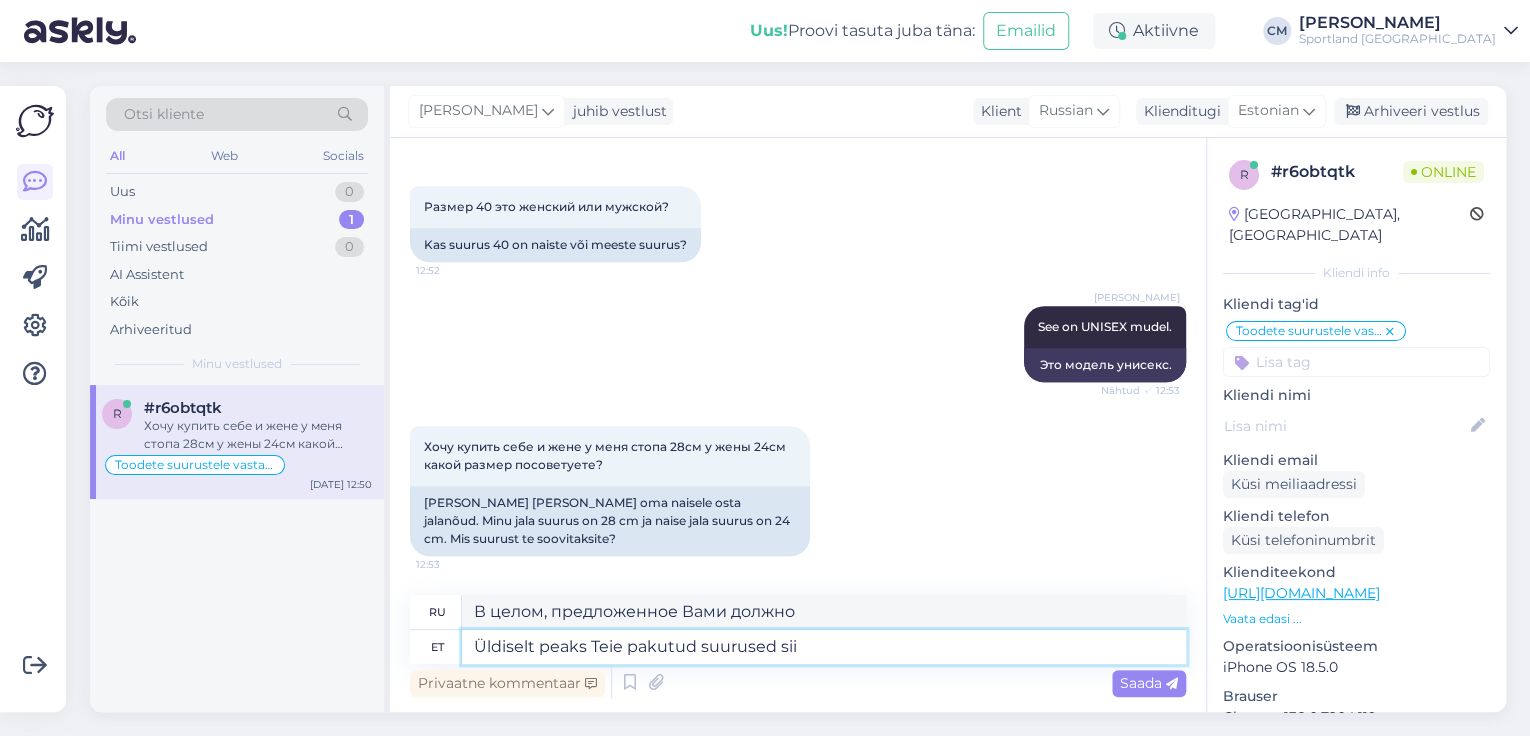 type on "Üldiselt peaks Teie pakutud suurused siis" 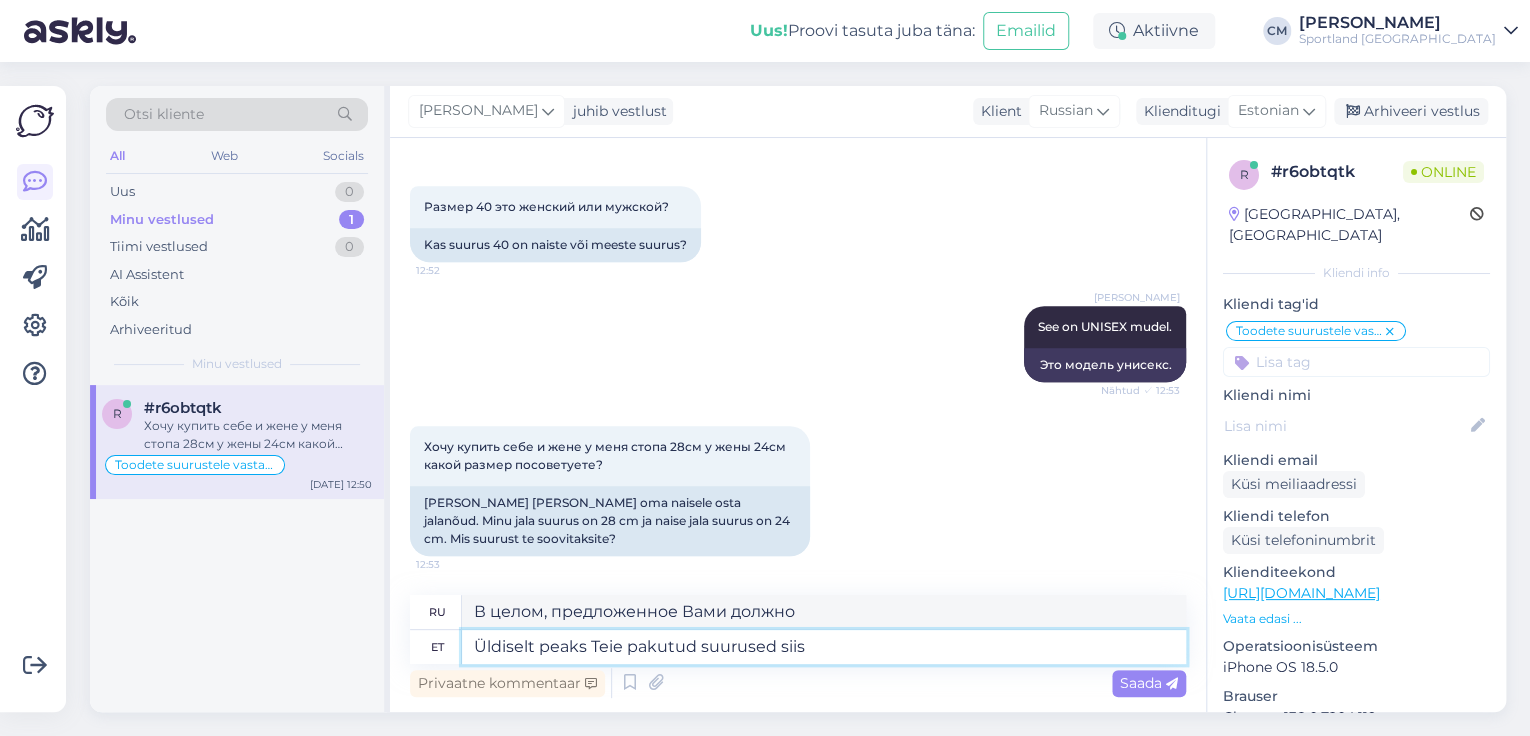 type on "В целом, предложенные вами размеры должны" 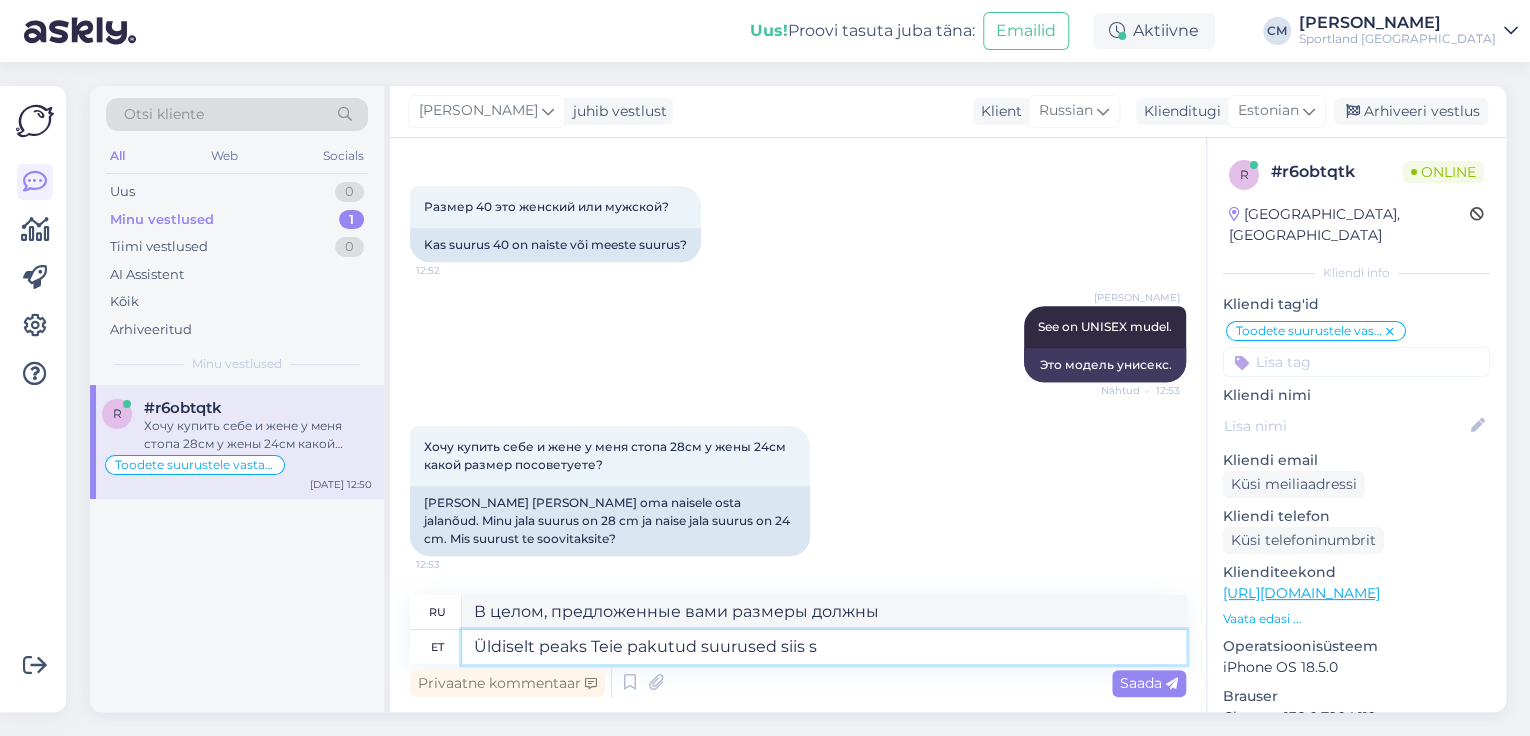 type on "Üldiselt peaks Teie pakutud suurused siis so" 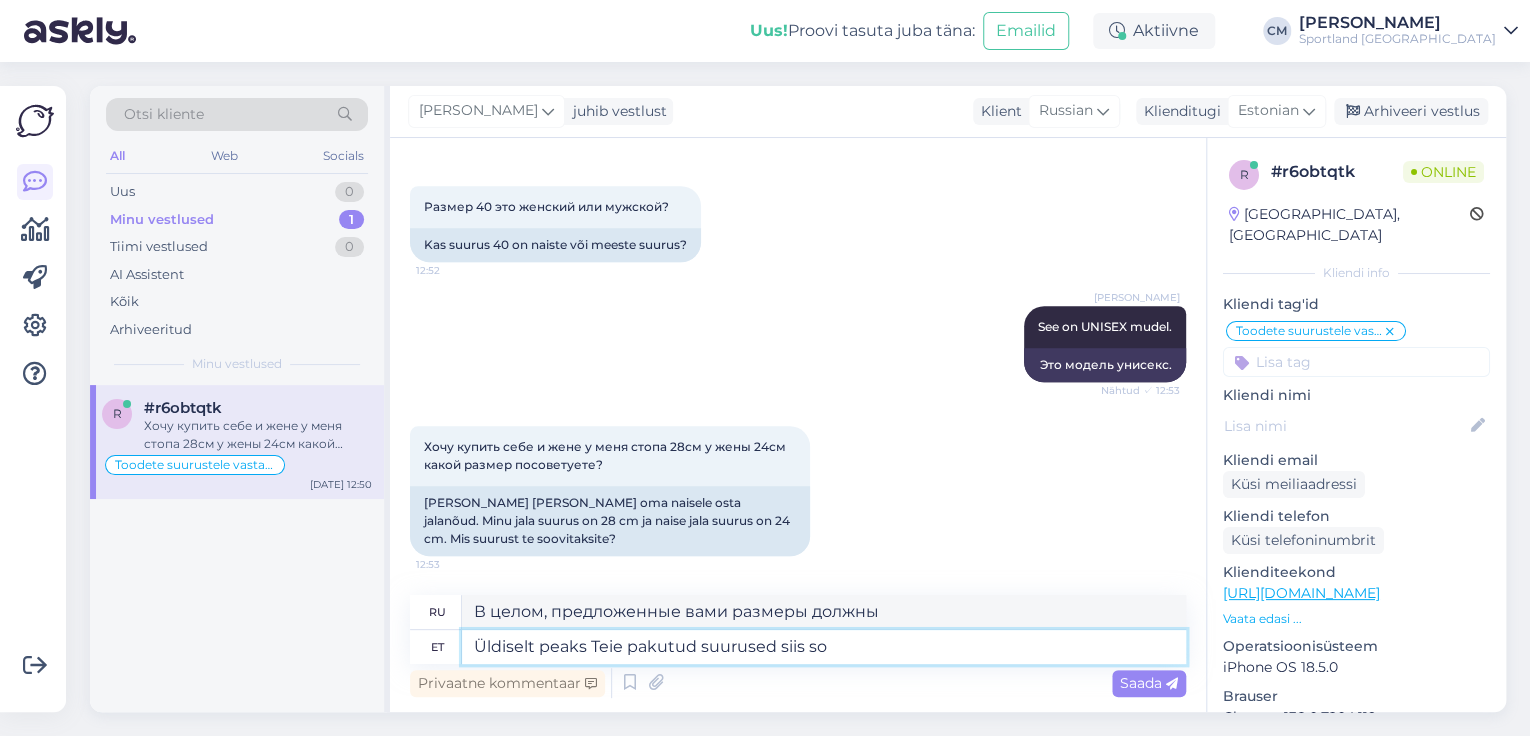 type on "В целом, предложенные вами размеры должны быть такими:" 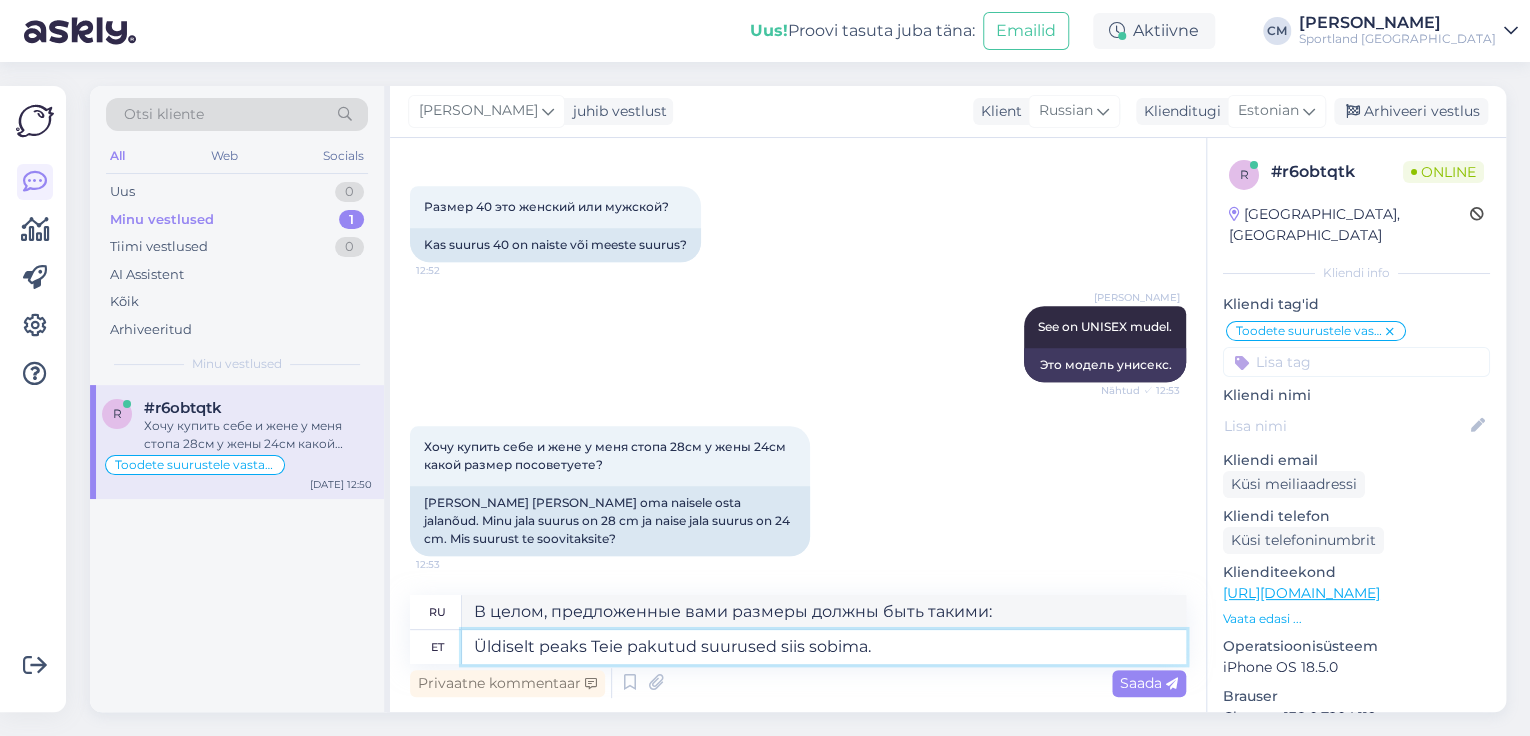 type on "Üldiselt peaks Teie pakutud suurused siis sobima." 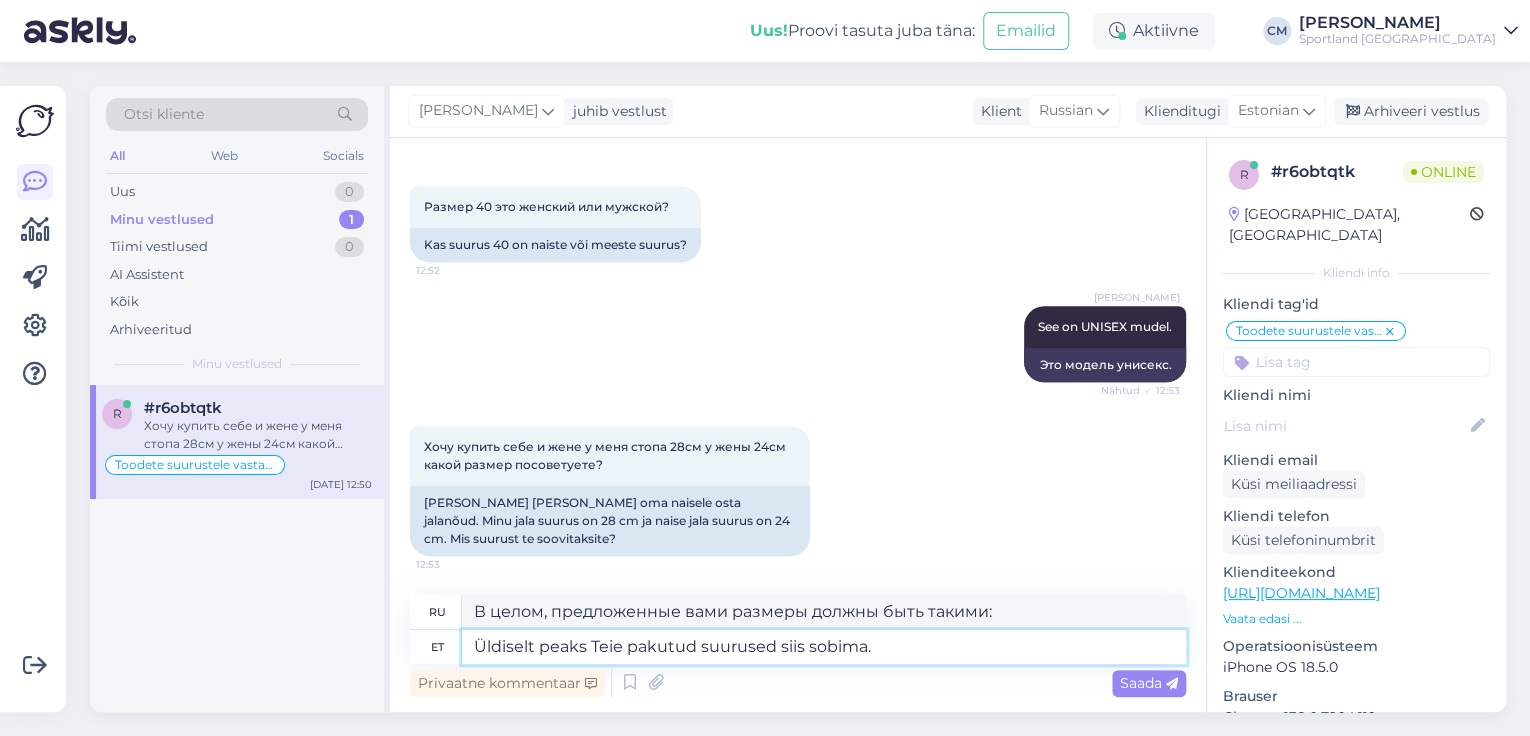 type on "В целом, предложенные вами размеры должны подойти." 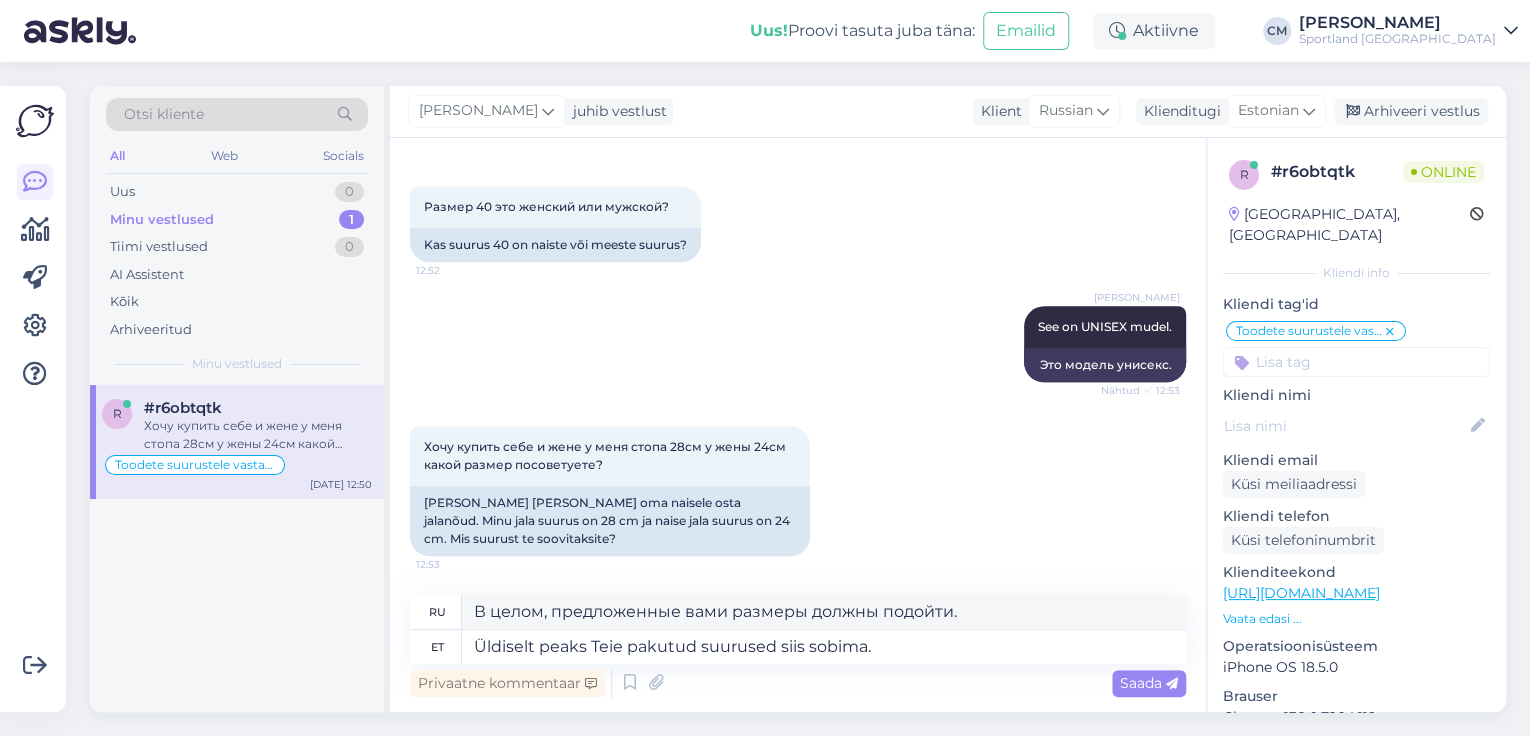 click on "Klienditeekond [URL][DOMAIN_NAME] Vaata edasi ..." at bounding box center [1356, 595] 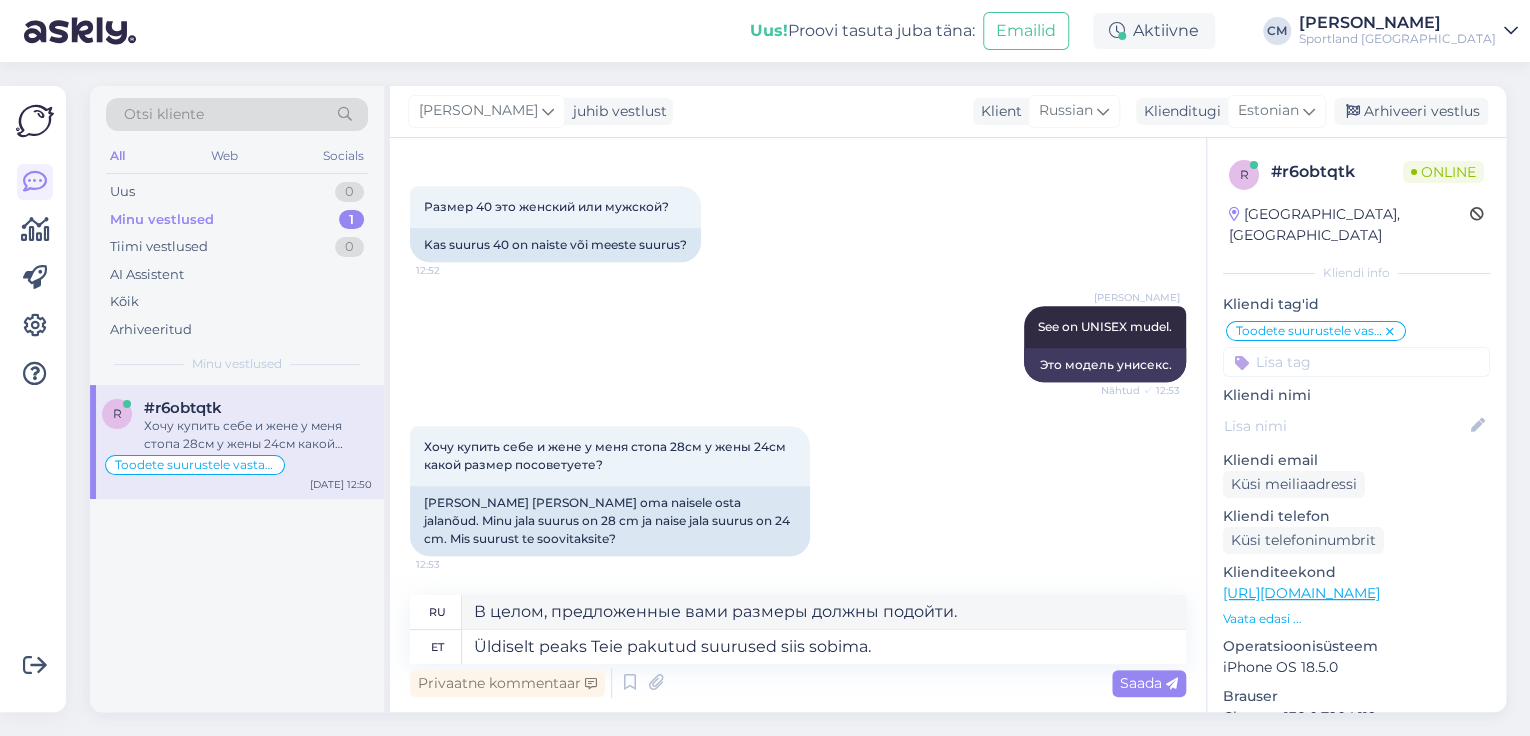 click on "[URL][DOMAIN_NAME]" at bounding box center (1301, 593) 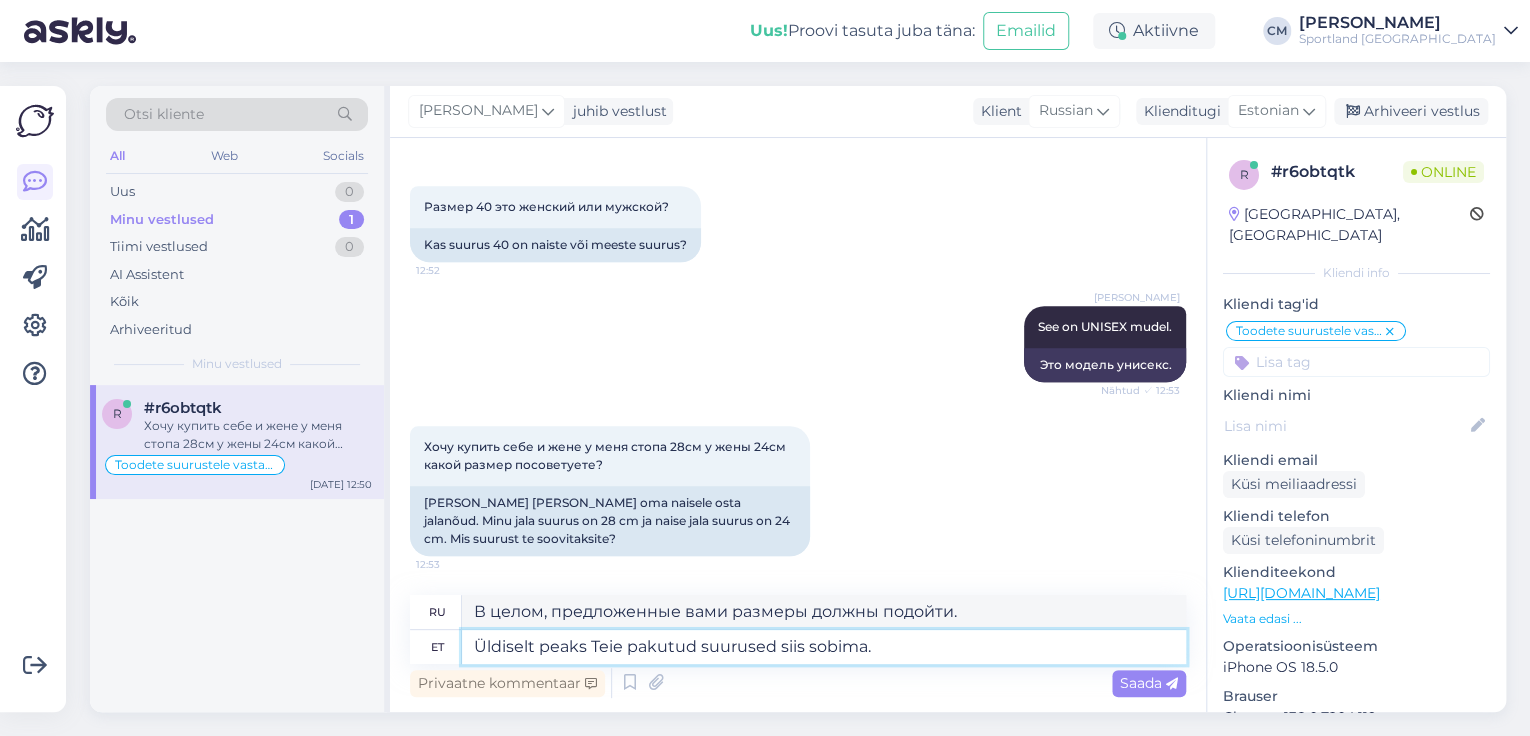 click on "Üldiselt peaks Teie pakutud suurused siis sobima." at bounding box center (824, 647) 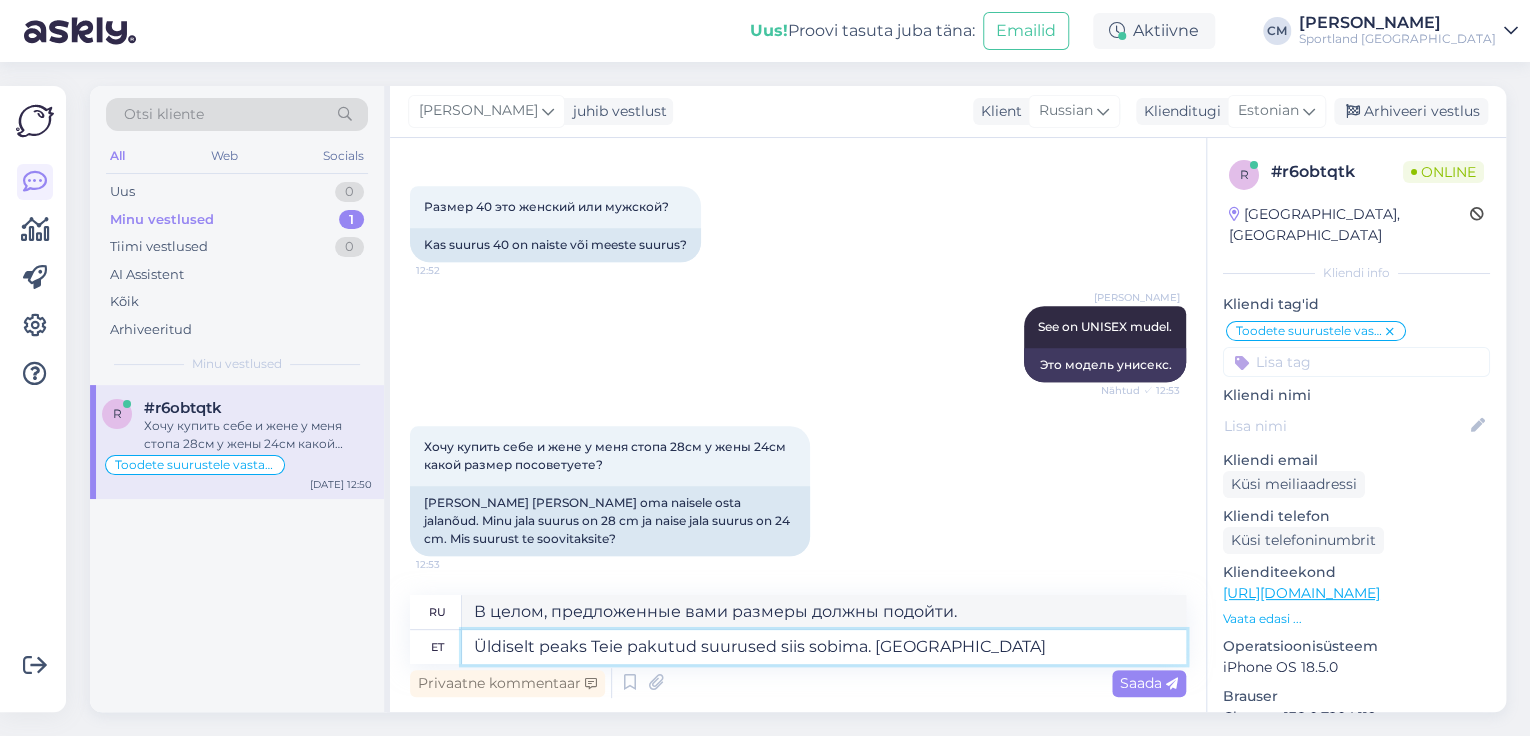 type on "Üldiselt peaks Teie pakutud suurused siis sobima. [GEOGRAPHIC_DATA]" 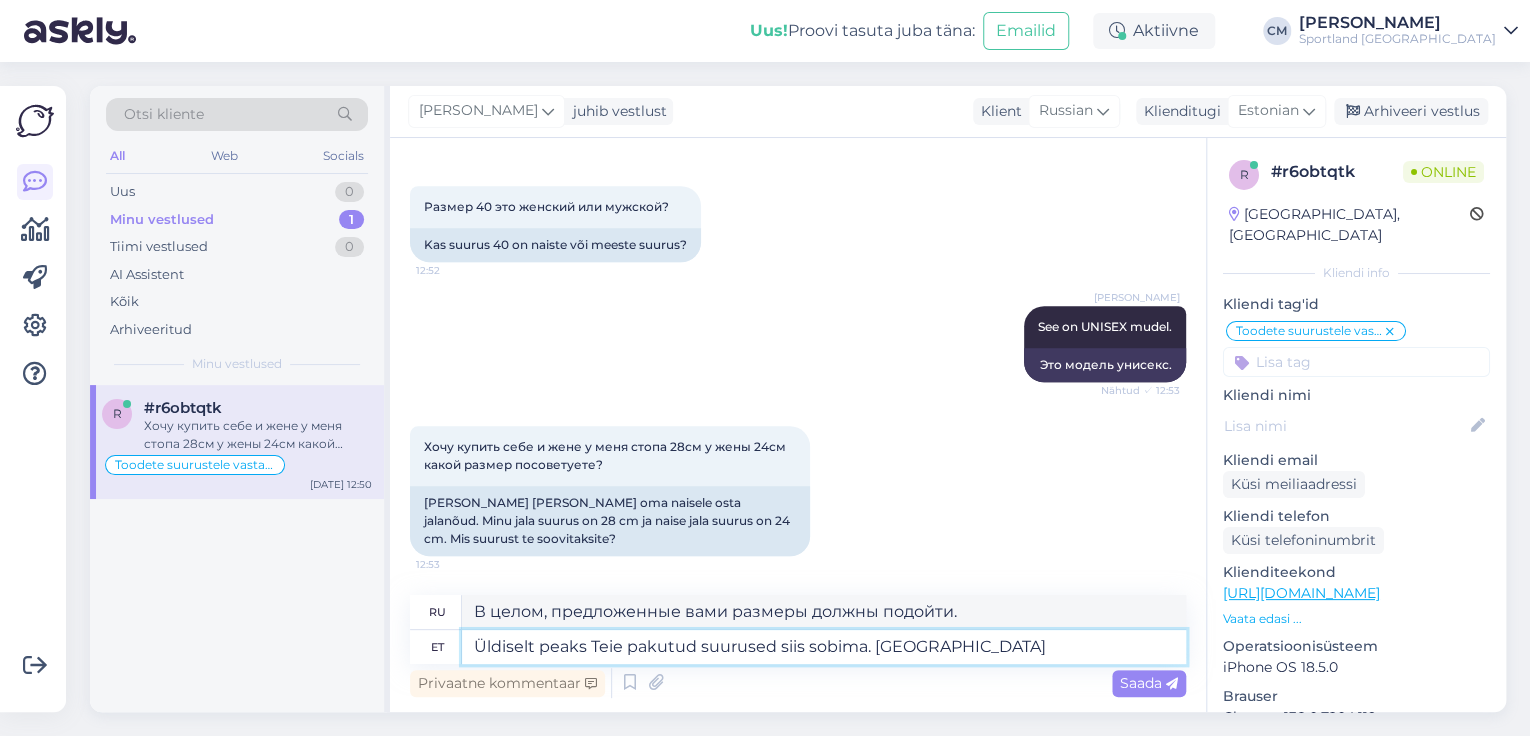 type on "В целом, предложенные вами размеры должны подойти. Зависит от..." 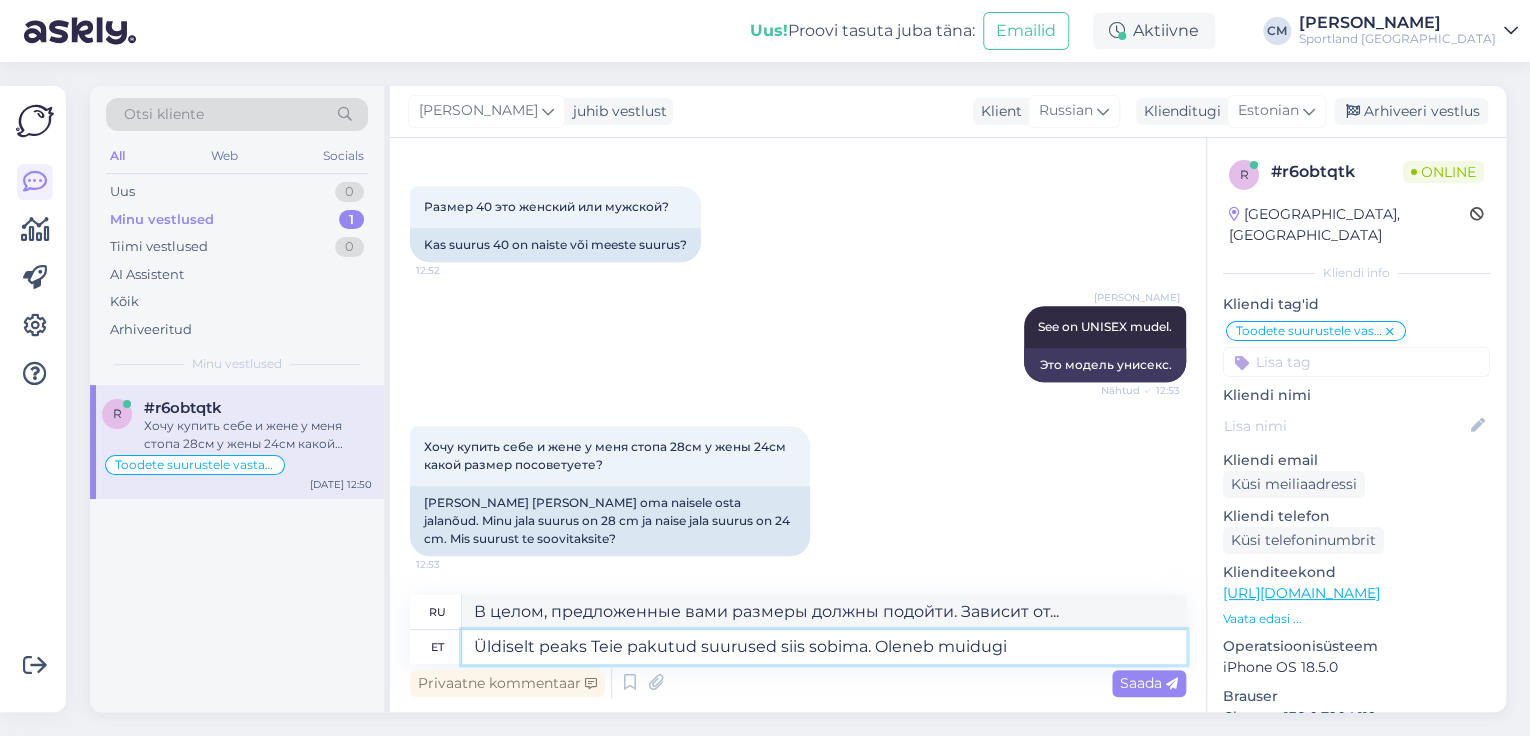 type on "Üldiselt peaks Teie pakutud suurused siis sobima. Oleneb muidugi m" 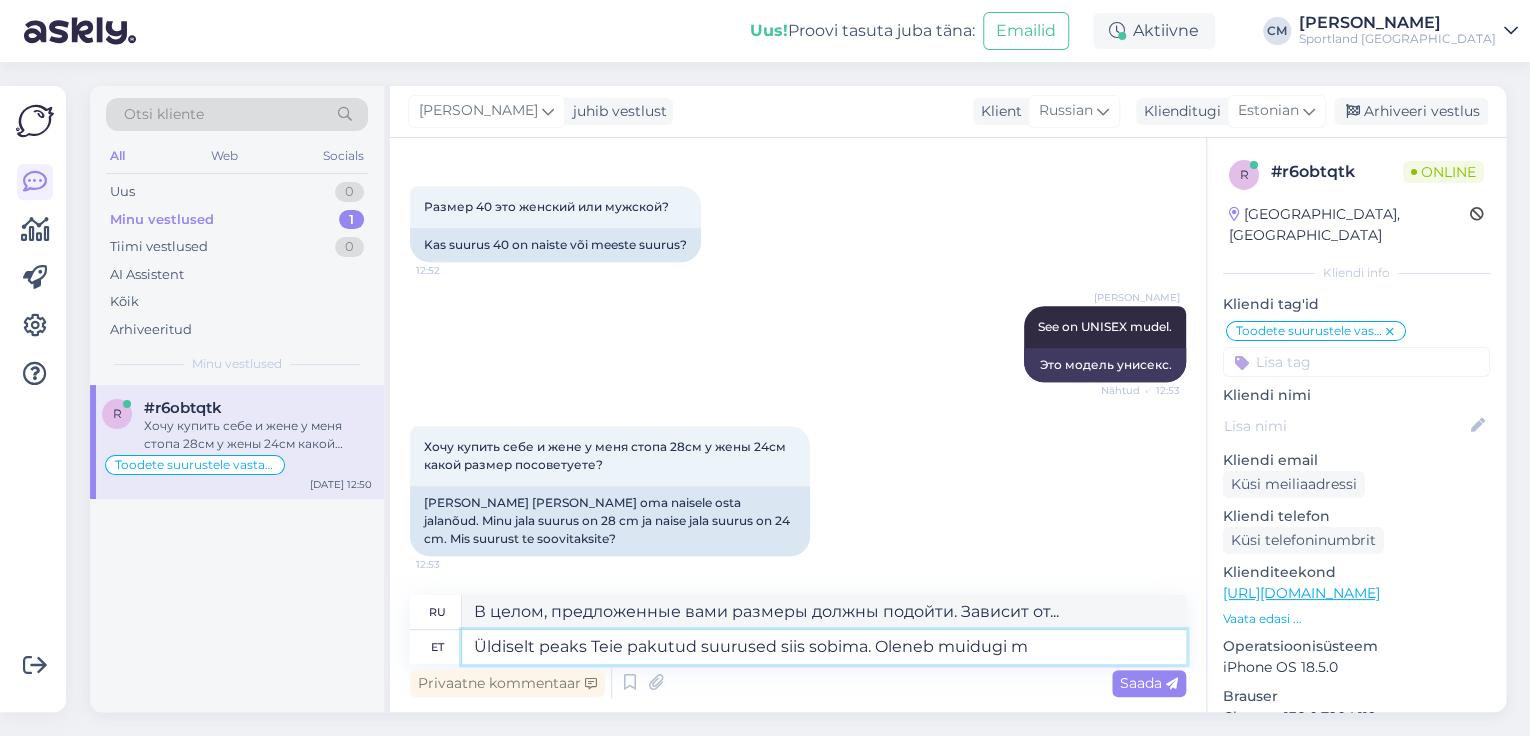 type on "В целом, предложенные вами размеры должны подойти. Хотя, конечно, зависит от..." 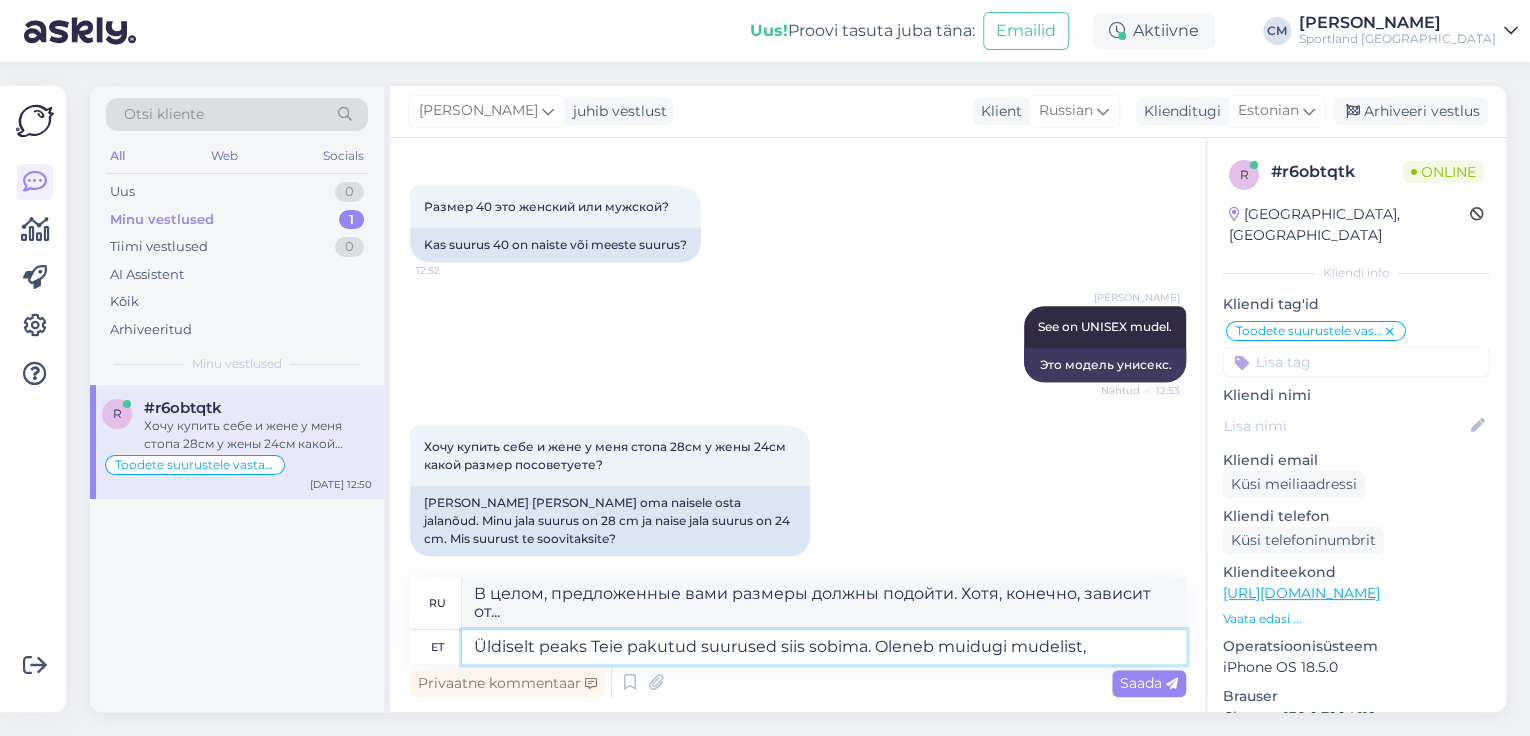 type on "Üldiselt peaks Teie pakutud suurused siis sobima. Oleneb muidugi mudelist," 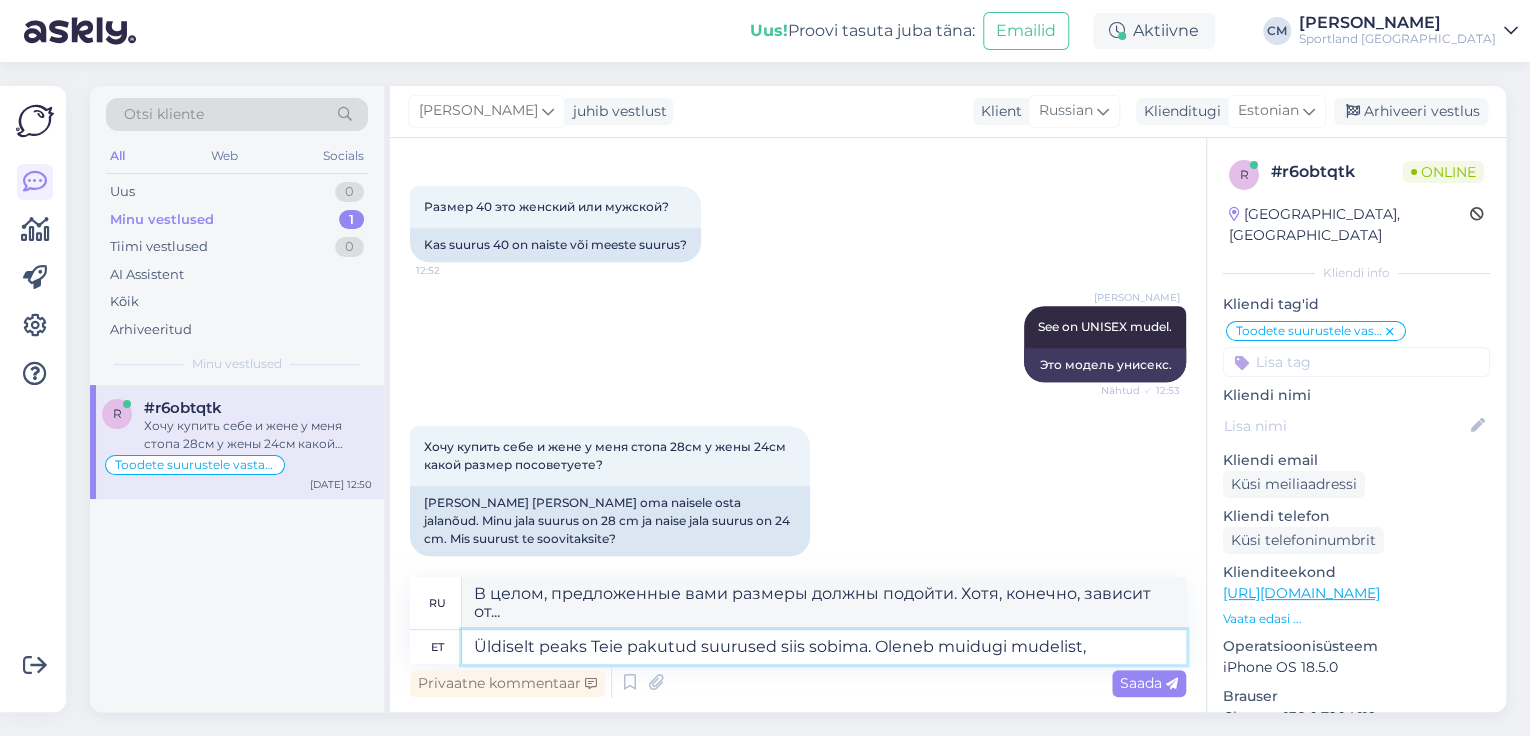 type on "В целом, предложенные вами размеры должны подойти.  Конечно, это зависит от модели." 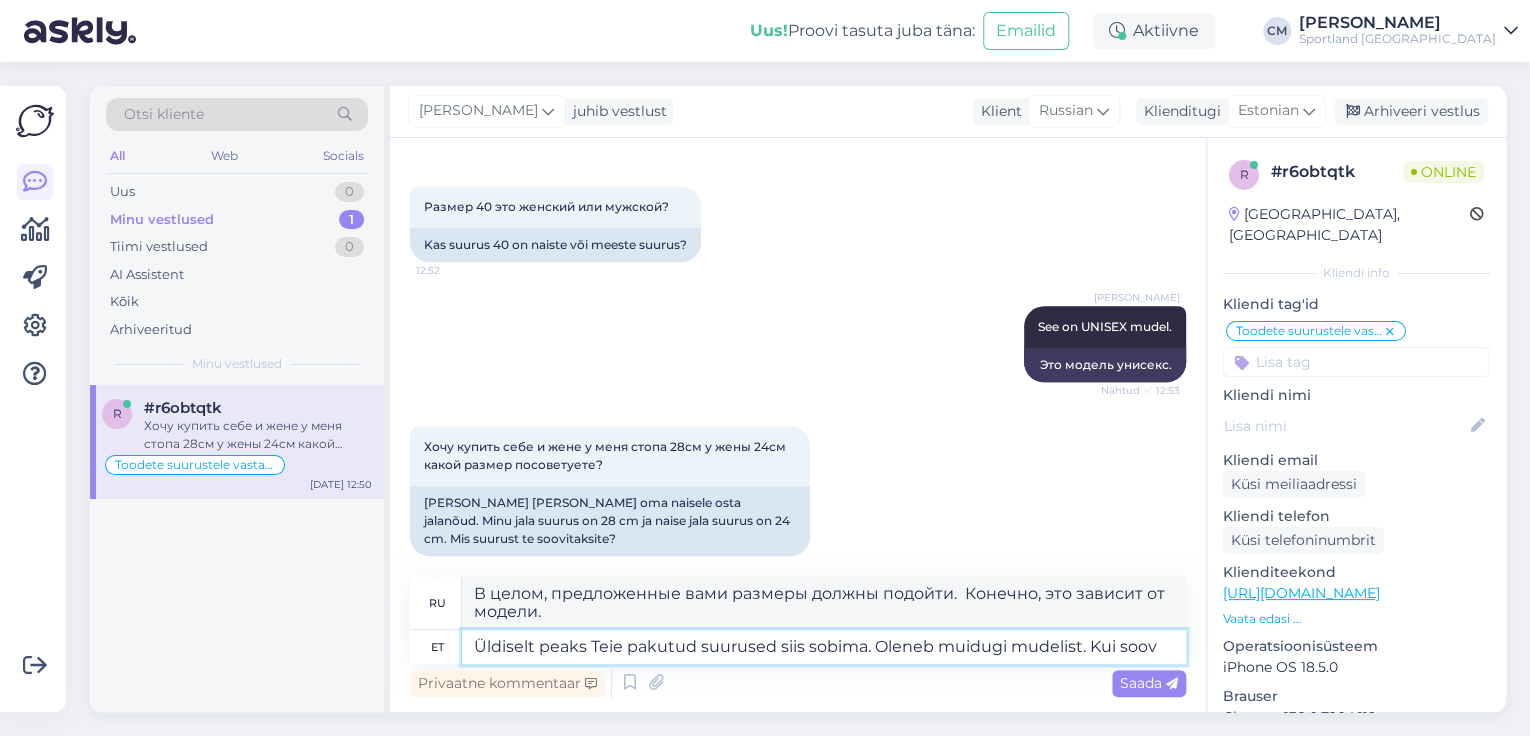 type on "Üldiselt peaks Teie pakutud suurused siis sobima. Oleneb muidugi mudelist. Kui soovi" 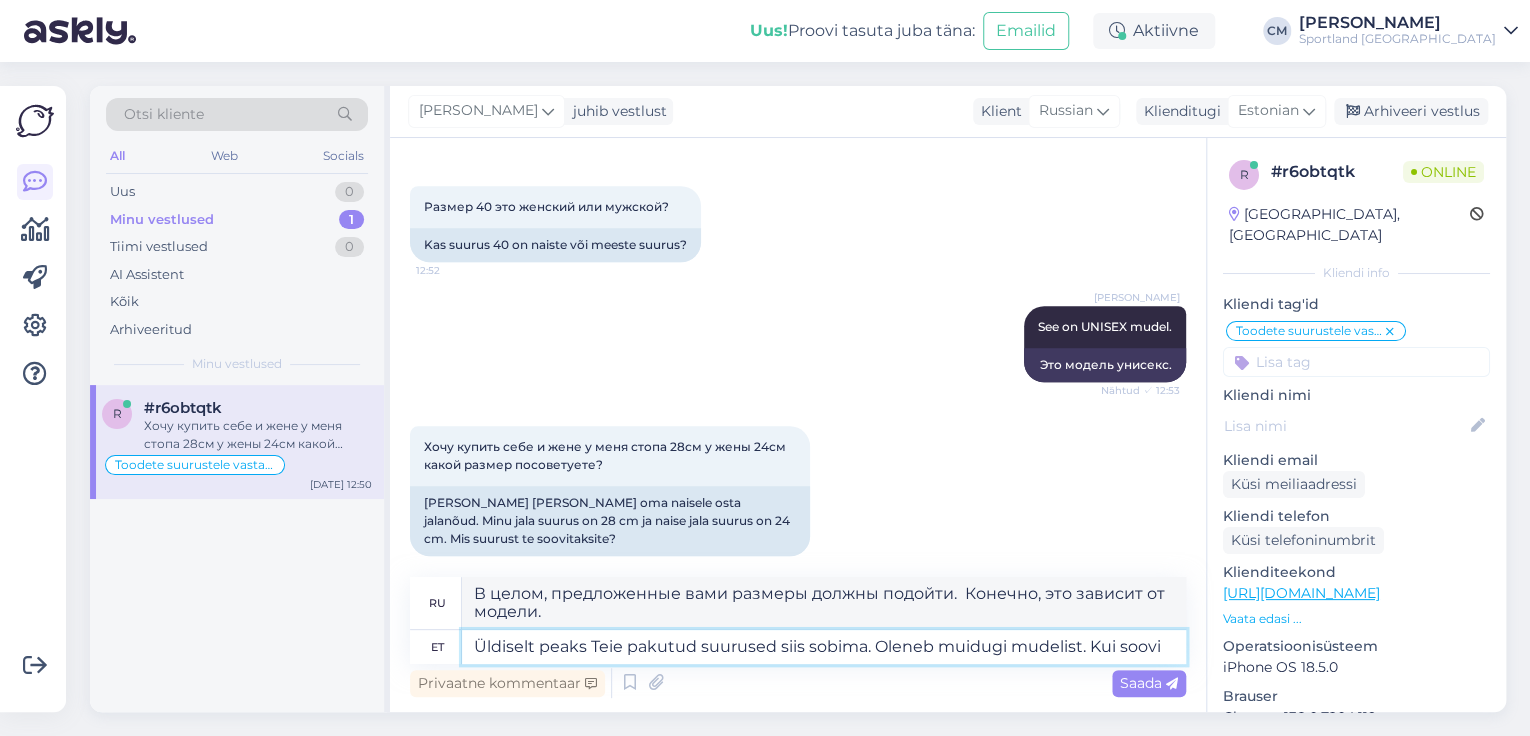 type on "В целом, предложенные вами размеры должны подойти. Конечно, это зависит от модели. Если" 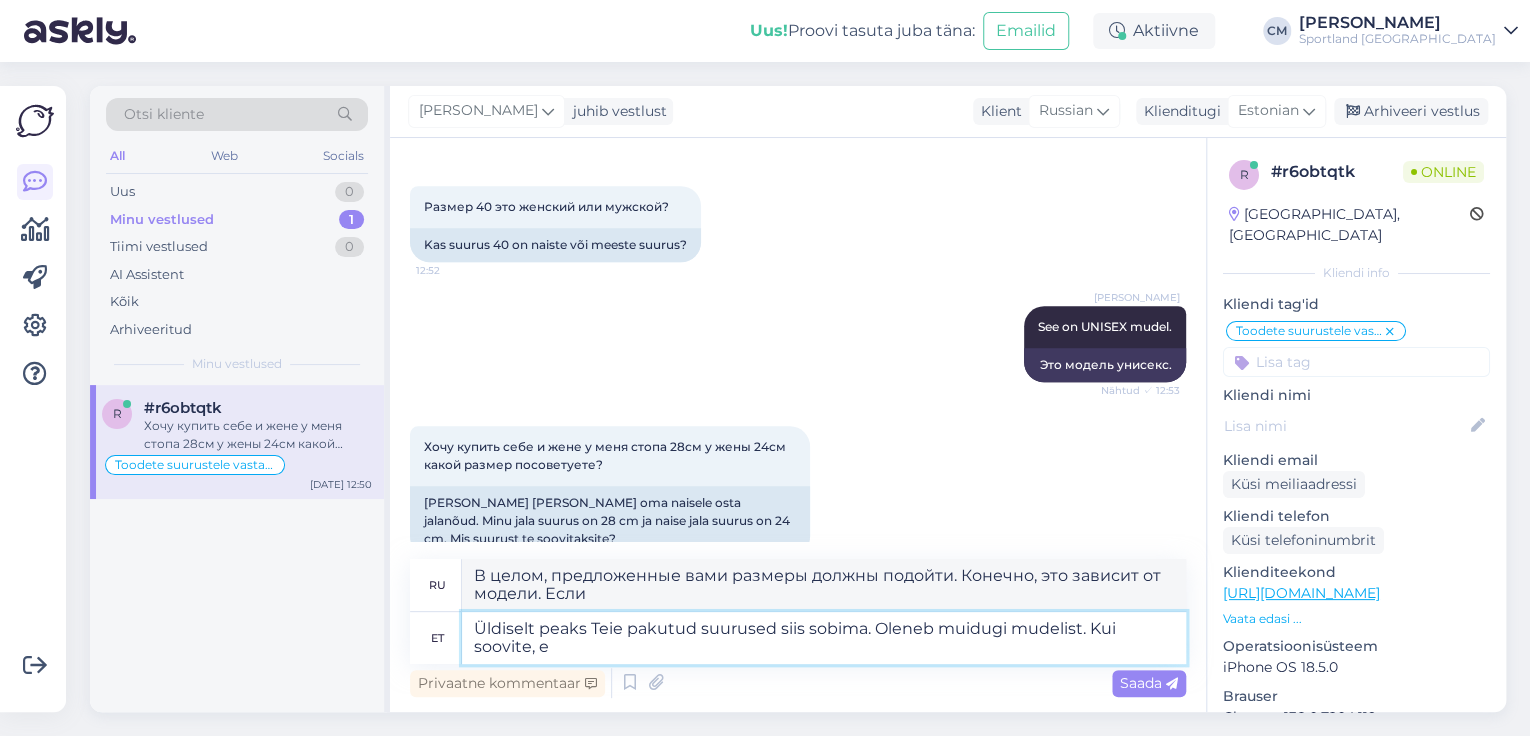 type on "Üldiselt peaks Teie pakutud suurused siis sobima. Oleneb muidugi mudelist. Kui soovite, et" 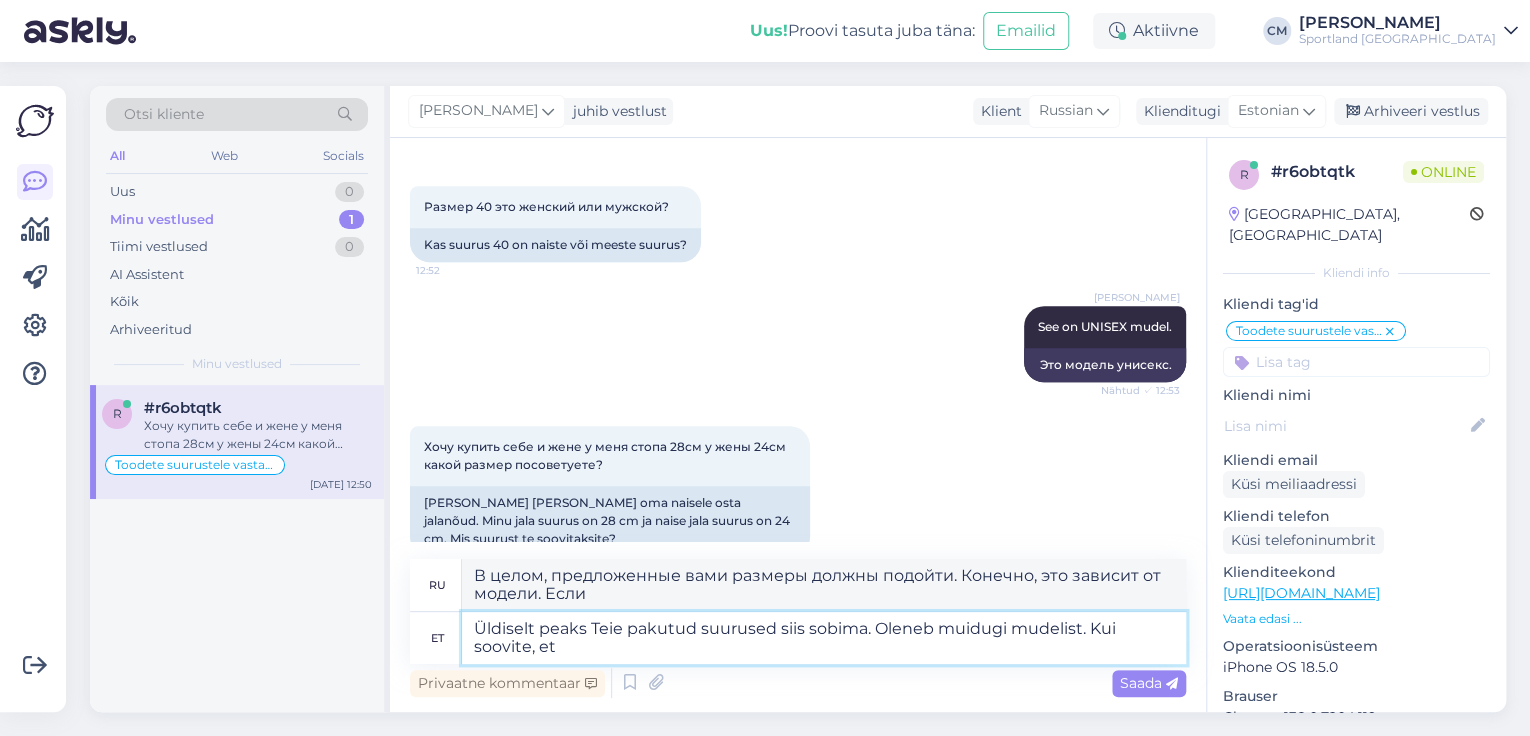 type on "В целом, предложенные вами размеры должны подойти.  Конечно, это зависит от модели. Если хотите," 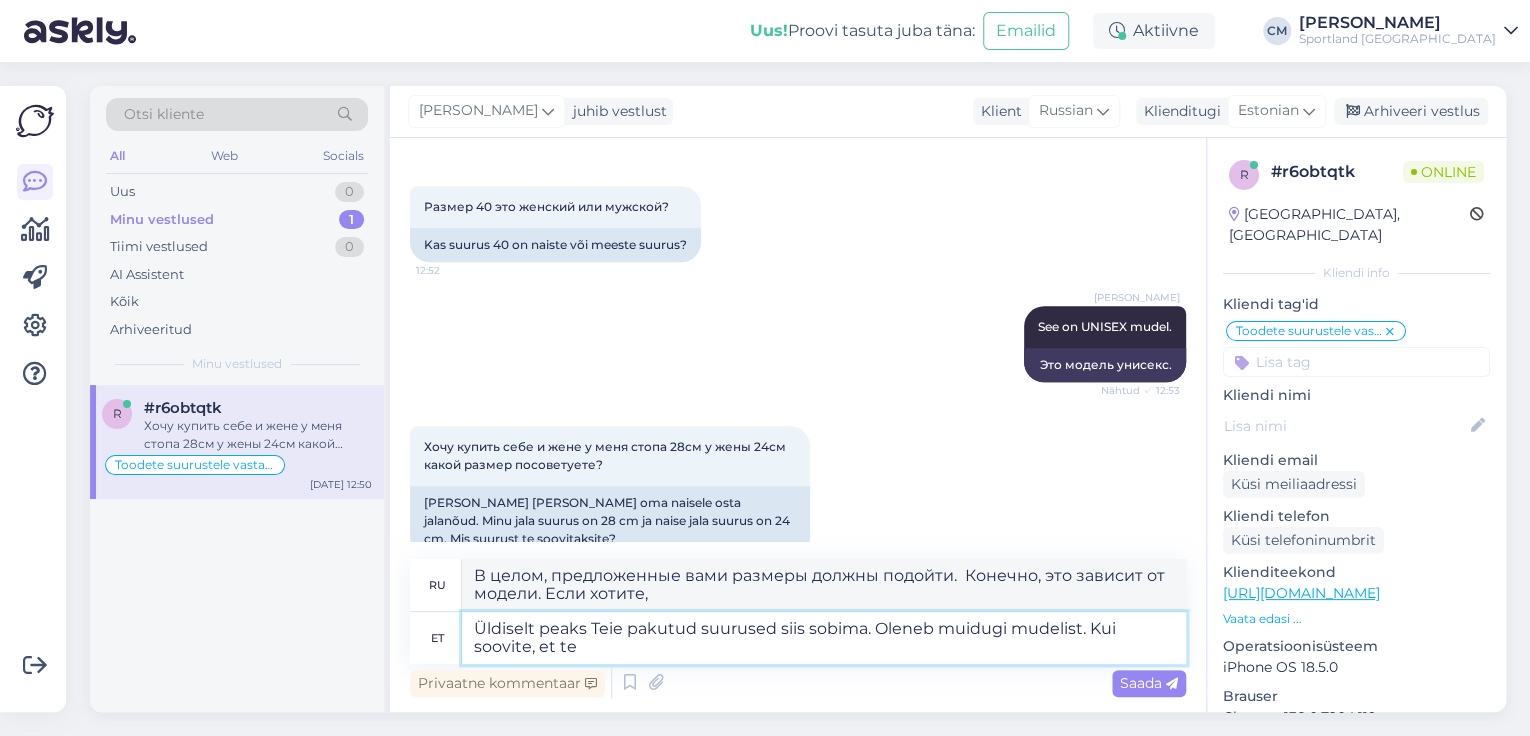 type on "Üldiselt peaks Teie pakutud suurused siis sobima. Oleneb muidugi mudelist. Kui soovite, et tei" 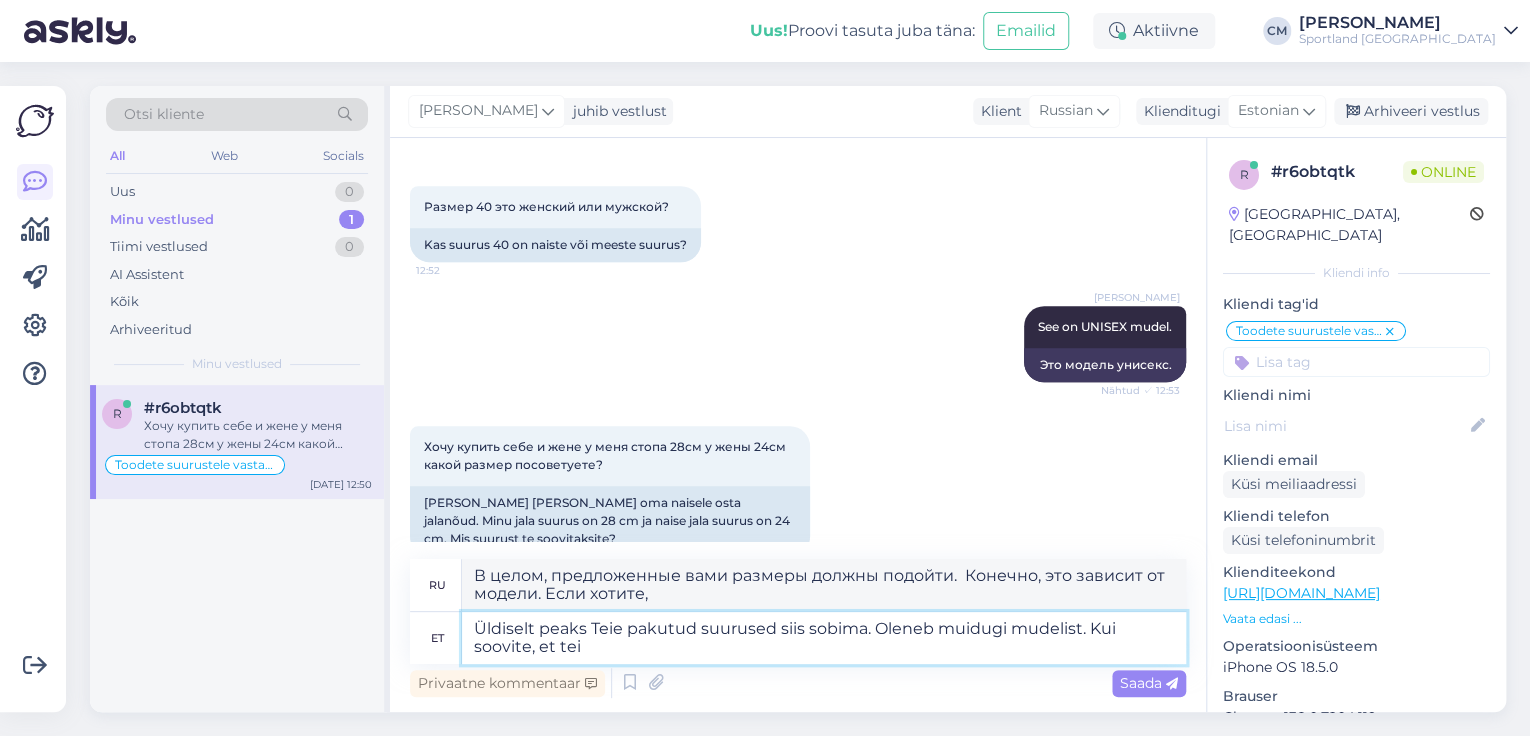 type on "В целом, предложенные вами размеры должны подойти. Конечно, это зависит от модели. Если вы хотите, чтобы" 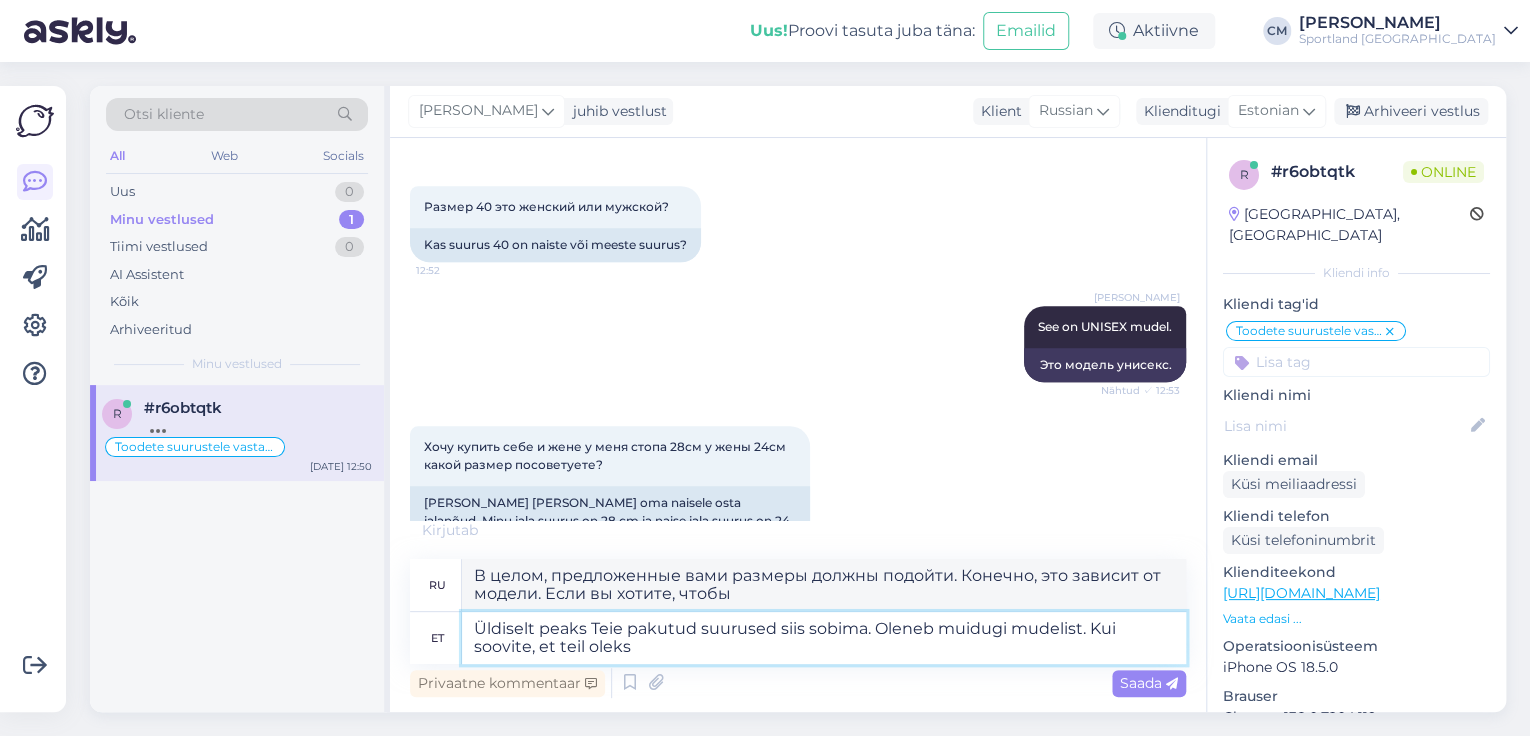 type on "Üldiselt peaks Teie pakutud suurused siis sobima. Oleneb muidugi mudelist. Kui soovite, et teil oleks" 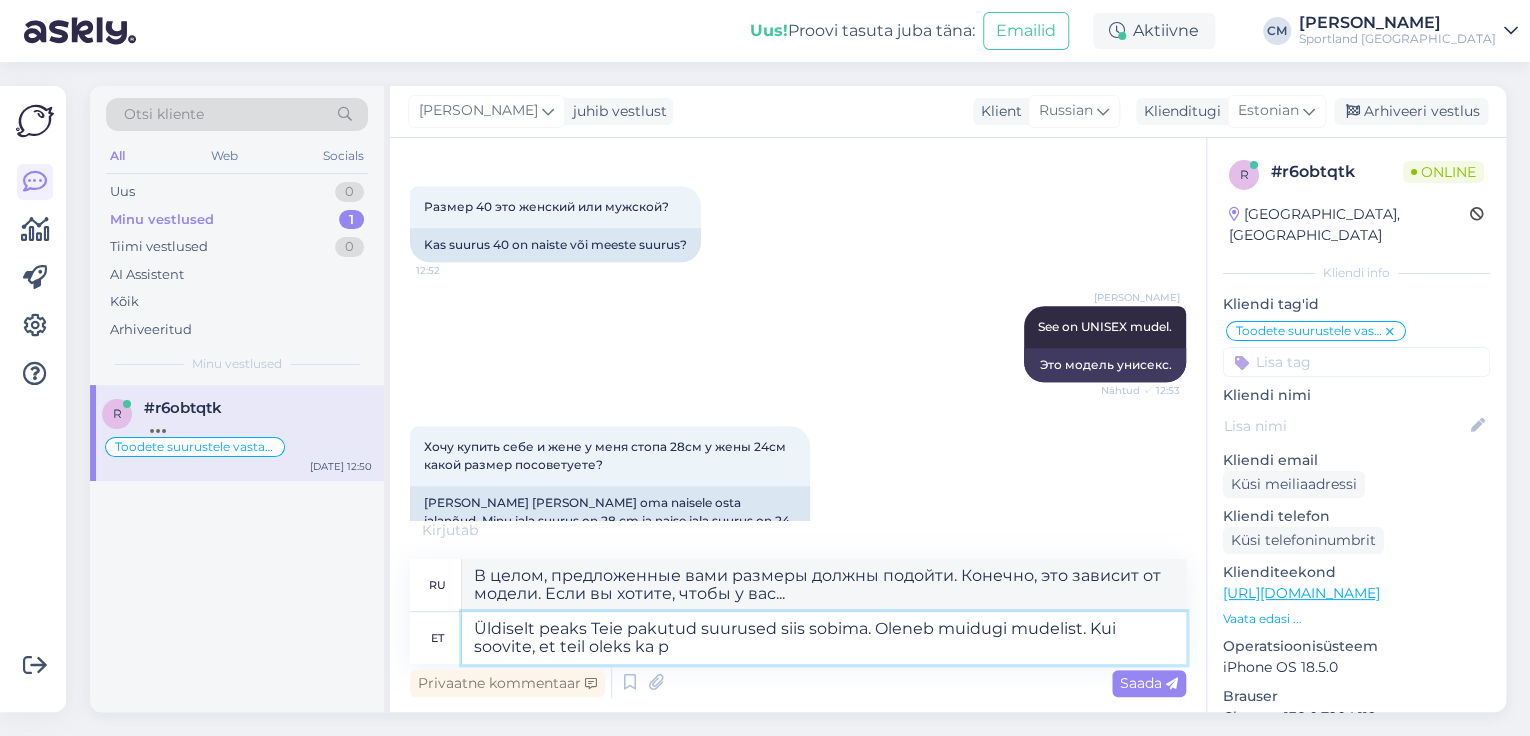type on "Üldiselt peaks Teie pakutud suurused siis sobima. Oleneb muidugi mudelist. Kui soovite, et teil oleks ka pi" 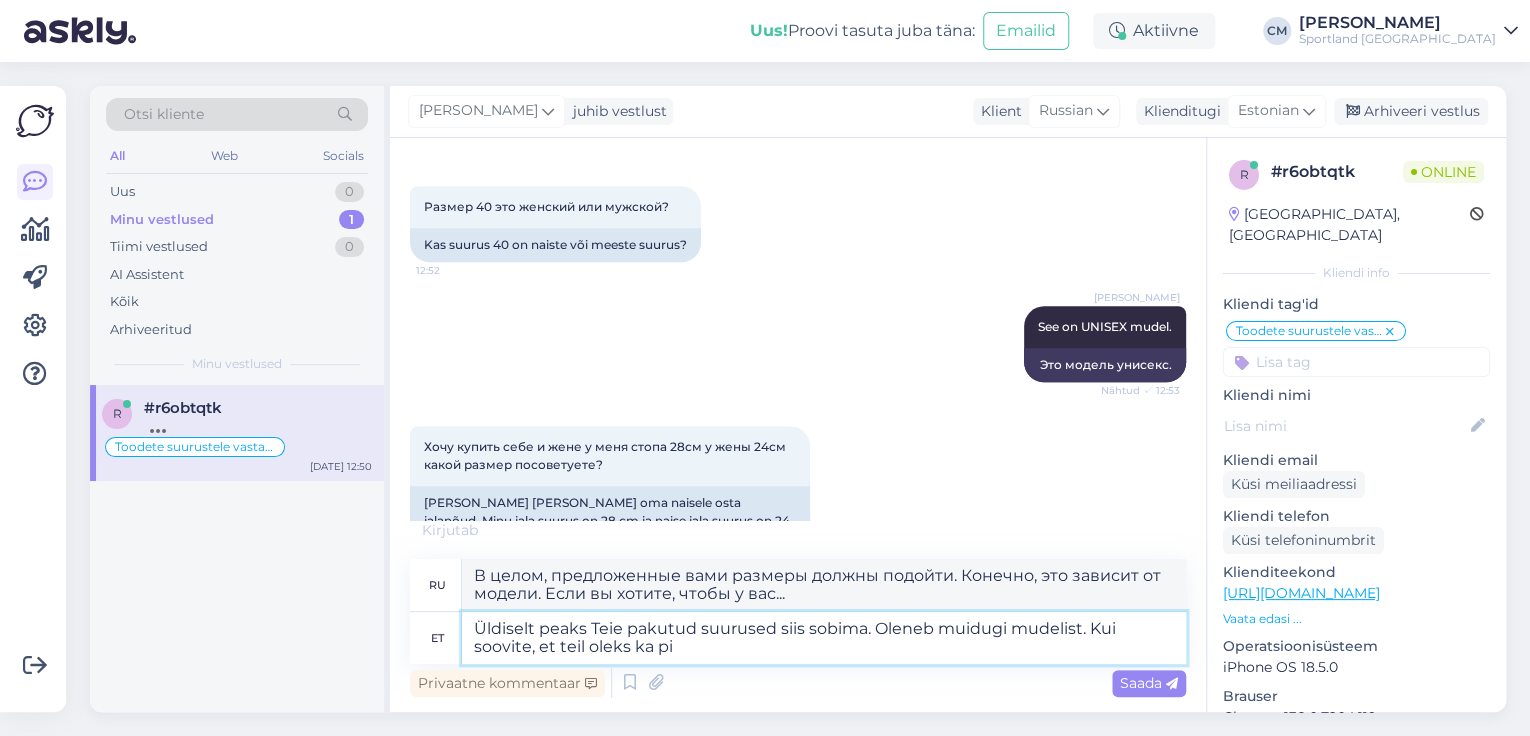 type on "В целом, предложенные вами размеры должны подойти. Конечно, это зависит от модели. Если вы хотите, чтобы у вас было..." 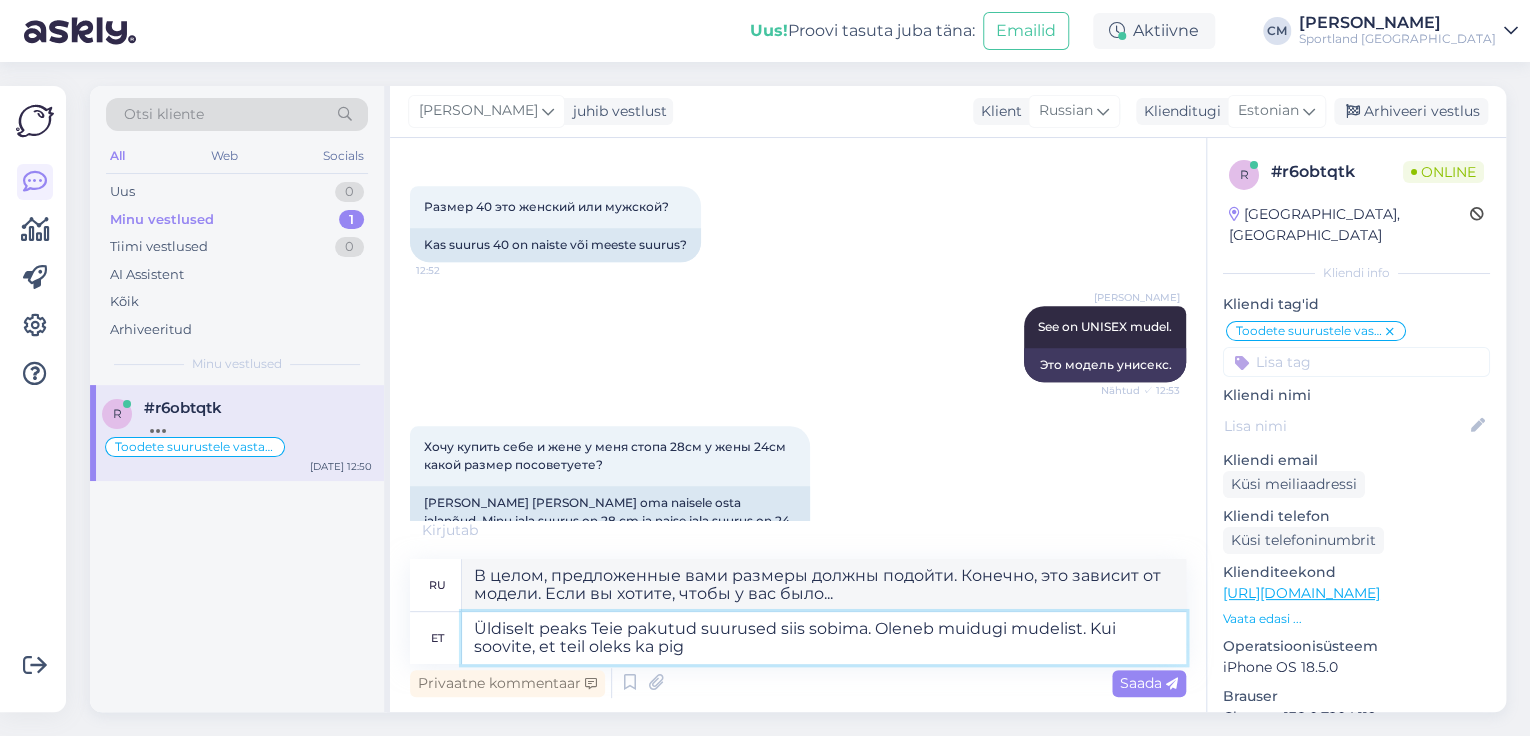 type on "Üldiselt peaks Teie pakutud suurused siis sobima. Oleneb muidugi mudelist. Kui soovite, et teil oleks ka pige" 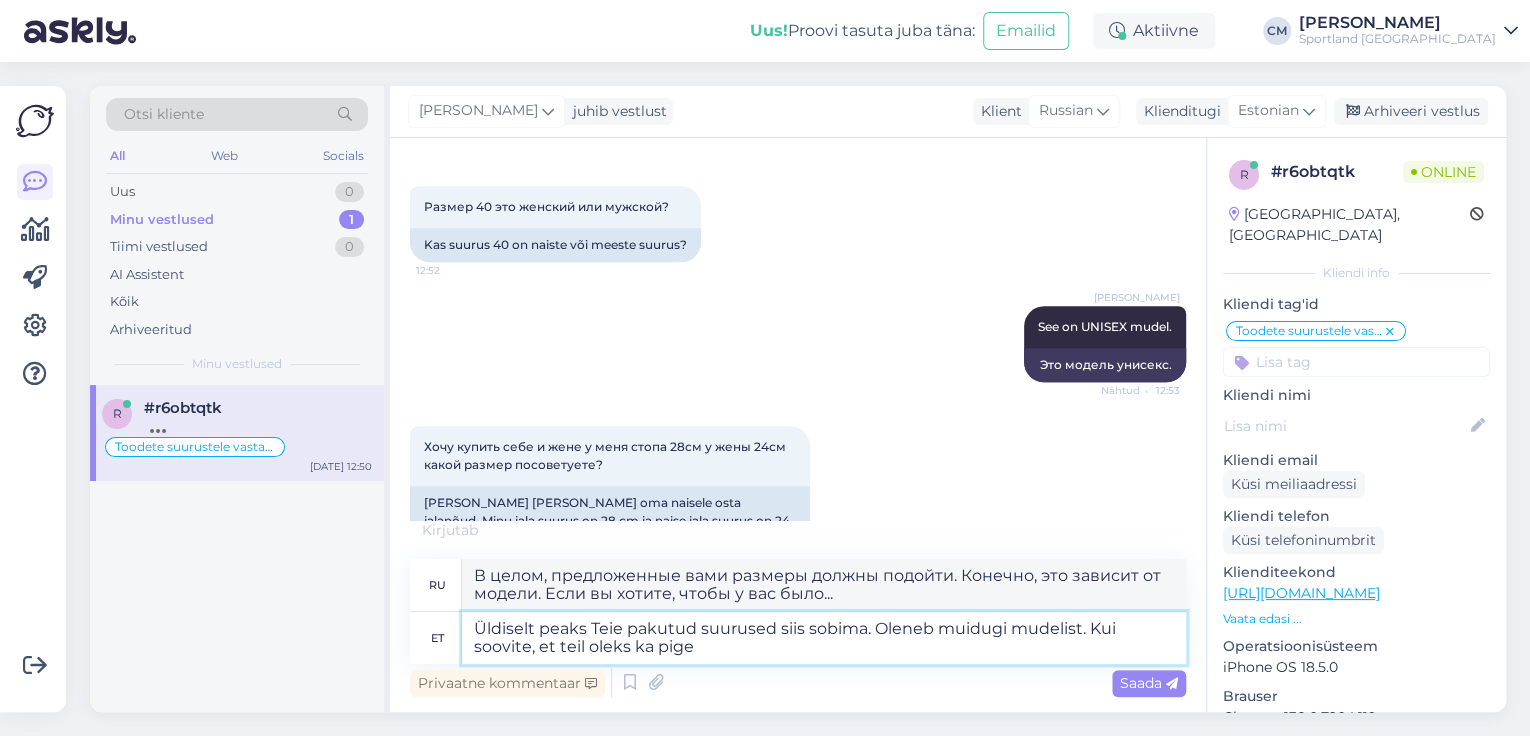 type on "В целом, предложенные вами размеры должны подойти.  Конечно, это зависит от модели. Если вы хотите, чтобы у вас также было..." 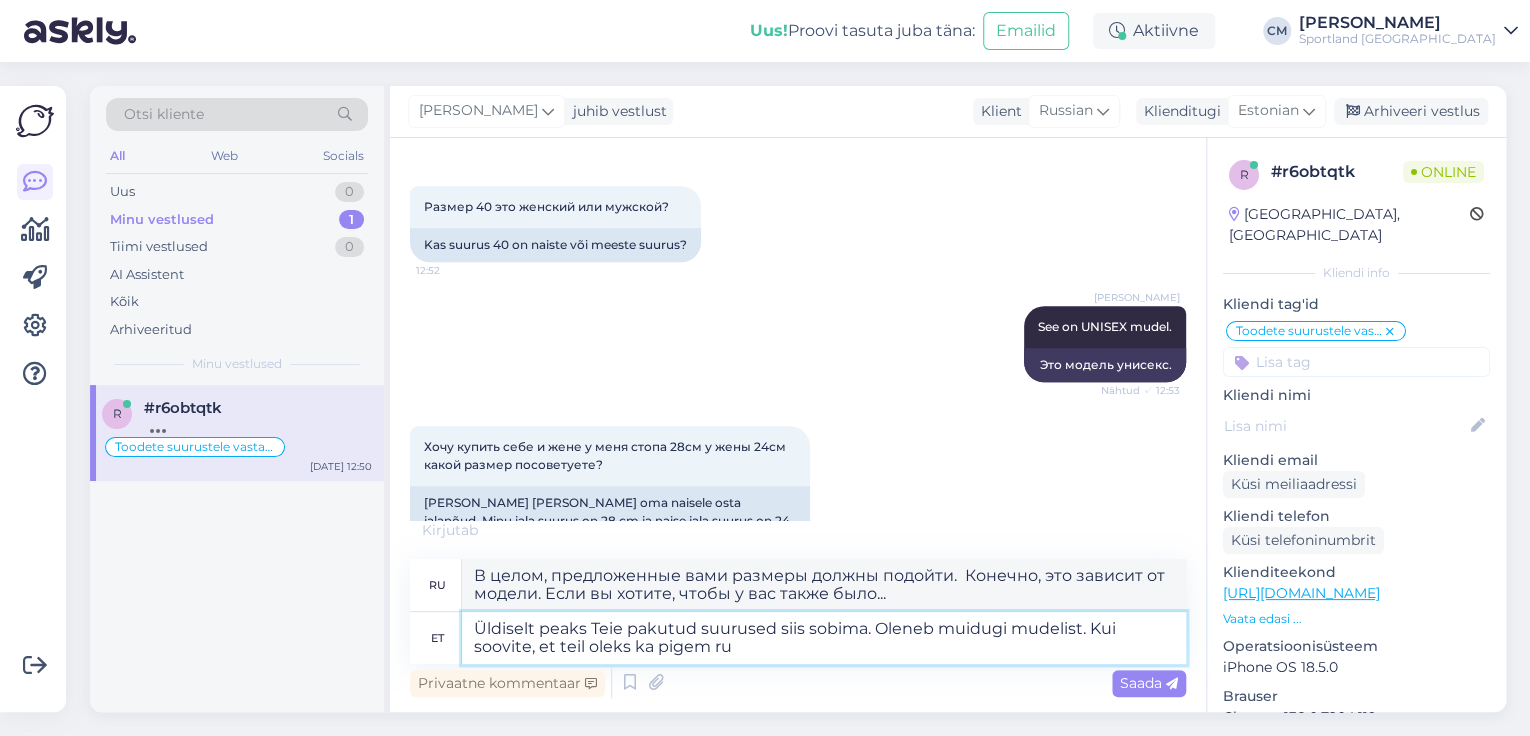 type on "Üldiselt peaks Teie pakutud suurused siis sobima. Oleneb muidugi mudelist. Kui soovite, et teil oleks ka pigem ruu" 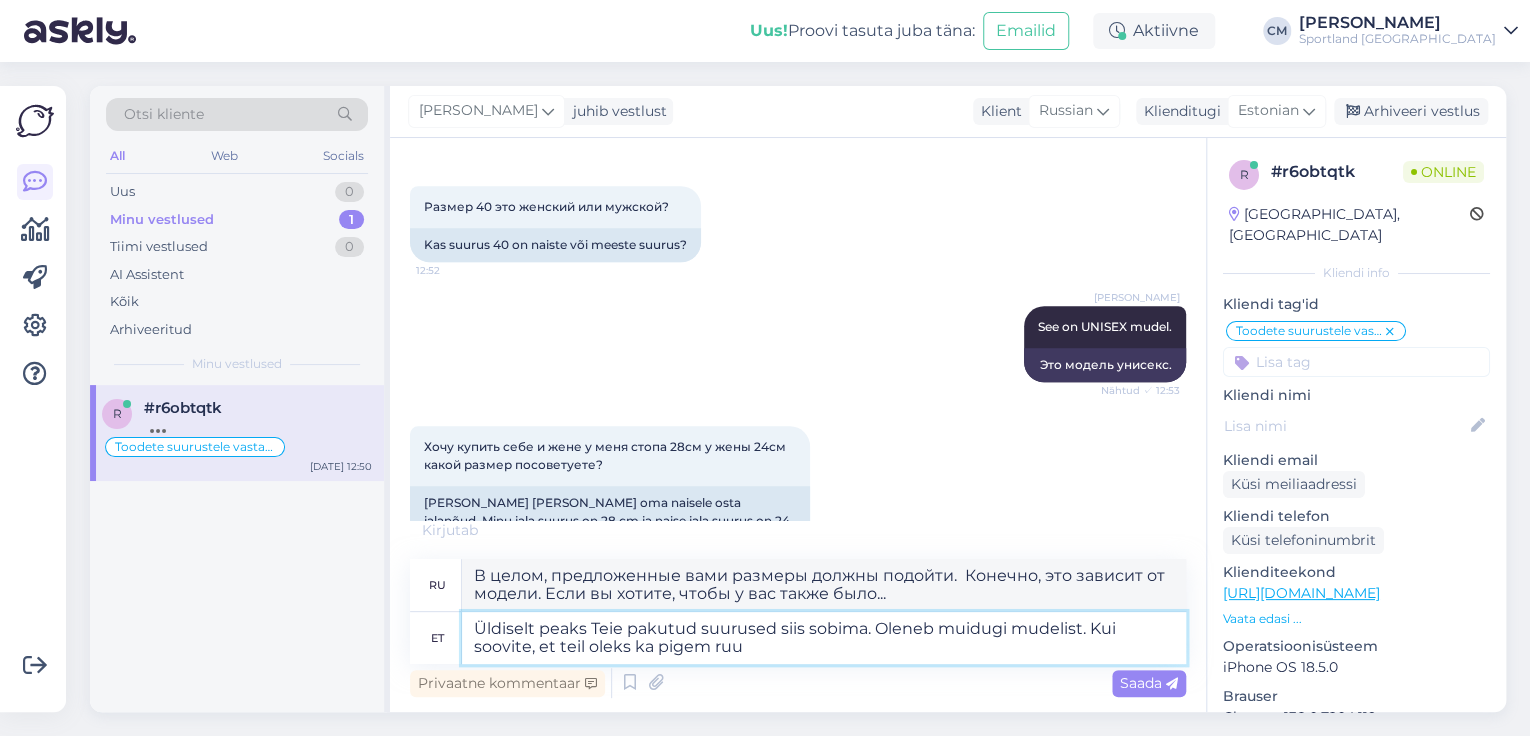 type on "В целом, предложенные вами размеры должны подойти. Конечно, это зависит от модели. Если вы хотите, чтобы у вас также было..." 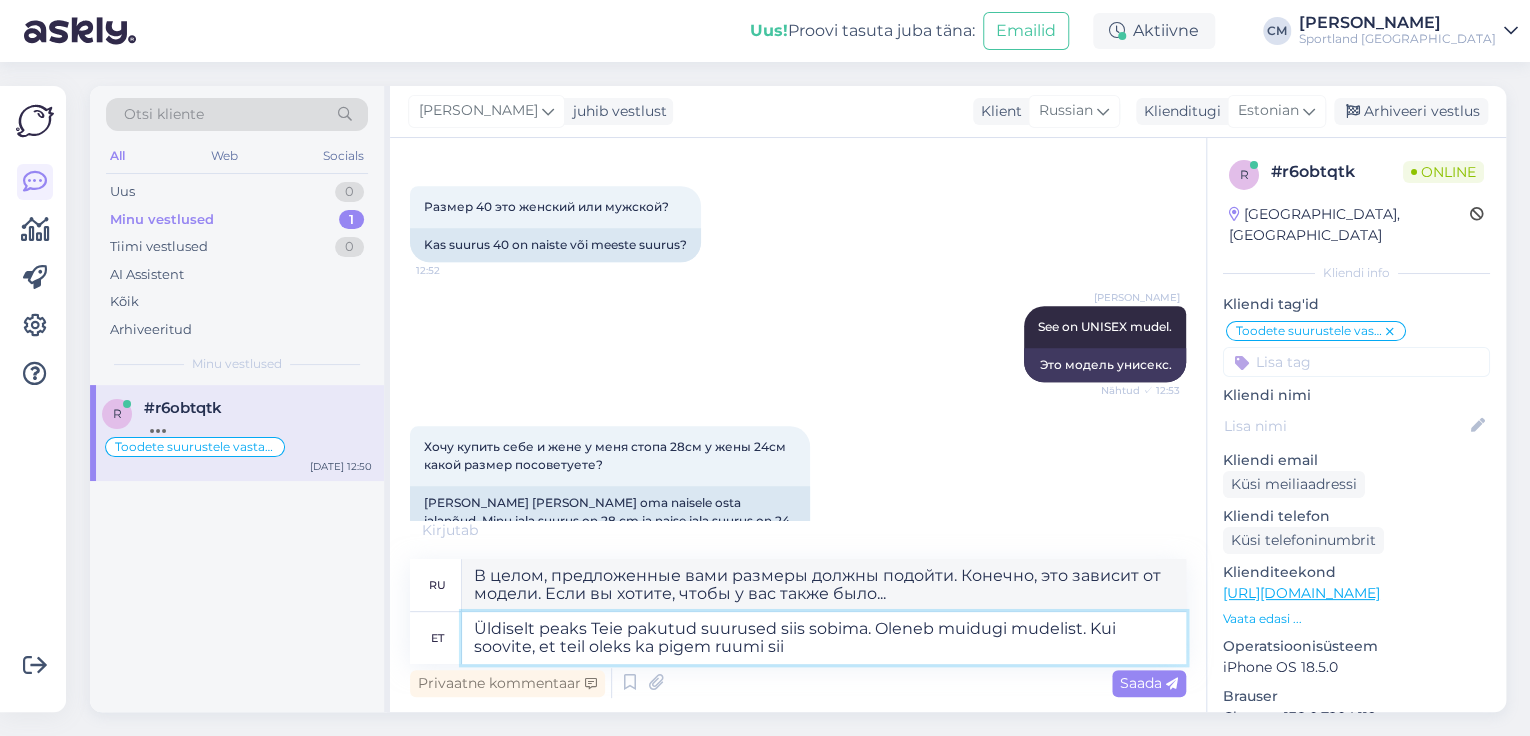 type on "Üldiselt peaks Teie pakutud suurused siis sobima. Oleneb muidugi mudelist. Kui soovite, et teil oleks ka pigem ruumi siis" 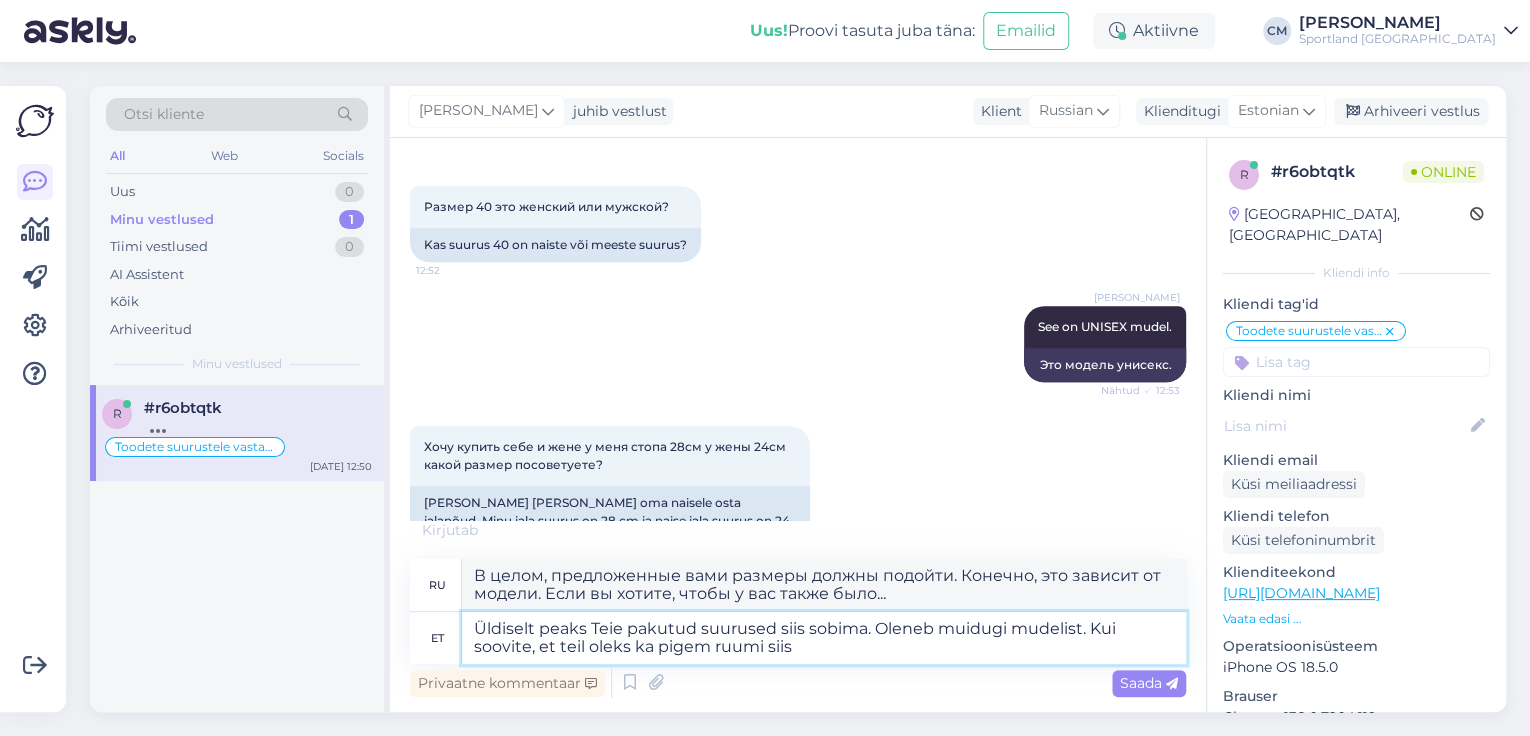 type on "В целом, предложенные вами размеры должны подойти. Конечно, это зависит от модели. Если вы хотите, чтобы у вас было больше места..." 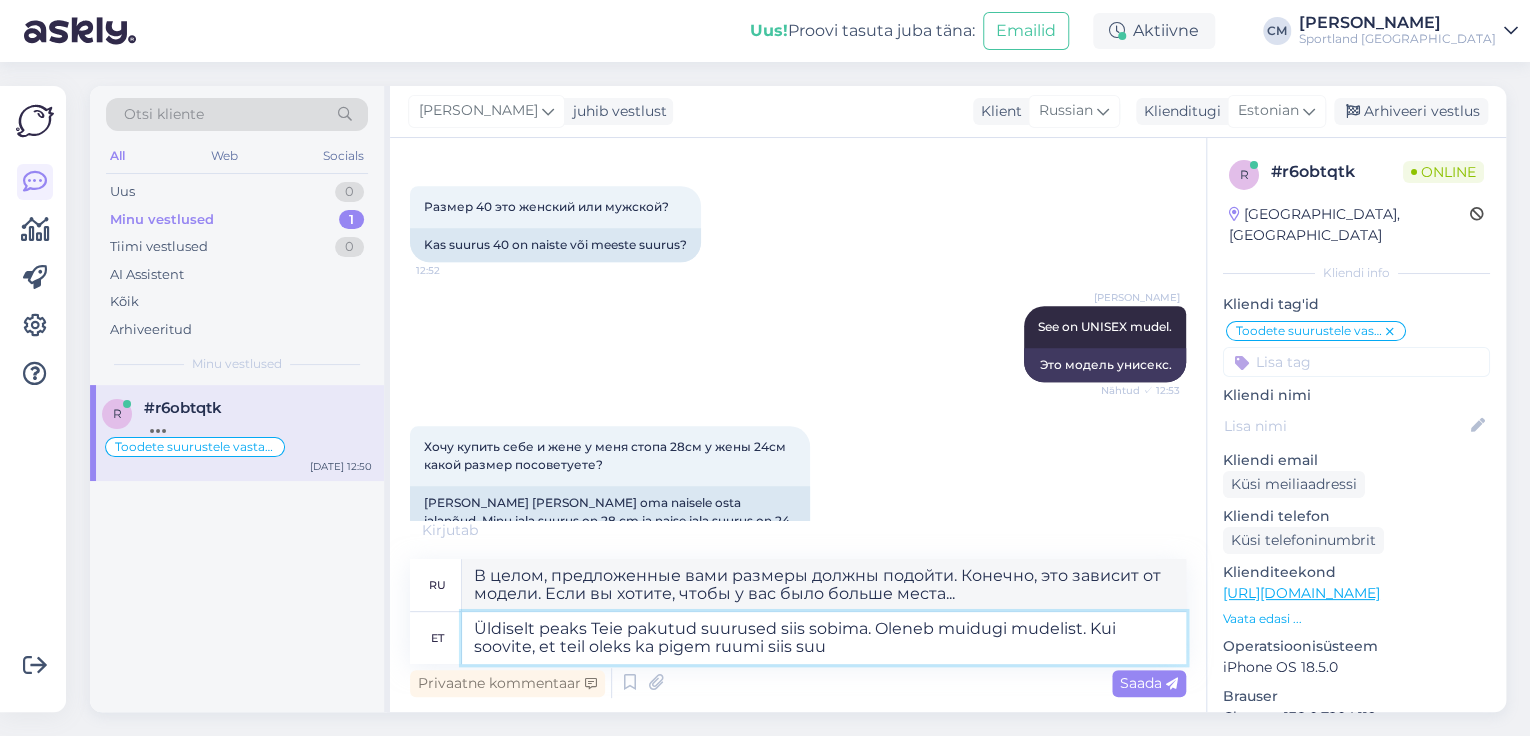 type on "Üldiselt peaks Teie pakutud suurused siis sobima. Oleneb muidugi mudelist. Kui soovite, et teil oleks ka pigem ruumi siis suur" 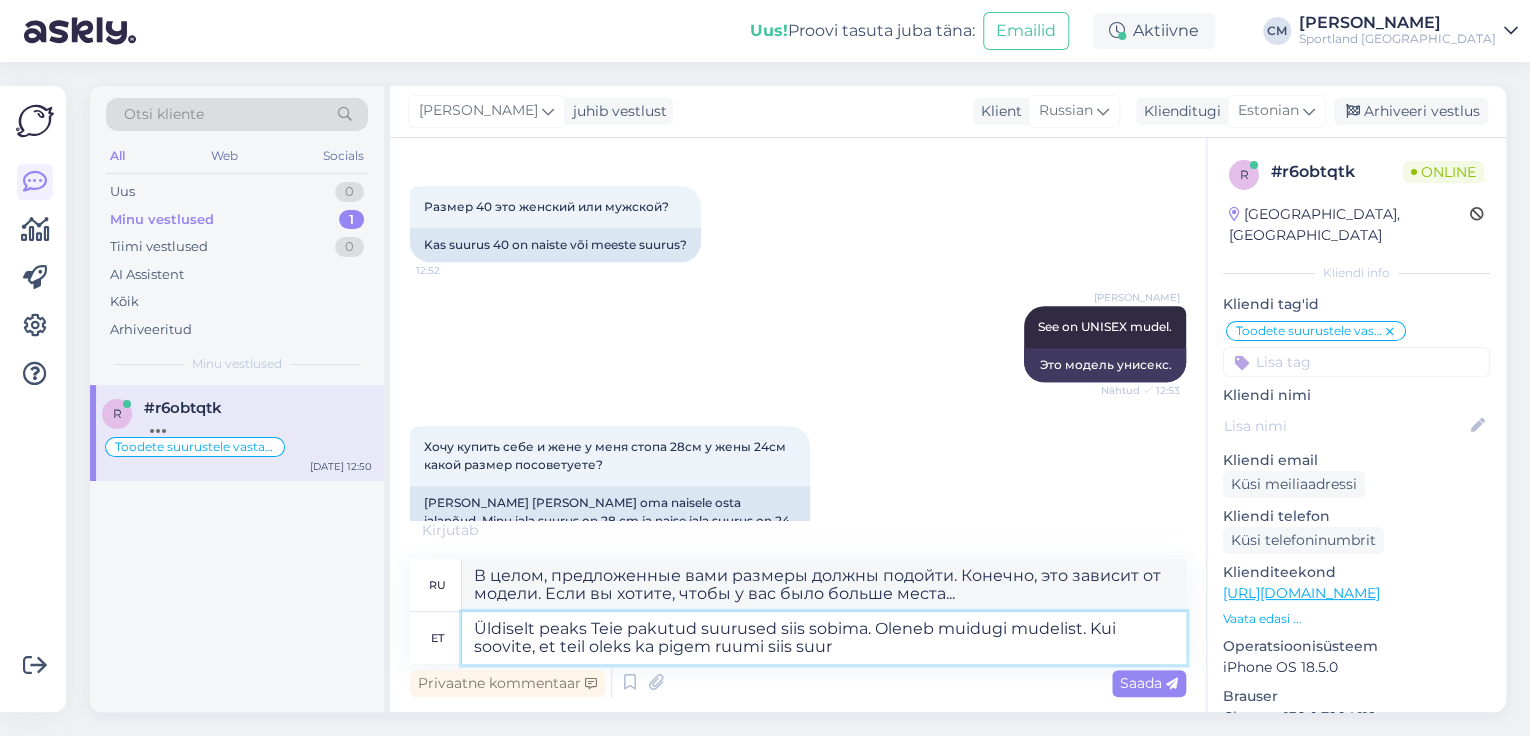 type on "В целом, предложенные вами размеры должны подойти.  Конечно, это зависит от модели. Если вы хотите, чтобы у вас был ещё и запас места, то..." 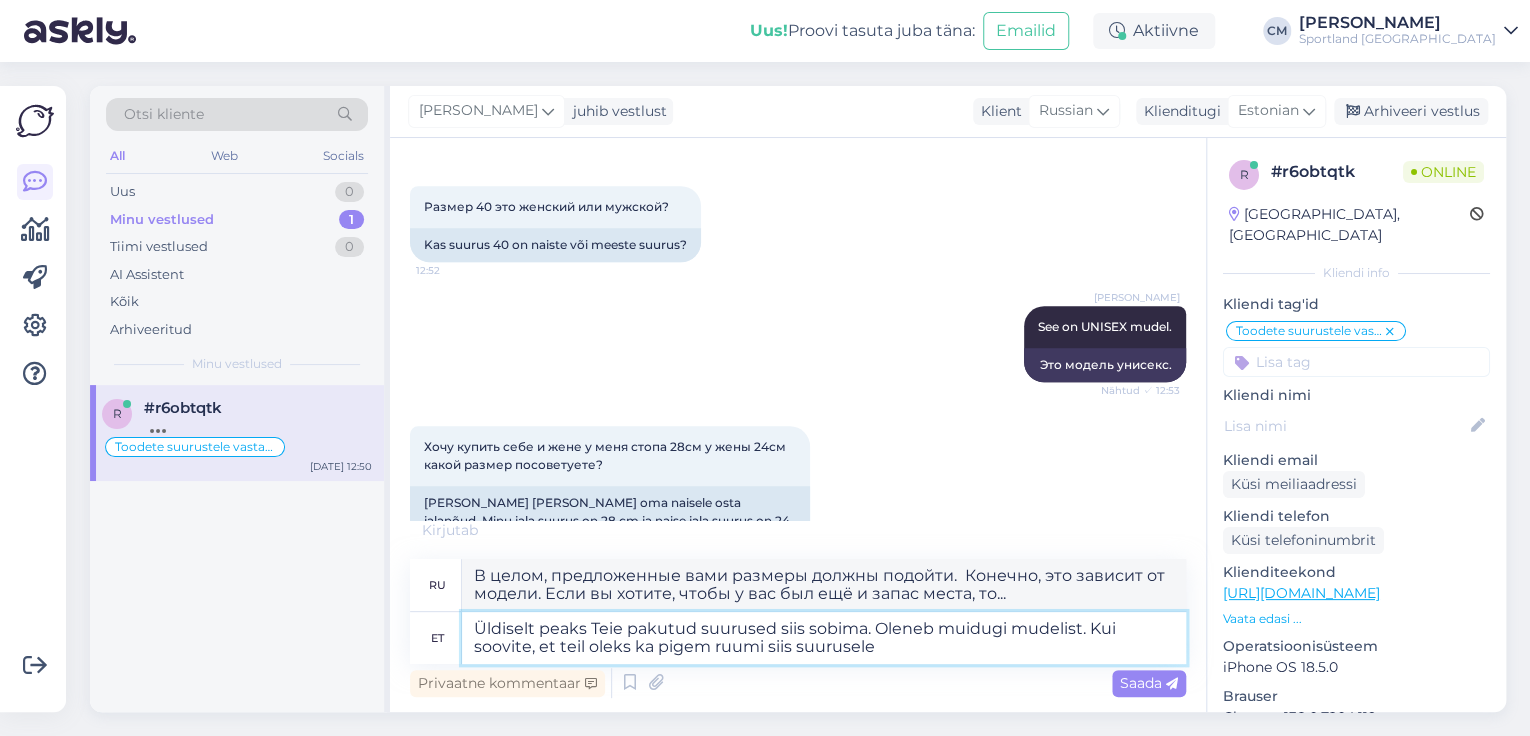 type on "Üldiselt peaks Teie pakutud suurused siis sobima. Oleneb muidugi mudelist. Kui soovite, et teil oleks ka pigem ruumi siis suurusele" 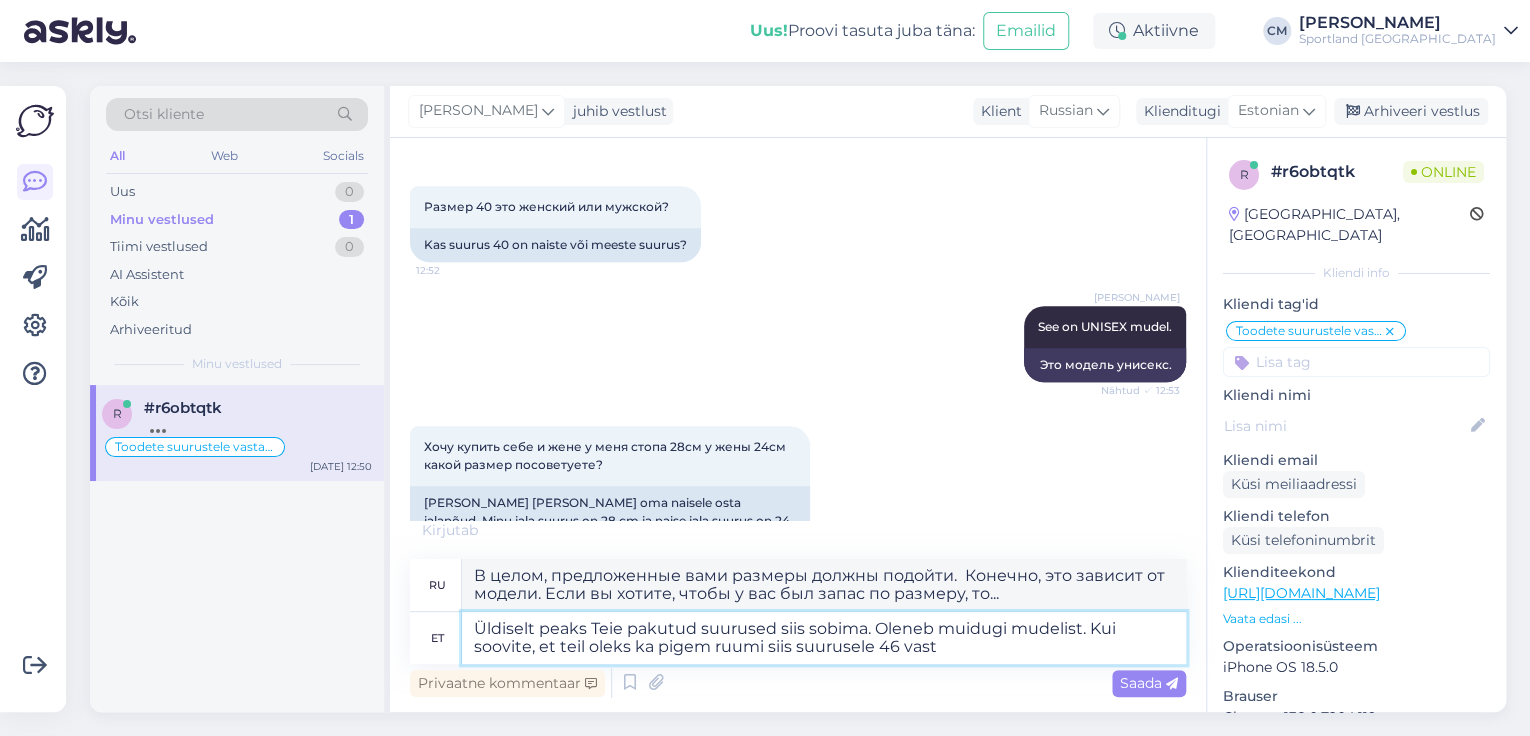 type on "Üldiselt peaks Teie pakutud suurused siis sobima. Oleneb muidugi mudelist. Kui soovite, et teil oleks ka pigem ruumi siis suurusele 46 [PERSON_NAME]" 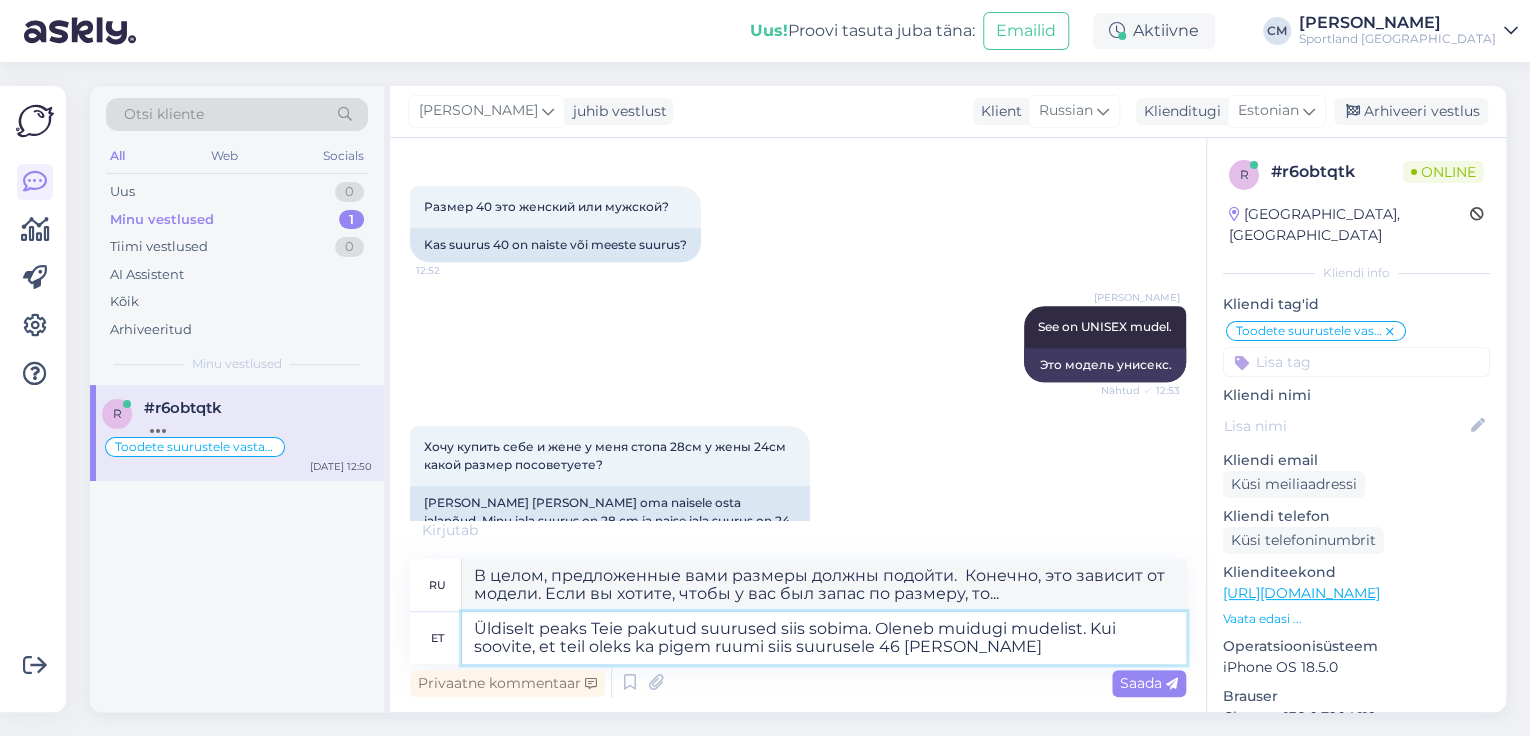type on "В целом, предложенные вами размеры должны подойти.  Конечно, это зависит от модели. Если вы хотите, чтобы было немного свободнее, то размер 46." 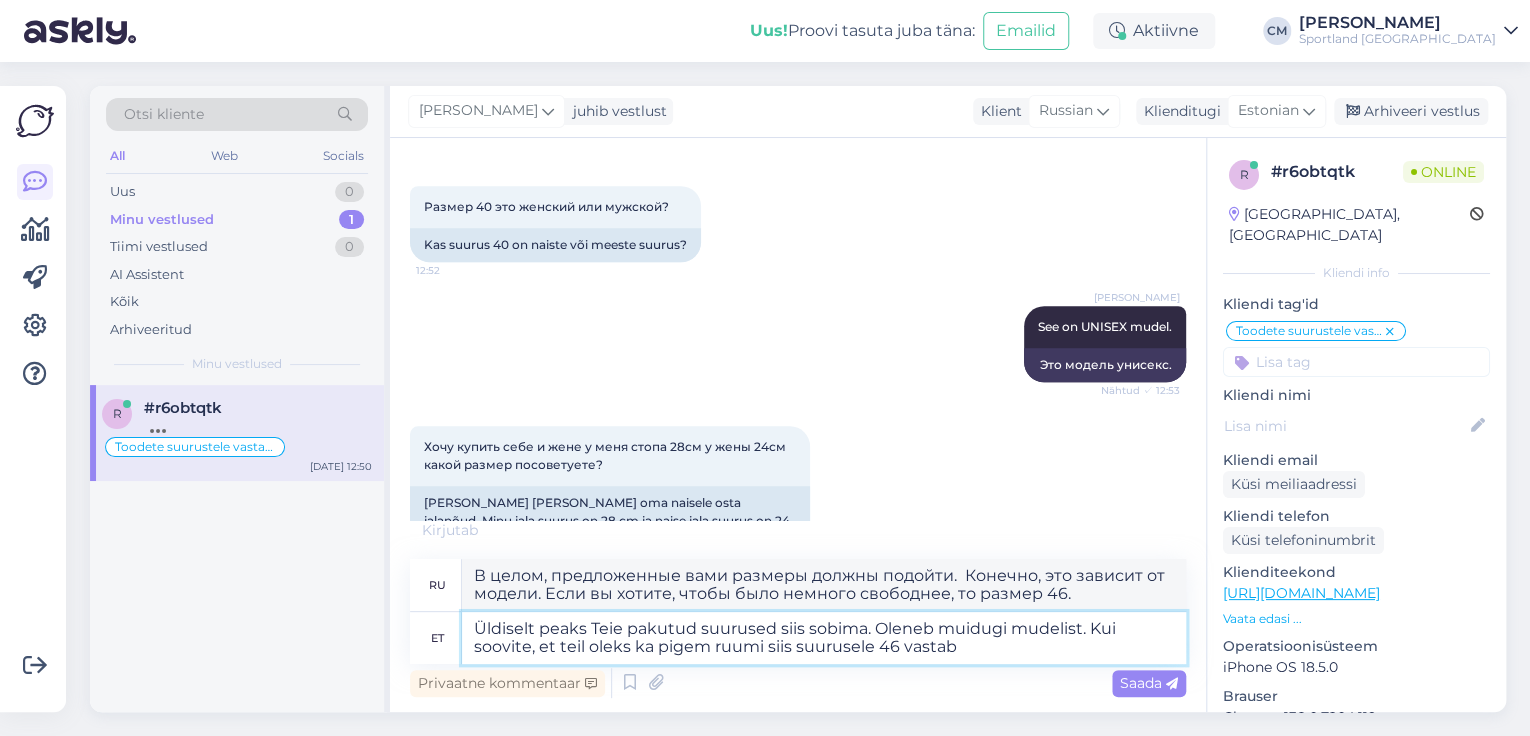 paste on "28.4 cm" 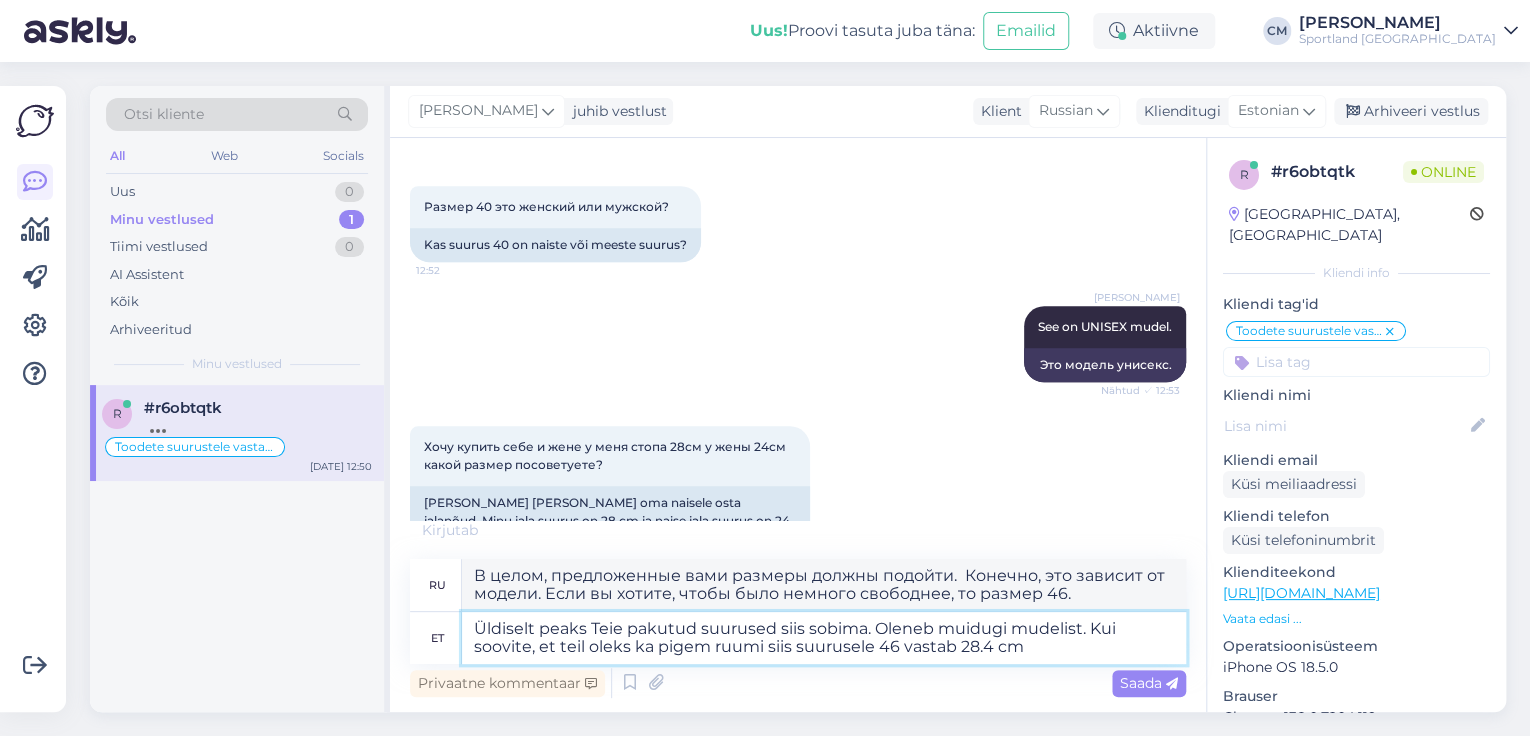 type on "В целом, предложенные вами размеры должны подойти.  Конечно, это зависит от модели. Если вы хотите, чтобы было немного свободнее, то размер 46 соответствует..." 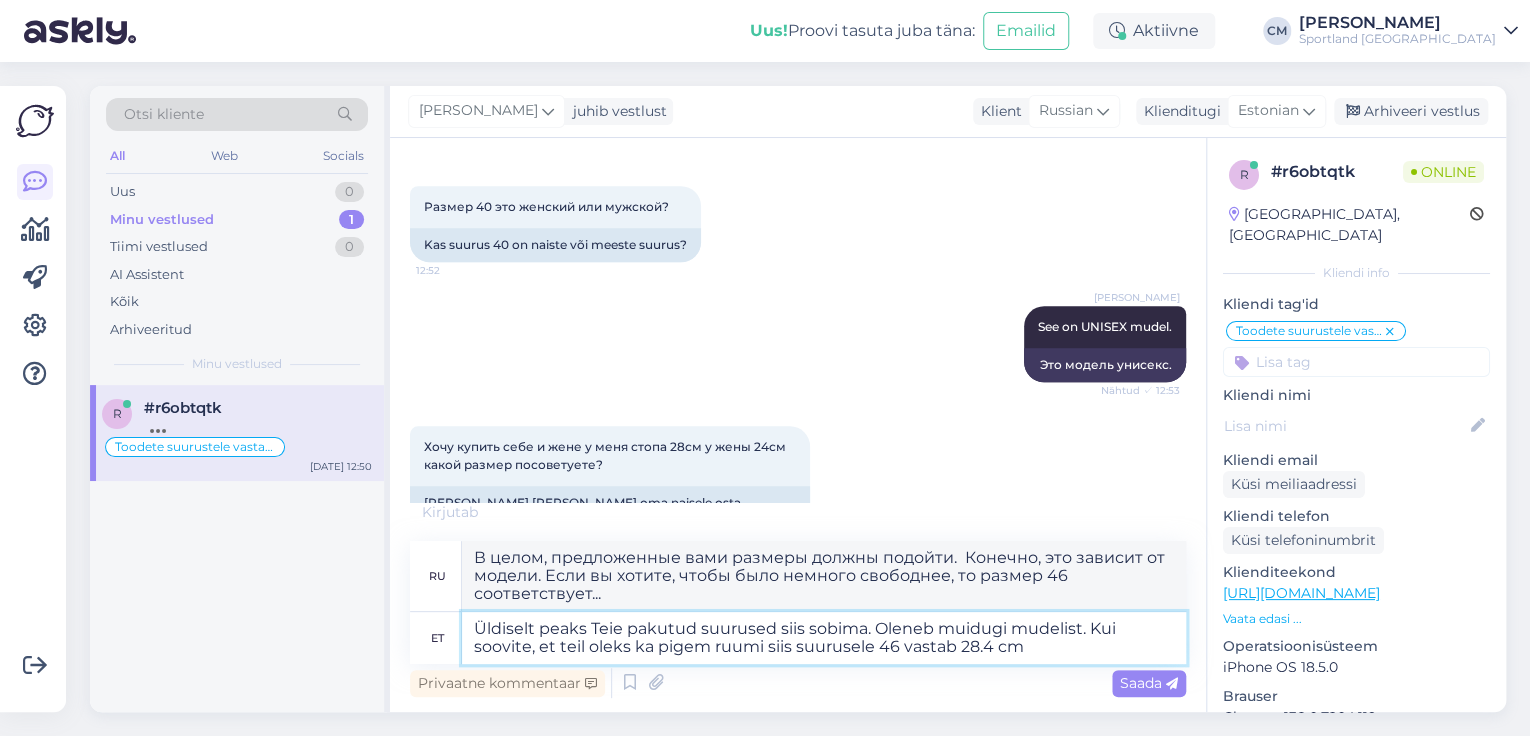 type on "Üldiselt peaks Teie pakutud suurused siis sobima. Oleneb muidugi mudelist. Kui soovite, et teil oleks ka pigem ruumi siis suurusele 46 vastab 28.4 cm." 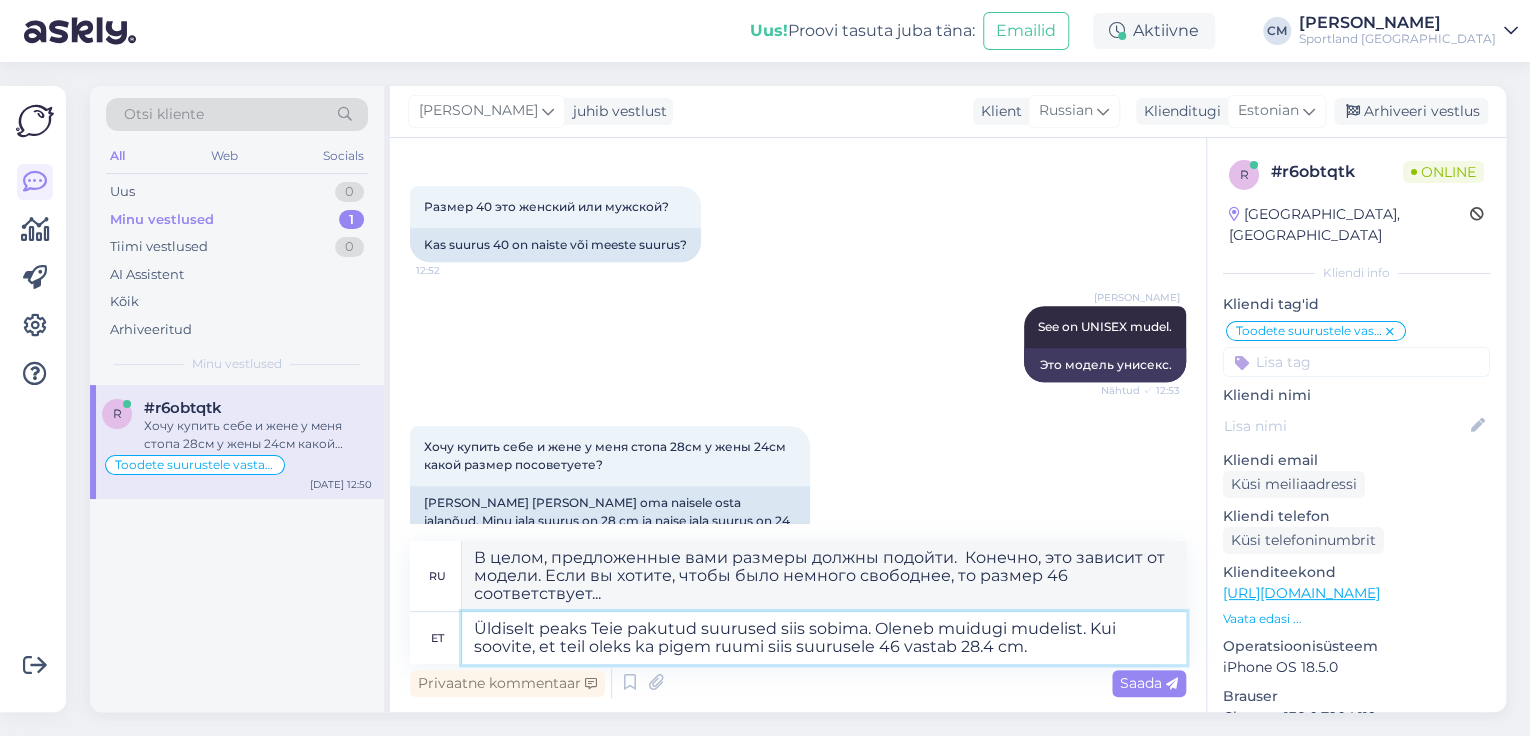 type on "В целом, предложенные вами размеры должны подойти.  Конечно, это зависит от модели. Если вы хотите, чтобы было немного свободнее, то размеру 46 соответствует 28.4 см." 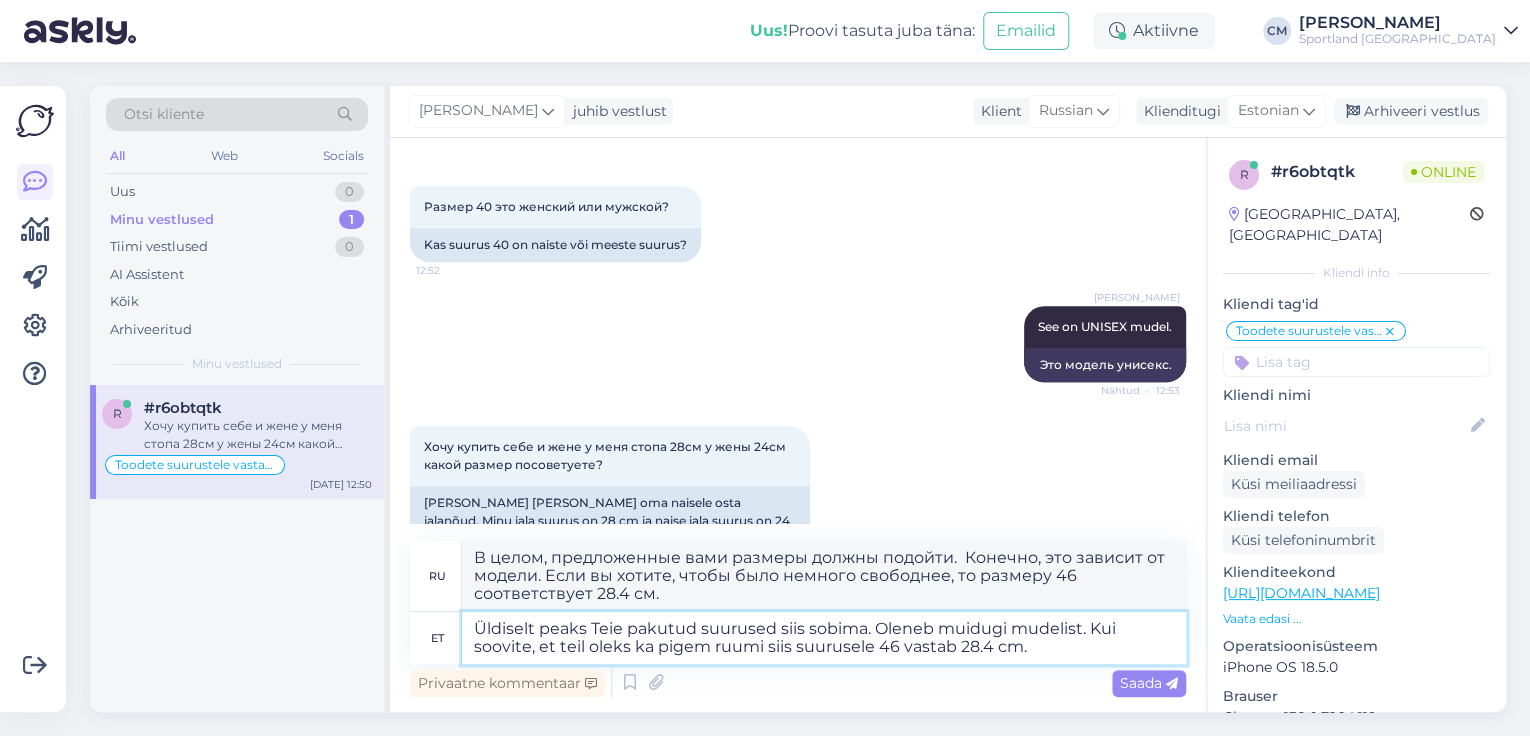 click on "Üldiselt peaks Teie pakutud suurused siis sobima. Oleneb muidugi mudelist. Kui soovite, et teil oleks ka pigem ruumi siis suurusele 46 vastab 28.4 cm." at bounding box center (824, 638) 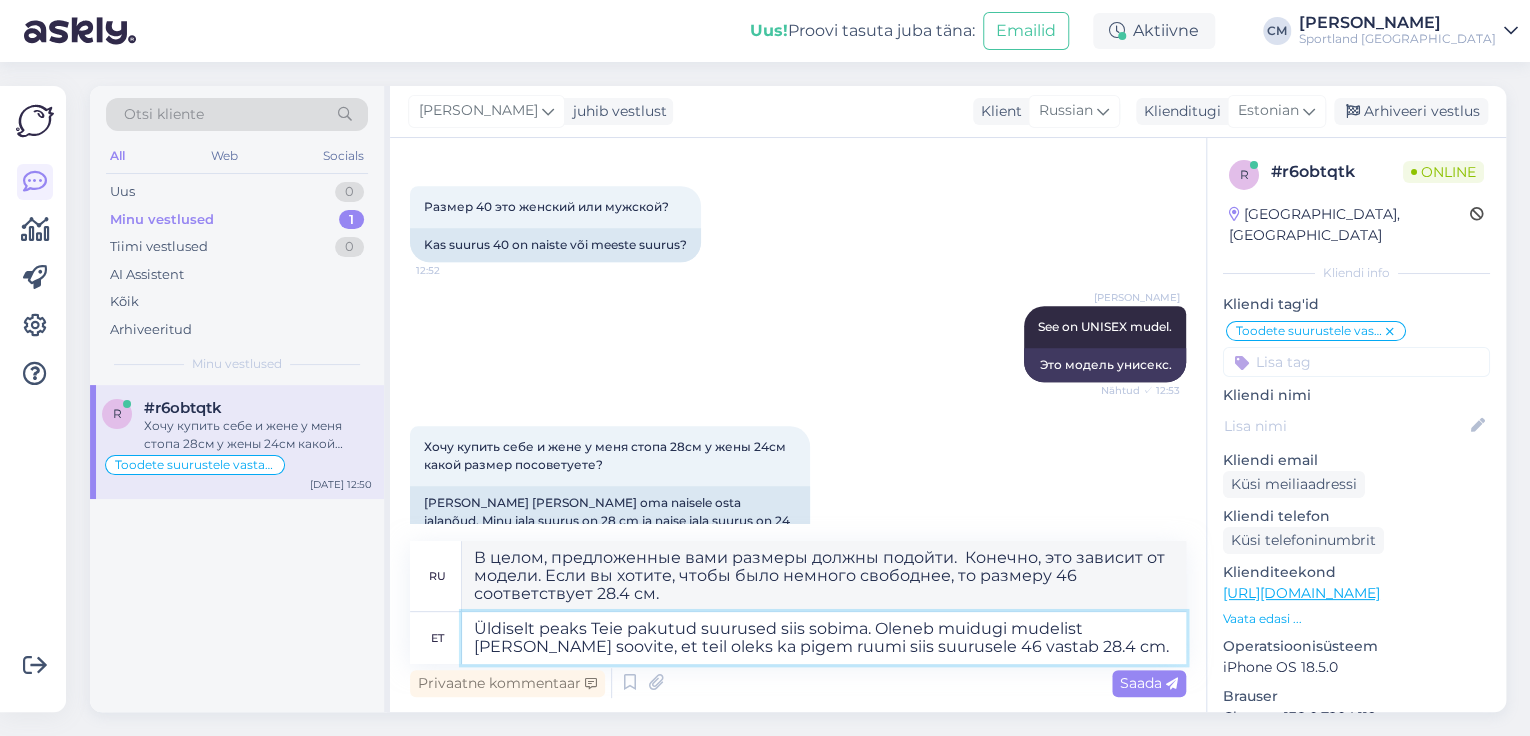 type on "Üldiselt peaks Teie pakutud suurused siis sobima. Oleneb muidugi mudelist ja in. Kui soovite, et teil oleks ka pigem ruumi siis suurusele 46 vastab 28.4 cm." 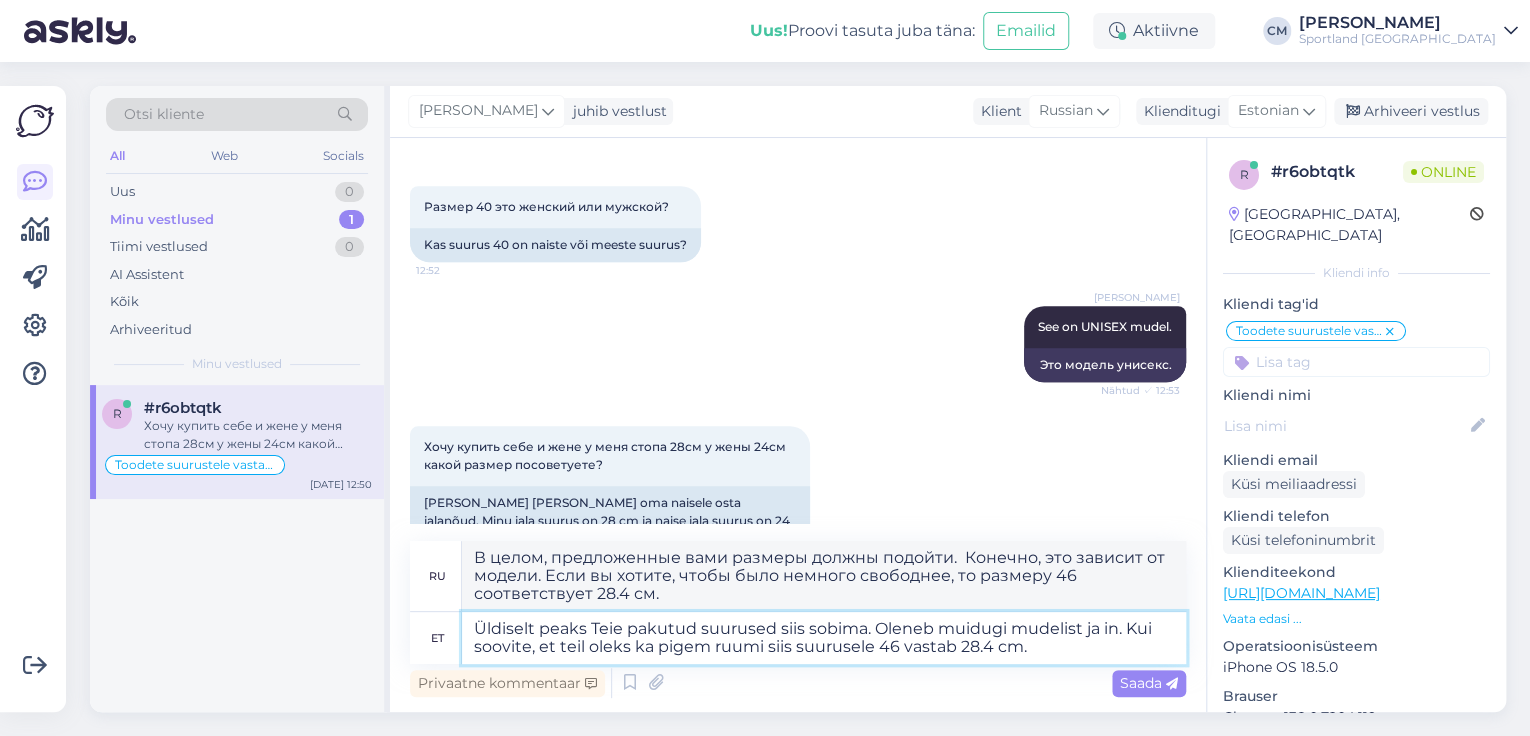 type on "В целом, предложенные вами размеры должны подойти.  Конечно, это зависит от модели и... Если вы хотите, чтобы было немного свободнее, то размеру 46 соответствует 28.4 см." 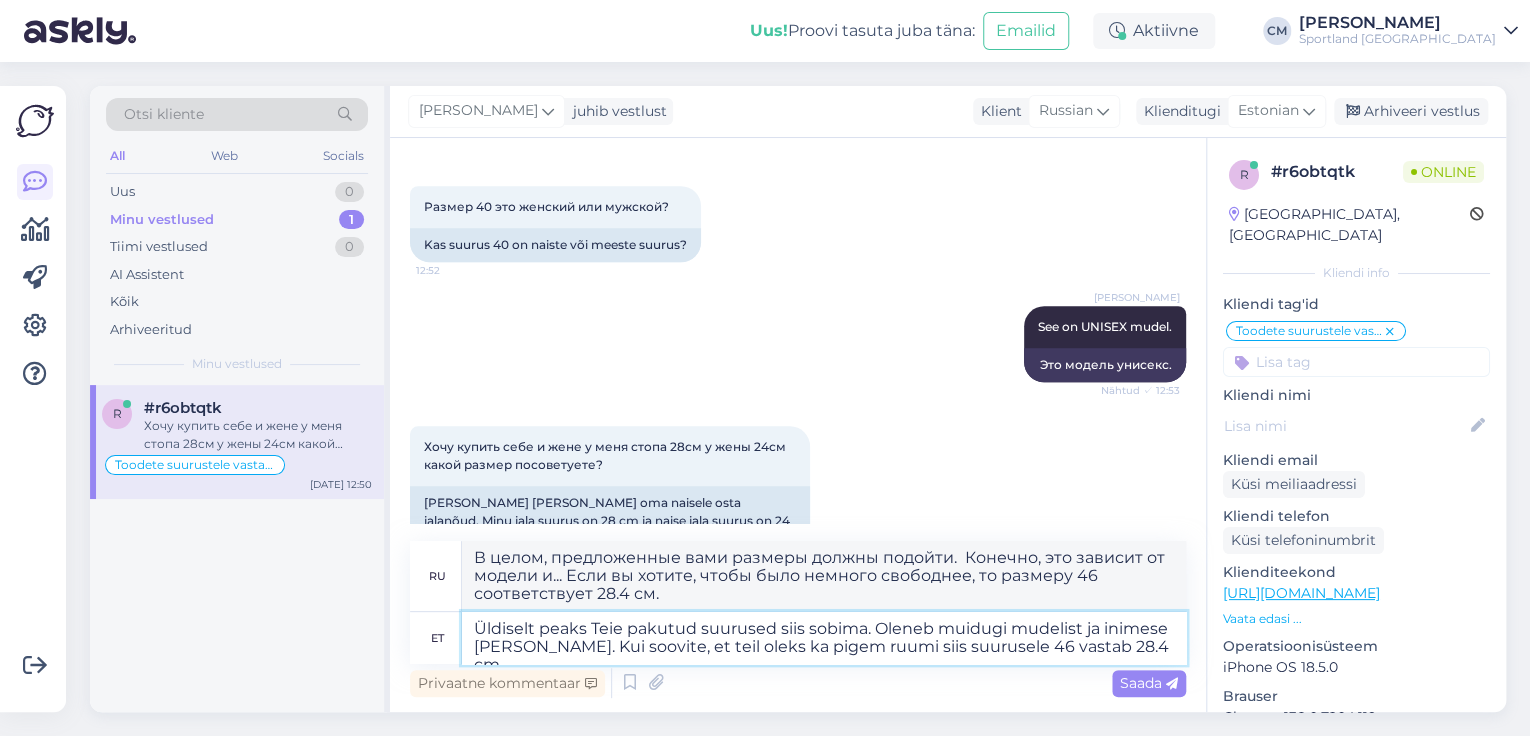 type on "Üldiselt peaks Teie pakutud suurused siis sobima. Oleneb muidugi mudelist ja inimese jalast. Kui soovite, et teil oleks ka pigem ruumi siis suurusele 46 vastab 28.4 cm." 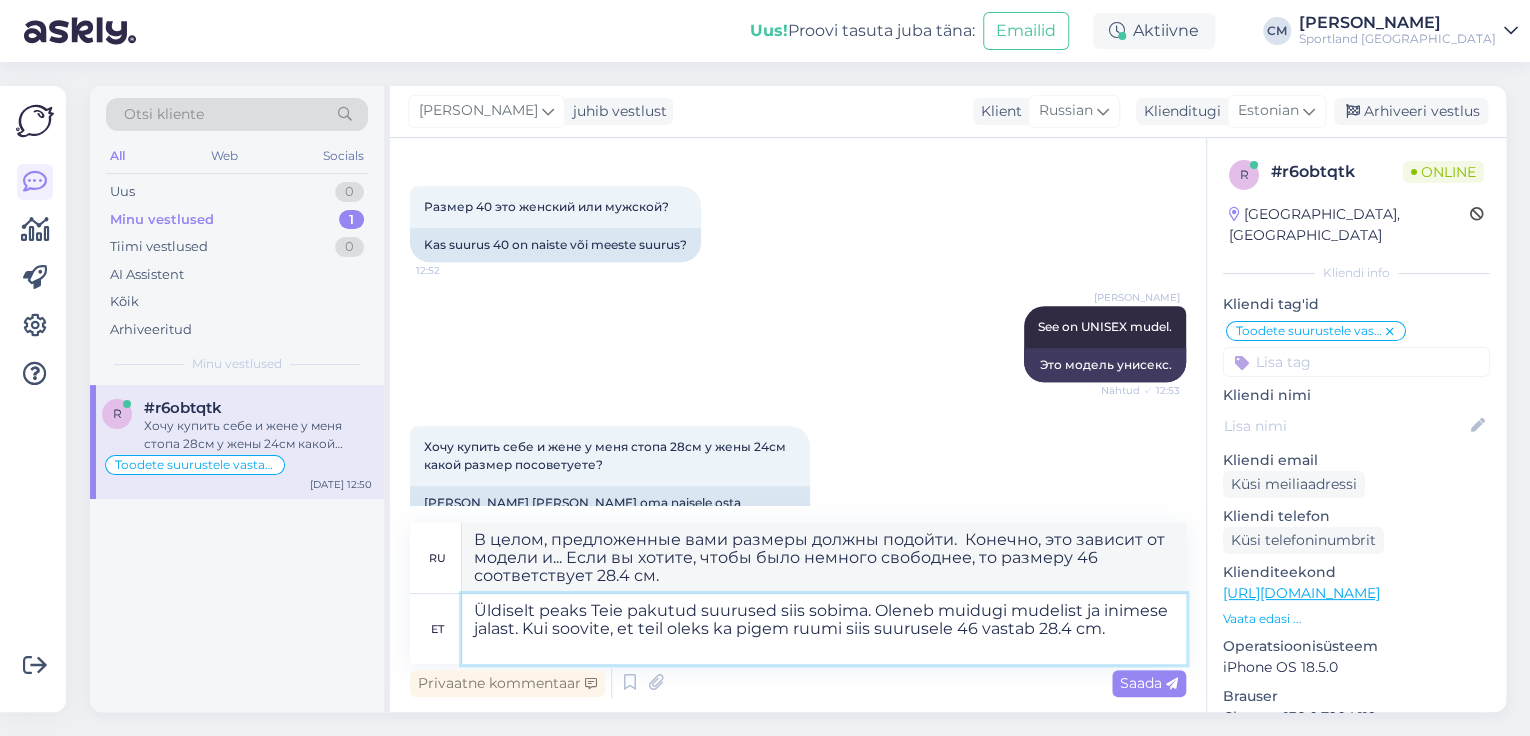 type on "В целом, предложенные вами размеры должны подойти. Конечно, это зависит от модели и размера стопы. Если вы хотите, чтобы обувь была немного свободнее, то размеру 46 соответствует 28.4 см." 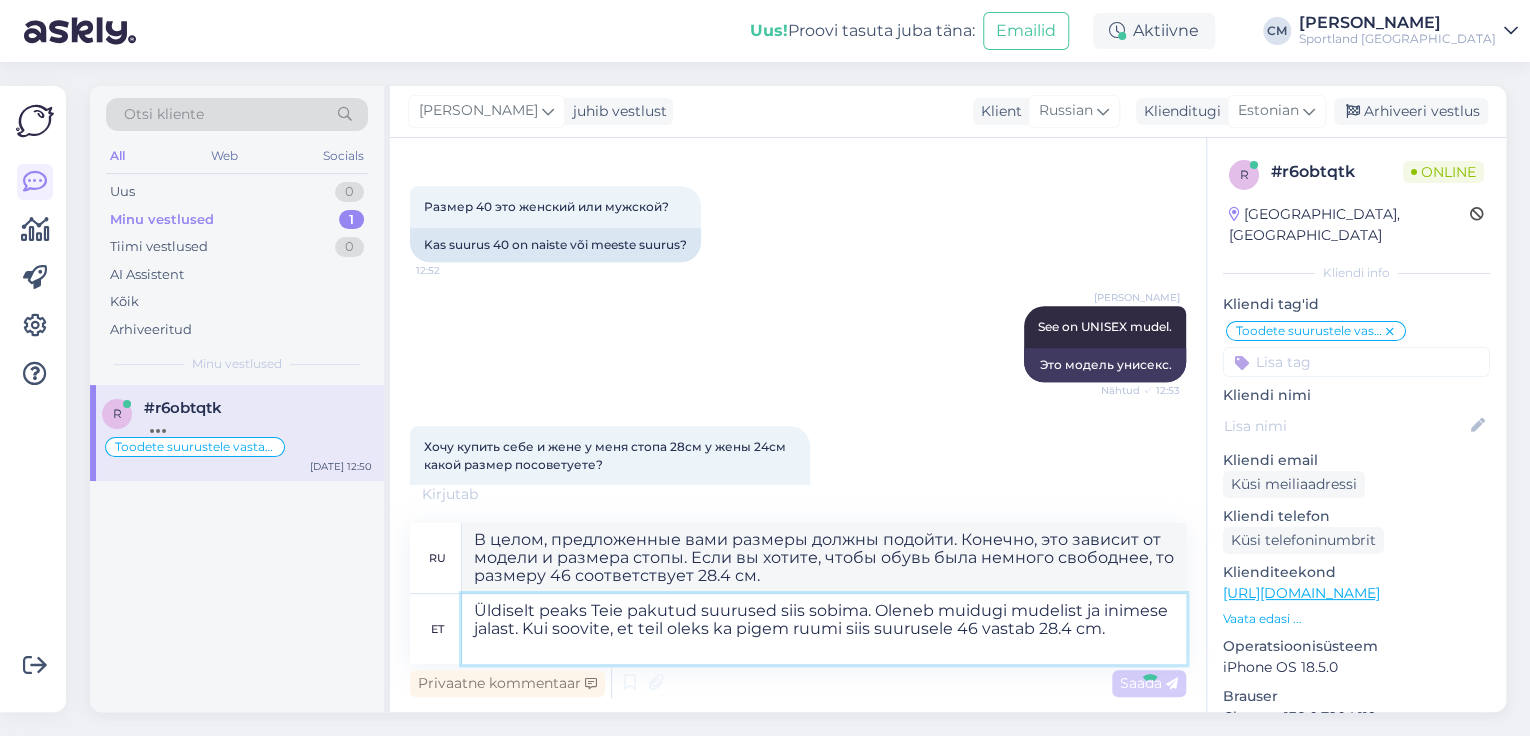 type 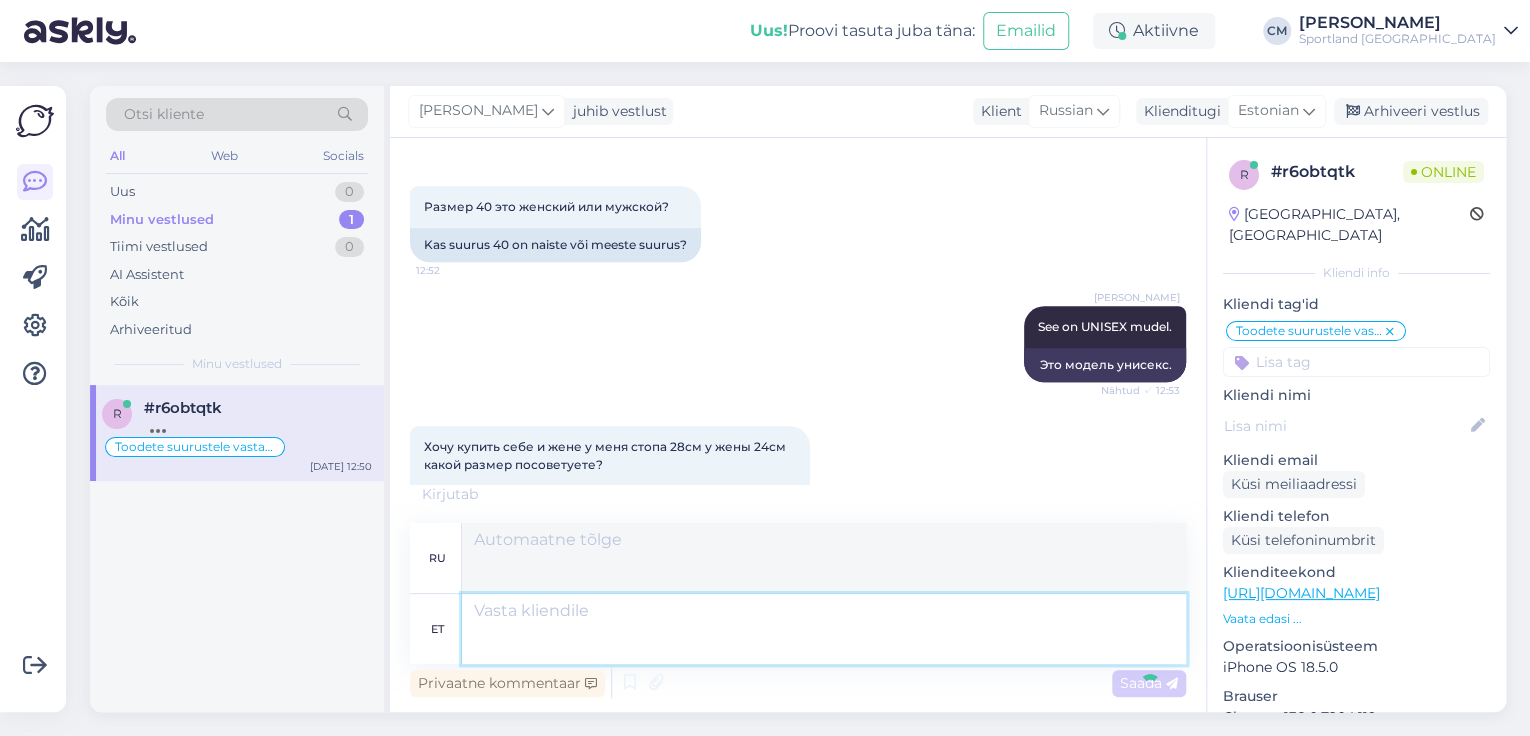 scroll, scrollTop: 1099, scrollLeft: 0, axis: vertical 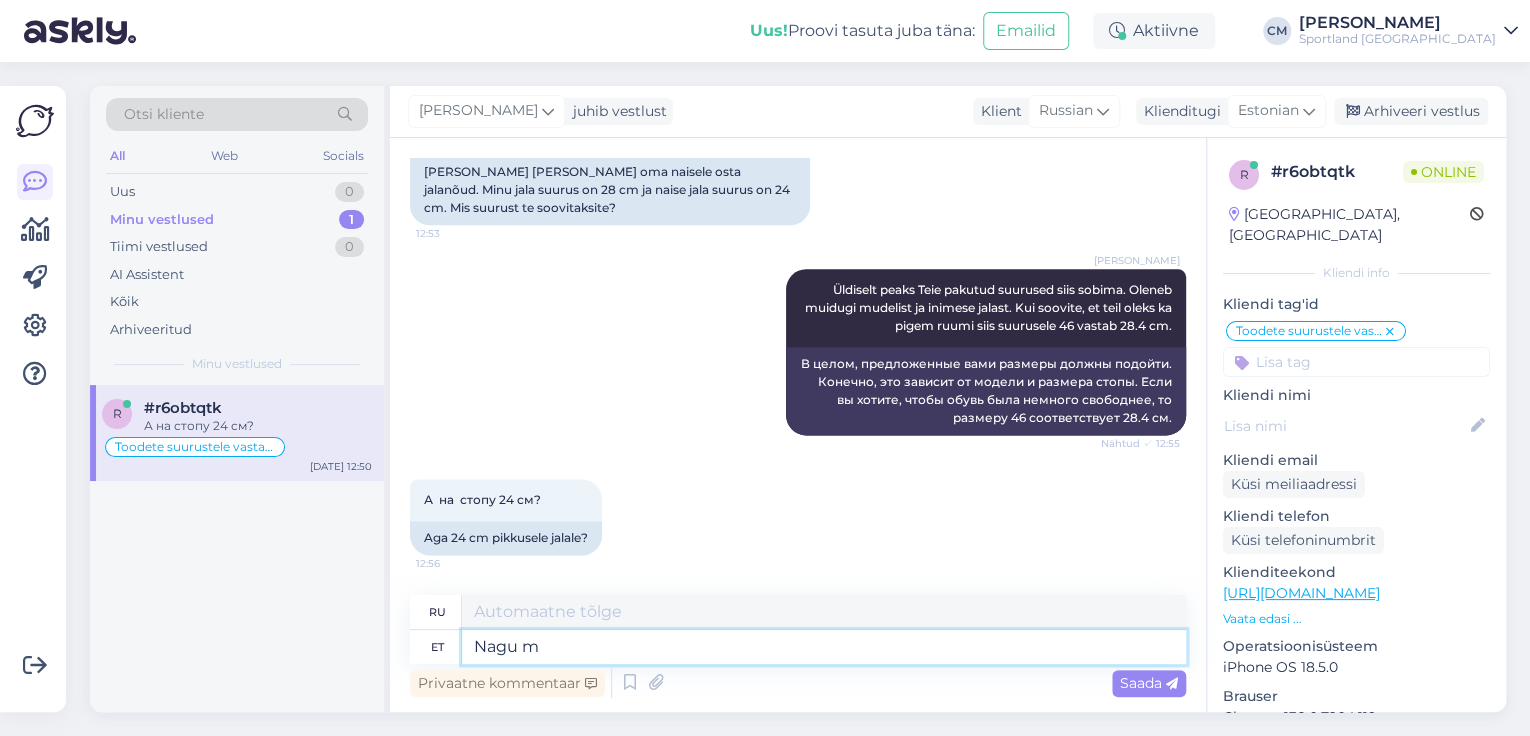 type on "Nagu m a" 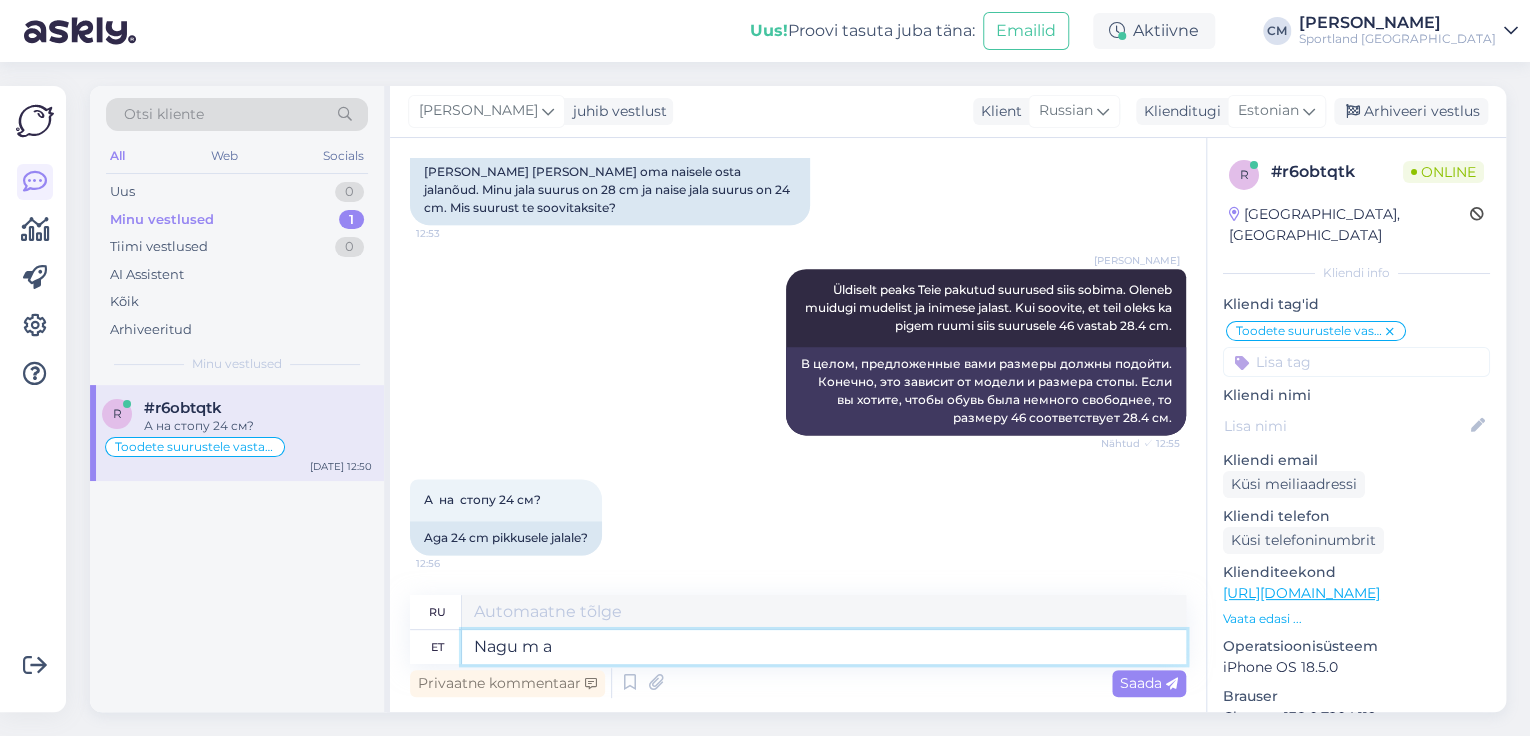 type on "Как" 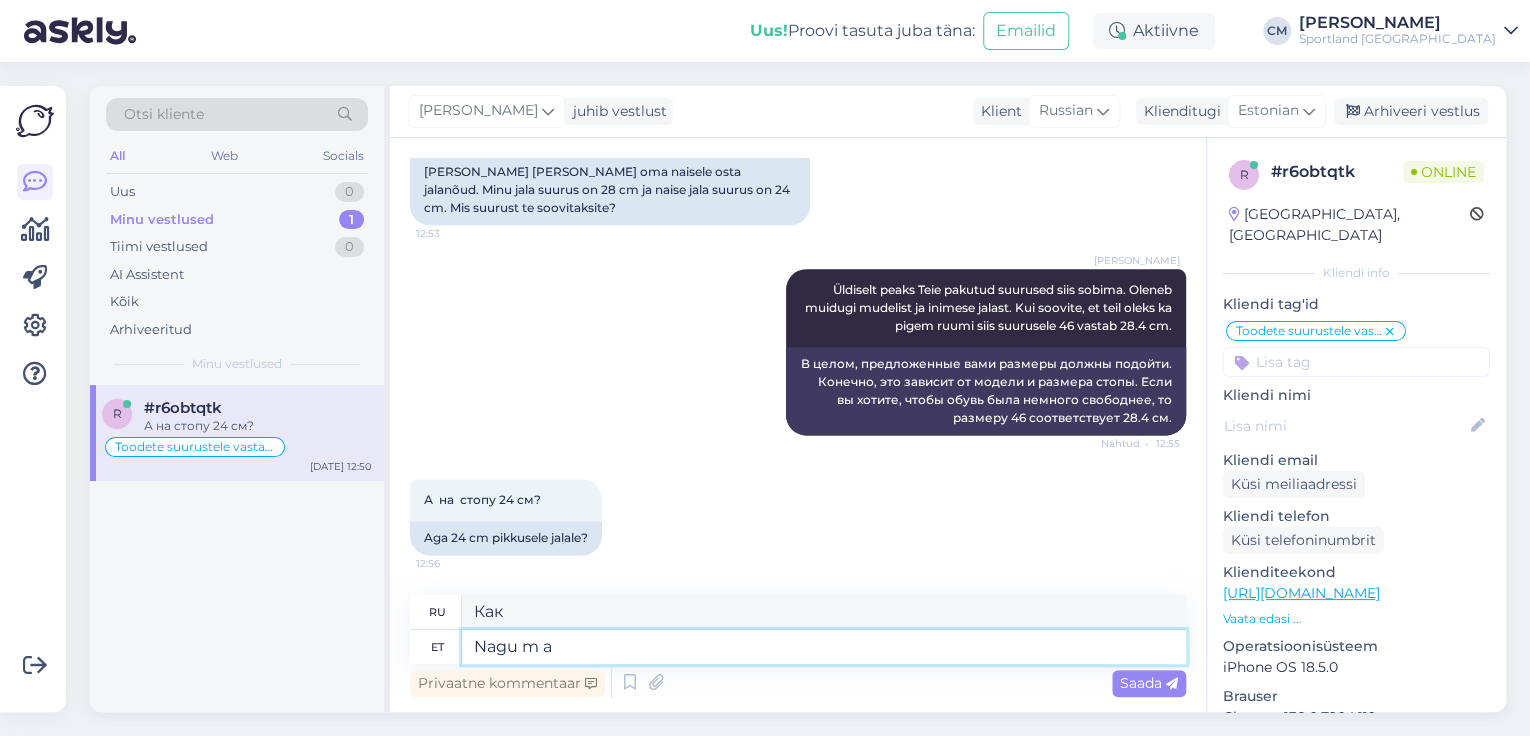 type on "Nagu m ai" 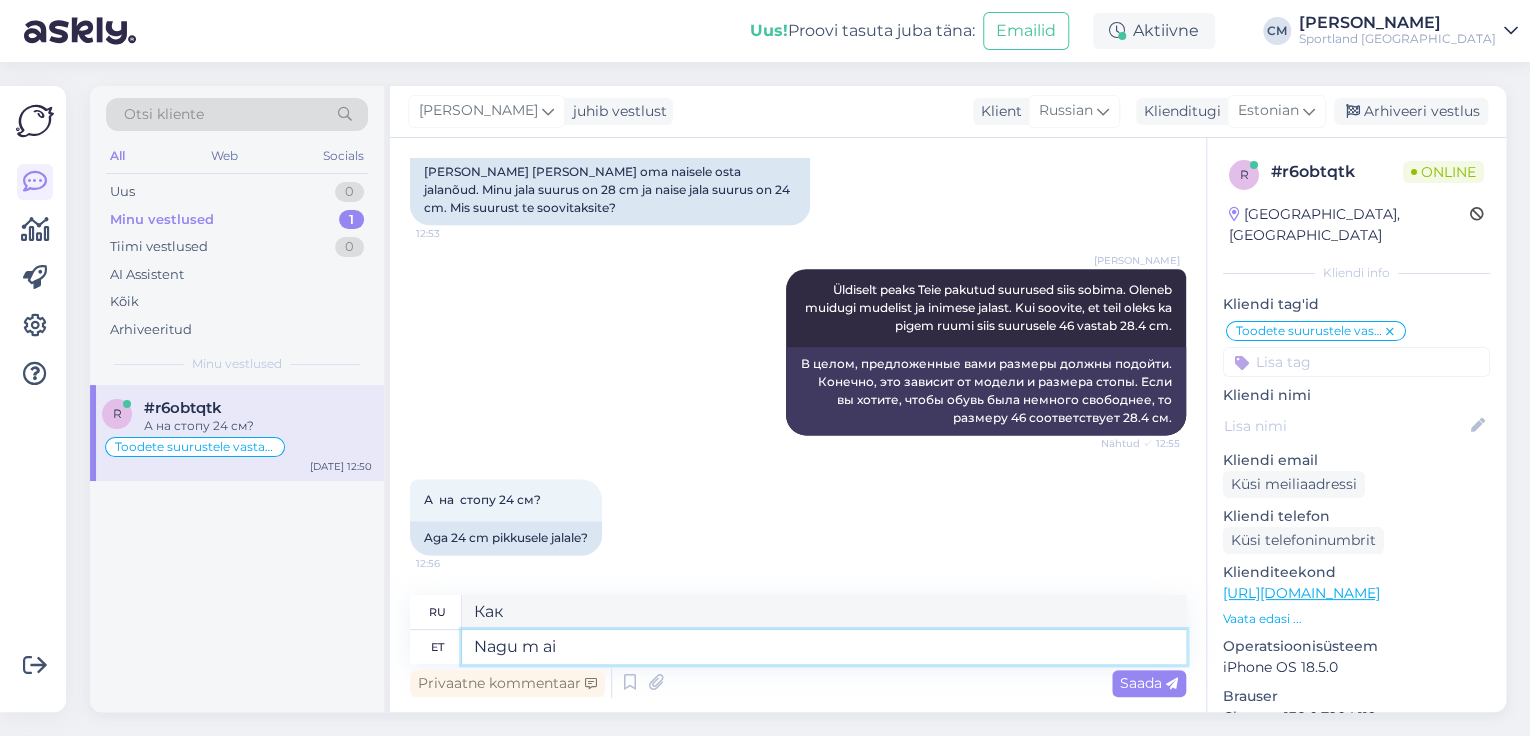 type on "Как [PERSON_NAME]" 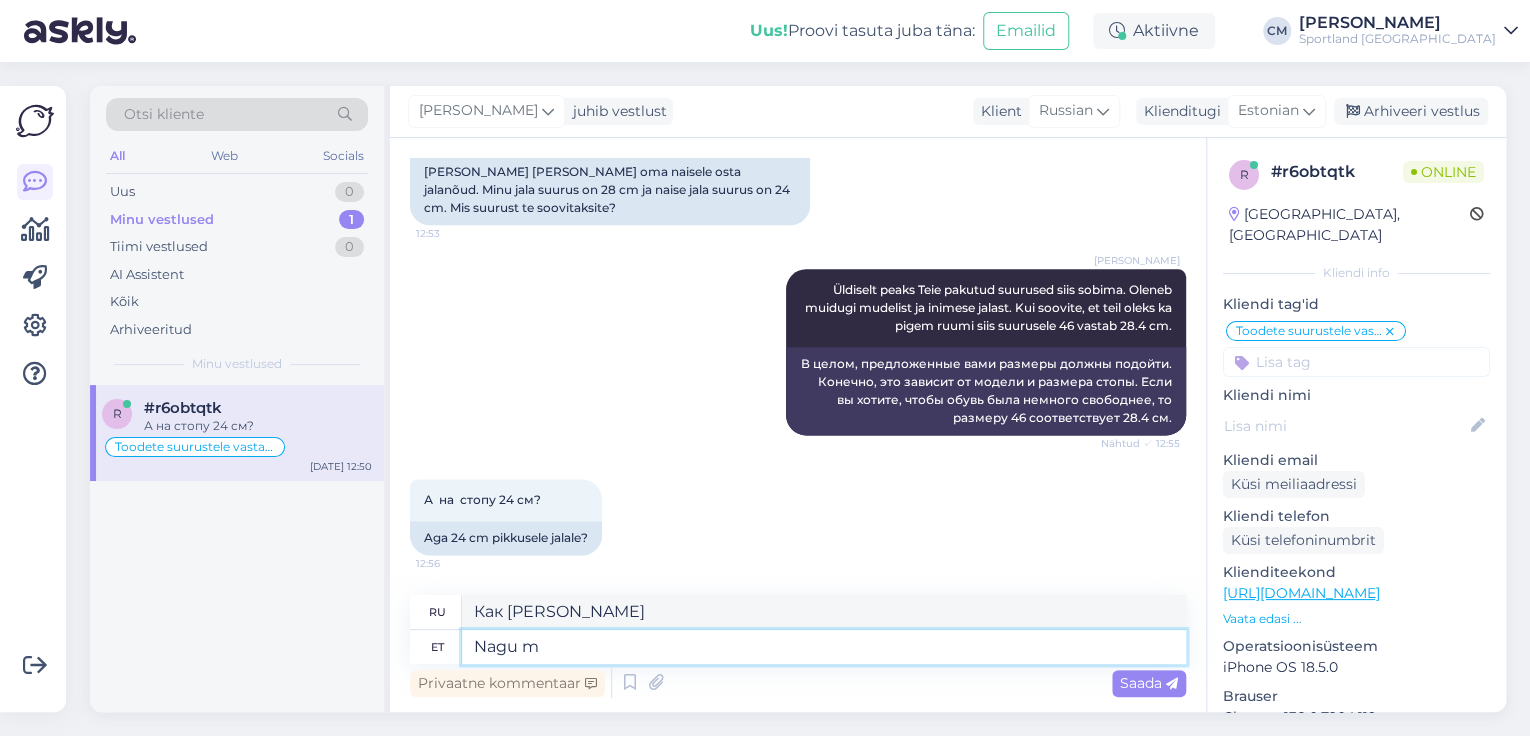 type on "Nagu" 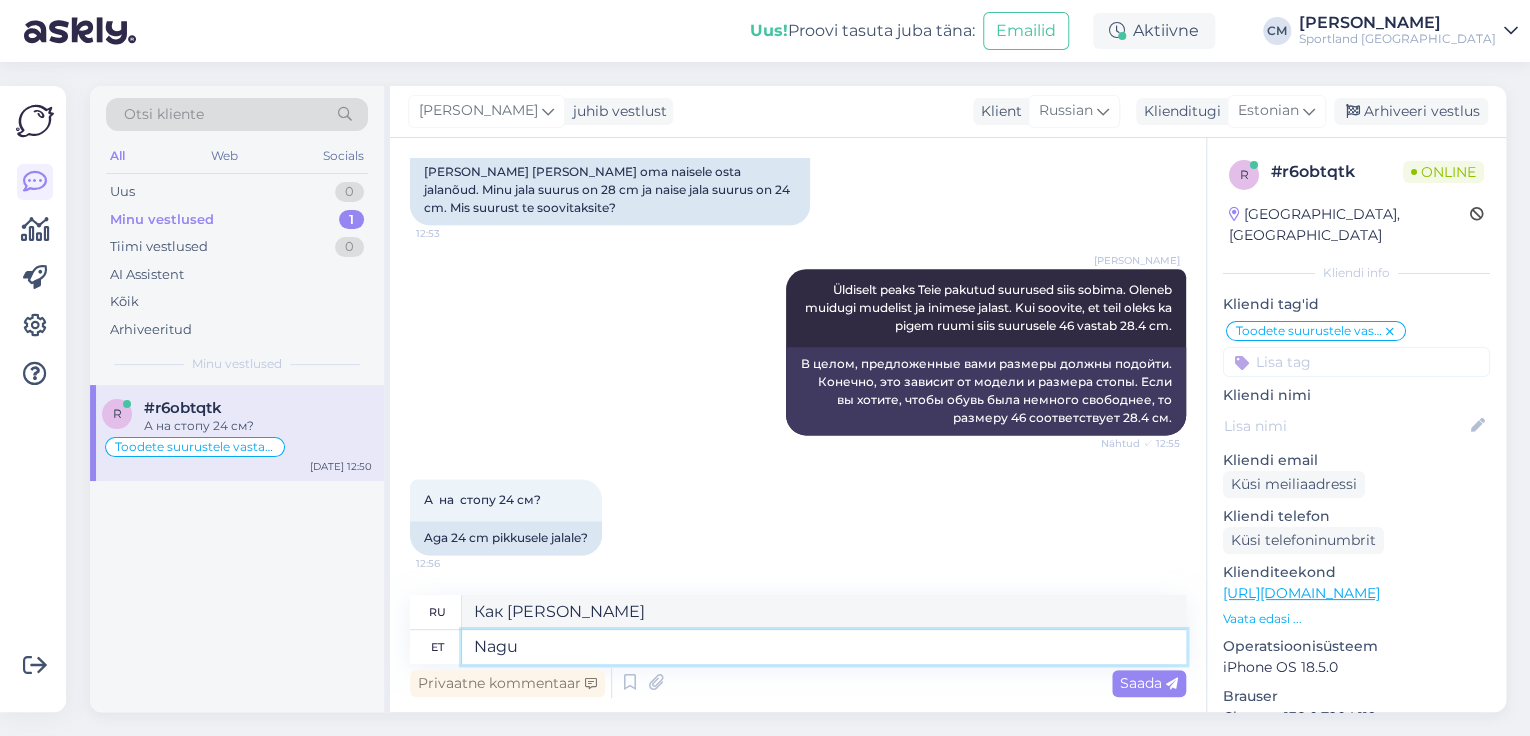 type on "Как" 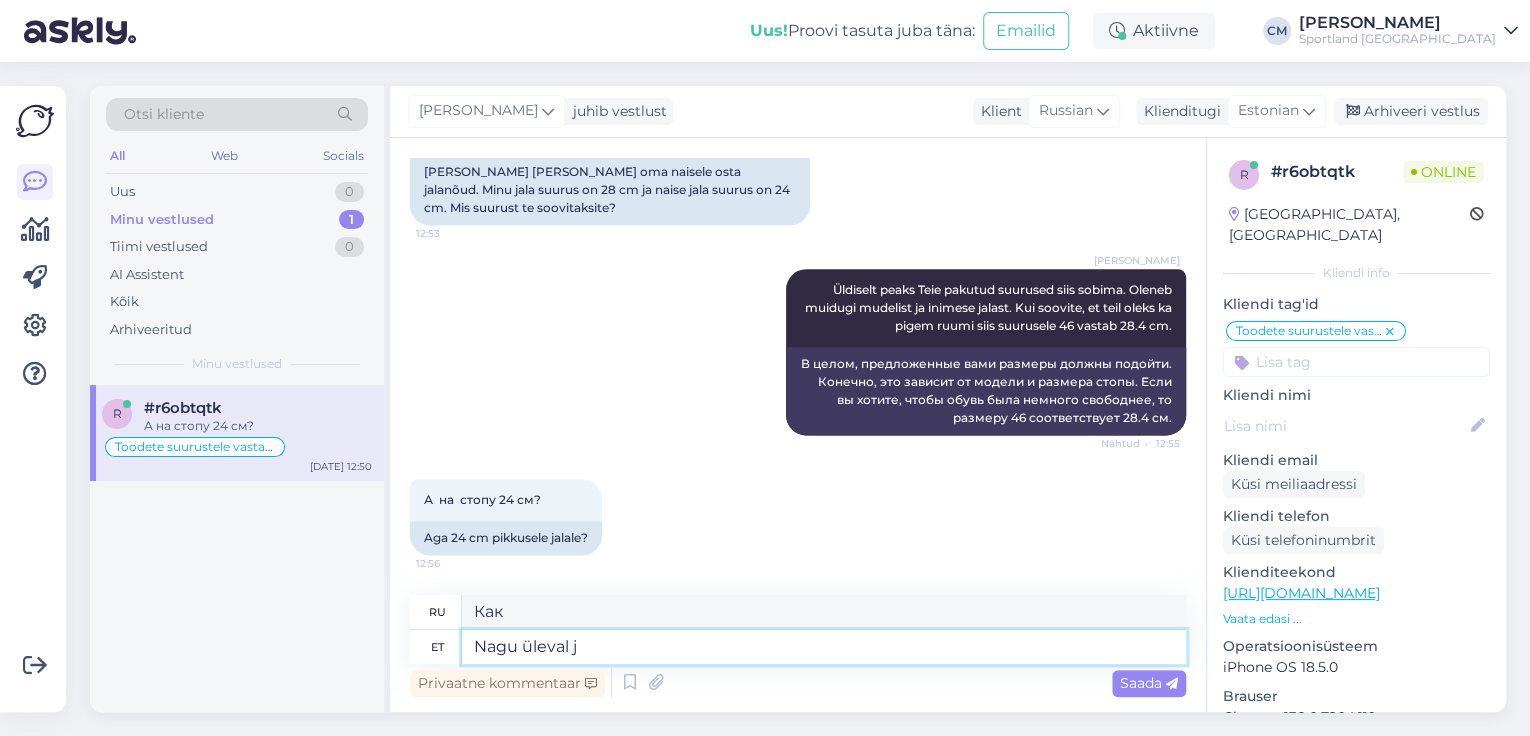 type on "Nagu üleval ju" 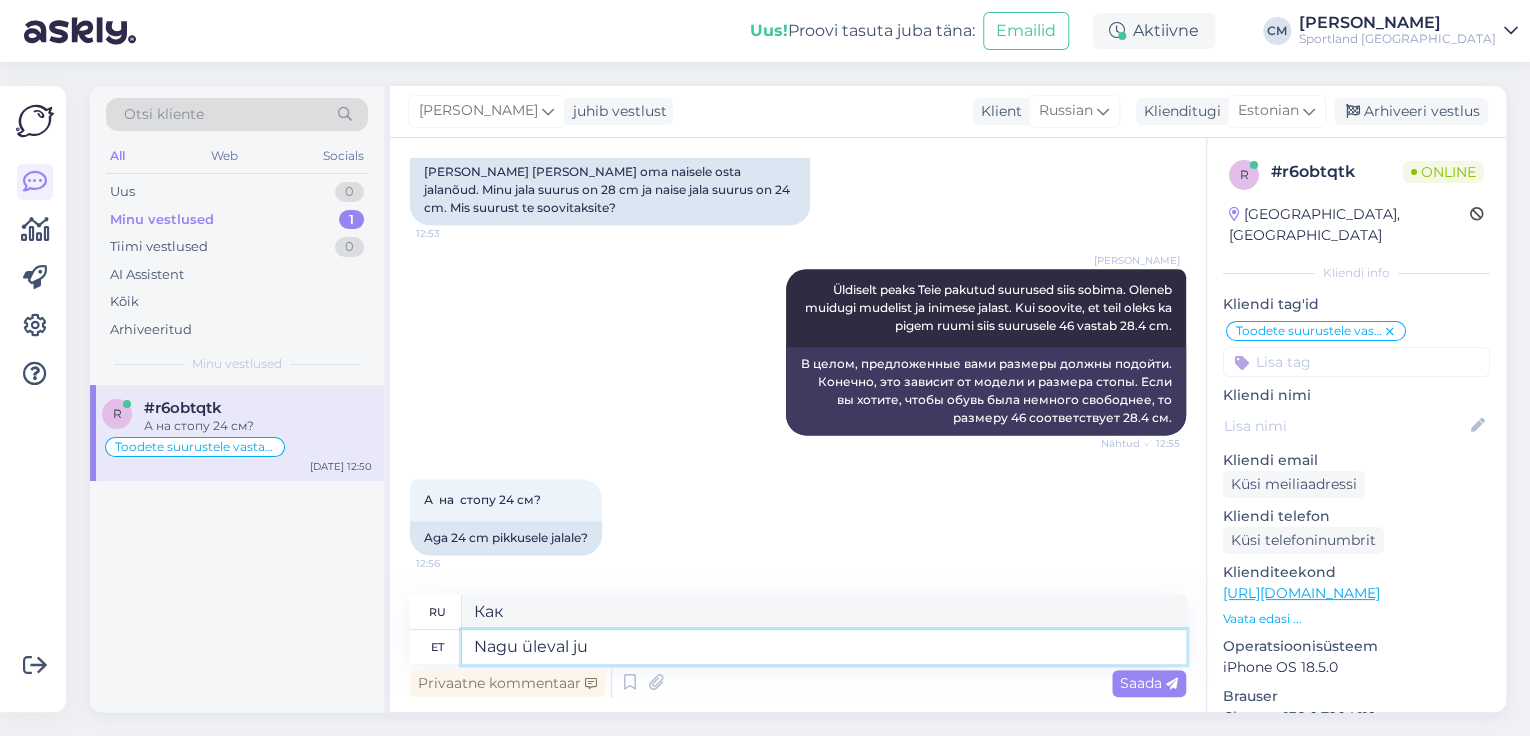 type on "Как указано выше." 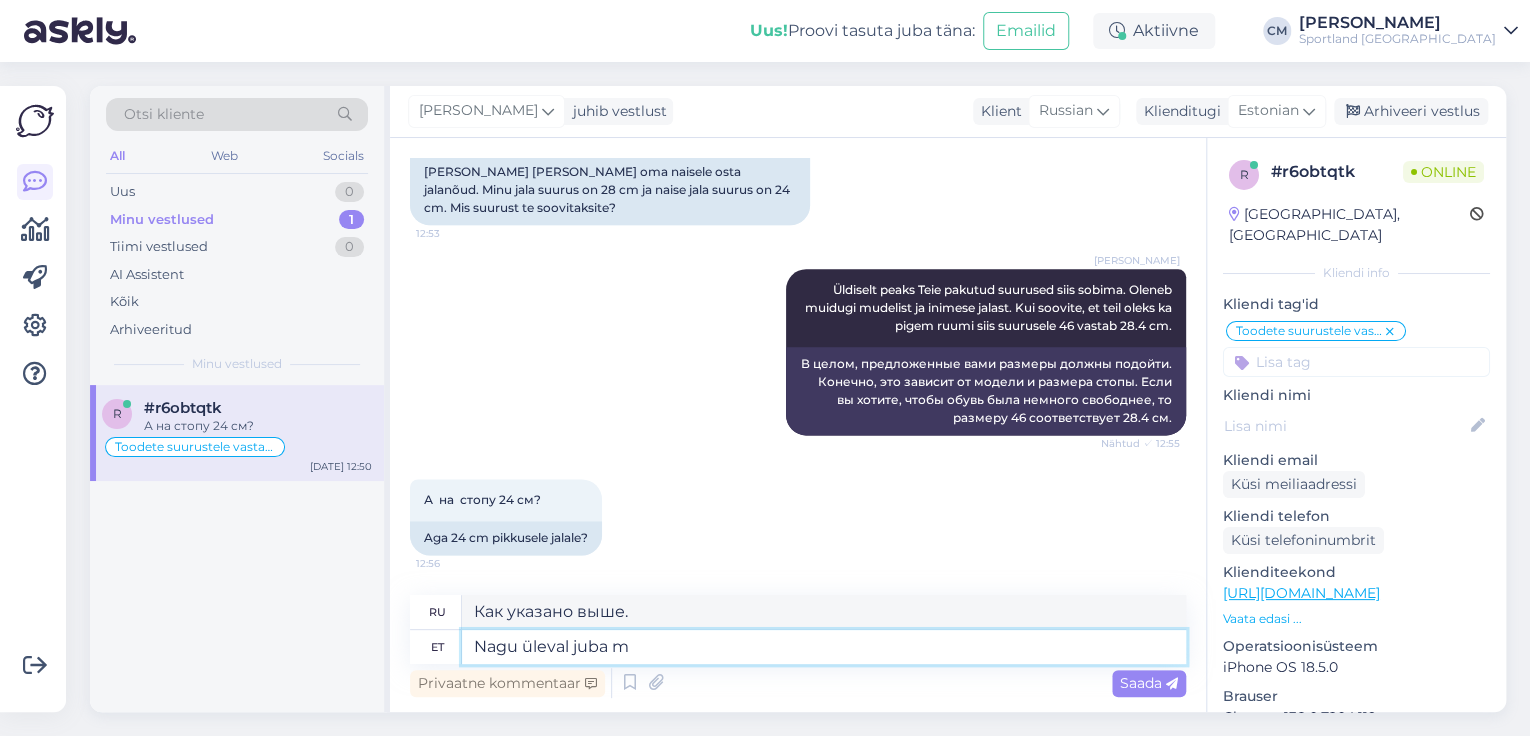 type on "Nagu üleval juba ma" 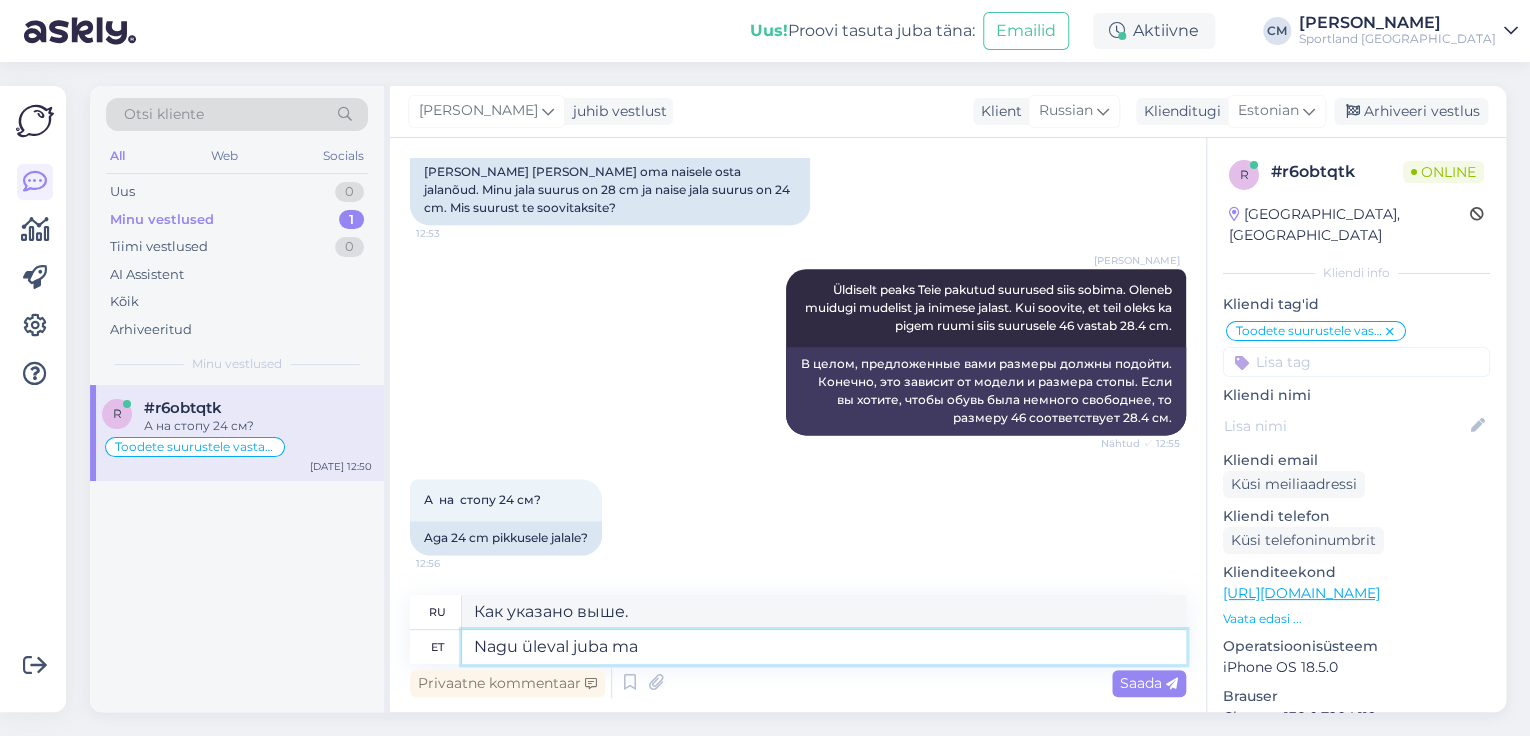 type on "Как уже упоминалось выше." 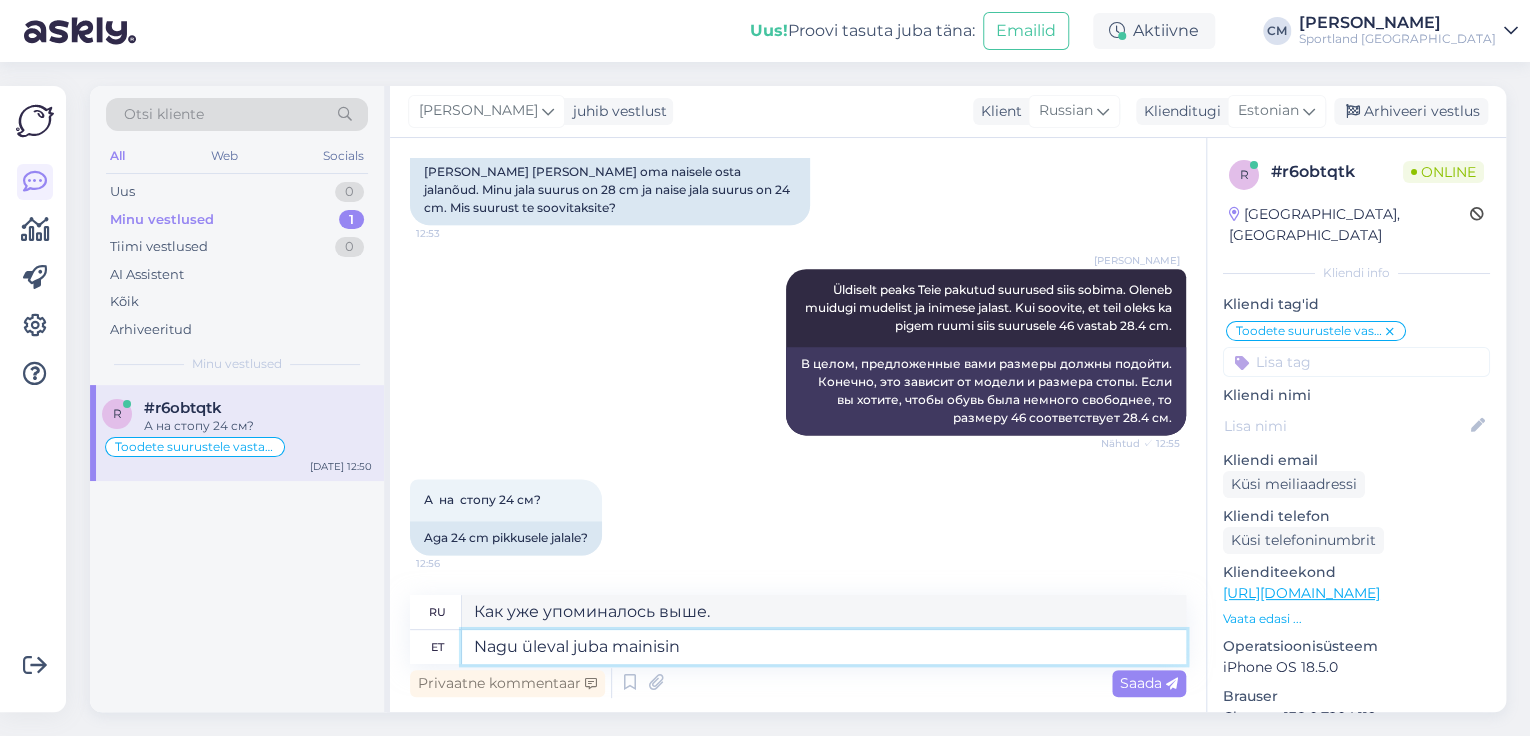 type on "Nagu üleval juba mainisin" 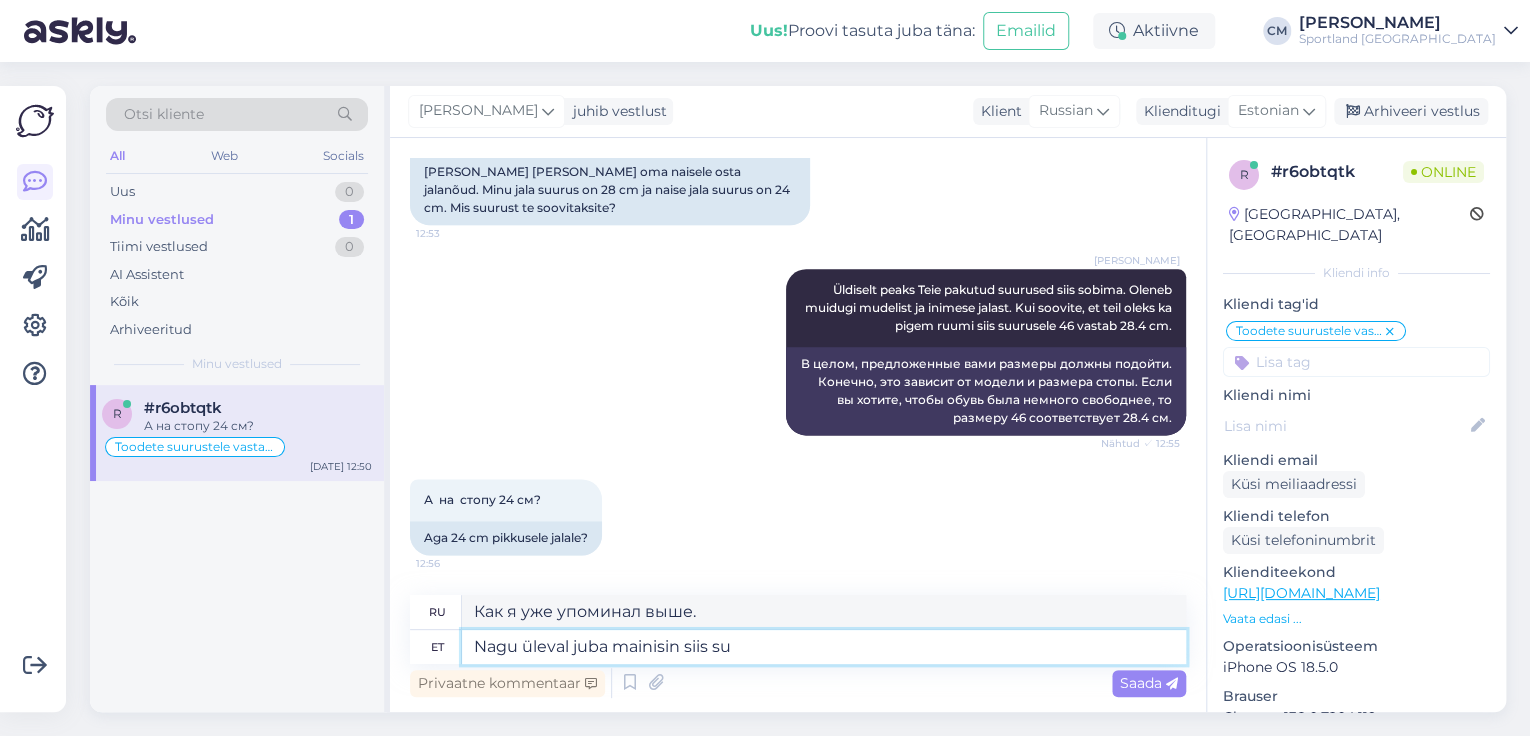 type on "Nagu üleval juba mainisin siis suu" 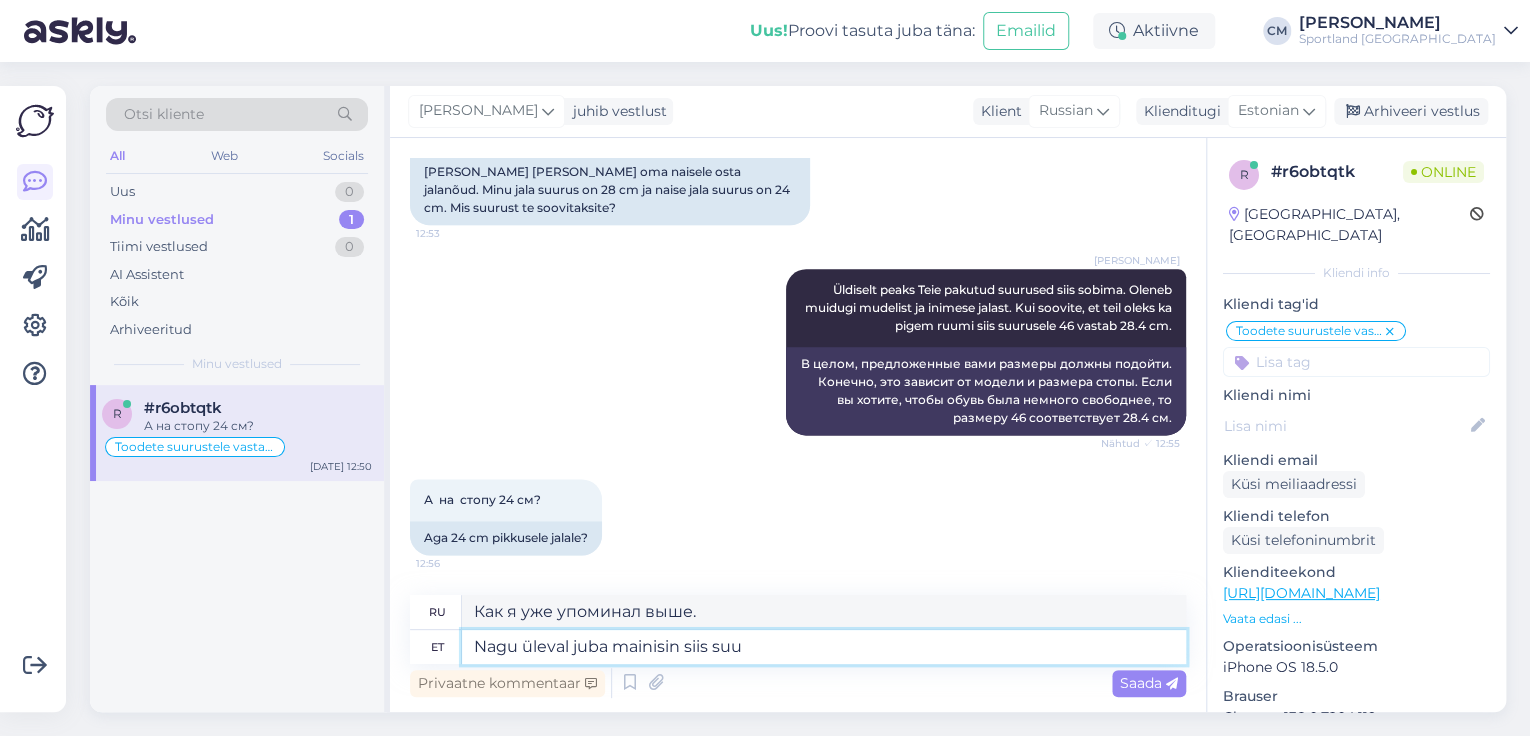 type on "Как я уже упоминал выше, то" 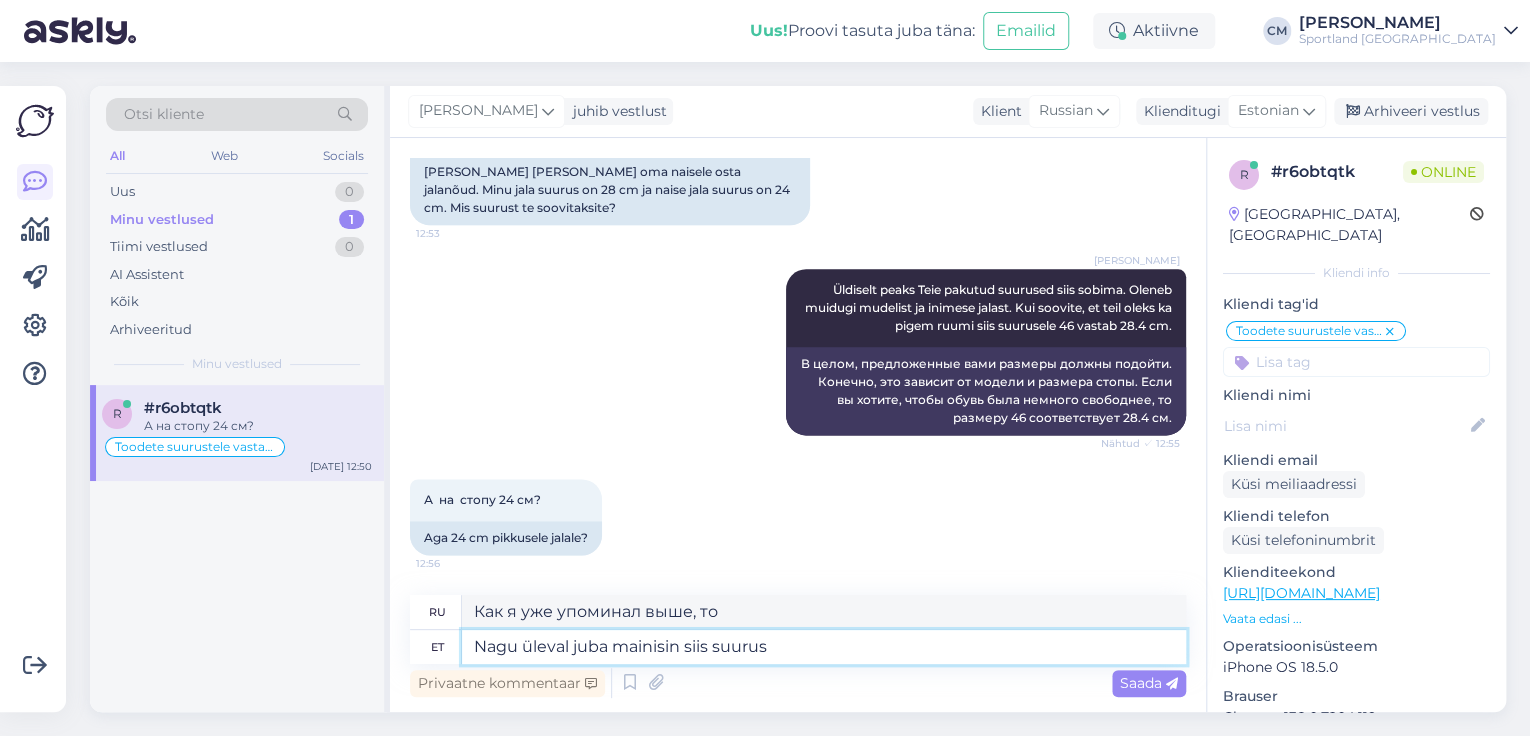 type on "Nagu üleval juba mainisin siis suurus 4" 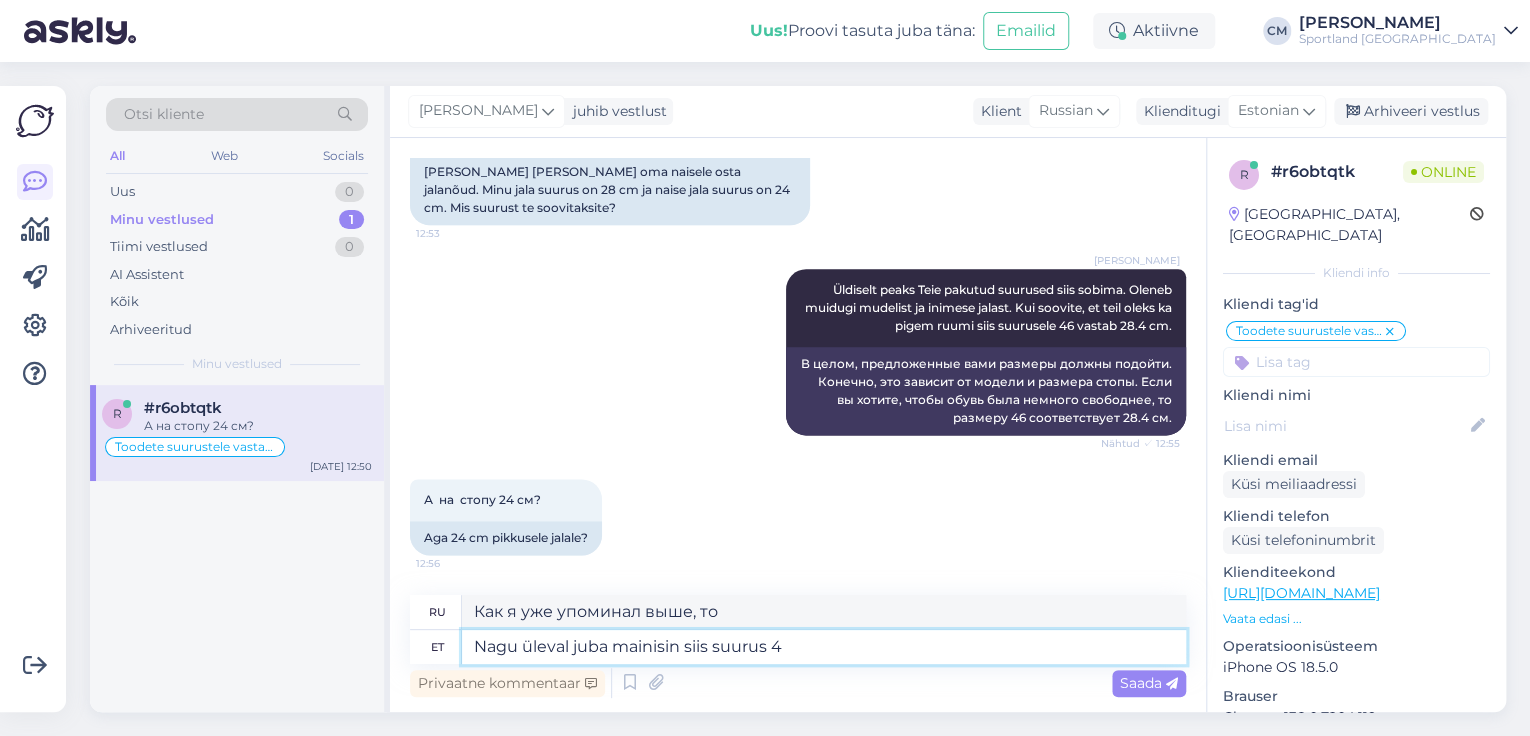 type on "Как я уже упоминал выше, размер..." 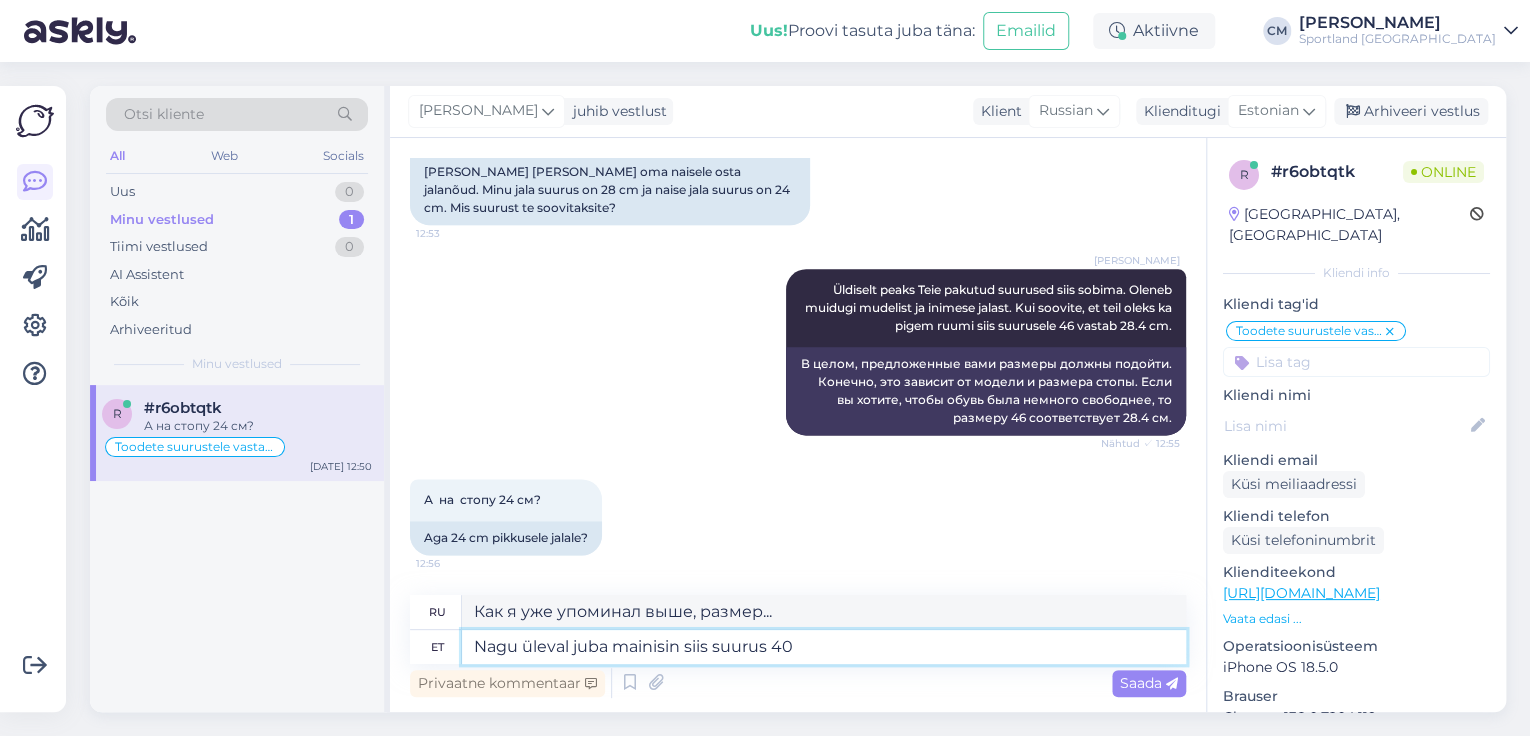 type on "Nagu üleval juba mainisin siis suurus 40 v" 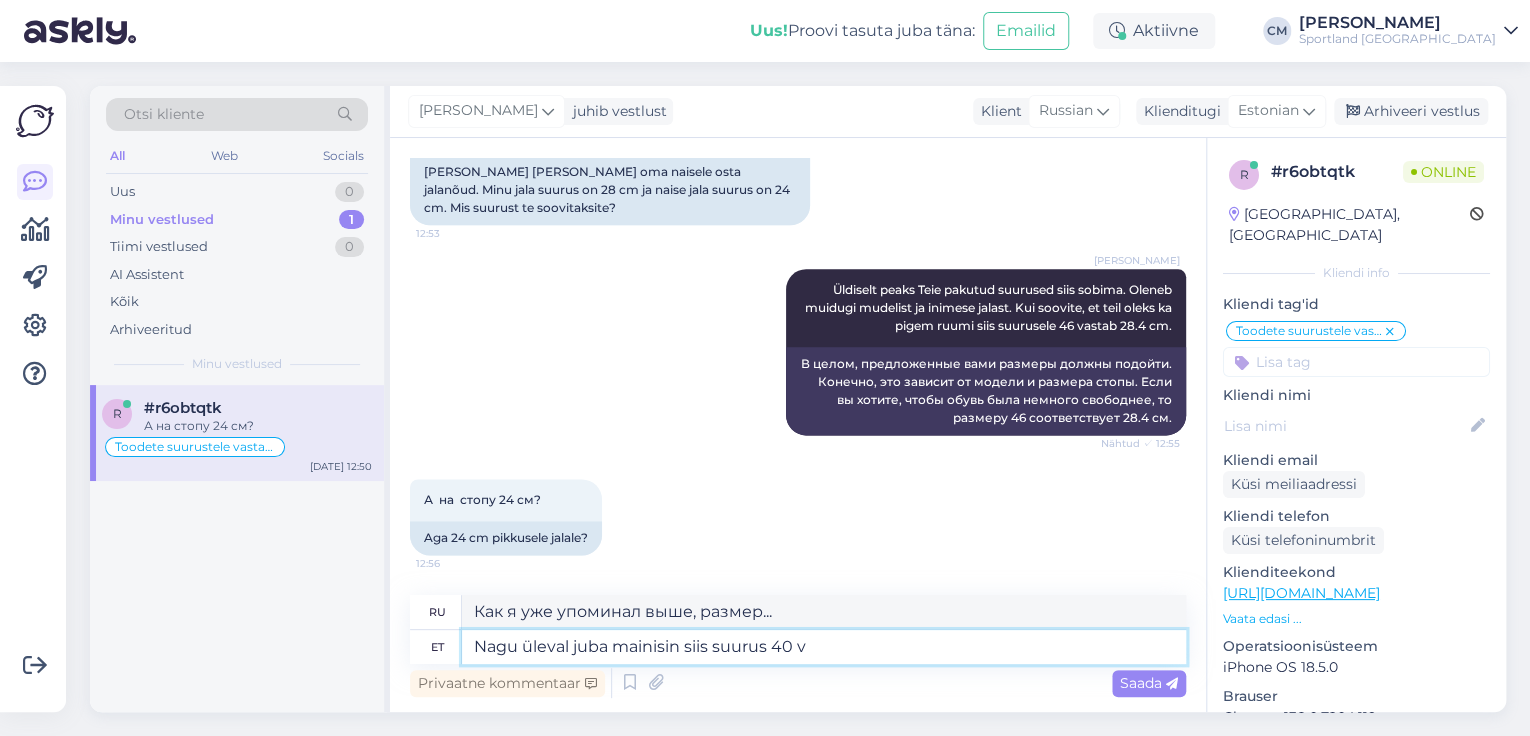 type on "Как я уже упоминал выше, размер 40." 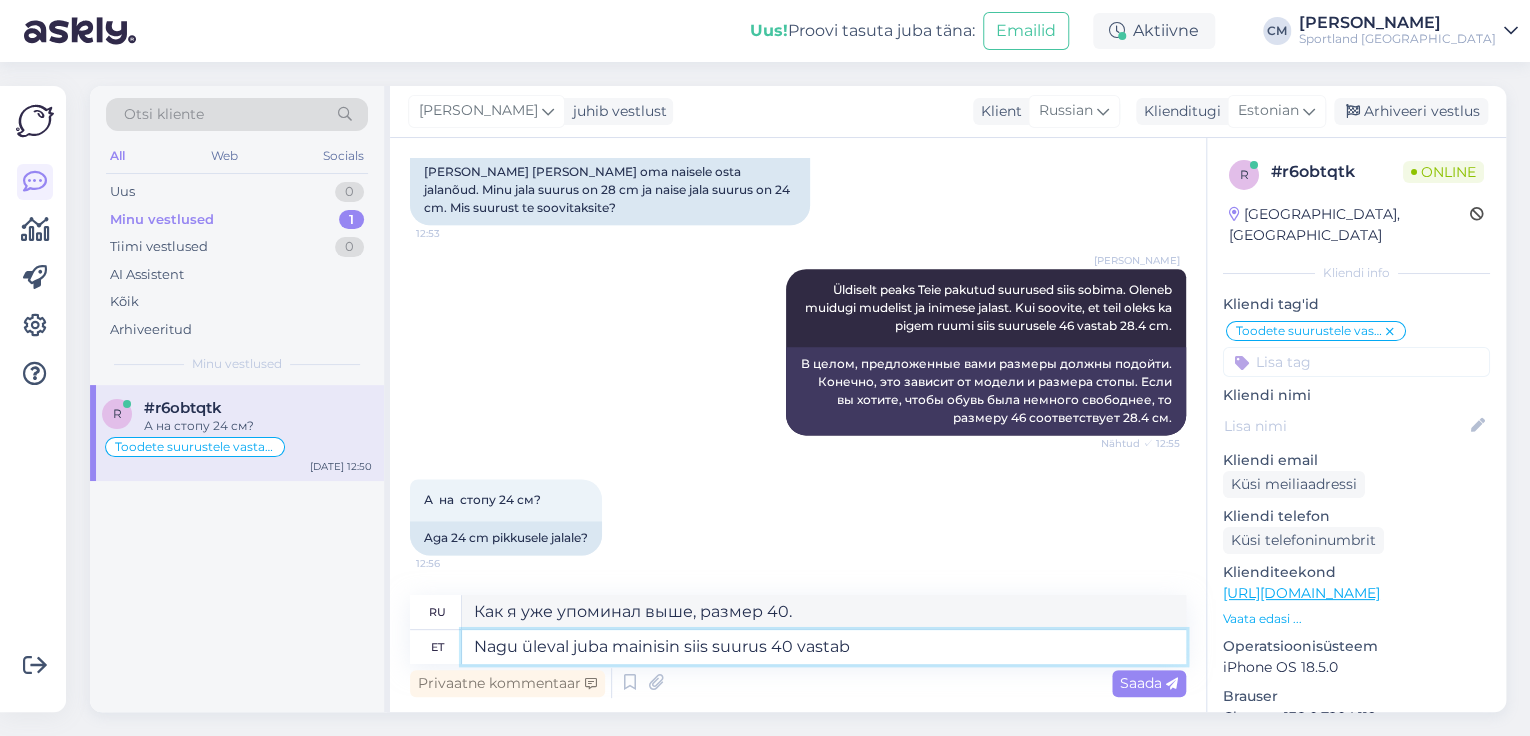 type on "Nagu üleval juba mainisin siis suurus 40 vastab" 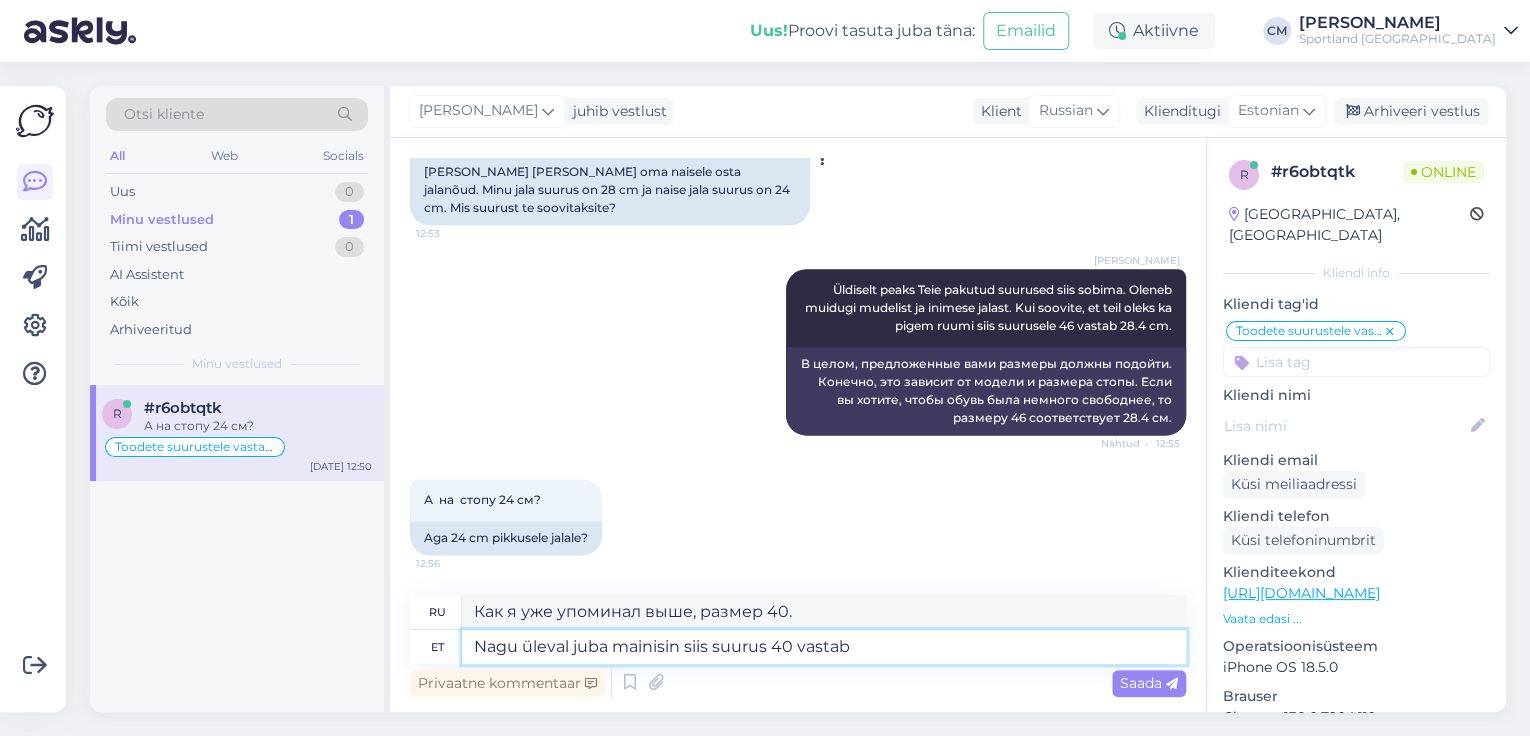 type on "Как я уже упоминал выше, размер 40 соответствует" 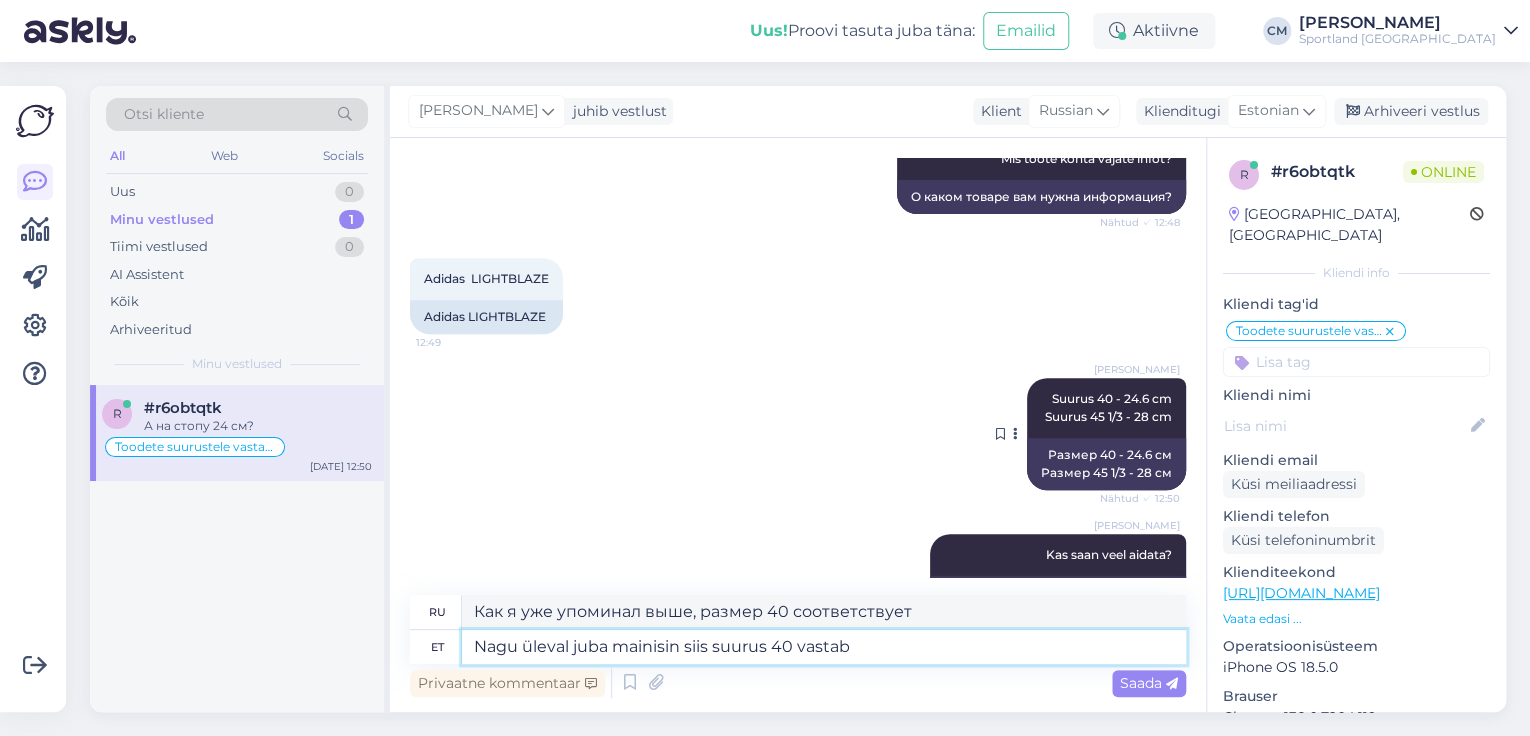 scroll, scrollTop: 419, scrollLeft: 0, axis: vertical 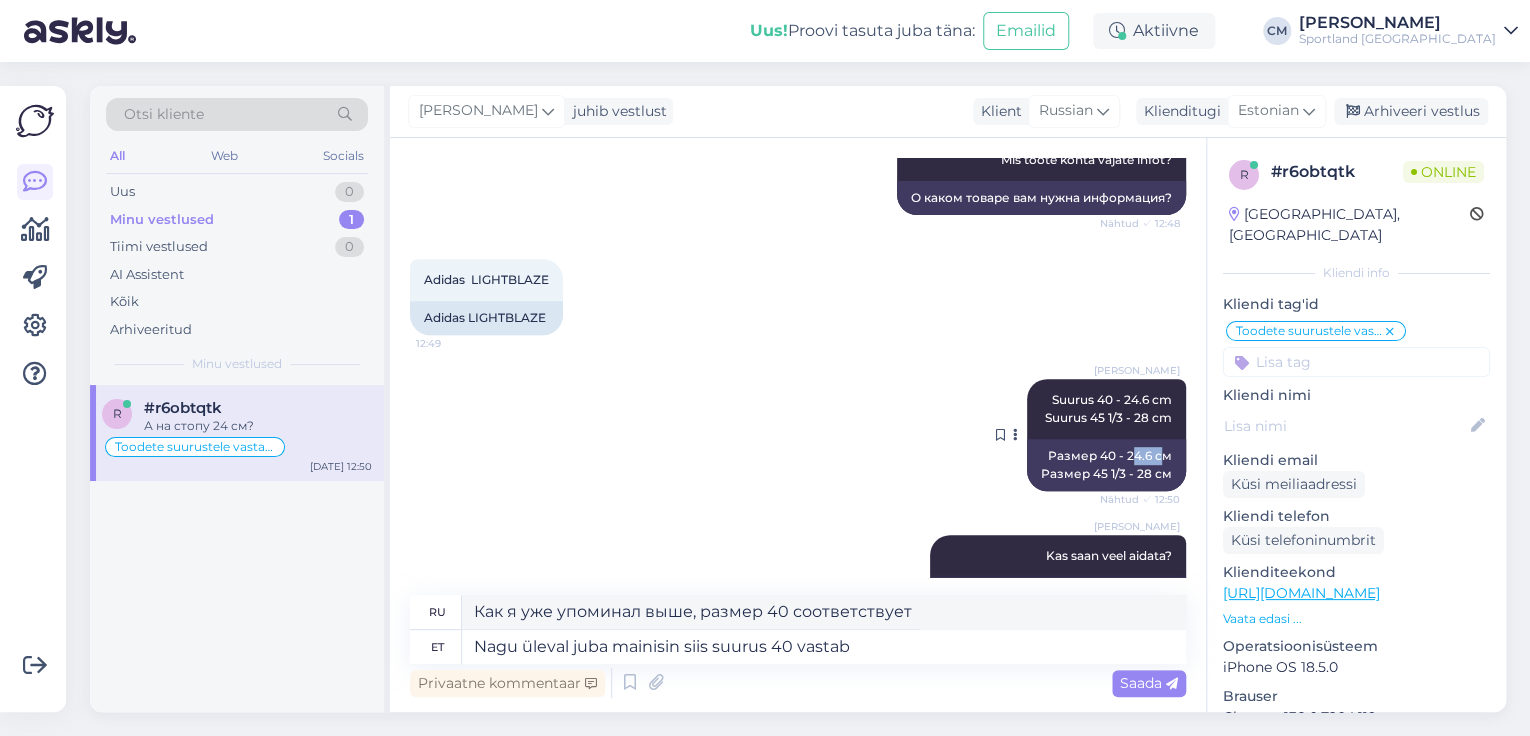 drag, startPoint x: 1118, startPoint y: 455, endPoint x: 1147, endPoint y: 451, distance: 29.274563 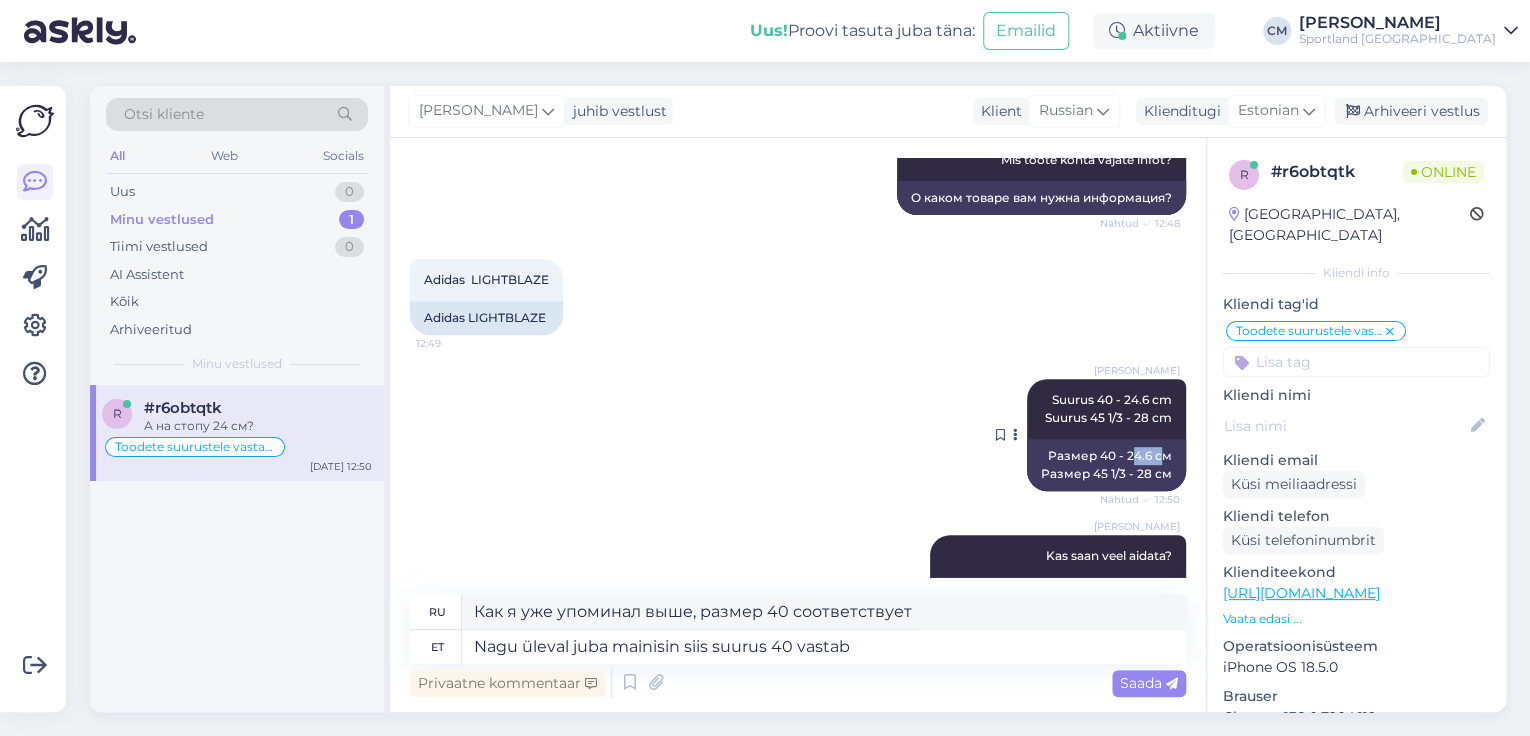 click on "Размер 40 - 24.6 см
Размер 45 1/3 - 28 см" at bounding box center [1106, 465] 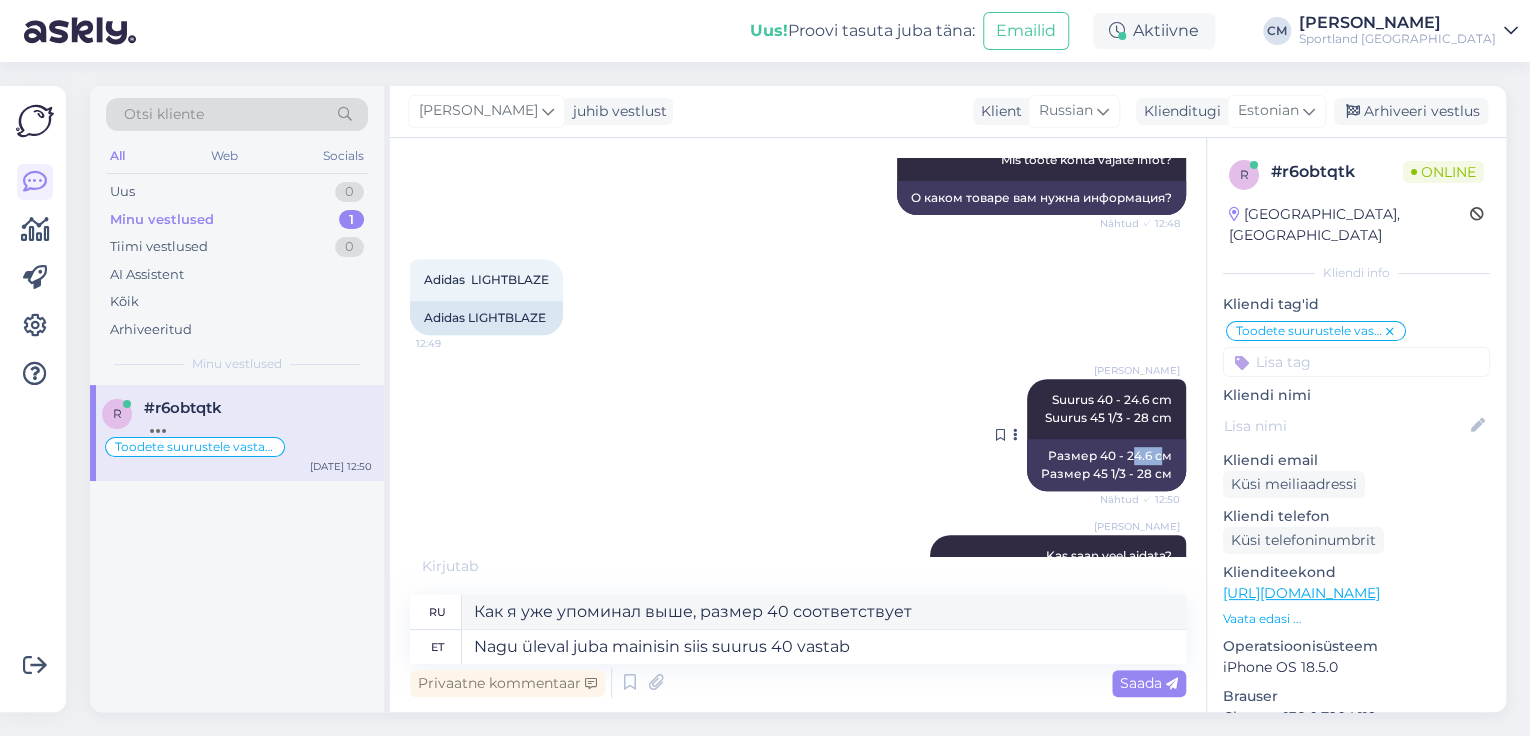 click on "Размер 40 - 24.6 см
Размер 45 1/3 - 28 см" at bounding box center [1106, 465] 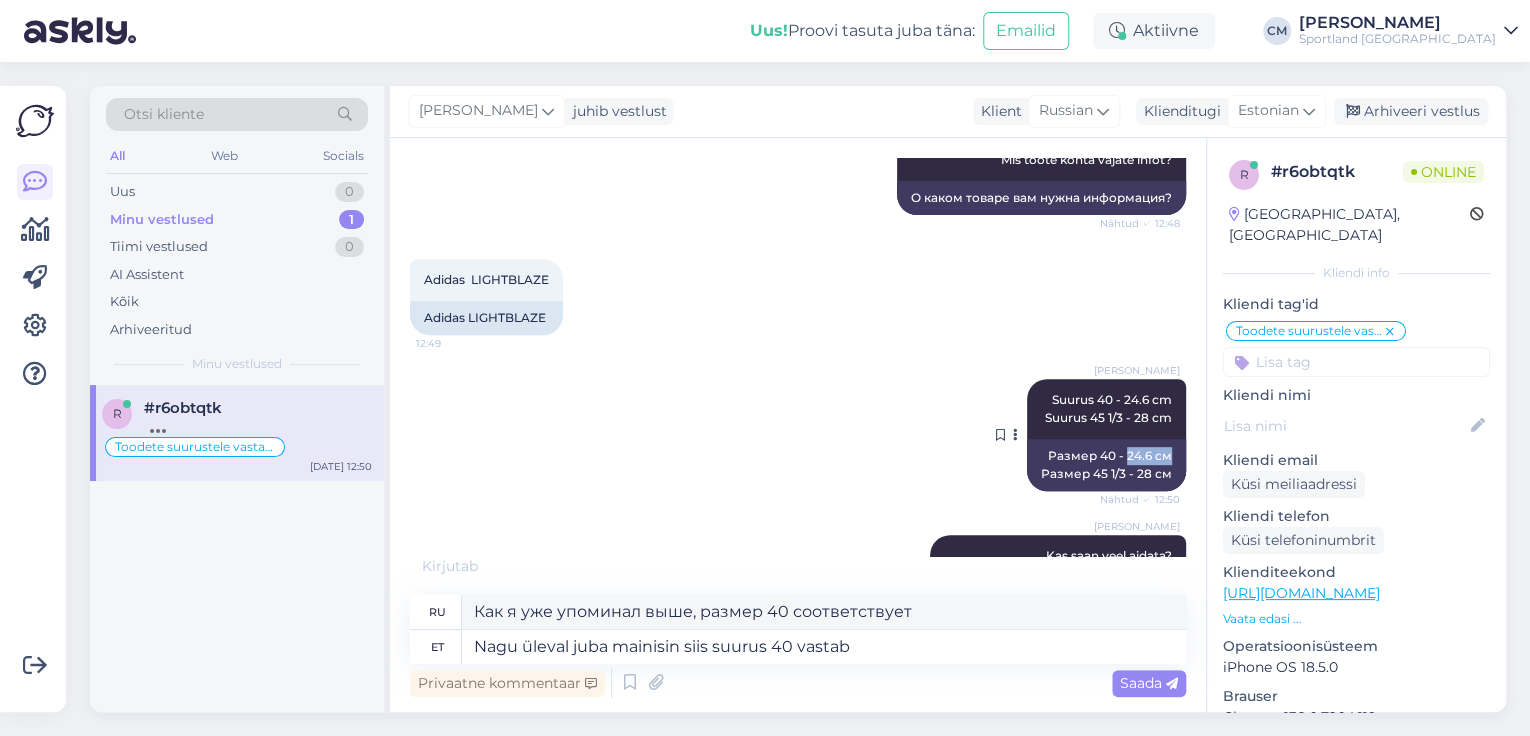drag, startPoint x: 1116, startPoint y: 456, endPoint x: 1168, endPoint y: 454, distance: 52.03845 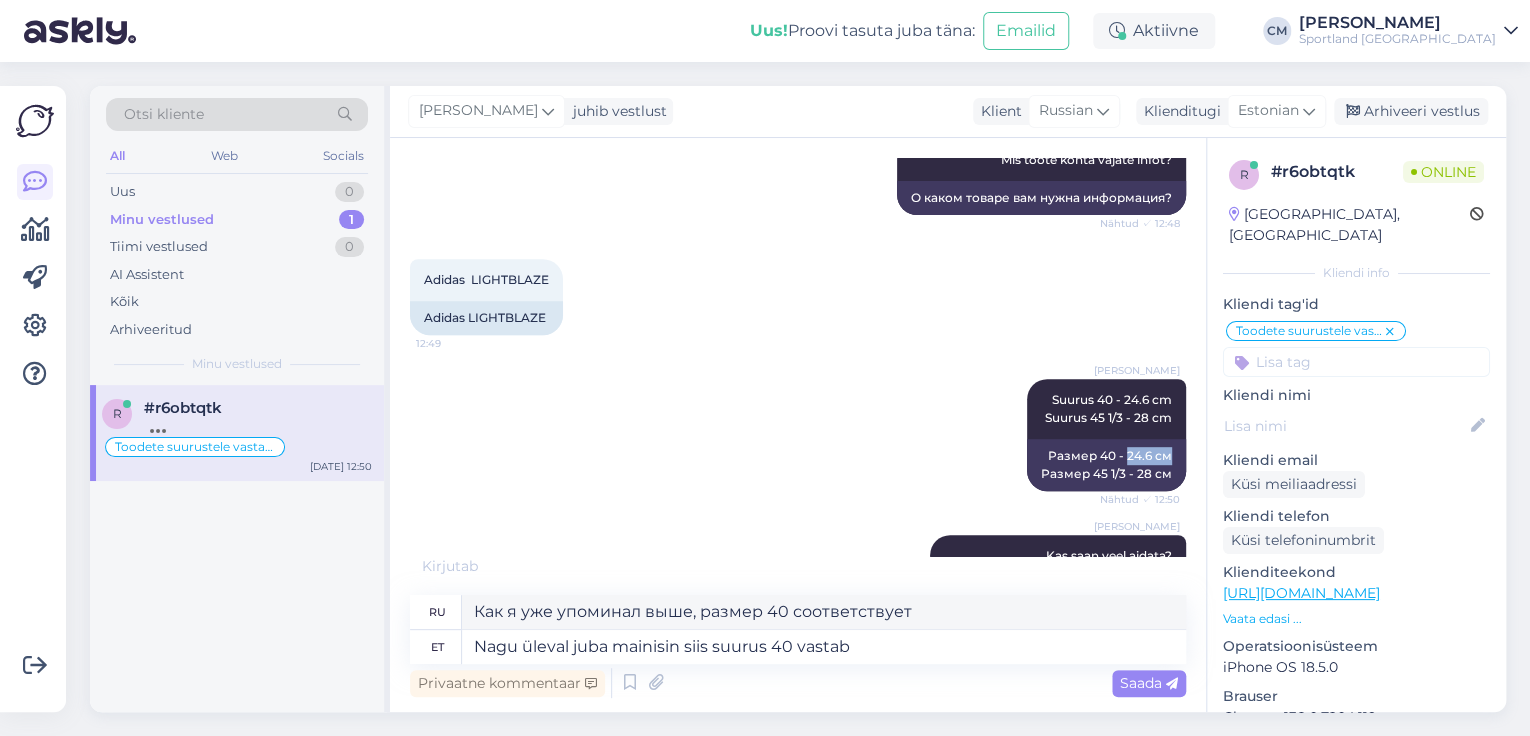 copy on "24.6 см" 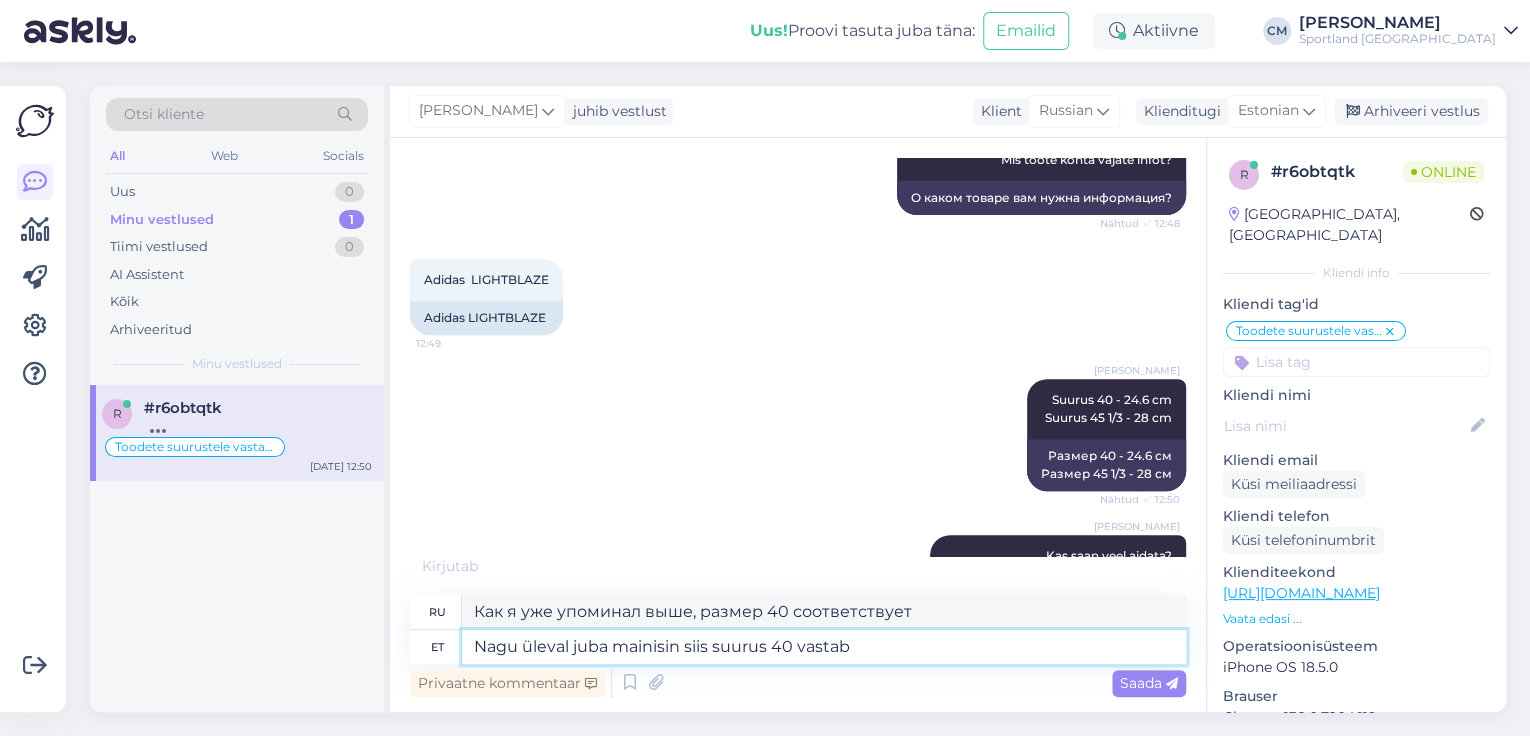 click on "Nagu üleval juba mainisin siis suurus 40 vastab" at bounding box center (824, 647) 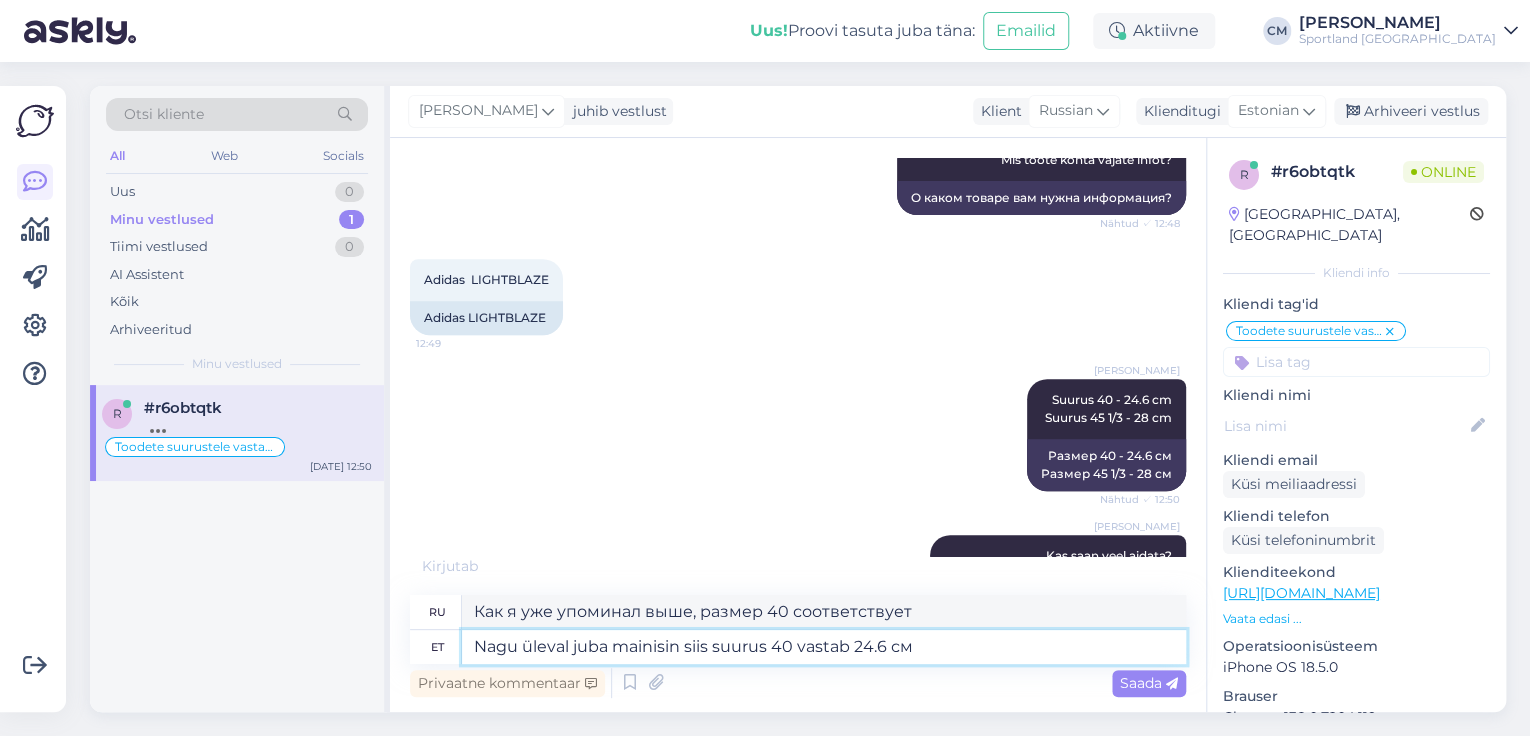type on "Как уже упоминалось выше, размер 40 соответствует 24.6 см." 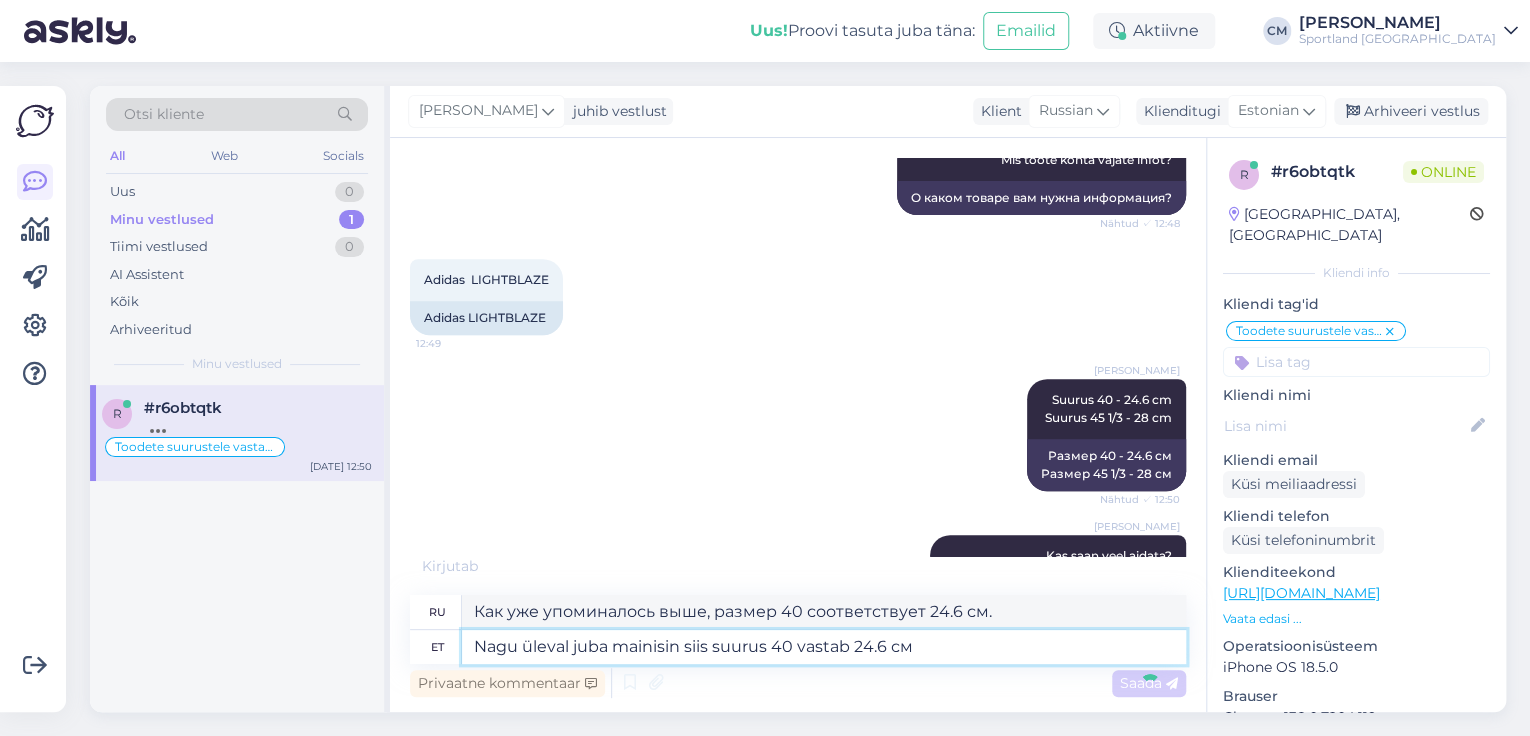 type 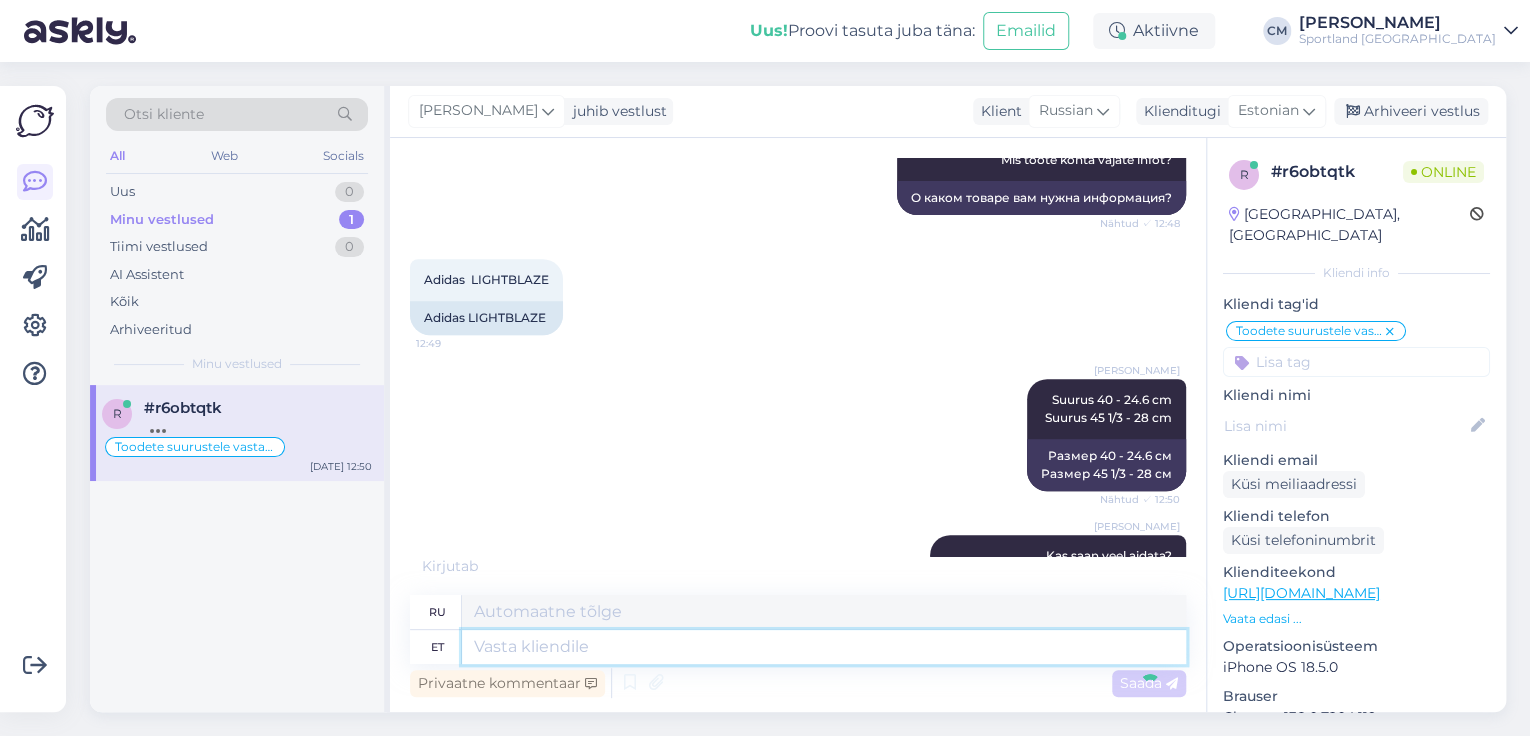 scroll, scrollTop: 1356, scrollLeft: 0, axis: vertical 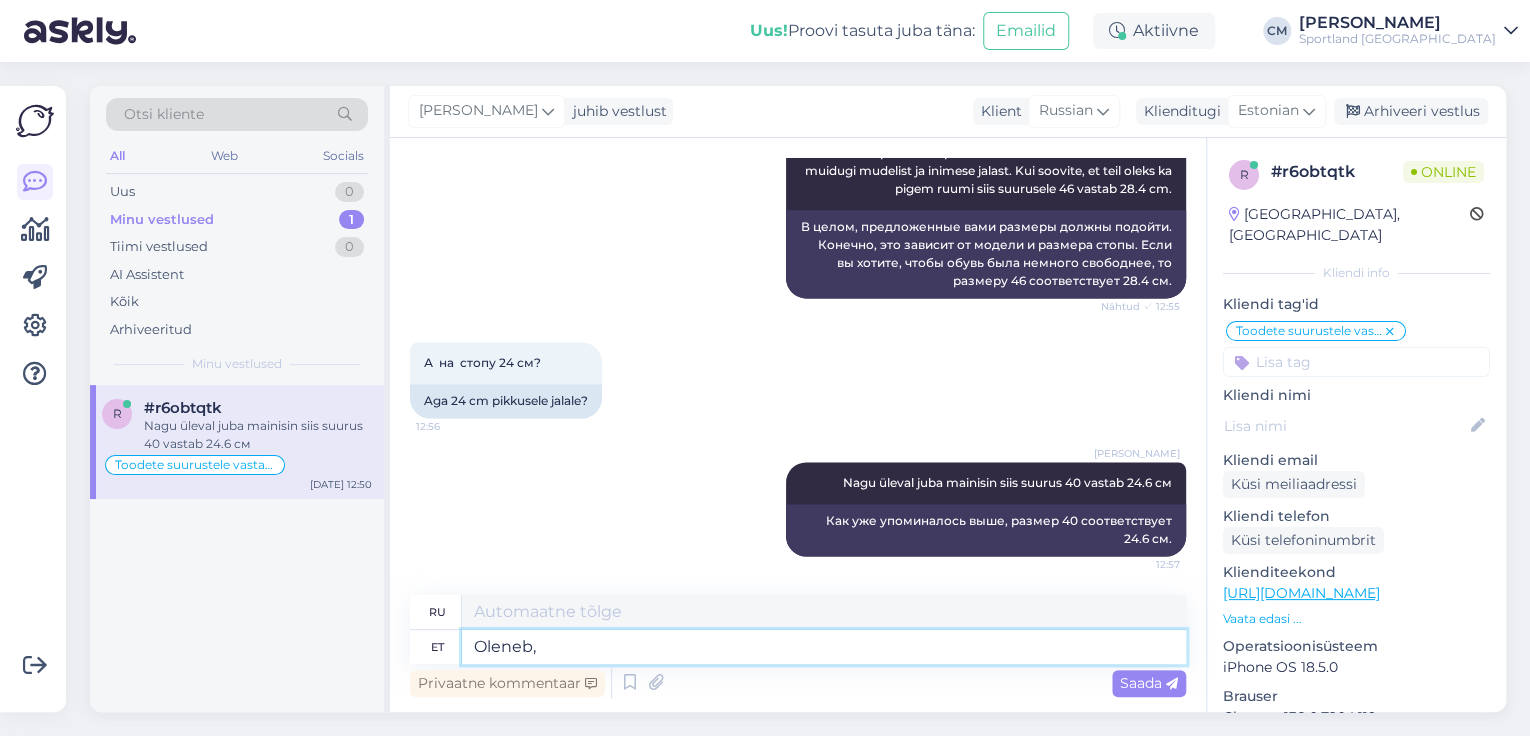 type 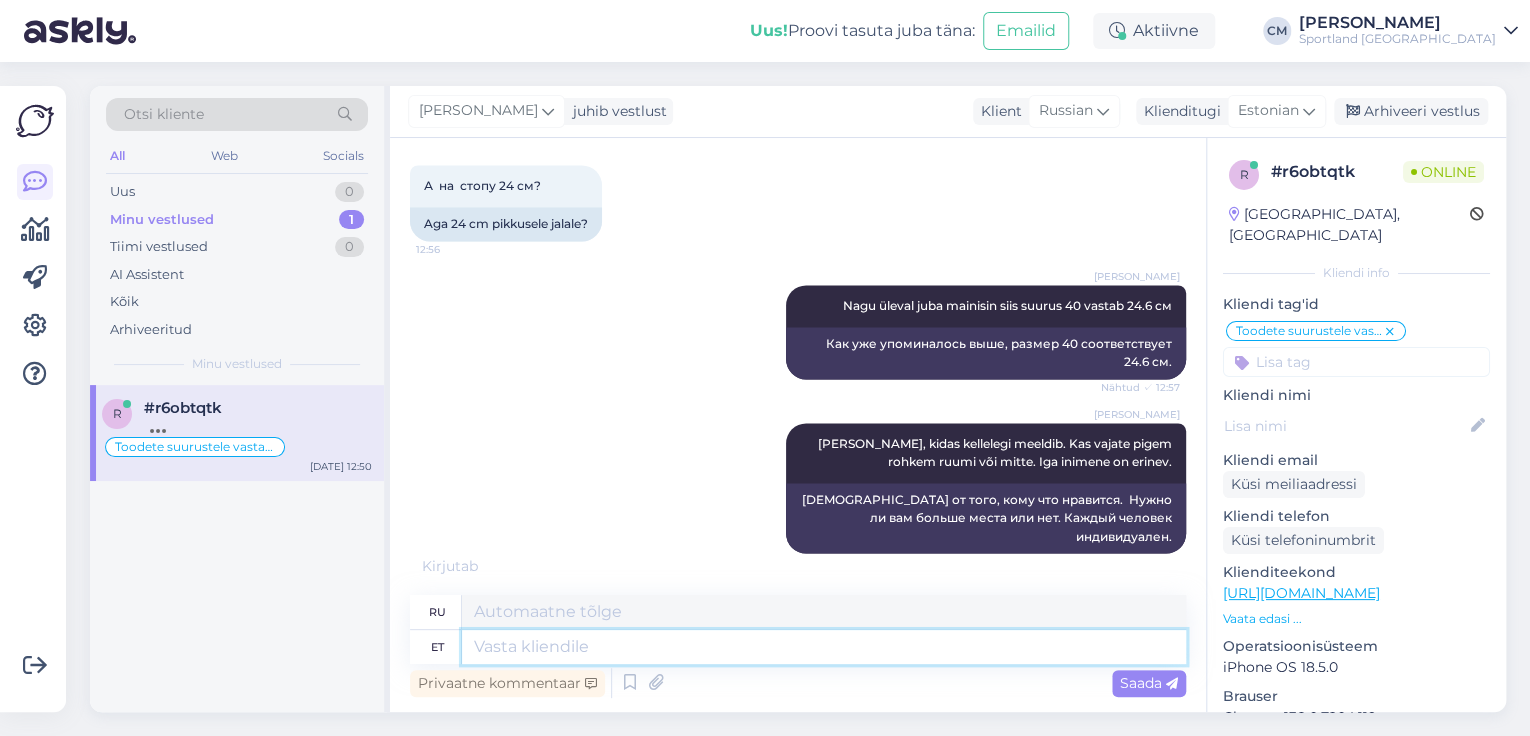 scroll, scrollTop: 1512, scrollLeft: 0, axis: vertical 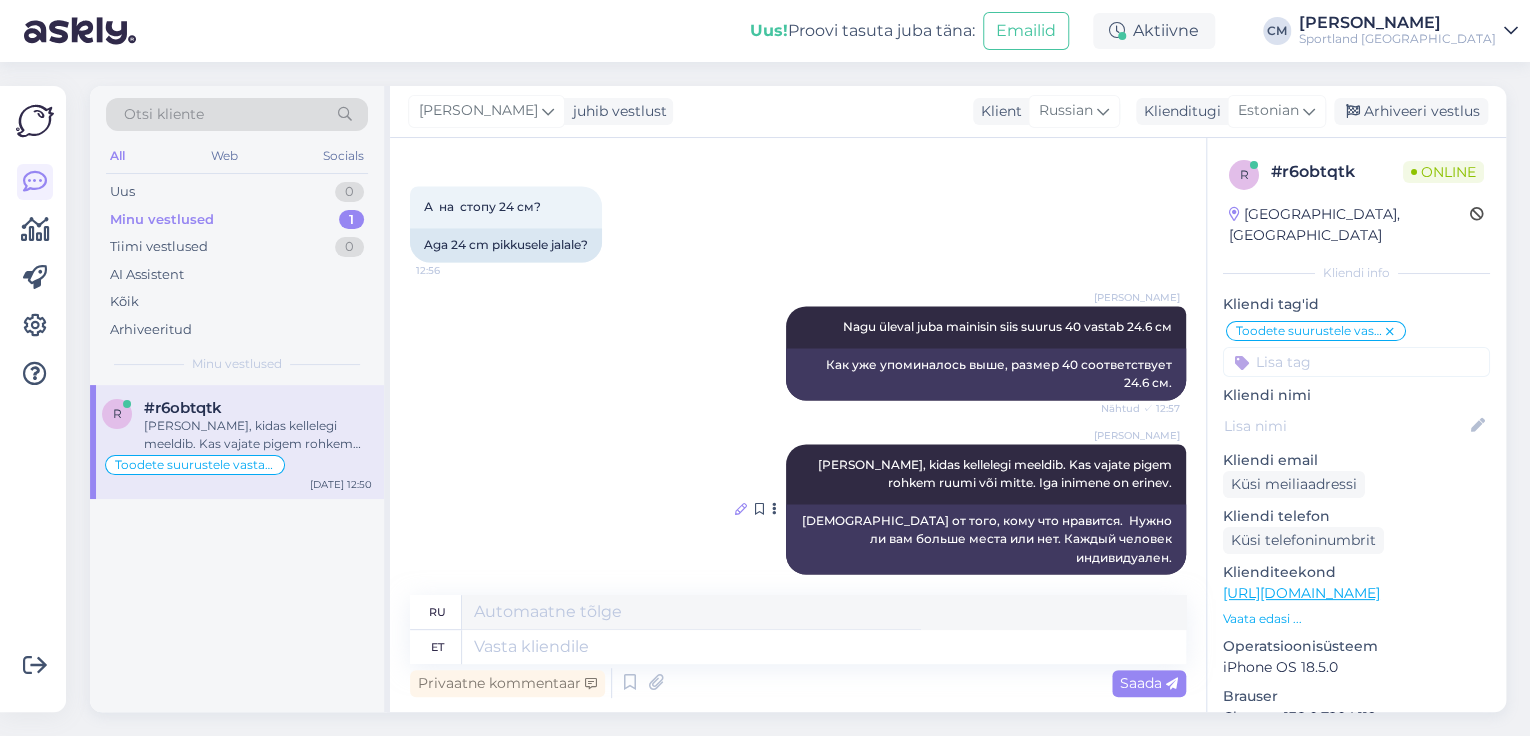 click at bounding box center [741, 509] 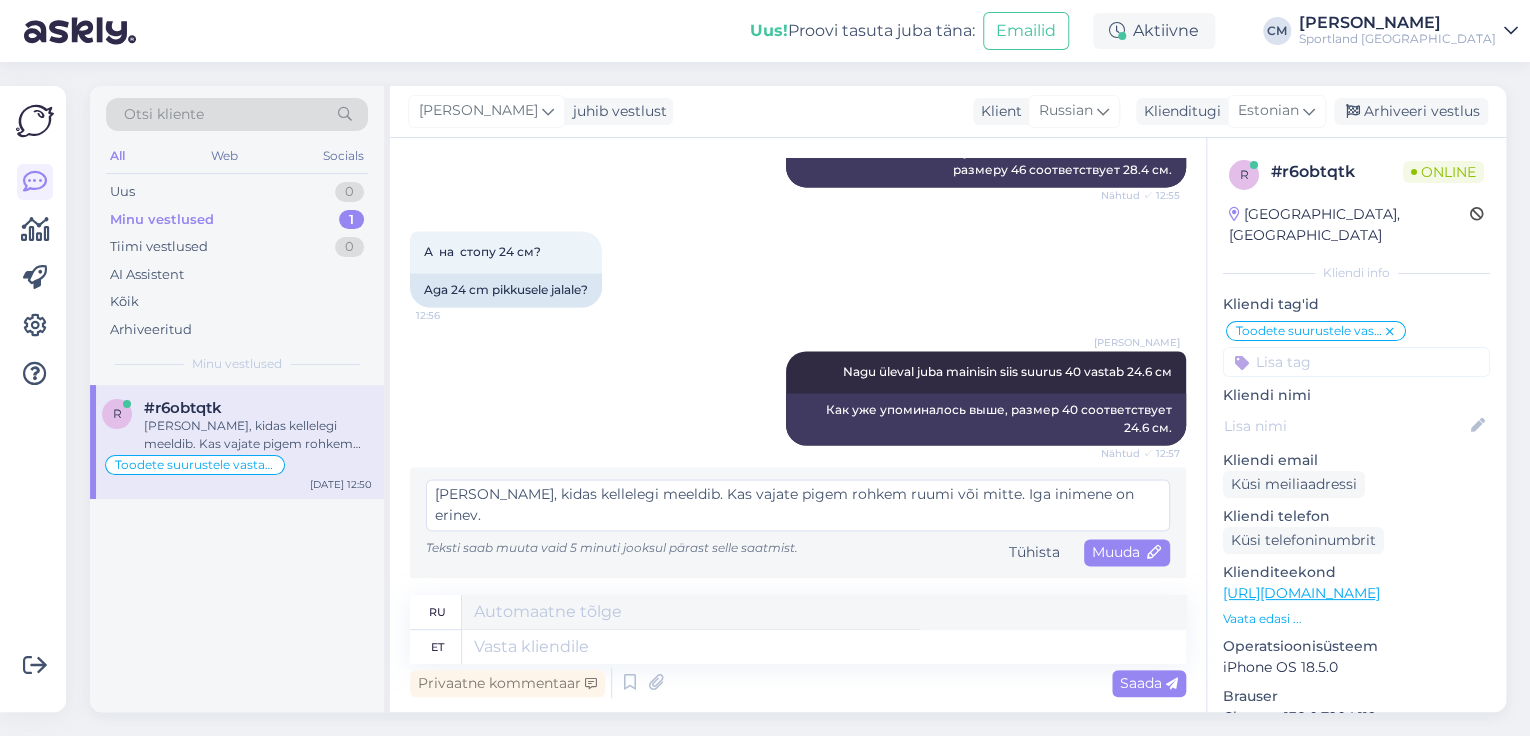 click on "[PERSON_NAME], kidas kellelegi meeldib. Kas vajate pigem rohkem ruumi või mitte. Iga inimene on erinev." at bounding box center (798, 505) 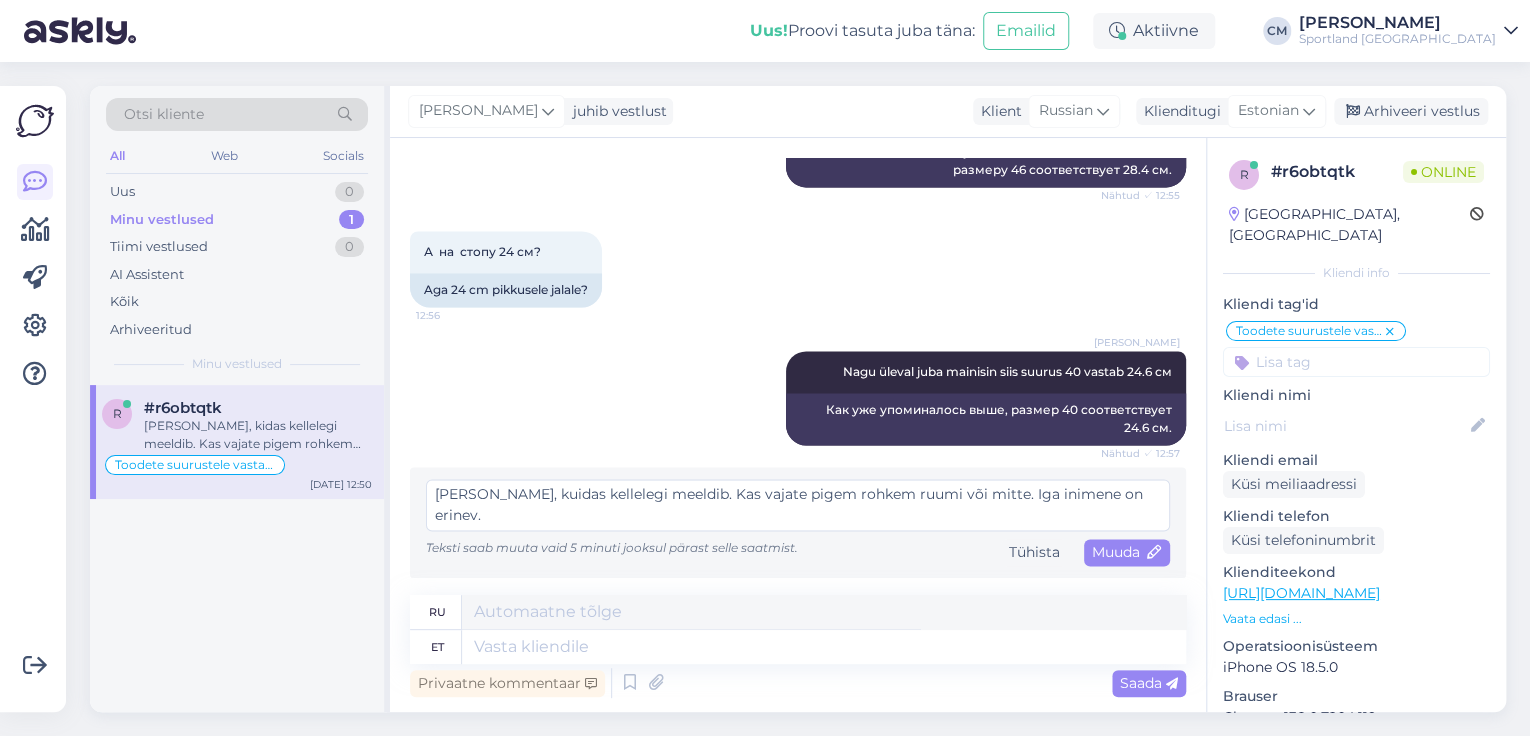 click on "[PERSON_NAME], kuidas kellelegi meeldib. Kas vajate pigem rohkem ruumi või mitte. Iga inimene on erinev. Teksti saab muuta [PERSON_NAME] 5 minuti jooksul pärast selle saatmist. Tühista Muuda" at bounding box center [798, 522] 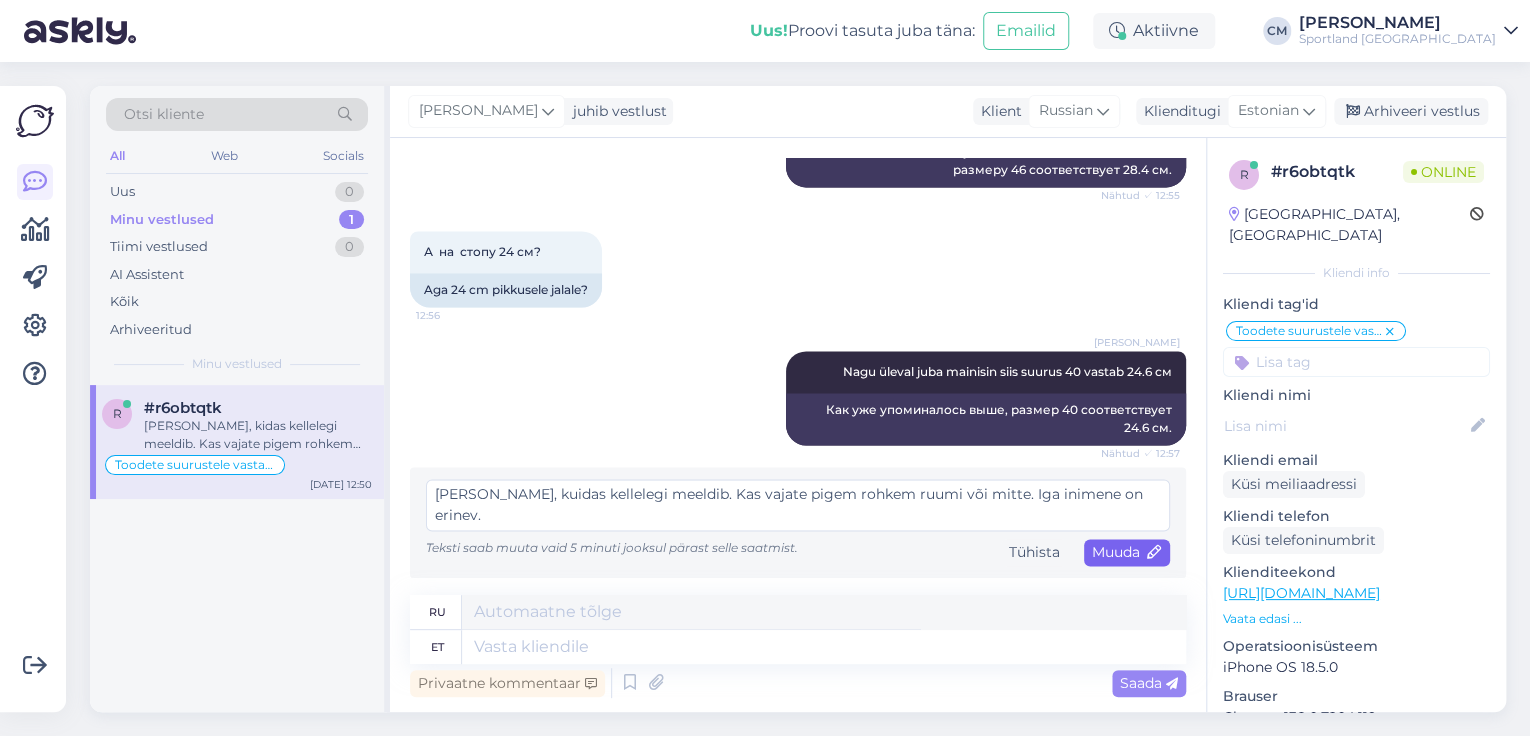 click on "Muuda" at bounding box center (1127, 552) 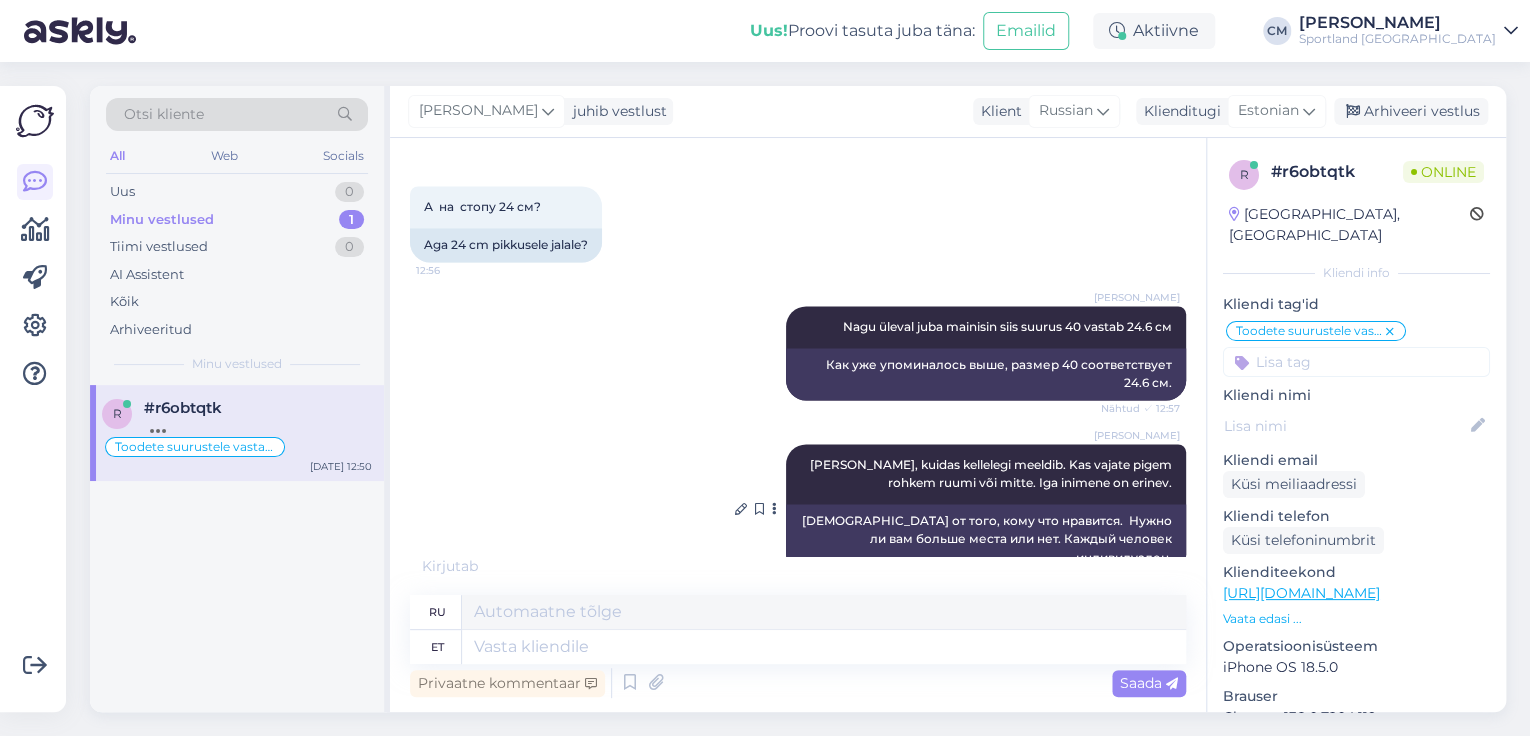 scroll, scrollTop: 1632, scrollLeft: 0, axis: vertical 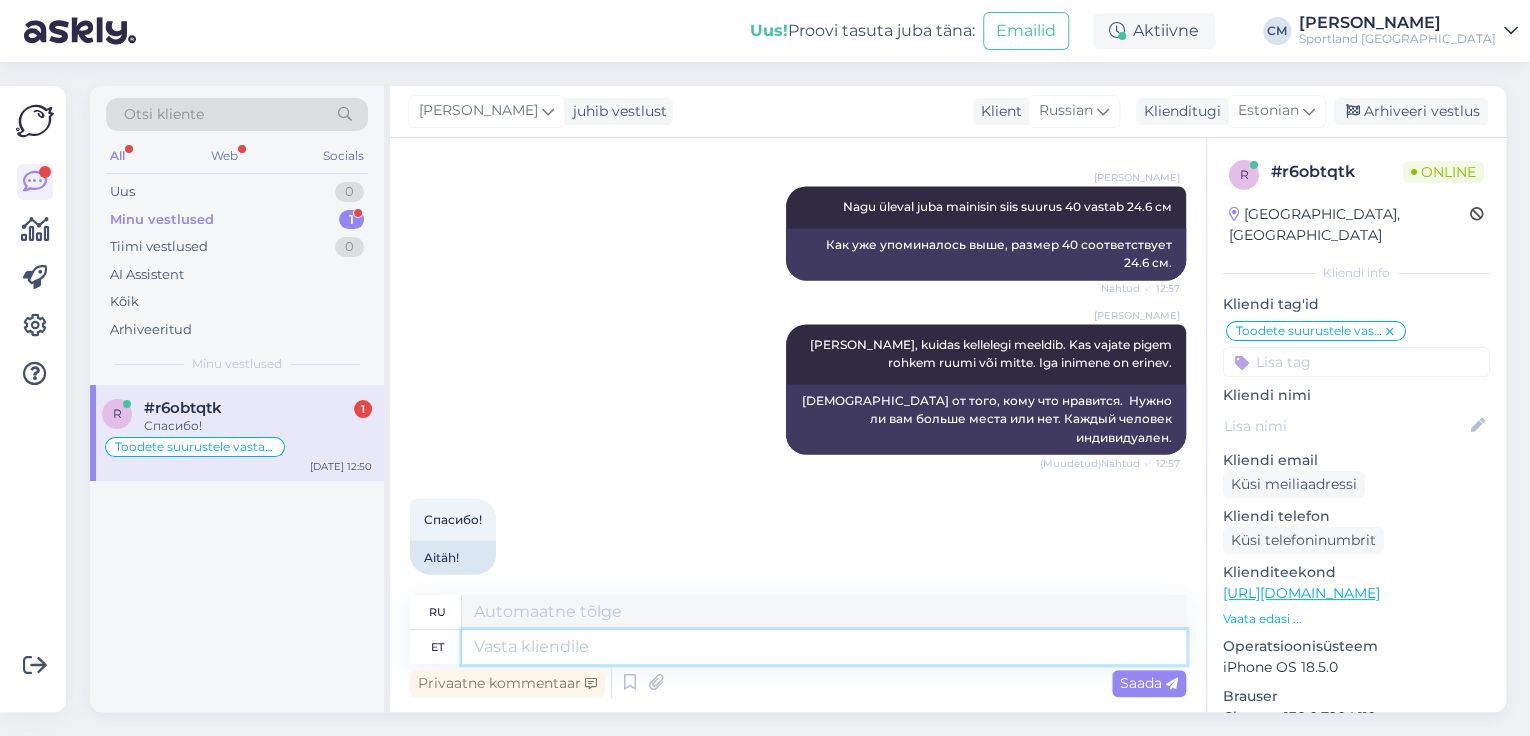 click at bounding box center [824, 647] 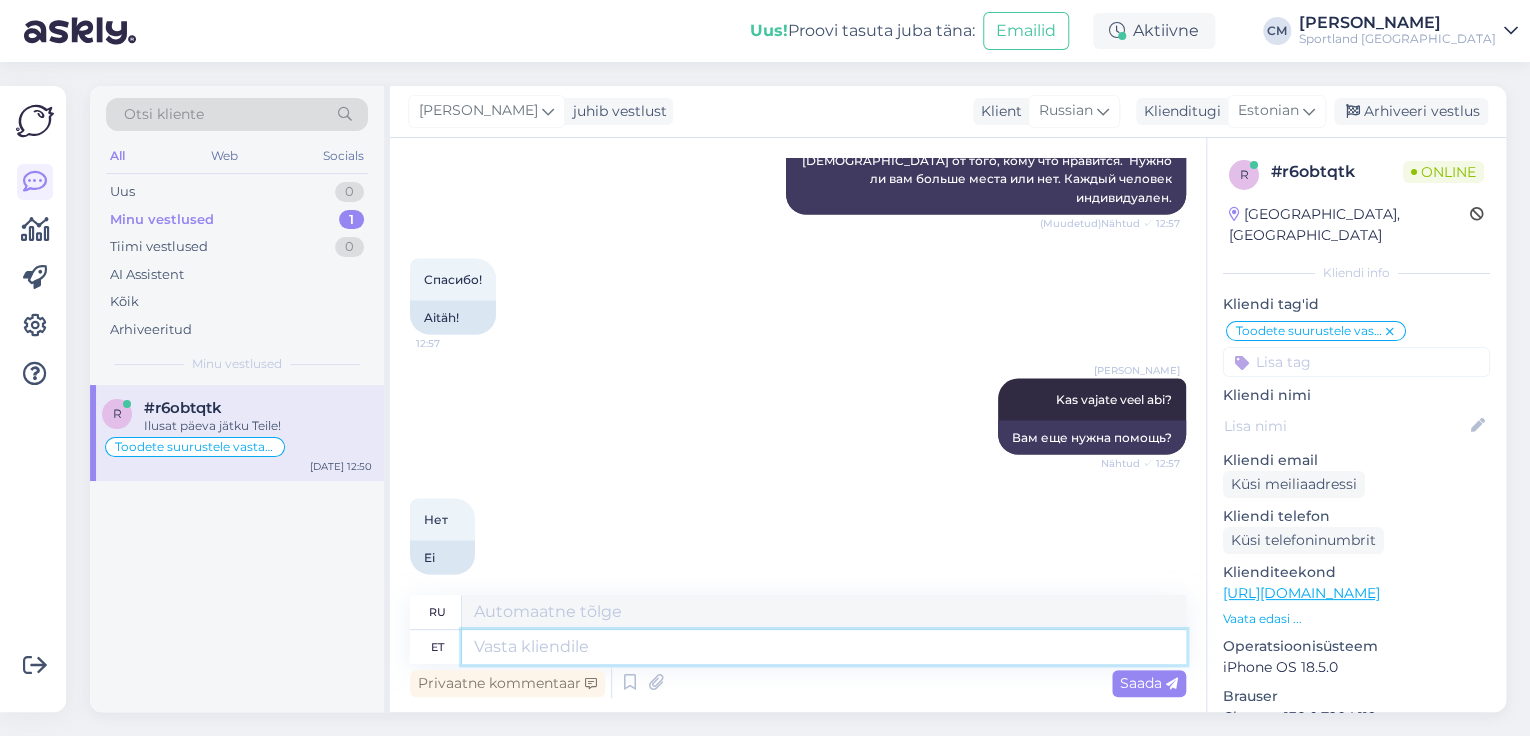 scroll, scrollTop: 1992, scrollLeft: 0, axis: vertical 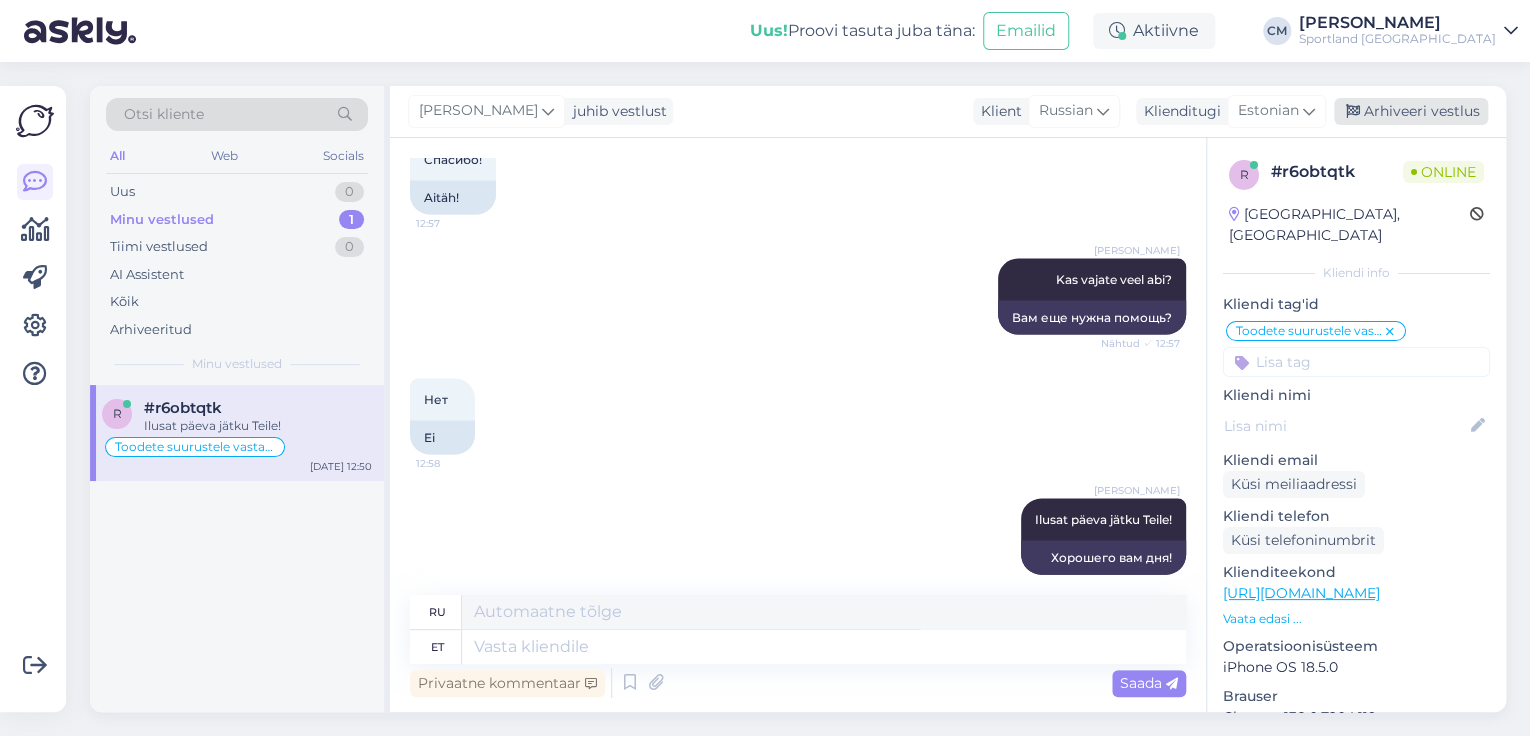 click on "Arhiveeri vestlus" at bounding box center (1411, 111) 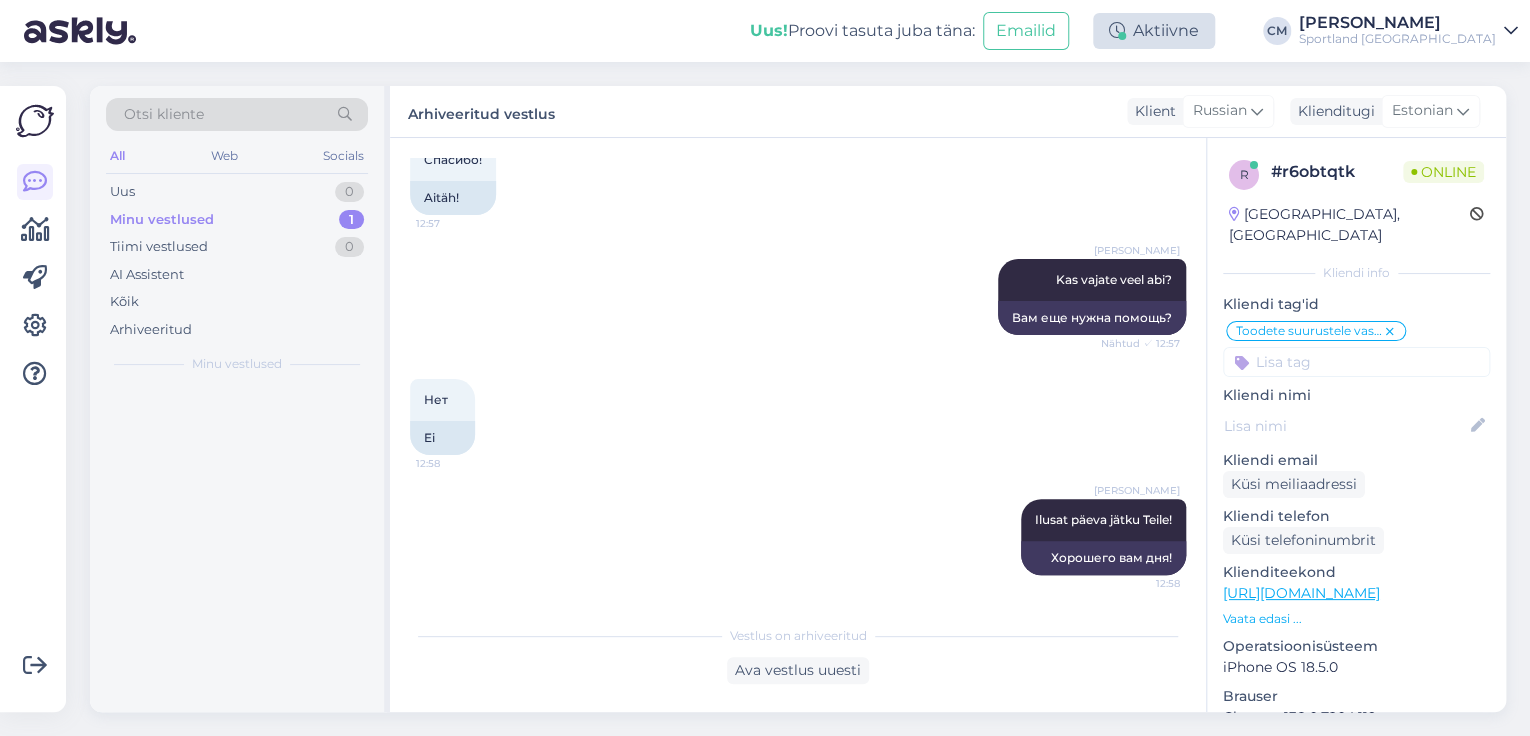 scroll, scrollTop: 1972, scrollLeft: 0, axis: vertical 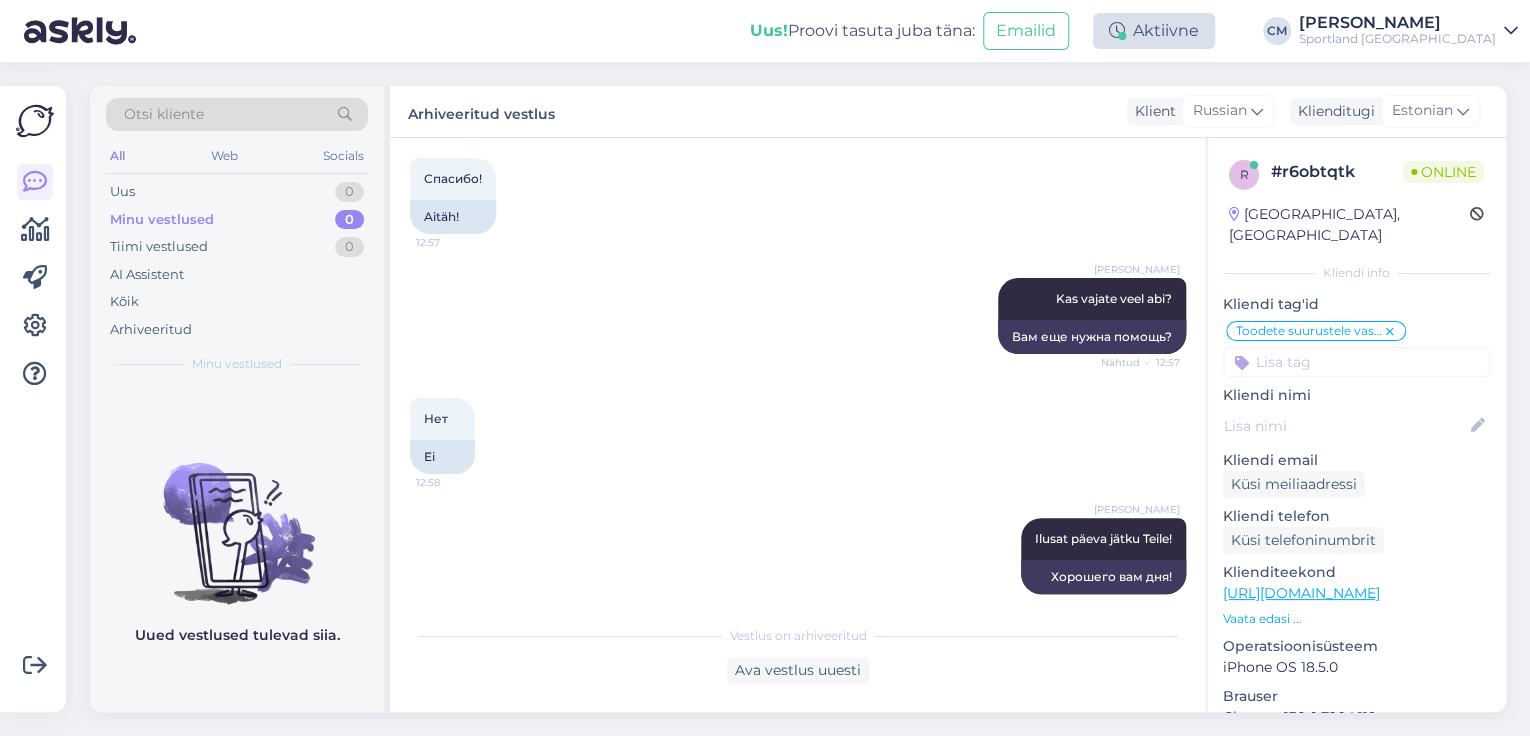click on "Aktiivne" at bounding box center [1154, 31] 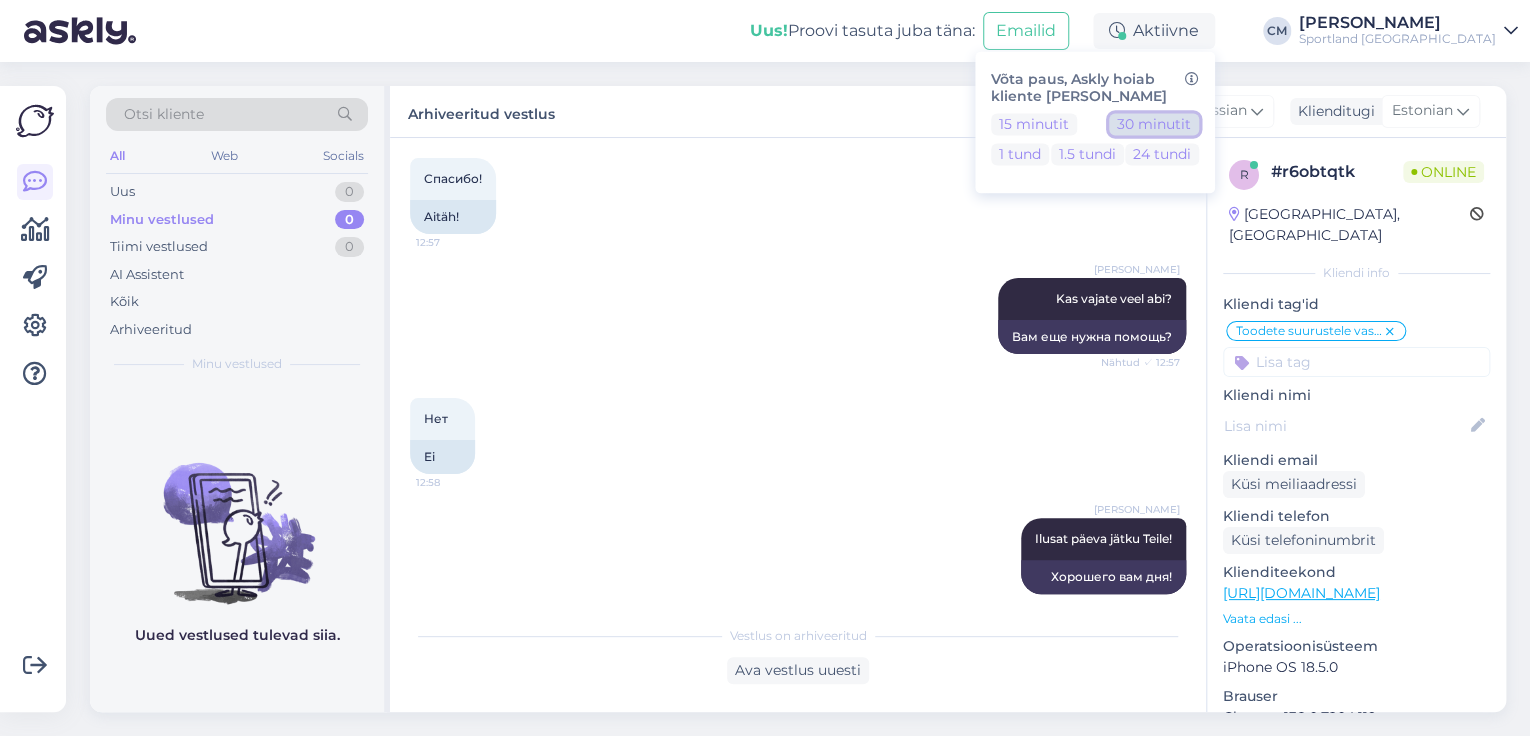 click on "30 minutit" at bounding box center [1154, 124] 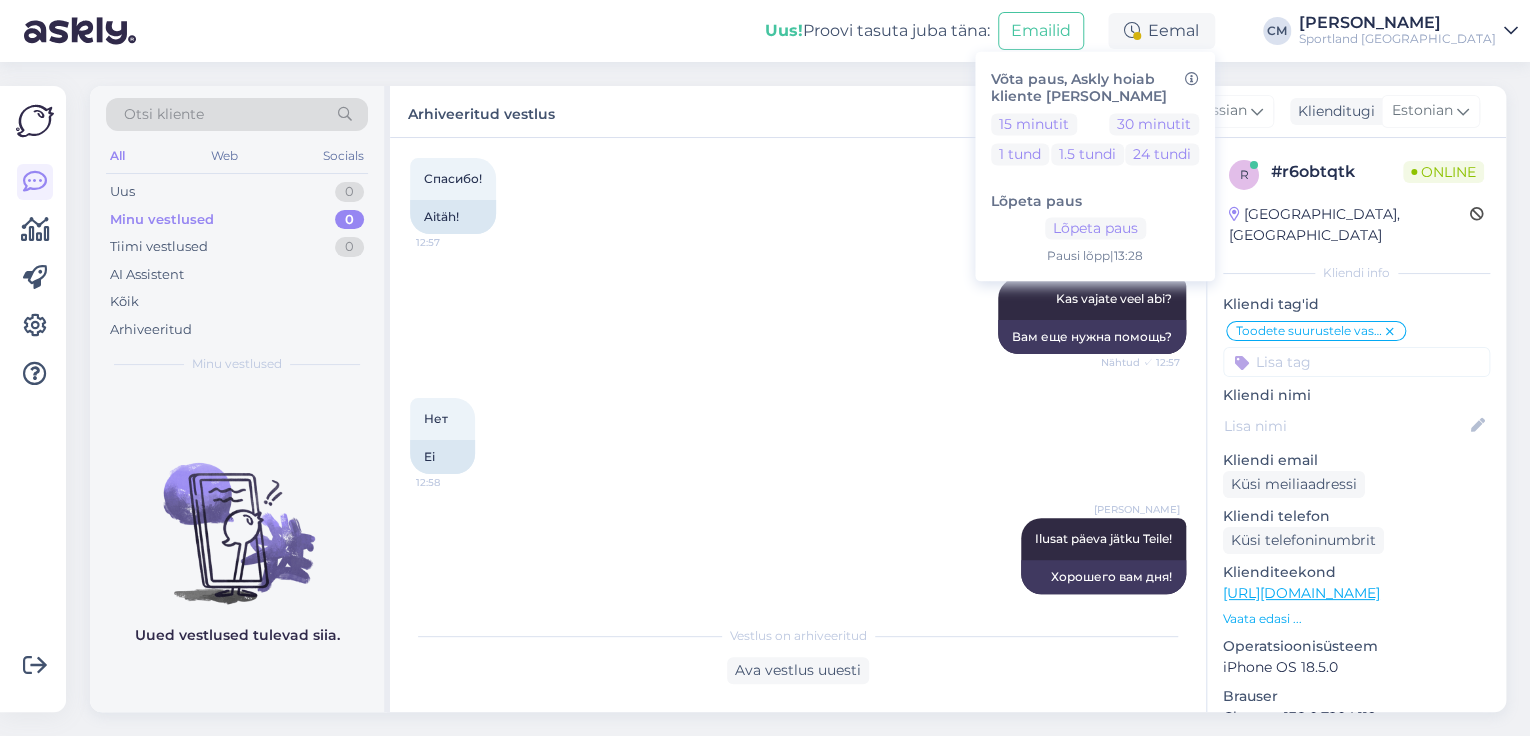 click on "[PERSON_NAME]" at bounding box center (1397, 23) 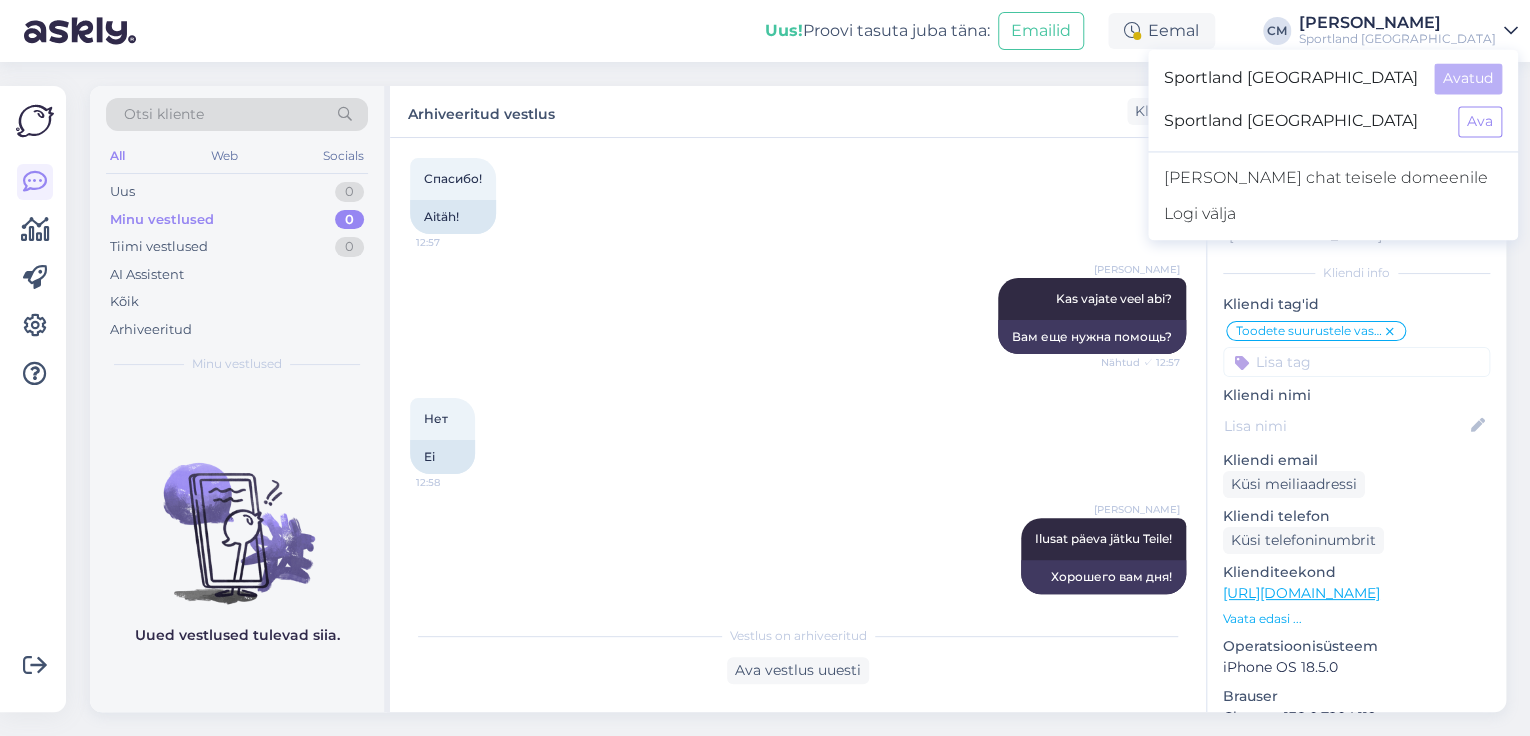 click on "Sportland [GEOGRAPHIC_DATA] Ava" at bounding box center (1333, 121) 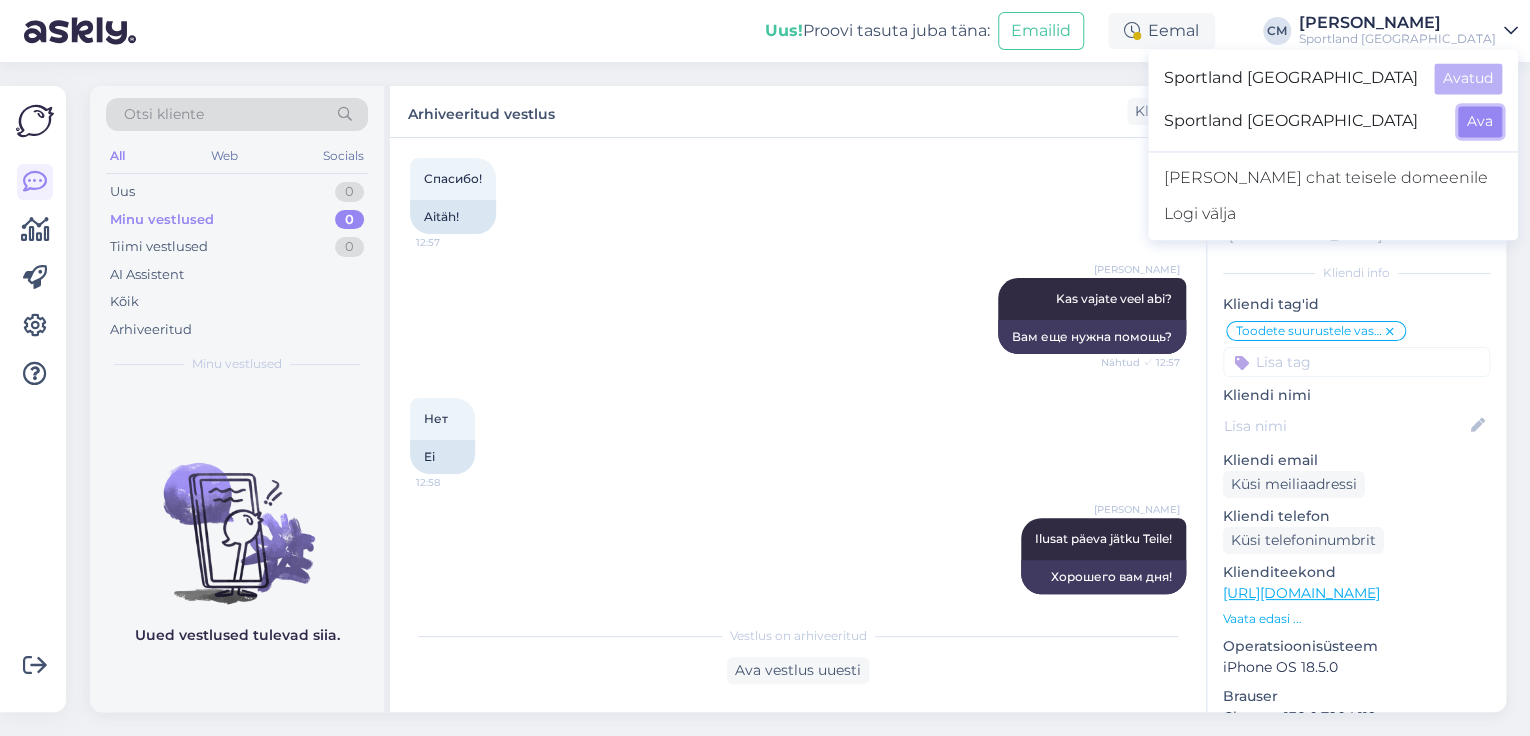 click on "Ava" at bounding box center [1480, 121] 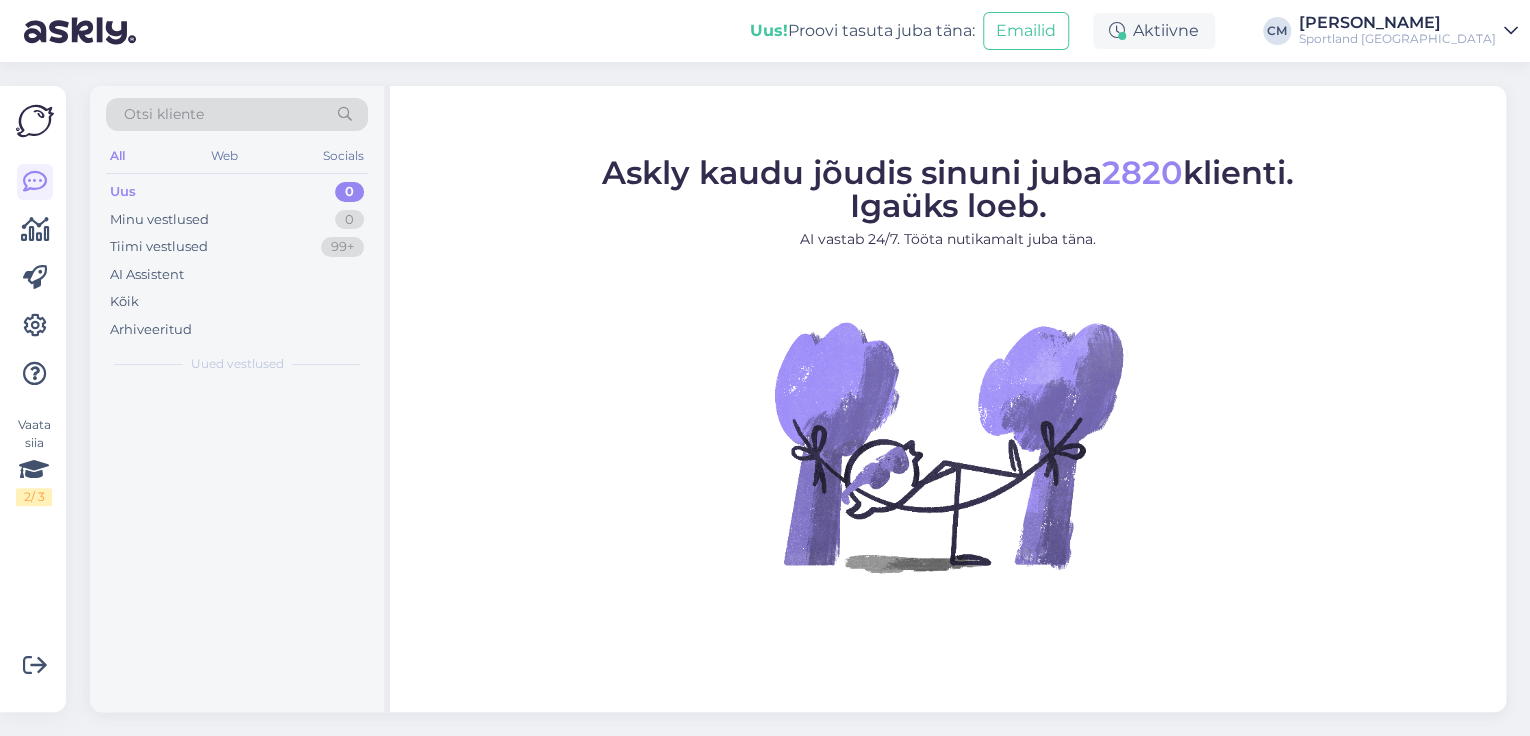 click on "Aktiivne" at bounding box center [1154, 31] 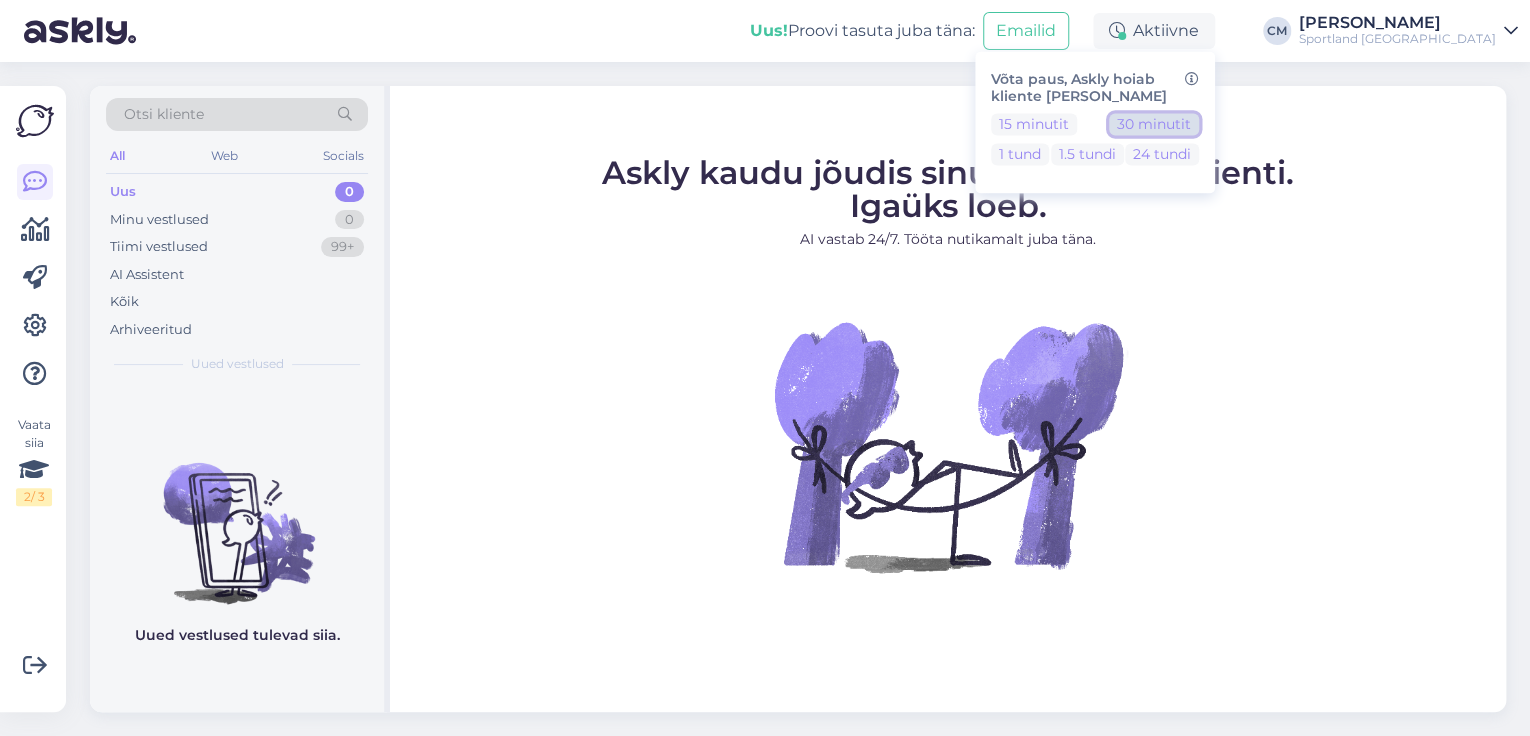 click on "30 minutit" at bounding box center (1154, 124) 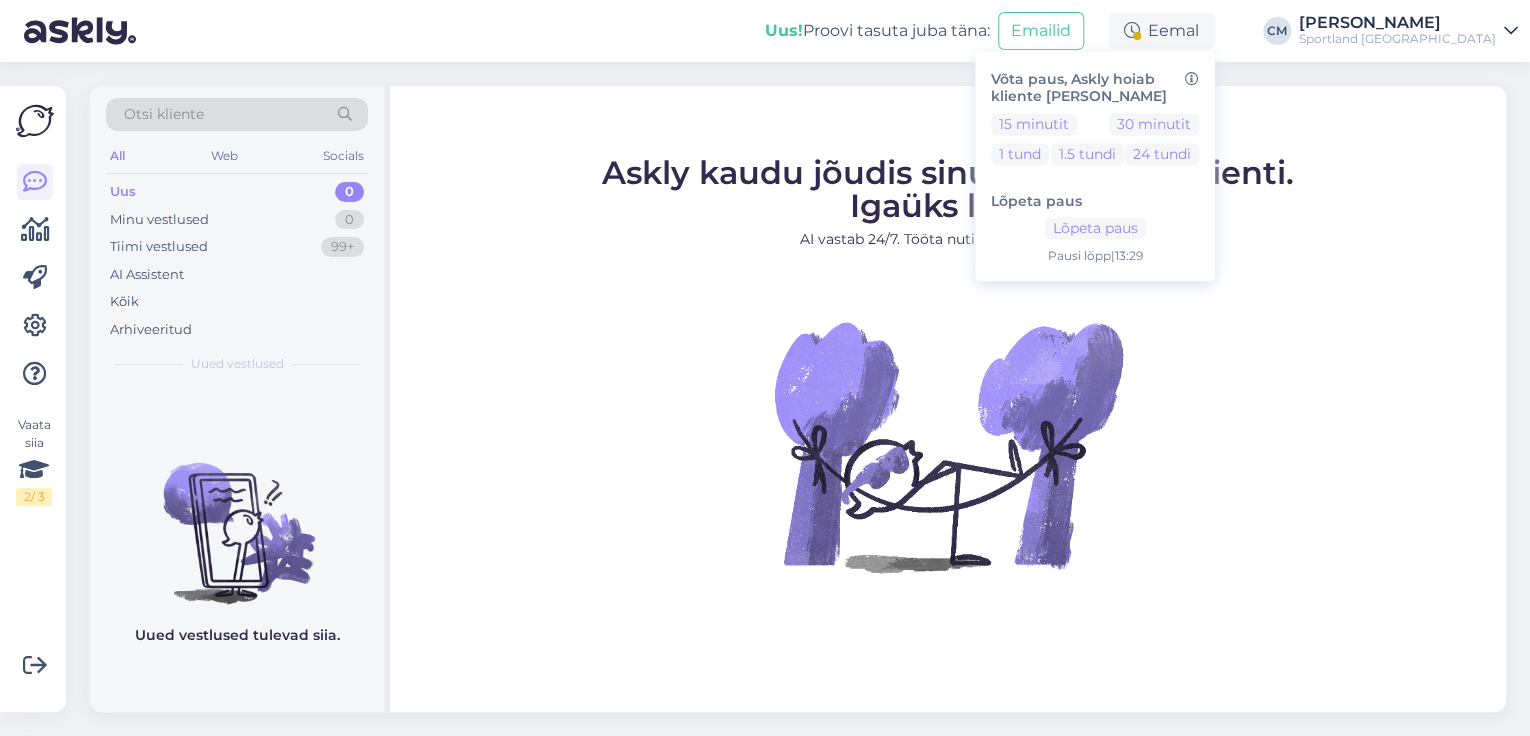 click on "Askly kaudu jõudis sinuni juba  2820  klienti.  Igaüks loeb." at bounding box center [948, 189] 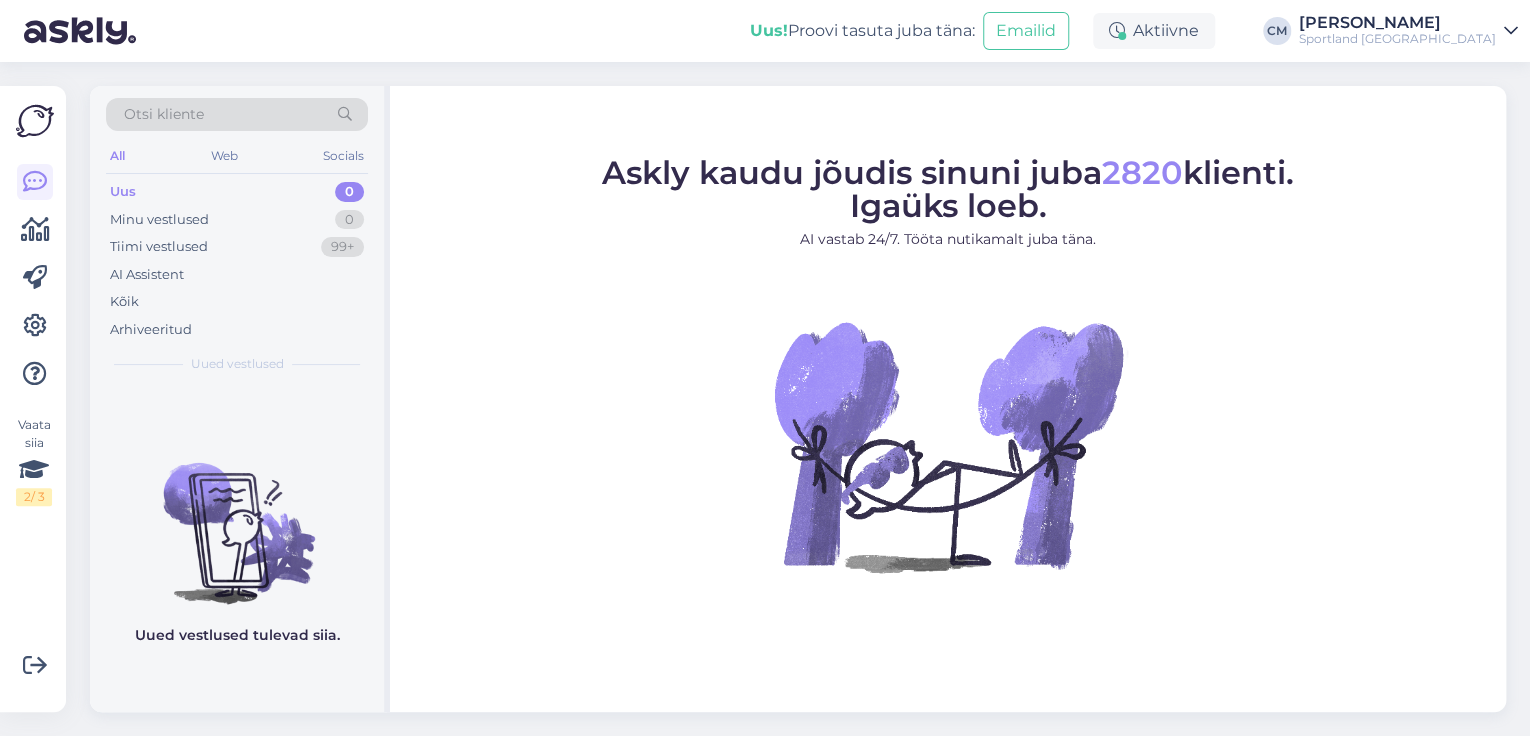 click on "Sportland [GEOGRAPHIC_DATA]" at bounding box center (1397, 39) 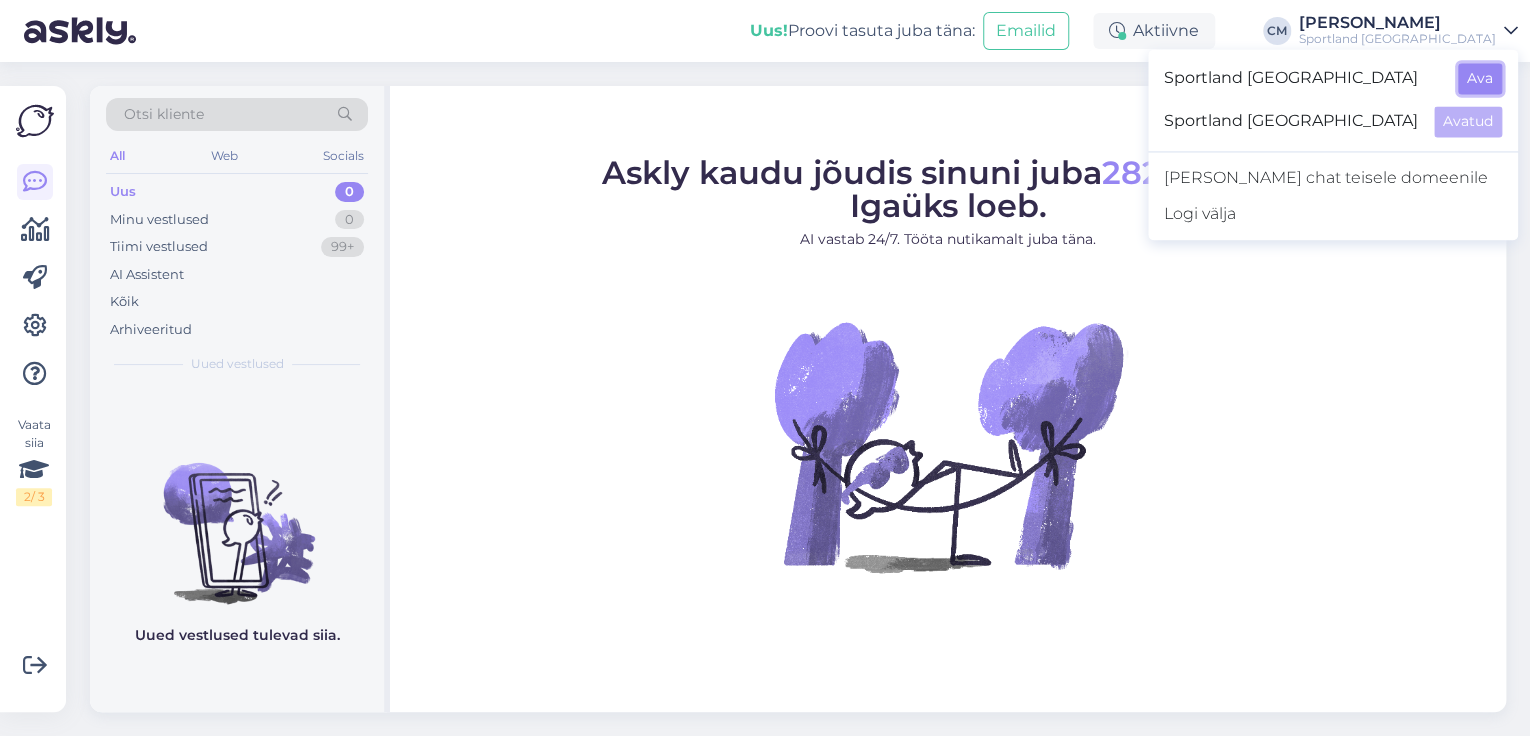 click on "Ava" at bounding box center [1480, 78] 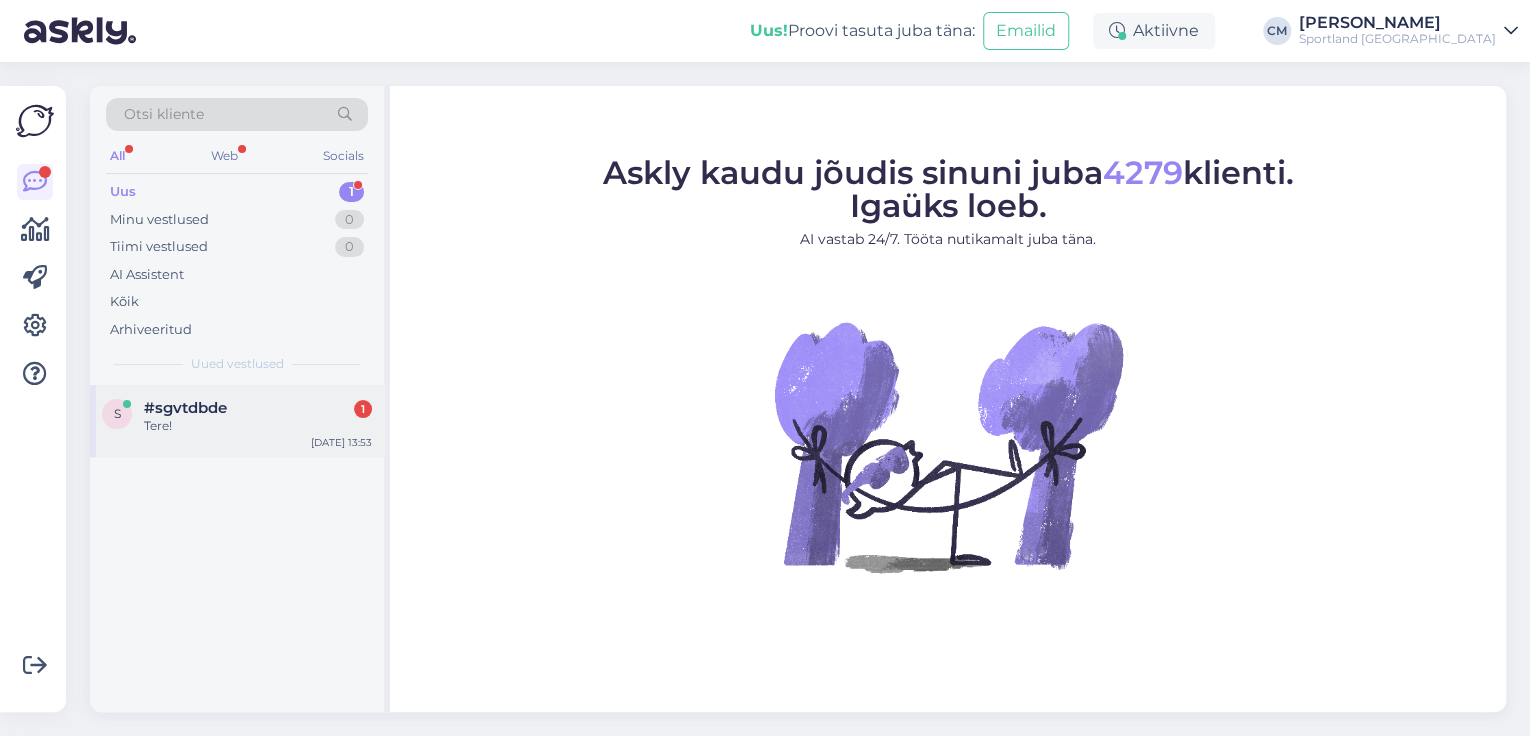 click on "#sgvtdbde" at bounding box center [185, 408] 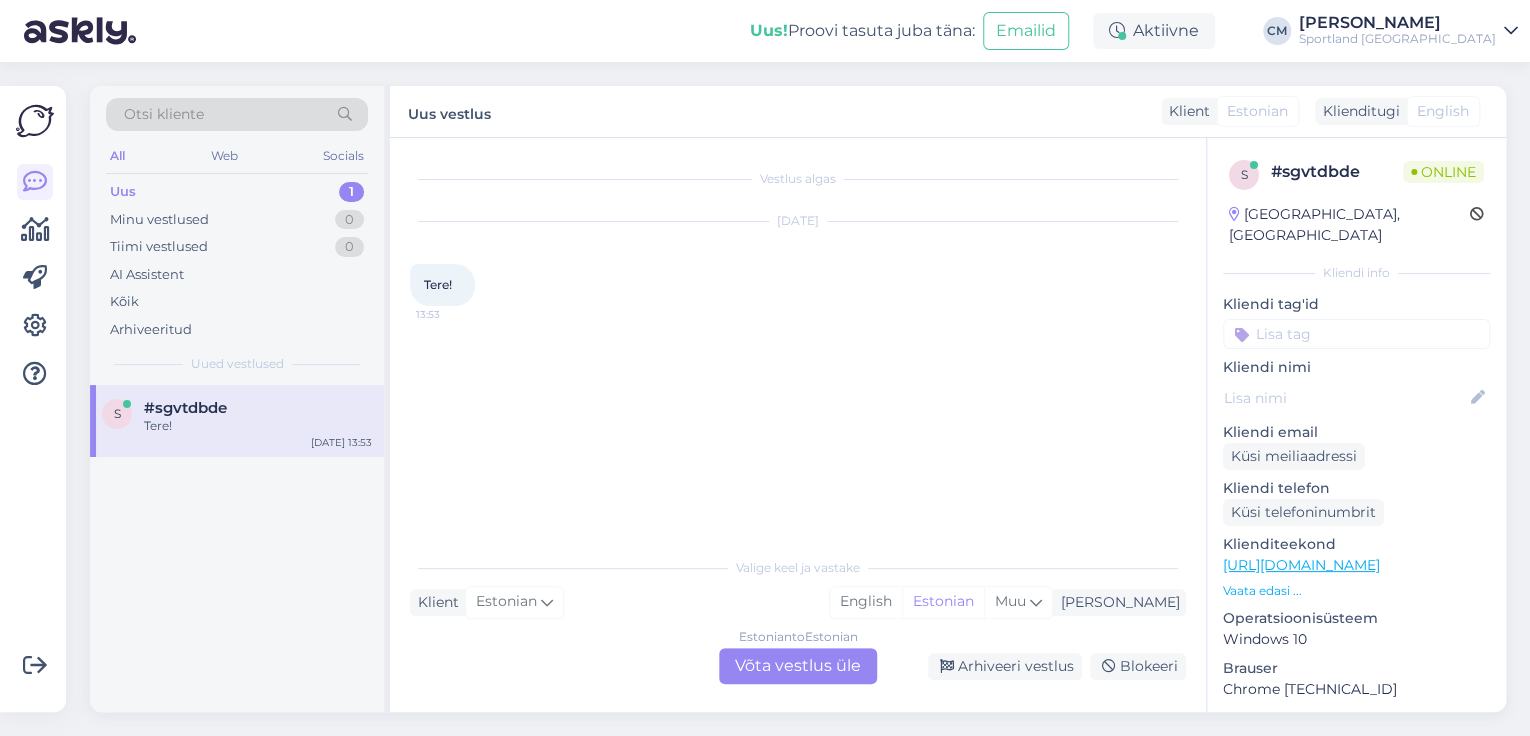 click on "Estonian  to  Estonian Võta vestlus üle" at bounding box center (798, 666) 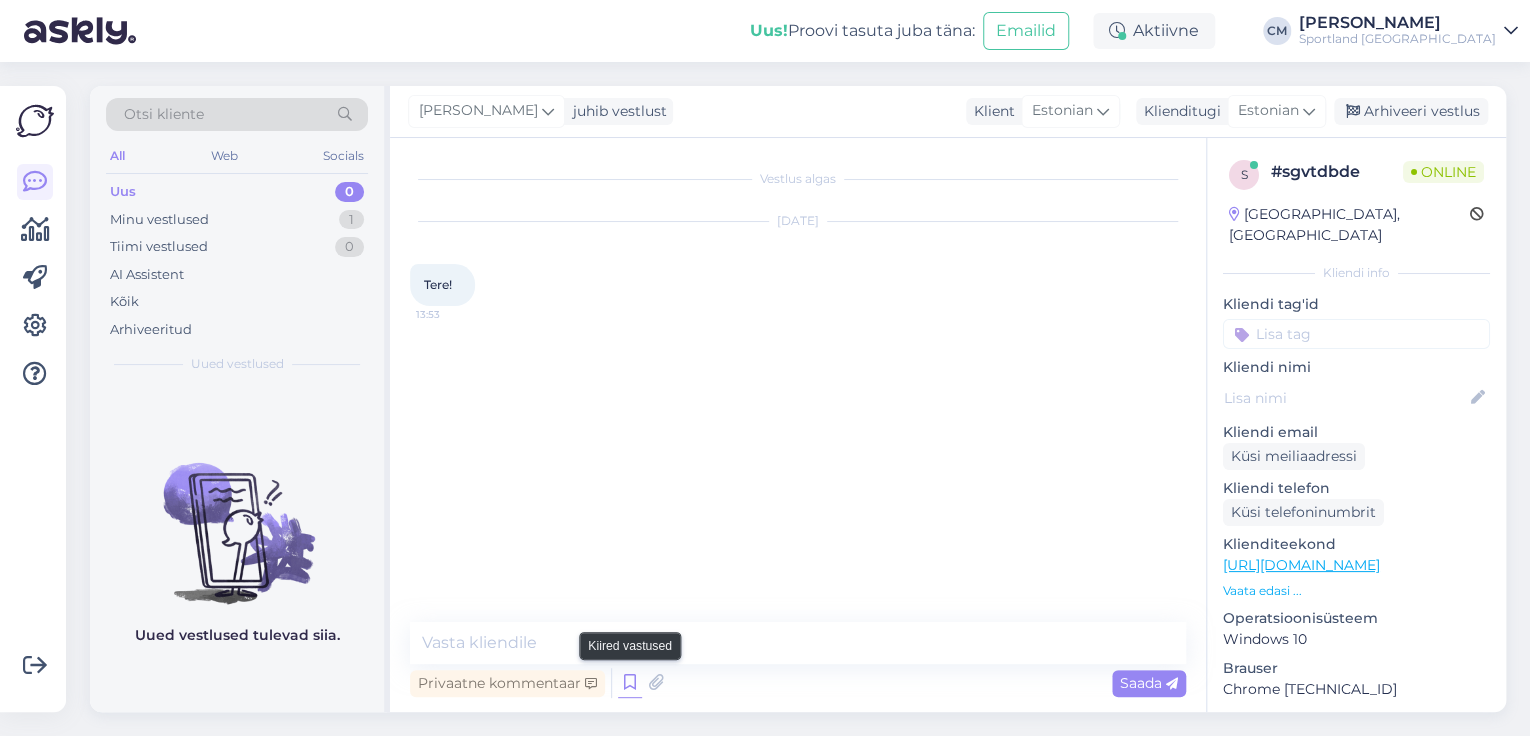 click at bounding box center [630, 683] 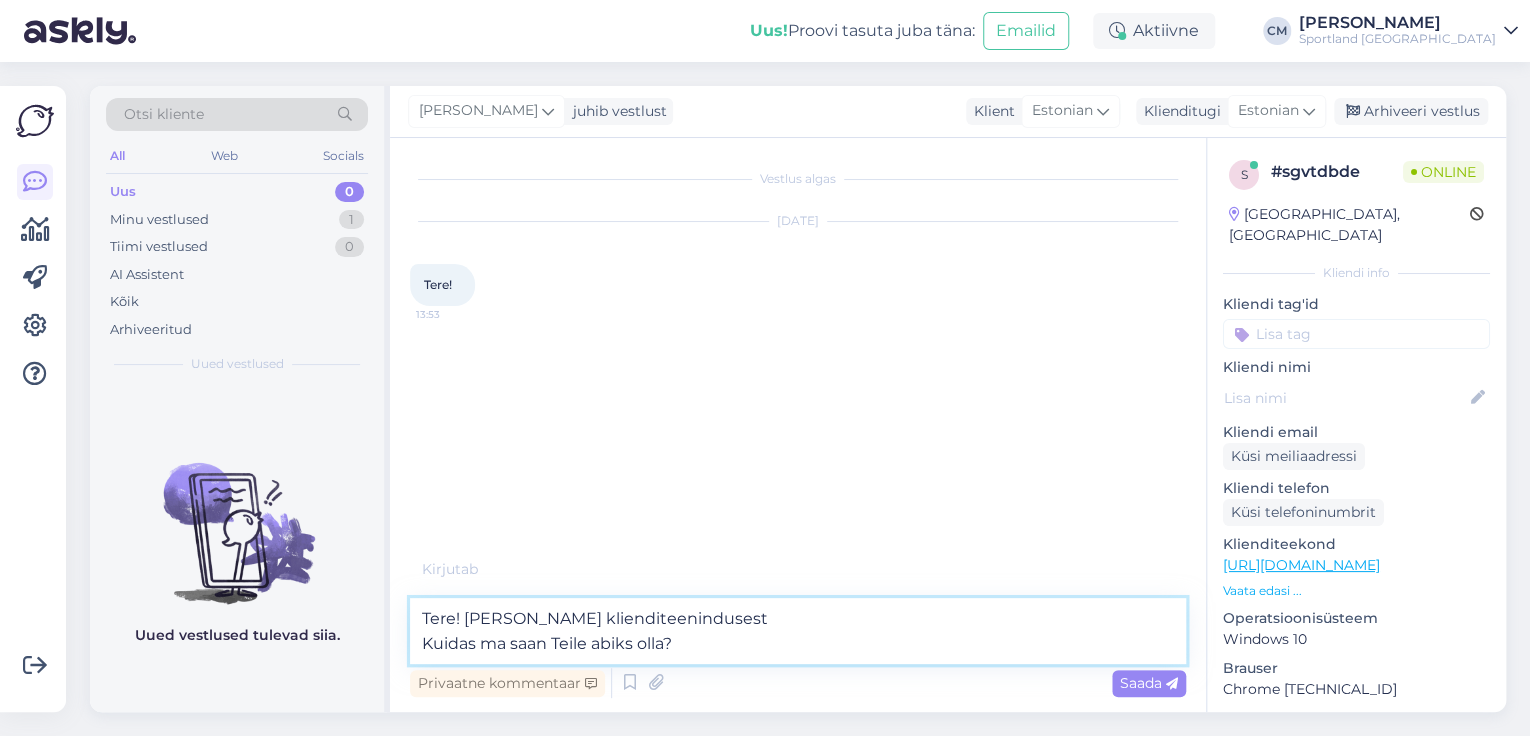 click on "Tere! [PERSON_NAME] klienditeenindusest
Kuidas ma saan Teile abiks olla?" at bounding box center (798, 631) 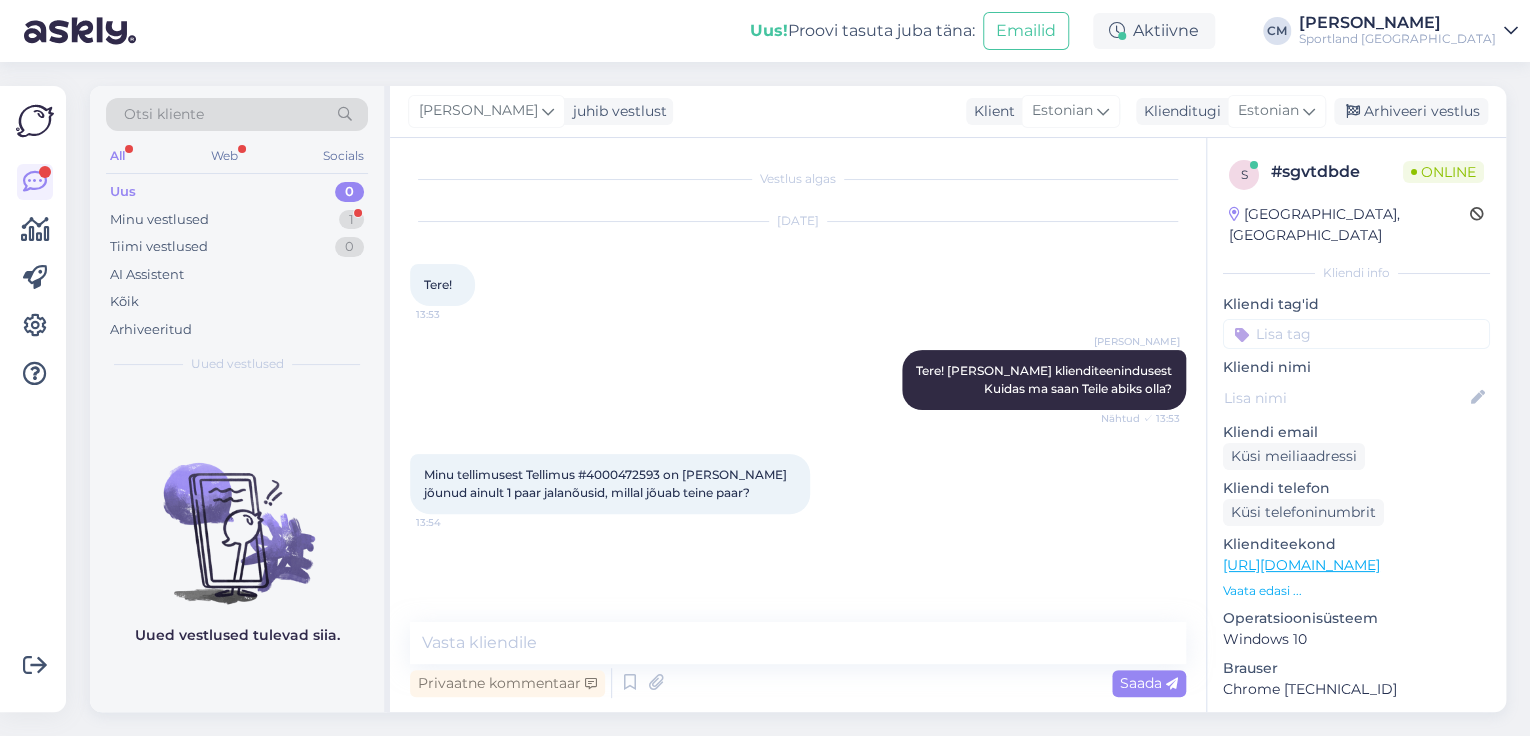 click on "Minu tellimusest Tellimus #4000472593 on [PERSON_NAME] jõunud ainult 1 paar jalanõusid, millal jõuab teine paar?" at bounding box center (607, 483) 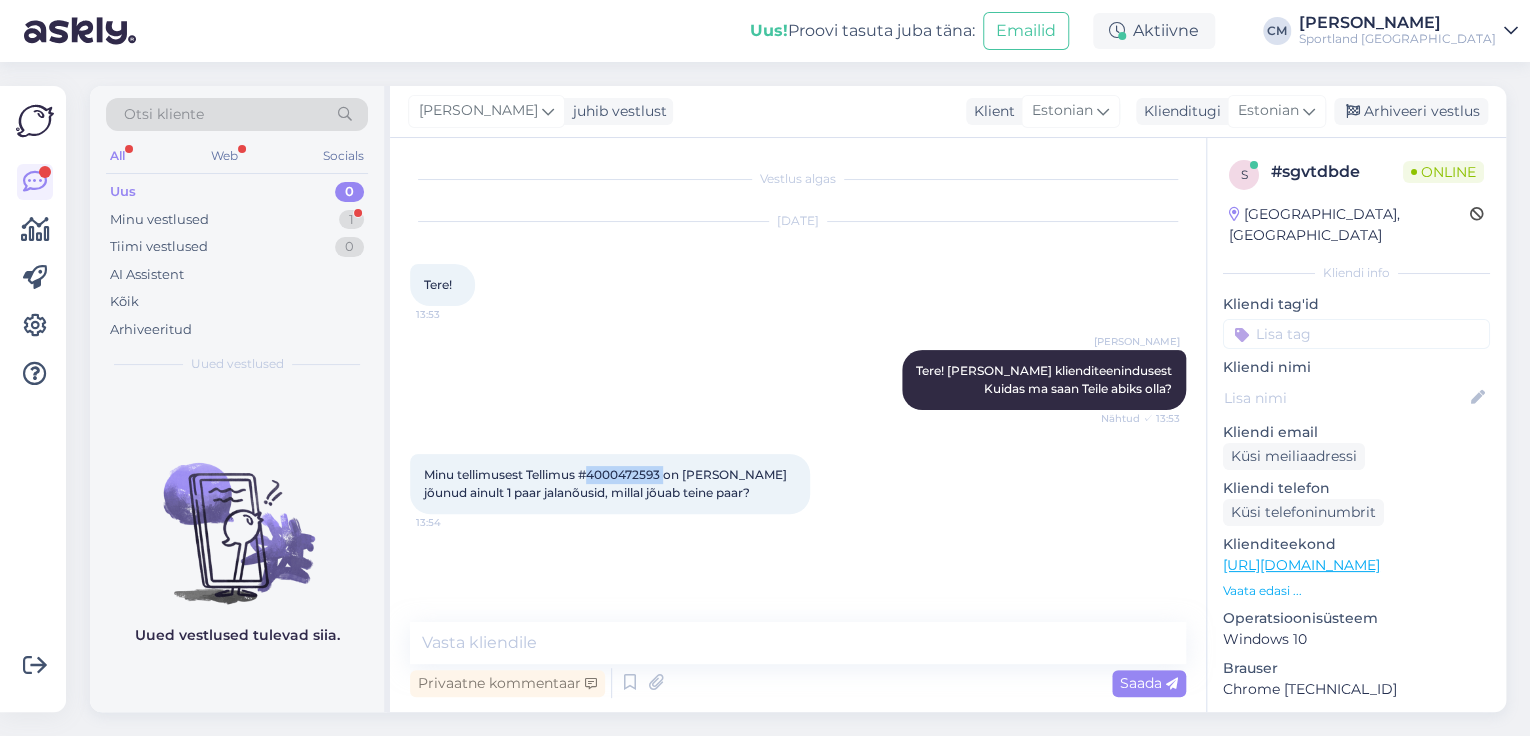 click on "Minu tellimusest Tellimus #4000472593 on [PERSON_NAME] jõunud ainult 1 paar jalanõusid, millal jõuab teine paar?" at bounding box center [607, 483] 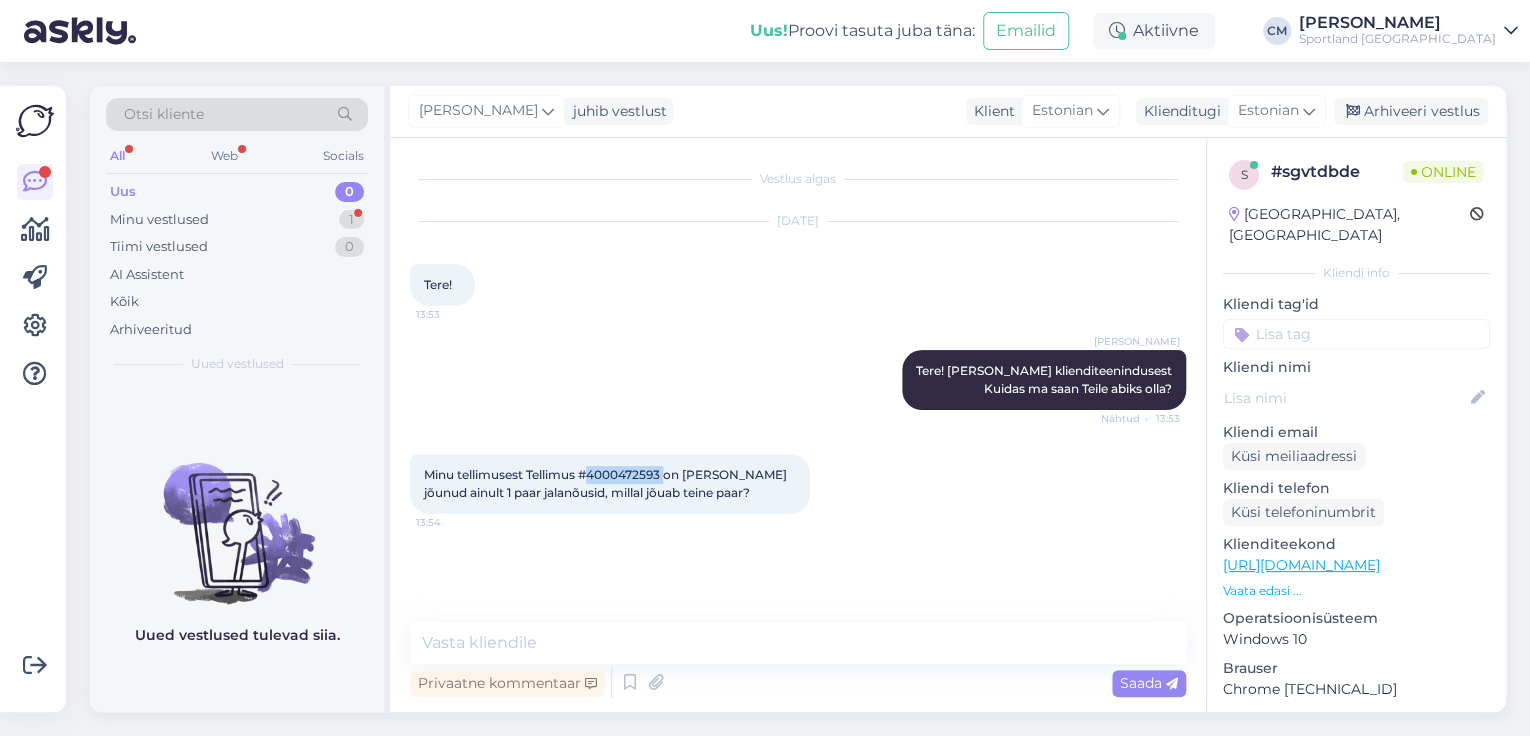 copy on "4000472593" 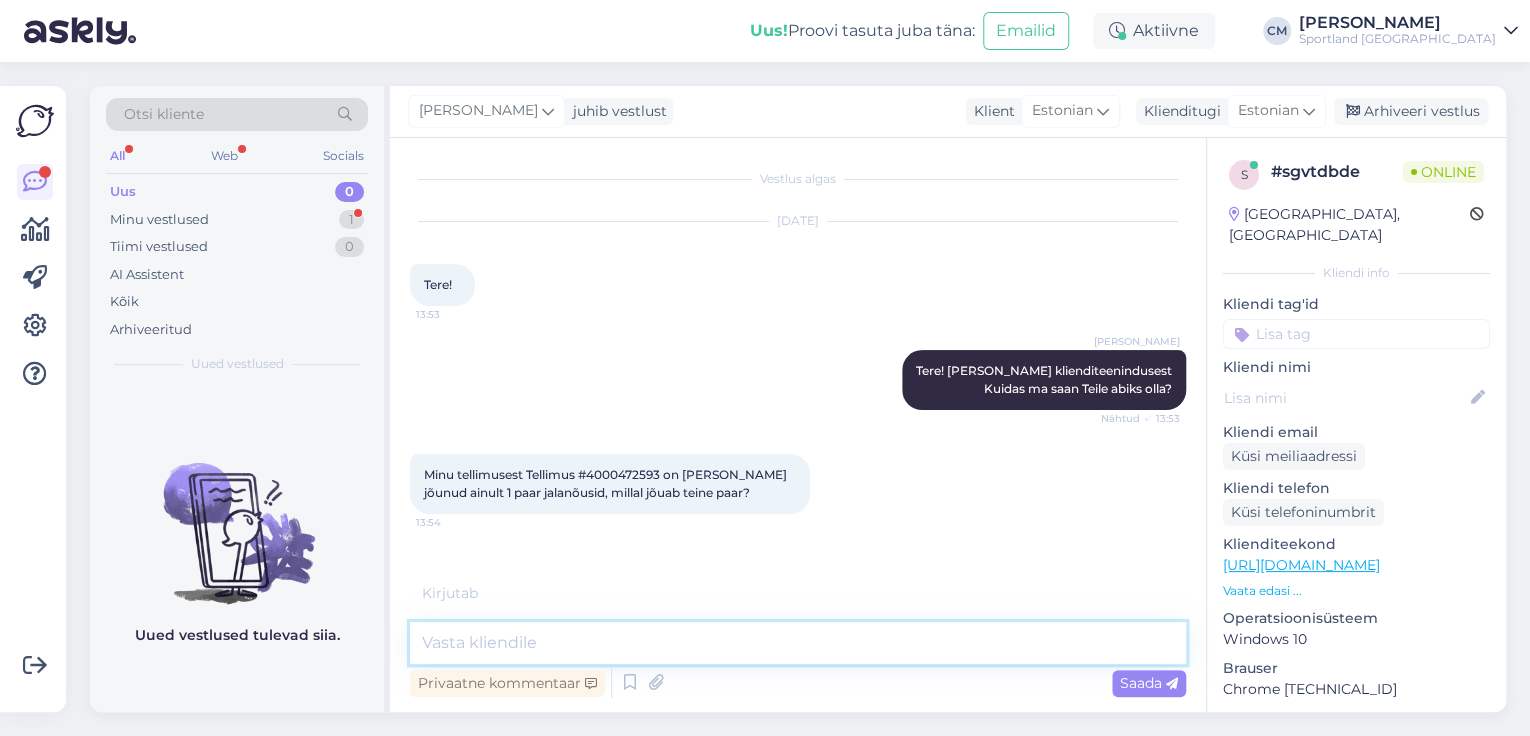 click at bounding box center (798, 643) 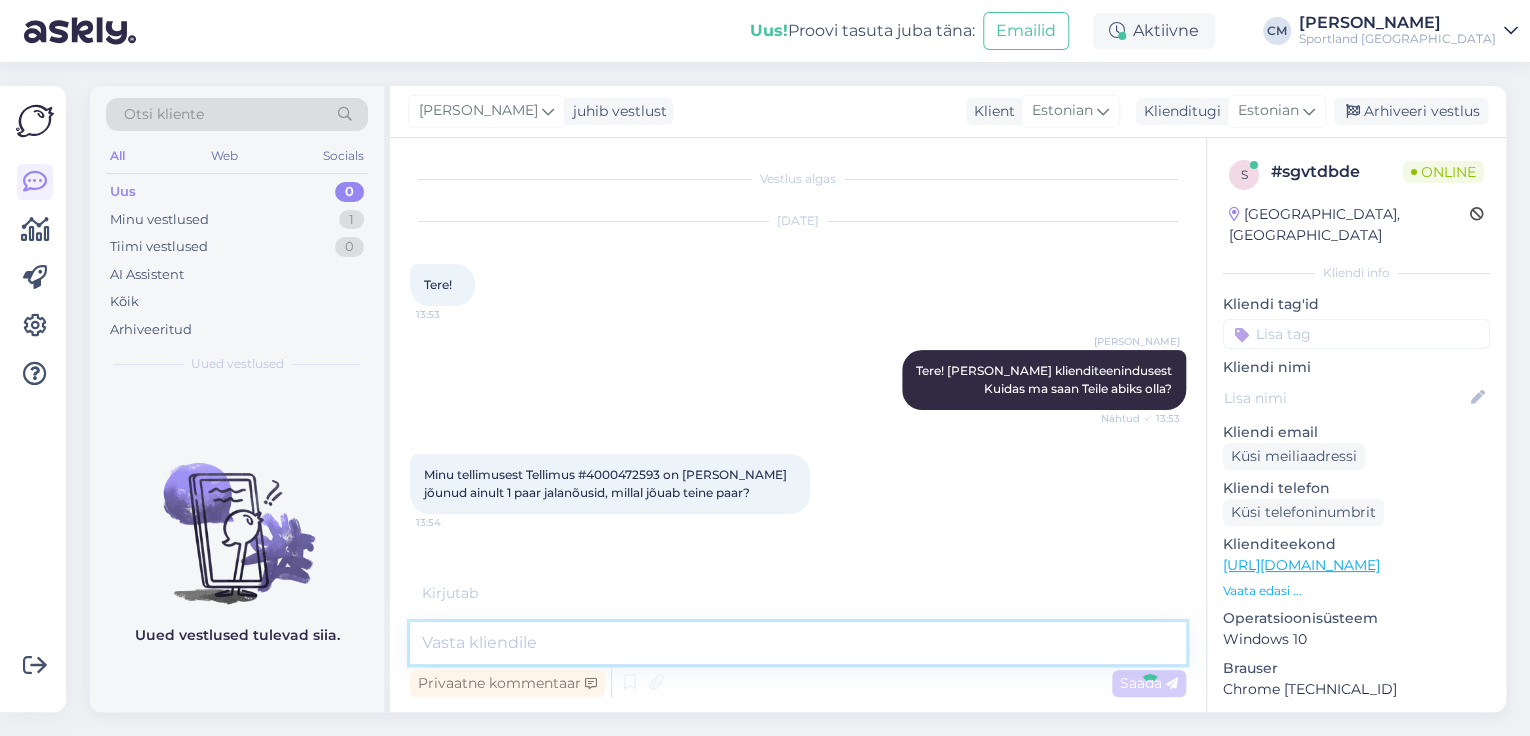 scroll, scrollTop: 17, scrollLeft: 0, axis: vertical 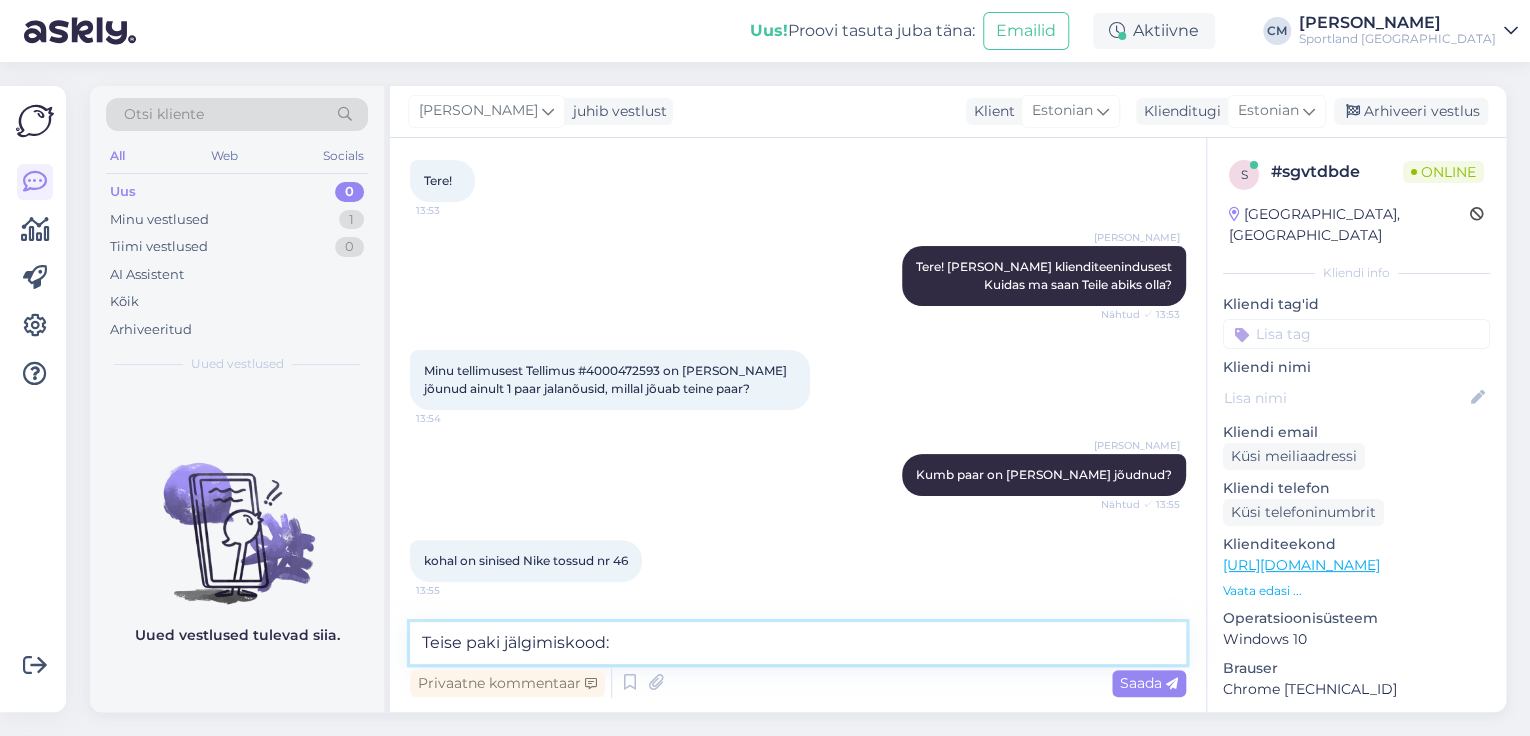 paste on "05607135055831" 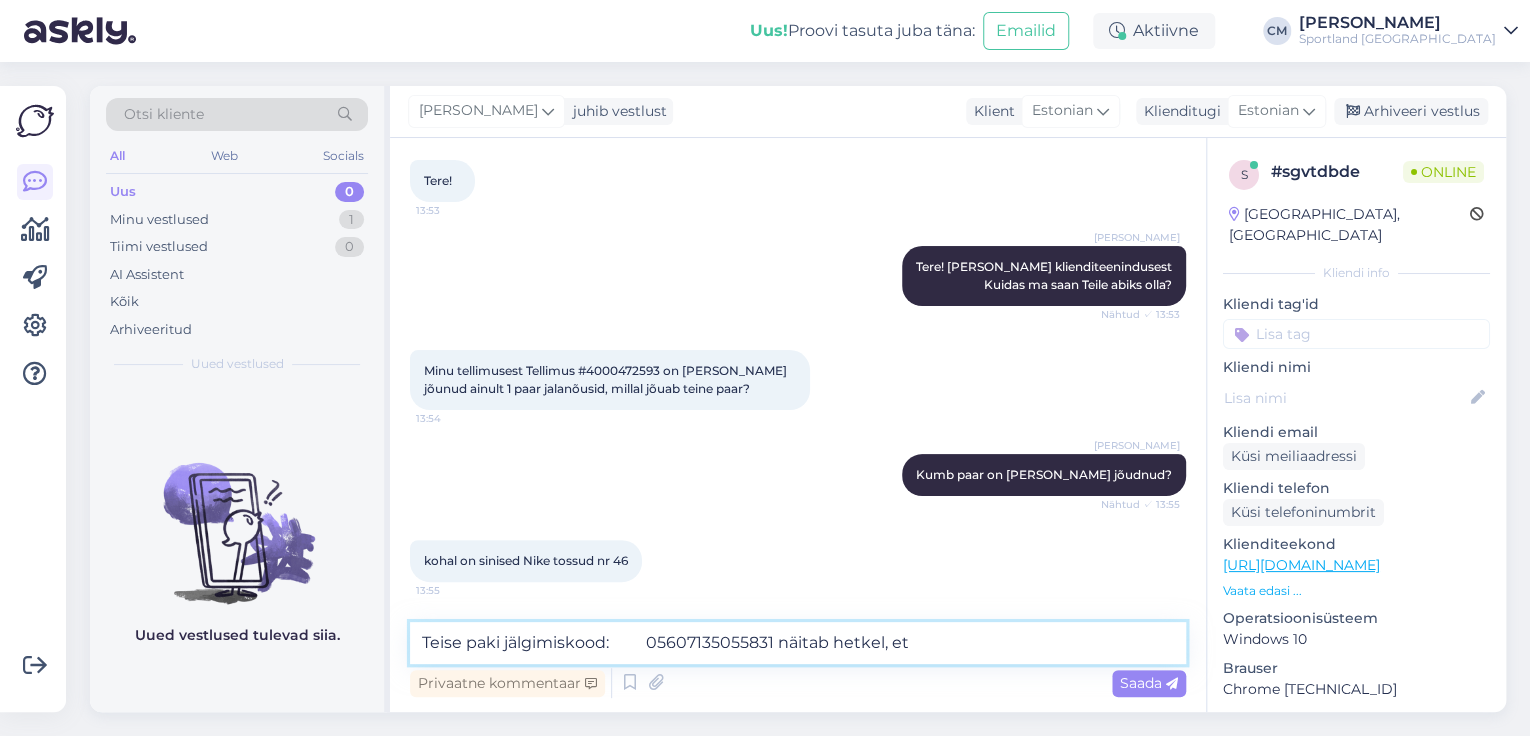 paste on "Ebaõnnestunud toimetuskatse
[DATE]" 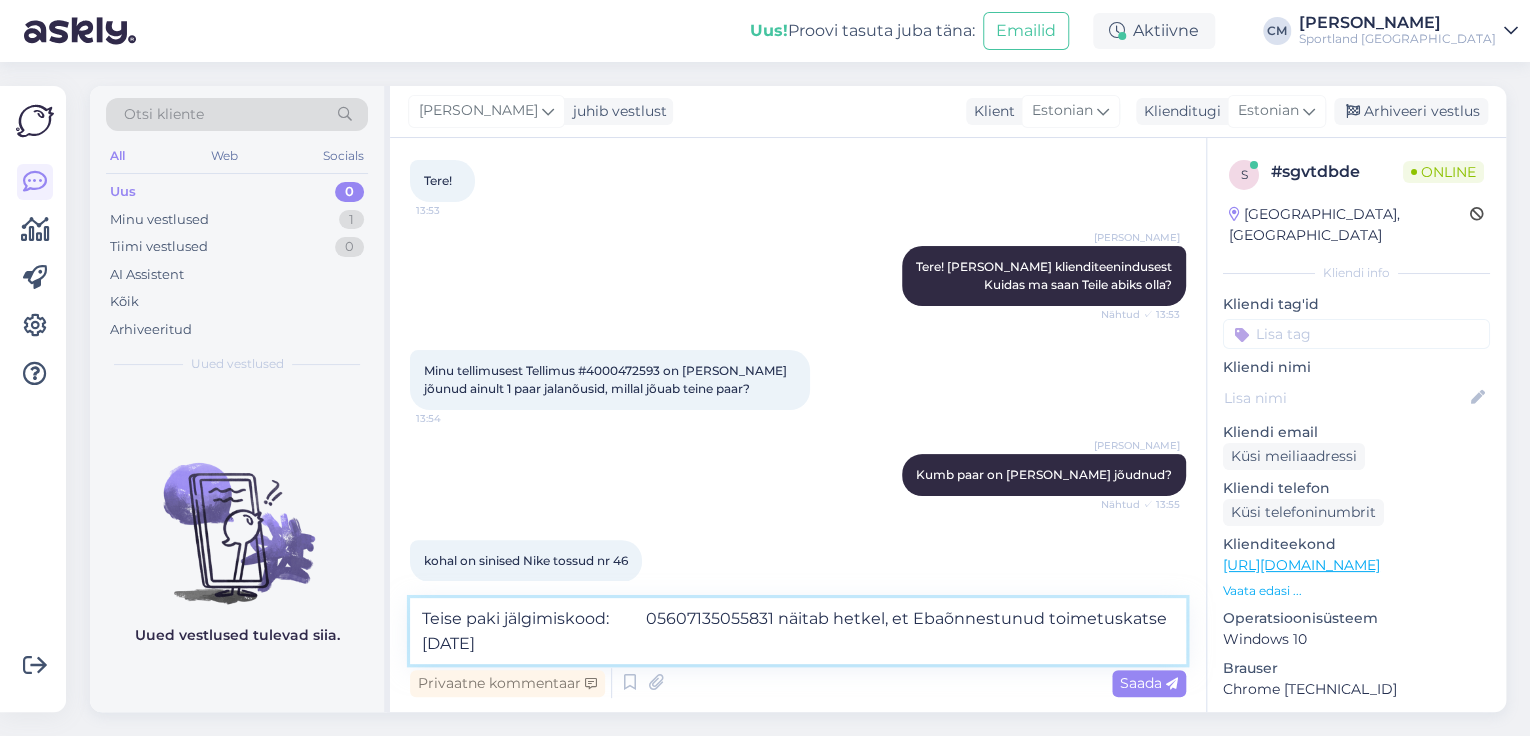 click on "Teise paki jälgimiskood: 	05607135055831 näitab hetkel, et Ebaõnnestunud toimetuskatse
[DATE]" at bounding box center [798, 631] 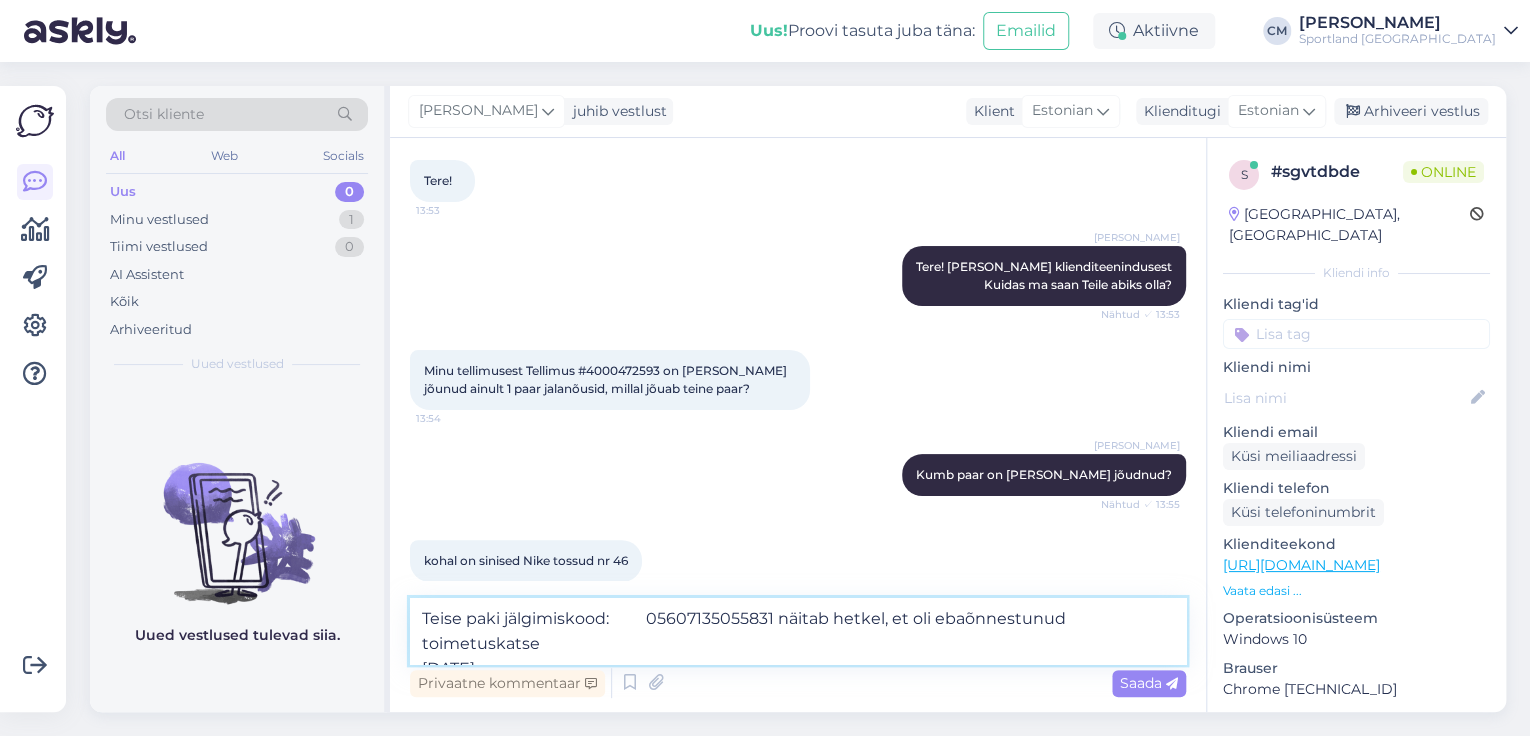 click on "Teise paki jälgimiskood: 	05607135055831 näitab hetkel, et oli ebaõnnestunud toimetuskatse
[DATE]" at bounding box center (798, 631) 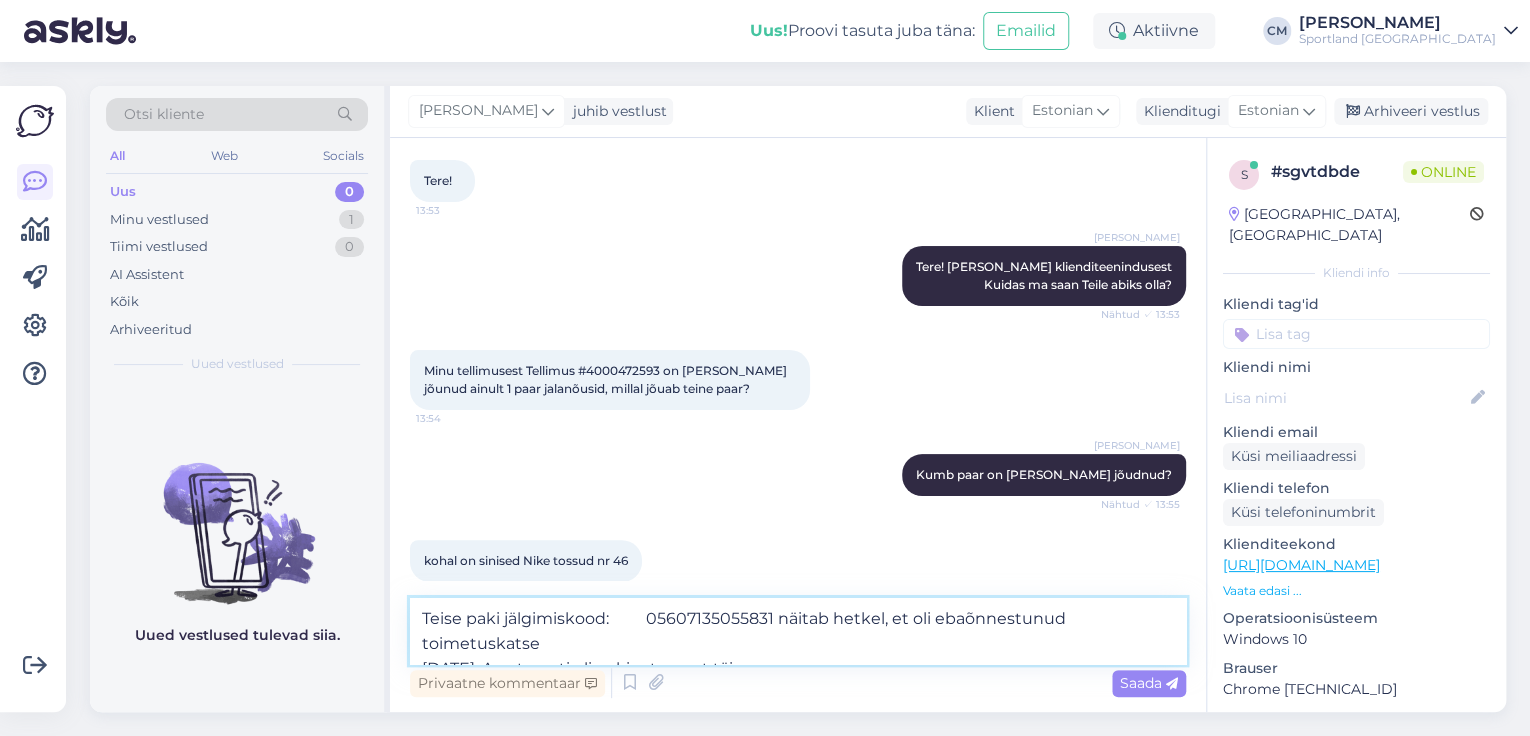 click on "Teise paki jälgimiskood: 	05607135055831 näitab hetkel, et oli ebaõnnestunud toimetuskatse
[DATE]. Arvatavasti oli pakiautomaat täis." at bounding box center [798, 631] 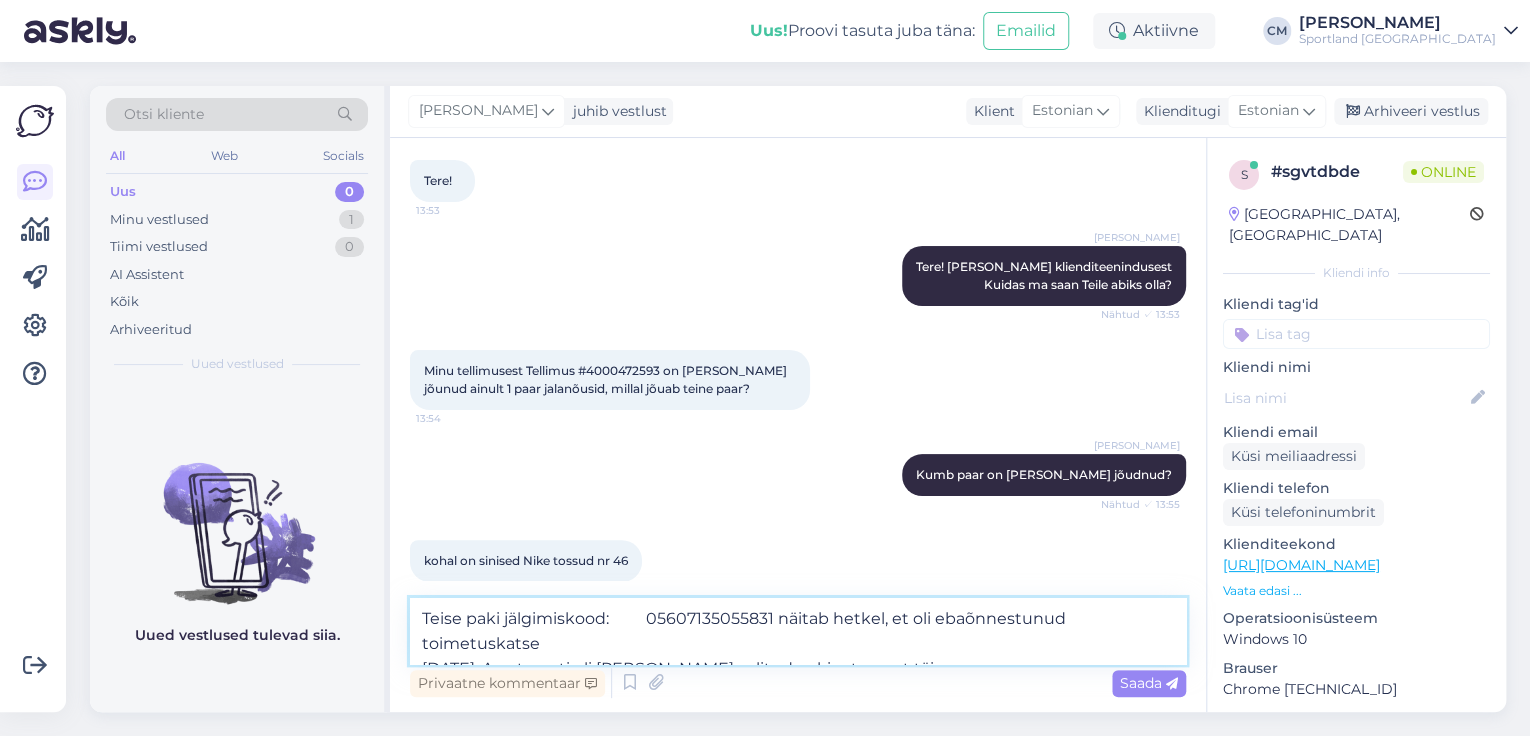 click on "Teise paki jälgimiskood: 	05607135055831 näitab hetkel, et oli ebaõnnestunud toimetuskatse
[DATE]. Arvatavasti oli [PERSON_NAME] valitud pakiautomaat täis." at bounding box center (798, 631) 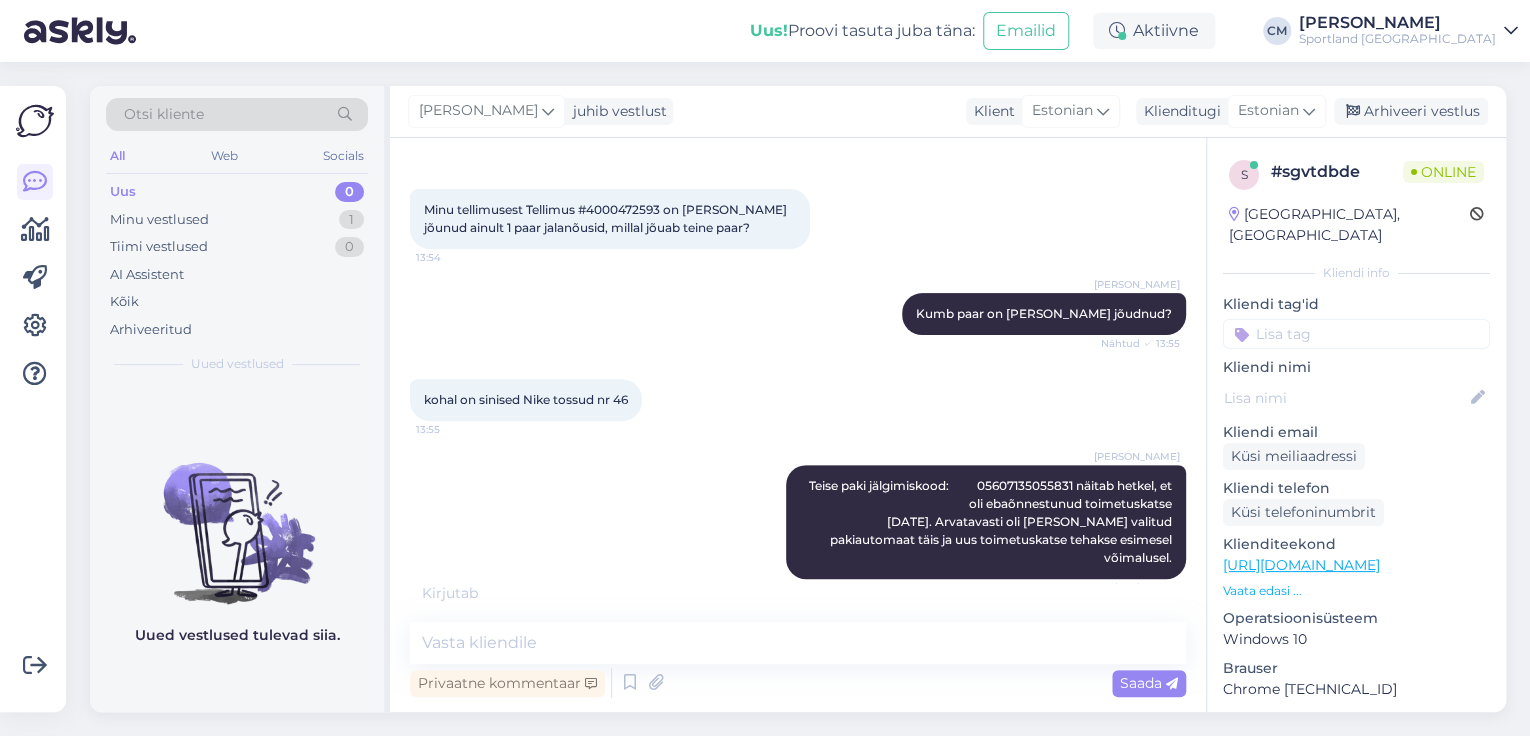 scroll, scrollTop: 329, scrollLeft: 0, axis: vertical 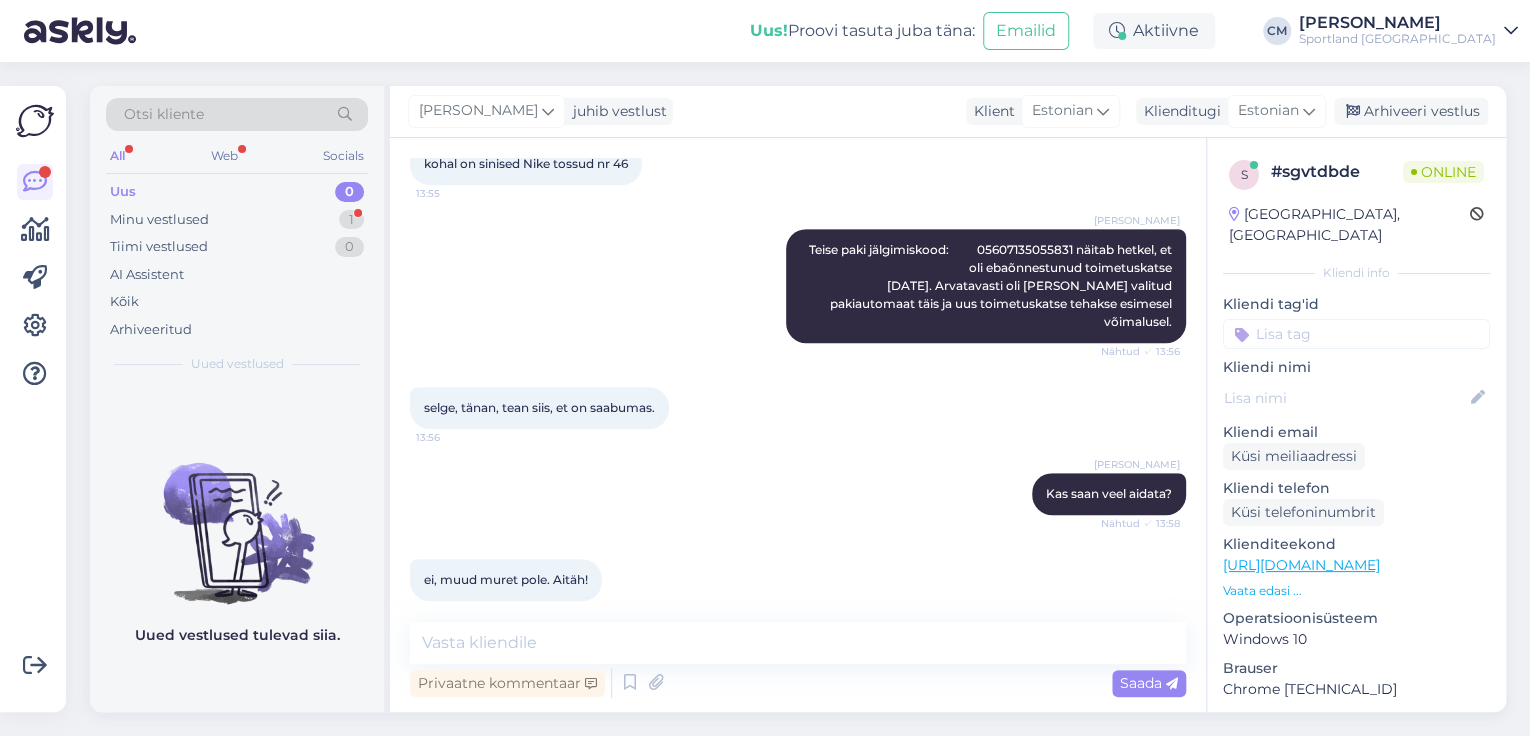 drag, startPoint x: 789, startPoint y: 681, endPoint x: 792, endPoint y: 665, distance: 16.27882 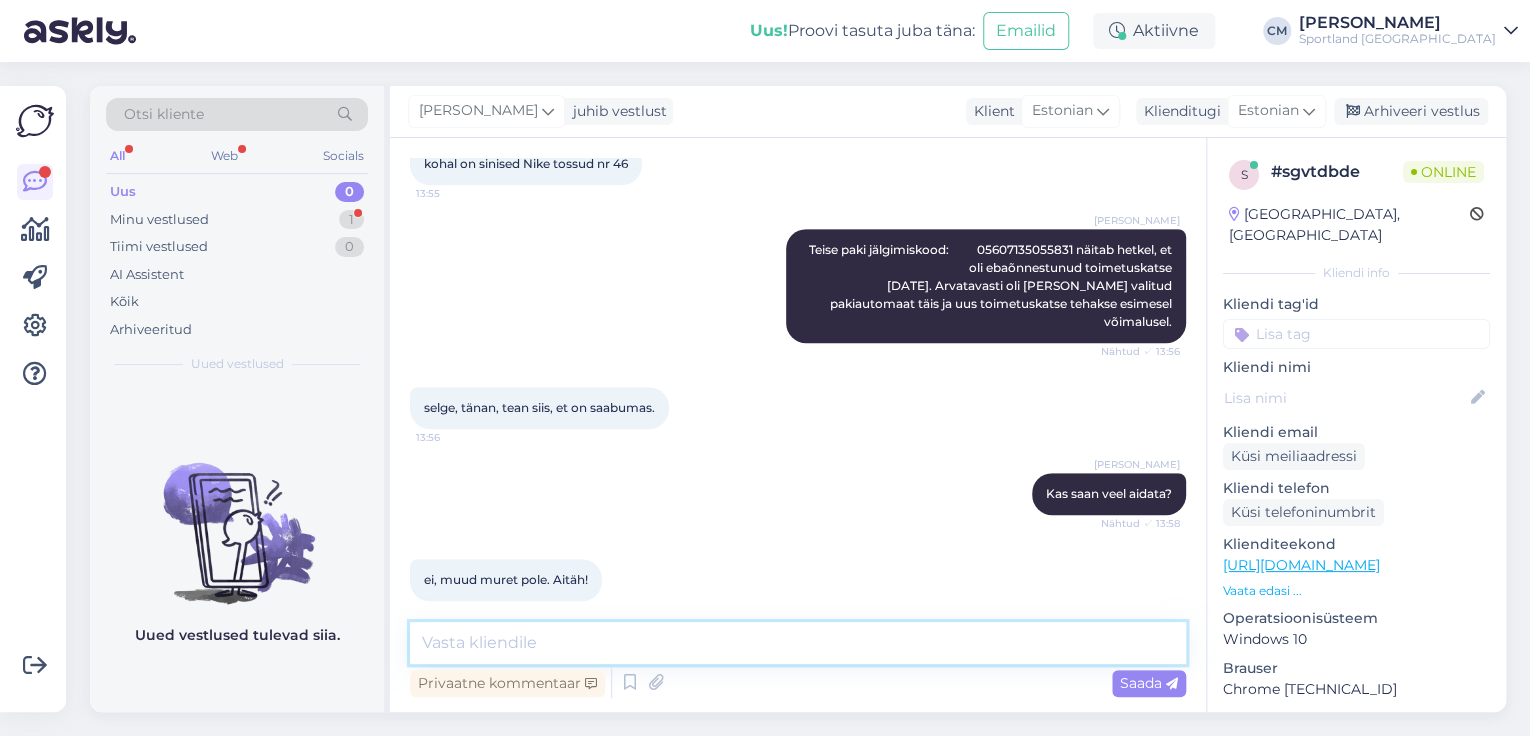 click at bounding box center [798, 643] 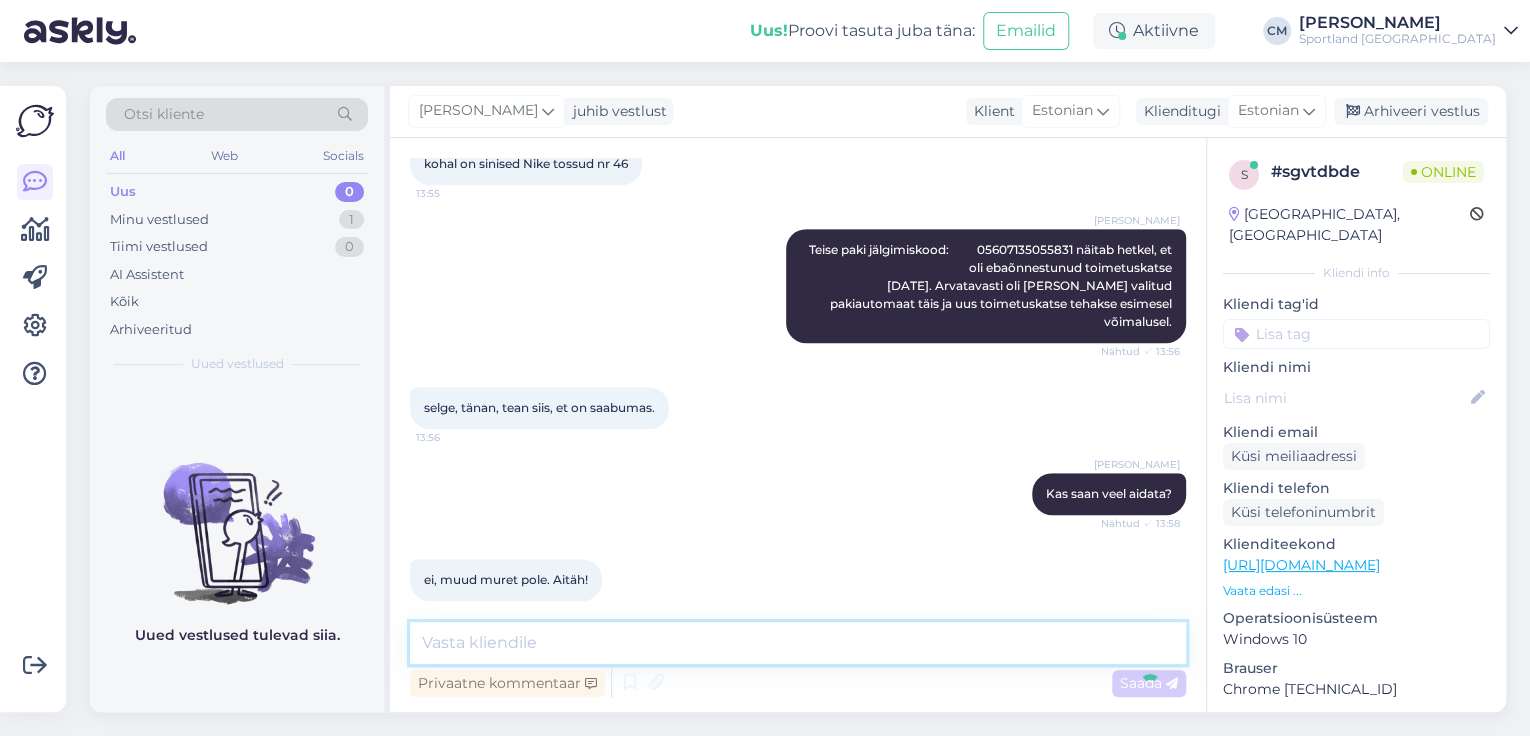 scroll, scrollTop: 588, scrollLeft: 0, axis: vertical 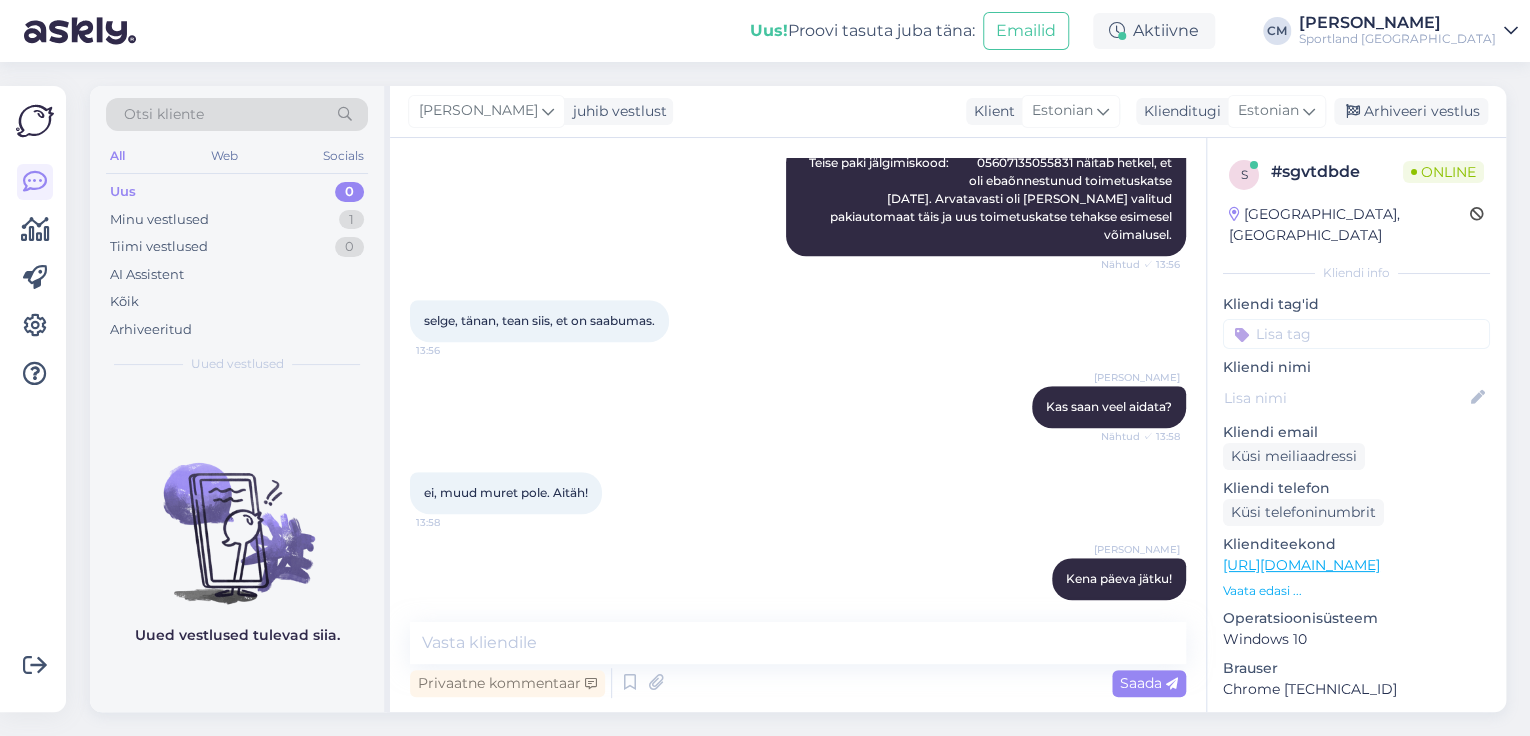 click at bounding box center [1356, 334] 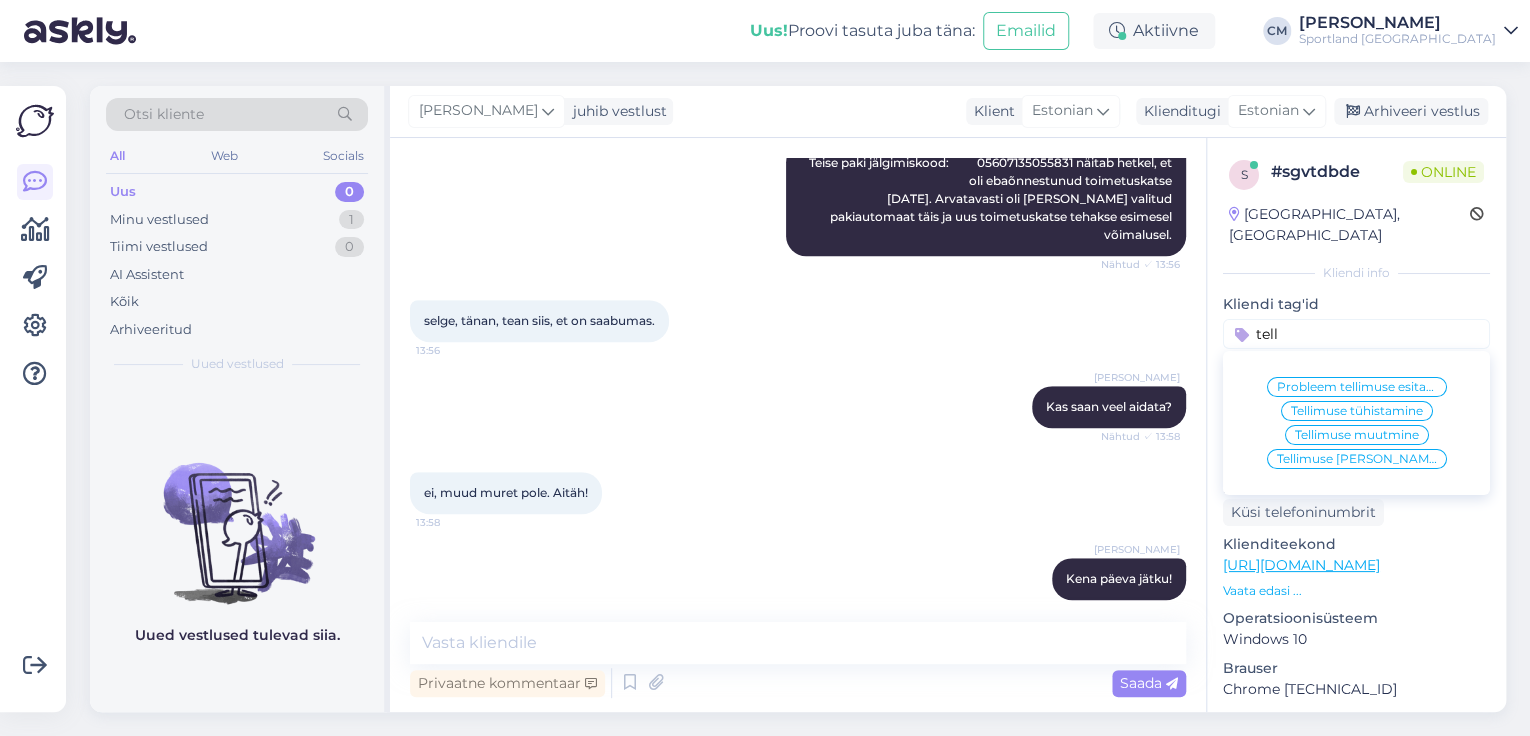 click on "Tellimuse [PERSON_NAME] info" at bounding box center [1357, 459] 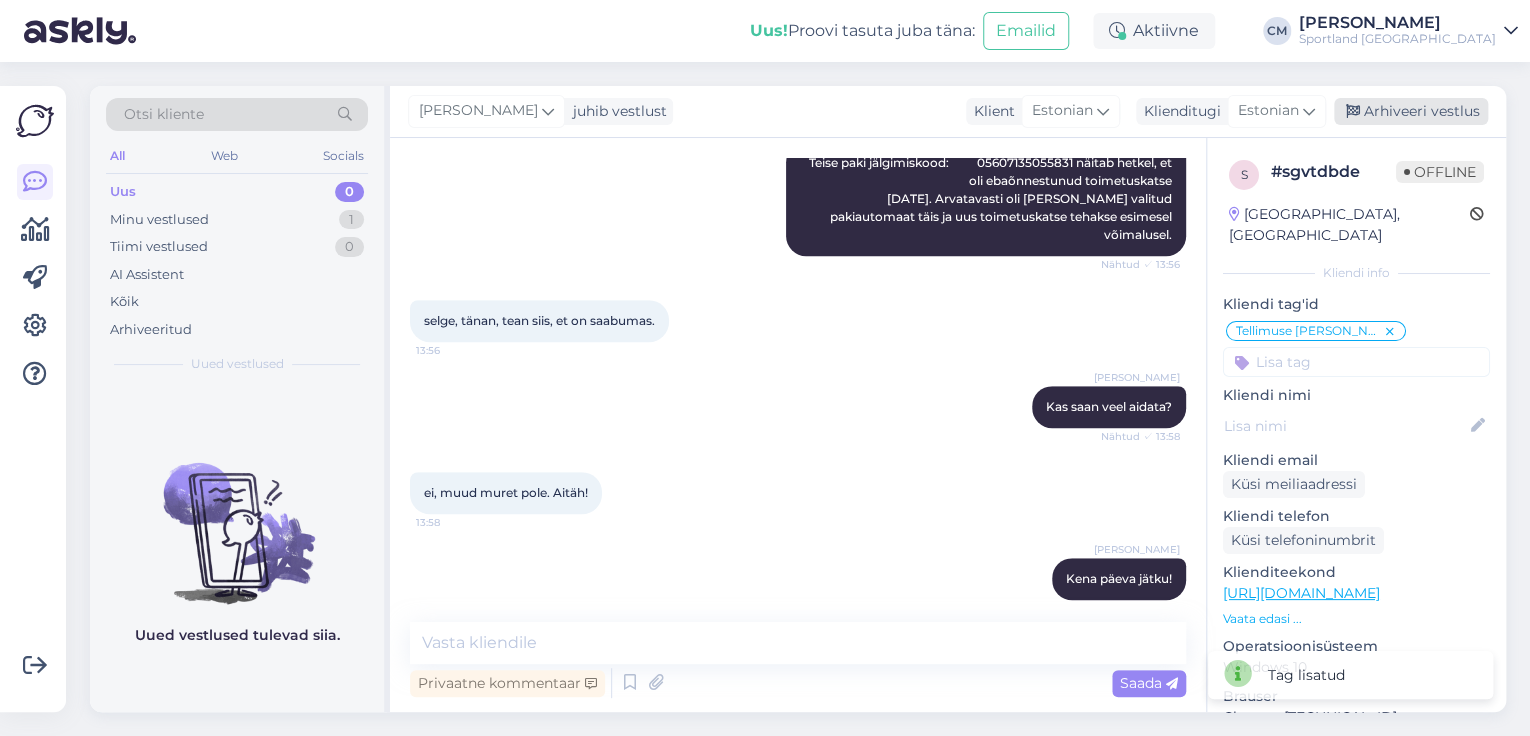 click on "Arhiveeri vestlus" at bounding box center (1411, 111) 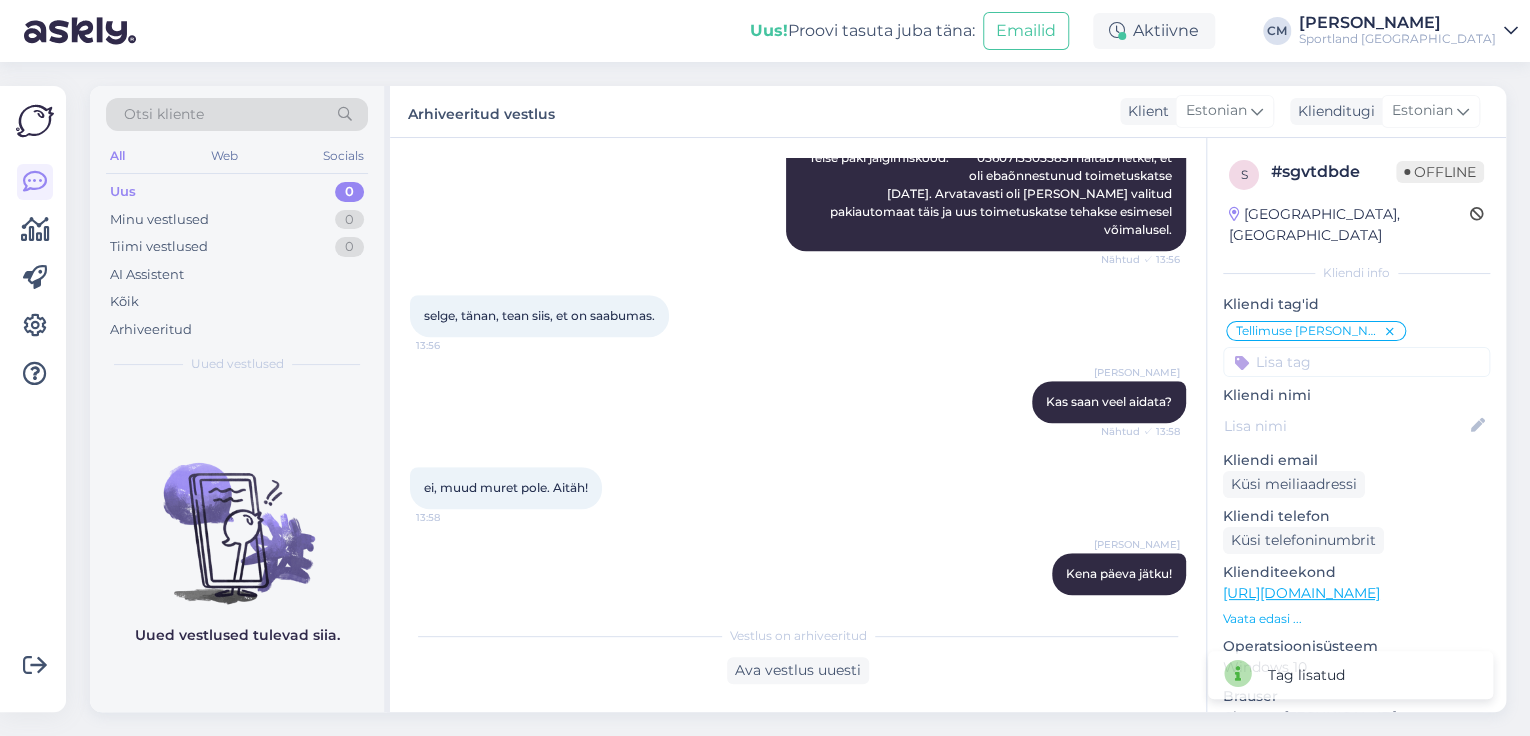scroll, scrollTop: 595, scrollLeft: 0, axis: vertical 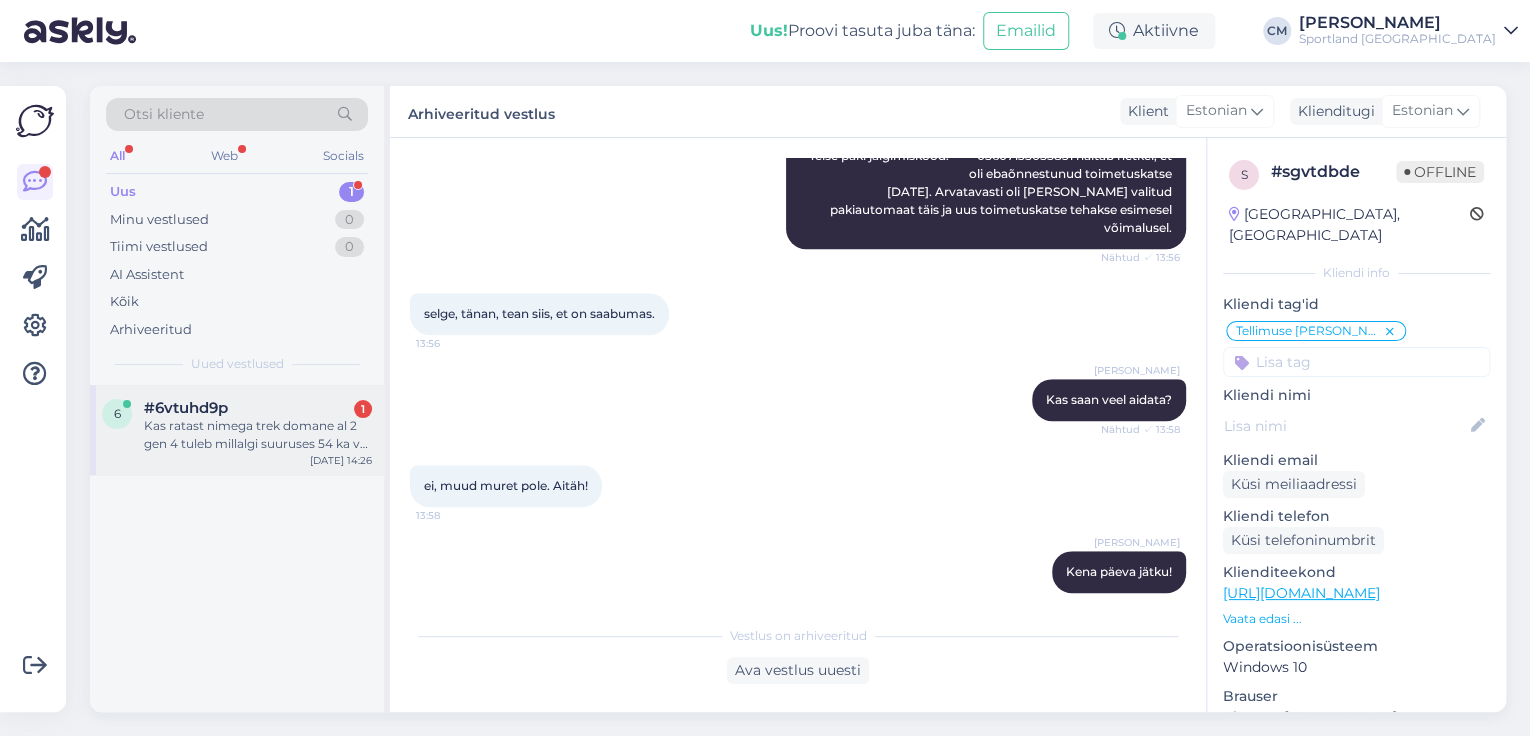 click on "6 #6vtuhd9p 1 Kas ratast nimega trek domane al 2 gen 4 tuleb millalgi suuruses 54 ka voi ei ole sellel nii vaikest suurust teil saadaval [DATE] 14:26" at bounding box center (237, 430) 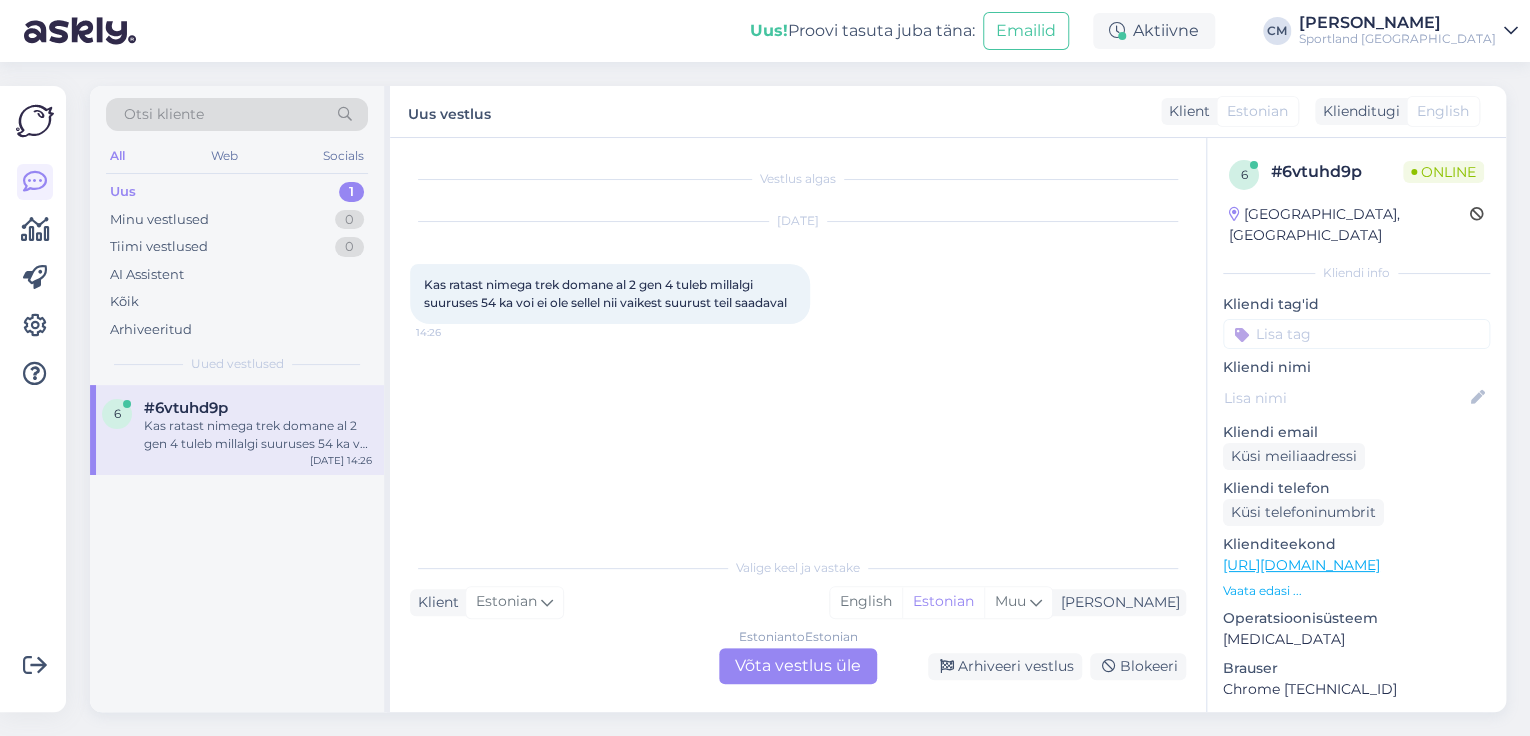 click on "Estonian  to  Estonian Võta vestlus üle" at bounding box center [798, 666] 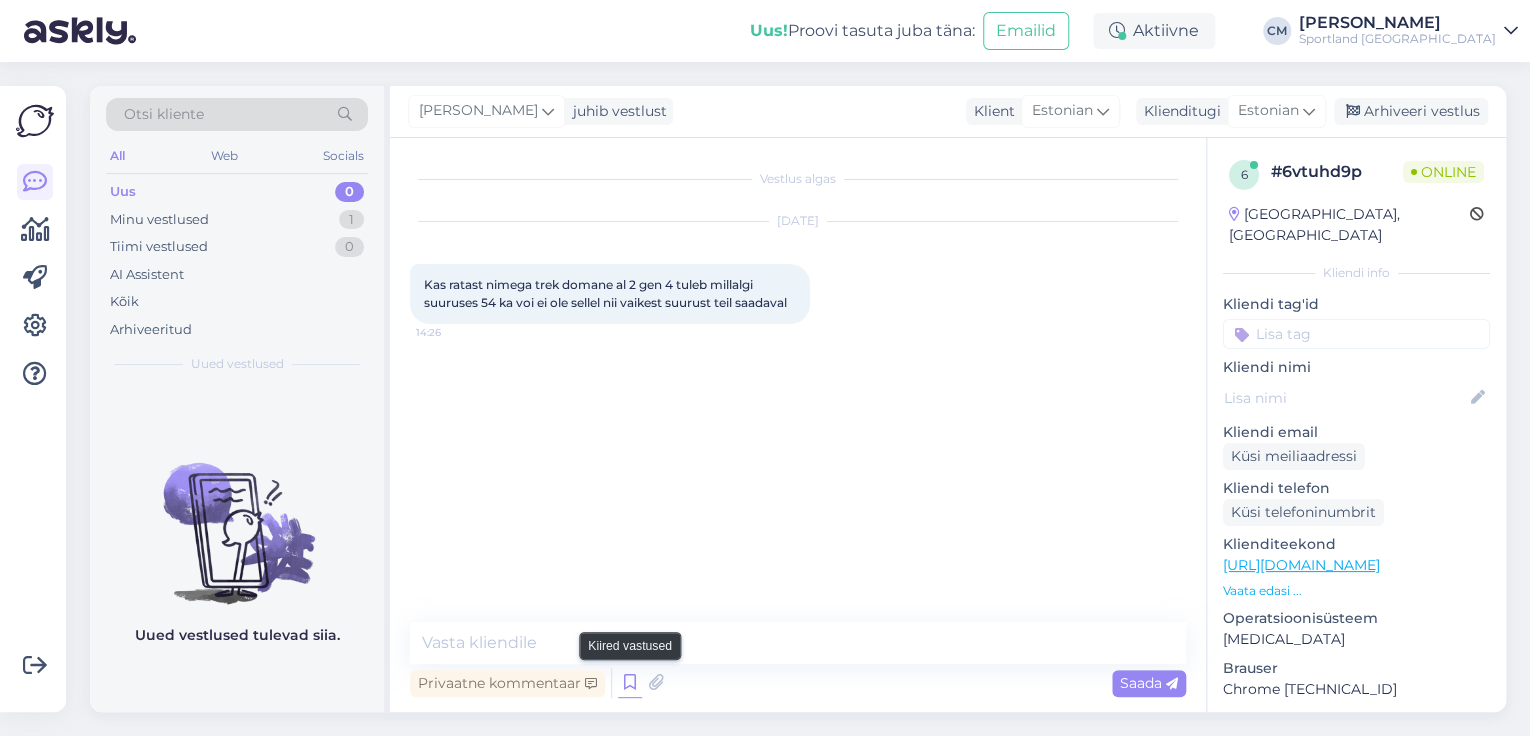 drag, startPoint x: 647, startPoint y: 687, endPoint x: 632, endPoint y: 686, distance: 15.033297 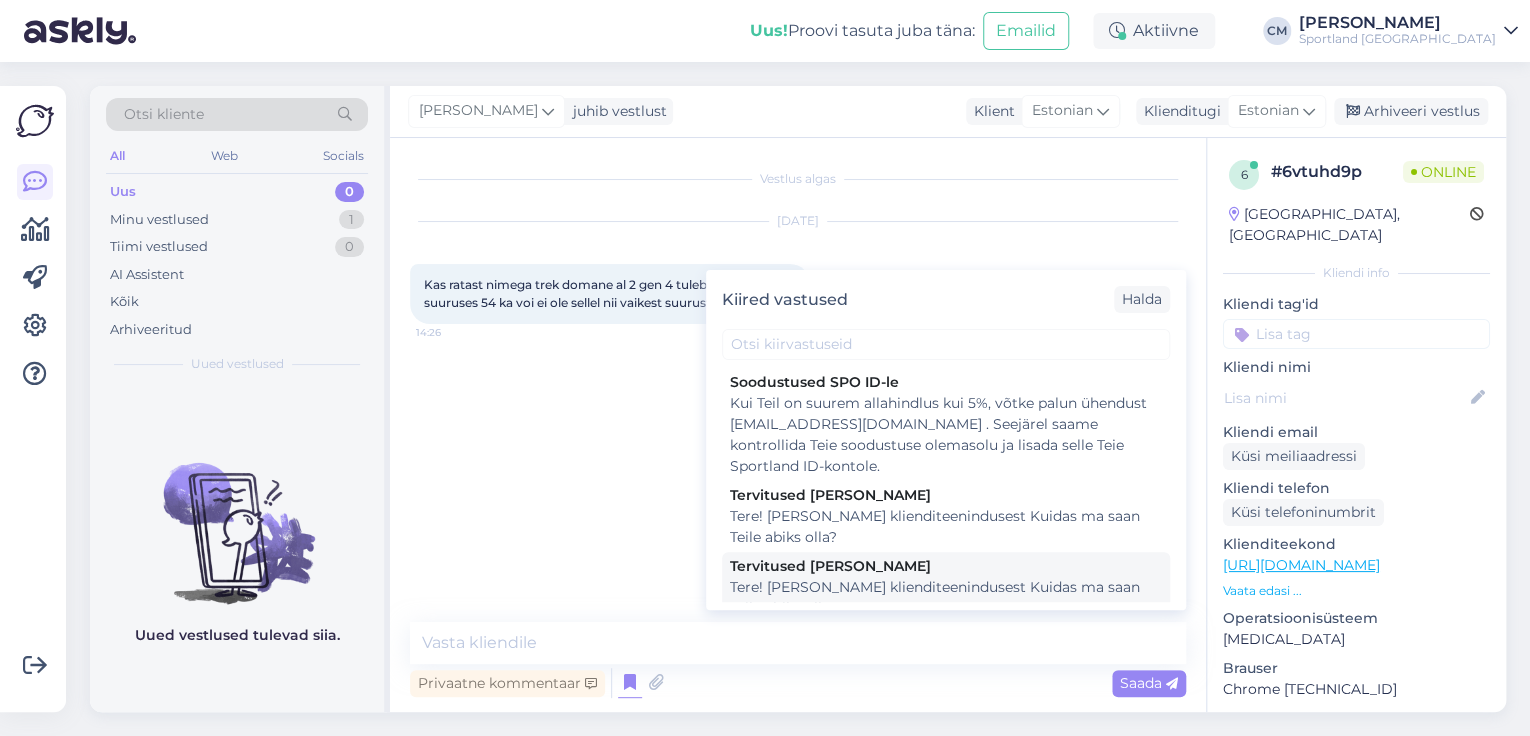 click on "Tere! [PERSON_NAME] klienditeenindusest
Kuidas ma saan Teile abiks olla?" at bounding box center [946, 598] 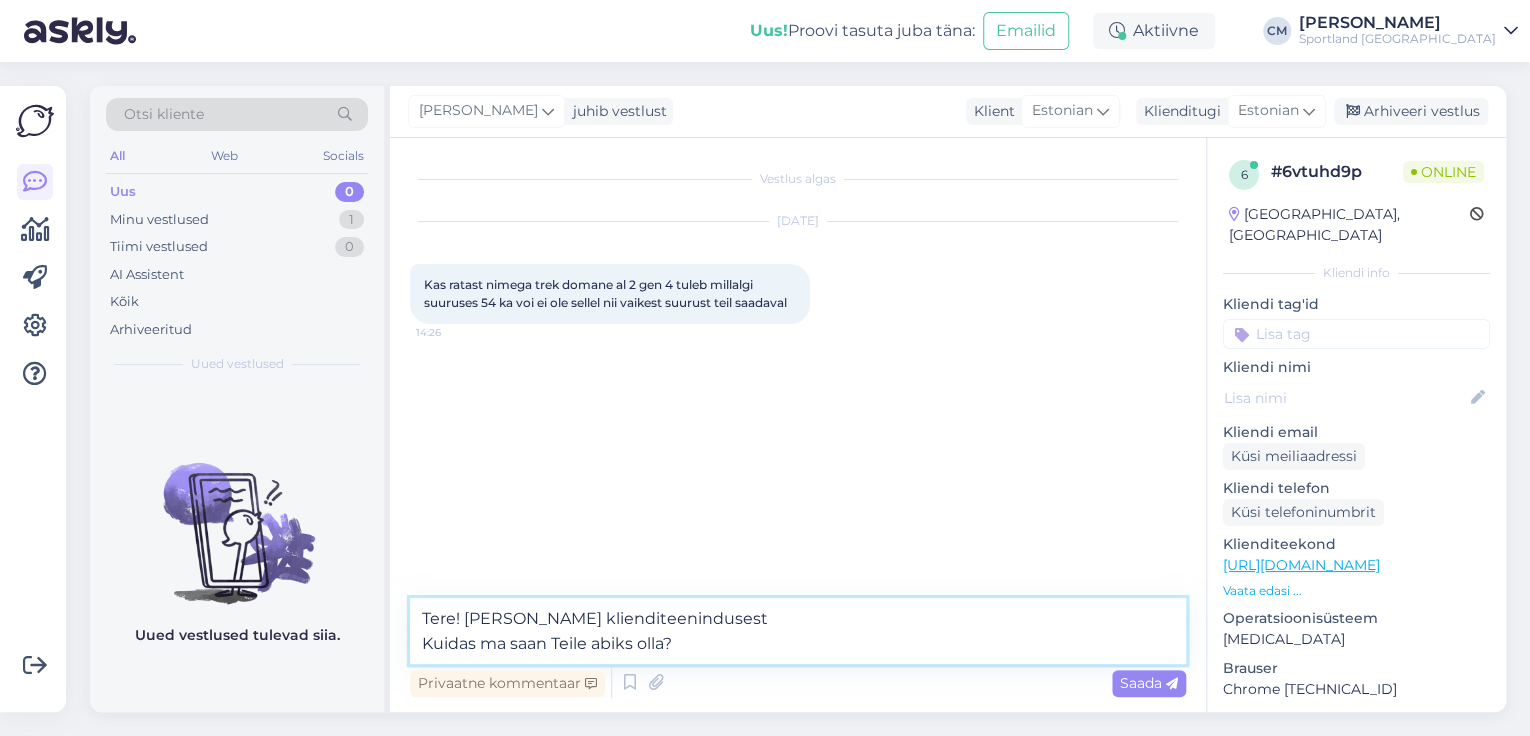 drag, startPoint x: 852, startPoint y: 635, endPoint x: 334, endPoint y: 642, distance: 518.0473 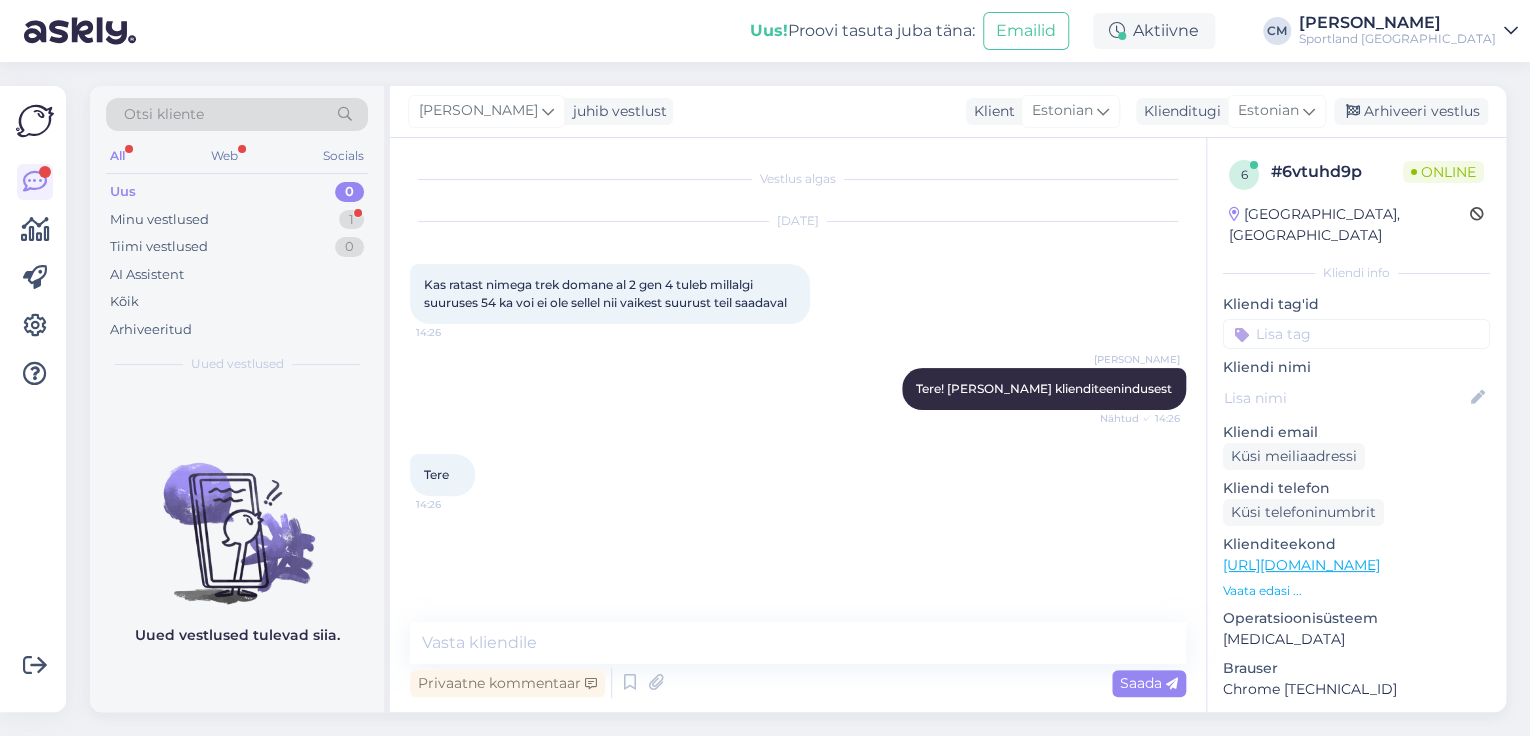 click on "[PERSON_NAME] Tere! [PERSON_NAME] klienditeenindusest Nähtud ✓ 14:26" at bounding box center [798, 389] 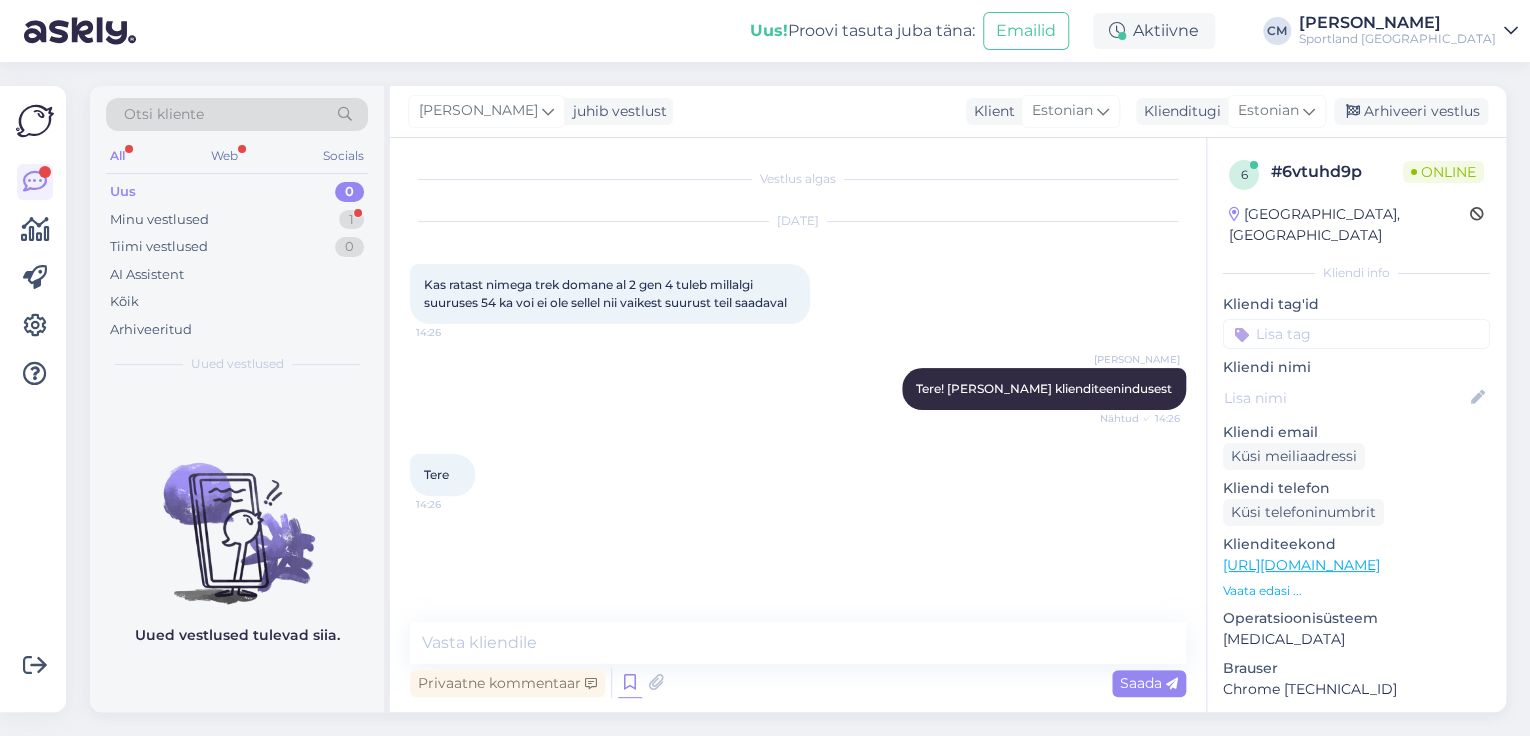 click at bounding box center [630, 683] 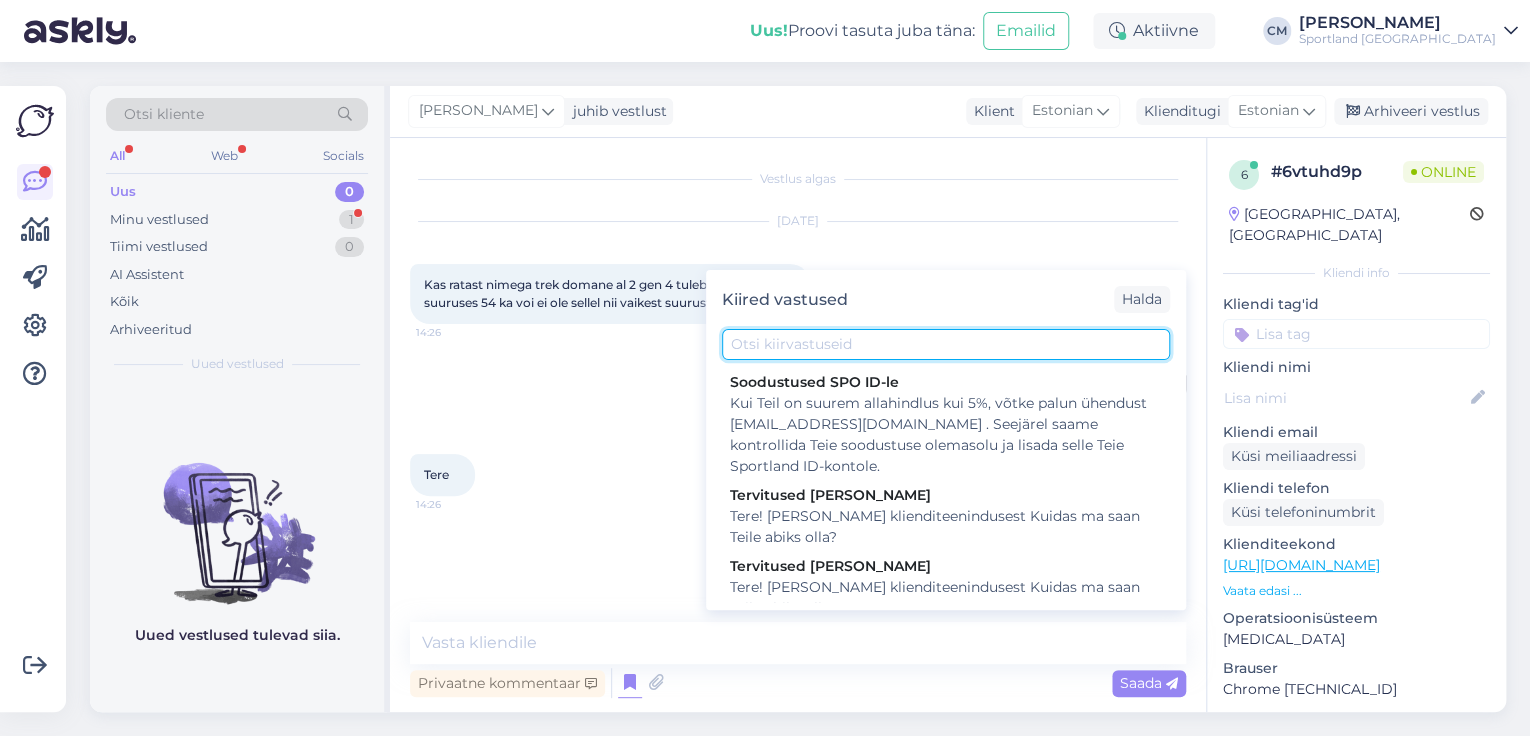 click at bounding box center (946, 344) 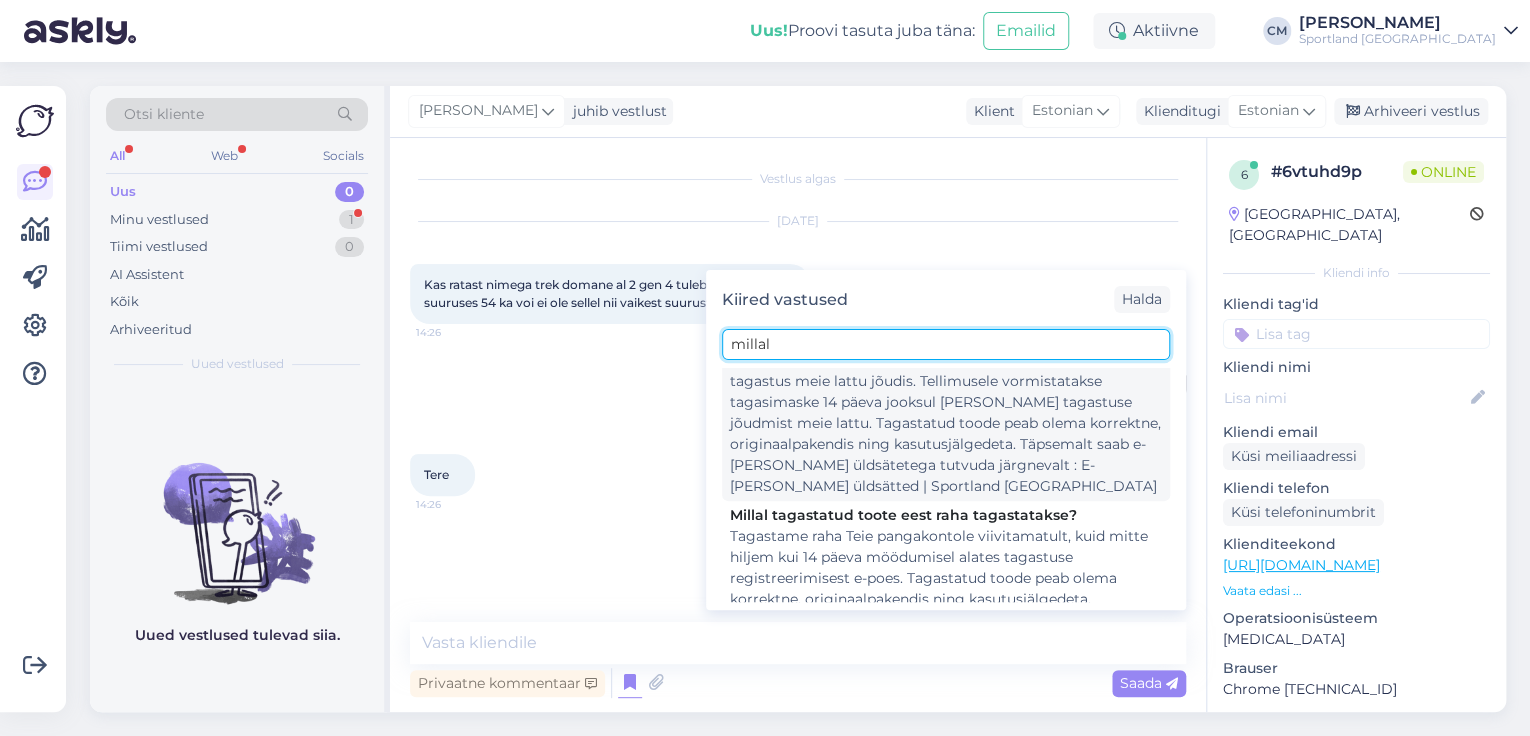 scroll, scrollTop: 251, scrollLeft: 0, axis: vertical 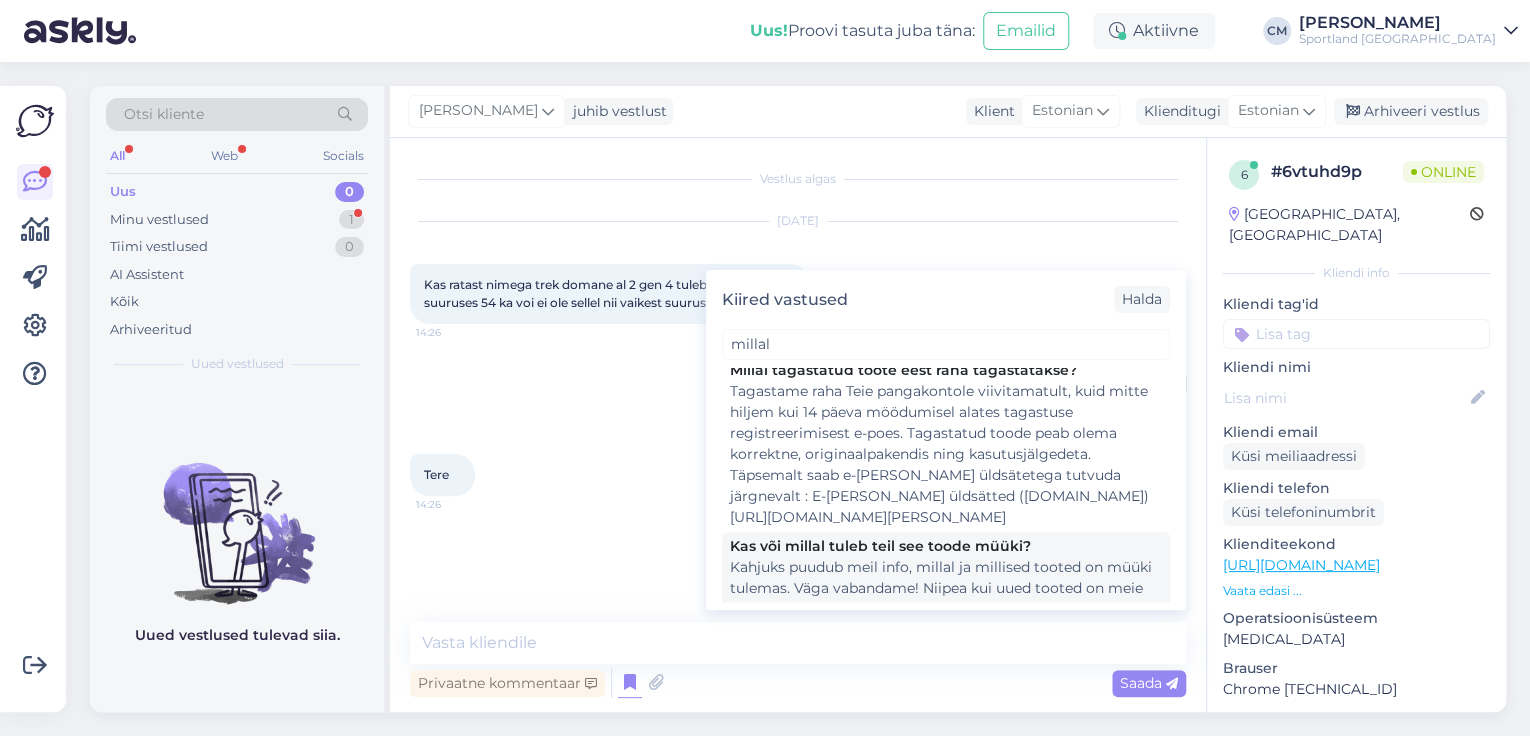 click on "Kahjuks puudub meil info, millal ja millised tooted on müüki tulemas. Väga vabandame!
Niipea kui uued tooted on meie lattu jõudnud, on need leitavad meie kodulehelt [URL][DOMAIN_NAME]" at bounding box center [946, 599] 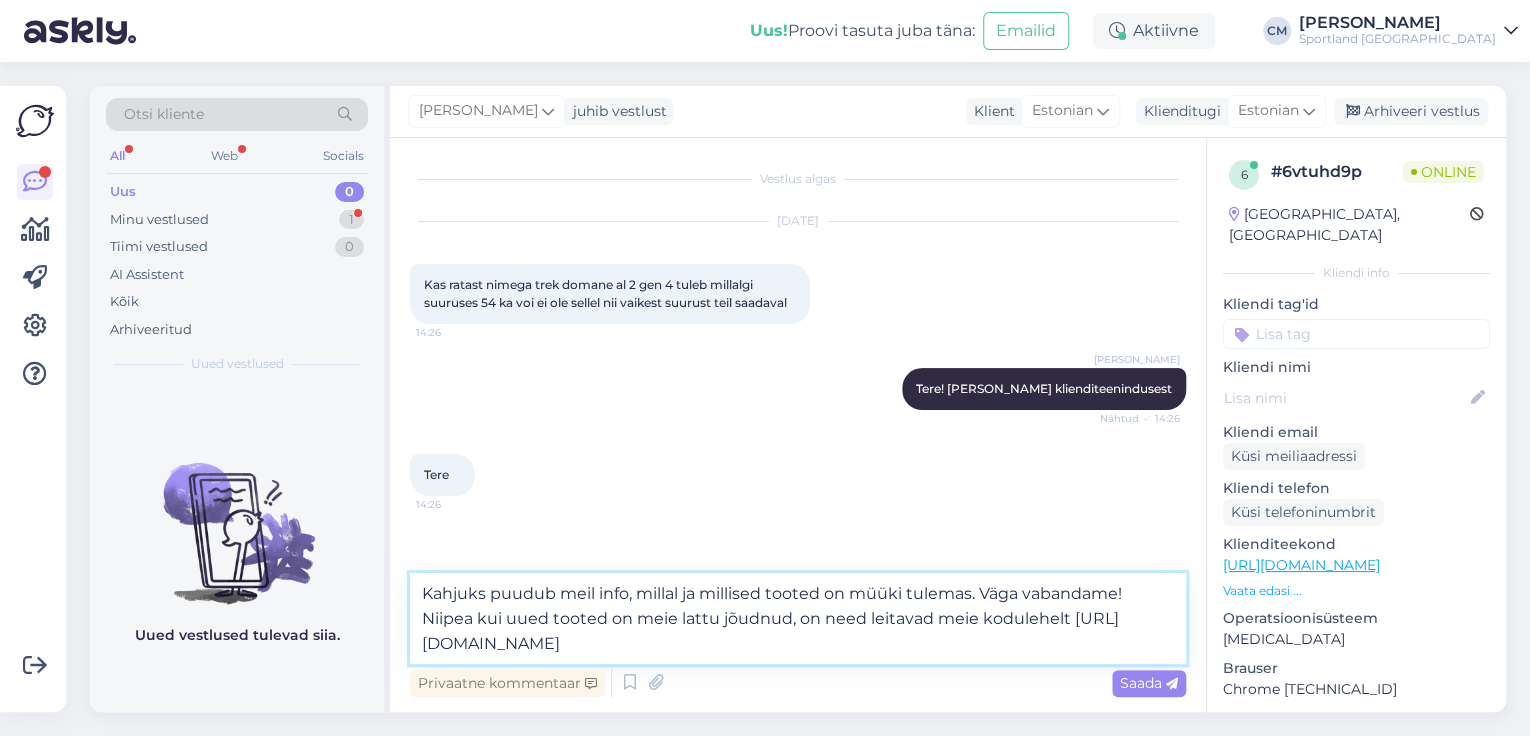 click on "Kahjuks puudub meil info, millal ja millised tooted on müüki tulemas. Väga vabandame!
Niipea kui uued tooted on meie lattu jõudnud, on need leitavad meie kodulehelt [URL][DOMAIN_NAME]" at bounding box center [798, 618] 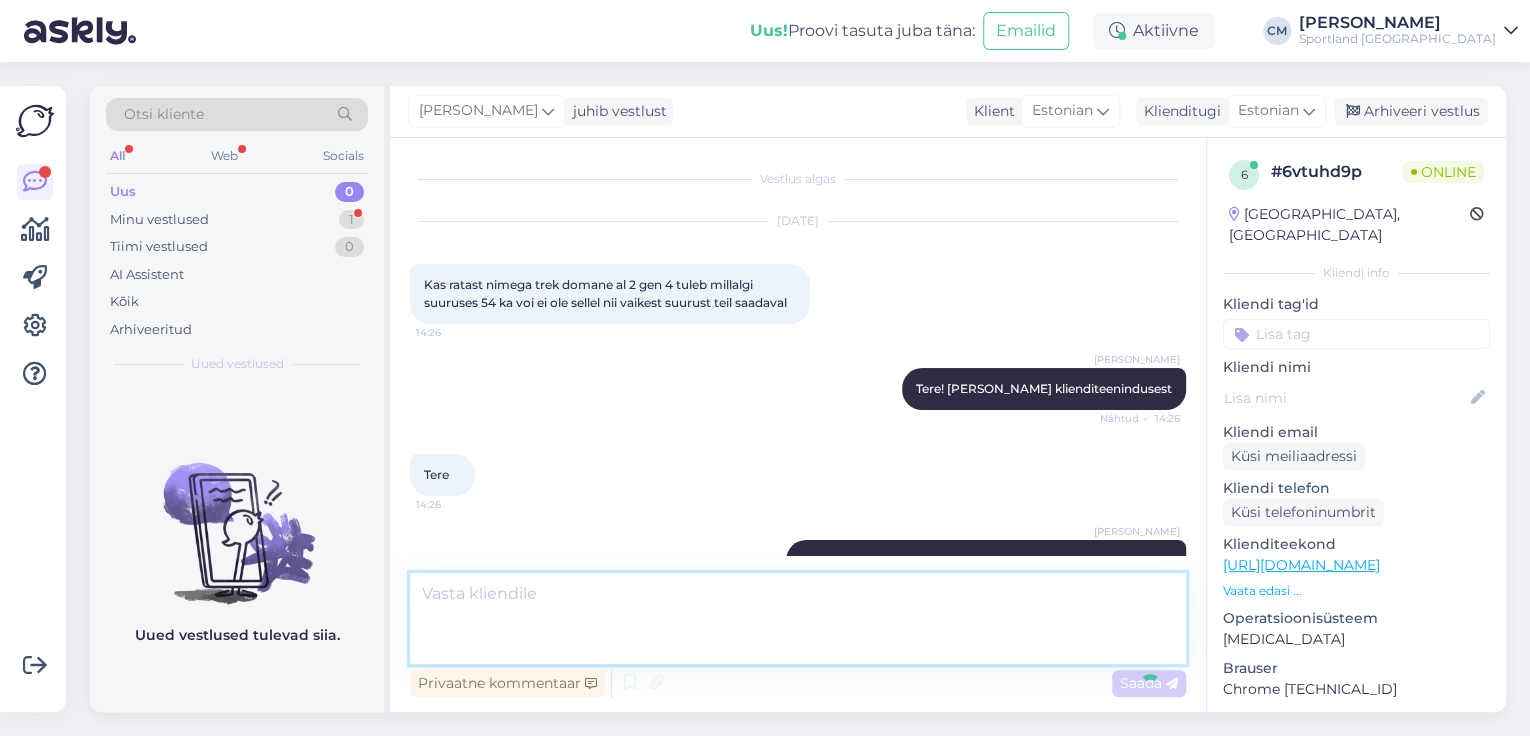 scroll, scrollTop: 53, scrollLeft: 0, axis: vertical 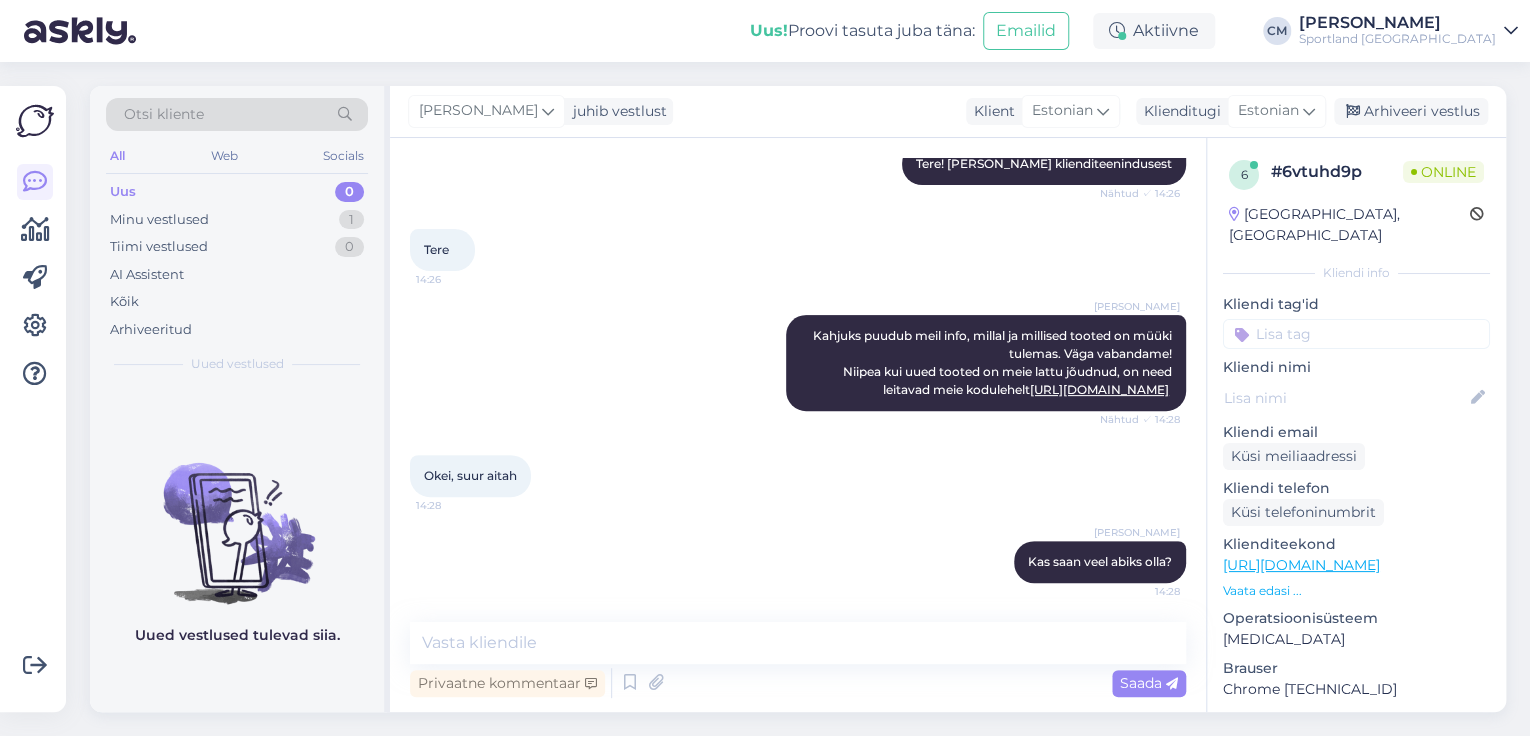 click on "Otsi kliente" at bounding box center (237, 114) 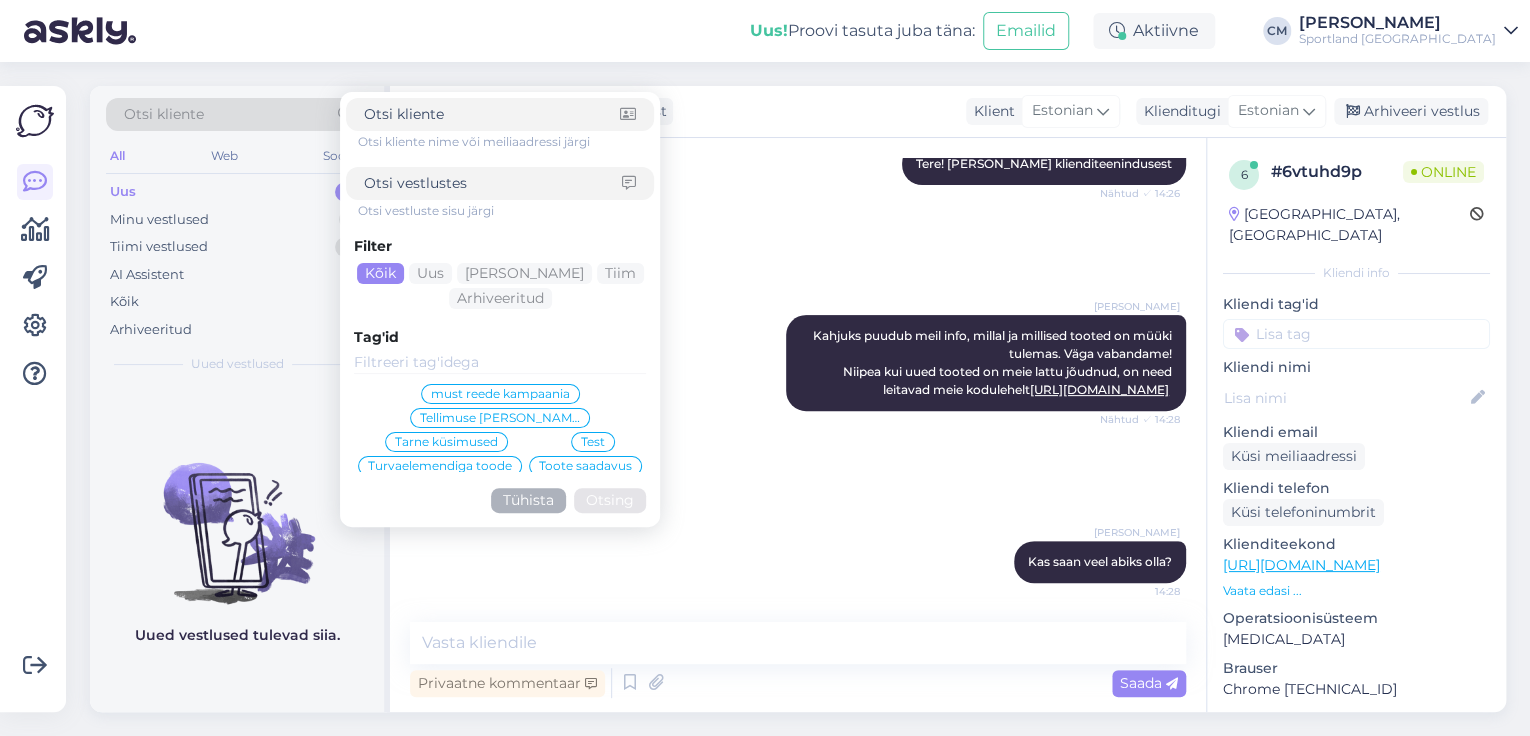 click at bounding box center [493, 183] 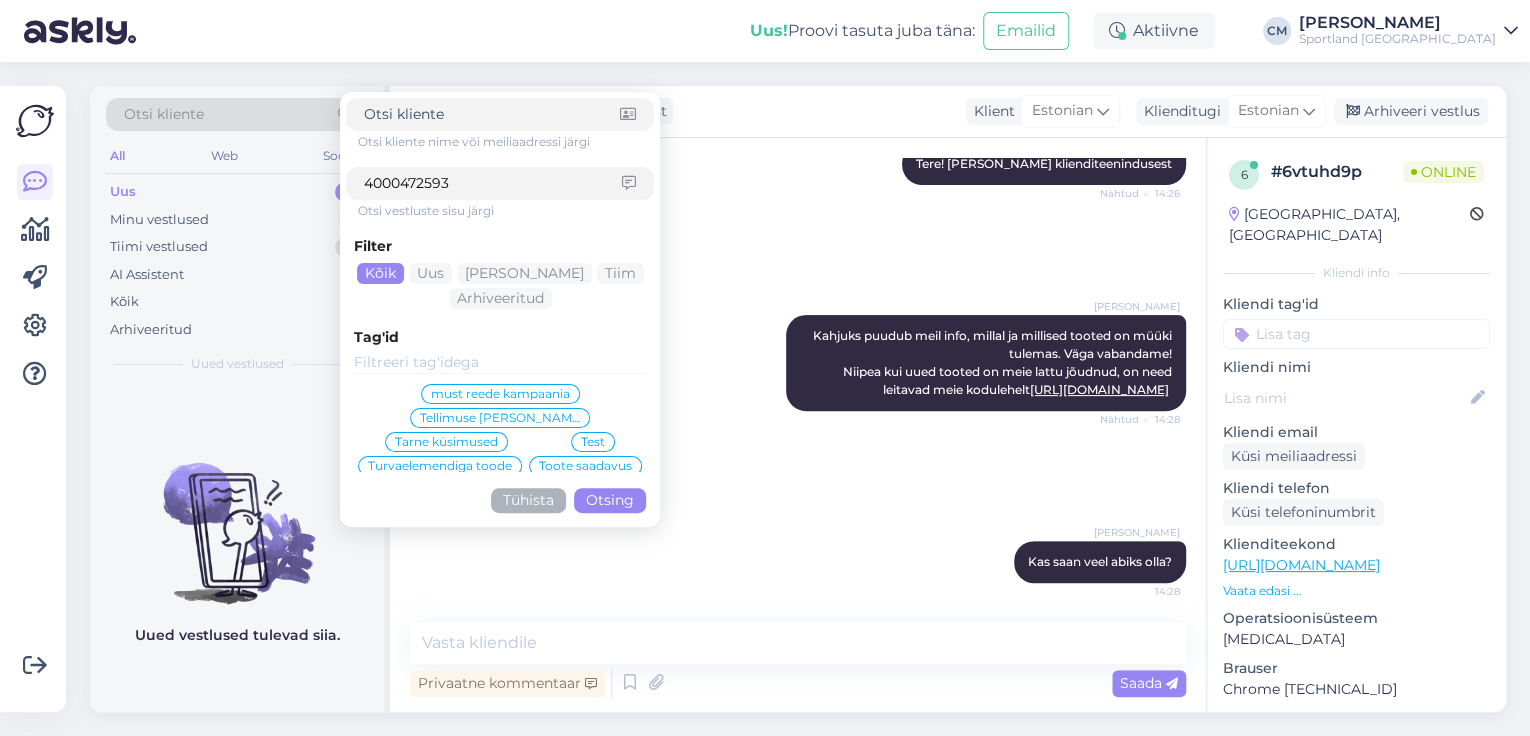 click on "Otsing" at bounding box center (610, 500) 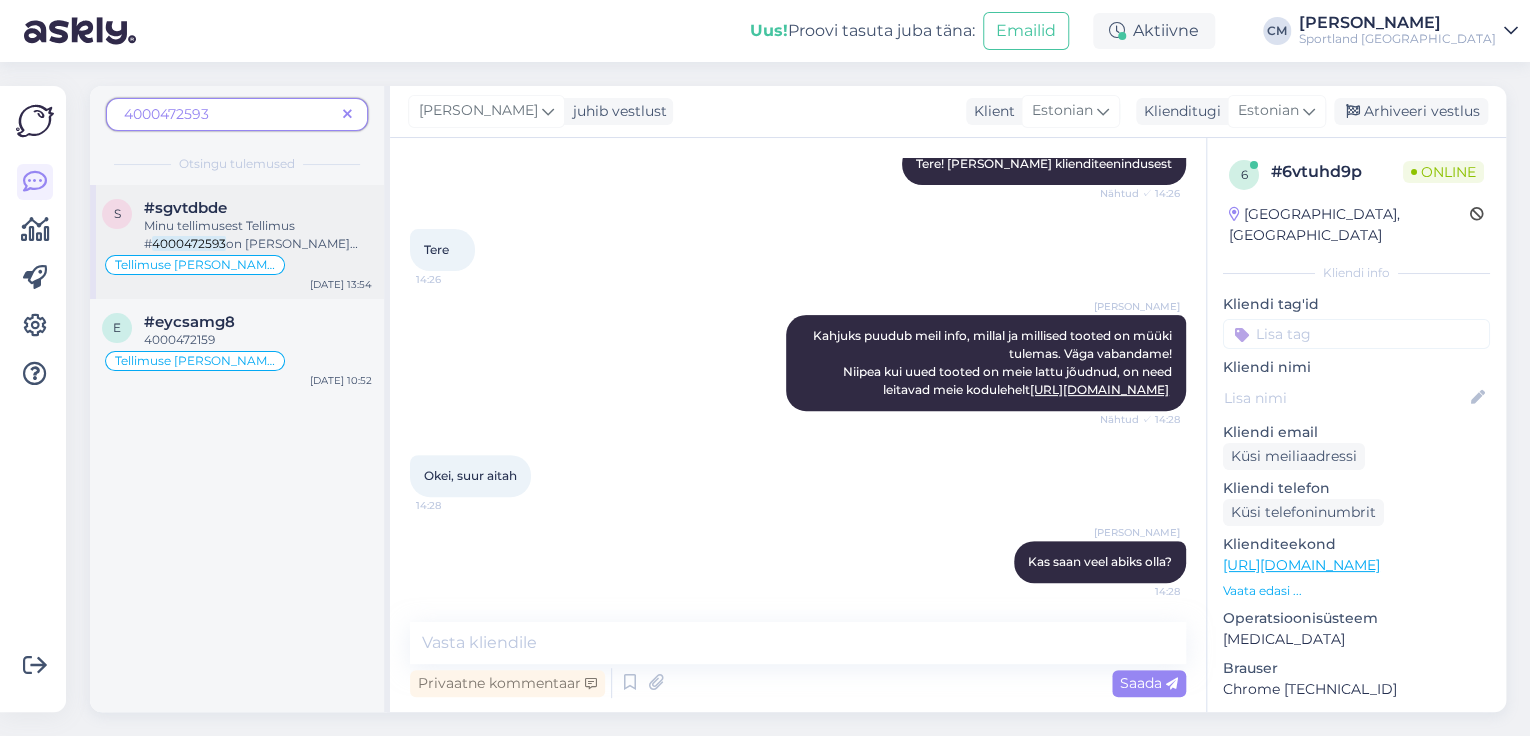 click on "Minu tellimusest Tellimus # 4000472593  on [PERSON_NAME] jõunud ainult 1 paar jalanõusid, millal jõuab teine paar?" at bounding box center [258, 235] 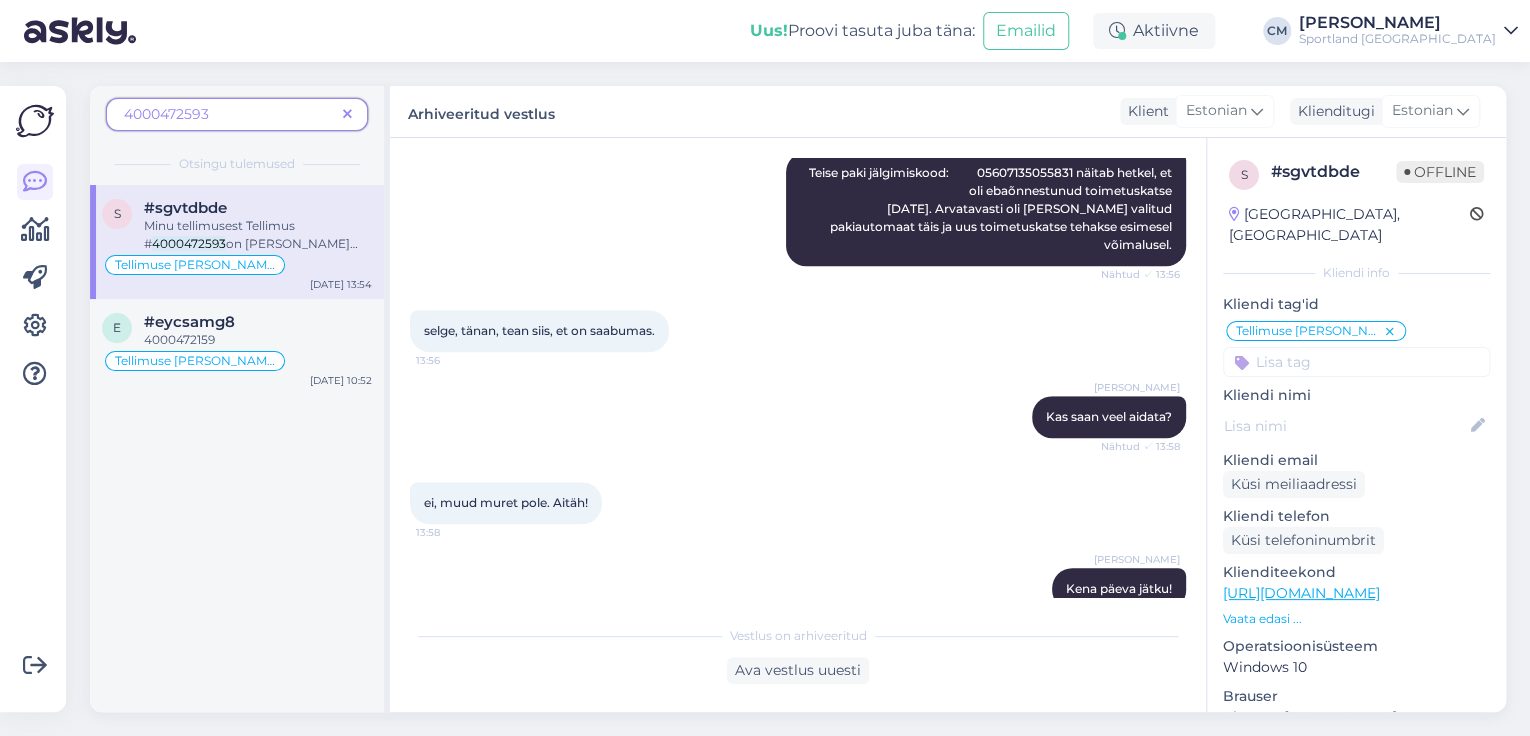 scroll, scrollTop: 594, scrollLeft: 0, axis: vertical 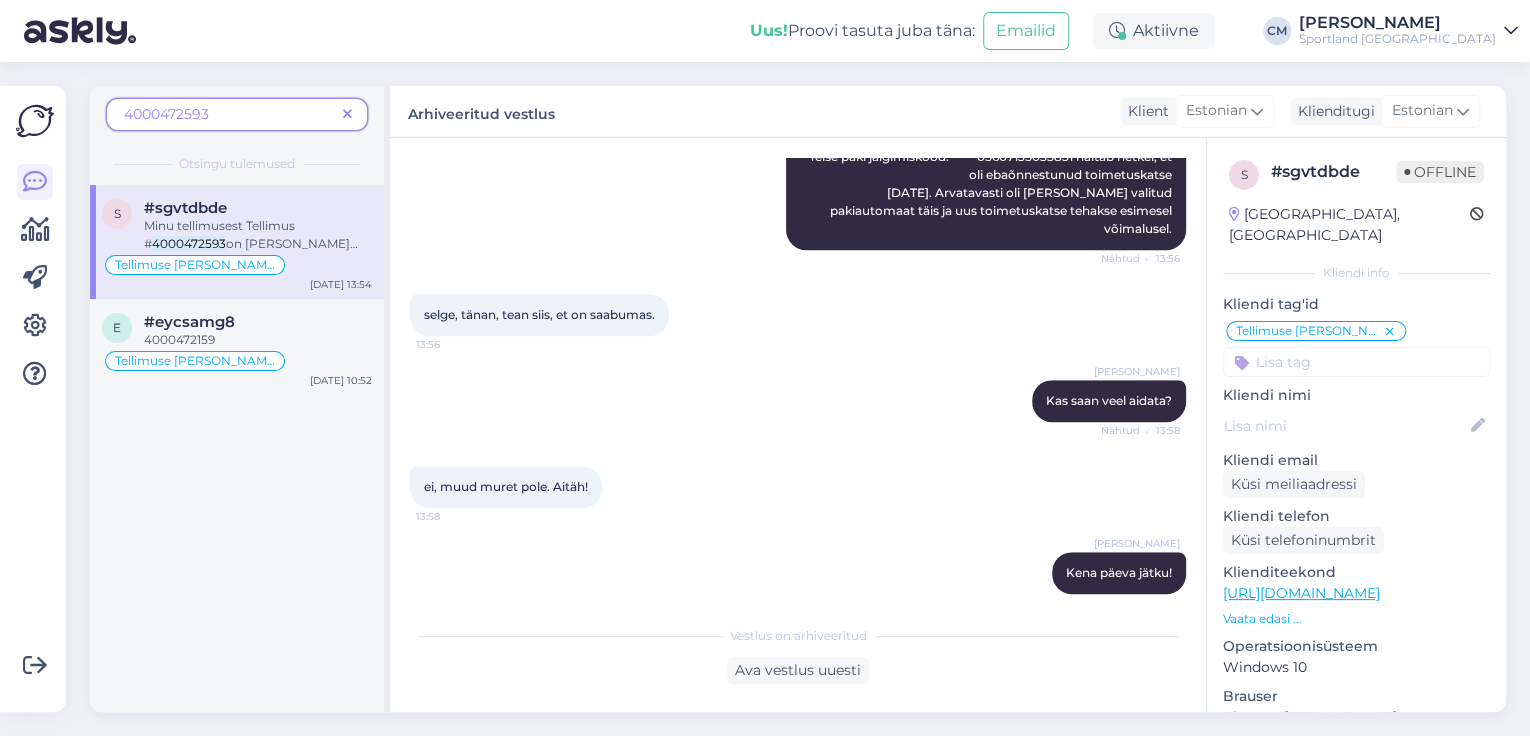 click at bounding box center (347, 115) 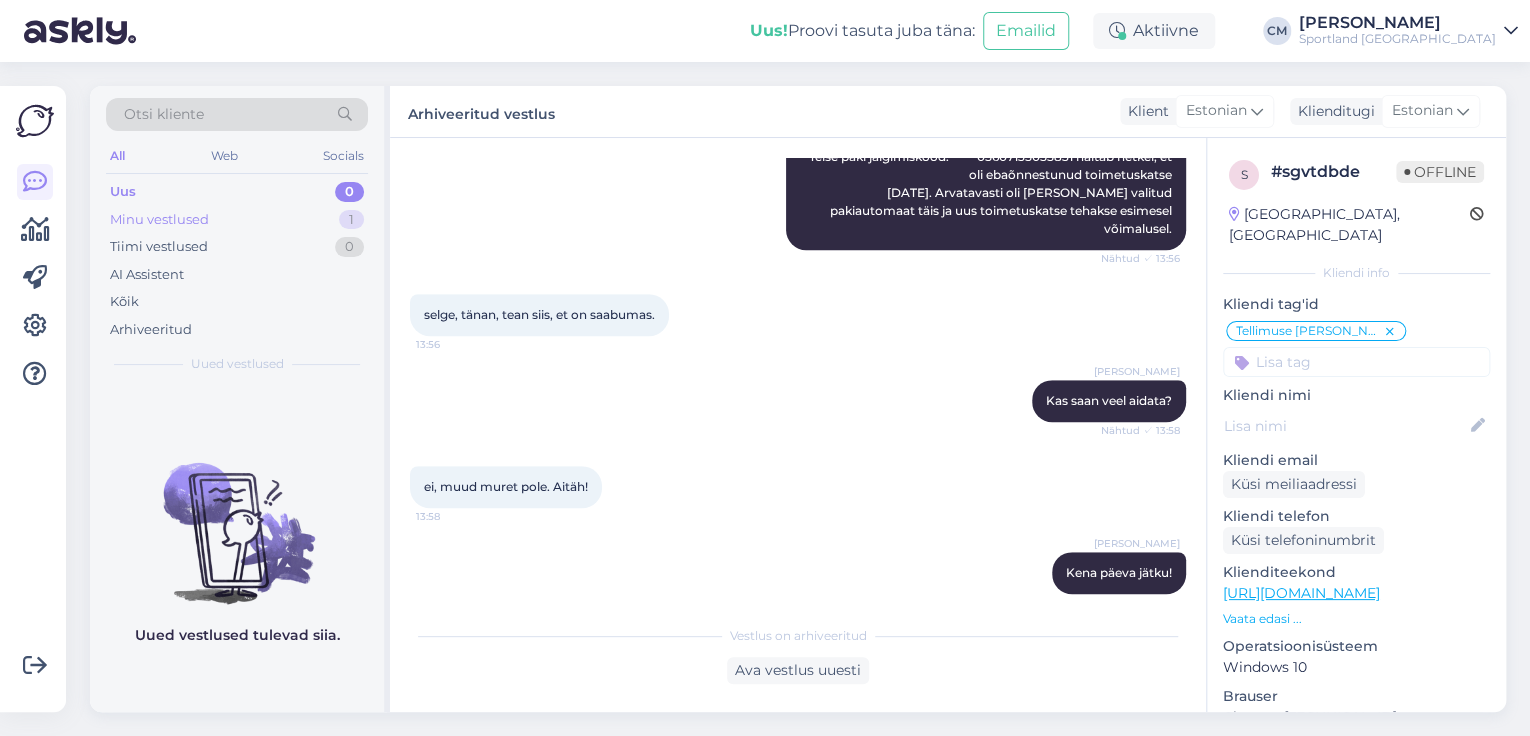 click on "Minu vestlused 1" at bounding box center (237, 220) 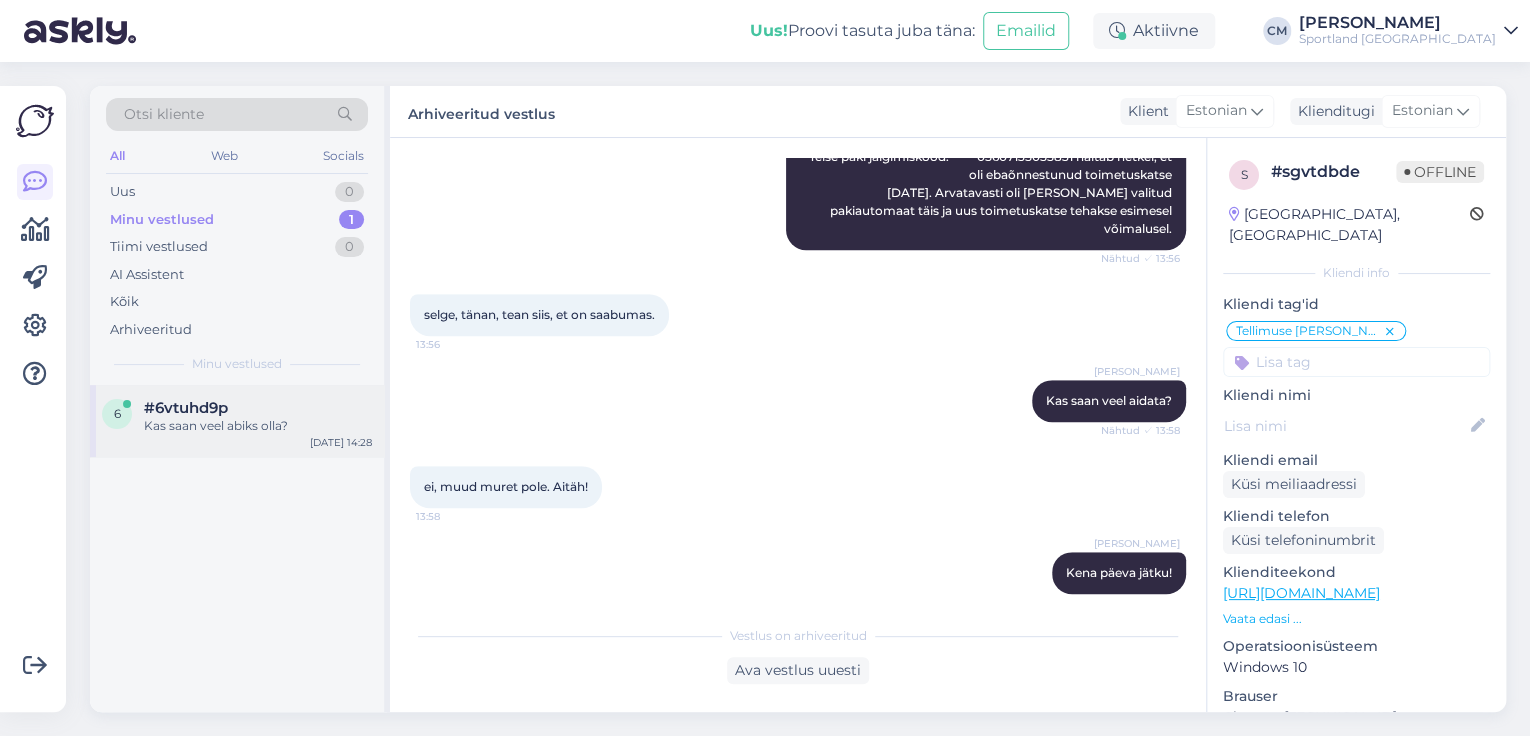 click on "6 #6vtuhd9p Kas saan veel abiks olla? [DATE] 14:28" at bounding box center (237, 421) 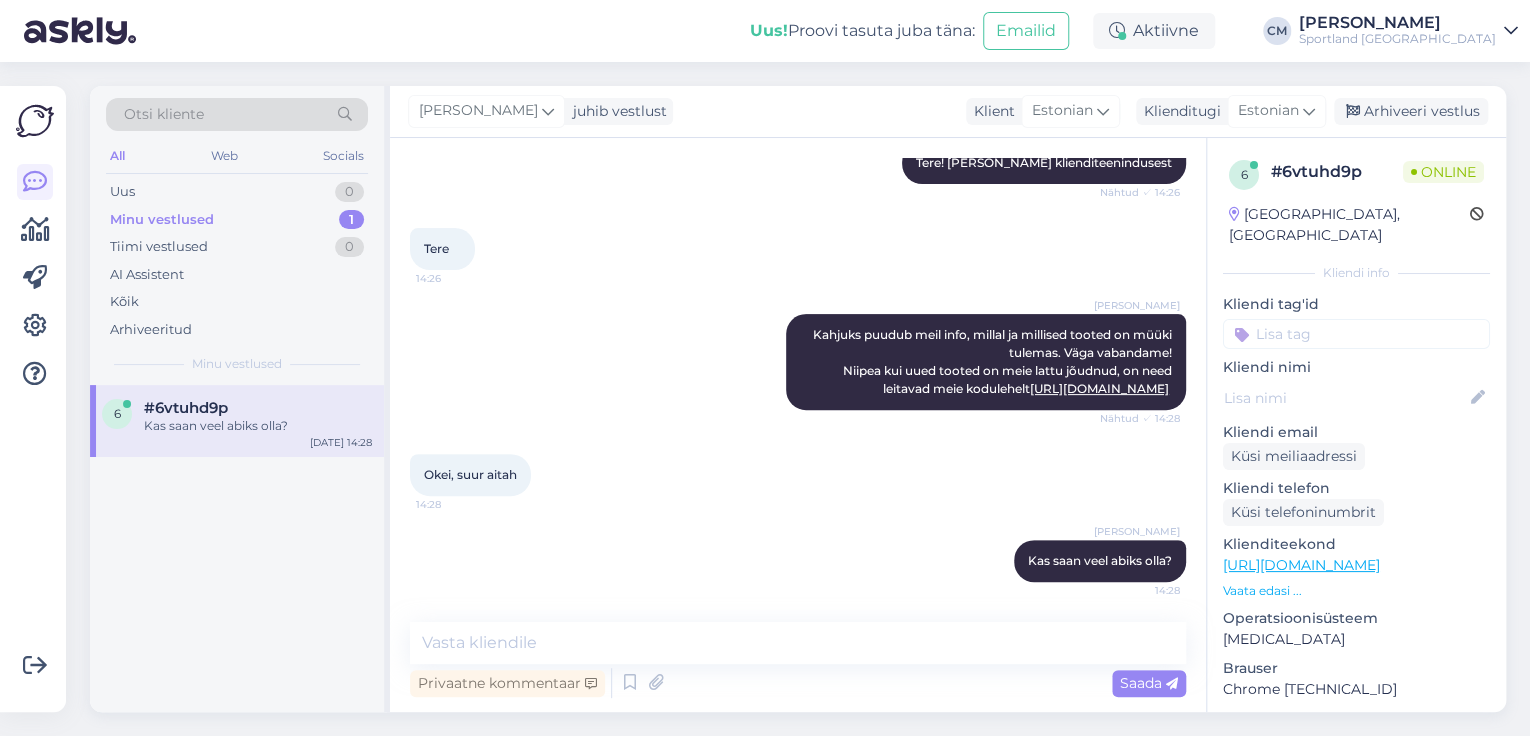 scroll, scrollTop: 225, scrollLeft: 0, axis: vertical 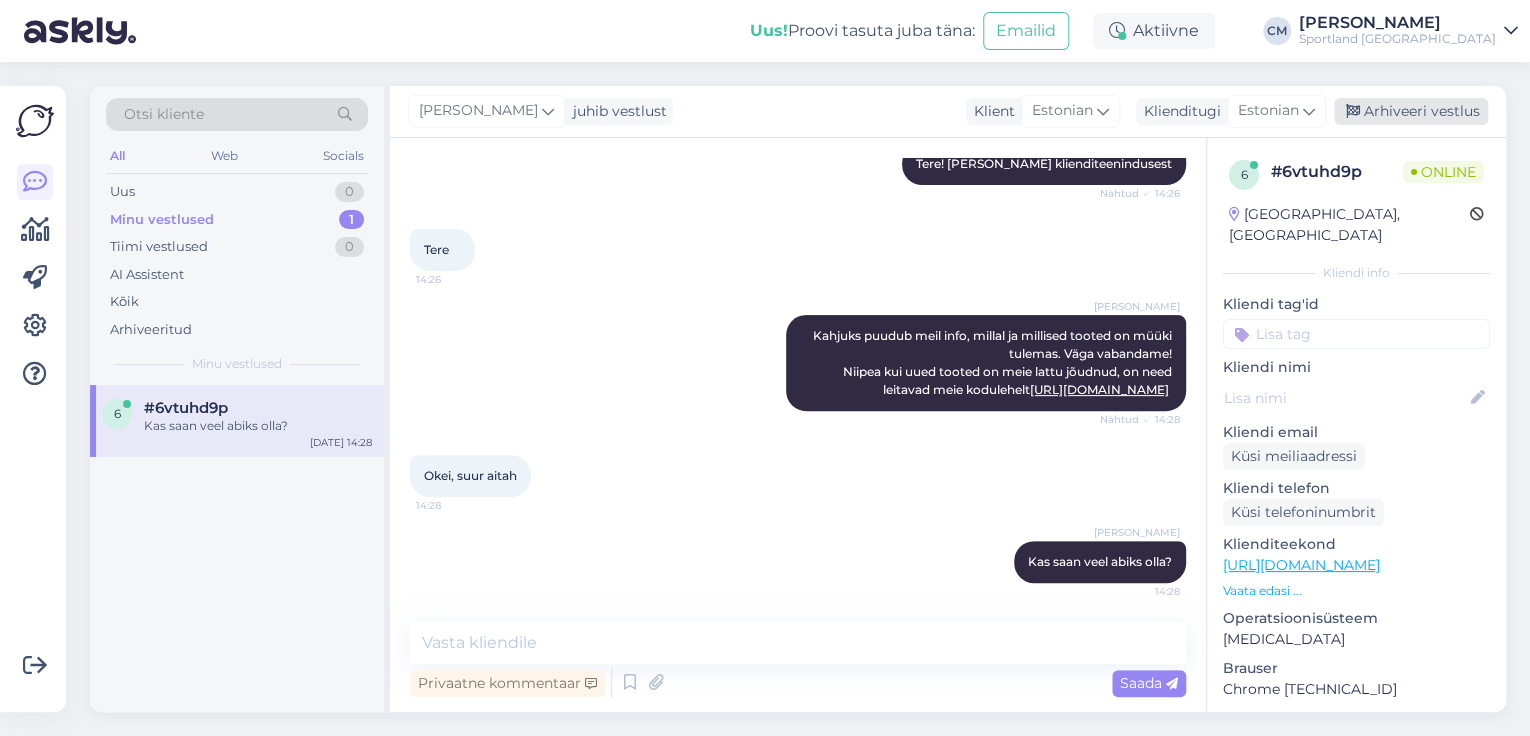 click on "Arhiveeri vestlus" at bounding box center [1411, 111] 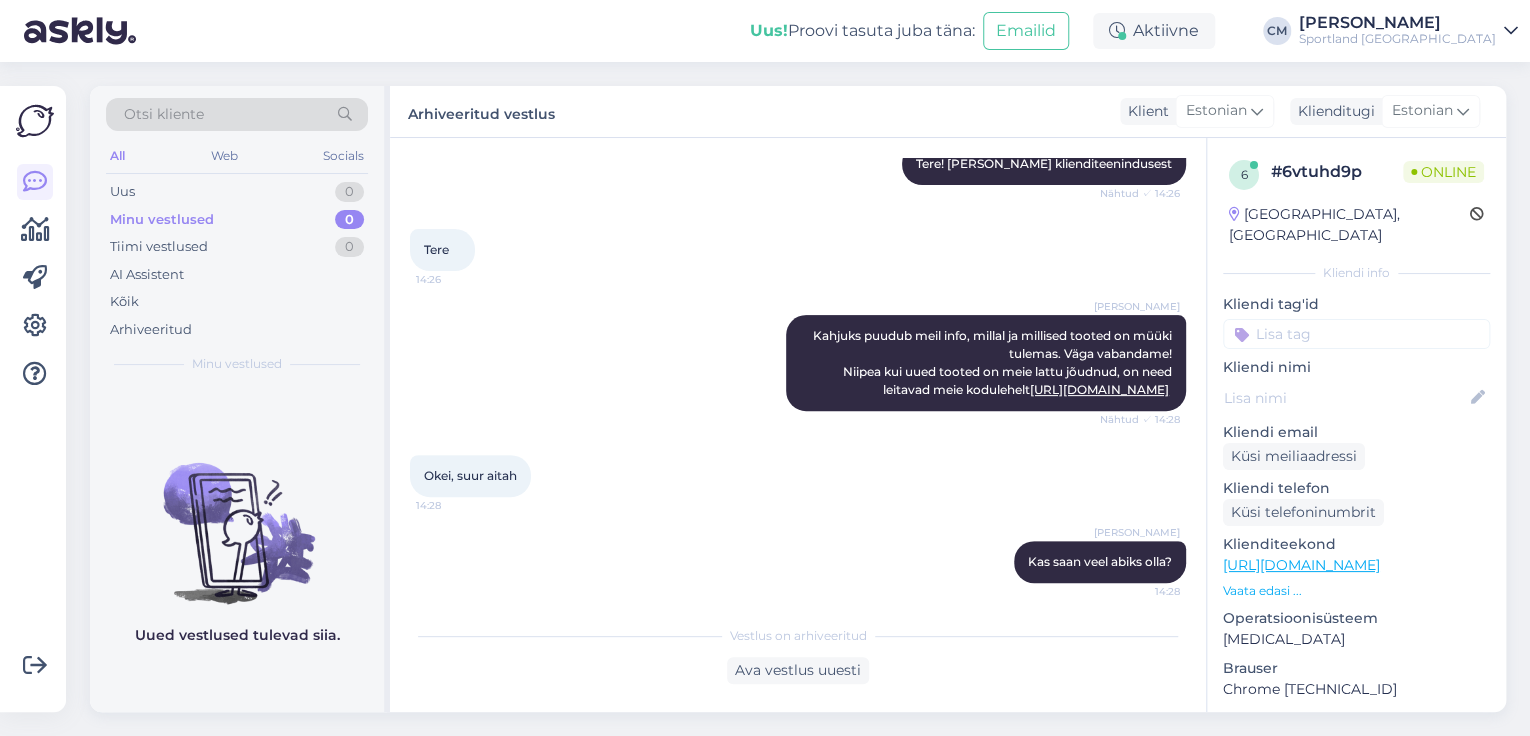 click at bounding box center (1356, 334) 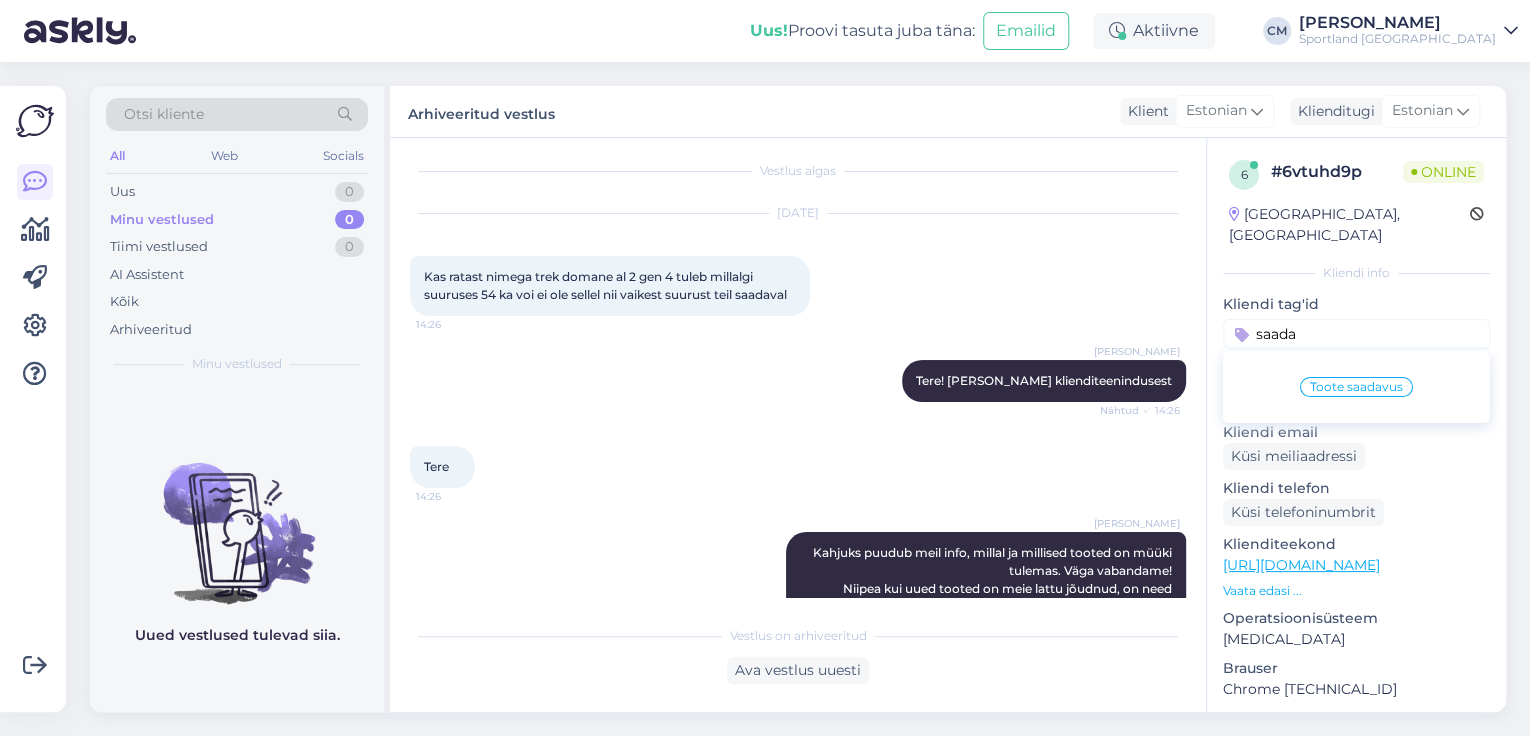scroll, scrollTop: 0, scrollLeft: 0, axis: both 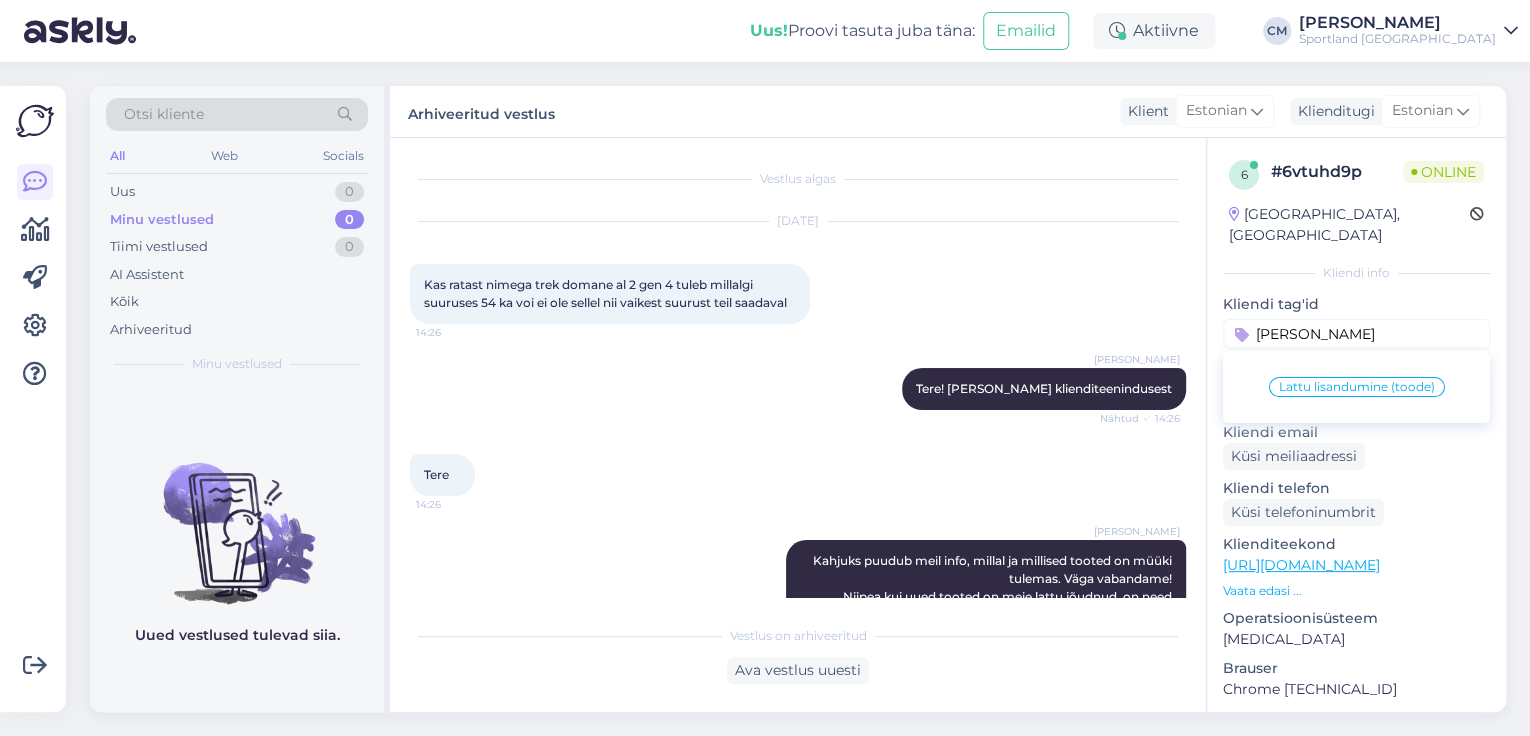 click on "Lattu lisandumine (toode)" at bounding box center (1357, 387) 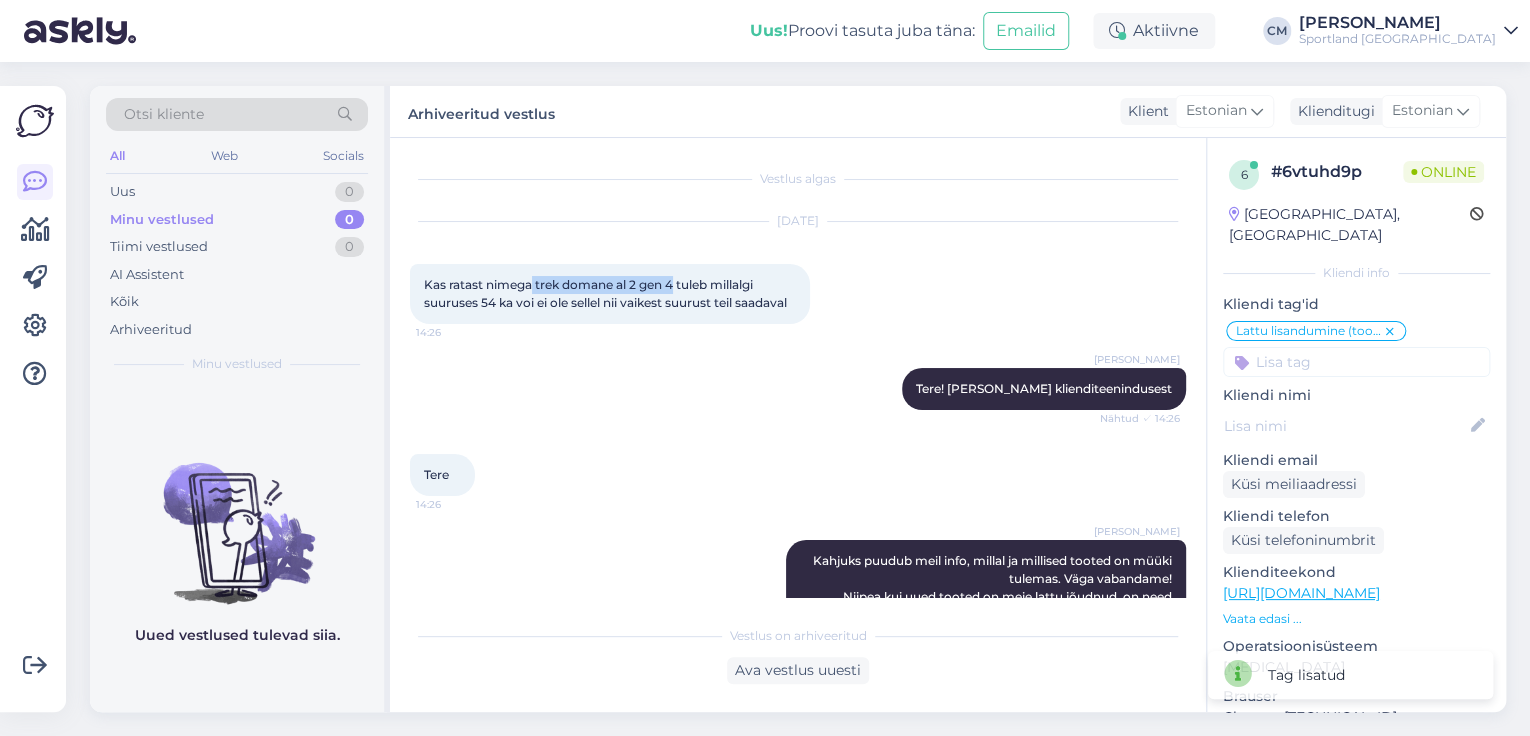 drag, startPoint x: 532, startPoint y: 283, endPoint x: 676, endPoint y: 284, distance: 144.00348 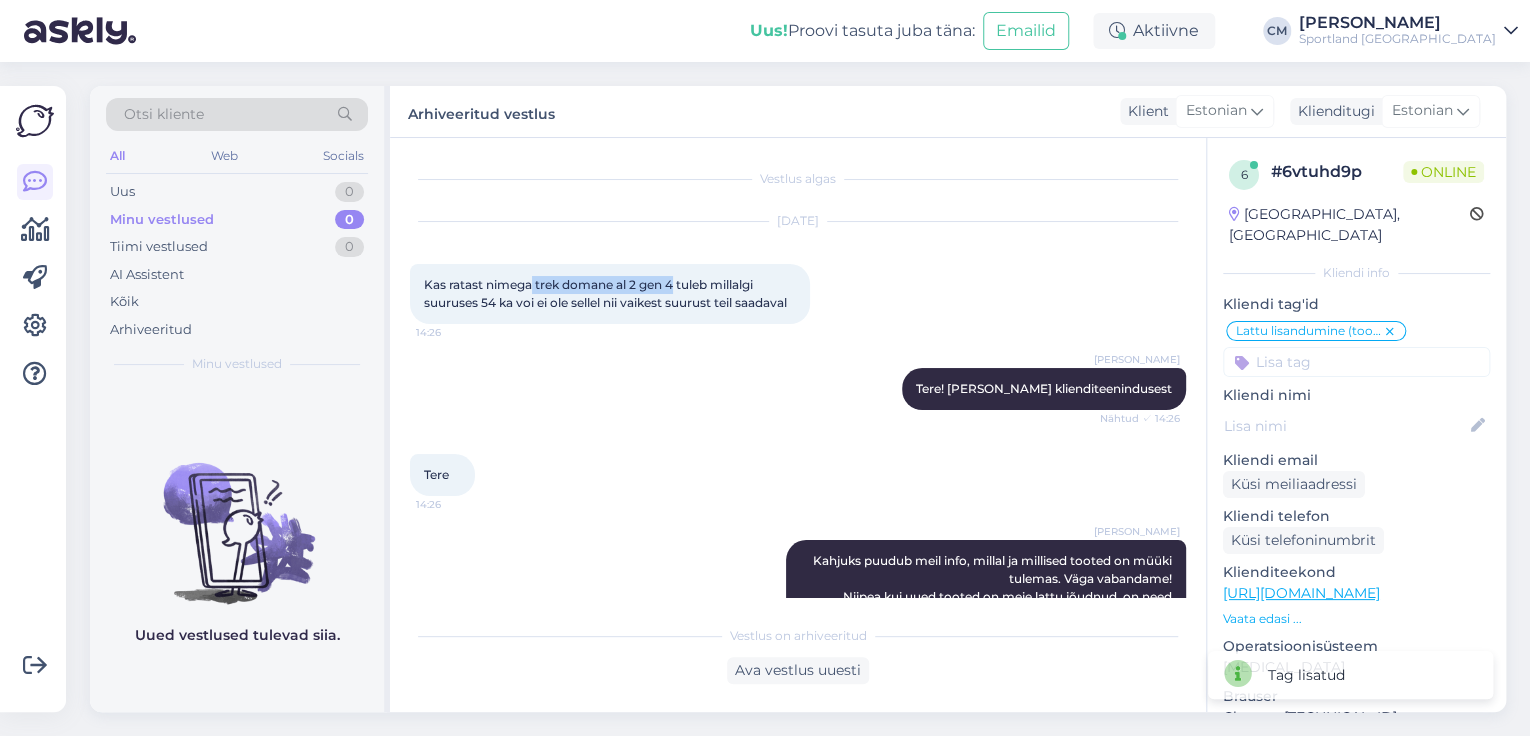 click on "Kas ratast nimega trek domane al 2 gen 4 tuleb millalgi suuruses 54 ka voi ei ole sellel nii vaikest suurust teil saadaval" at bounding box center (605, 293) 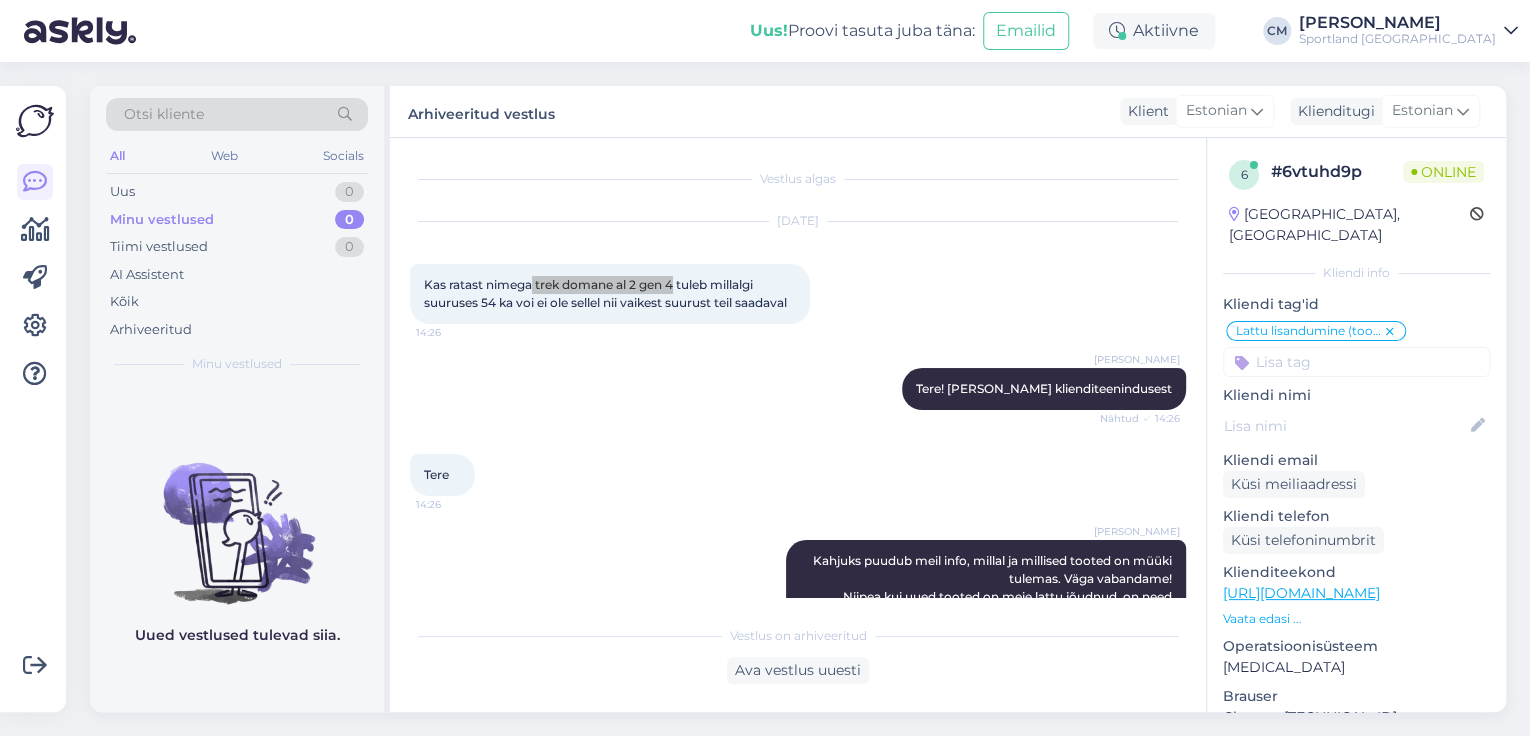 scroll, scrollTop: 232, scrollLeft: 0, axis: vertical 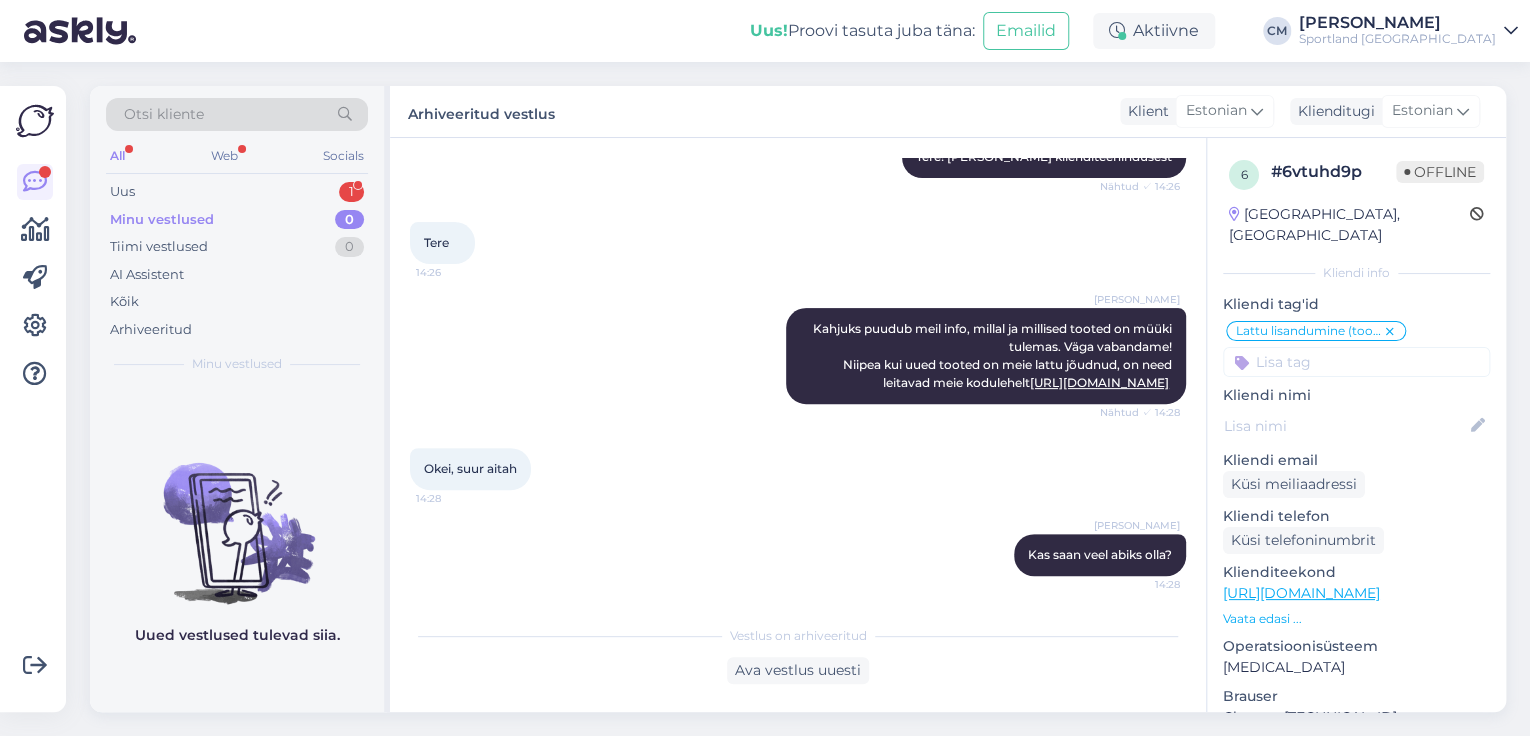 click on "All Web Socials" at bounding box center [237, 158] 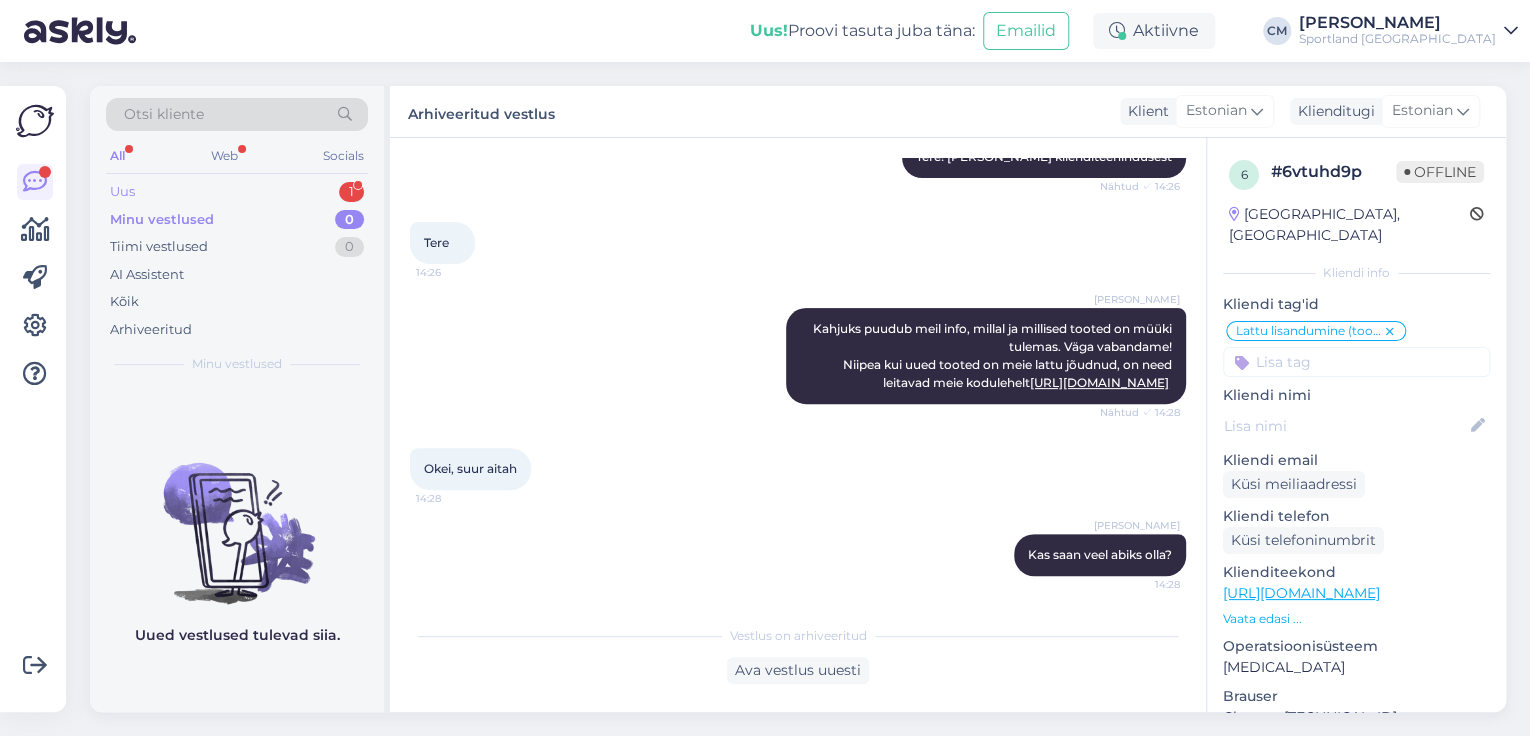 click on "Uus 1" at bounding box center (237, 192) 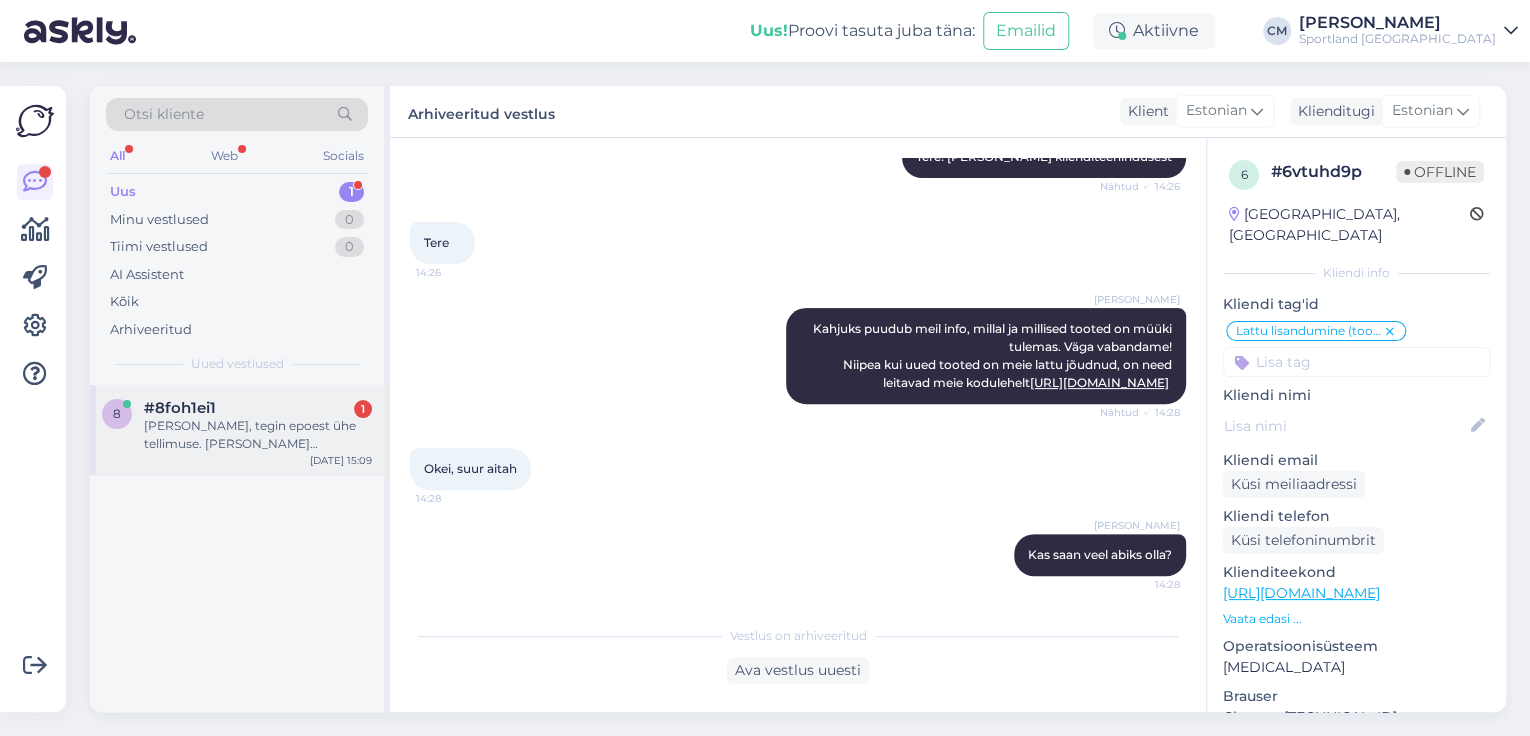 click on "[PERSON_NAME], tegin epoest ühe tellimuse. [PERSON_NAME] [PERSON_NAME] viies eraldi ppakis.Nüüd kui mittesobivusel tahan midagi tagastada pakiautomaadiga, siis iga  tagasi saadetud asja pealt võetakse 1.99€ maha????" at bounding box center (258, 435) 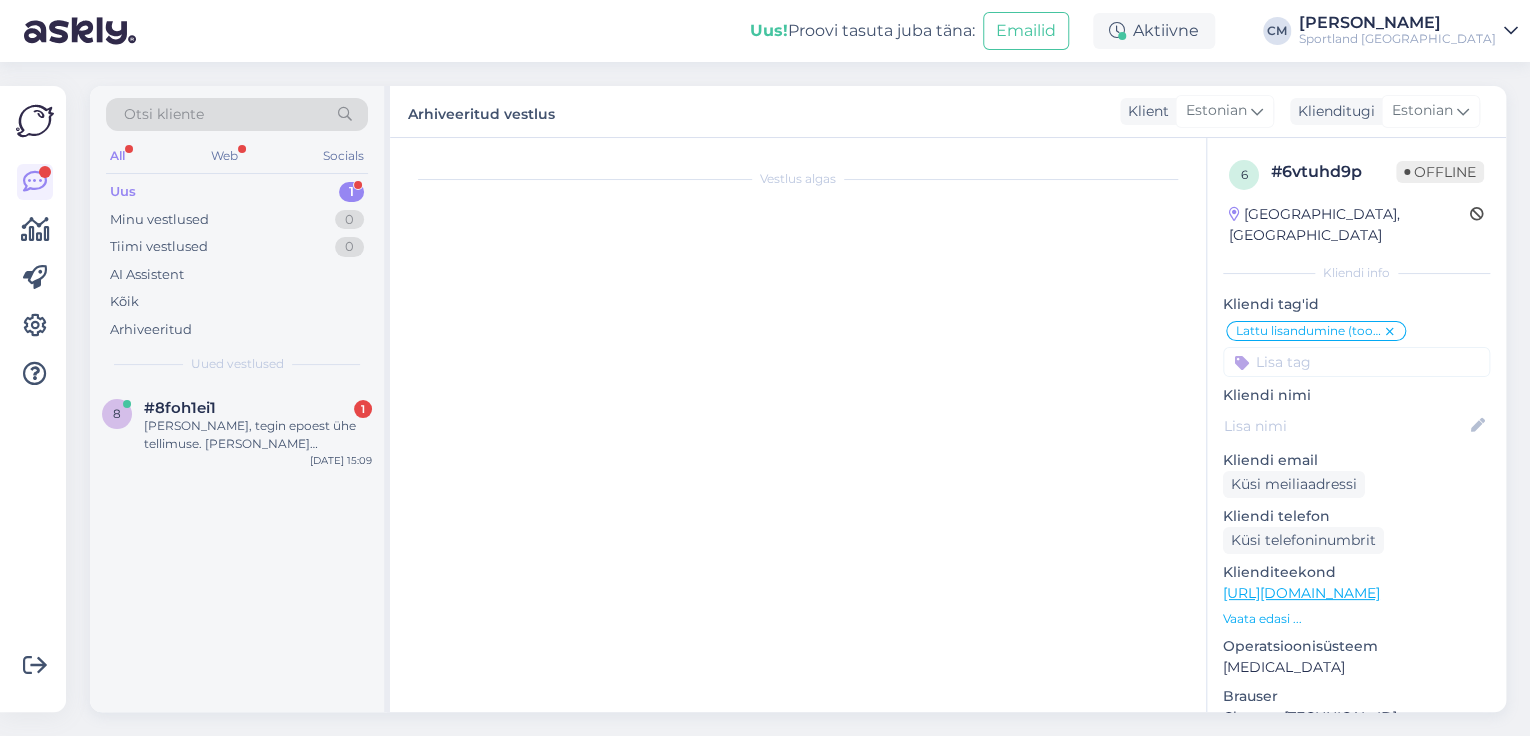 scroll, scrollTop: 0, scrollLeft: 0, axis: both 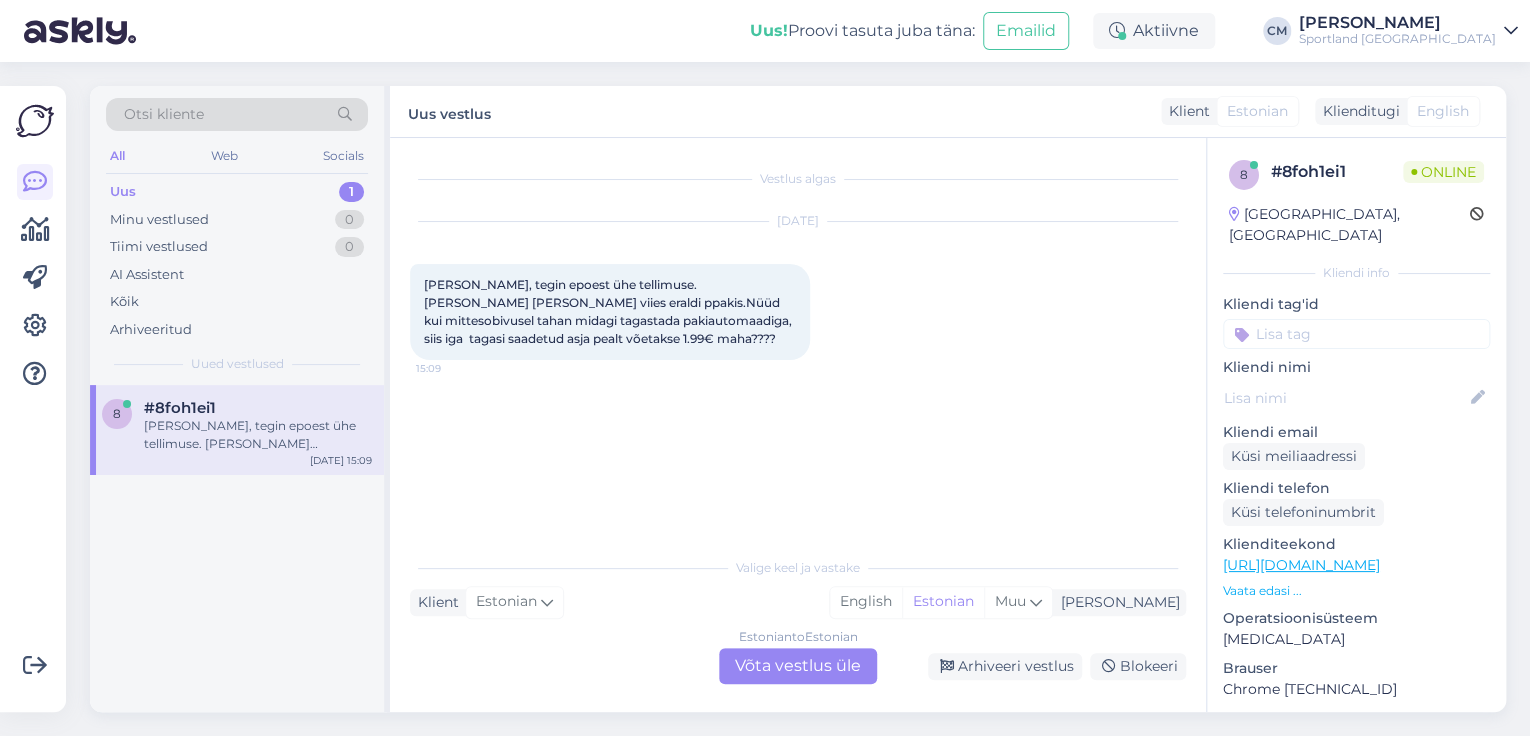 click on "Estonian  to  Estonian Võta vestlus üle" at bounding box center (798, 666) 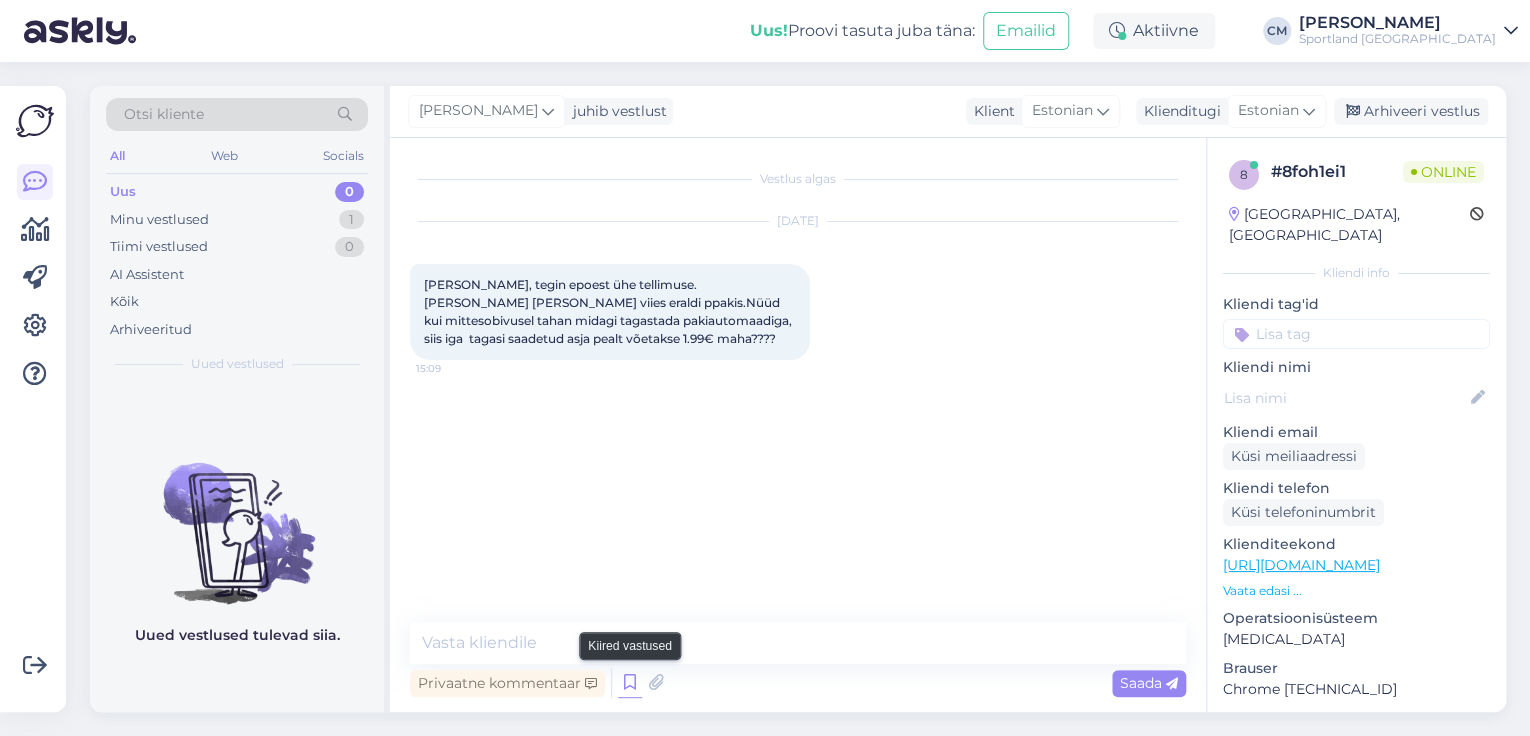 click at bounding box center (630, 683) 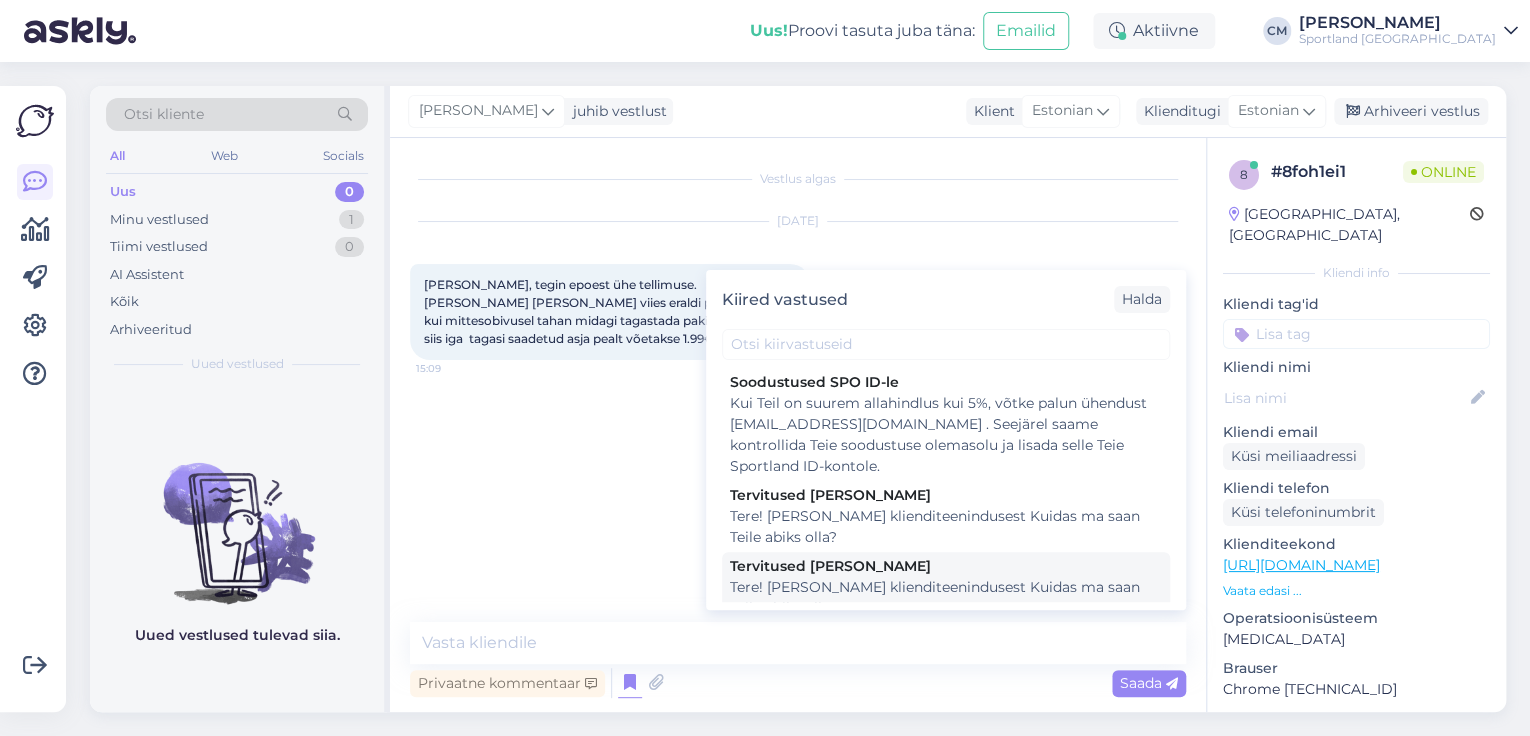 click on "Tere! [PERSON_NAME] klienditeenindusest
Kuidas ma saan Teile abiks olla?" at bounding box center [946, 598] 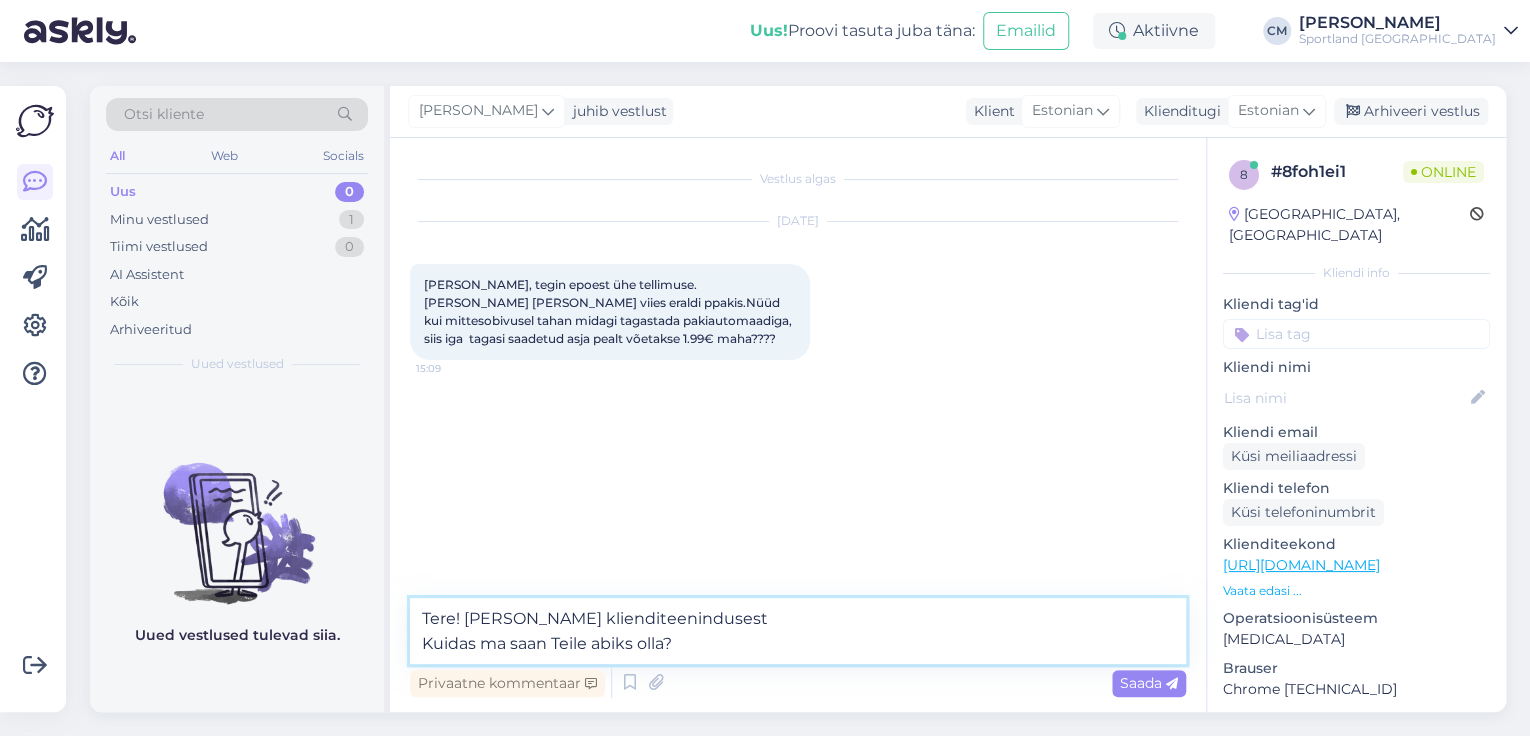 drag, startPoint x: 774, startPoint y: 662, endPoint x: 308, endPoint y: 602, distance: 469.84677 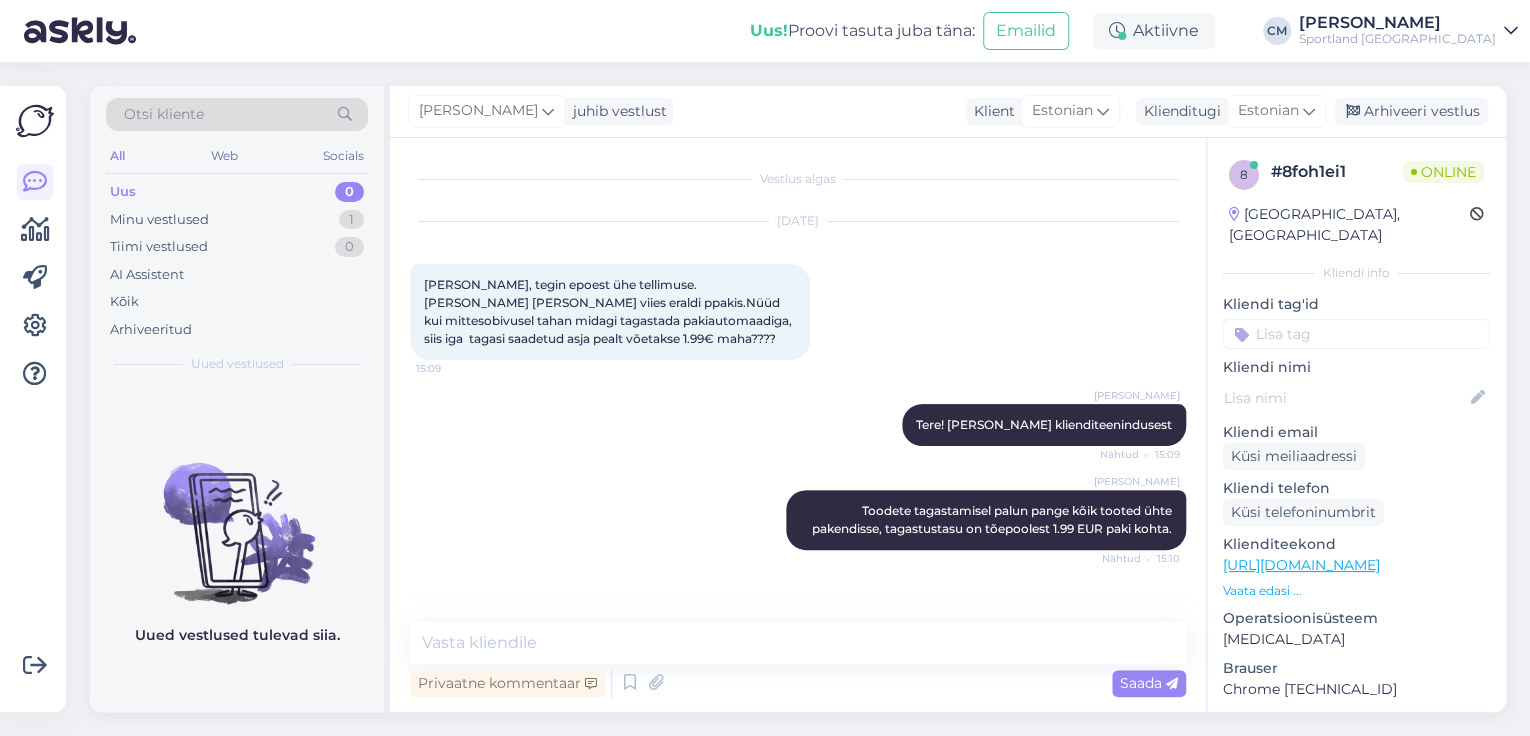 scroll, scrollTop: 72, scrollLeft: 0, axis: vertical 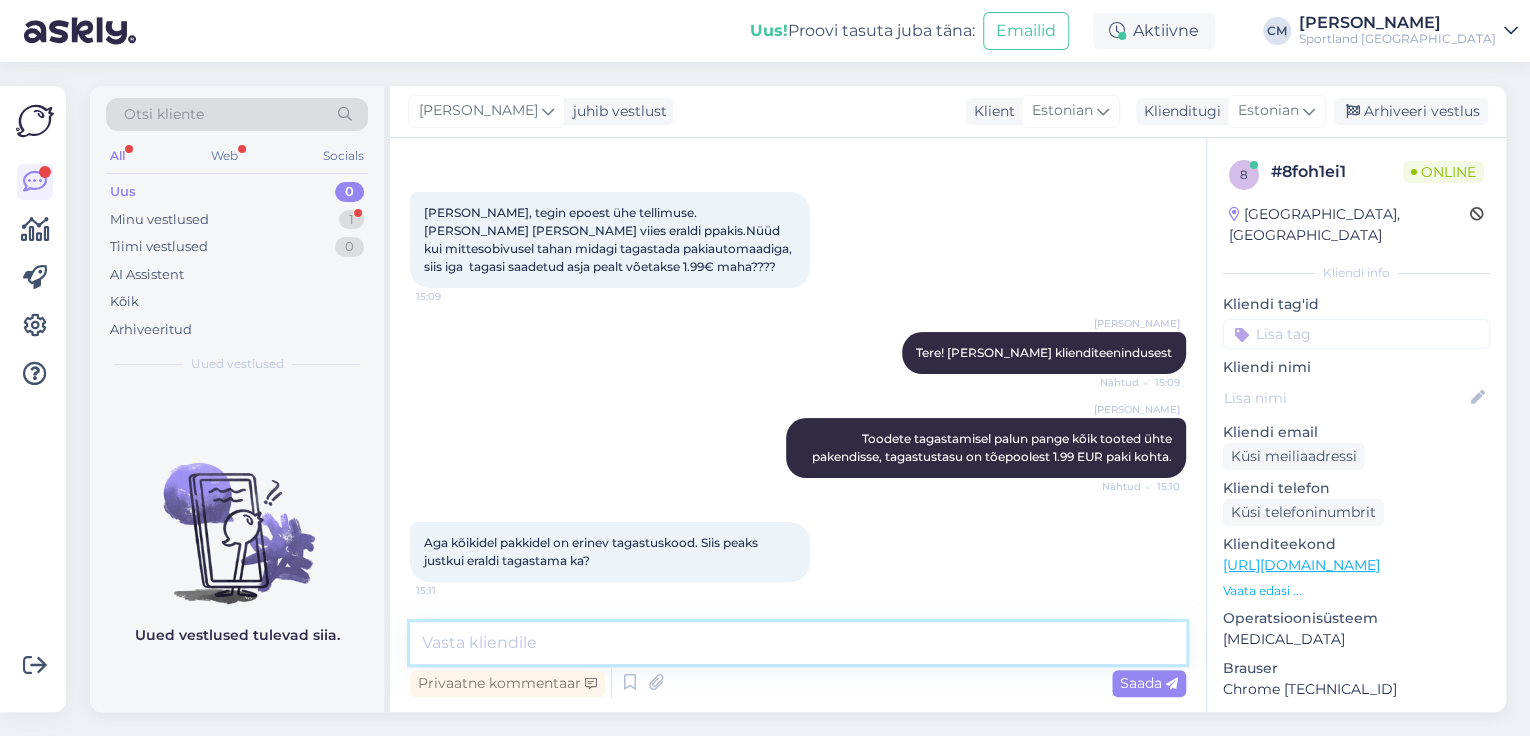 click at bounding box center (798, 643) 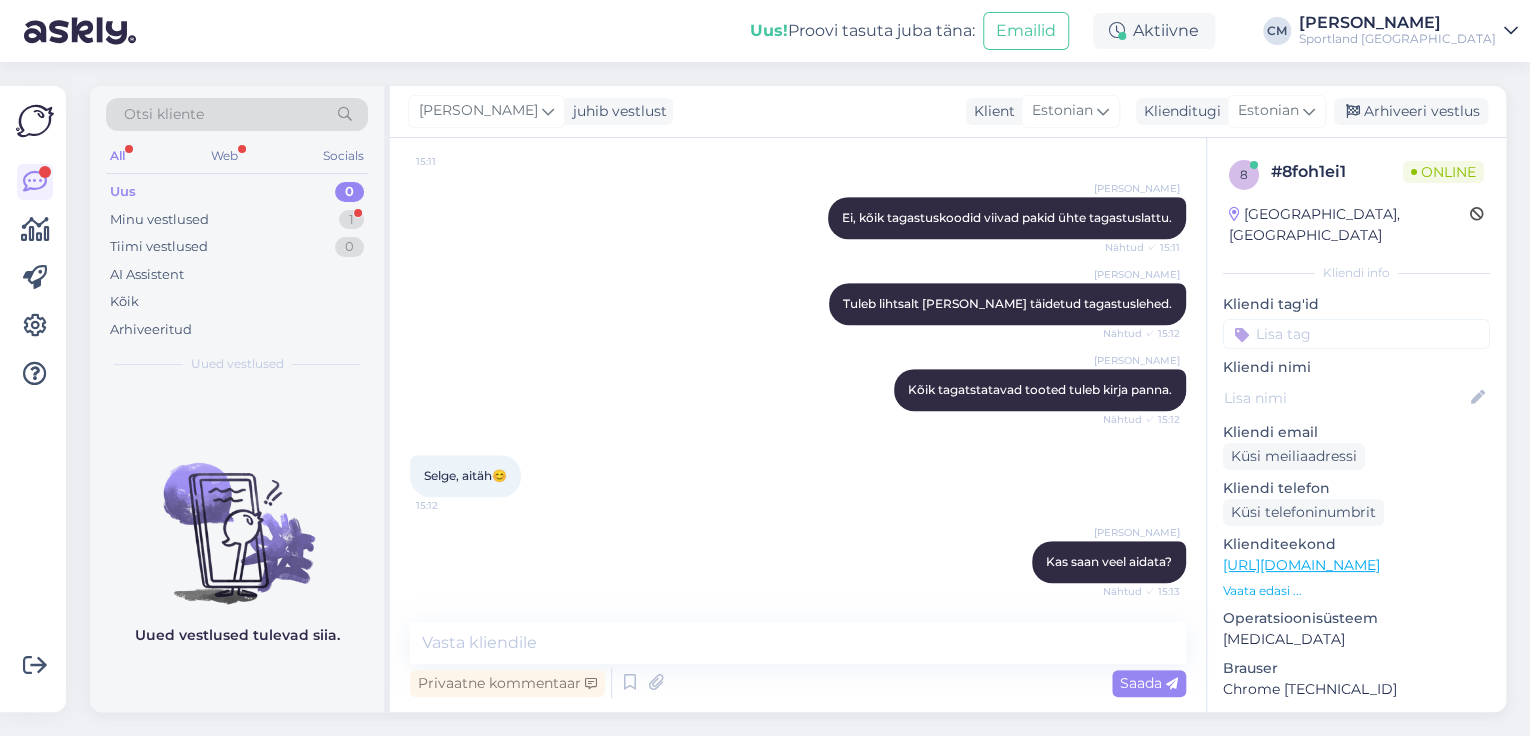 scroll, scrollTop: 588, scrollLeft: 0, axis: vertical 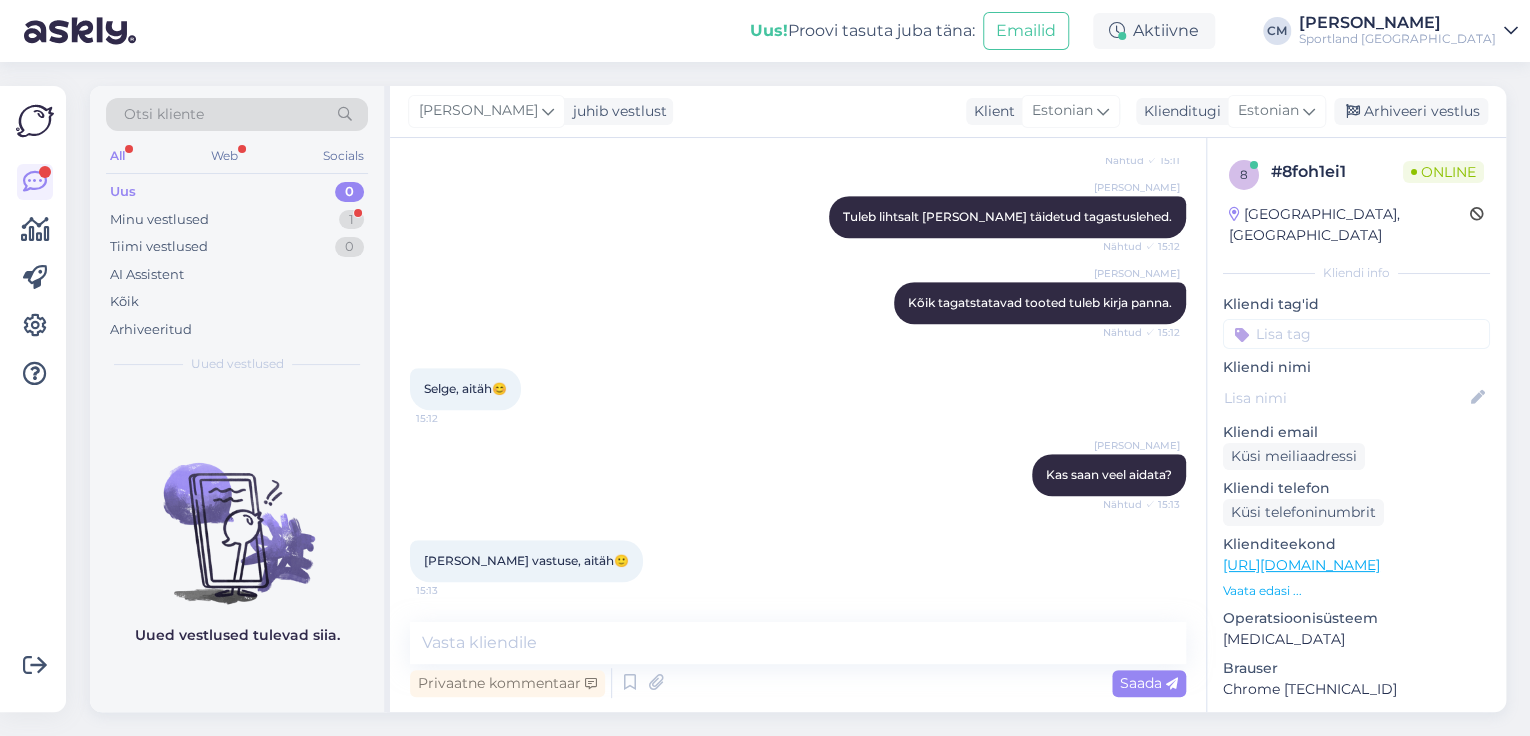 click on "[PERSON_NAME] Kas saan veel aidata? Nähtud ✓ 15:13" at bounding box center [798, 475] 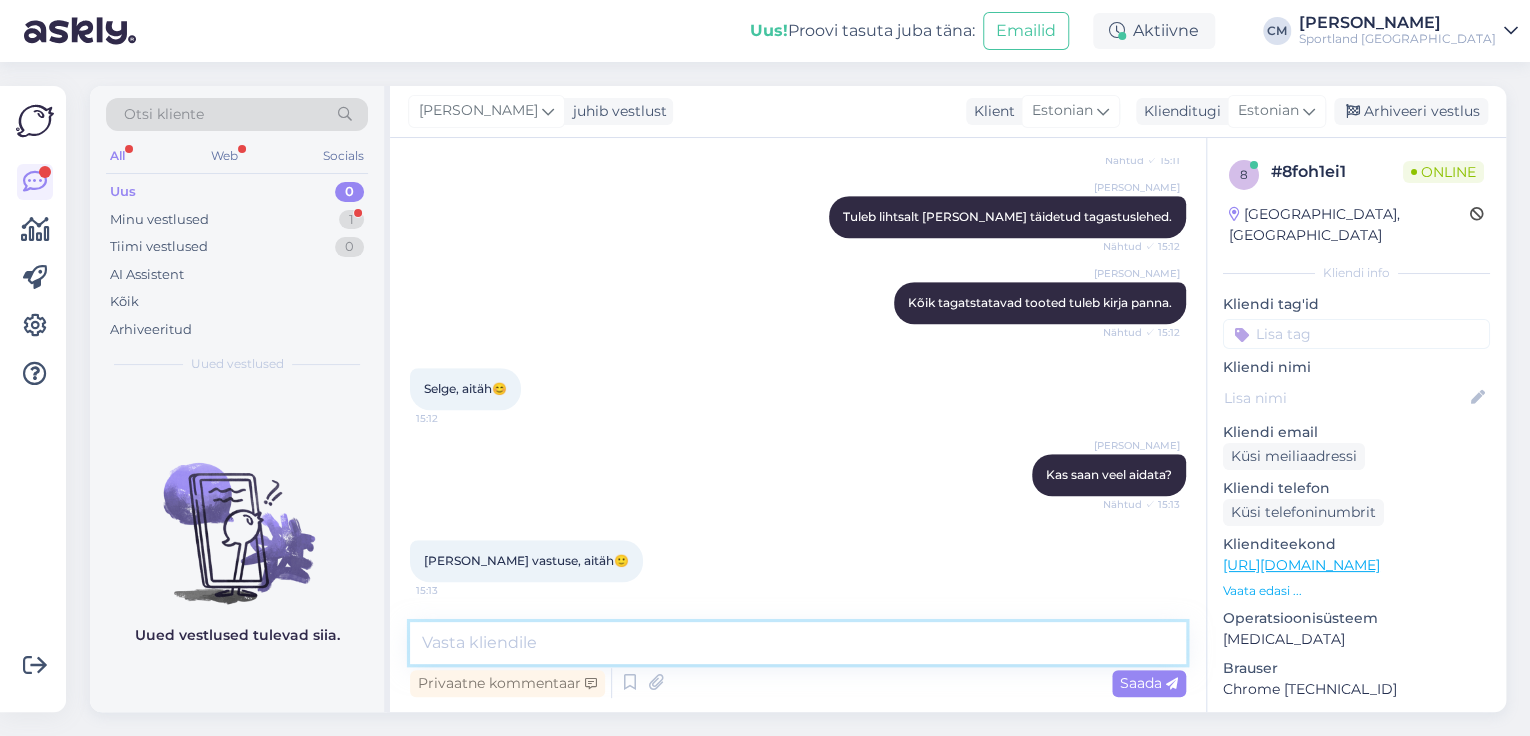 click at bounding box center (798, 643) 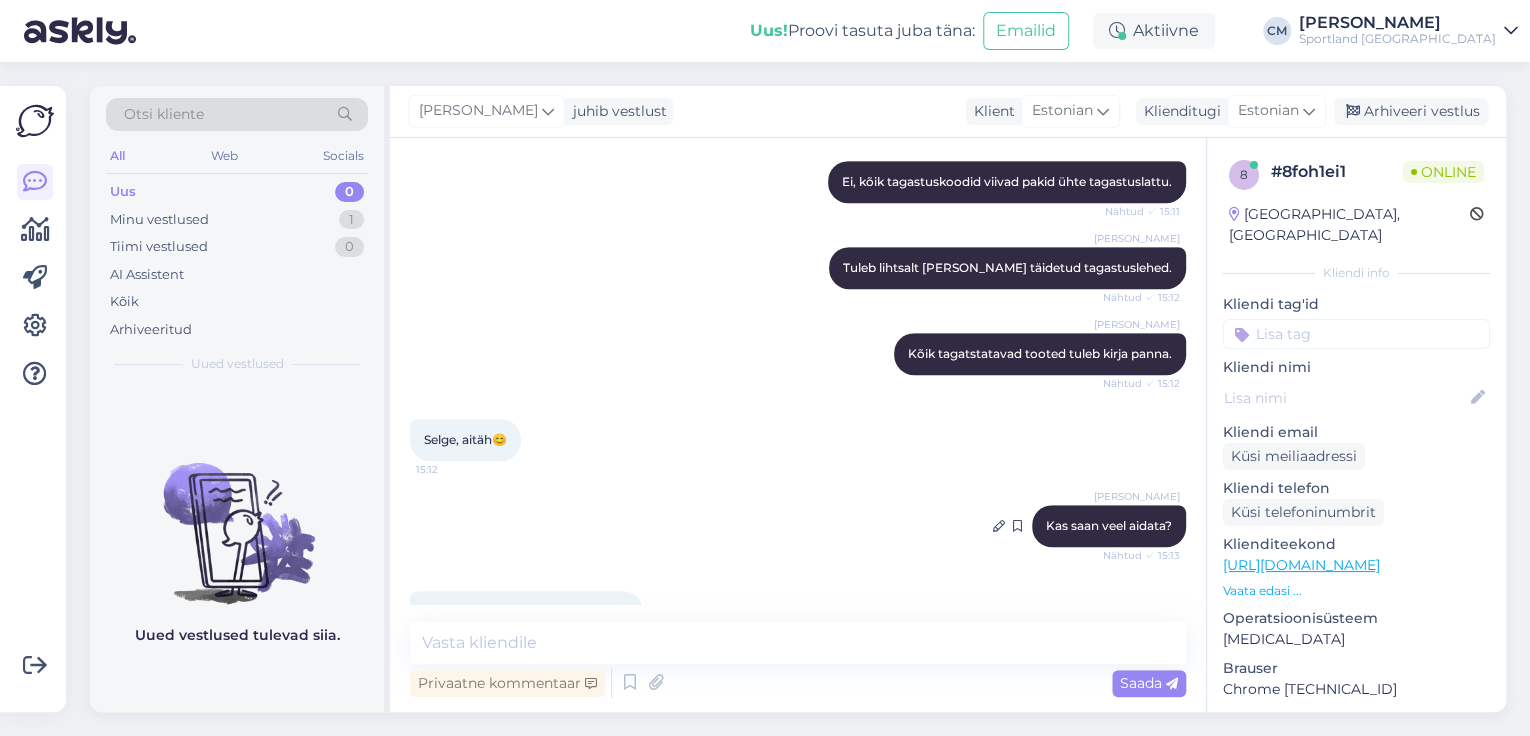 scroll, scrollTop: 353, scrollLeft: 0, axis: vertical 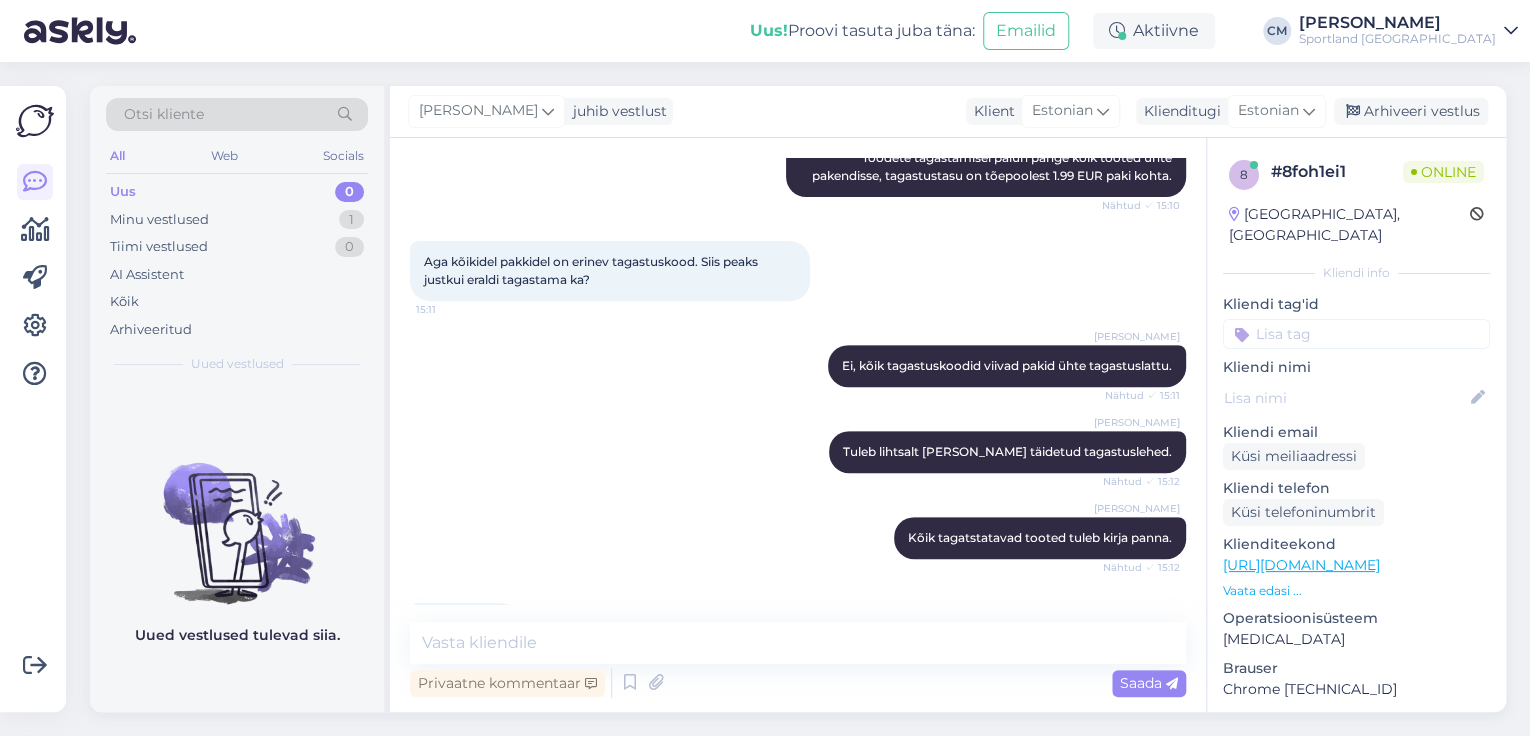 click at bounding box center [1356, 334] 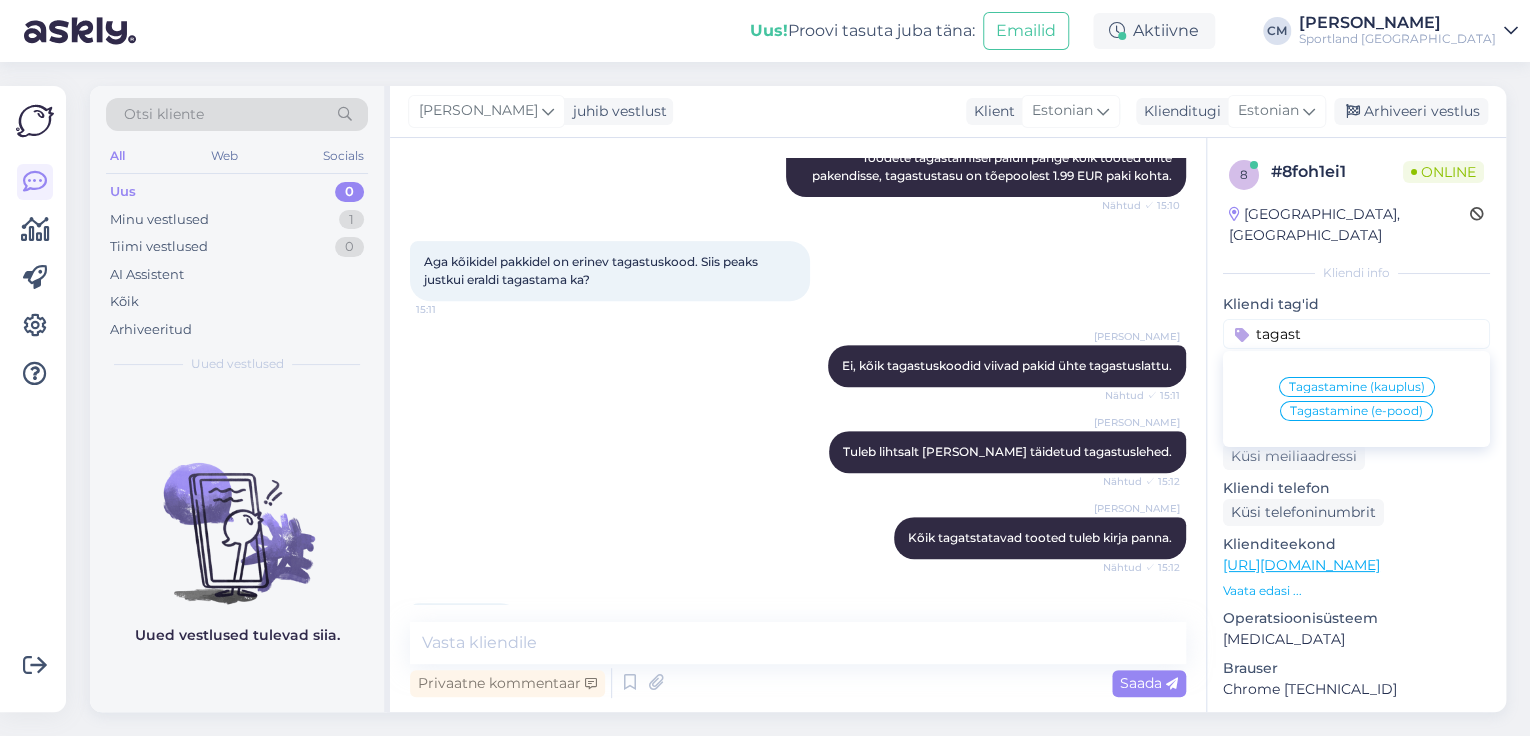 click on "Tagastamine (e-pood)" at bounding box center (1356, 411) 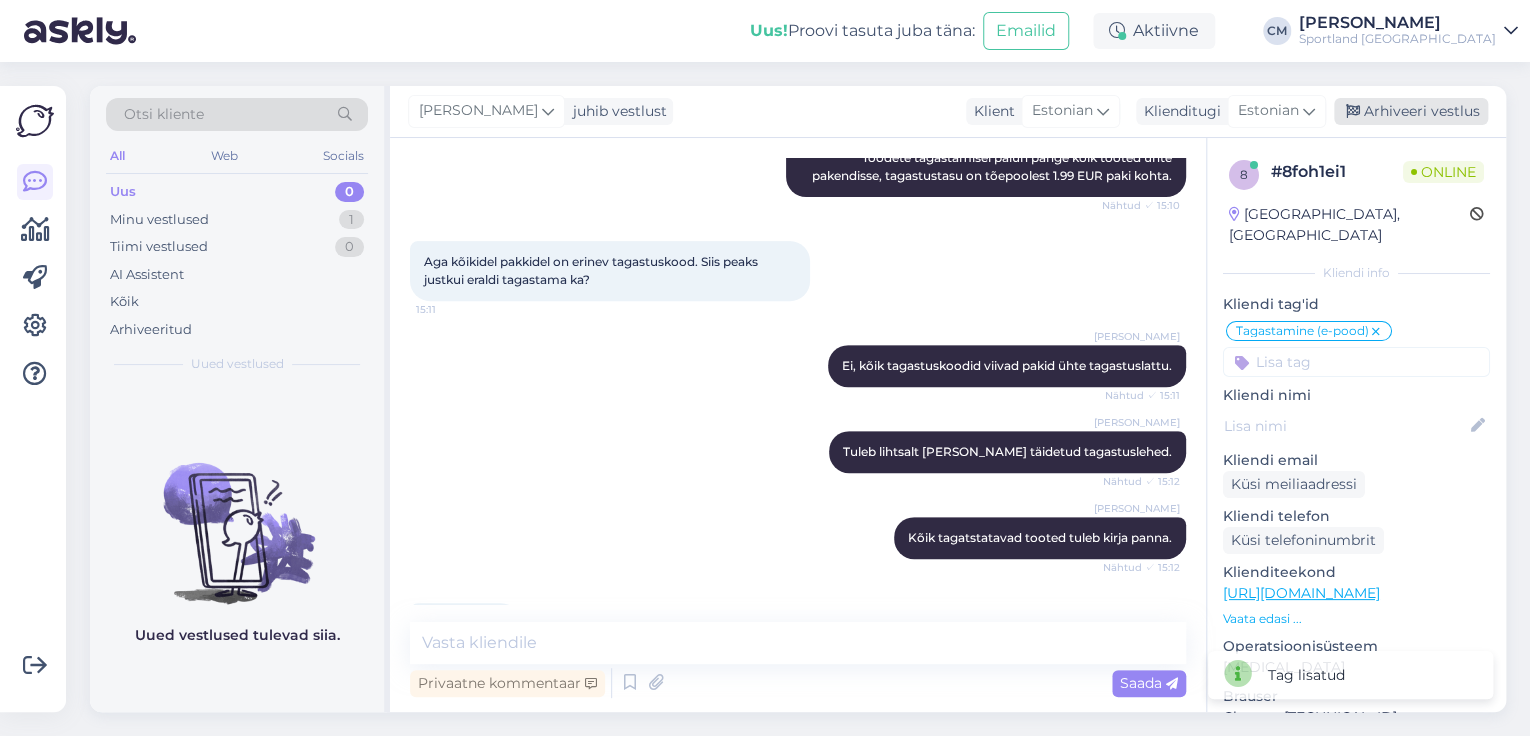 click on "Arhiveeri vestlus" at bounding box center [1411, 111] 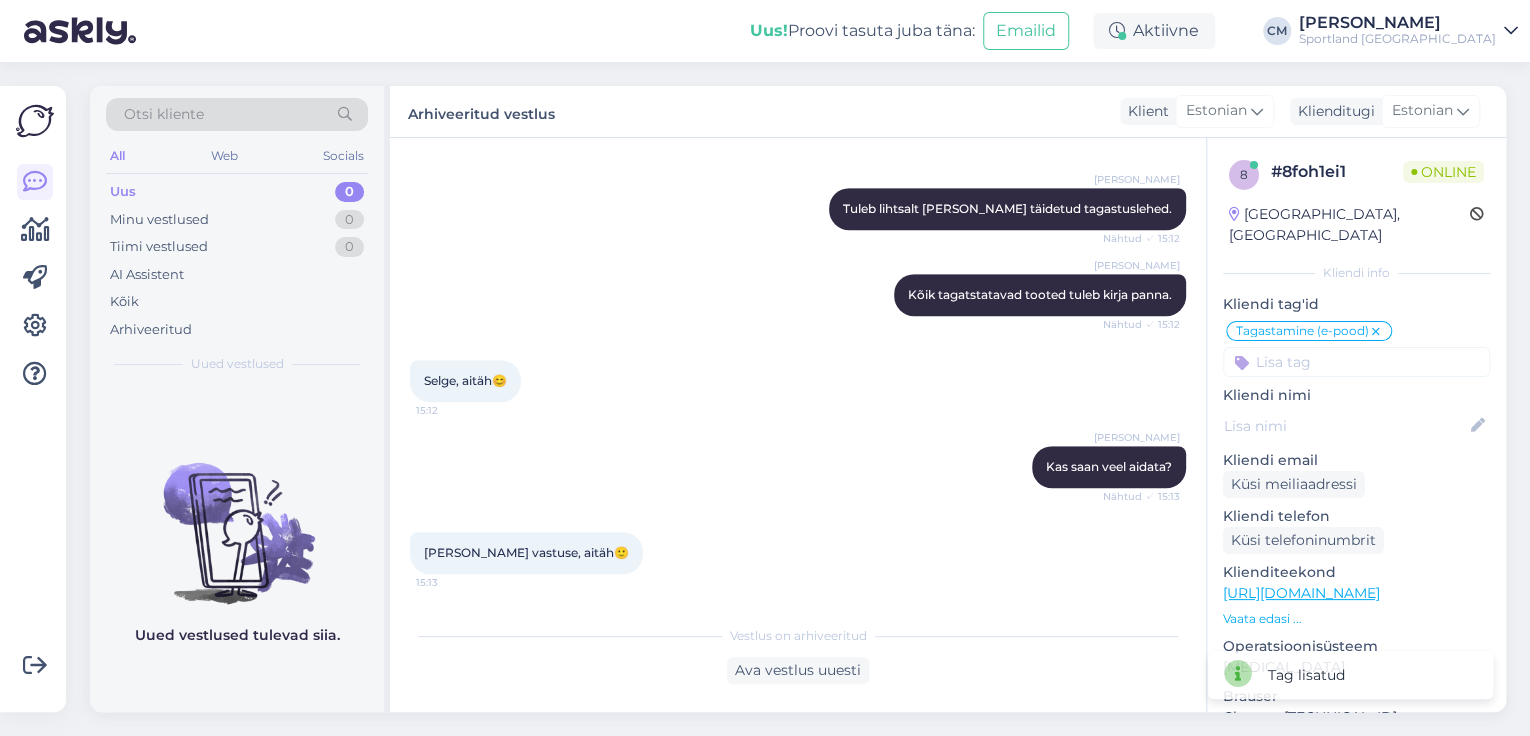 scroll, scrollTop: 680, scrollLeft: 0, axis: vertical 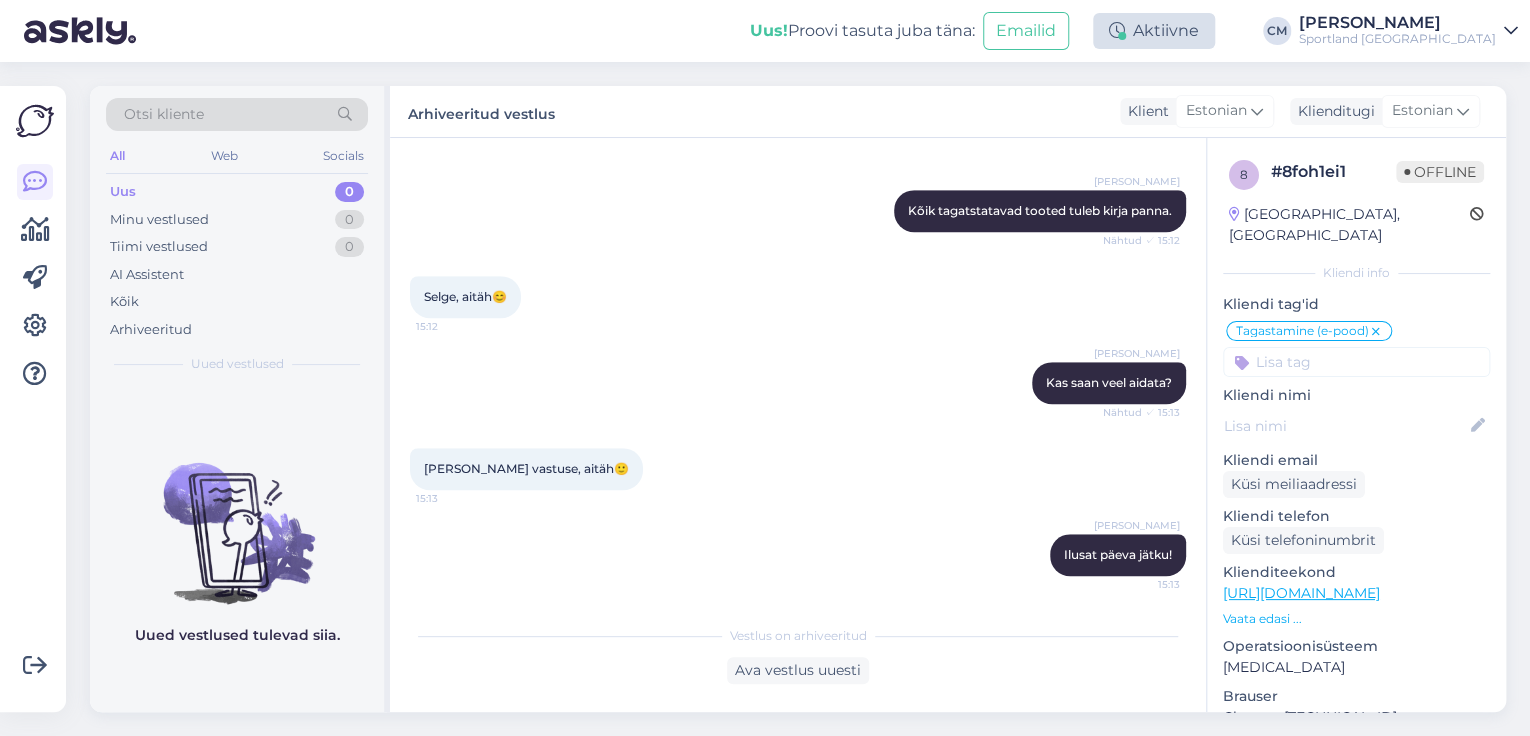 click on "Aktiivne" at bounding box center [1154, 31] 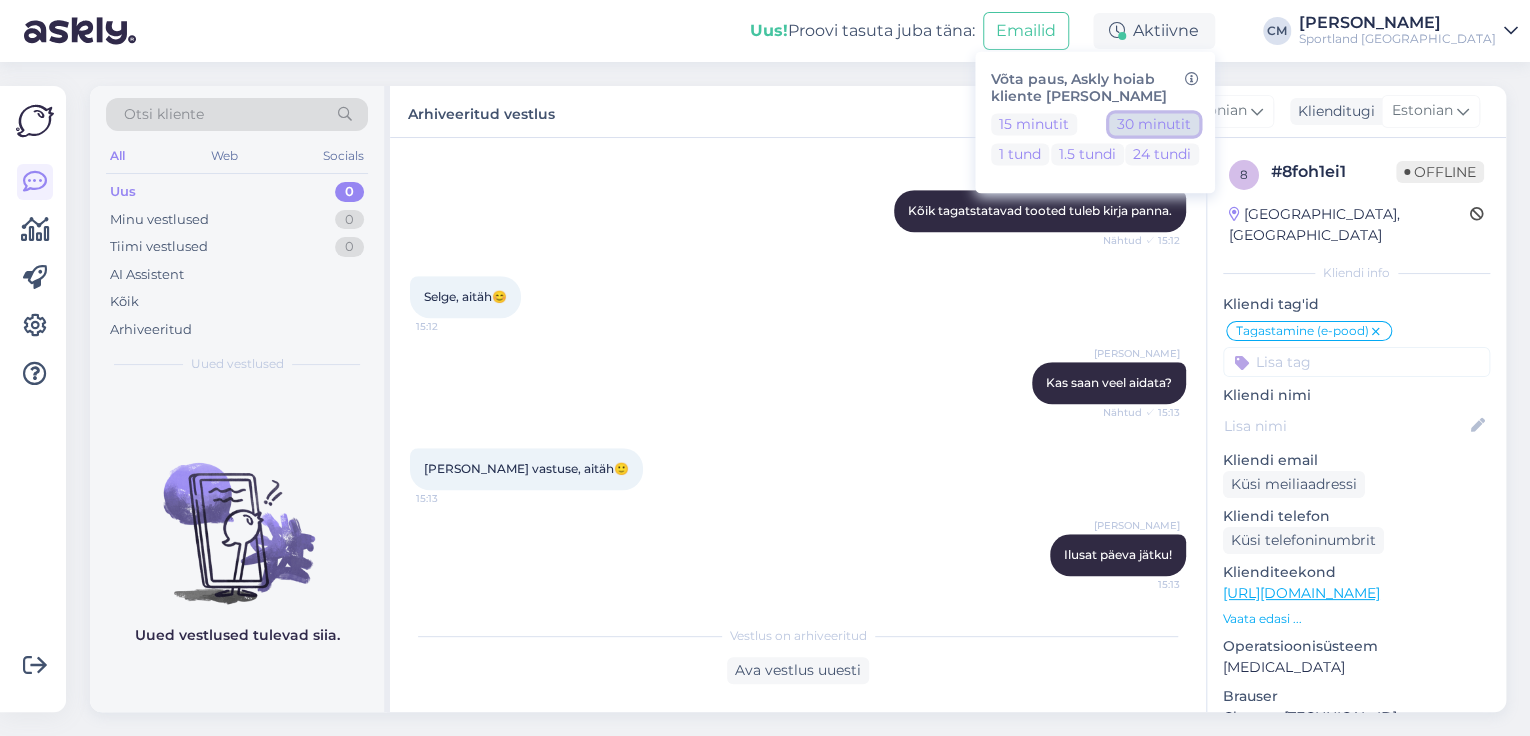 click on "30 minutit" at bounding box center (1154, 124) 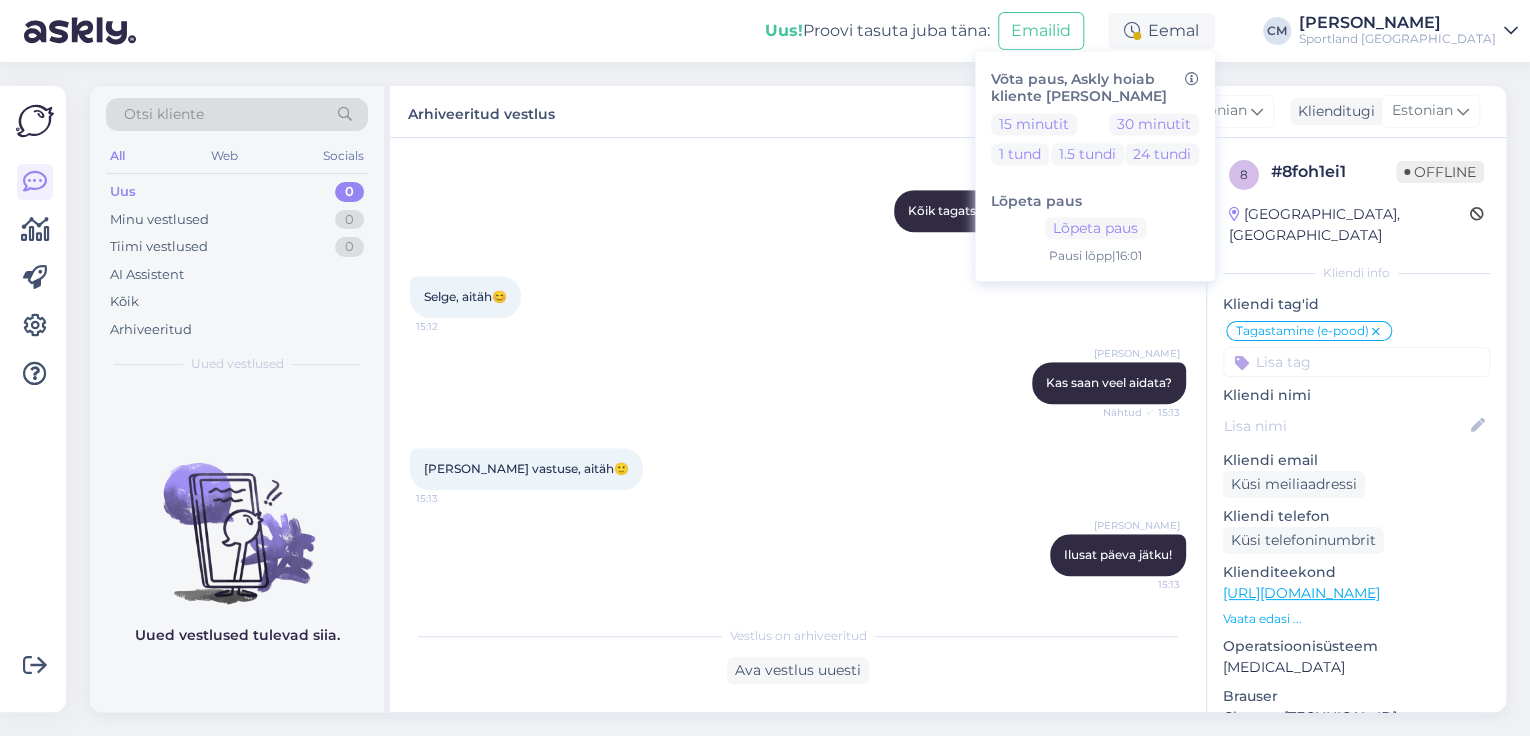 click on "Sportland [GEOGRAPHIC_DATA]" at bounding box center (1397, 39) 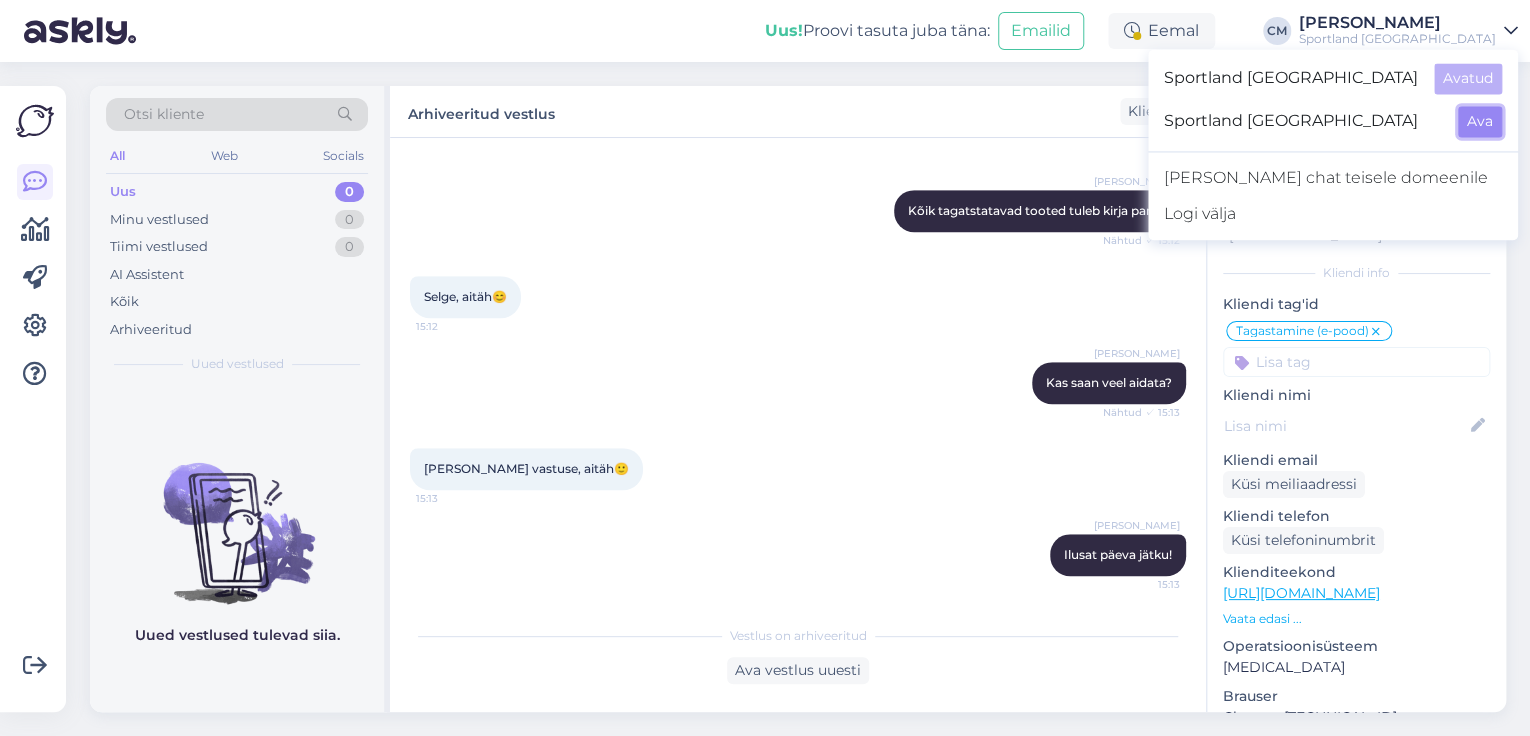 click on "Ava" at bounding box center (1480, 121) 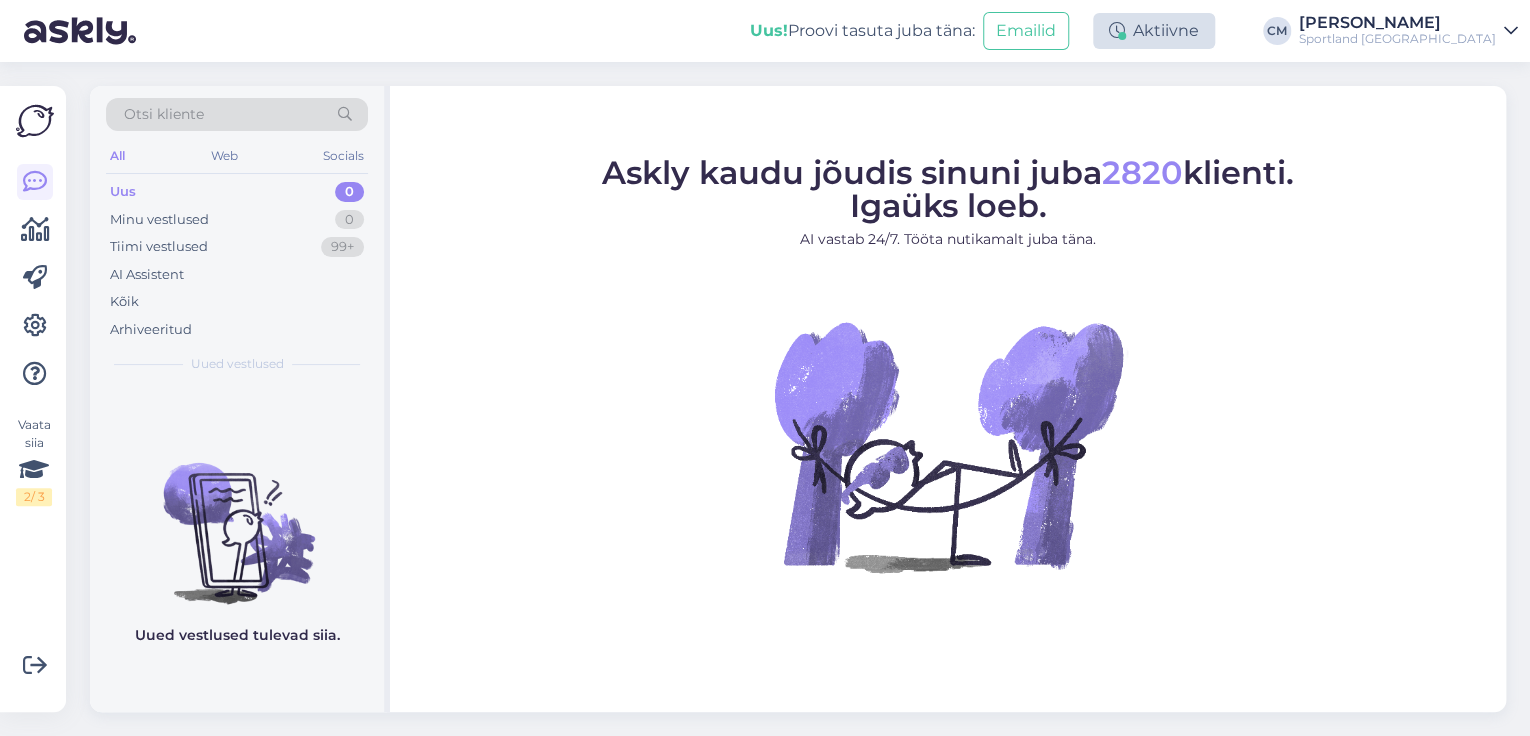 click on "Aktiivne" at bounding box center (1154, 31) 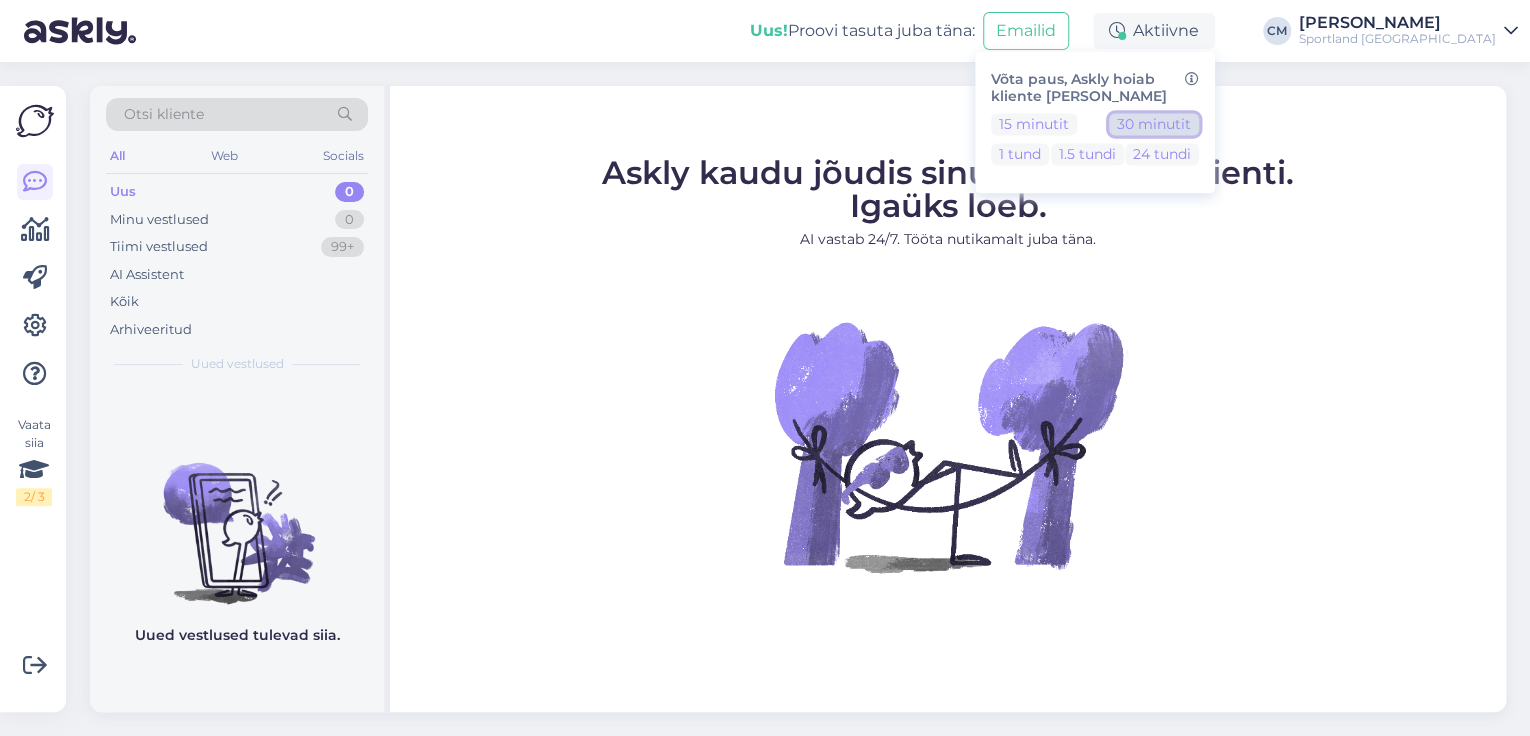 click on "30 minutit" at bounding box center (1154, 124) 